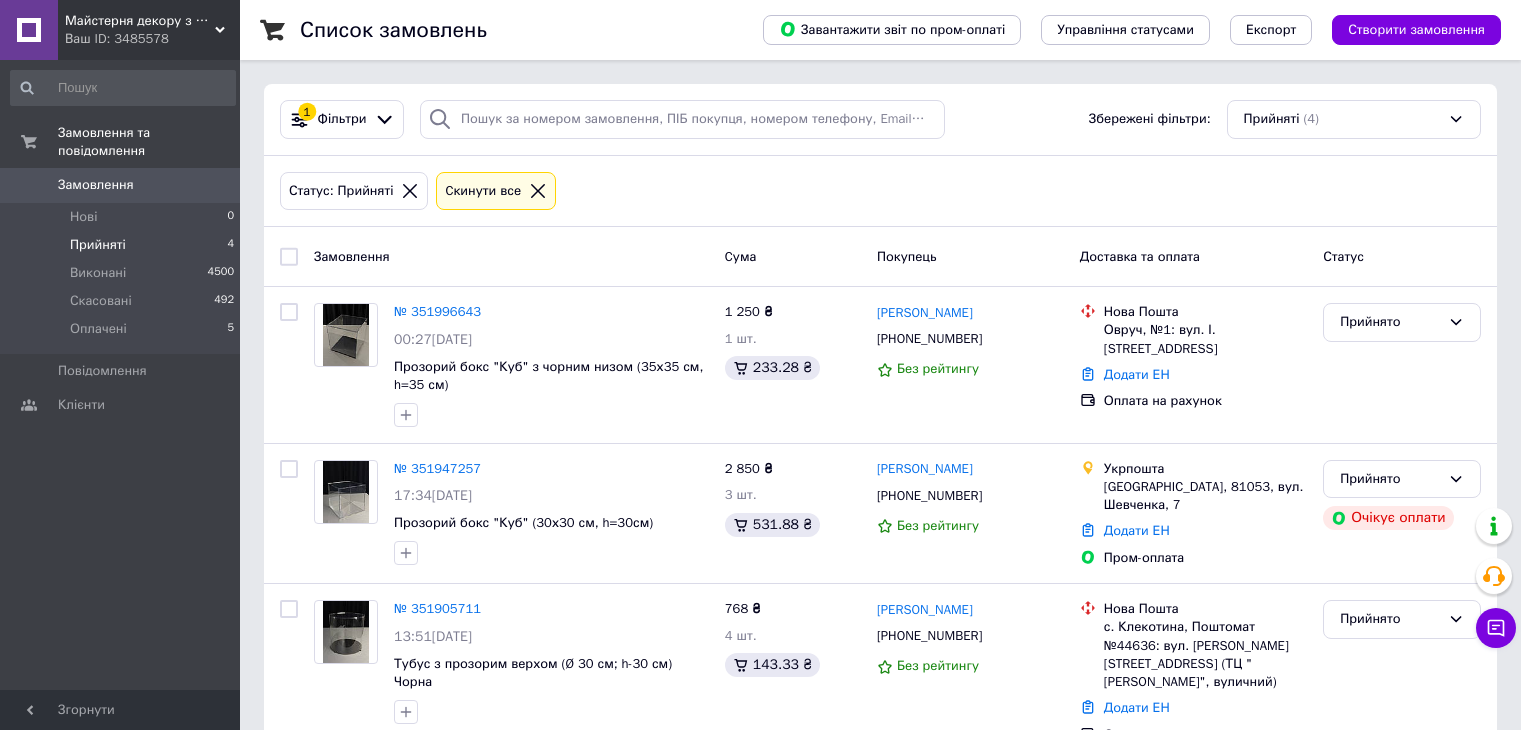 scroll, scrollTop: 192, scrollLeft: 0, axis: vertical 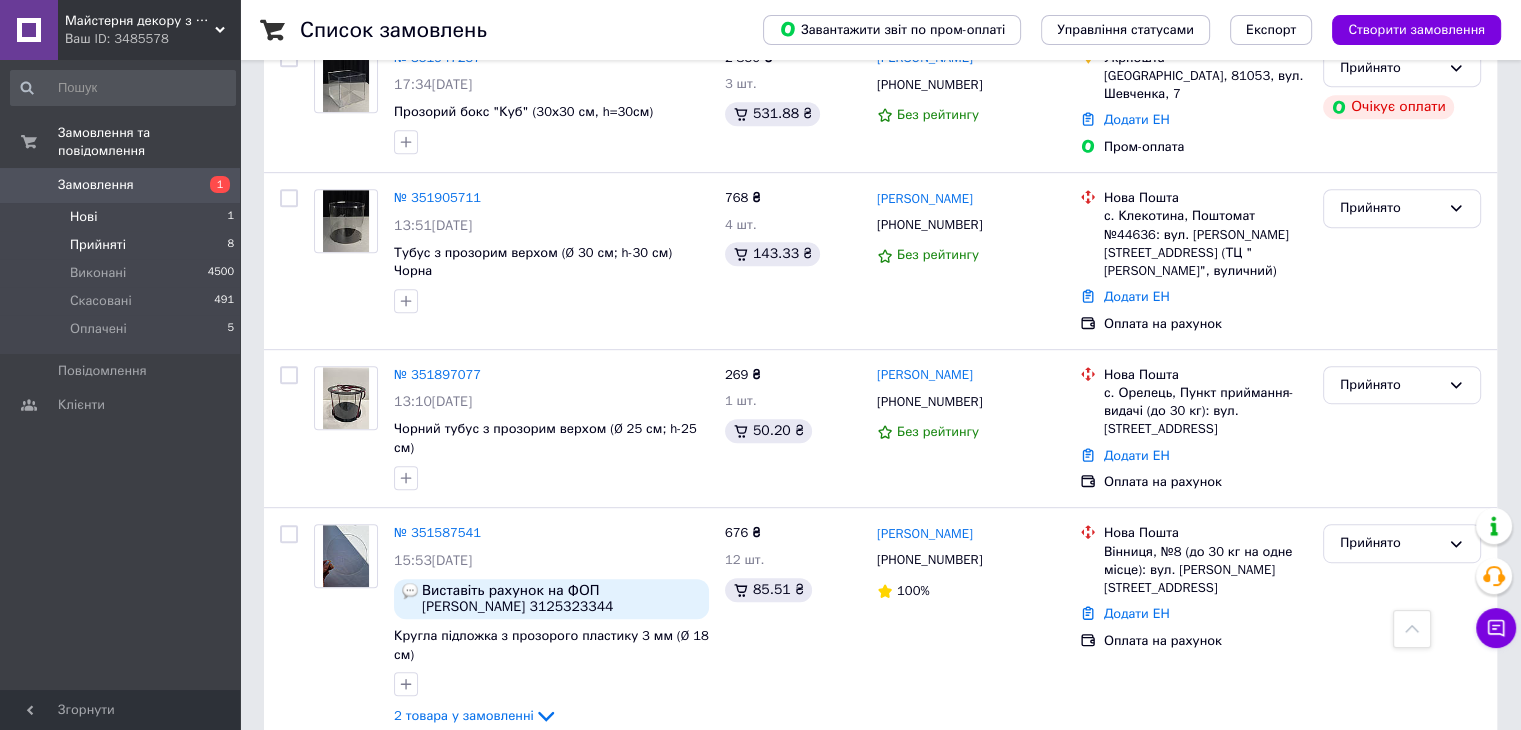 click on "Нові 1" at bounding box center (123, 217) 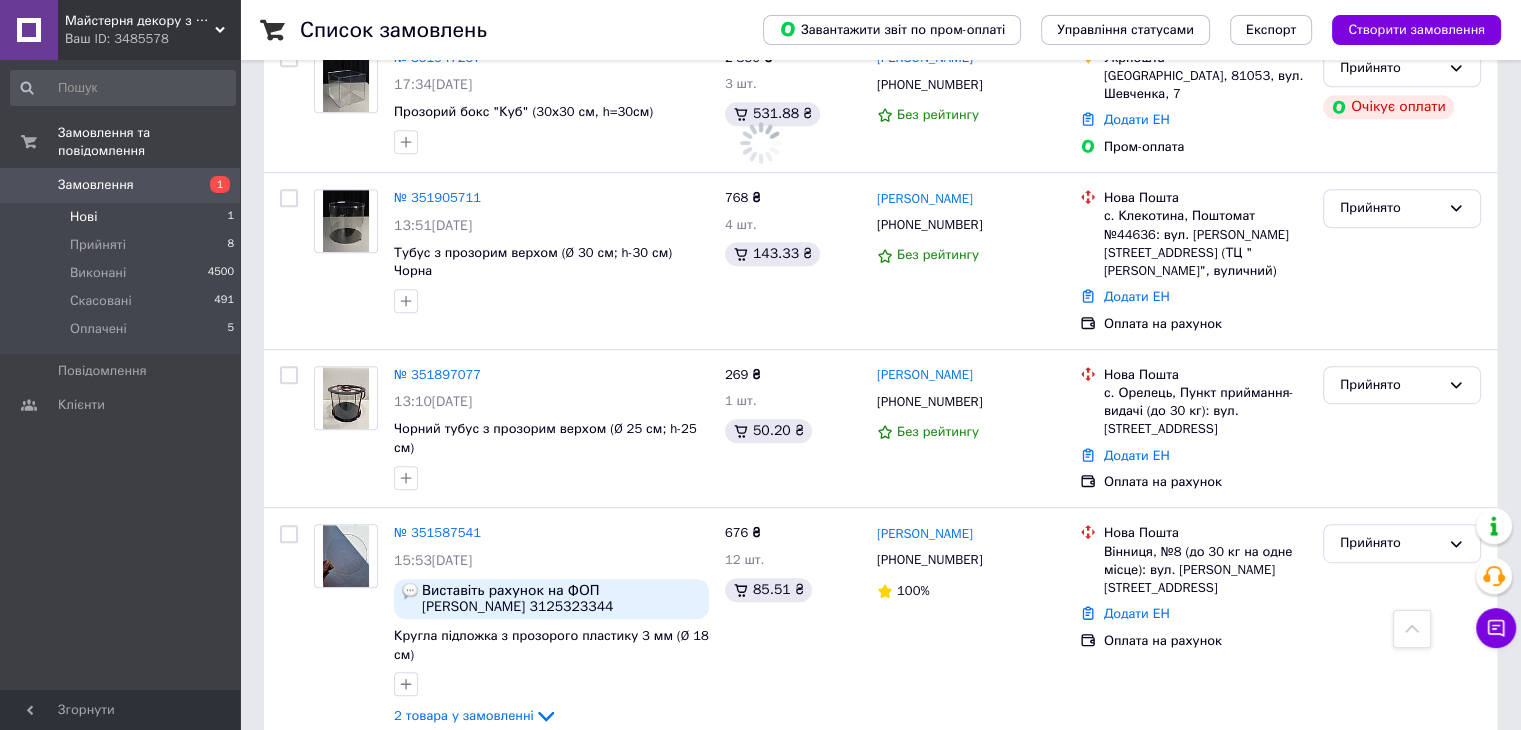 scroll, scrollTop: 0, scrollLeft: 0, axis: both 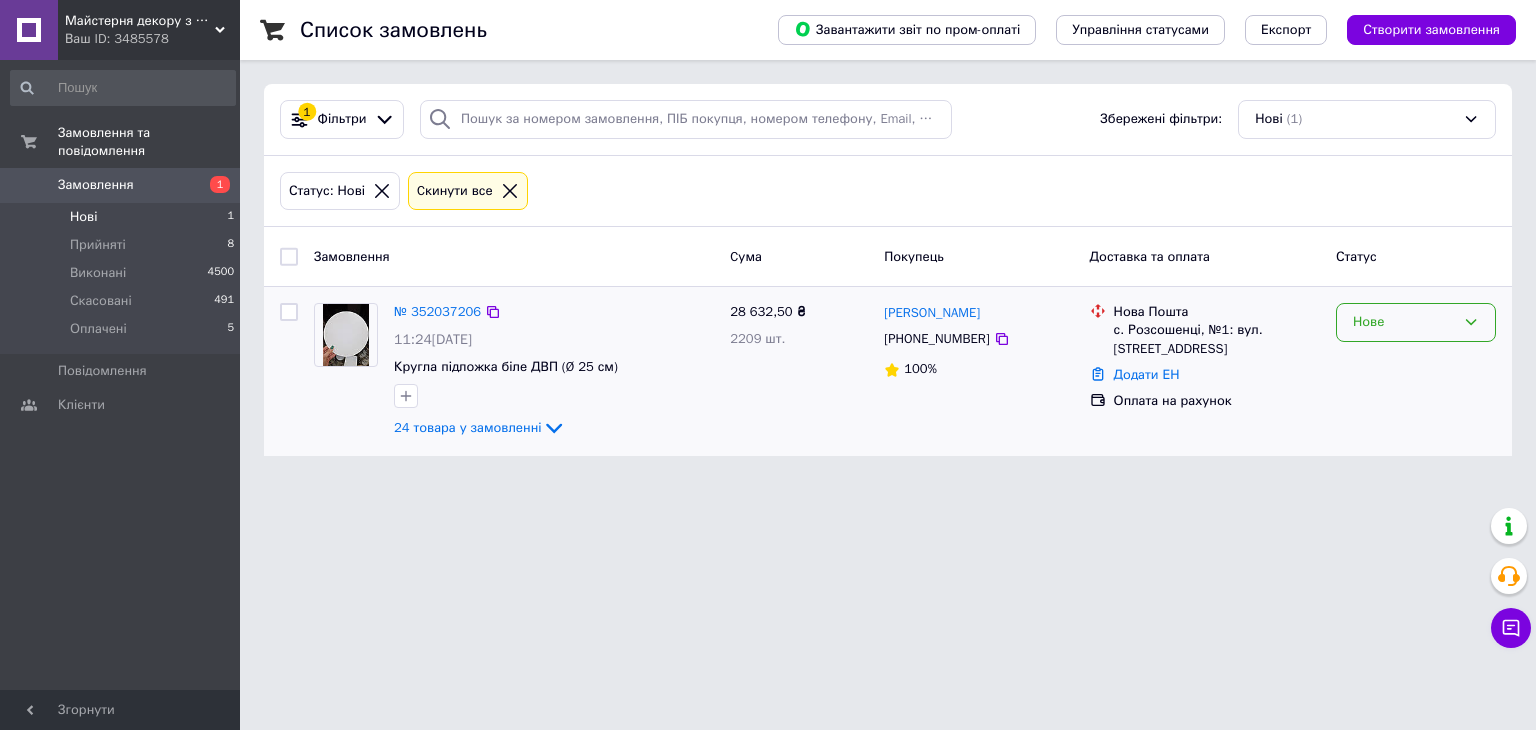 click on "Нове" at bounding box center (1416, 322) 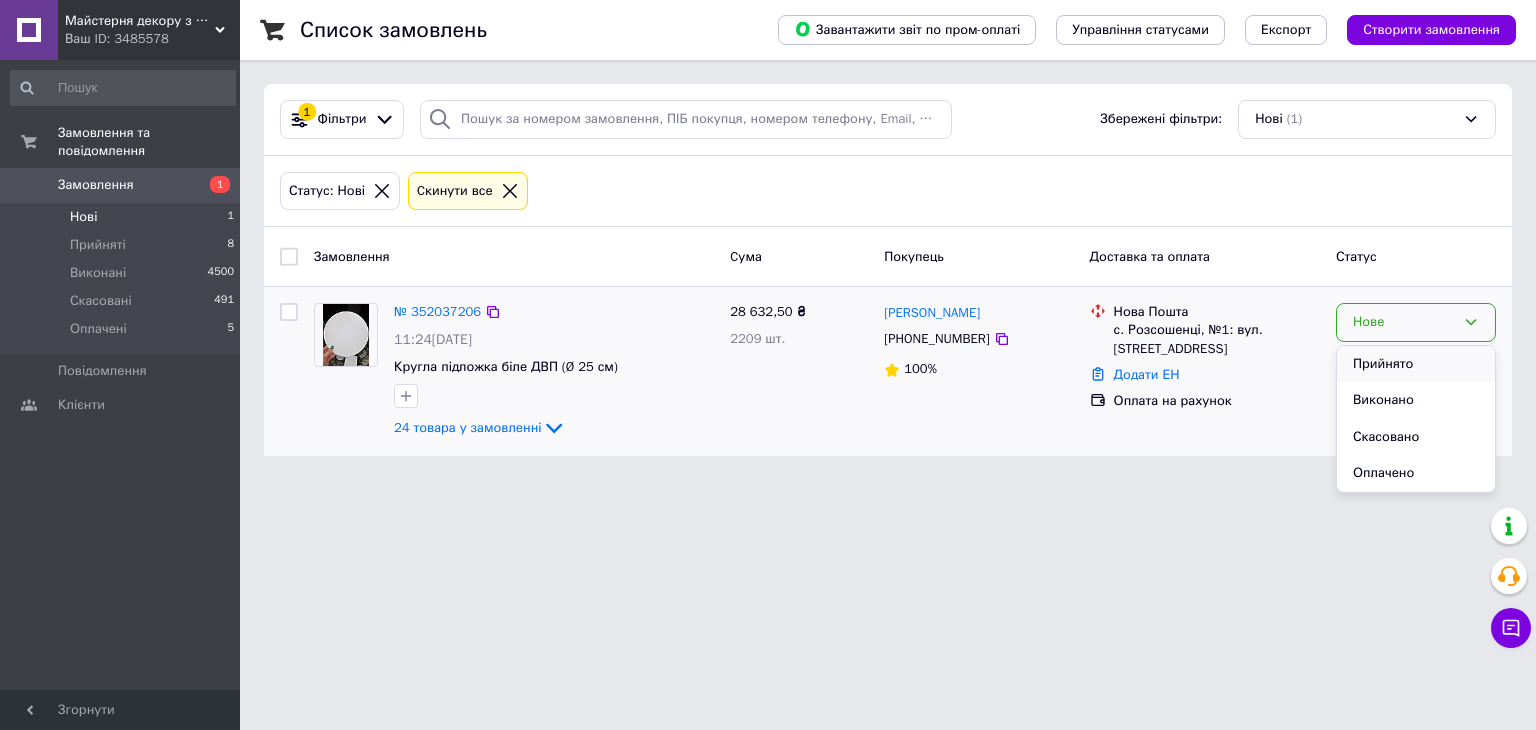 click on "Прийнято" at bounding box center (1416, 364) 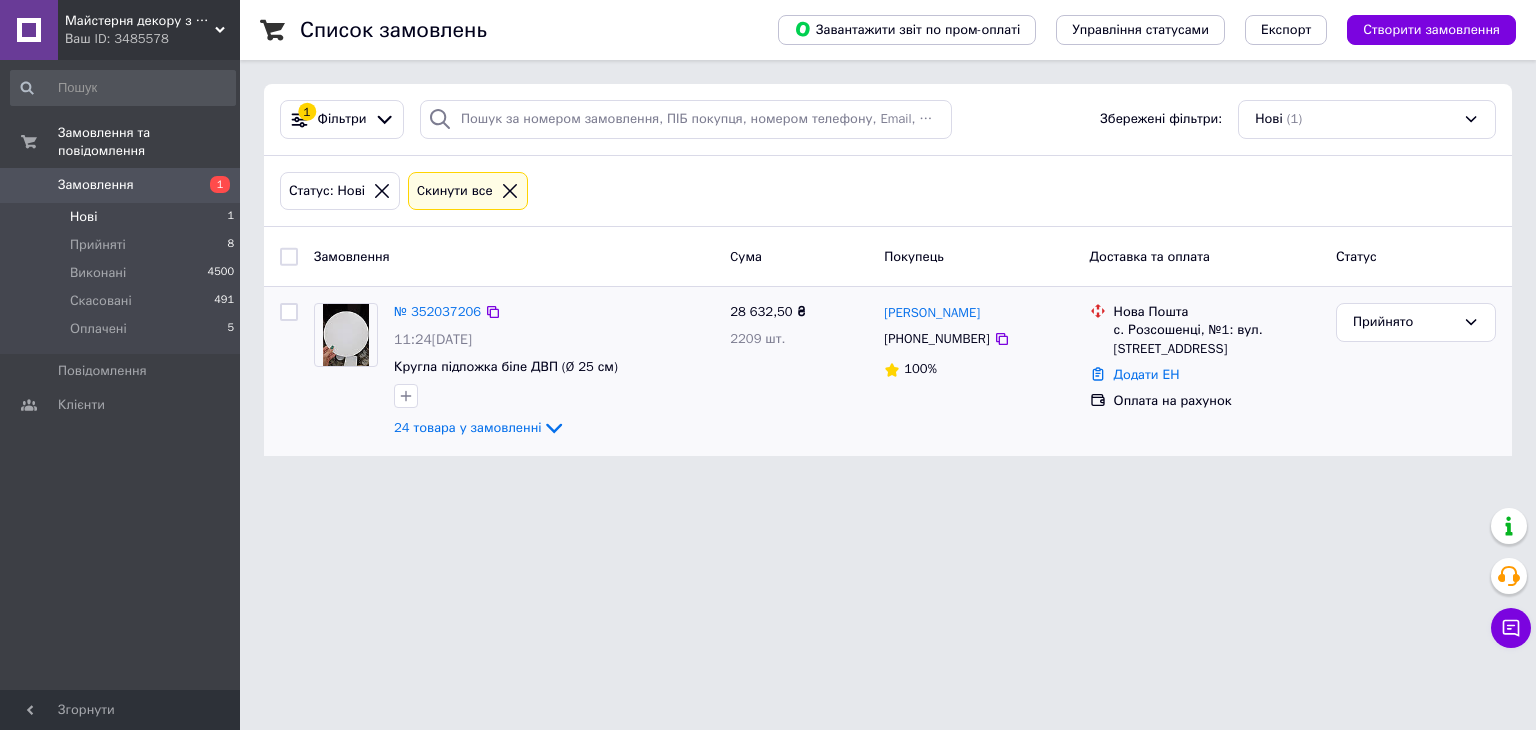 click on "Нові 1" at bounding box center [123, 217] 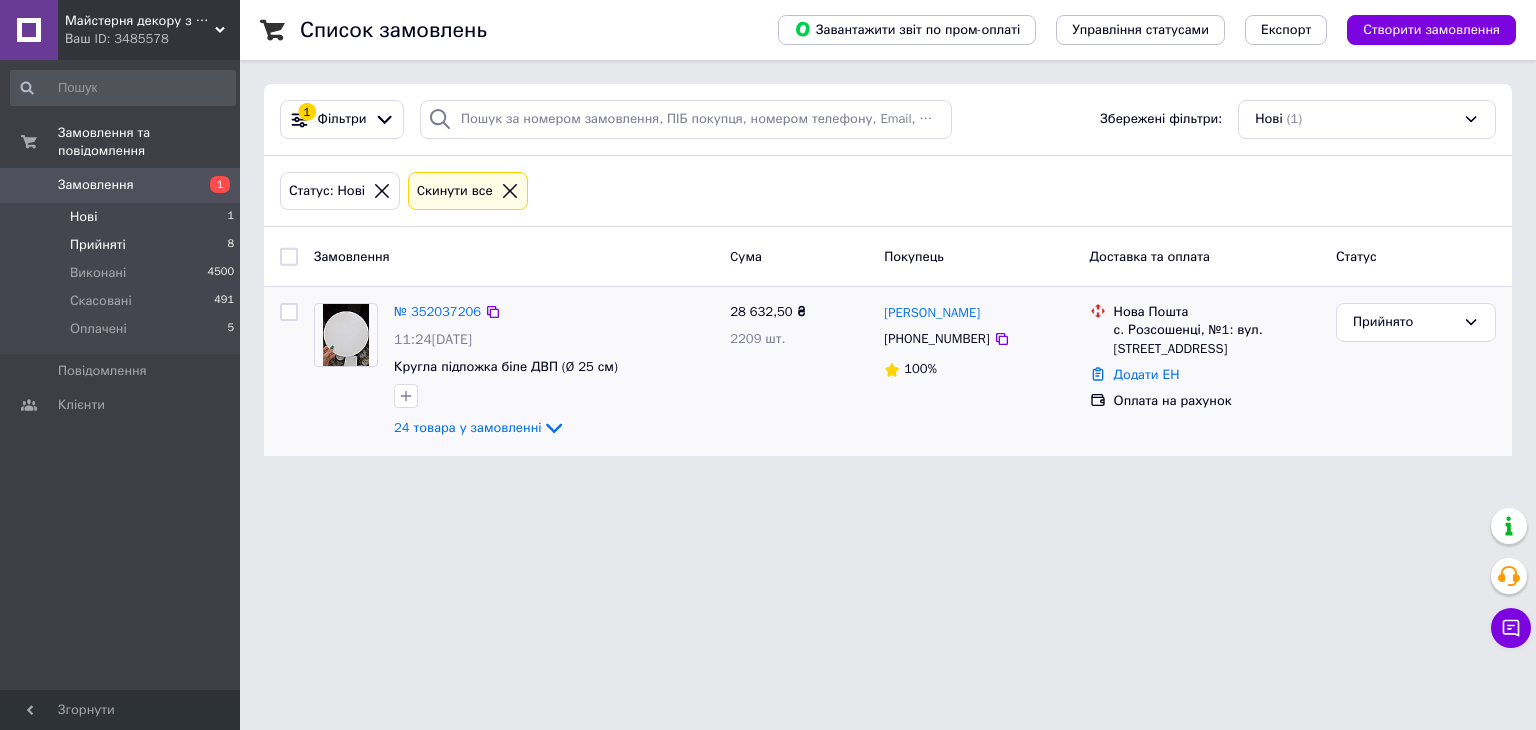 click on "Прийняті 8" at bounding box center (123, 245) 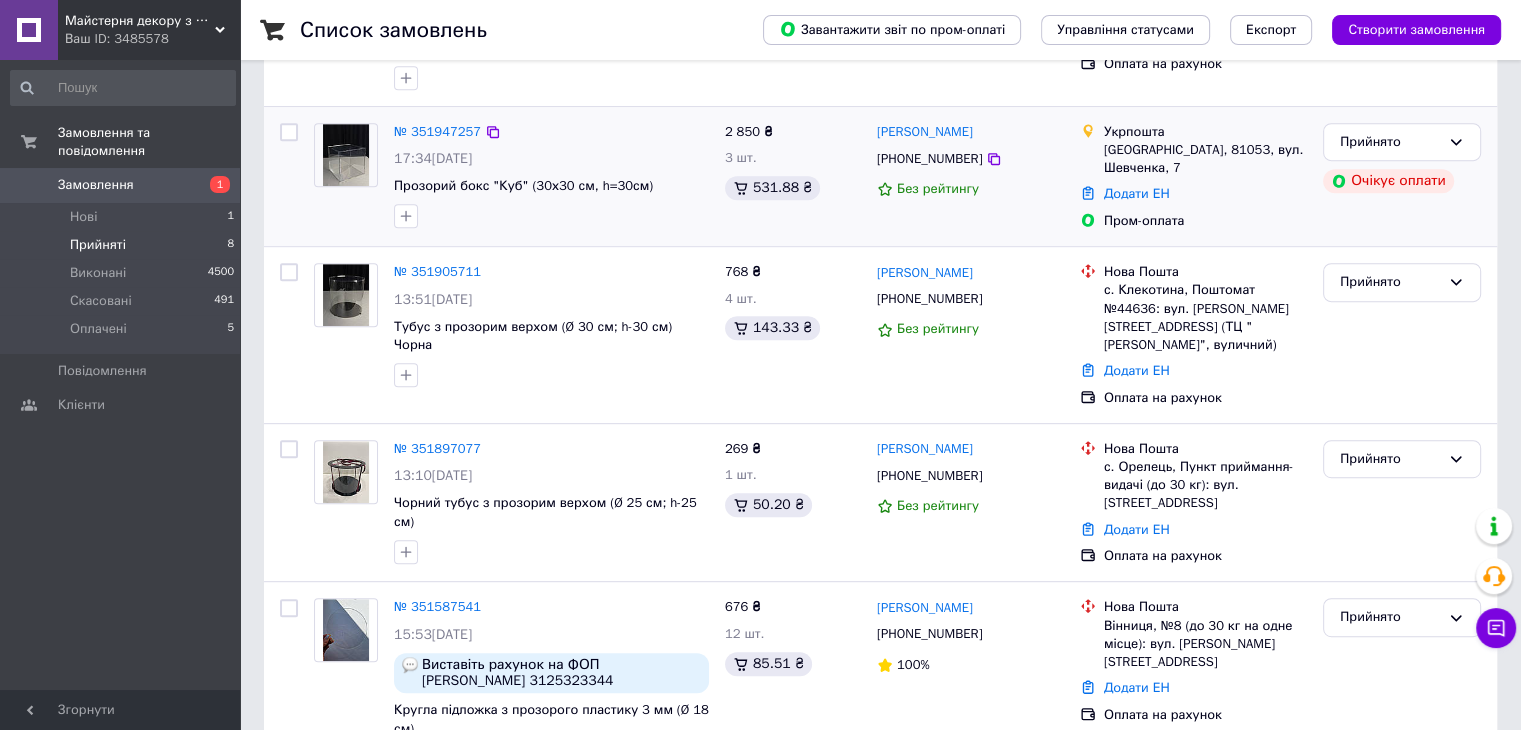 scroll, scrollTop: 1027, scrollLeft: 0, axis: vertical 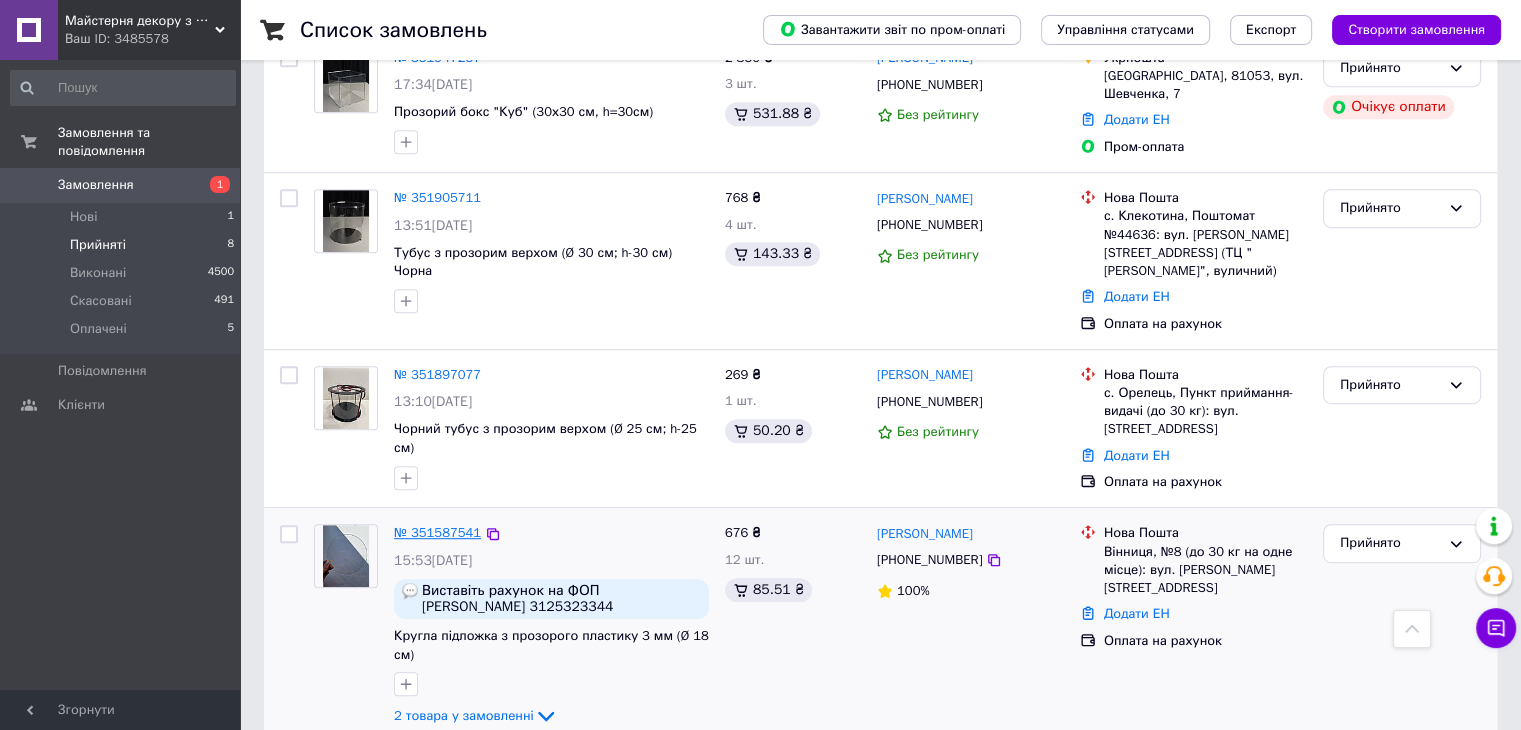 click on "№ 351587541" at bounding box center (437, 532) 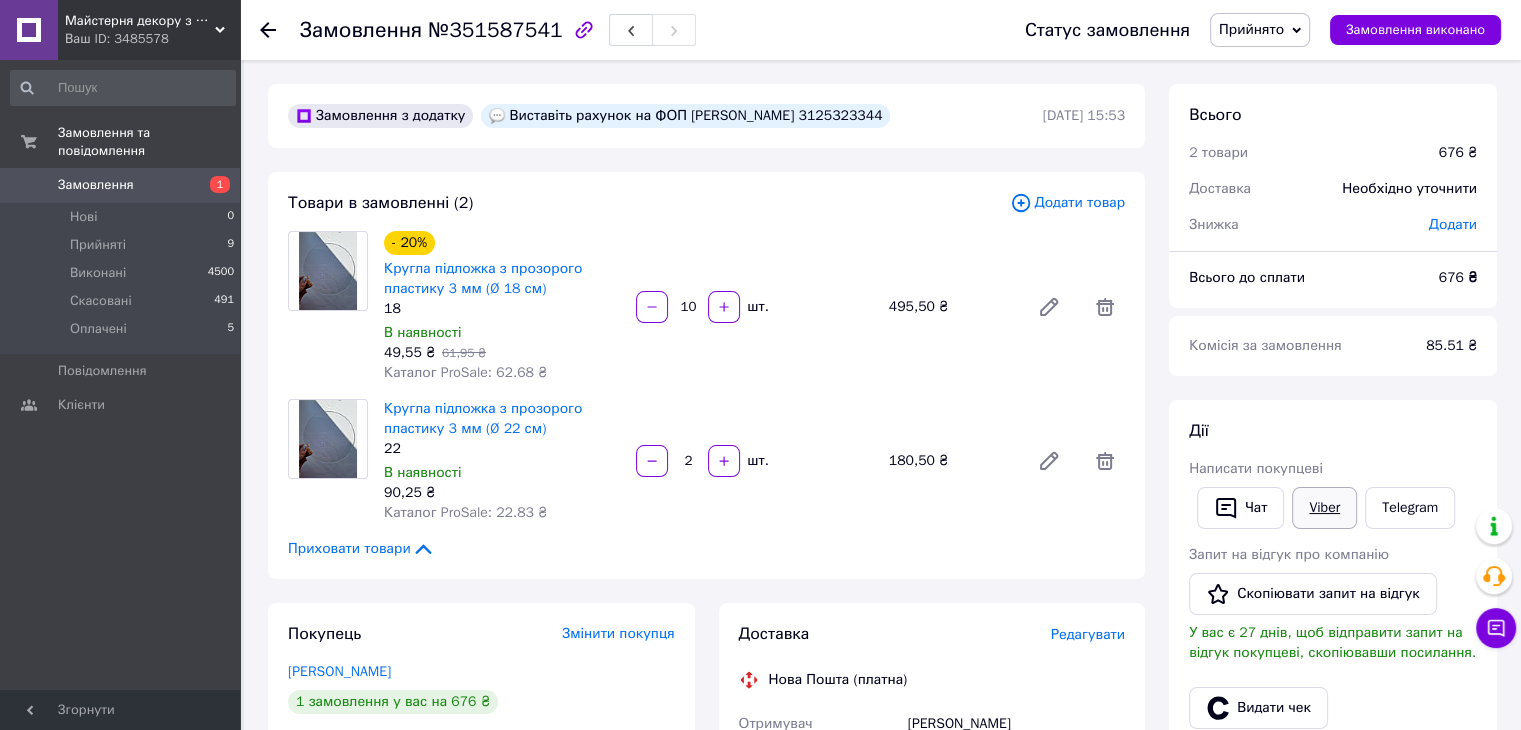 click on "Viber" at bounding box center [1324, 508] 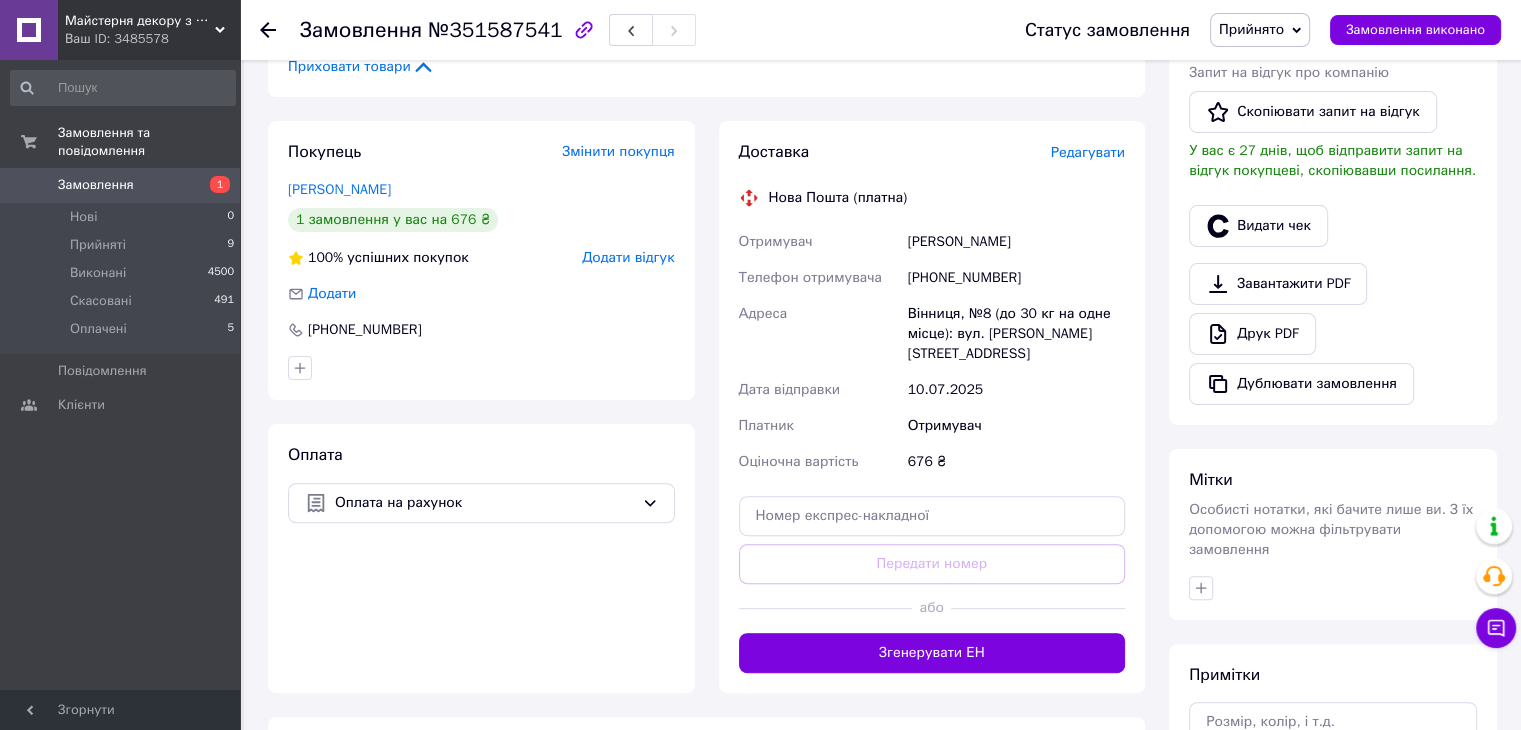 scroll, scrollTop: 500, scrollLeft: 0, axis: vertical 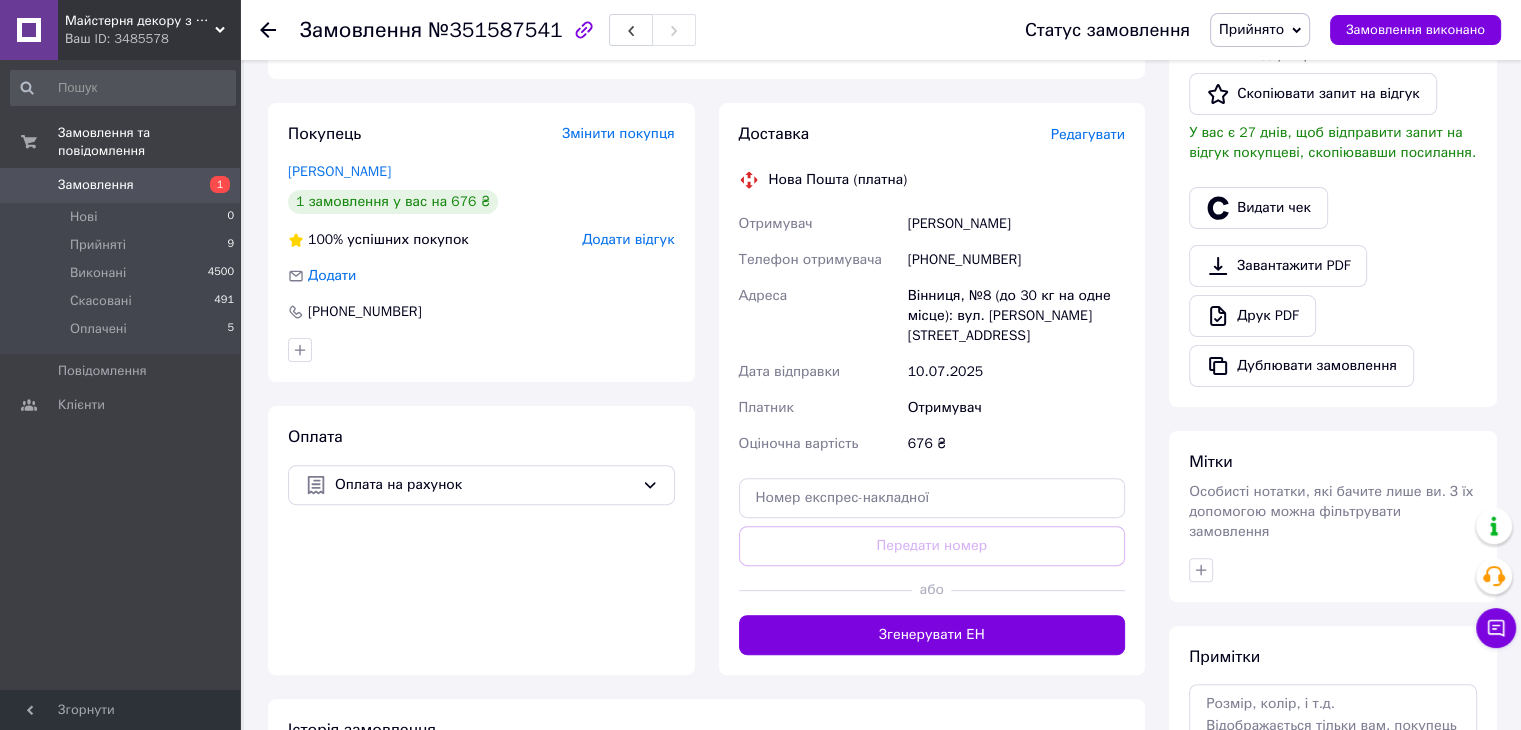 click on "Отримувач" at bounding box center (819, 224) 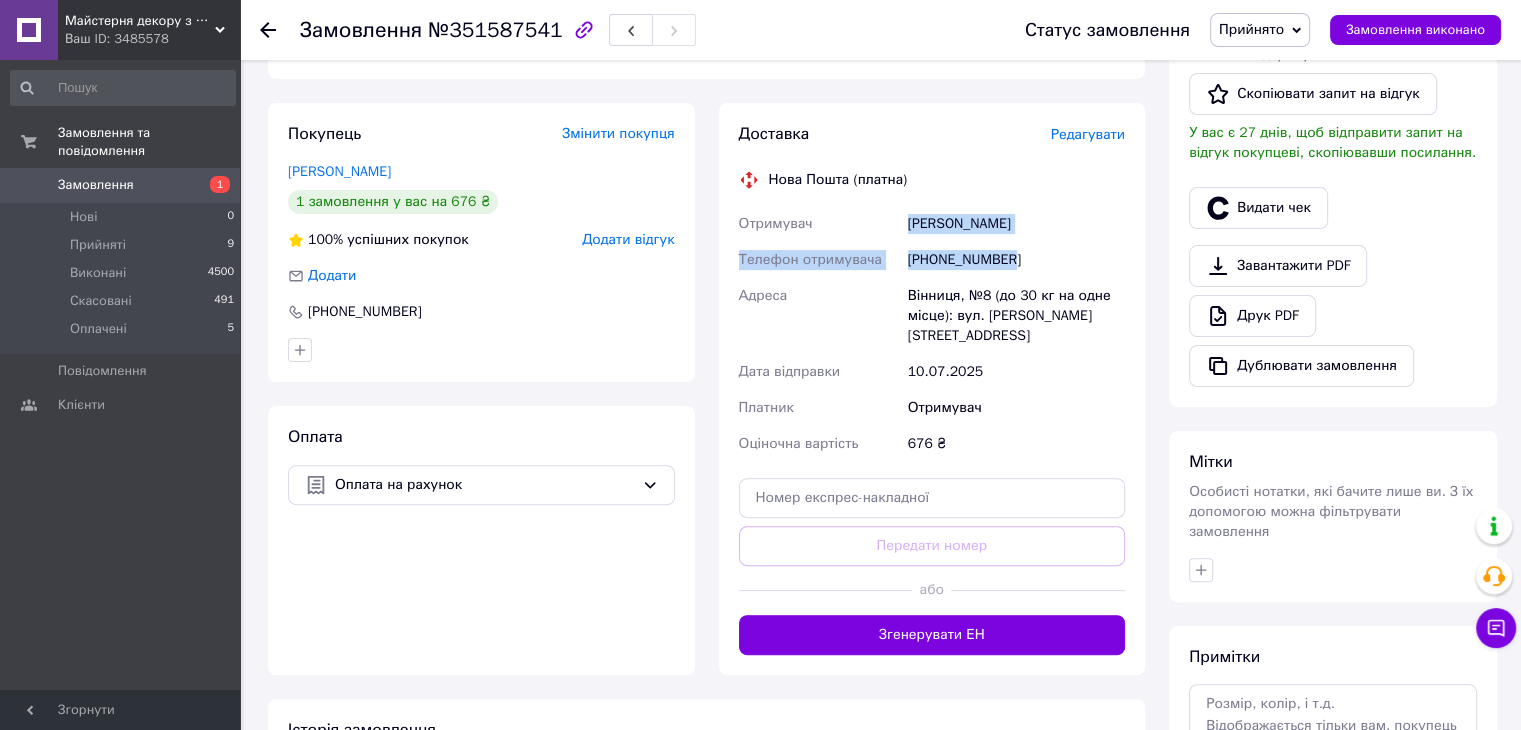 drag, startPoint x: 876, startPoint y: 236, endPoint x: 1053, endPoint y: 244, distance: 177.1807 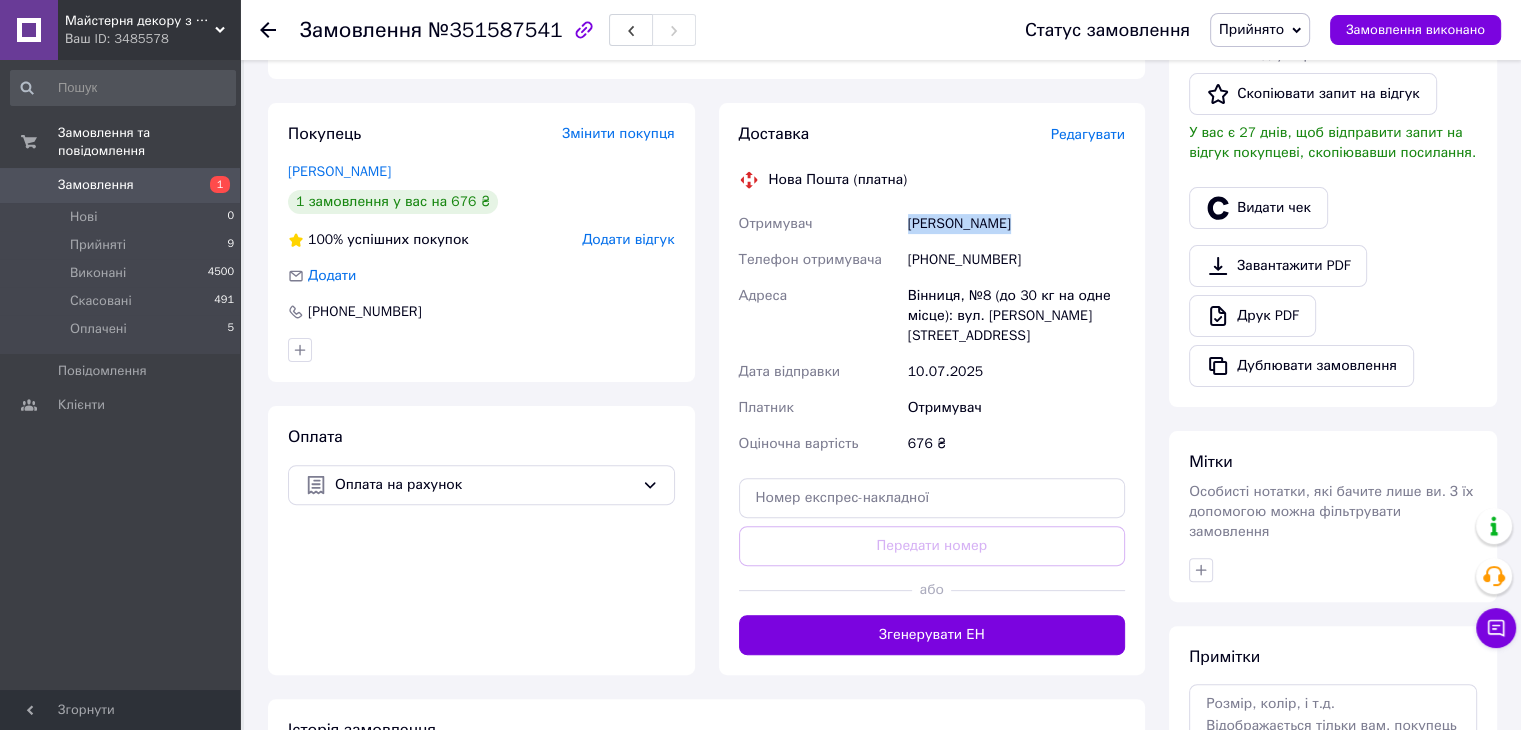drag, startPoint x: 889, startPoint y: 221, endPoint x: 1032, endPoint y: 226, distance: 143.08739 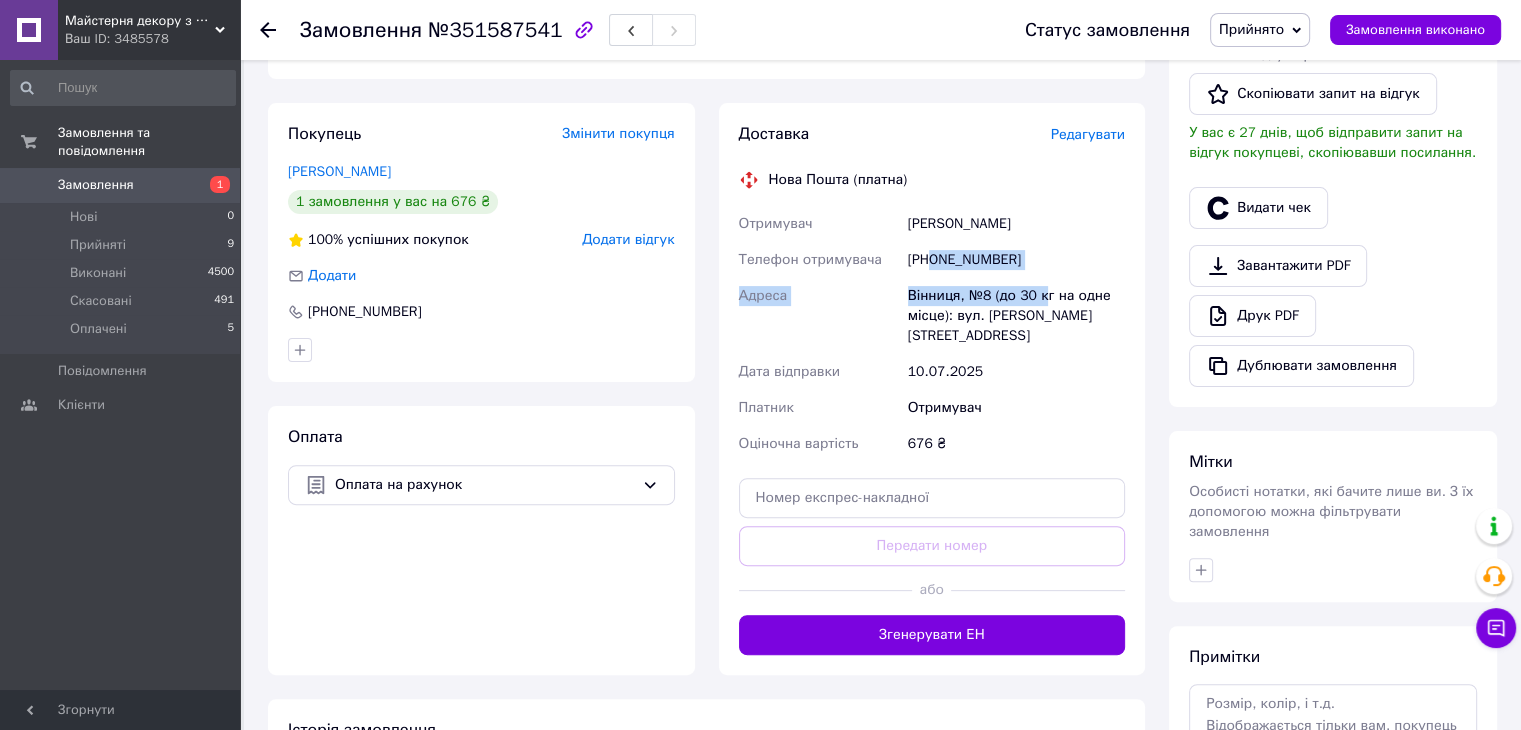 drag, startPoint x: 1022, startPoint y: 277, endPoint x: 1042, endPoint y: 280, distance: 20.22375 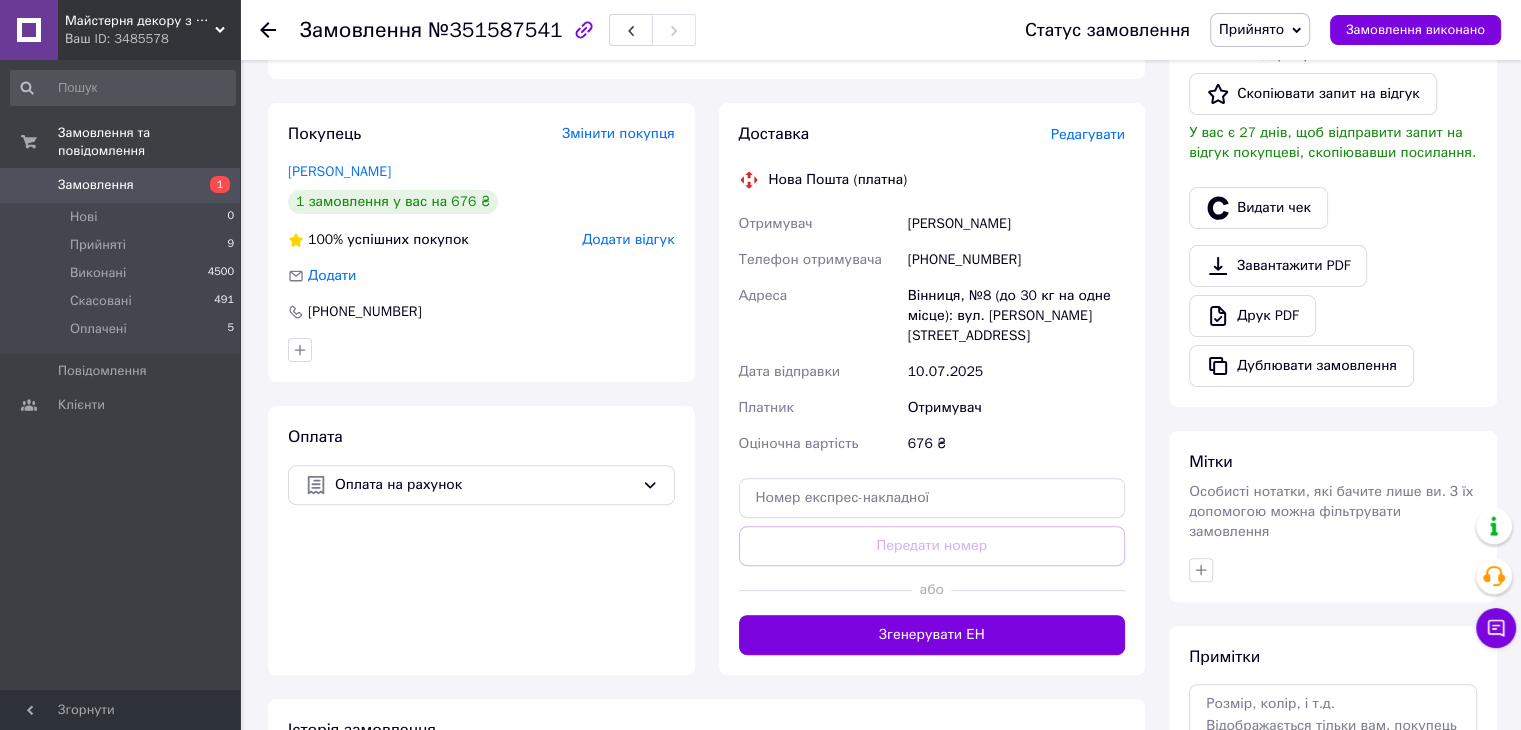 click on "[PHONE_NUMBER]" at bounding box center (1016, 260) 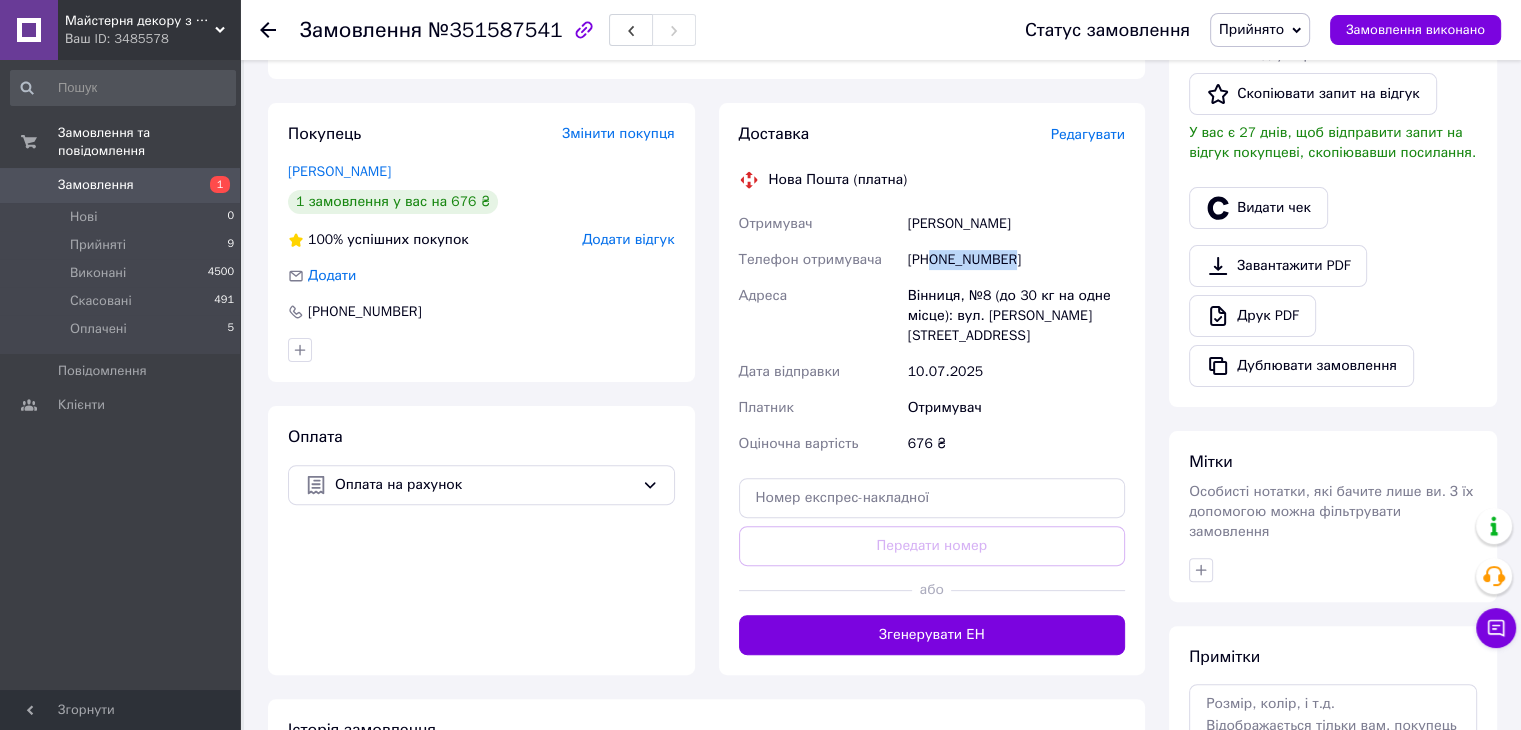 drag, startPoint x: 932, startPoint y: 258, endPoint x: 1034, endPoint y: 267, distance: 102.396286 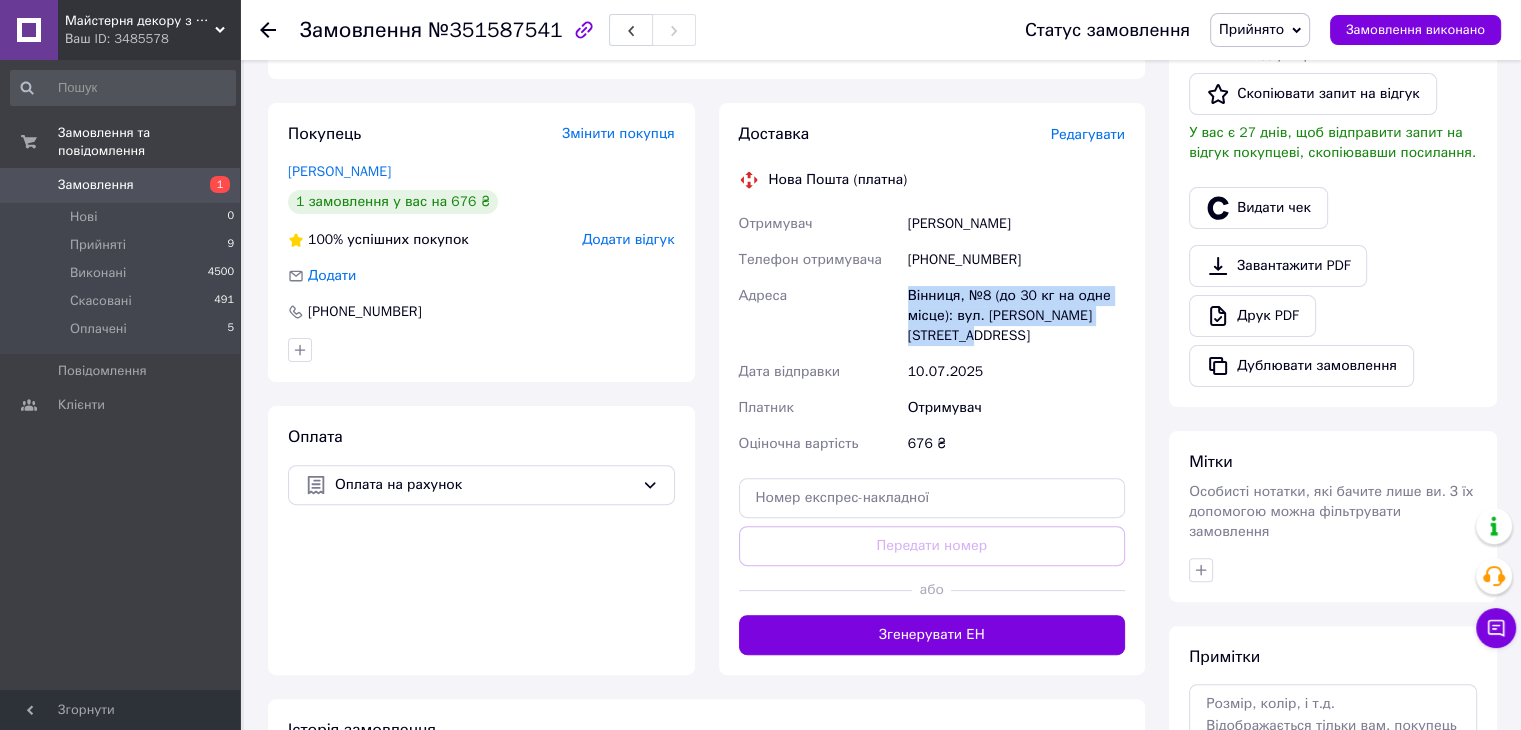 drag, startPoint x: 884, startPoint y: 296, endPoint x: 1120, endPoint y: 336, distance: 239.36583 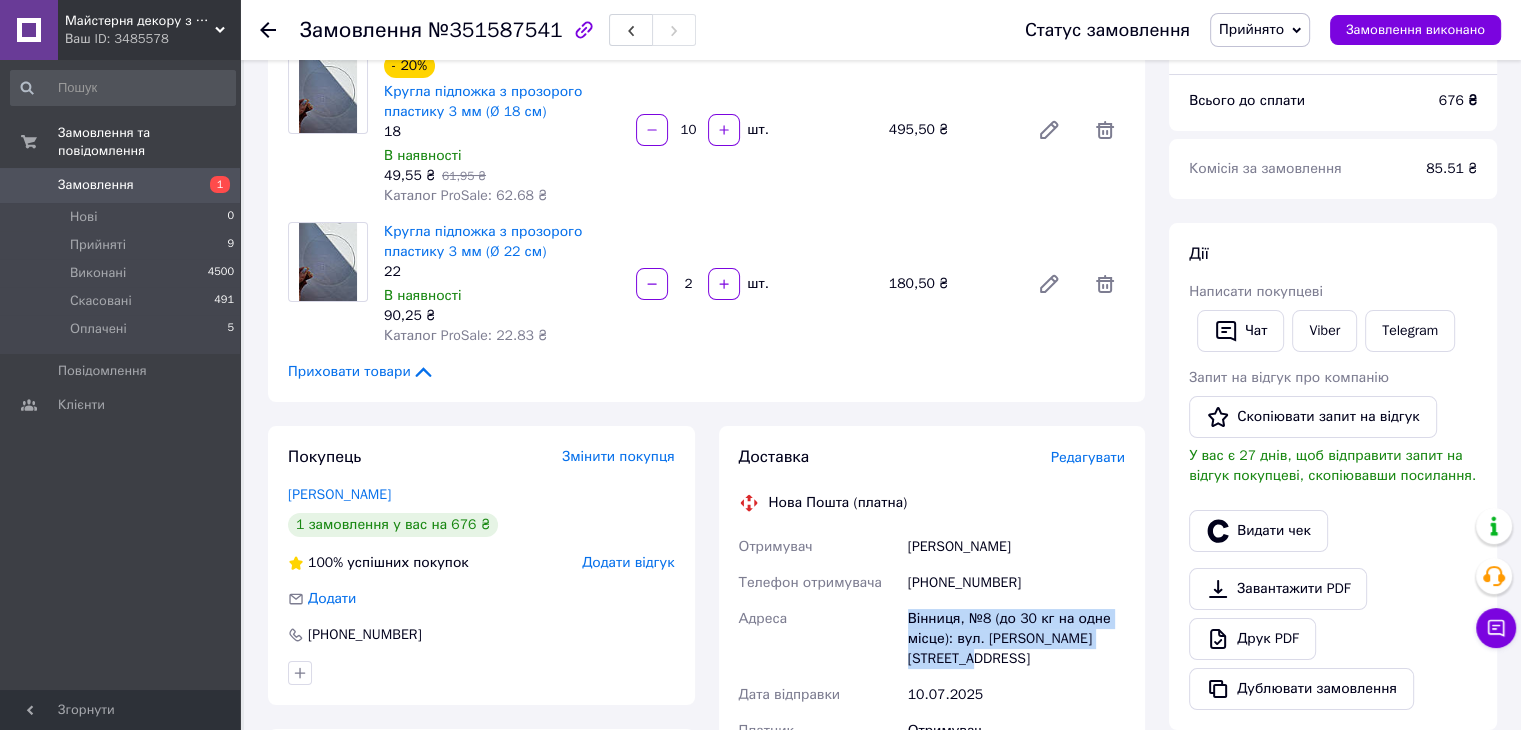 scroll, scrollTop: 0, scrollLeft: 0, axis: both 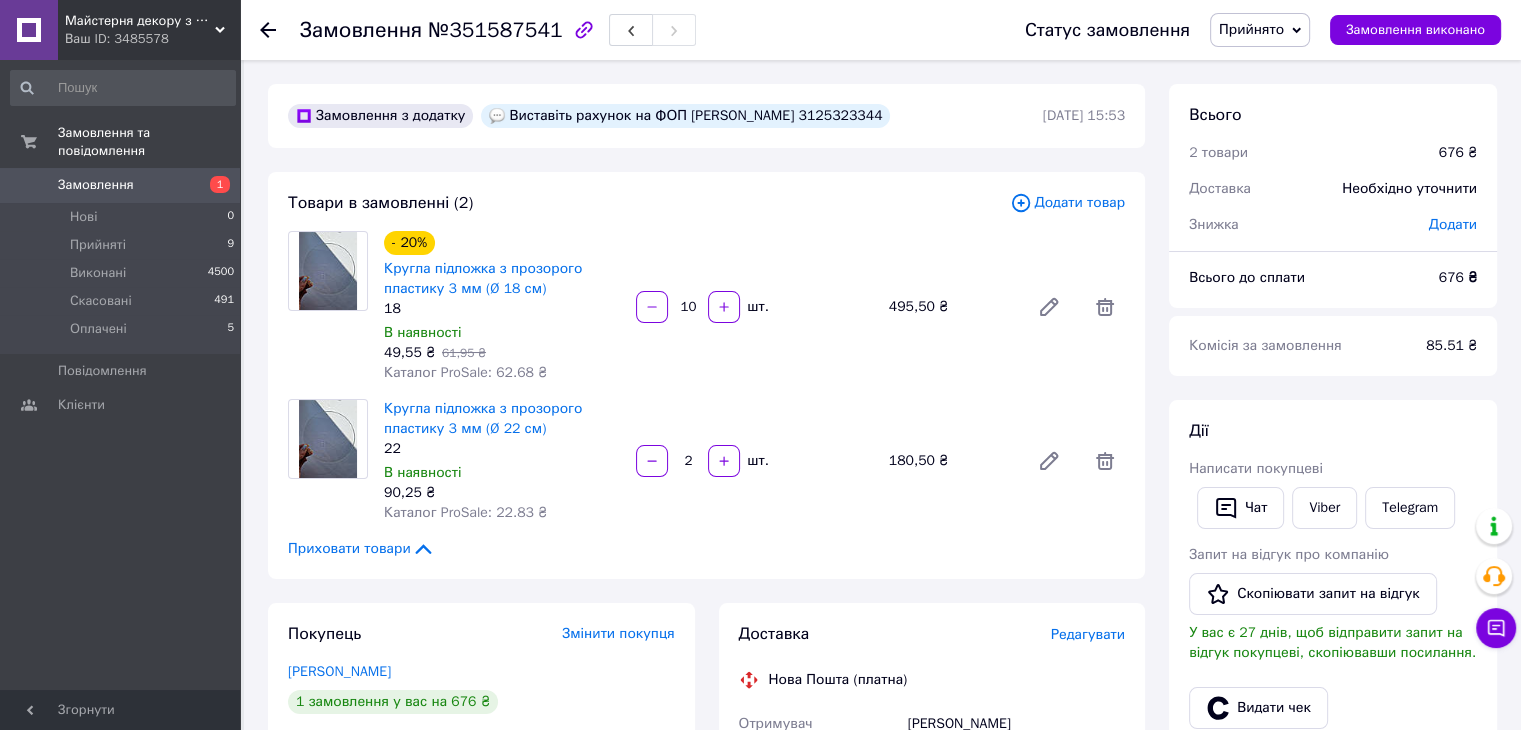 click 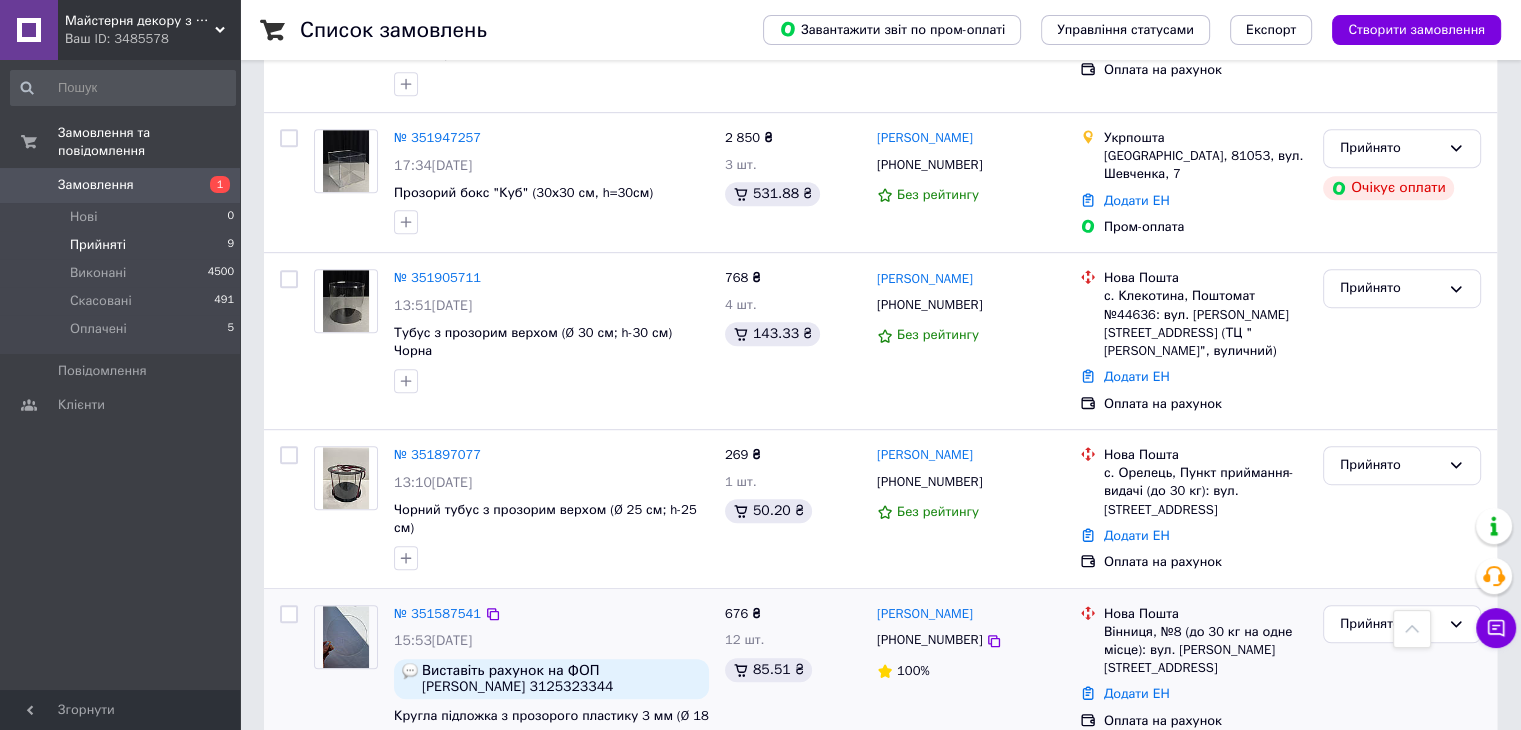 scroll, scrollTop: 1196, scrollLeft: 0, axis: vertical 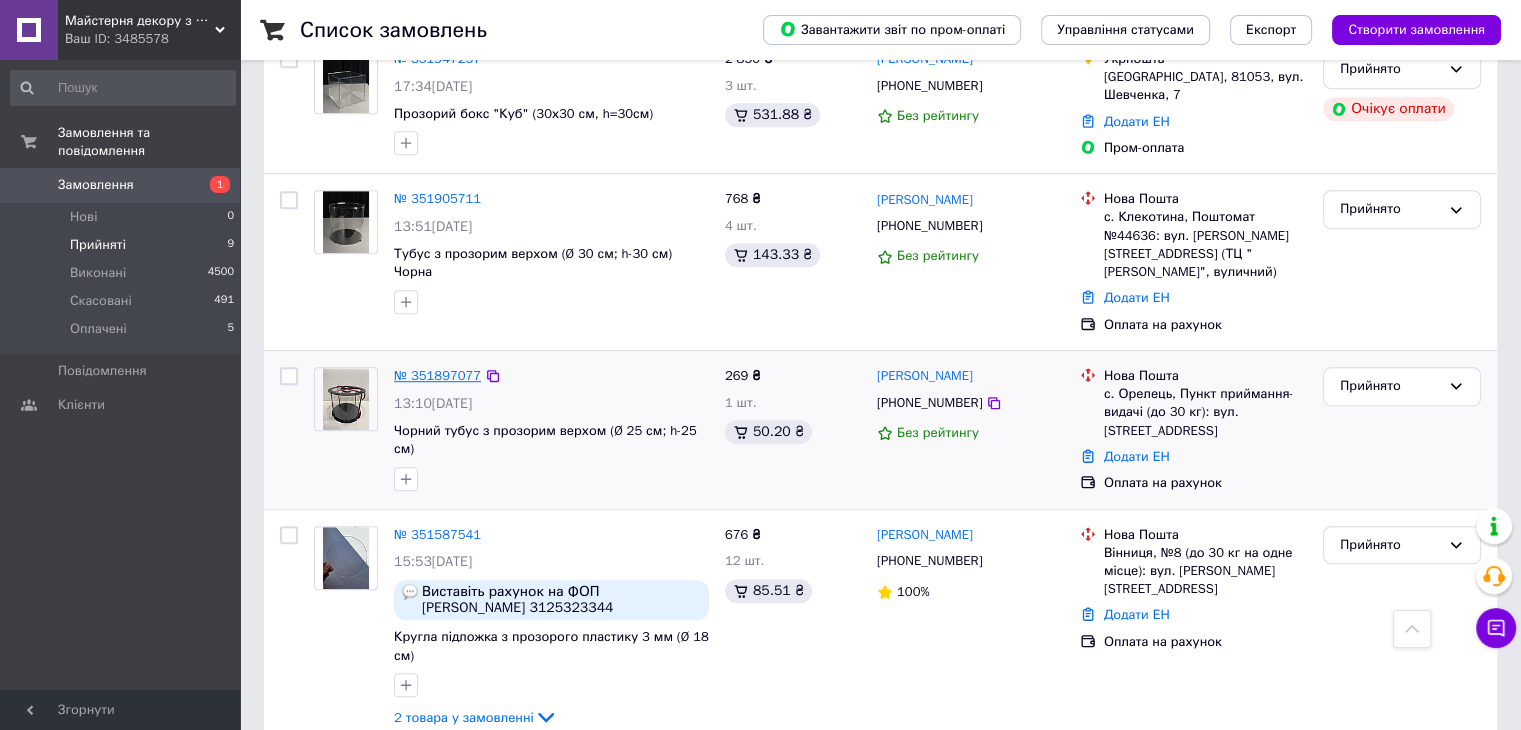 click on "№ 351897077" at bounding box center [437, 375] 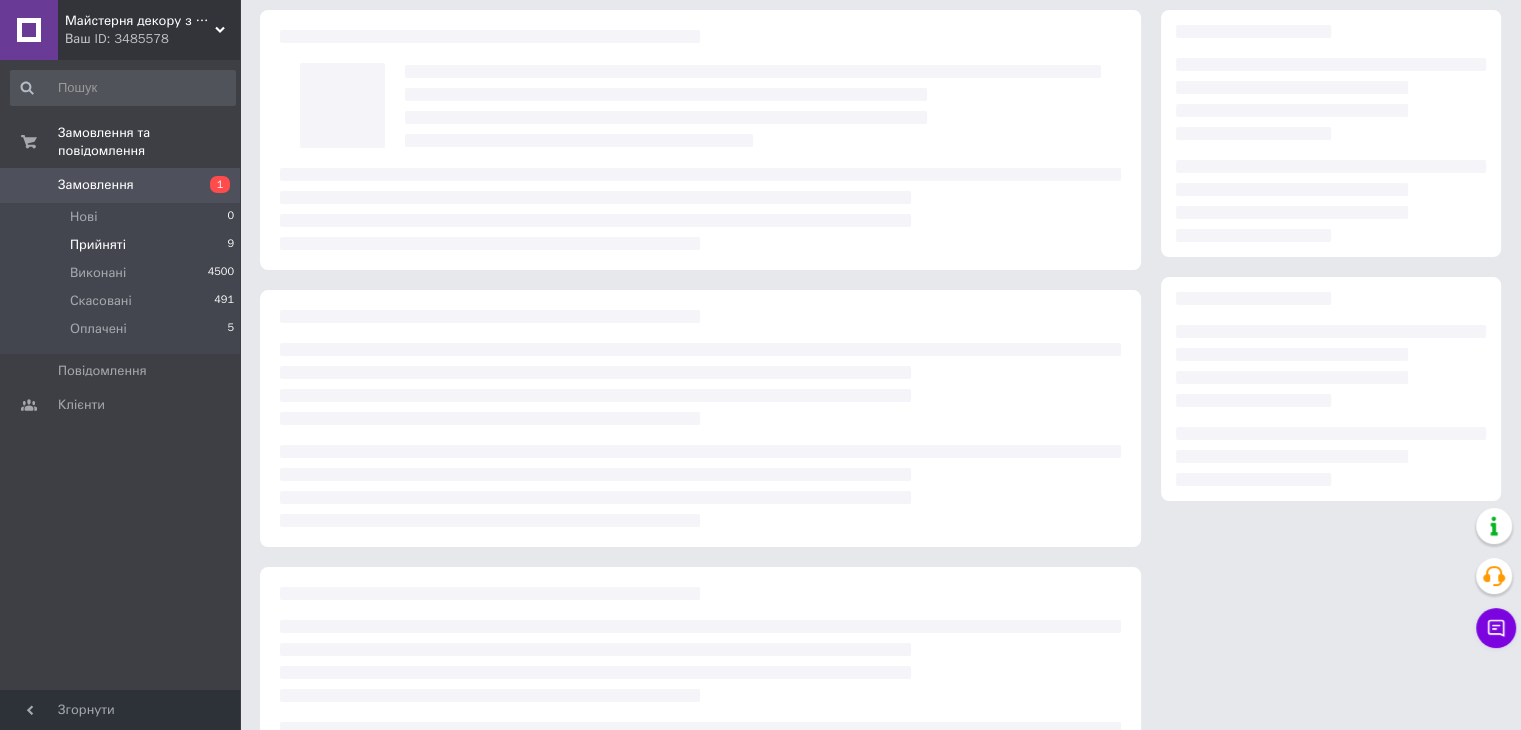 scroll, scrollTop: 0, scrollLeft: 0, axis: both 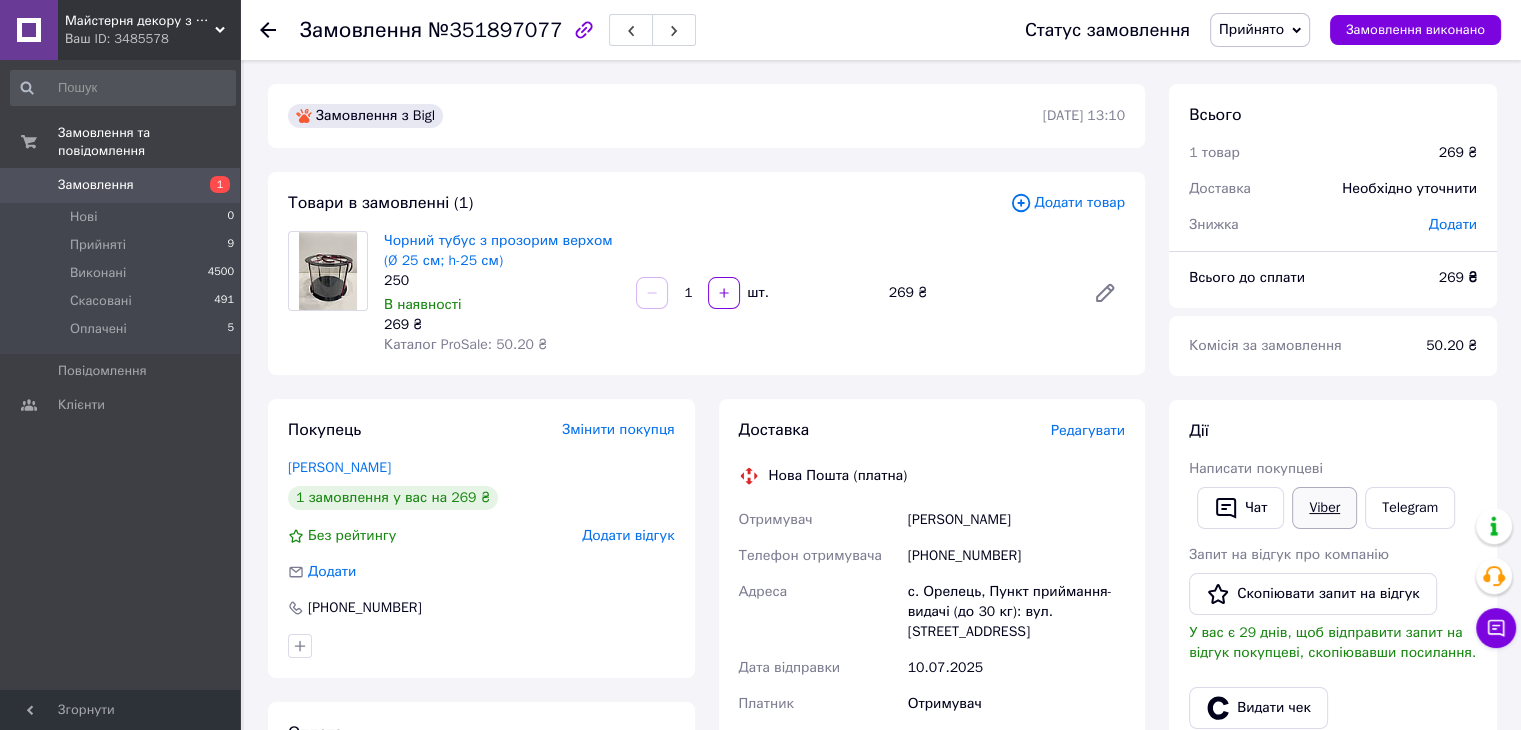 click on "Viber" at bounding box center [1324, 508] 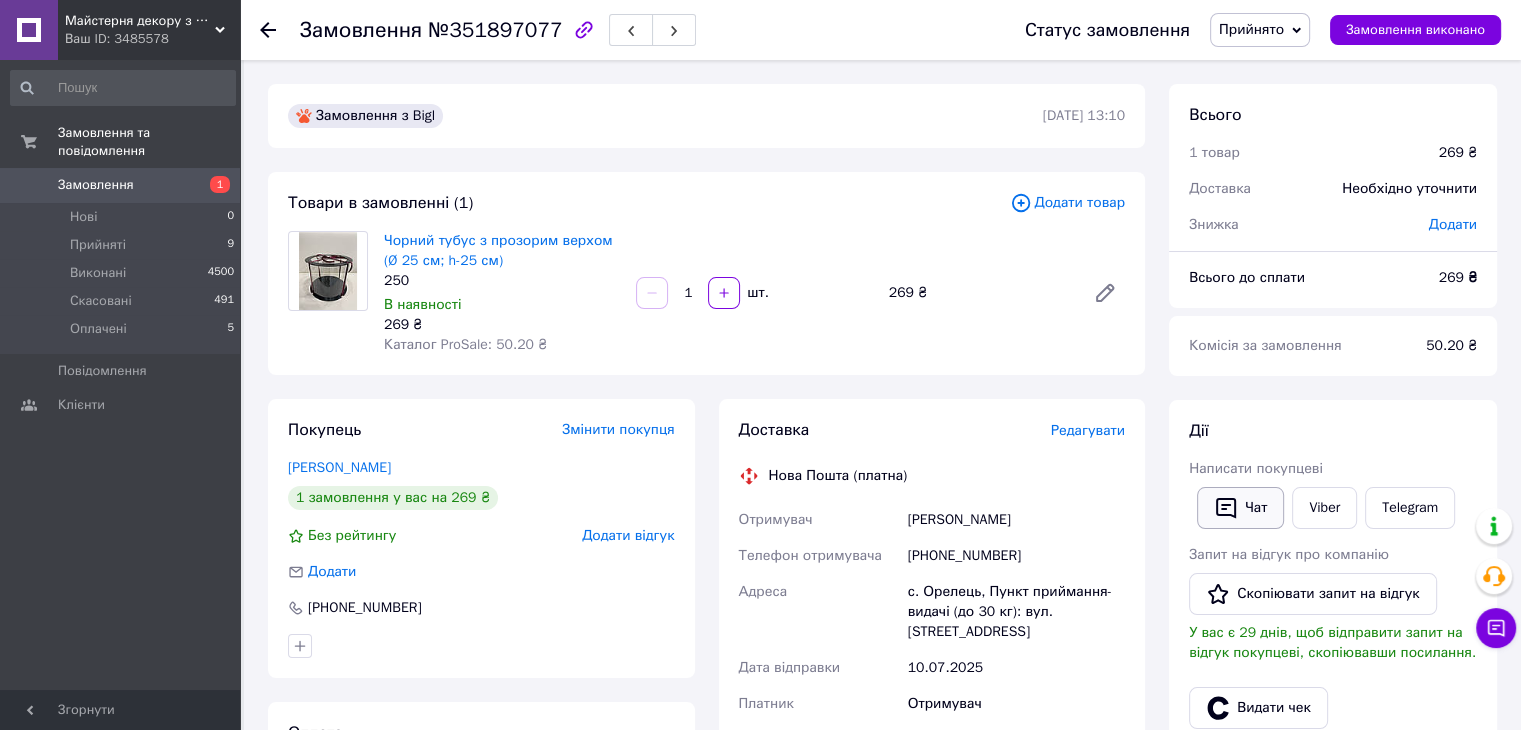 click on "Чат" at bounding box center (1240, 508) 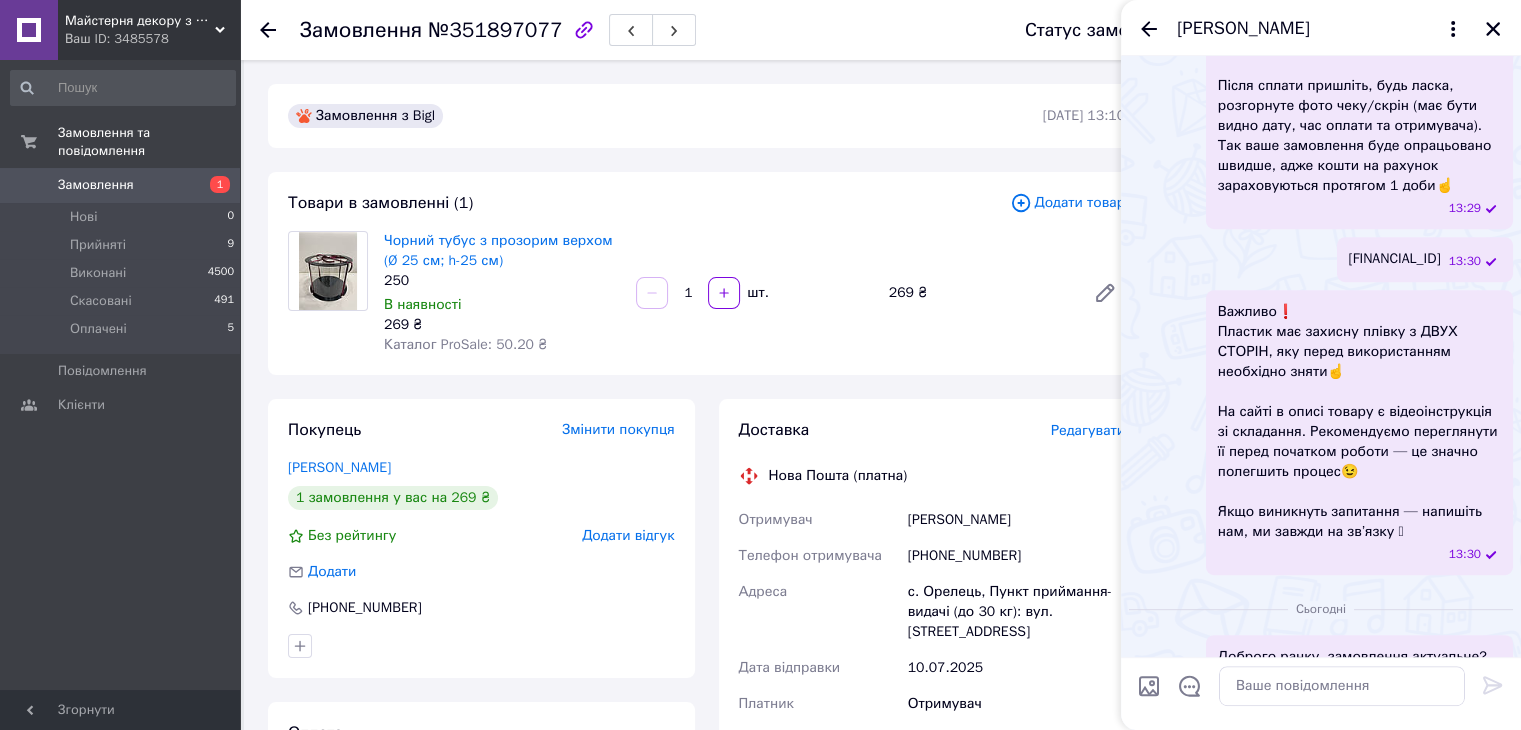 scroll, scrollTop: 872, scrollLeft: 0, axis: vertical 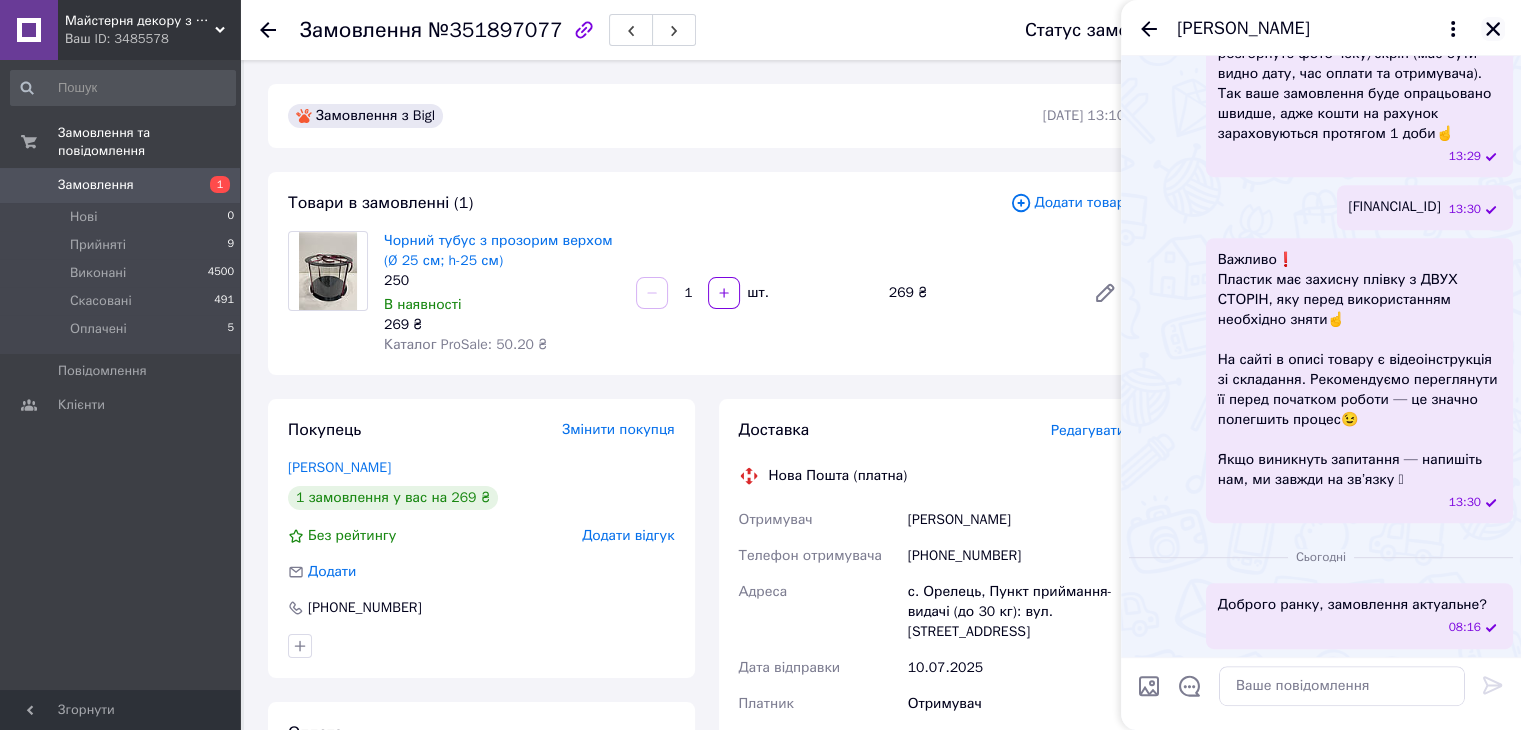 click 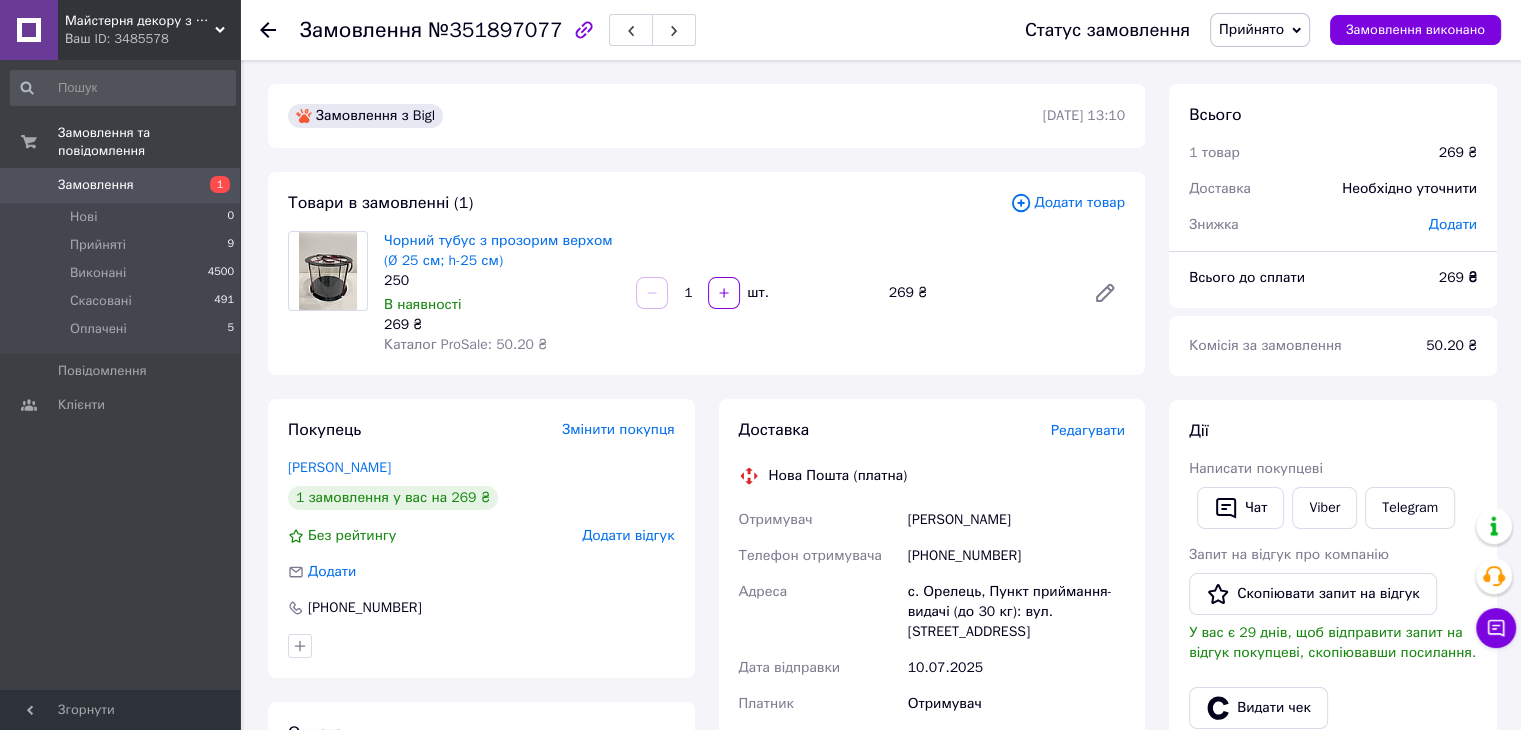 click 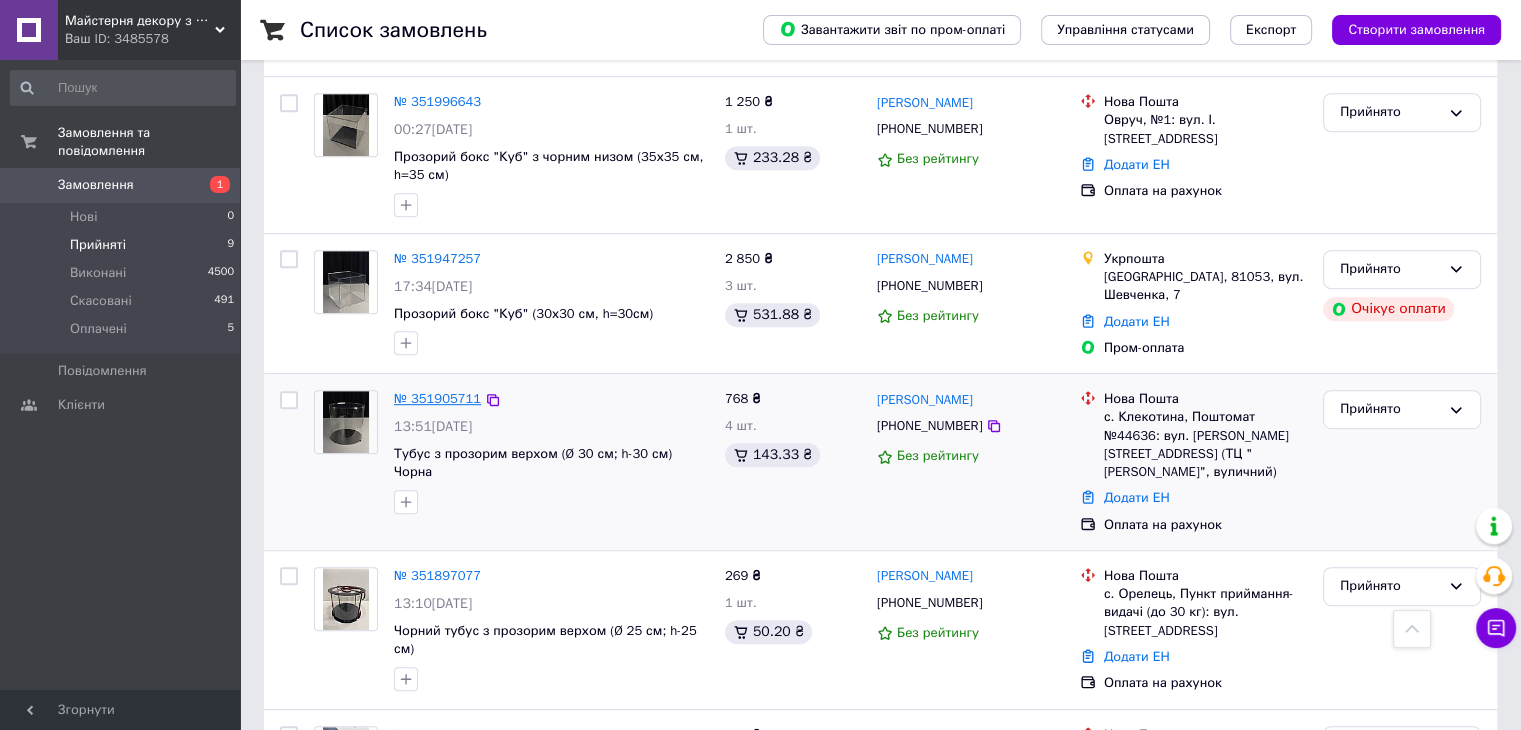 click on "№ 351905711" at bounding box center (437, 398) 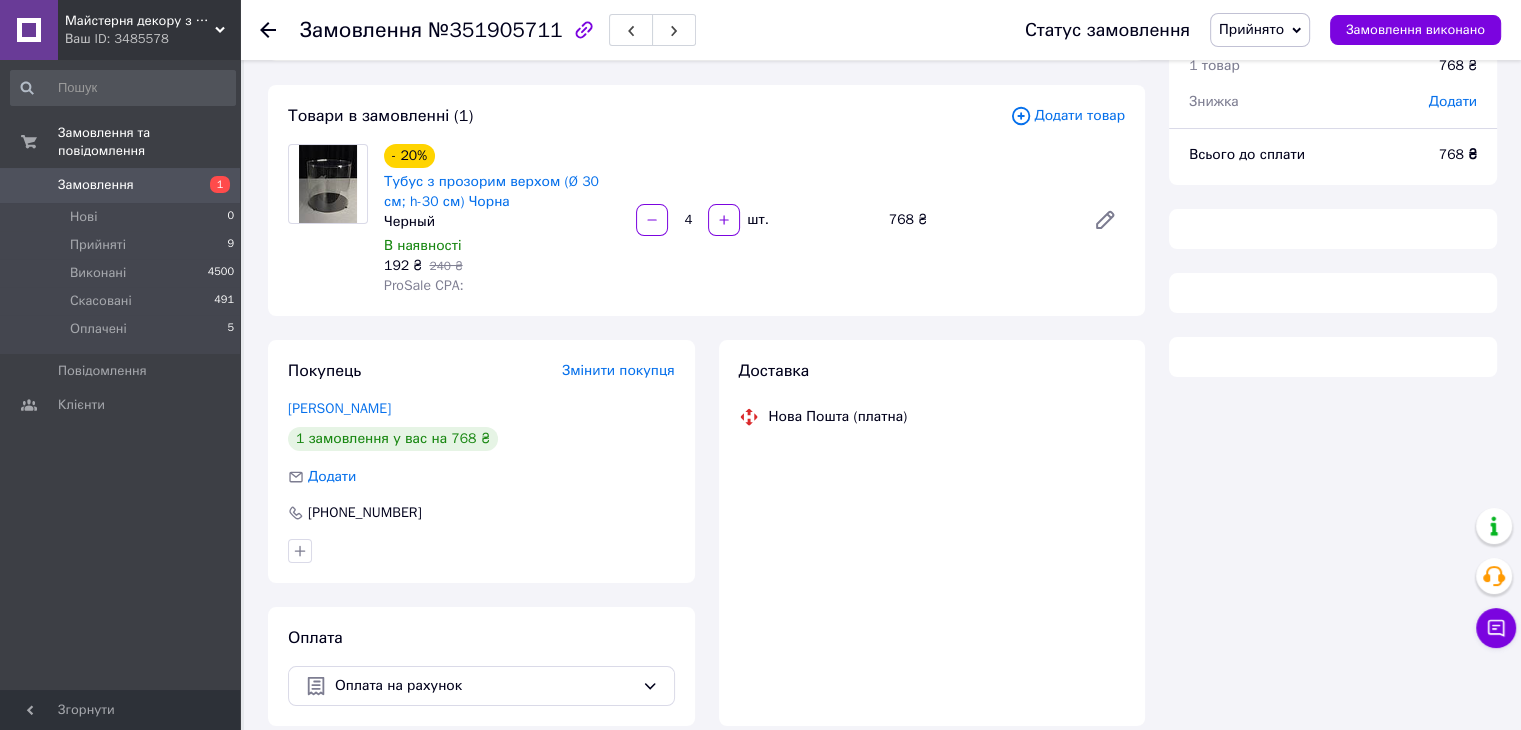scroll, scrollTop: 0, scrollLeft: 0, axis: both 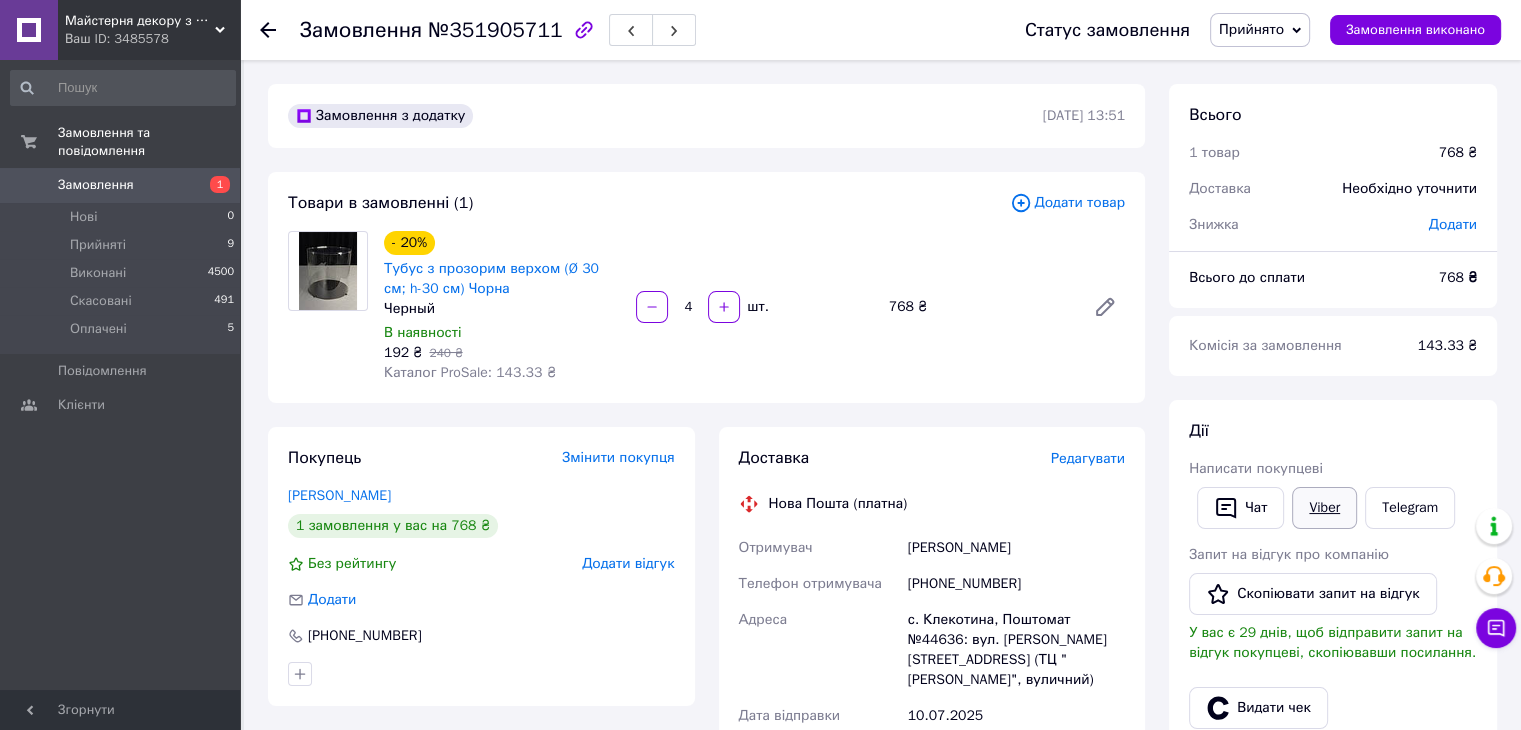 click on "Viber" at bounding box center [1324, 508] 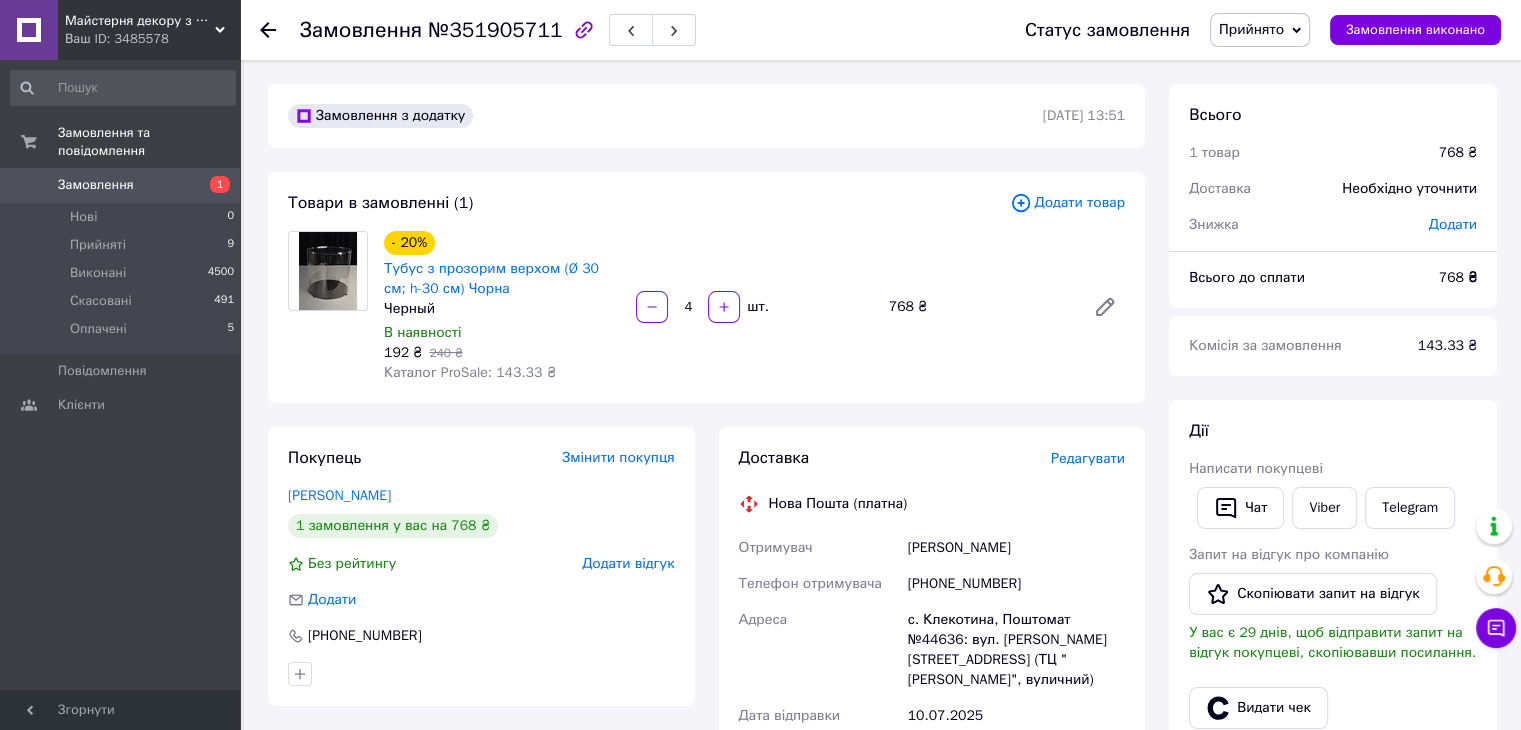 drag, startPoint x: 252, startPoint y: 31, endPoint x: 275, endPoint y: 24, distance: 24.04163 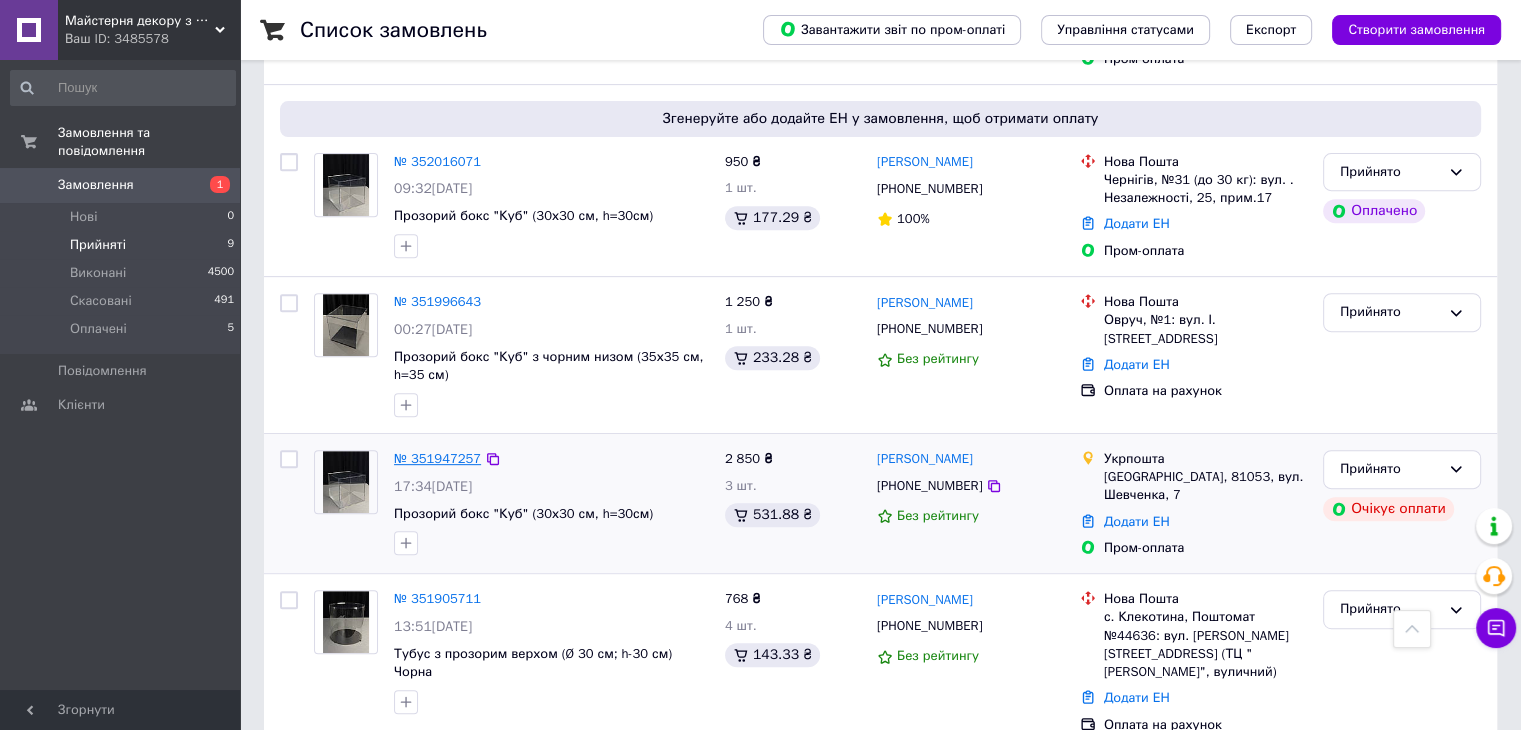 click on "№ 351947257" at bounding box center [437, 458] 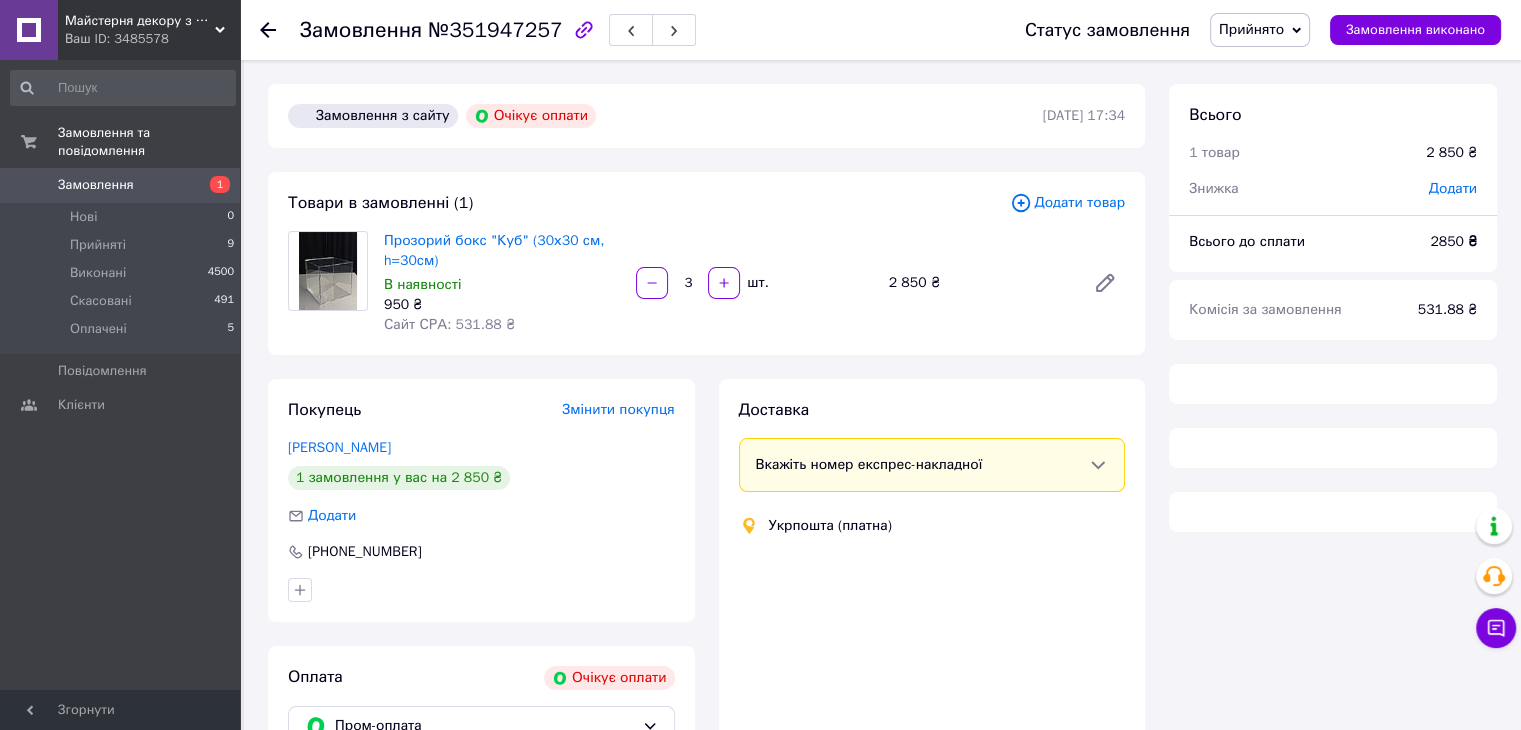 scroll, scrollTop: 0, scrollLeft: 0, axis: both 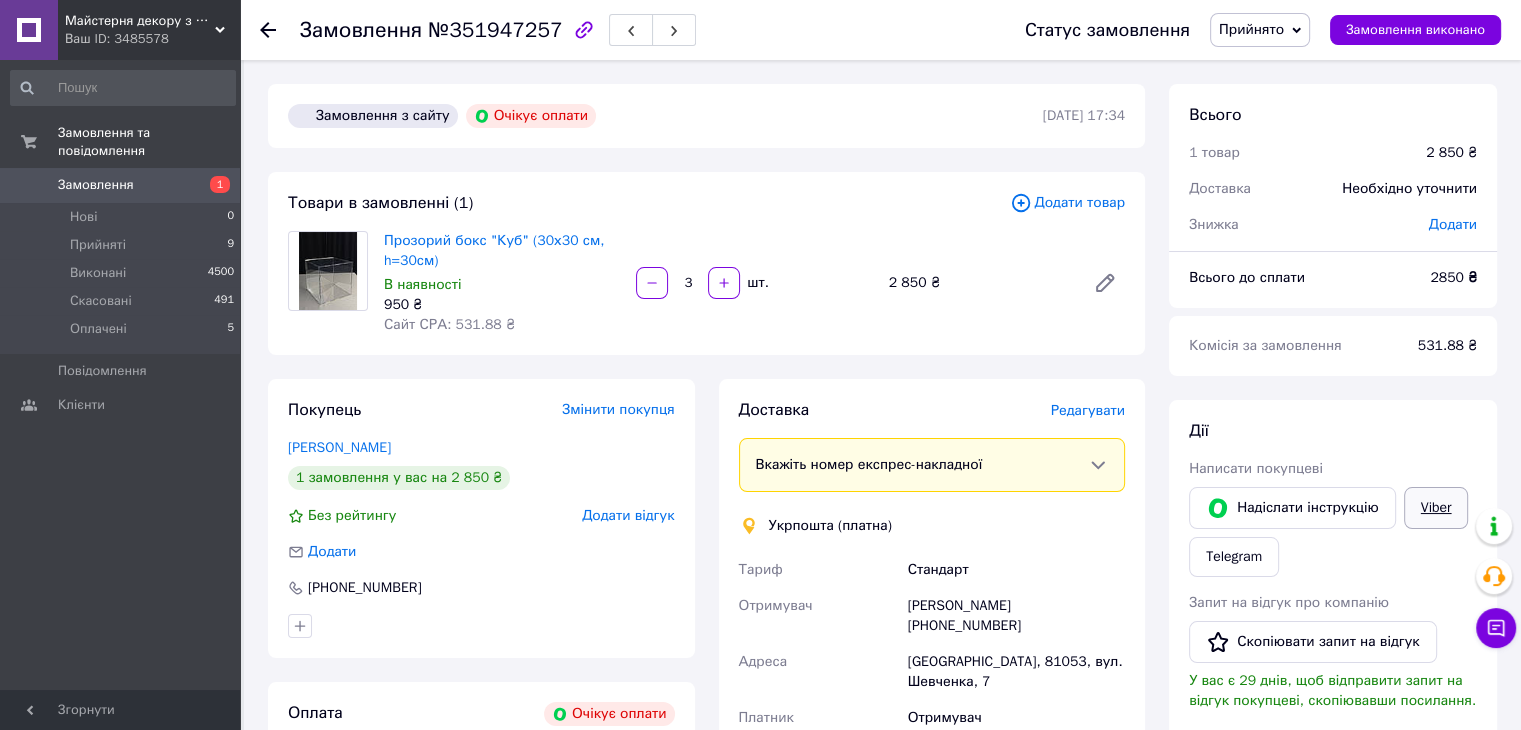 click on "Viber" at bounding box center (1436, 508) 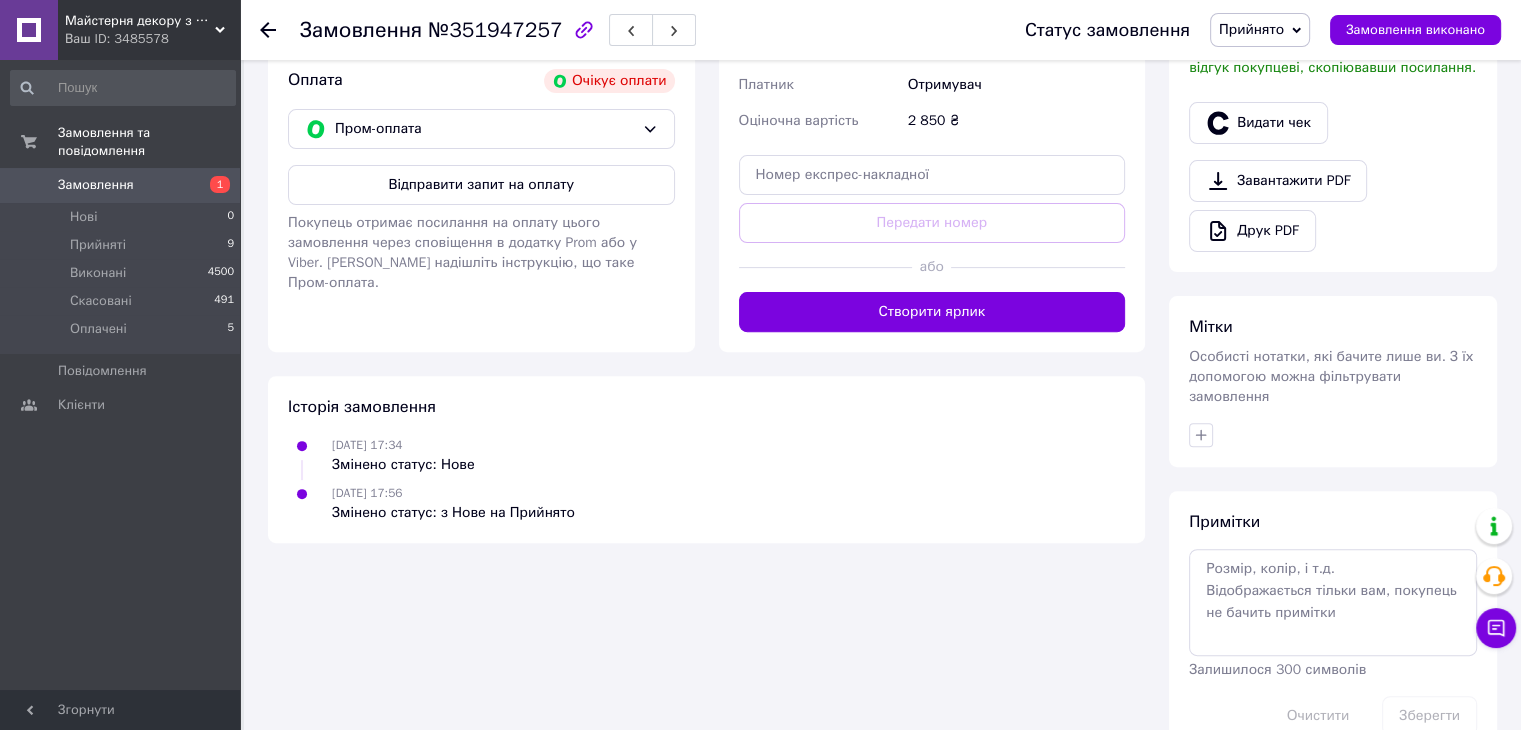 scroll, scrollTop: 660, scrollLeft: 0, axis: vertical 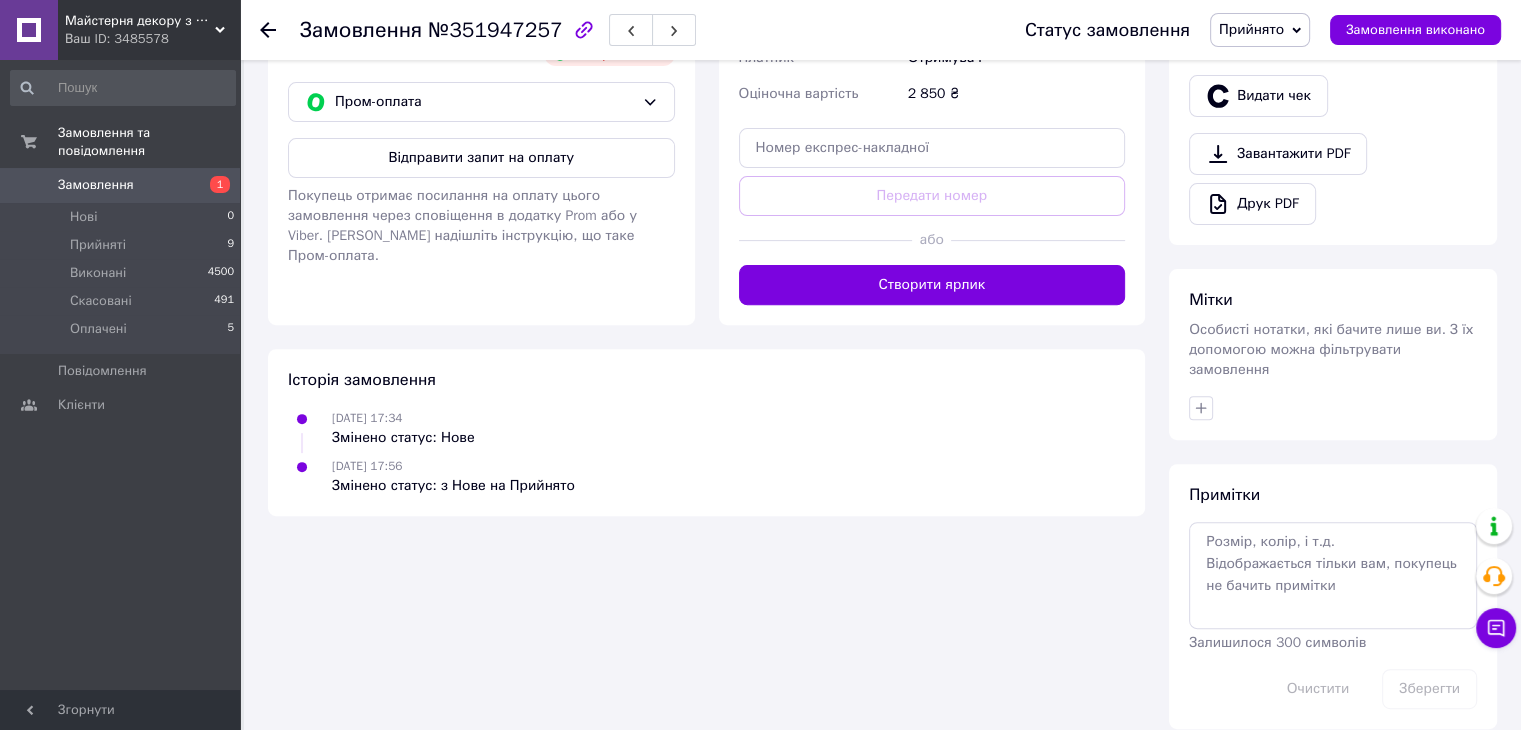 click 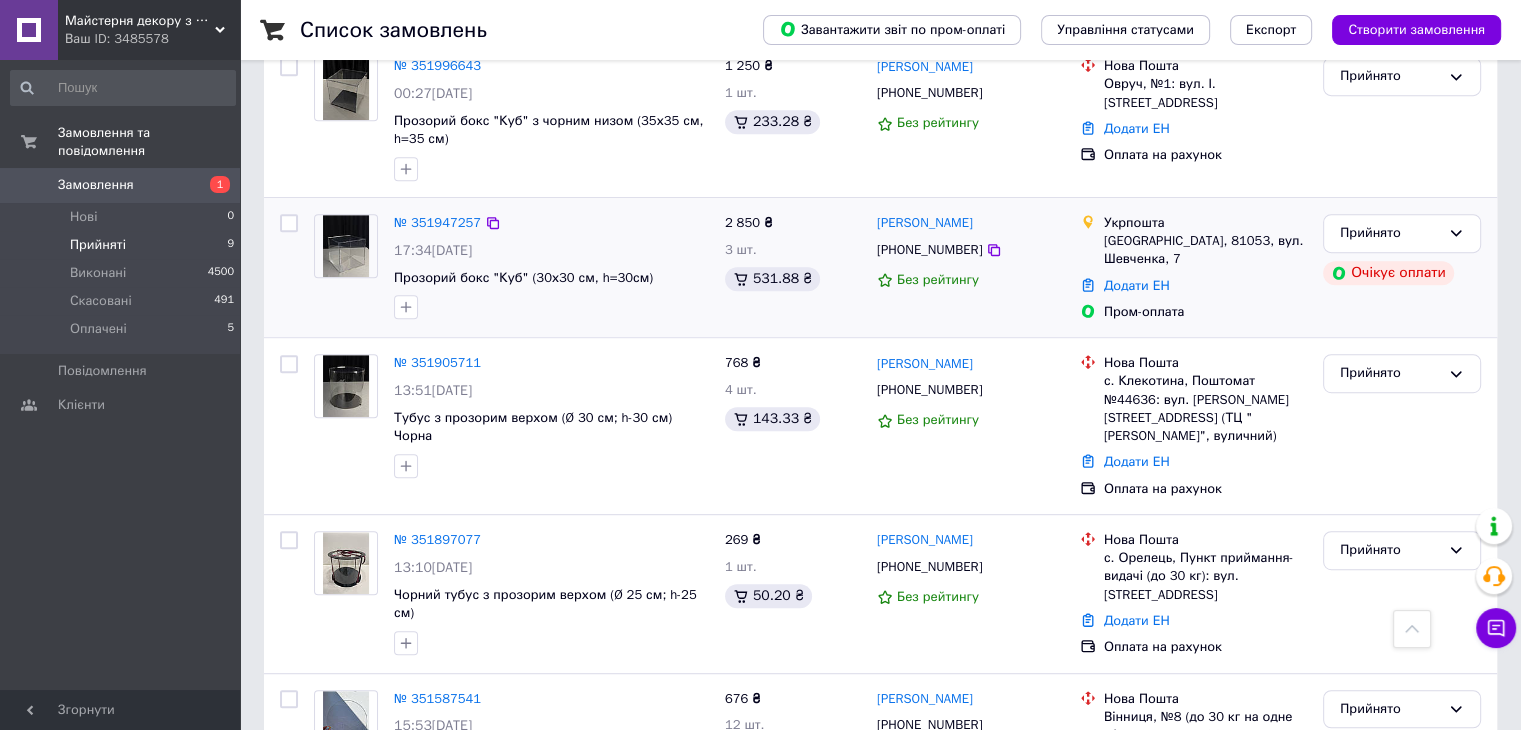 scroll, scrollTop: 996, scrollLeft: 0, axis: vertical 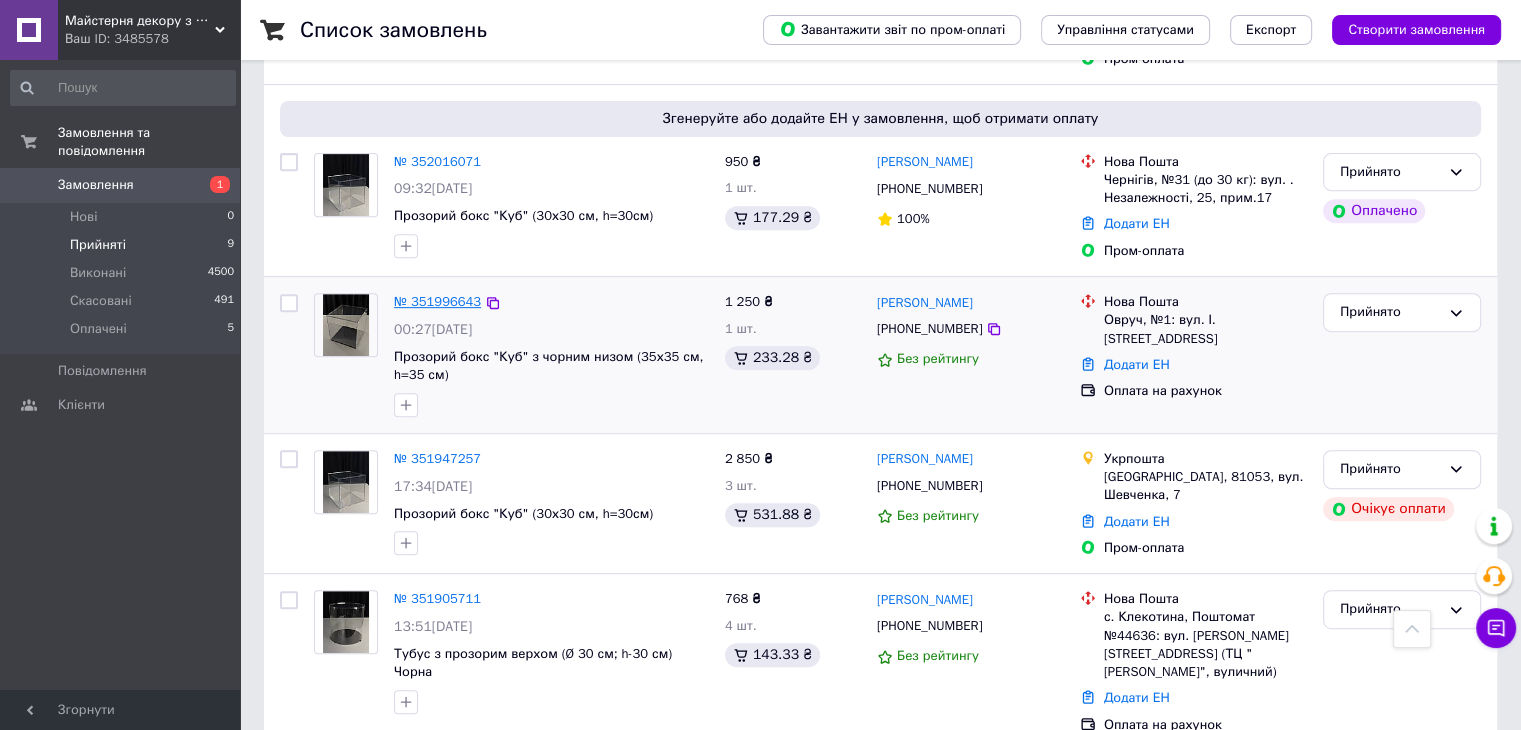 click on "№ 351996643" at bounding box center (437, 301) 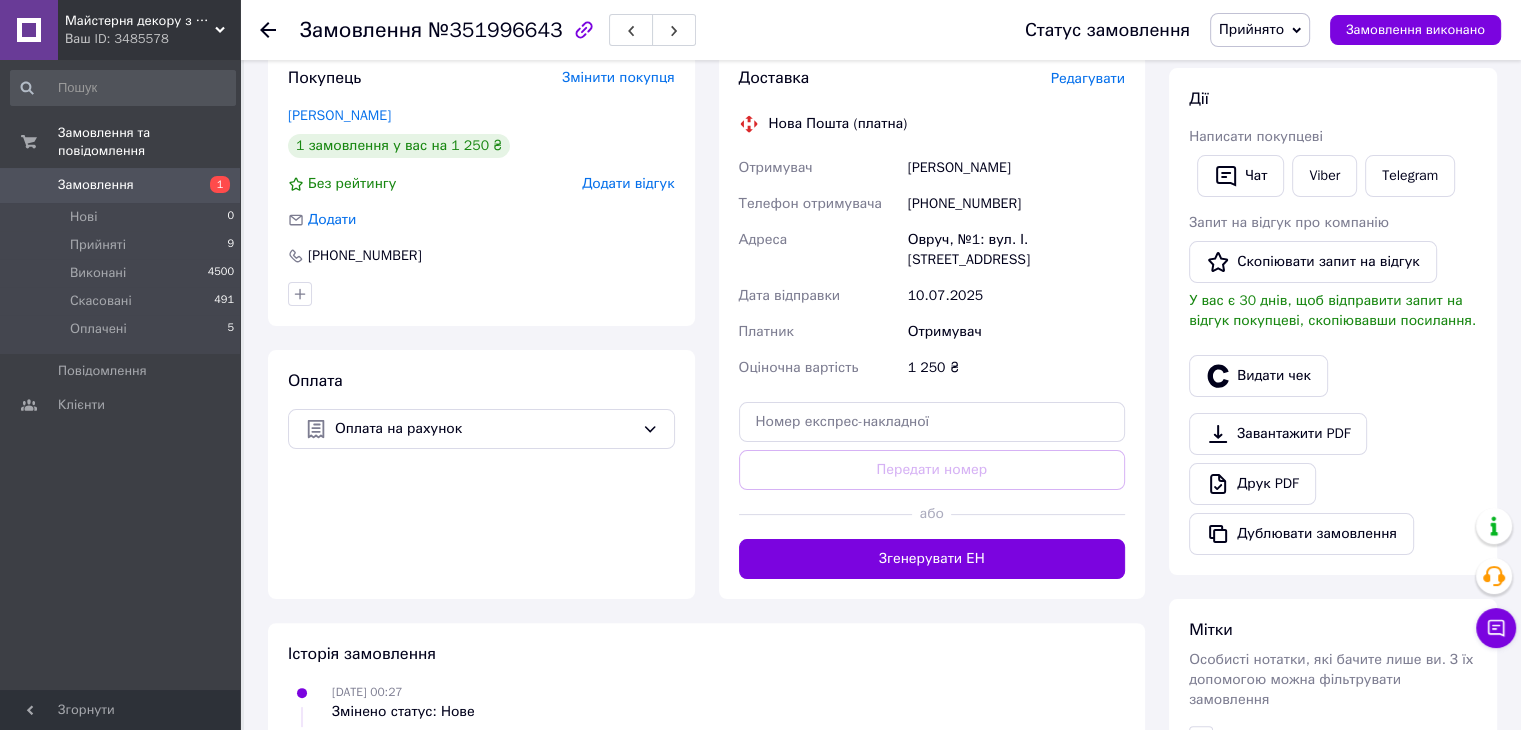 scroll, scrollTop: 400, scrollLeft: 0, axis: vertical 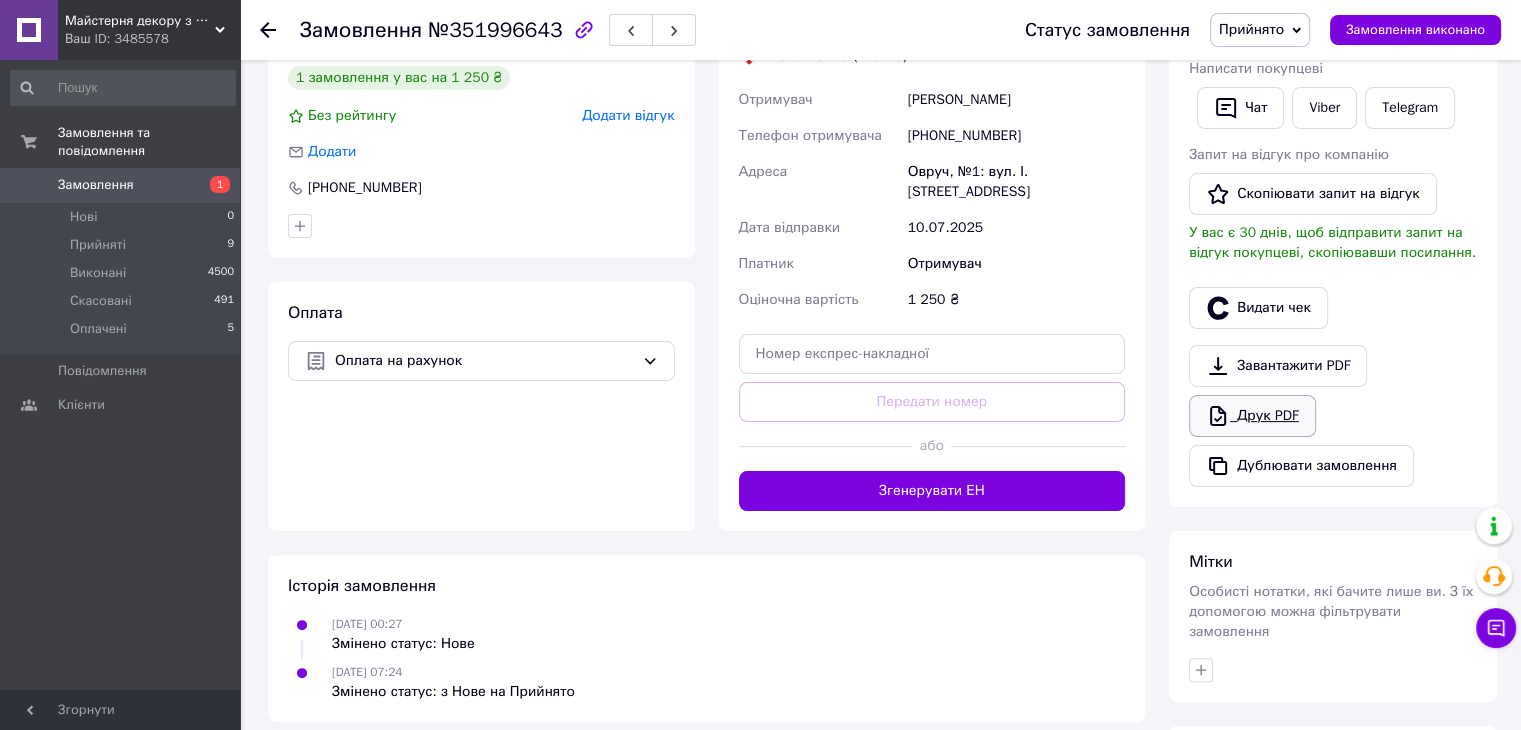 click on "Друк PDF" at bounding box center (1252, 416) 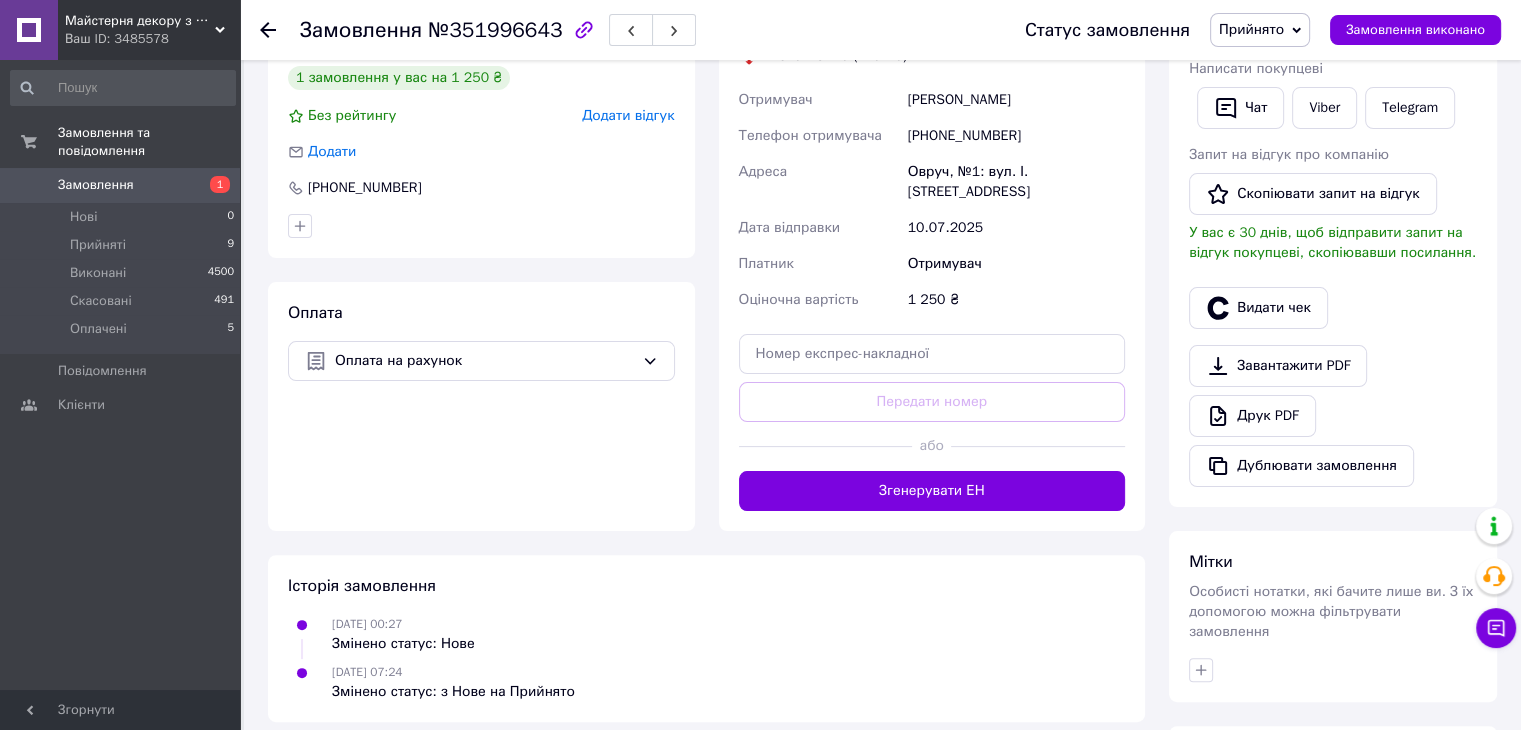 scroll, scrollTop: 100, scrollLeft: 0, axis: vertical 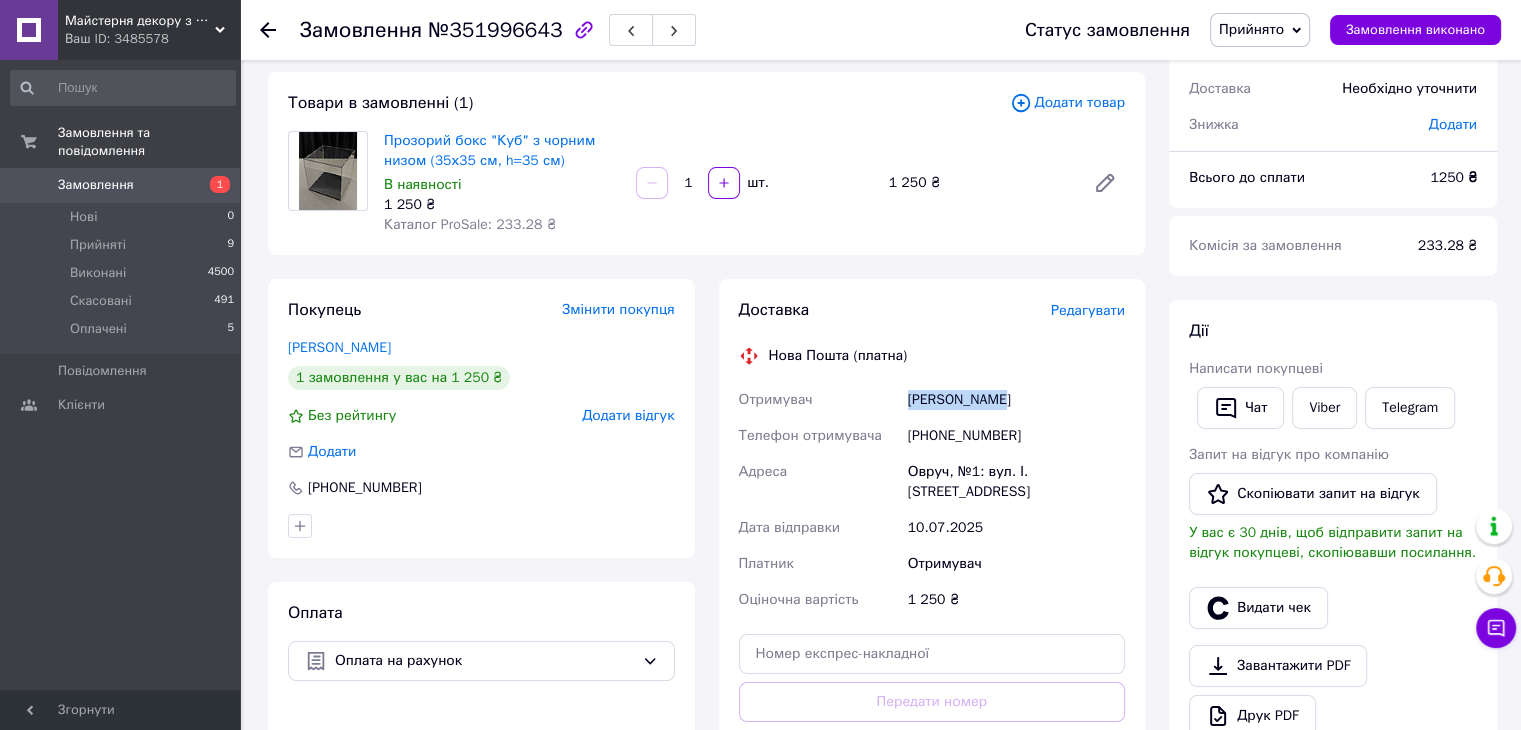 click on "Доставка Редагувати Нова Пошта (платна) Отримувач Чубар Тетяна Телефон отримувача +380676650035 Адреса Овруч, №1: вул. І. Богуна, 8-а Дата відправки 10.07.2025 Платник Отримувач Оціночна вартість 1 250 ₴ Передати номер або Згенерувати ЕН" at bounding box center [932, 555] 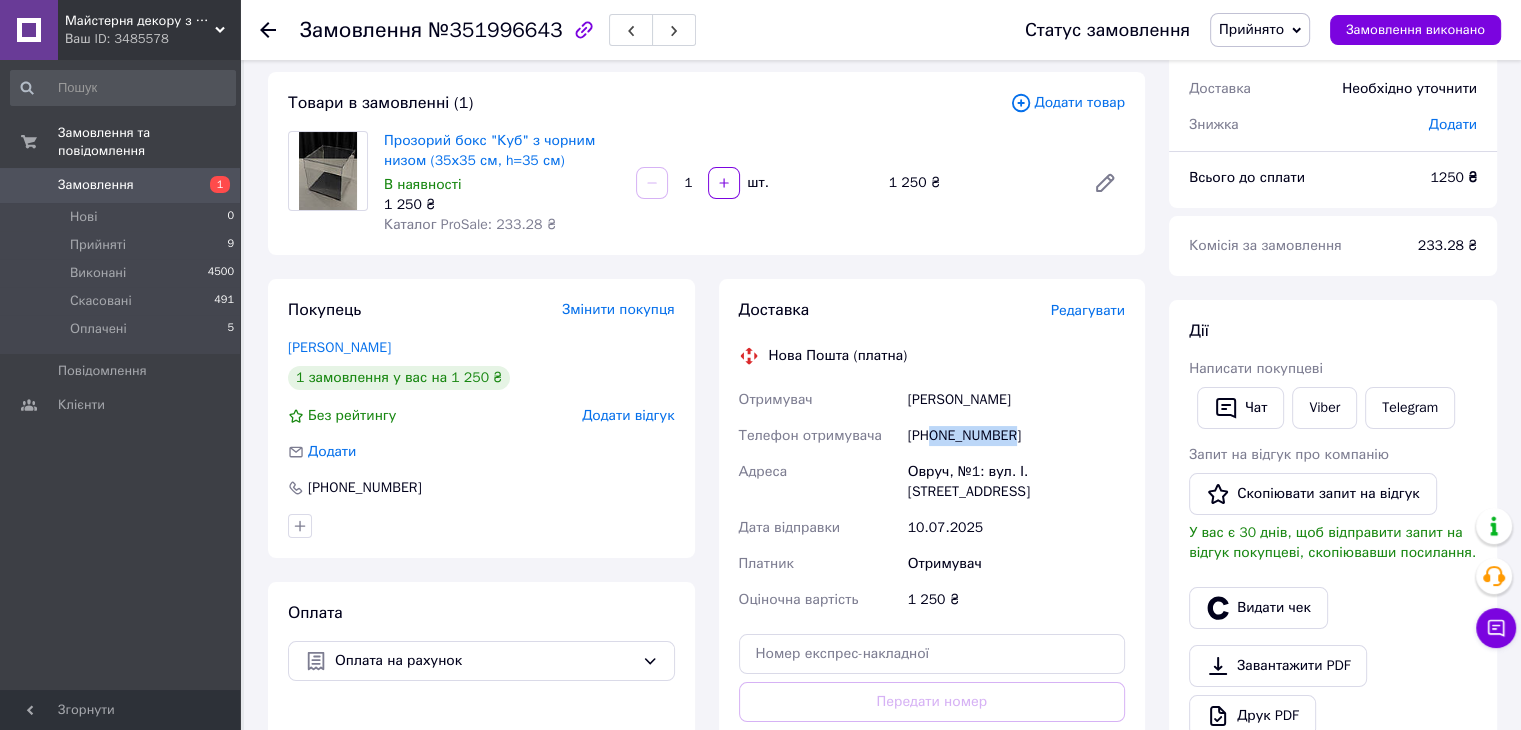 drag, startPoint x: 931, startPoint y: 435, endPoint x: 992, endPoint y: 435, distance: 61 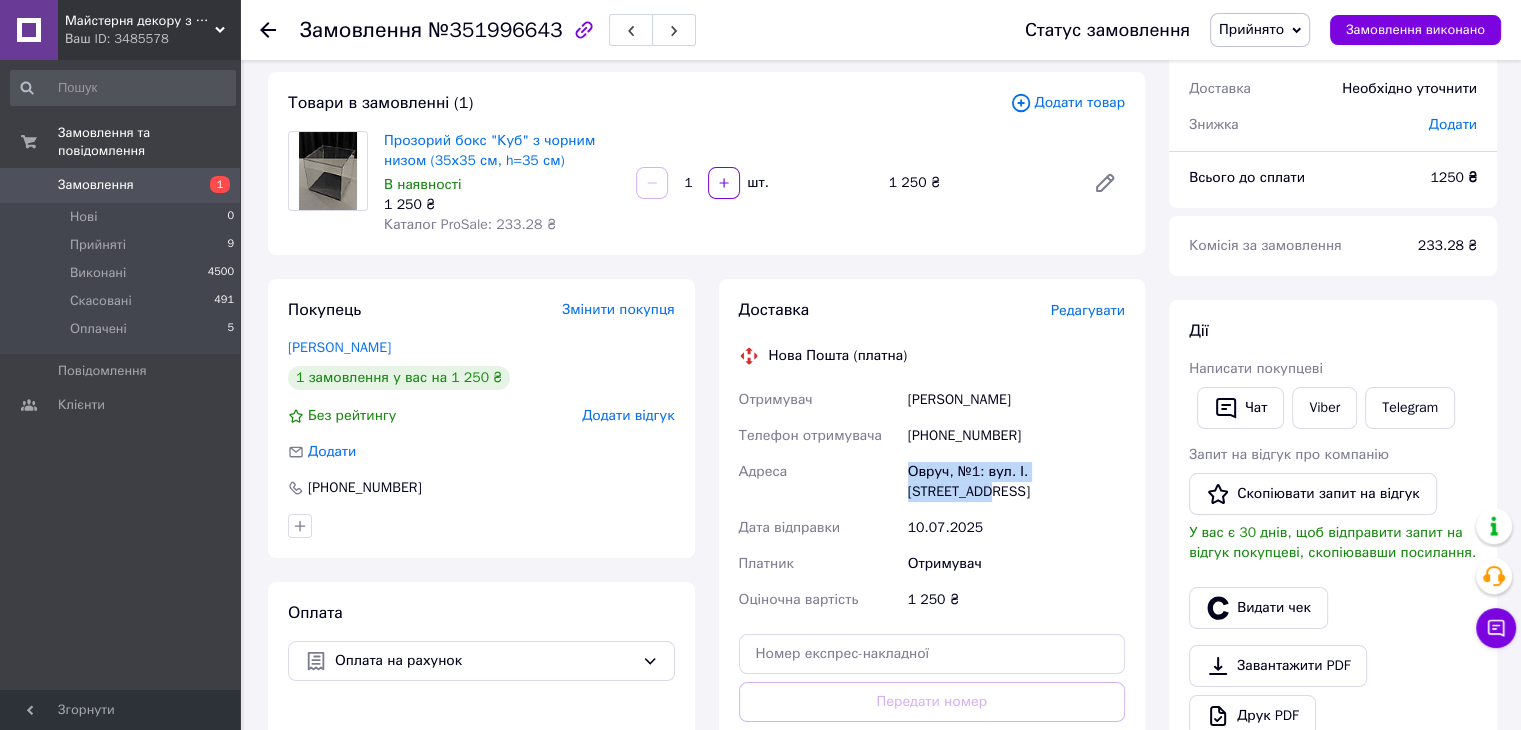 drag, startPoint x: 879, startPoint y: 461, endPoint x: 1104, endPoint y: 477, distance: 225.56818 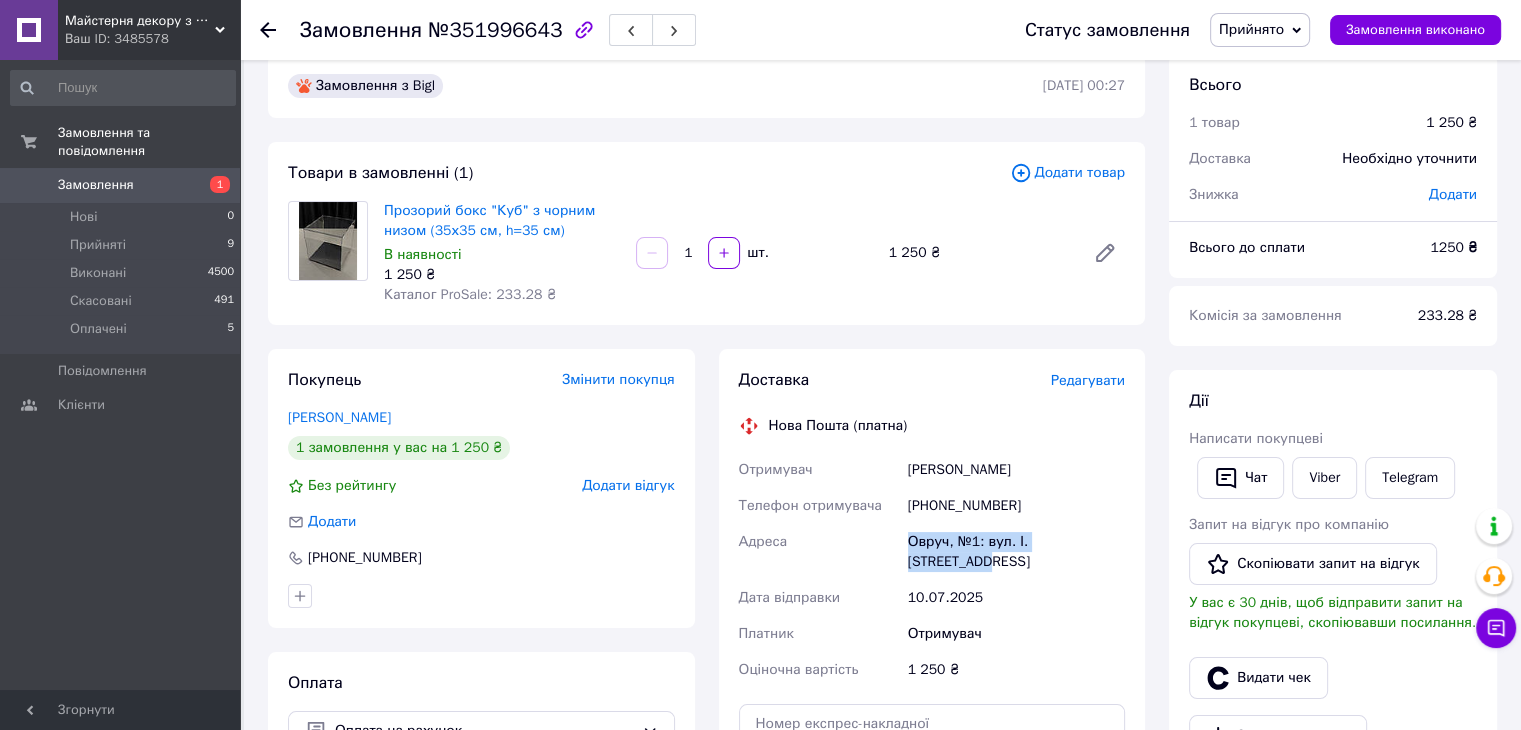 scroll, scrollTop: 0, scrollLeft: 0, axis: both 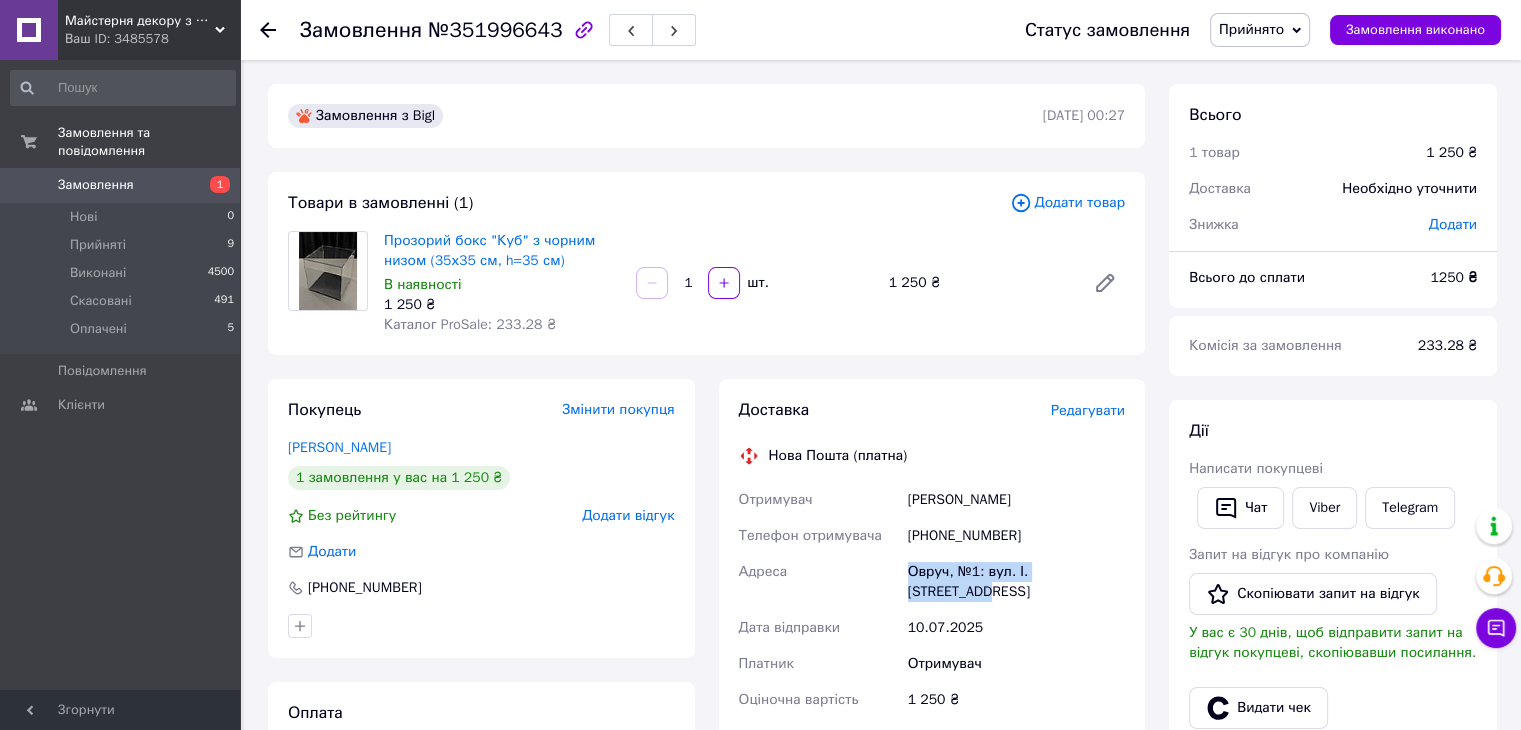 click on "Прийнято" at bounding box center [1260, 30] 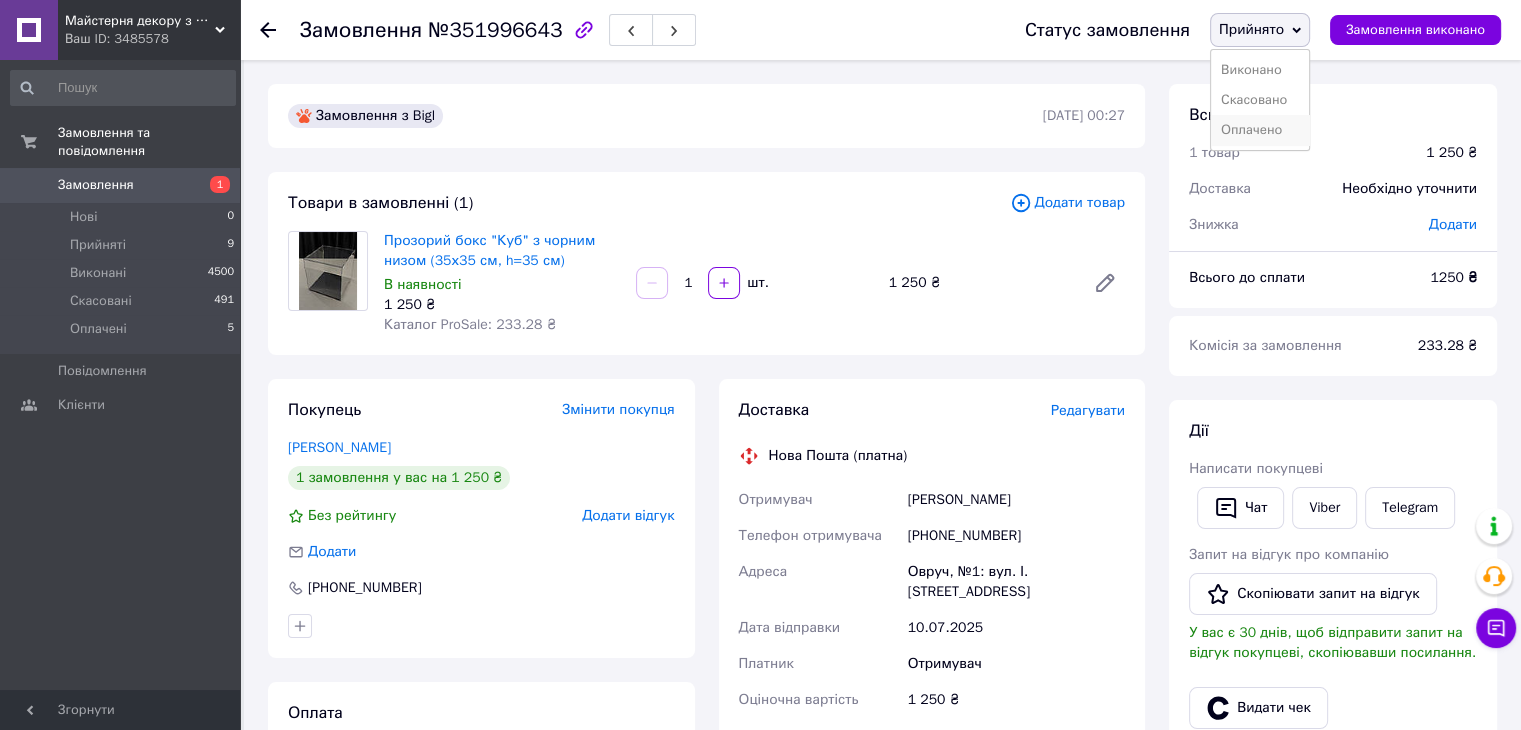 drag, startPoint x: 1284, startPoint y: 129, endPoint x: 970, endPoint y: 19, distance: 332.71008 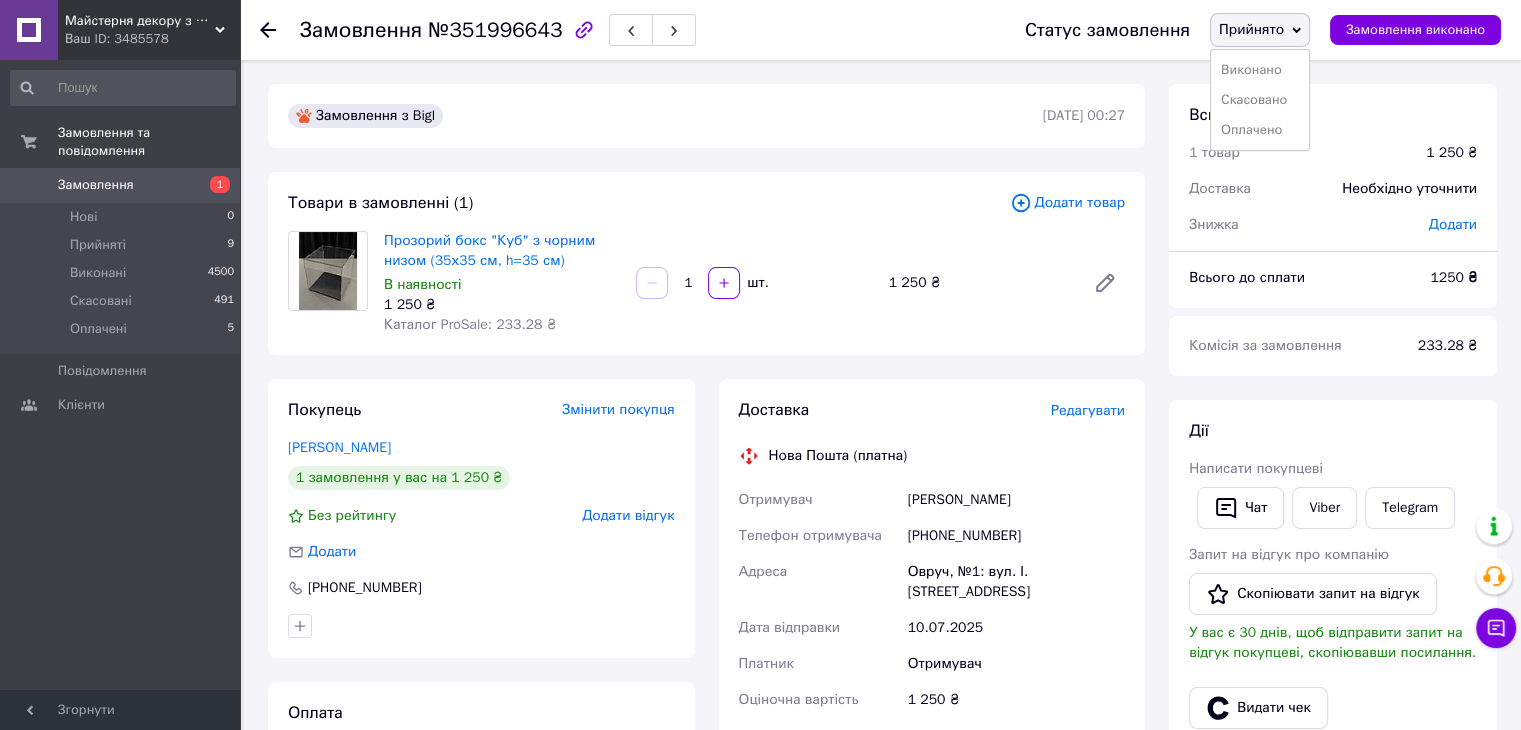 click on "Оплачено" at bounding box center [1260, 130] 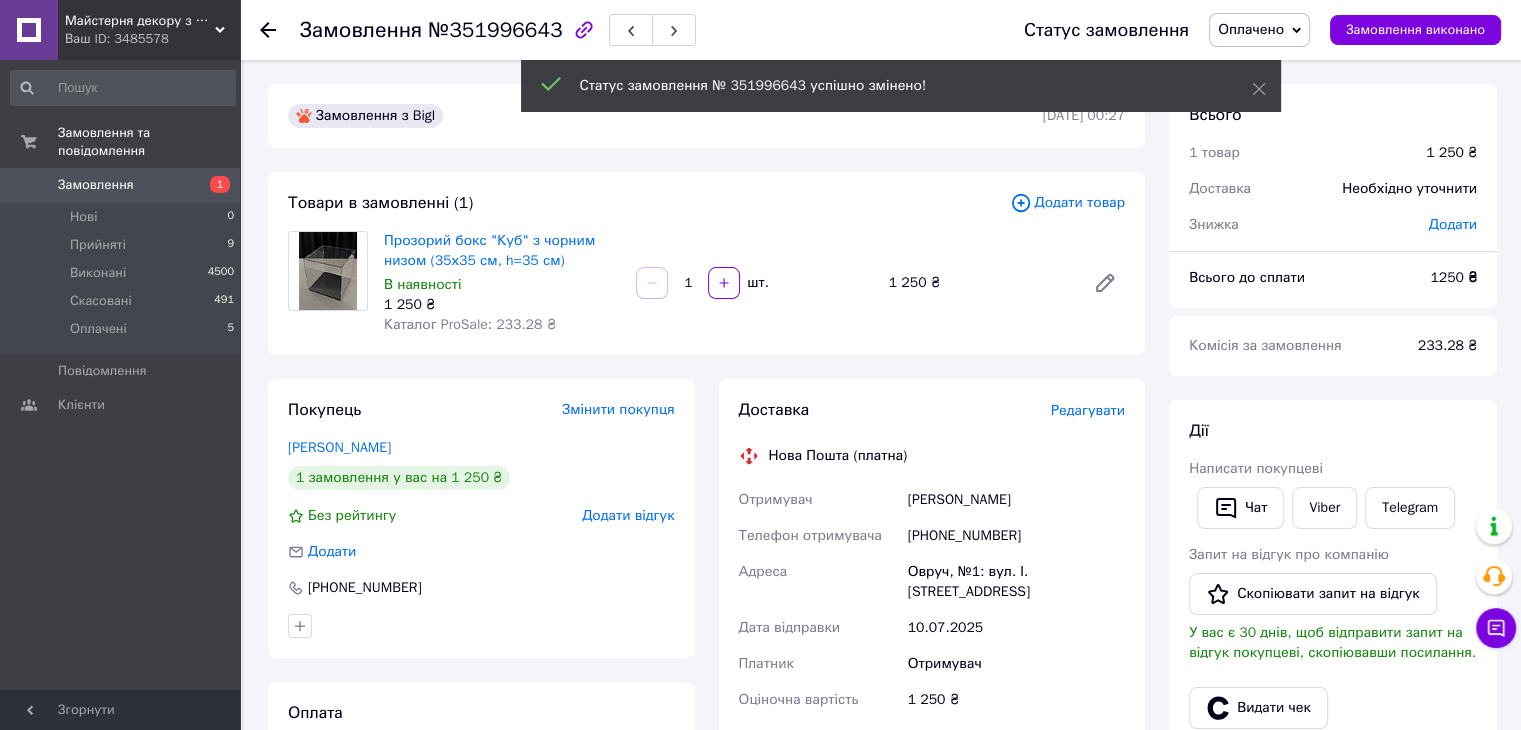 click 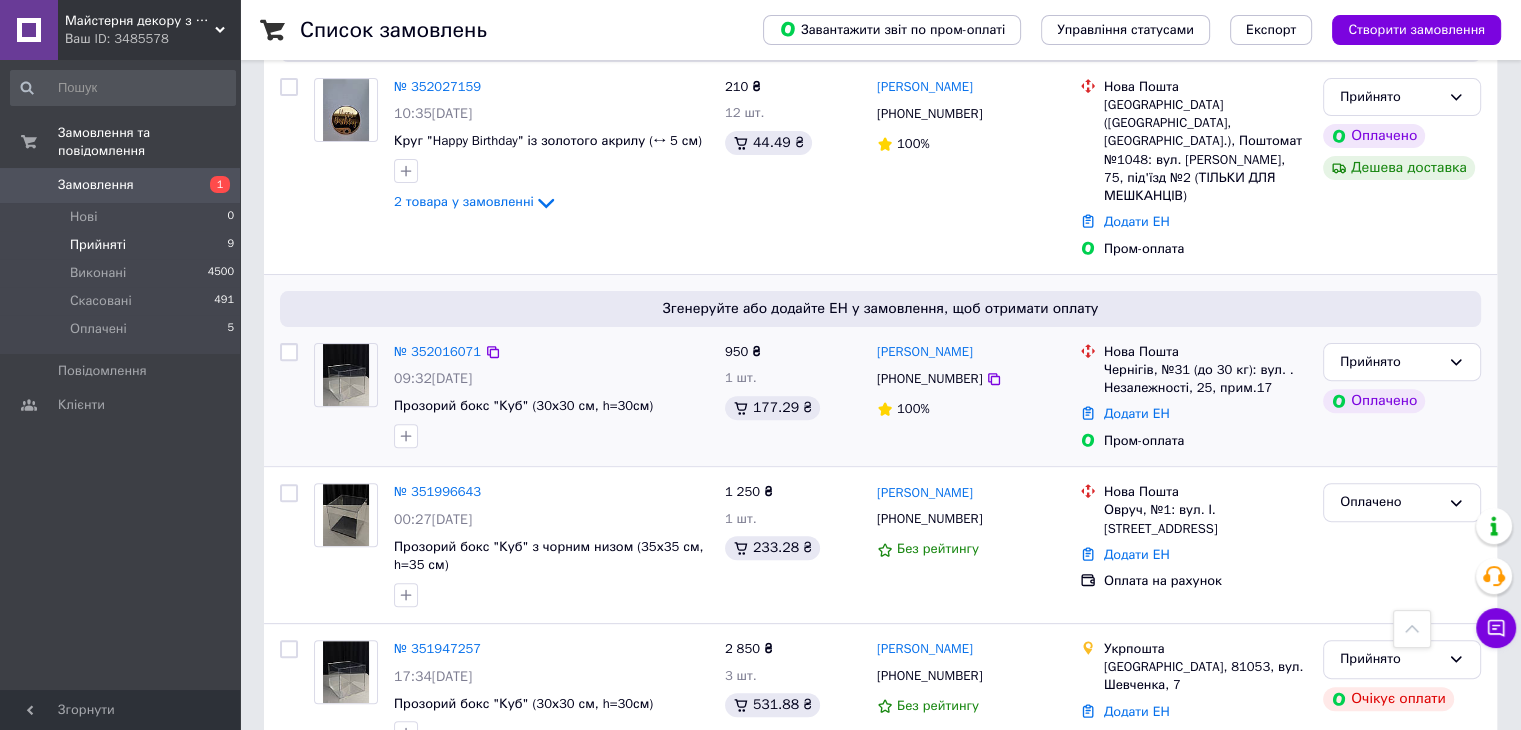 scroll, scrollTop: 600, scrollLeft: 0, axis: vertical 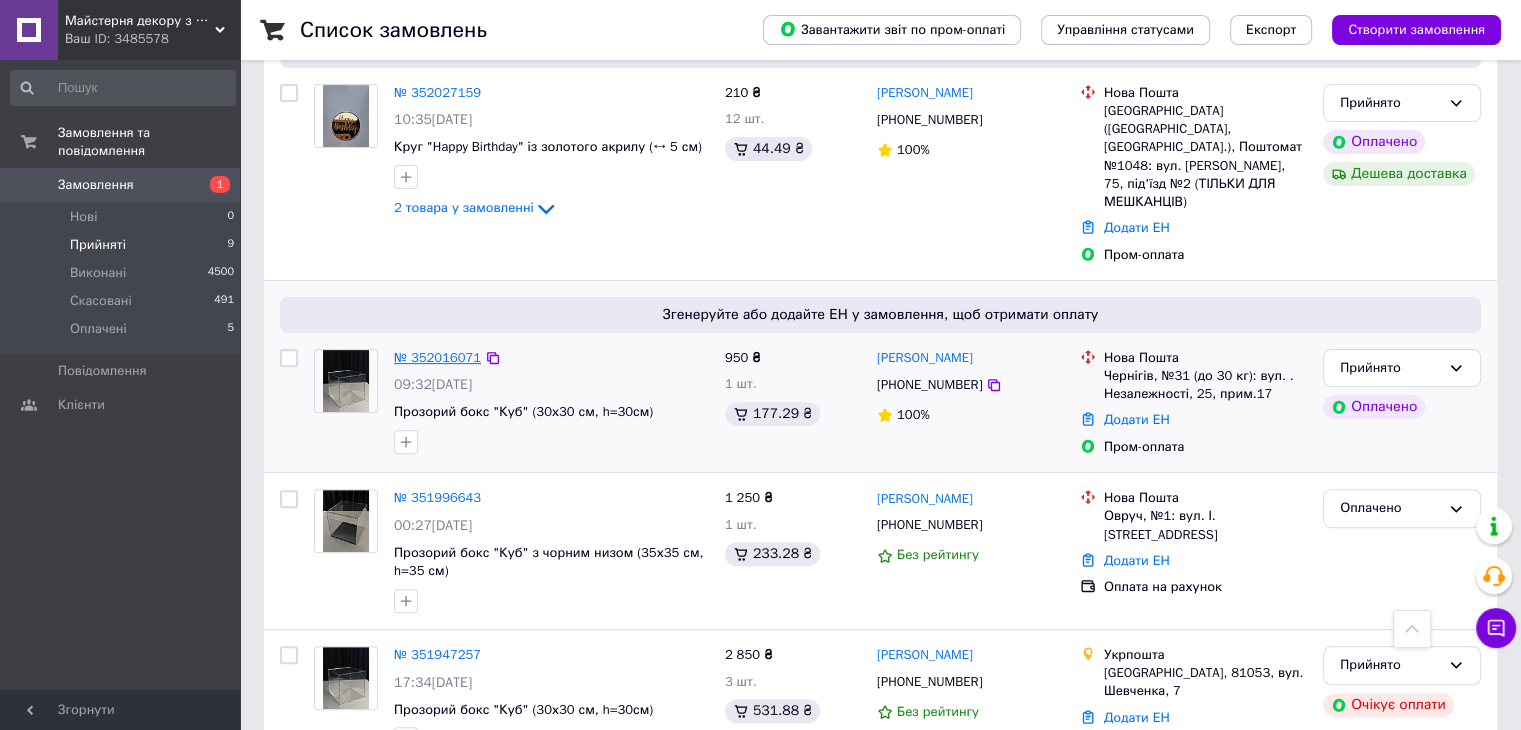 click on "№ 352016071" at bounding box center (437, 357) 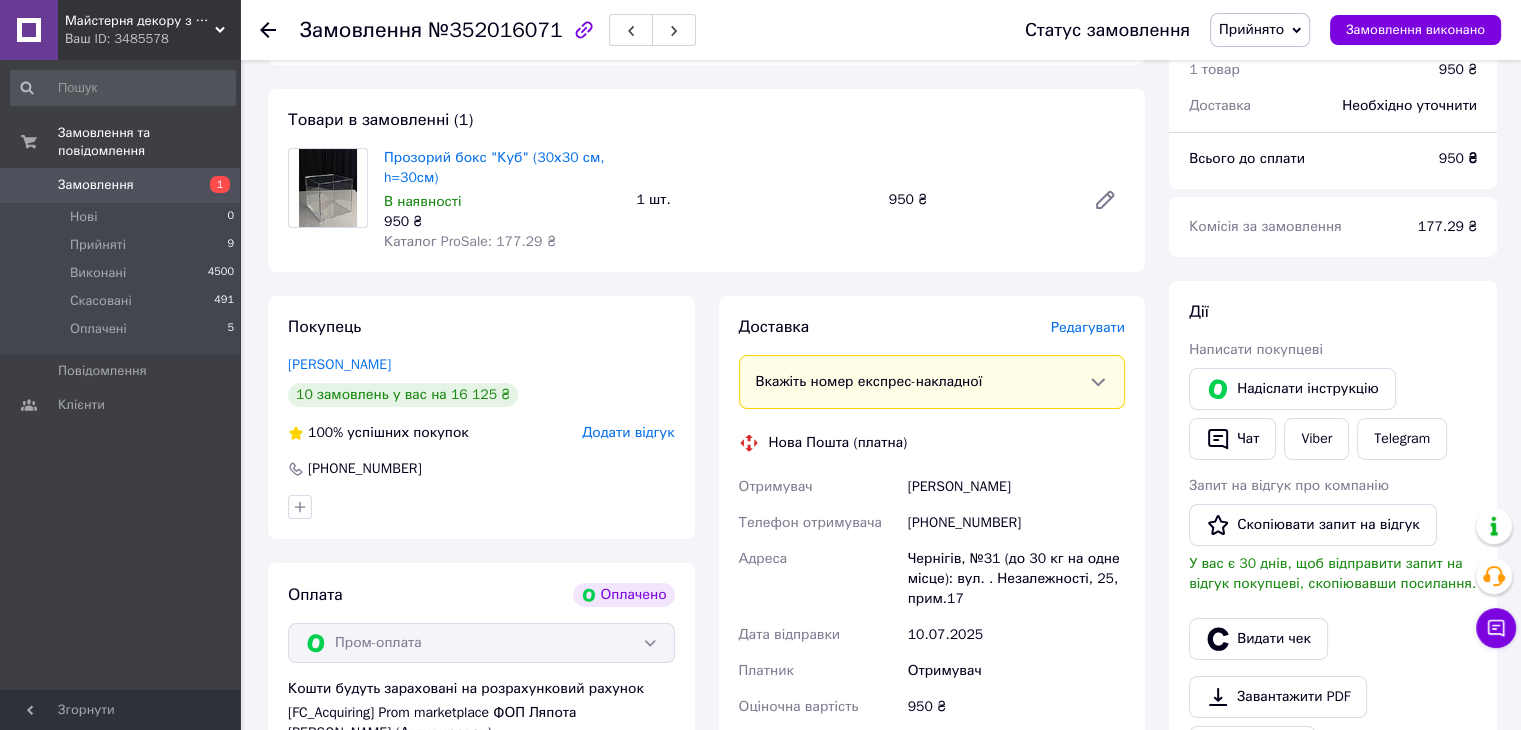 scroll, scrollTop: 400, scrollLeft: 0, axis: vertical 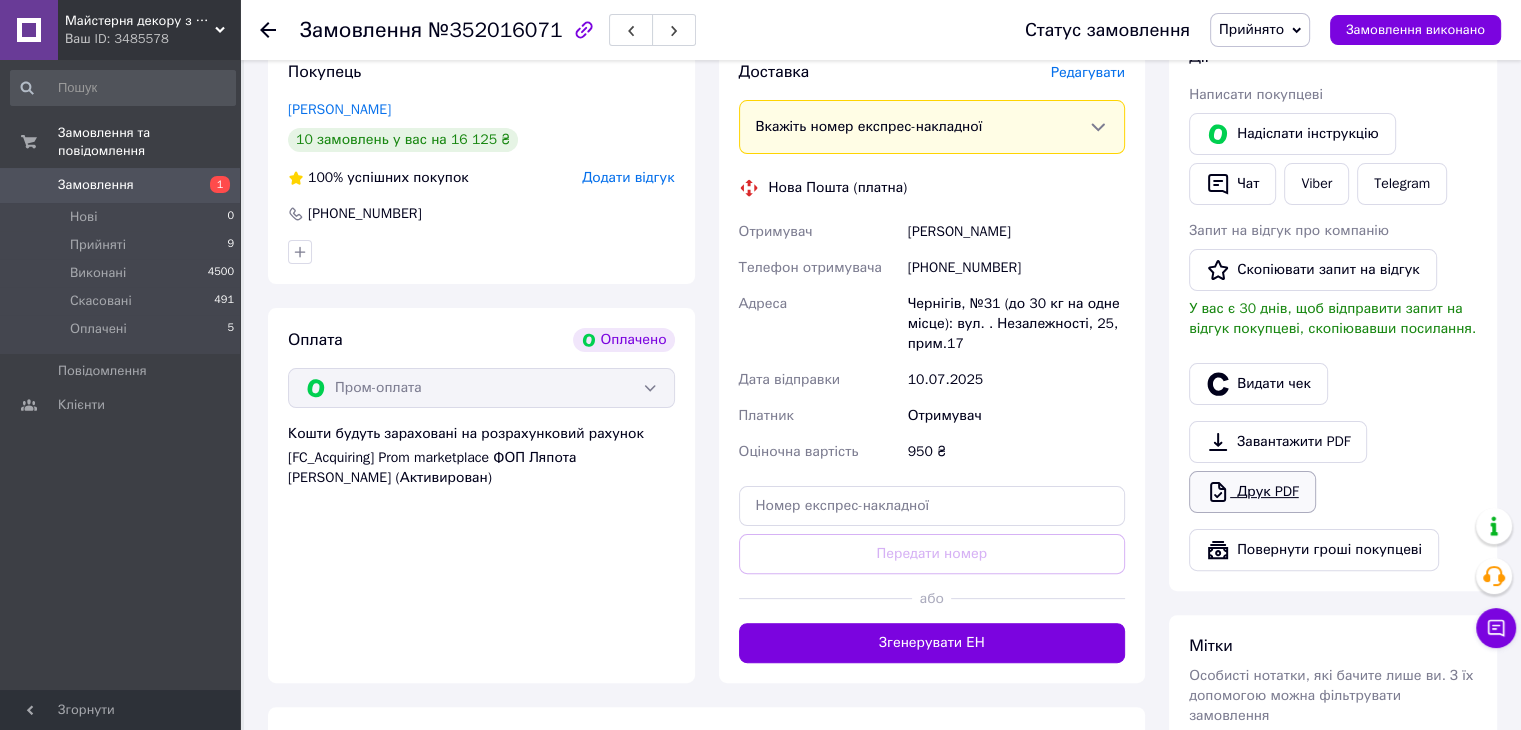 click on "Друк PDF" at bounding box center [1252, 492] 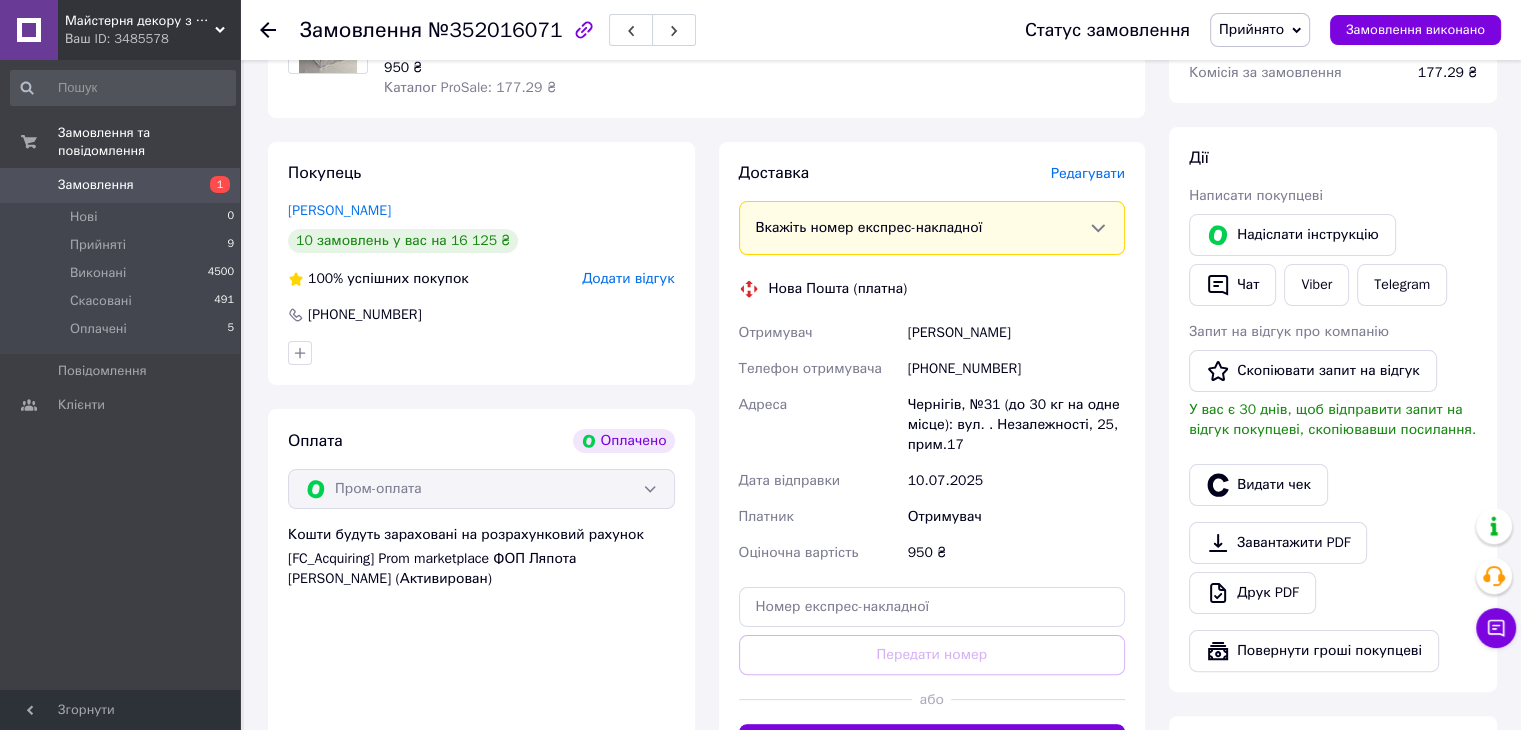 scroll, scrollTop: 300, scrollLeft: 0, axis: vertical 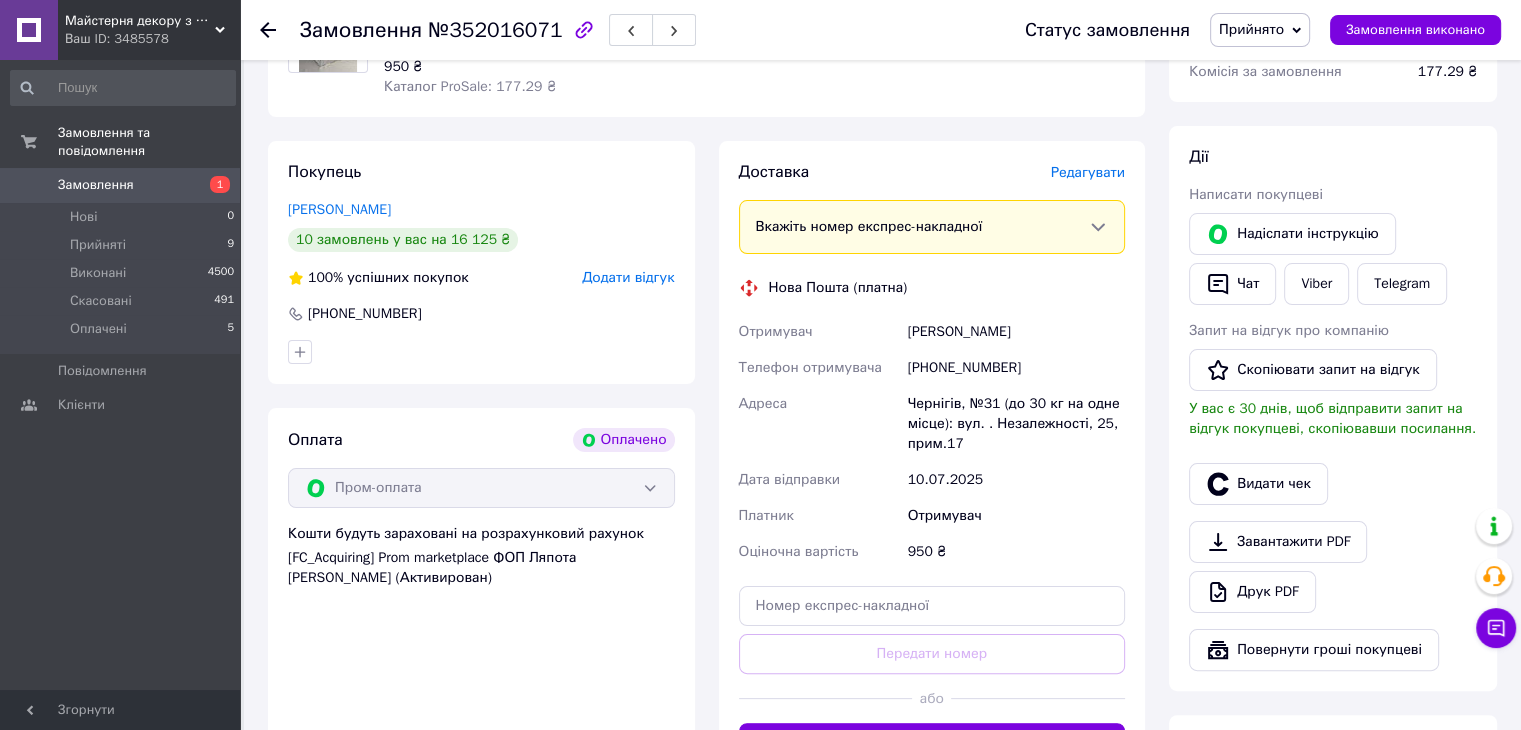 drag, startPoint x: 856, startPoint y: 322, endPoint x: 1114, endPoint y: 321, distance: 258.00195 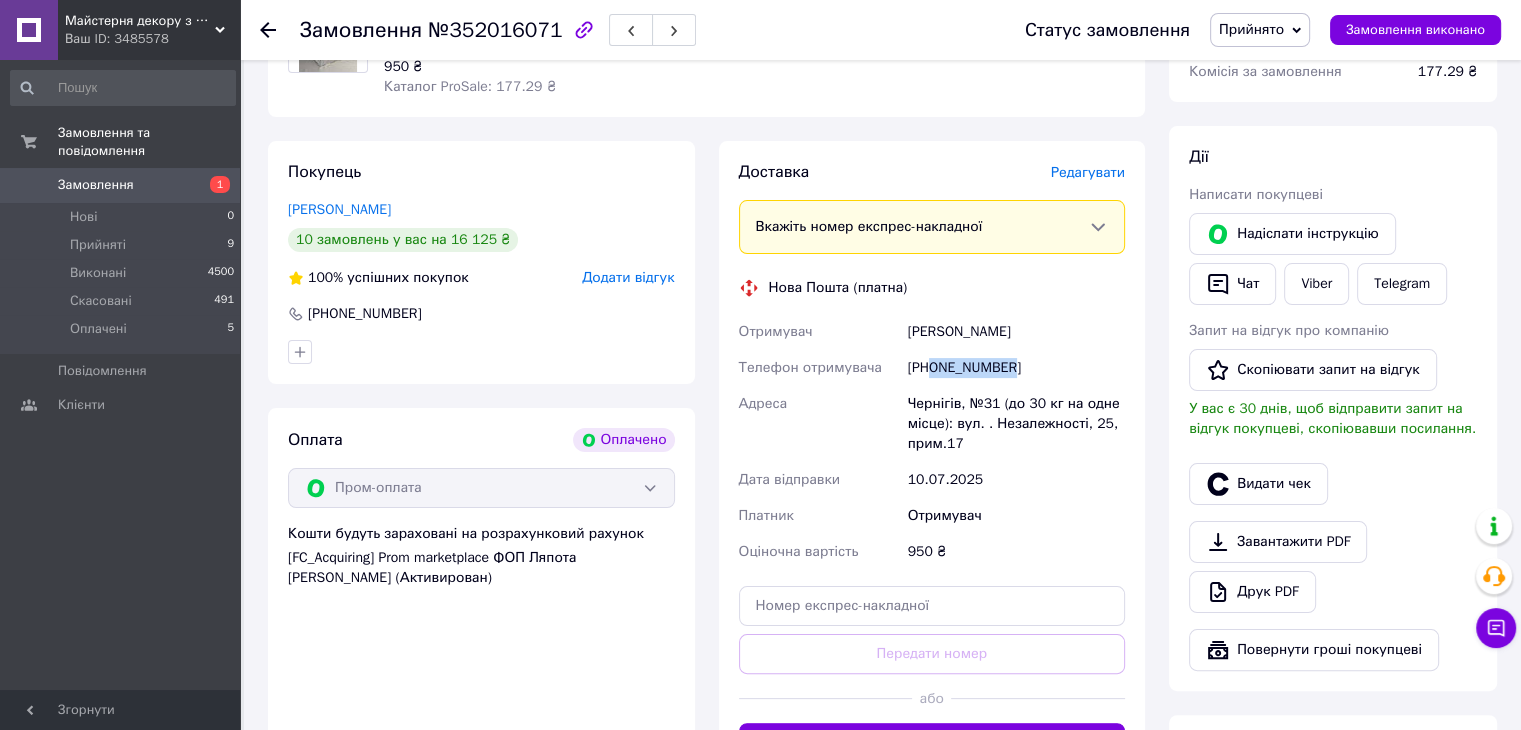drag, startPoint x: 929, startPoint y: 369, endPoint x: 1057, endPoint y: 373, distance: 128.06248 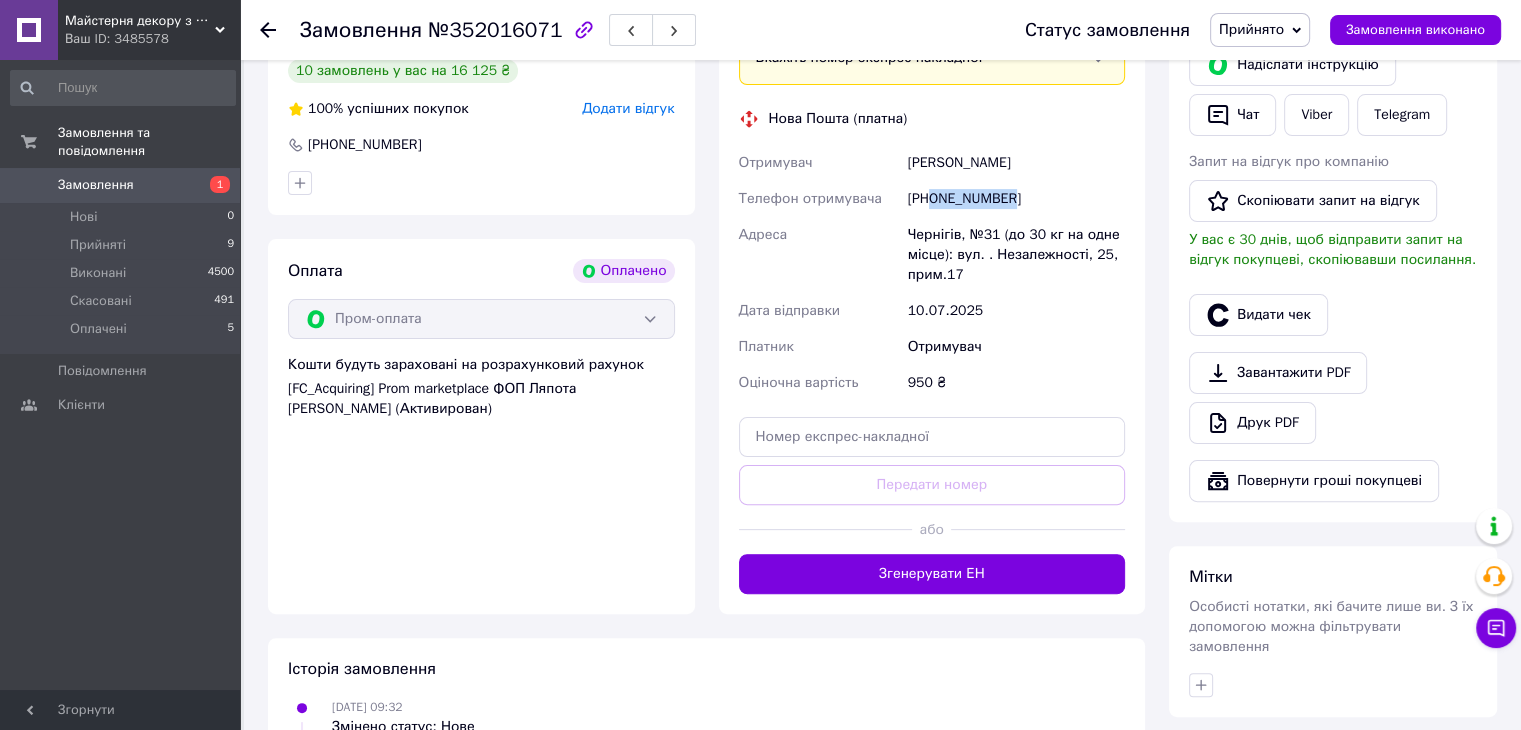 scroll, scrollTop: 500, scrollLeft: 0, axis: vertical 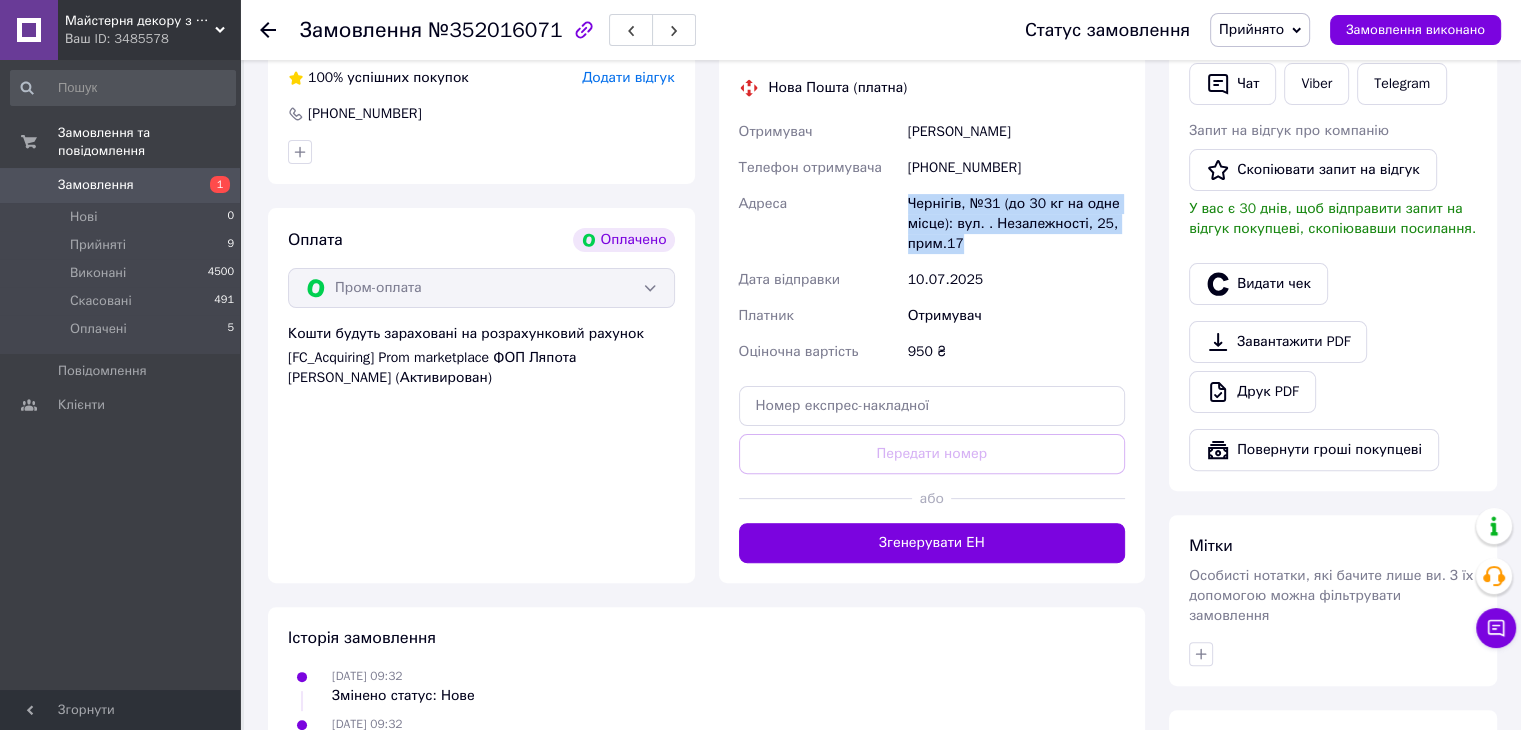 drag, startPoint x: 898, startPoint y: 212, endPoint x: 1048, endPoint y: 250, distance: 154.7385 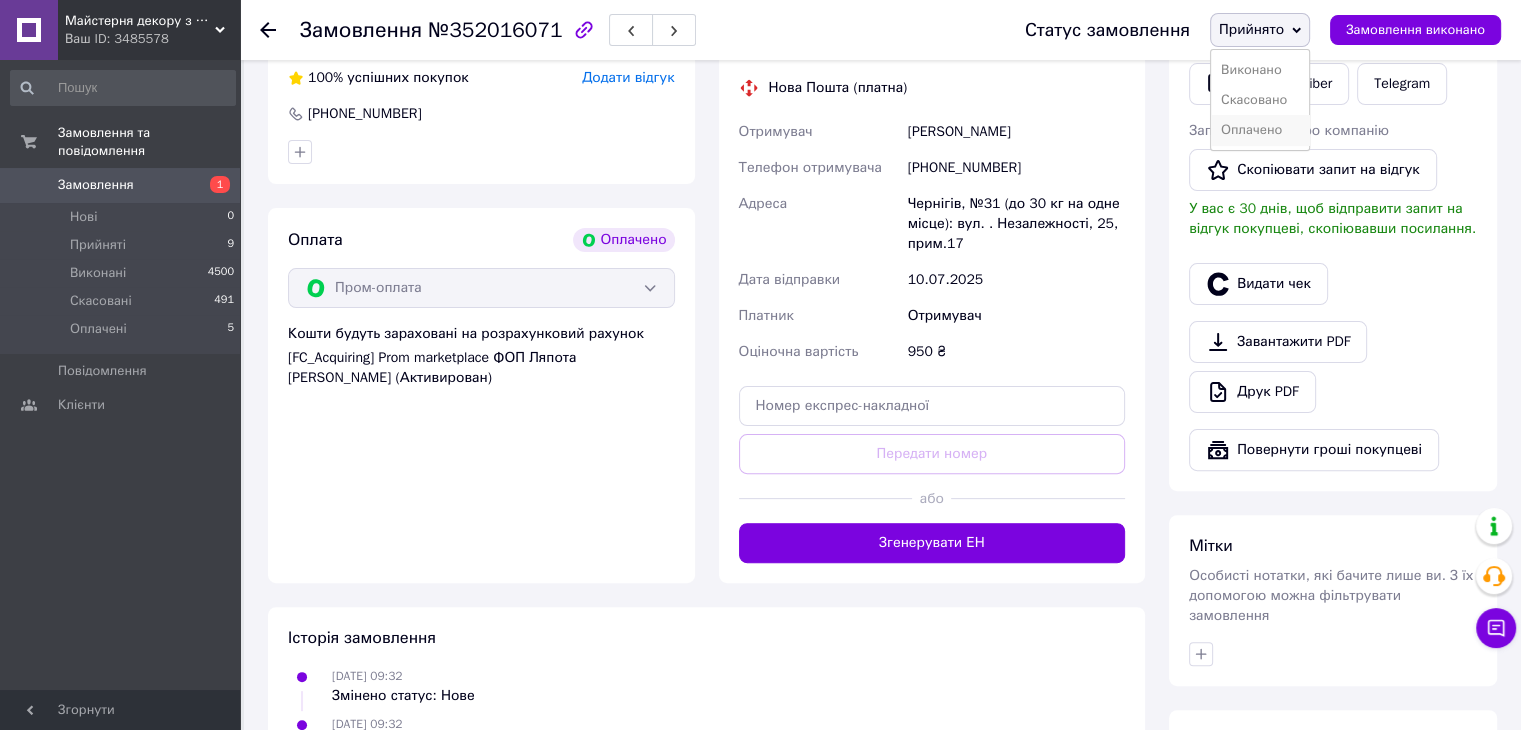 click on "Оплачено" at bounding box center (1260, 130) 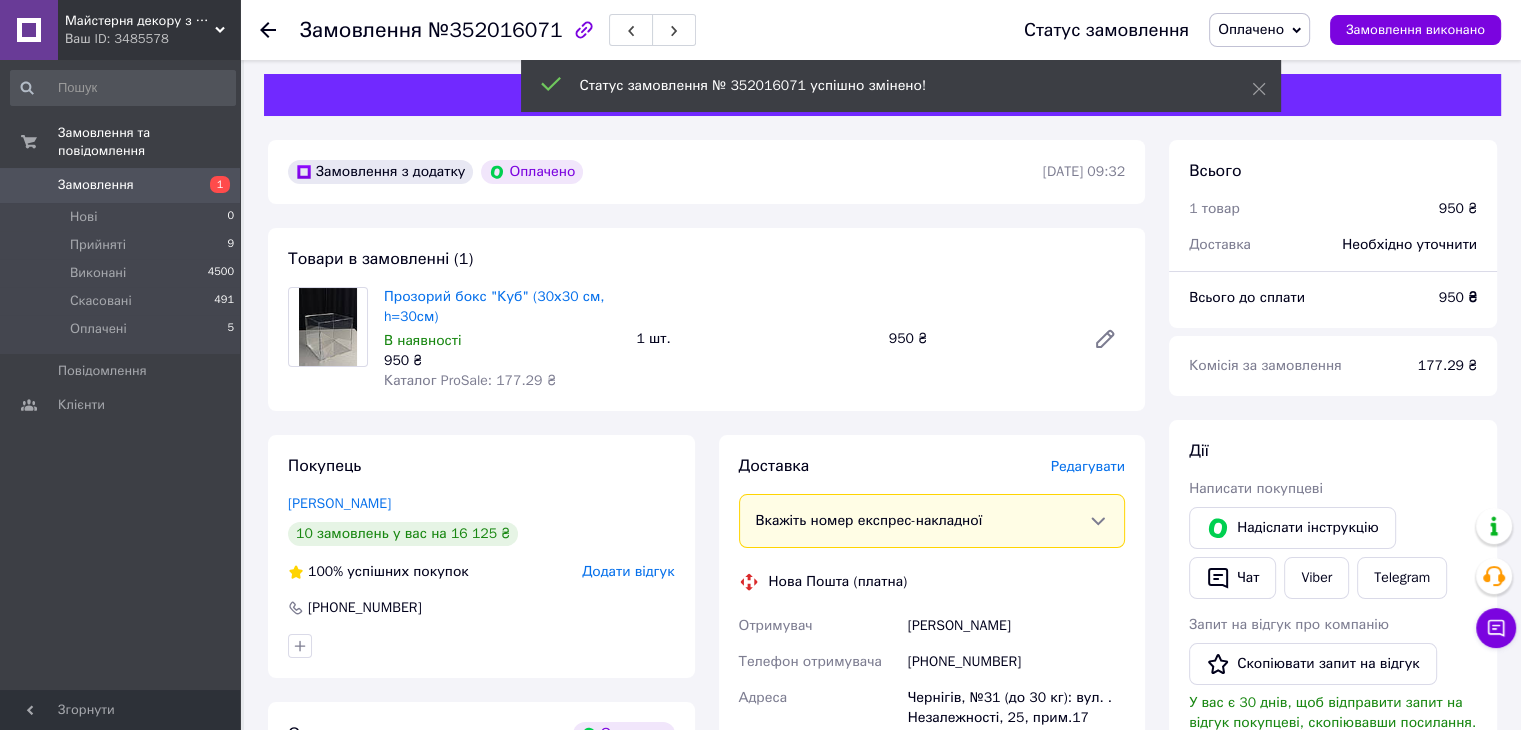 scroll, scrollTop: 0, scrollLeft: 0, axis: both 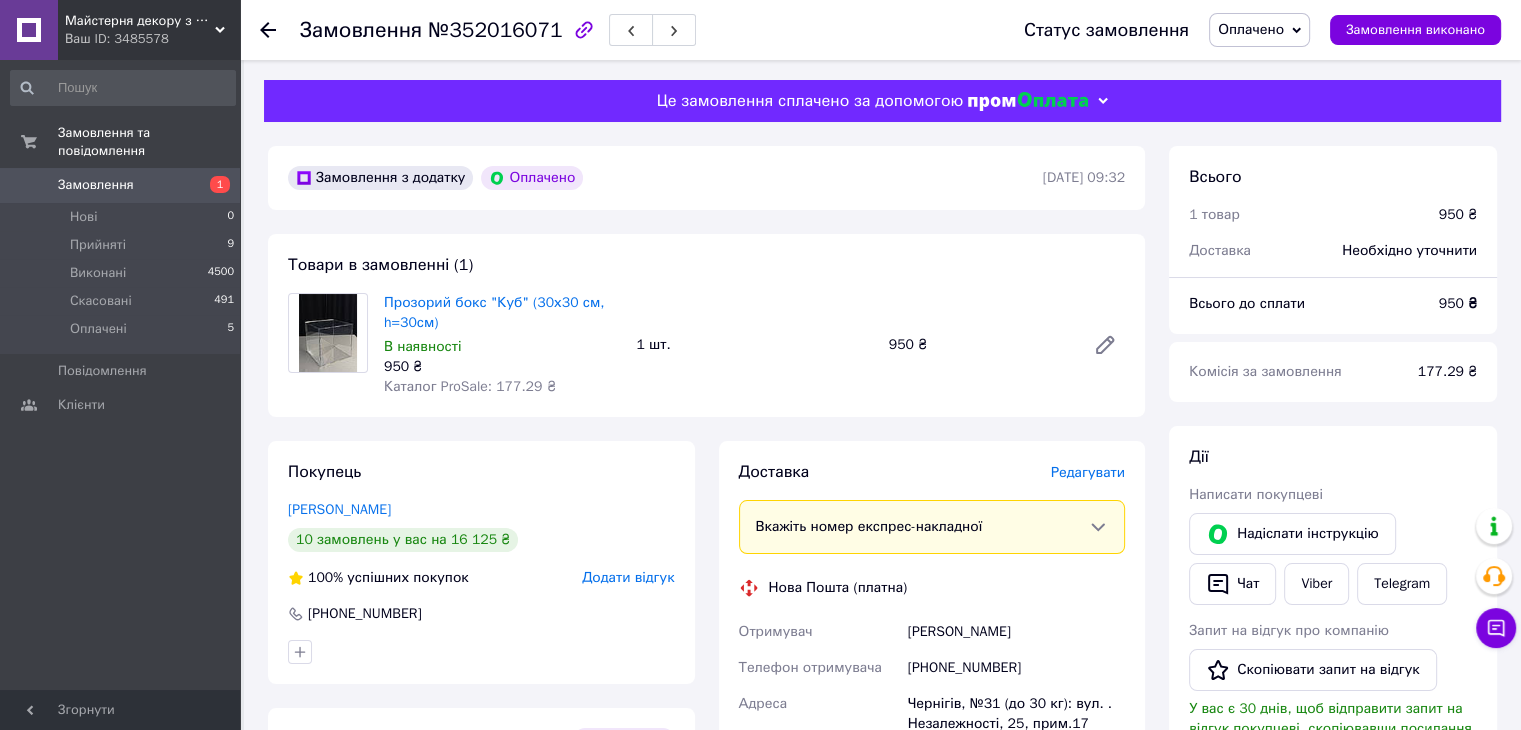 click 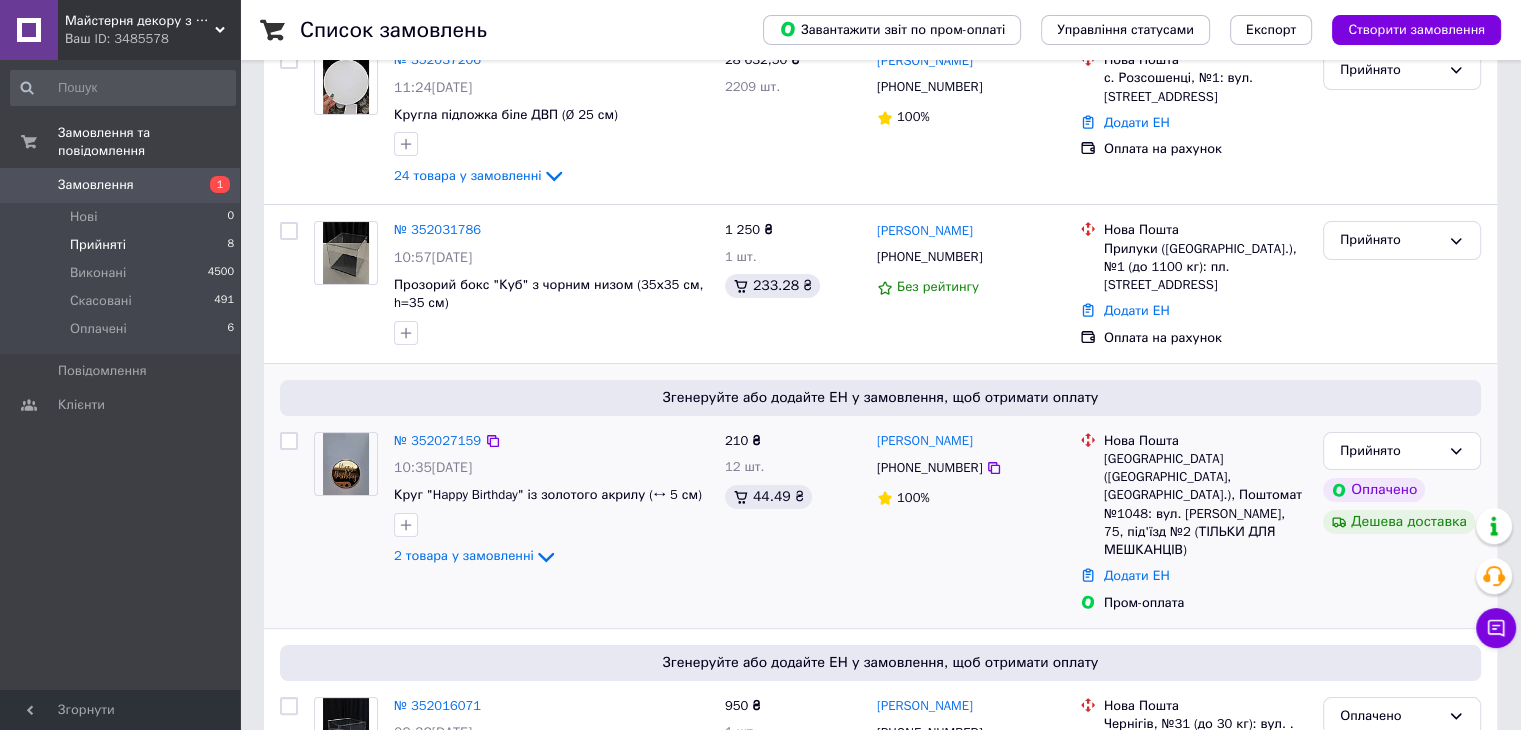 scroll, scrollTop: 400, scrollLeft: 0, axis: vertical 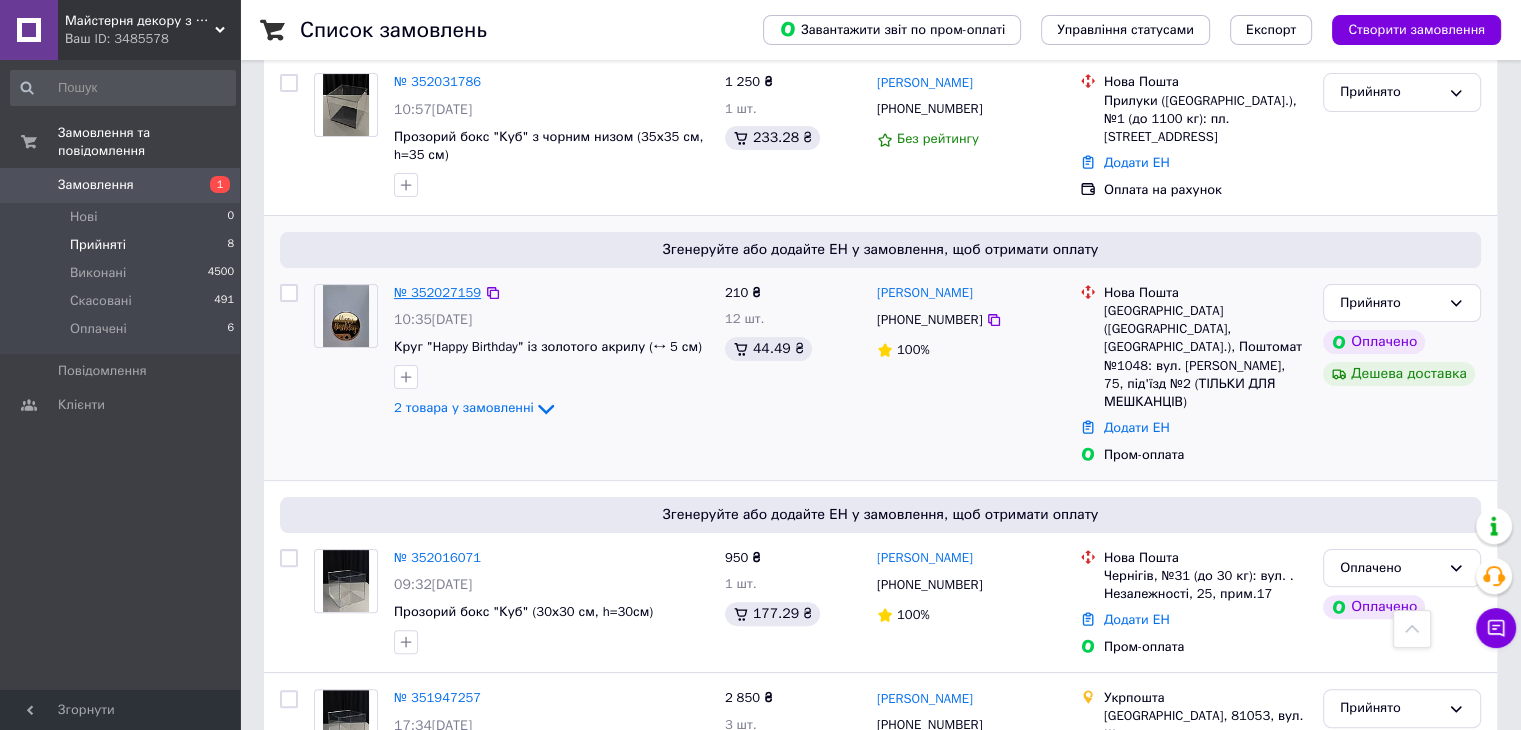 click on "№ 352027159" at bounding box center (437, 292) 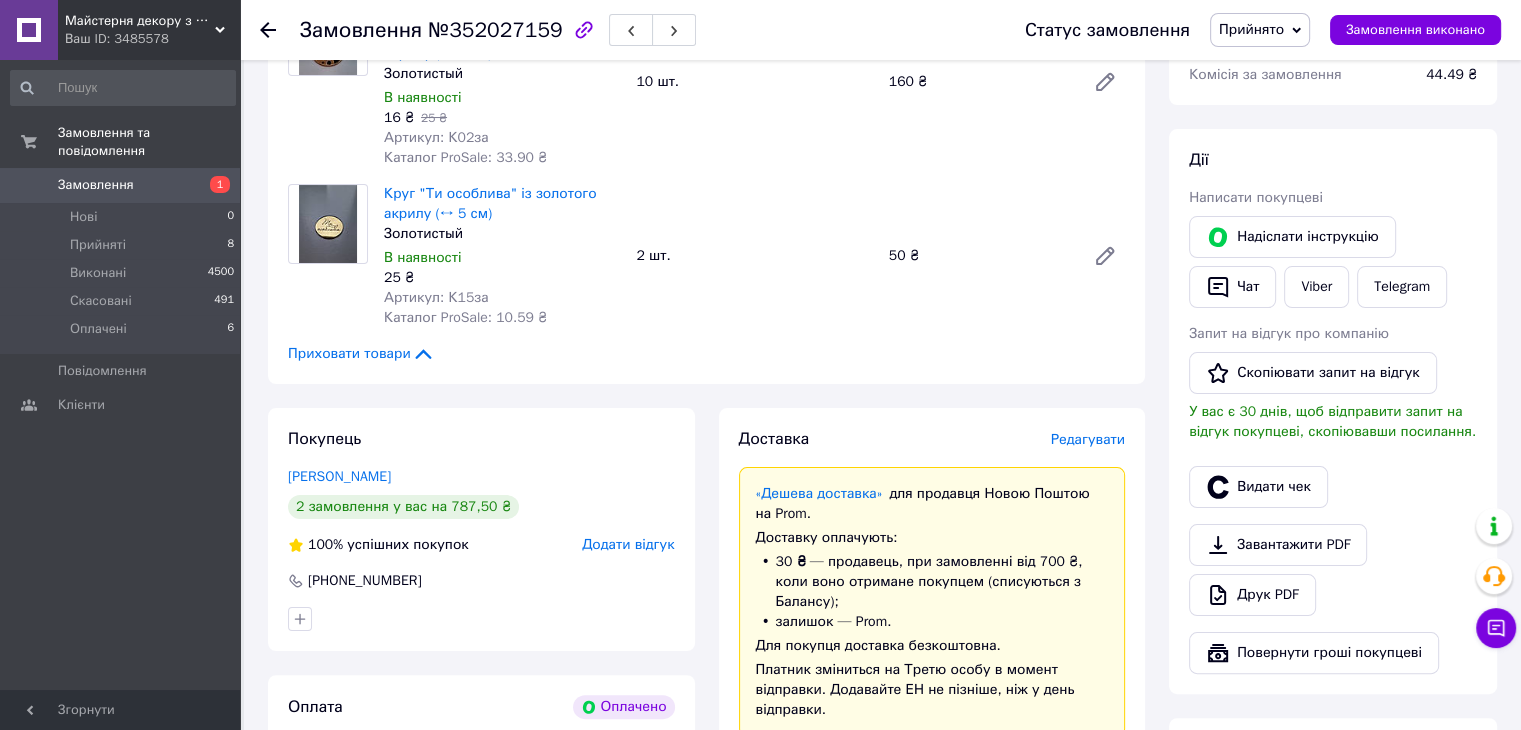 scroll, scrollTop: 600, scrollLeft: 0, axis: vertical 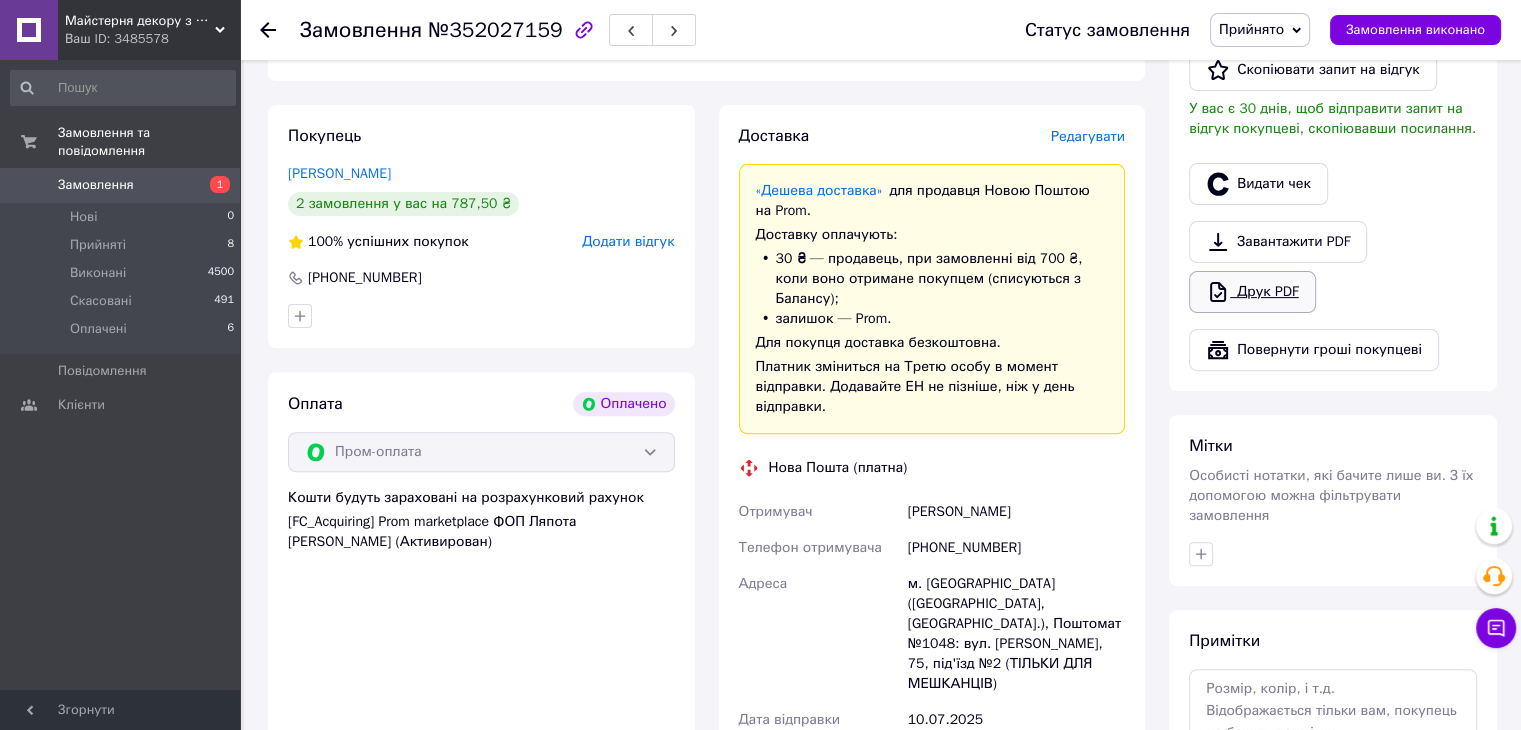 click on "Друк PDF" at bounding box center [1252, 292] 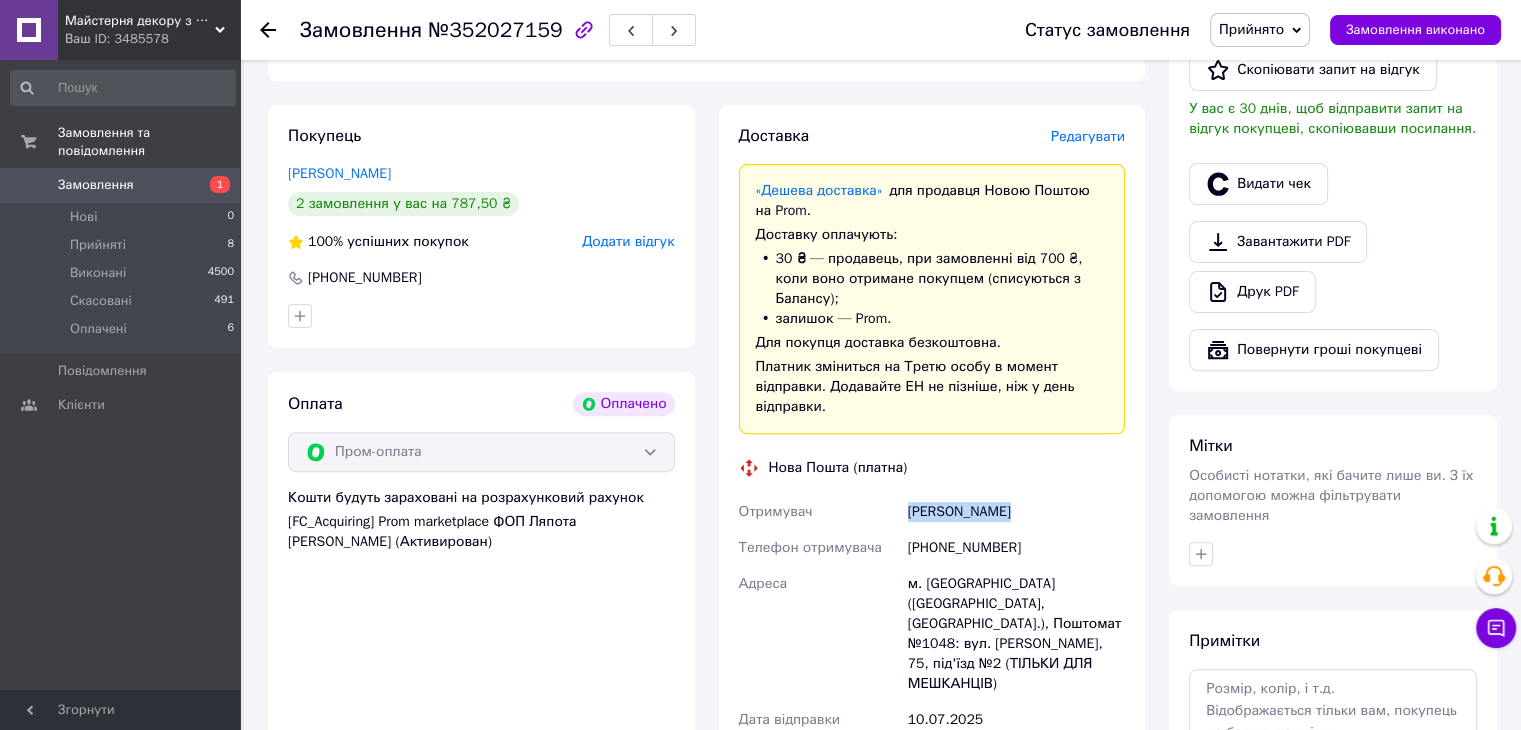 drag, startPoint x: 902, startPoint y: 492, endPoint x: 981, endPoint y: 493, distance: 79.00633 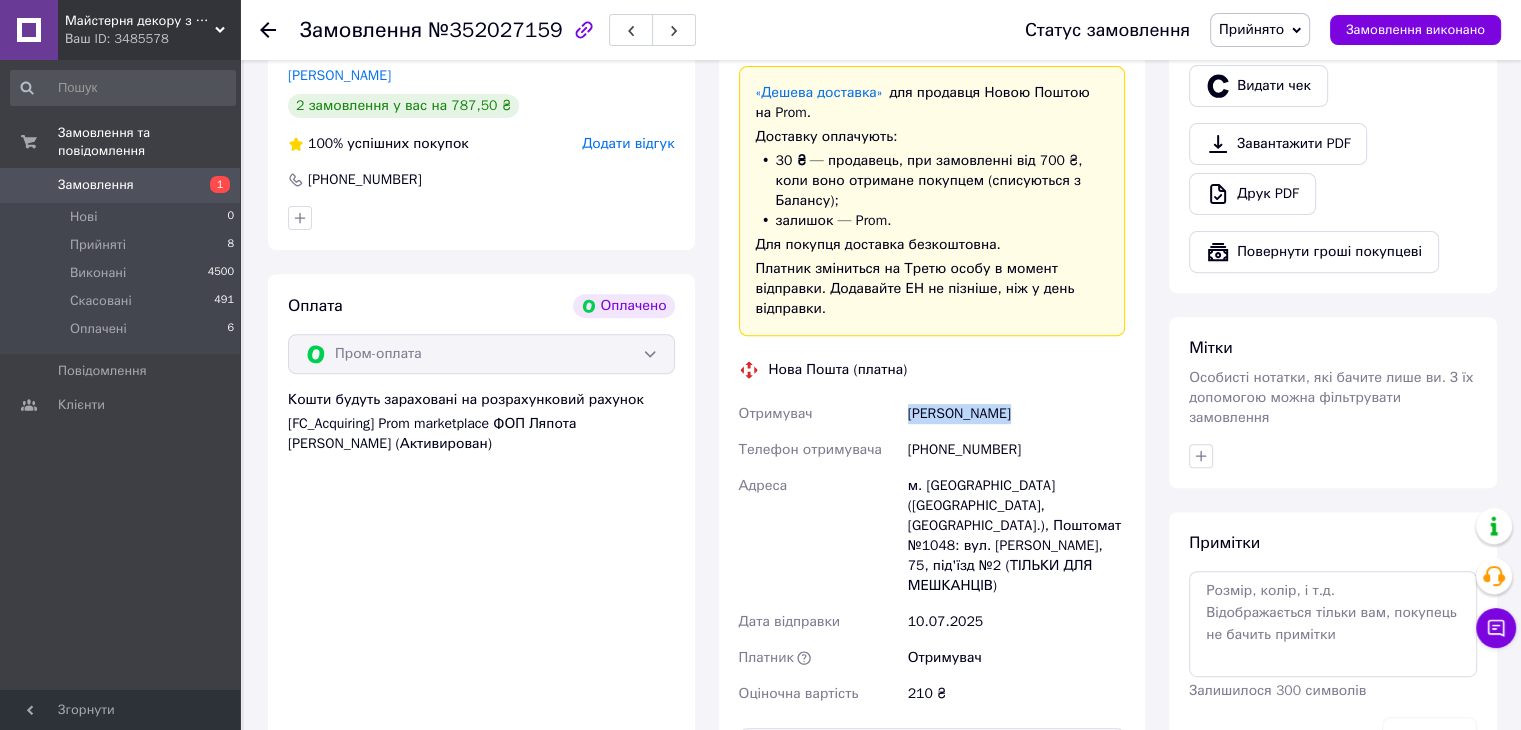scroll, scrollTop: 700, scrollLeft: 0, axis: vertical 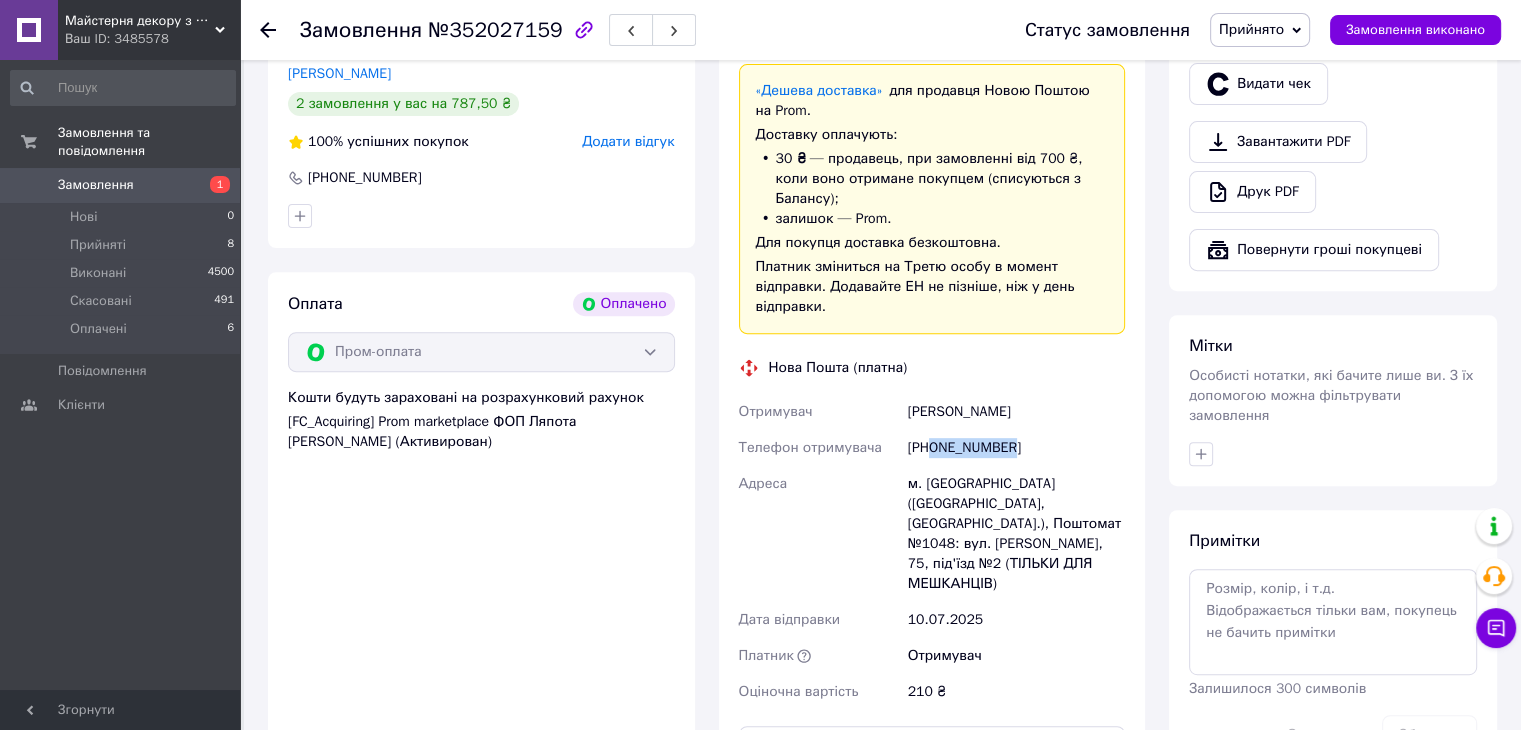 drag, startPoint x: 930, startPoint y: 429, endPoint x: 1040, endPoint y: 429, distance: 110 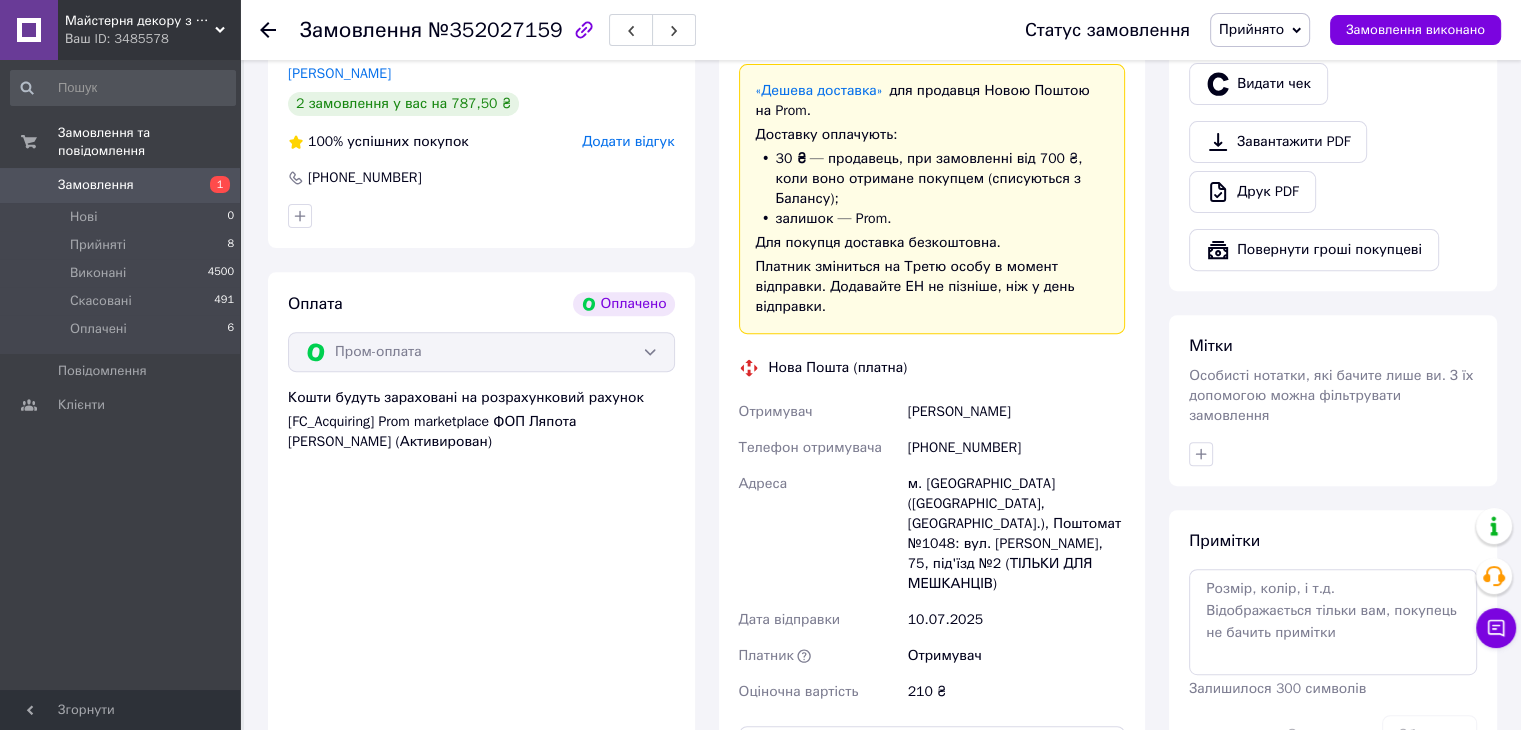 click on "Адреса" at bounding box center (819, 534) 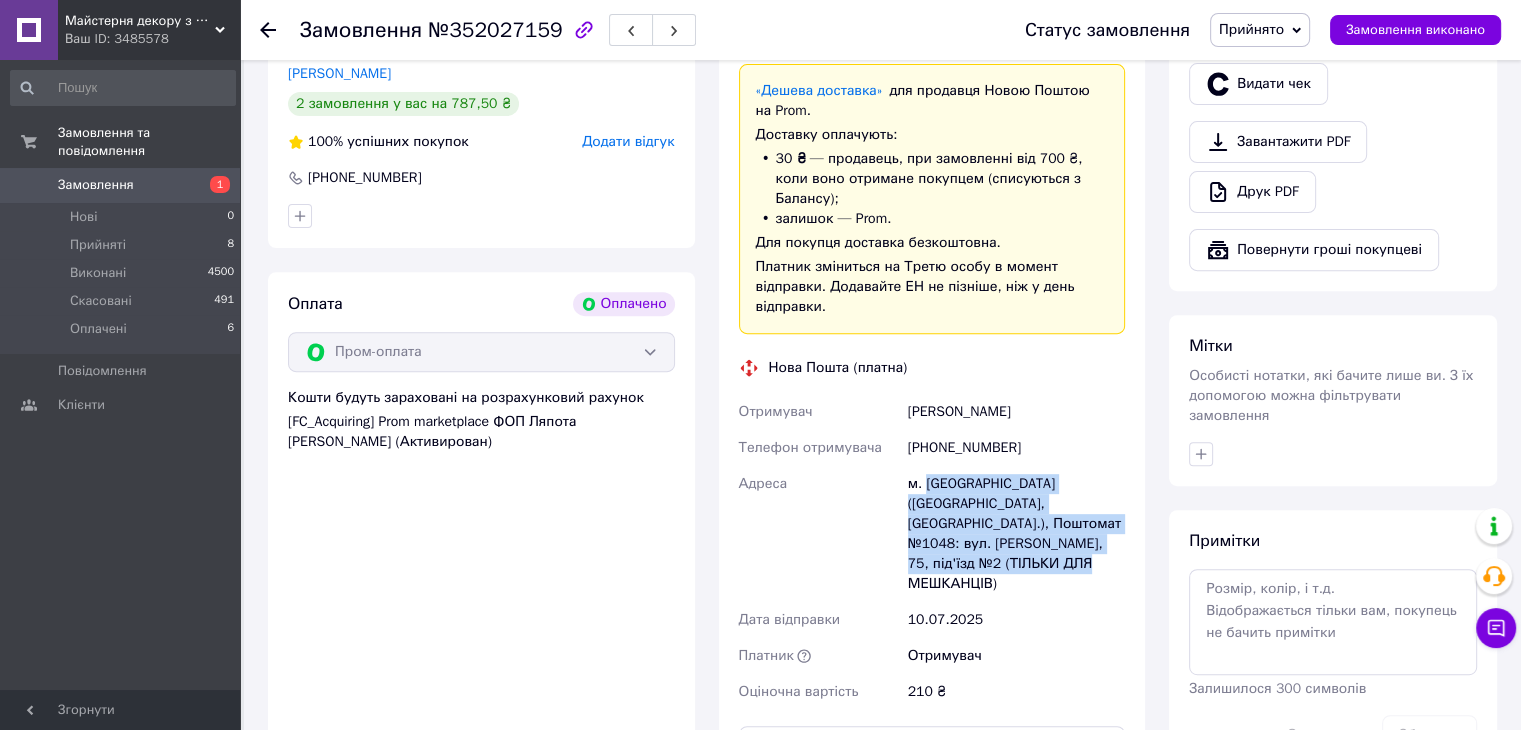 drag, startPoint x: 925, startPoint y: 463, endPoint x: 1084, endPoint y: 544, distance: 178.44327 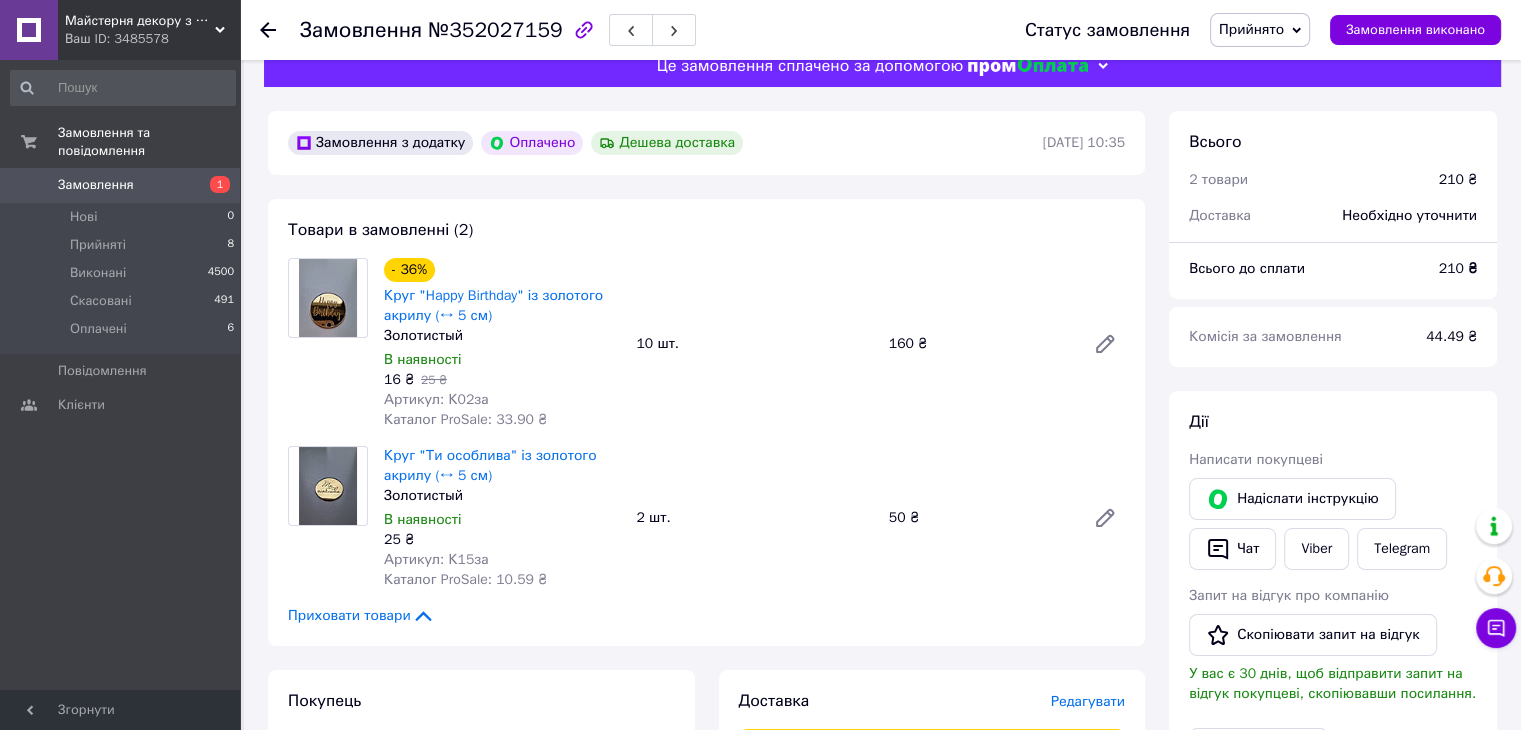 scroll, scrollTop: 0, scrollLeft: 0, axis: both 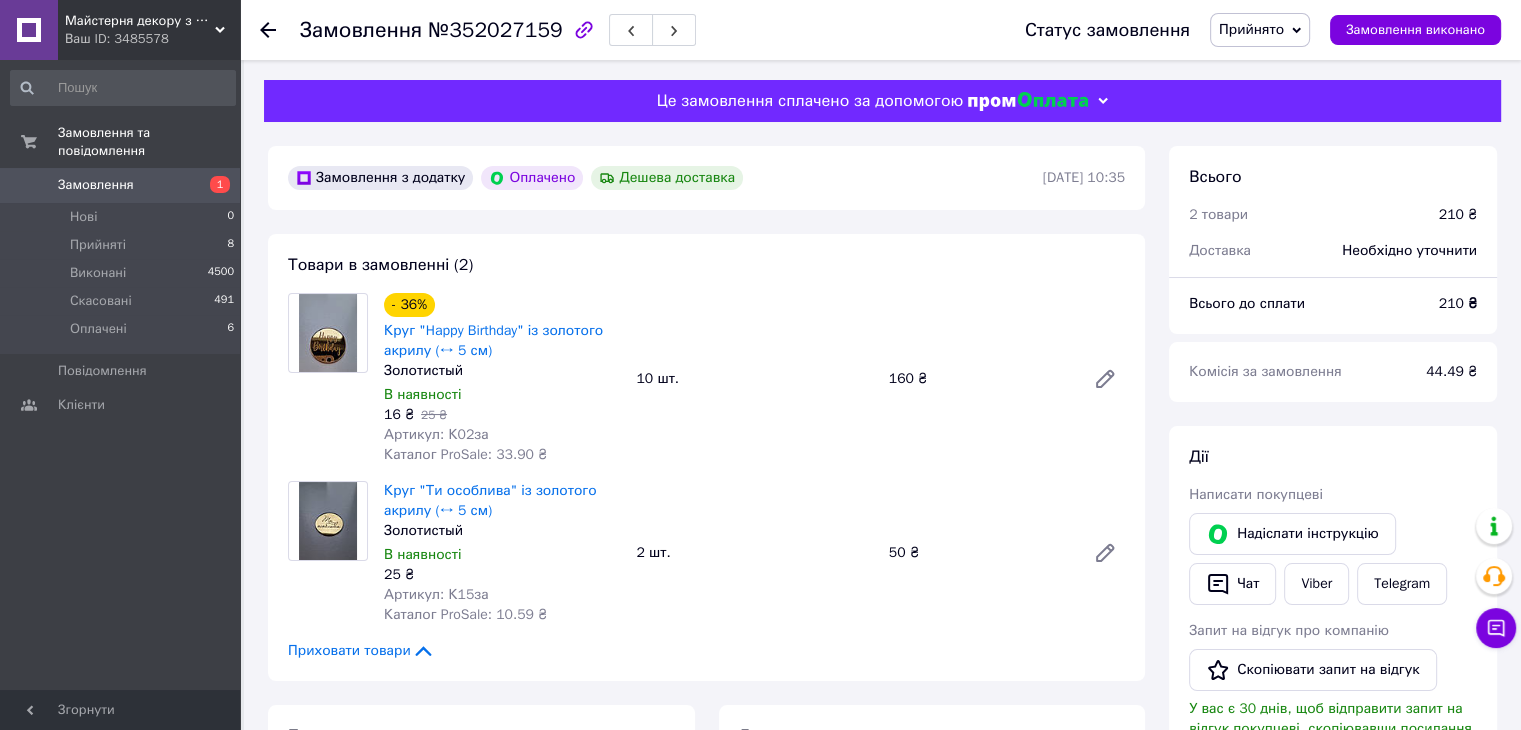 click on "Прийнято" at bounding box center [1251, 29] 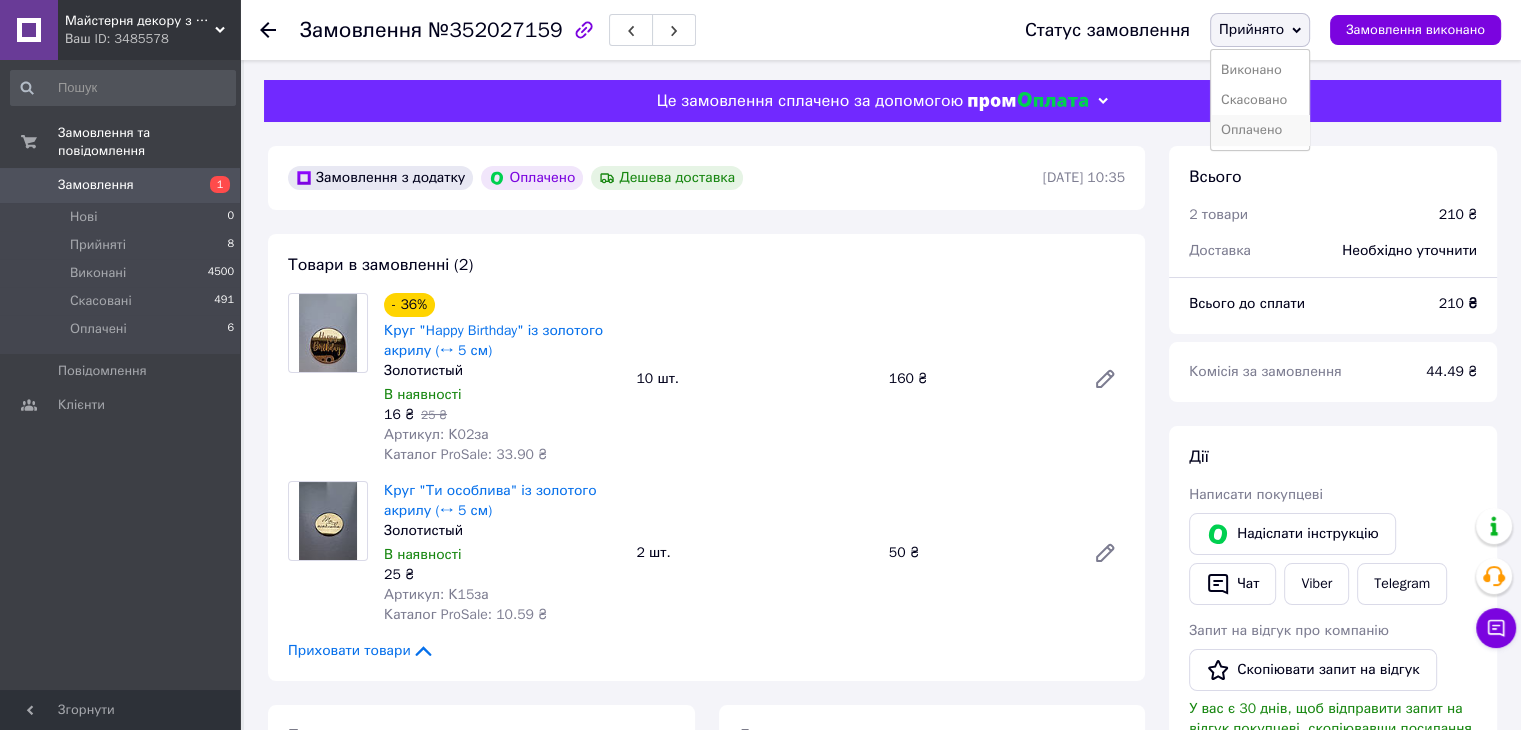 click on "Оплачено" at bounding box center (1260, 130) 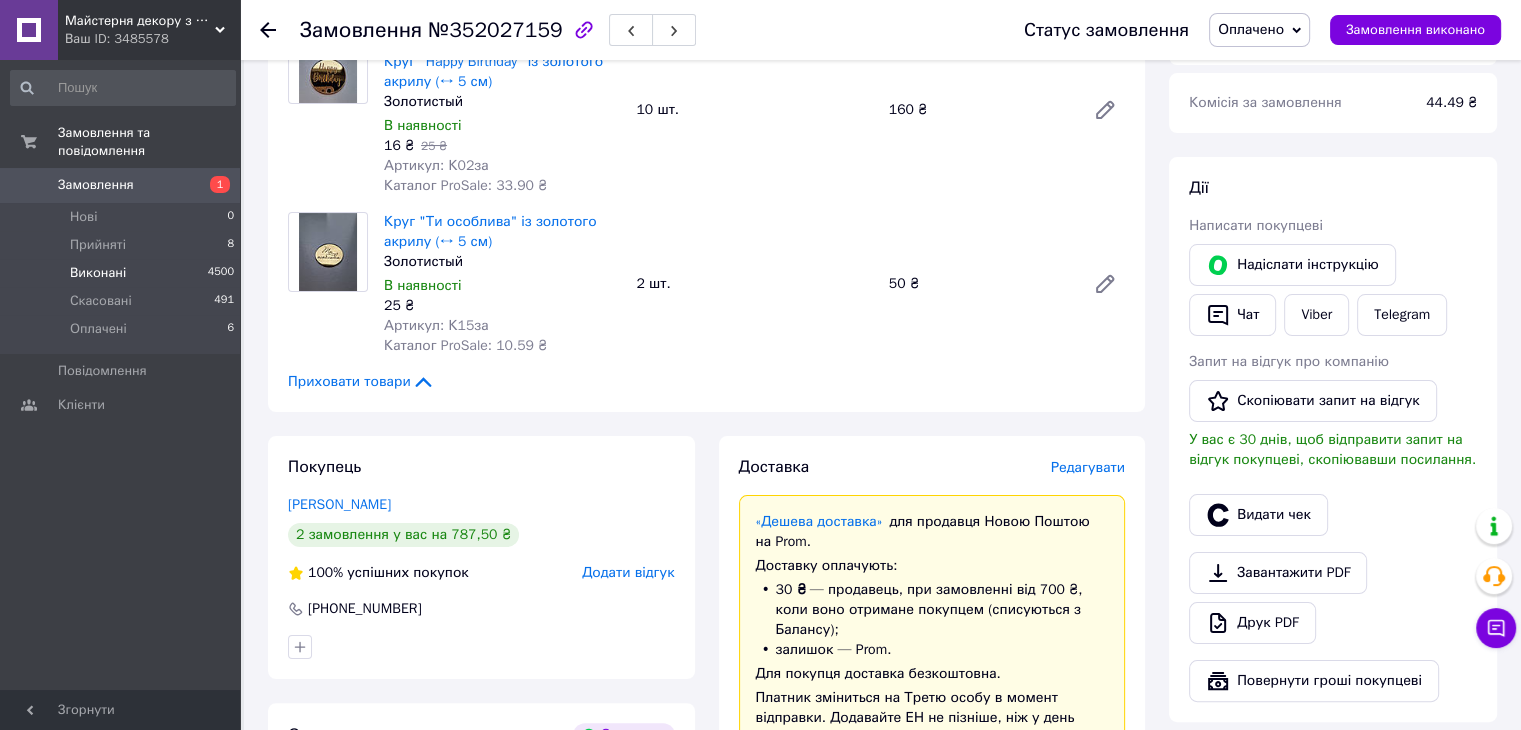 scroll, scrollTop: 0, scrollLeft: 0, axis: both 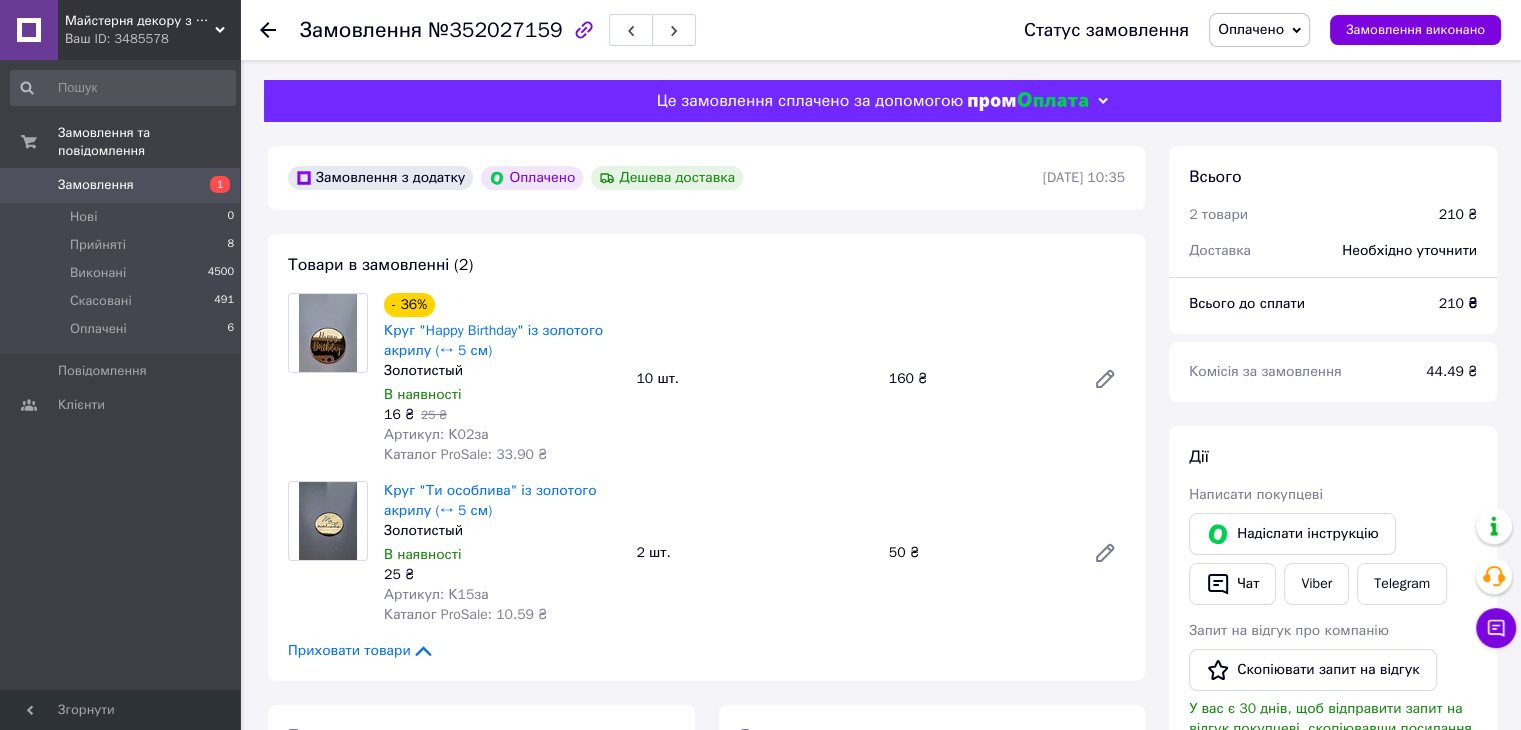 click 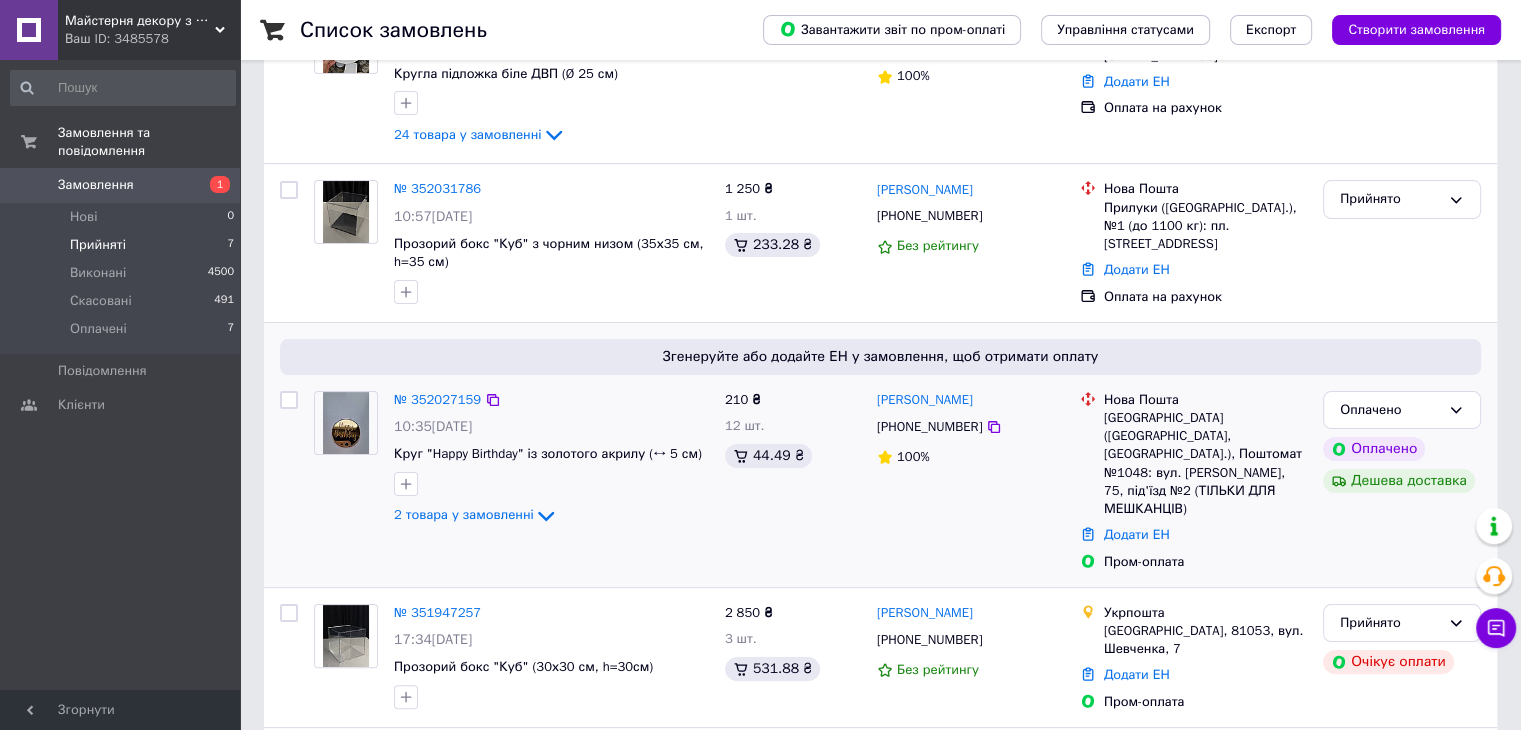 scroll, scrollTop: 300, scrollLeft: 0, axis: vertical 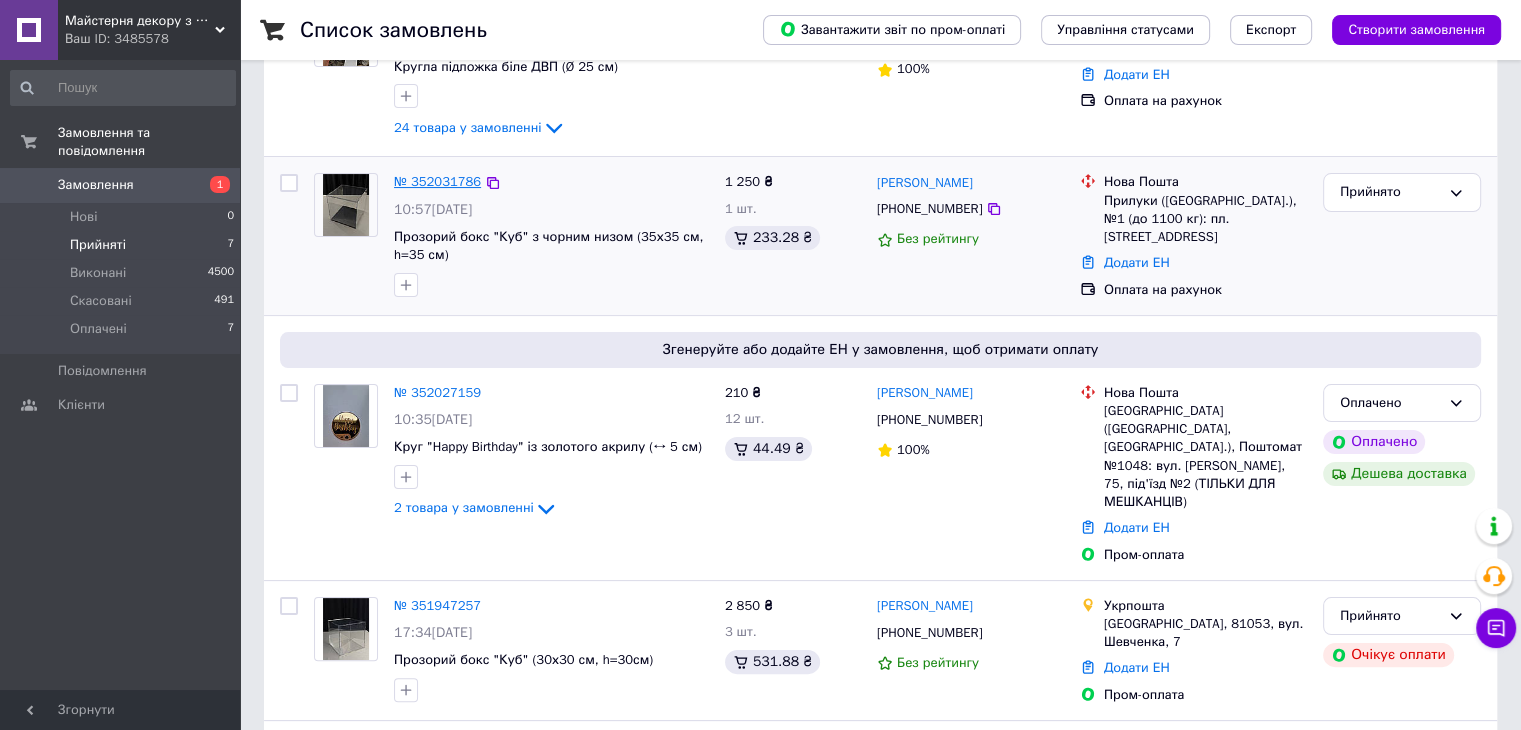 click on "№ 352031786" at bounding box center [437, 181] 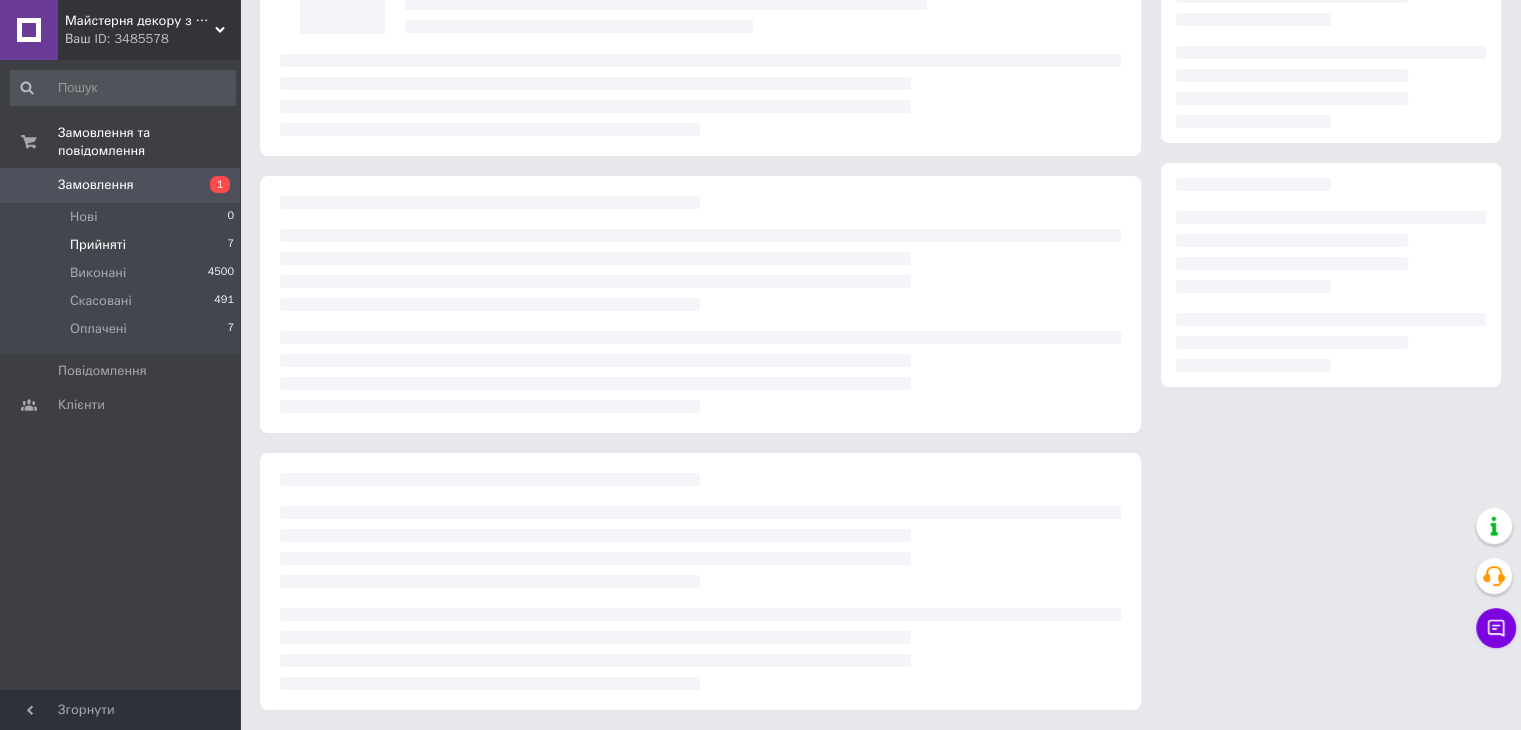 scroll, scrollTop: 0, scrollLeft: 0, axis: both 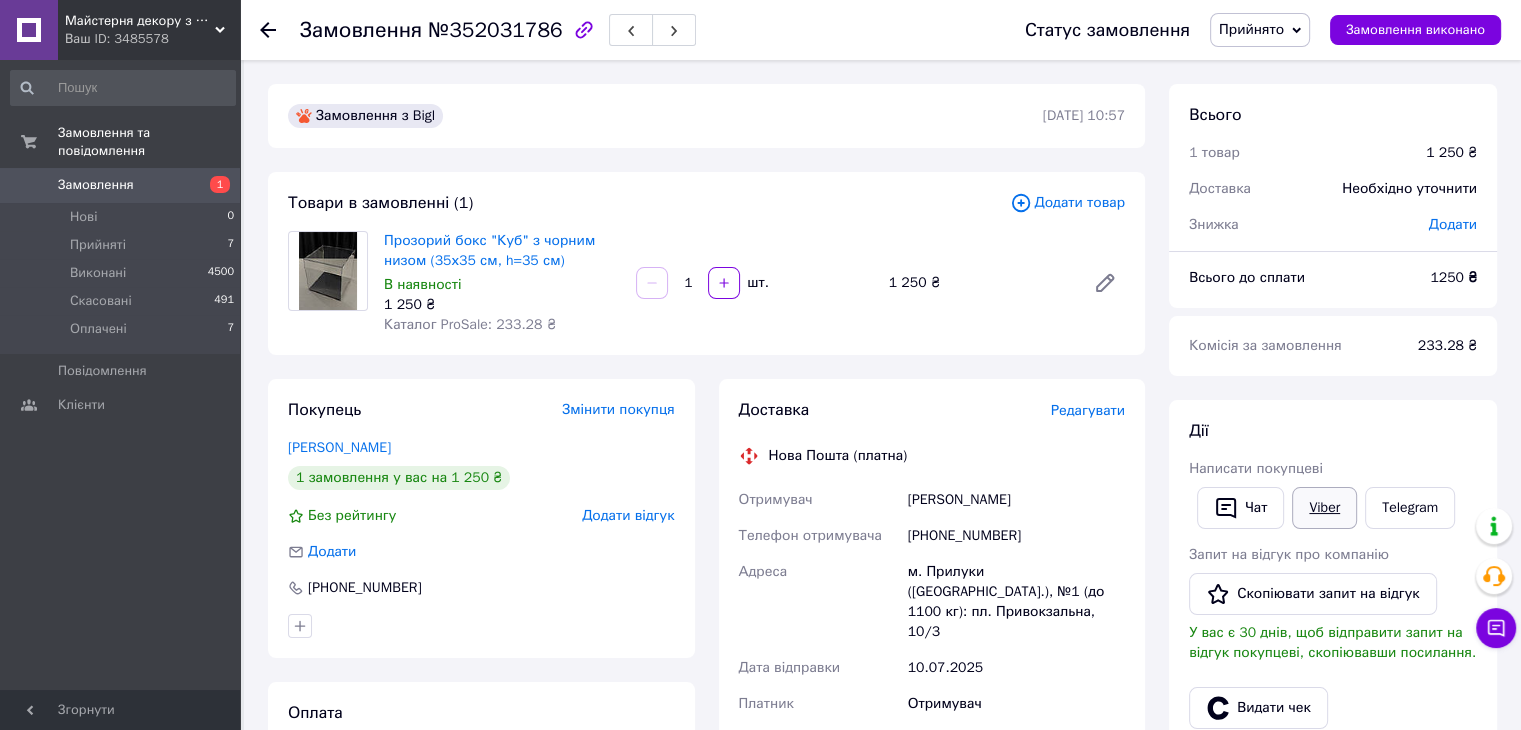 click on "Viber" at bounding box center (1324, 508) 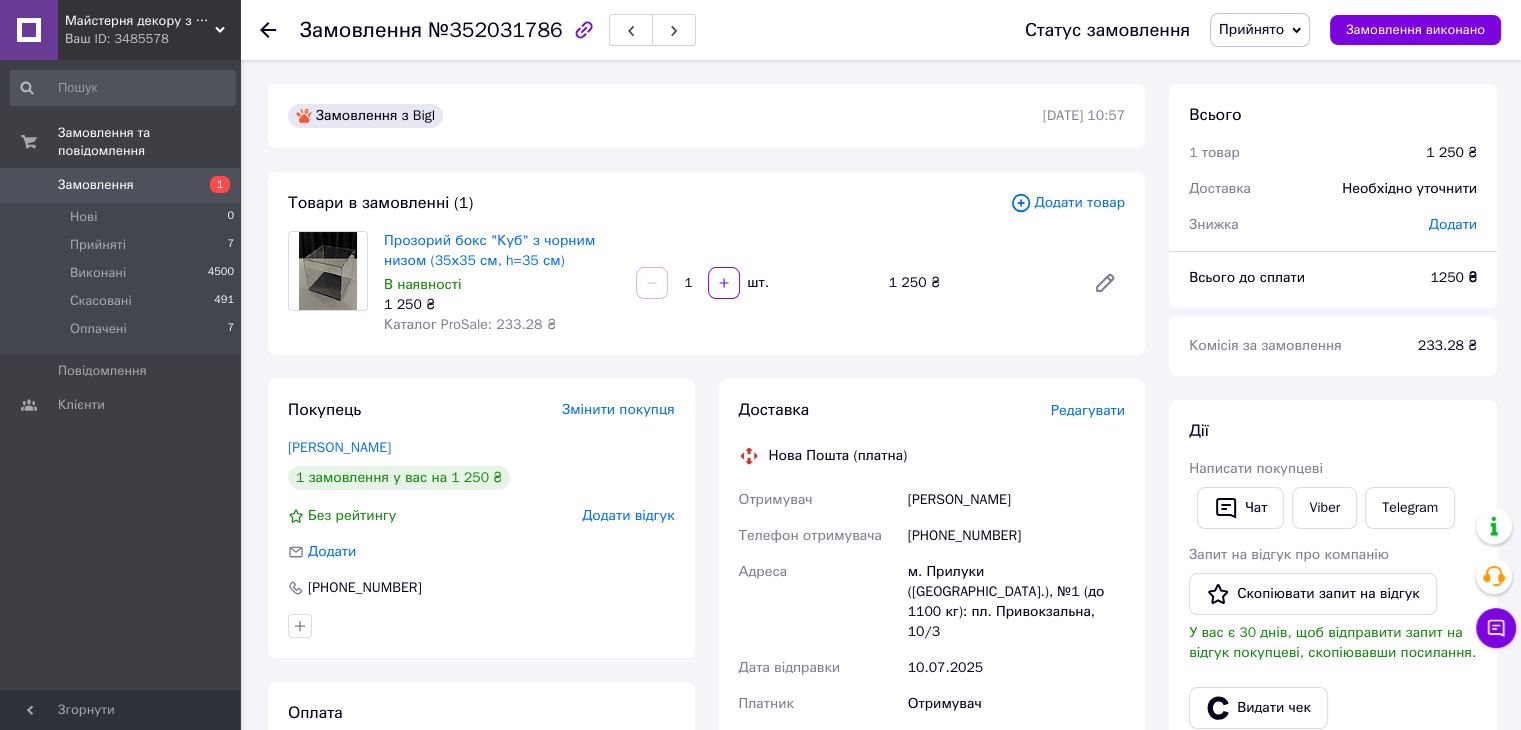 click 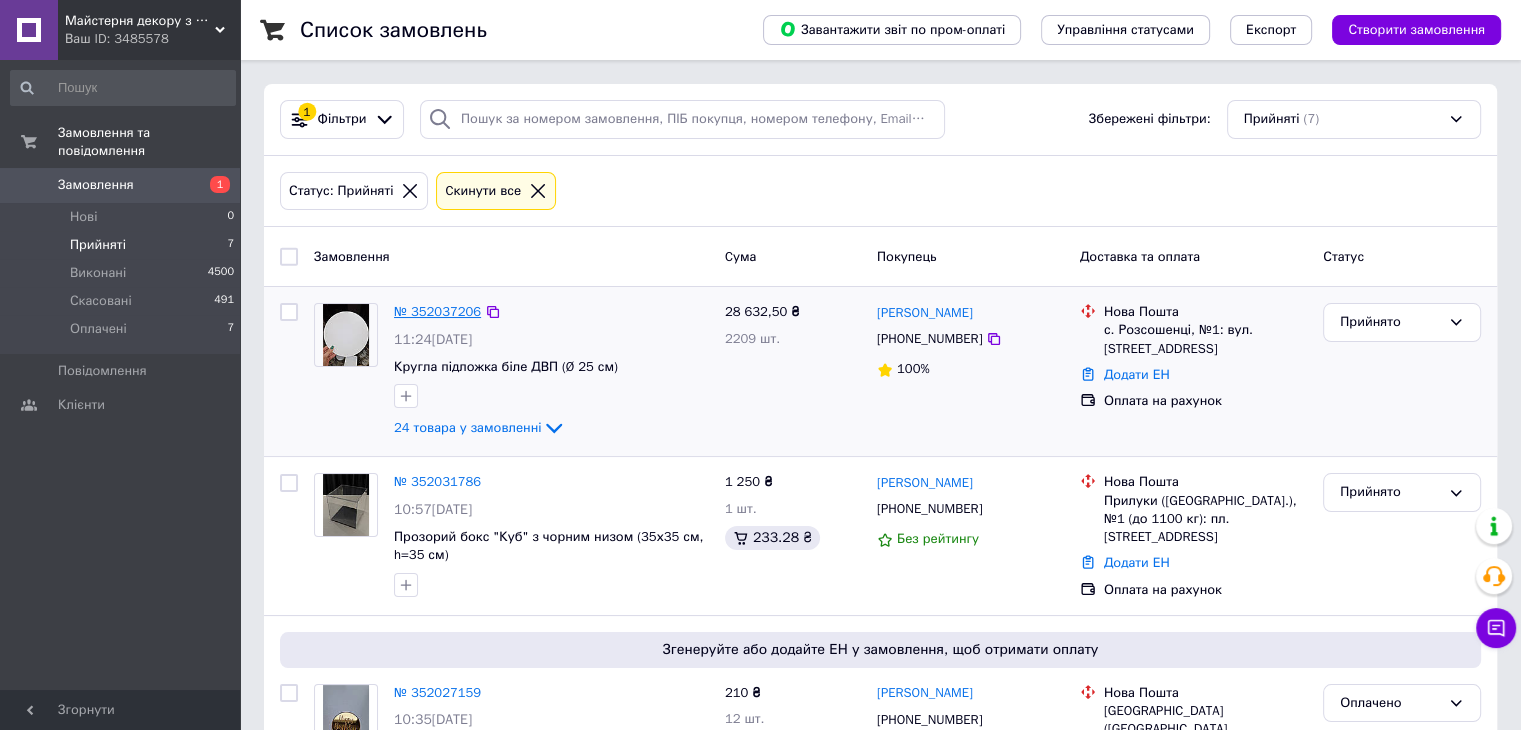 click on "№ 352037206" at bounding box center [437, 311] 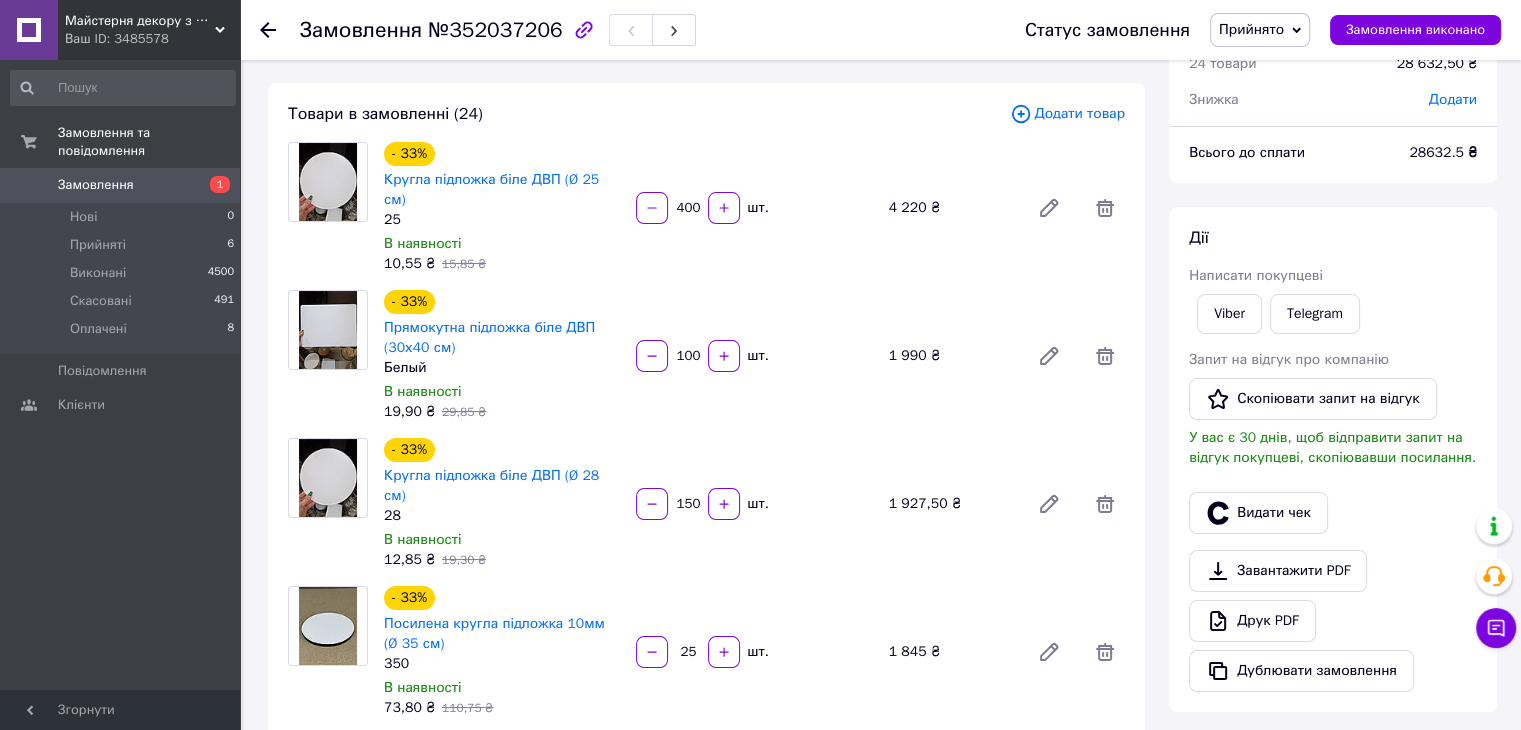 scroll, scrollTop: 300, scrollLeft: 0, axis: vertical 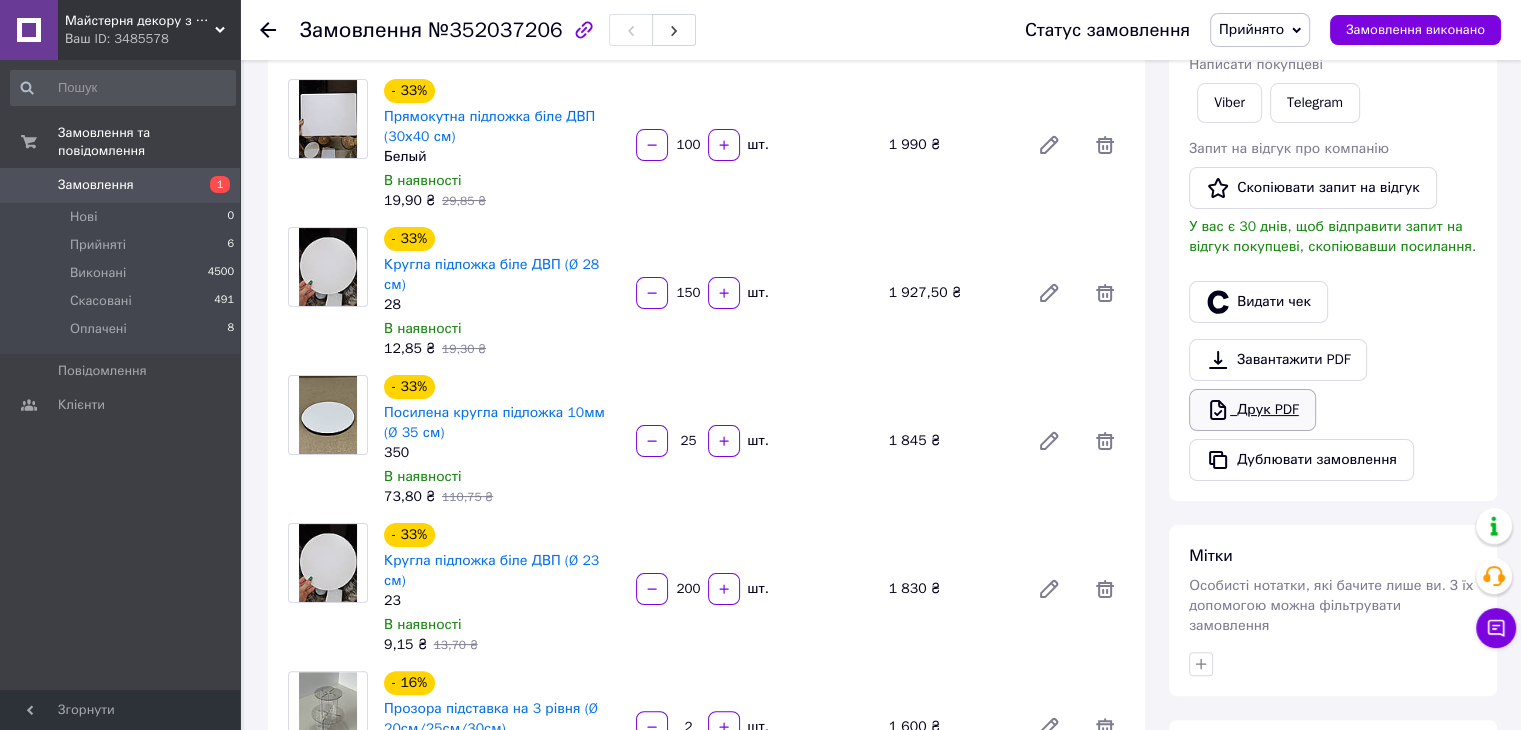 click on "Друк PDF" at bounding box center [1252, 410] 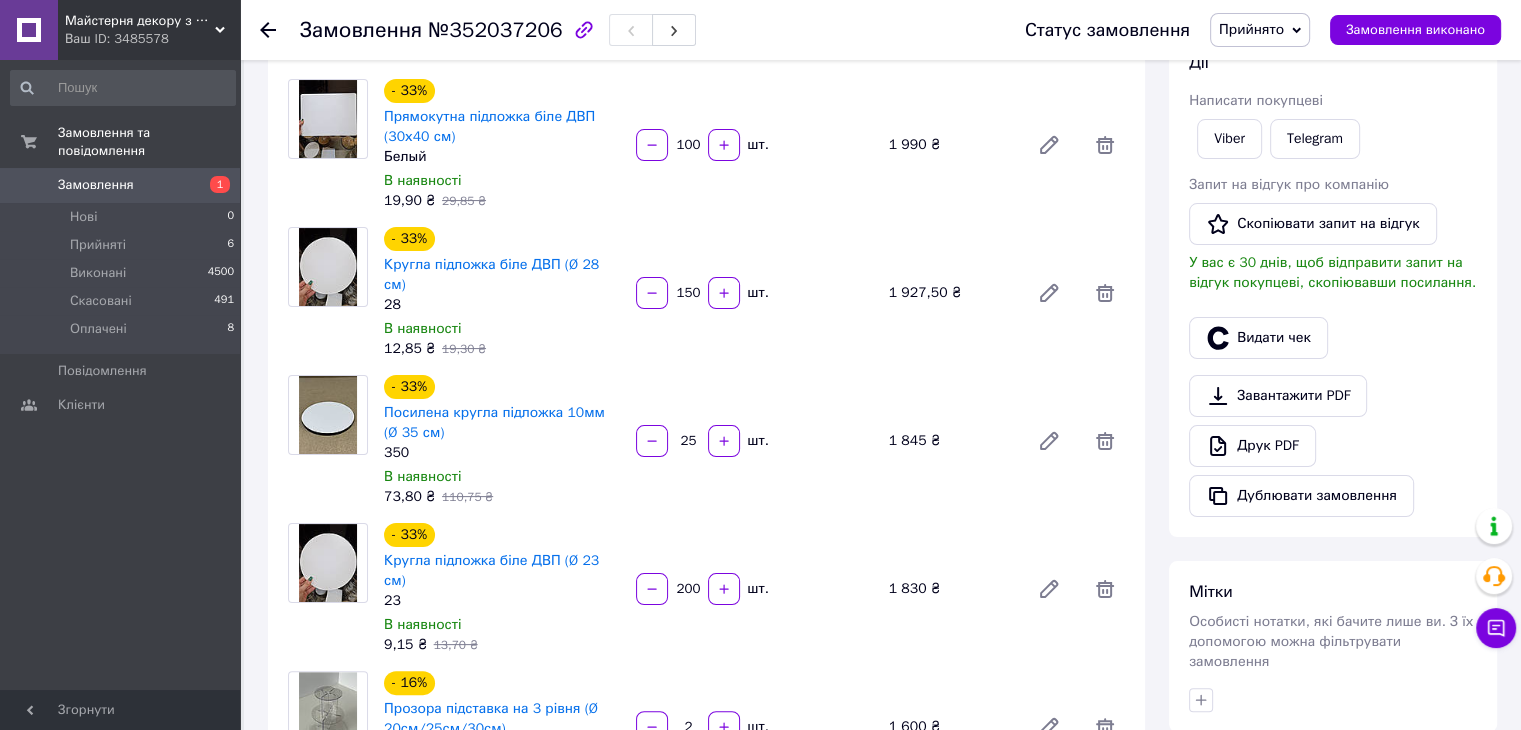 scroll, scrollTop: 0, scrollLeft: 0, axis: both 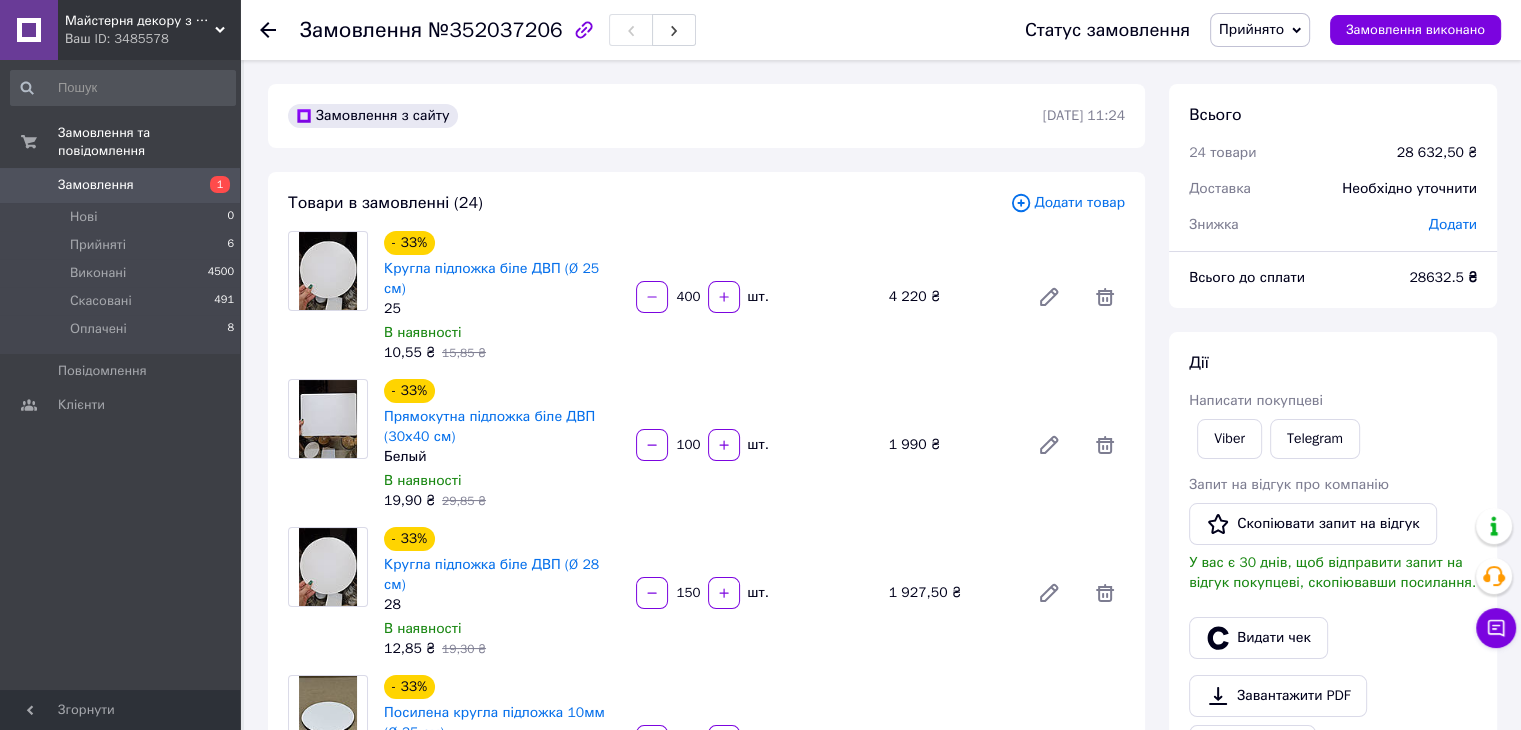 click on "Ваш ID: 3485578" at bounding box center [152, 39] 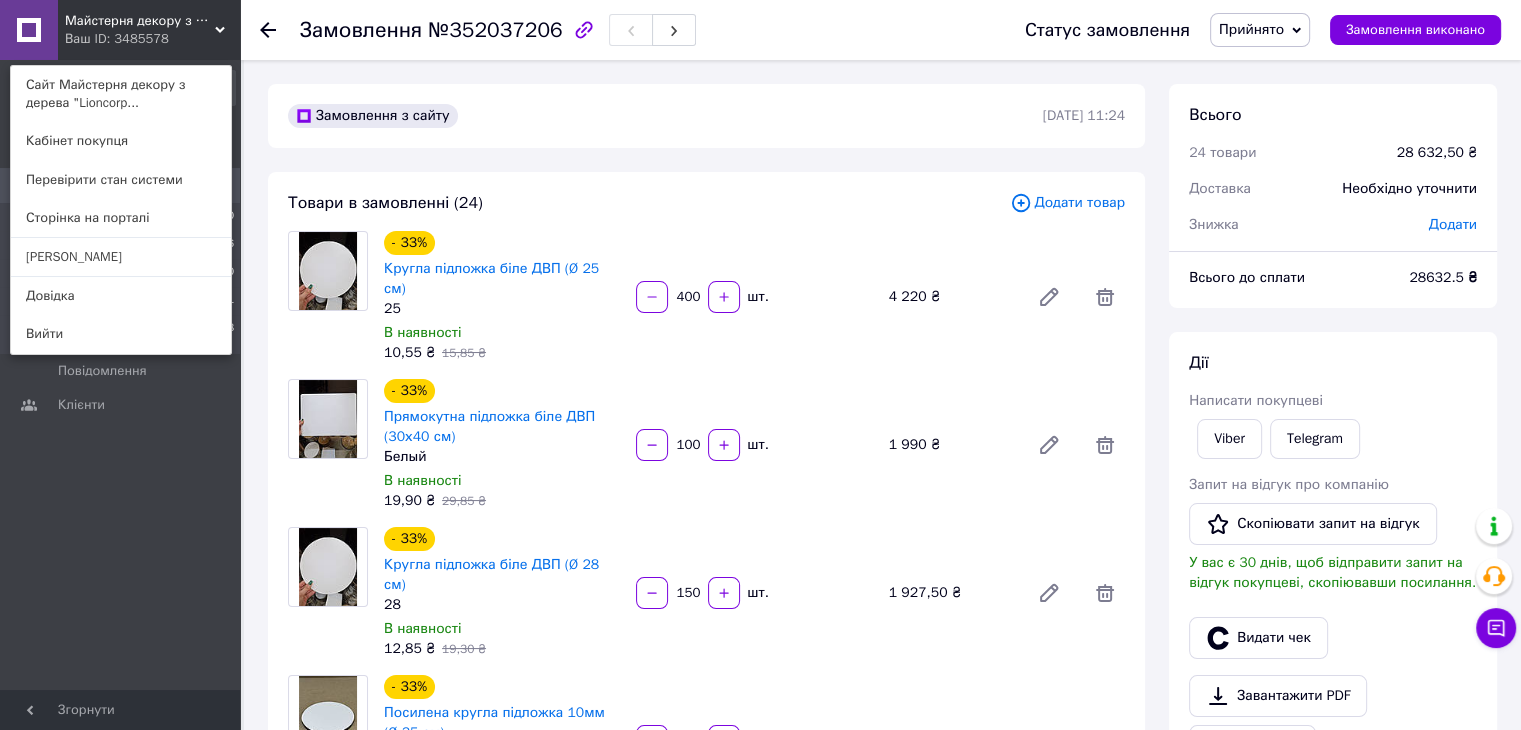 click on "Замовлення №352037206 Статус замовлення Прийнято Виконано Скасовано Оплачено Замовлення виконано Замовлення з сайту 10.07.2025 | 11:24 Товари в замовленні (24) Додати товар - 33% Кругла підложка біле ДВП (Ø 25 см) 25 В наявності 10,55 ₴   15,85 ₴ 400   шт. 4 220 ₴ - 33% Прямокутна підложка біле ДВП (30х40 см) Белый В наявності 19,90 ₴   29,85 ₴ 100   шт. 1 990 ₴ - 33% Кругла підложка біле ДВП (Ø 28 см) 28 В наявності 12,85 ₴   19,30 ₴ 150   шт. 1 927,50 ₴ - 33% Посилена кругла підложка 10мм (Ø 35 см) 350 В наявності 73,80 ₴   110,75 ₴ 25   шт. 1 845 ₴ - 33% Кругла підложка біле ДВП (Ø 23 см) 23 В наявності 9,15 ₴   13,70 ₴ 200   шт. 1 830 ₴ - 16%" at bounding box center [882, 2303] 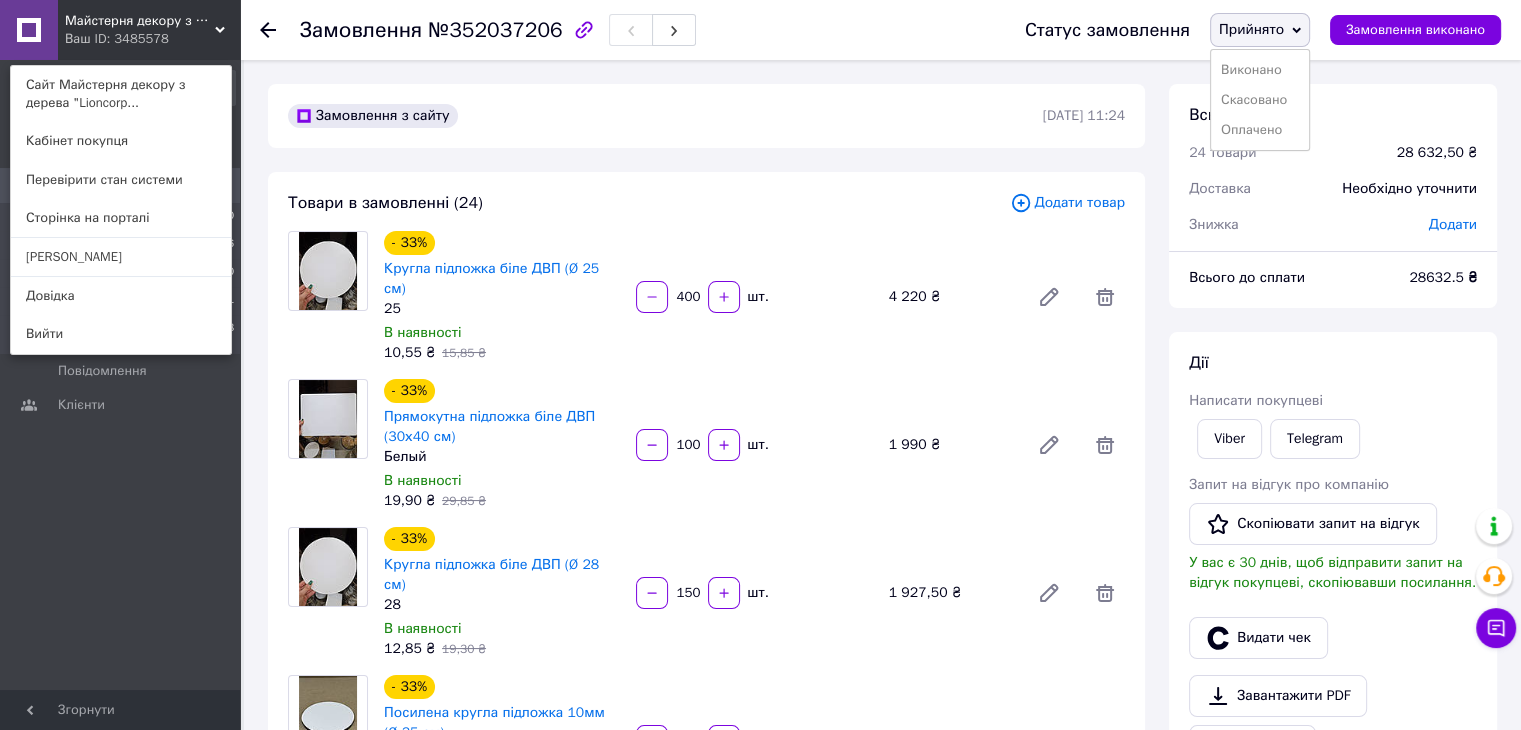 drag, startPoint x: 1283, startPoint y: 121, endPoint x: 737, endPoint y: 728, distance: 816.4343 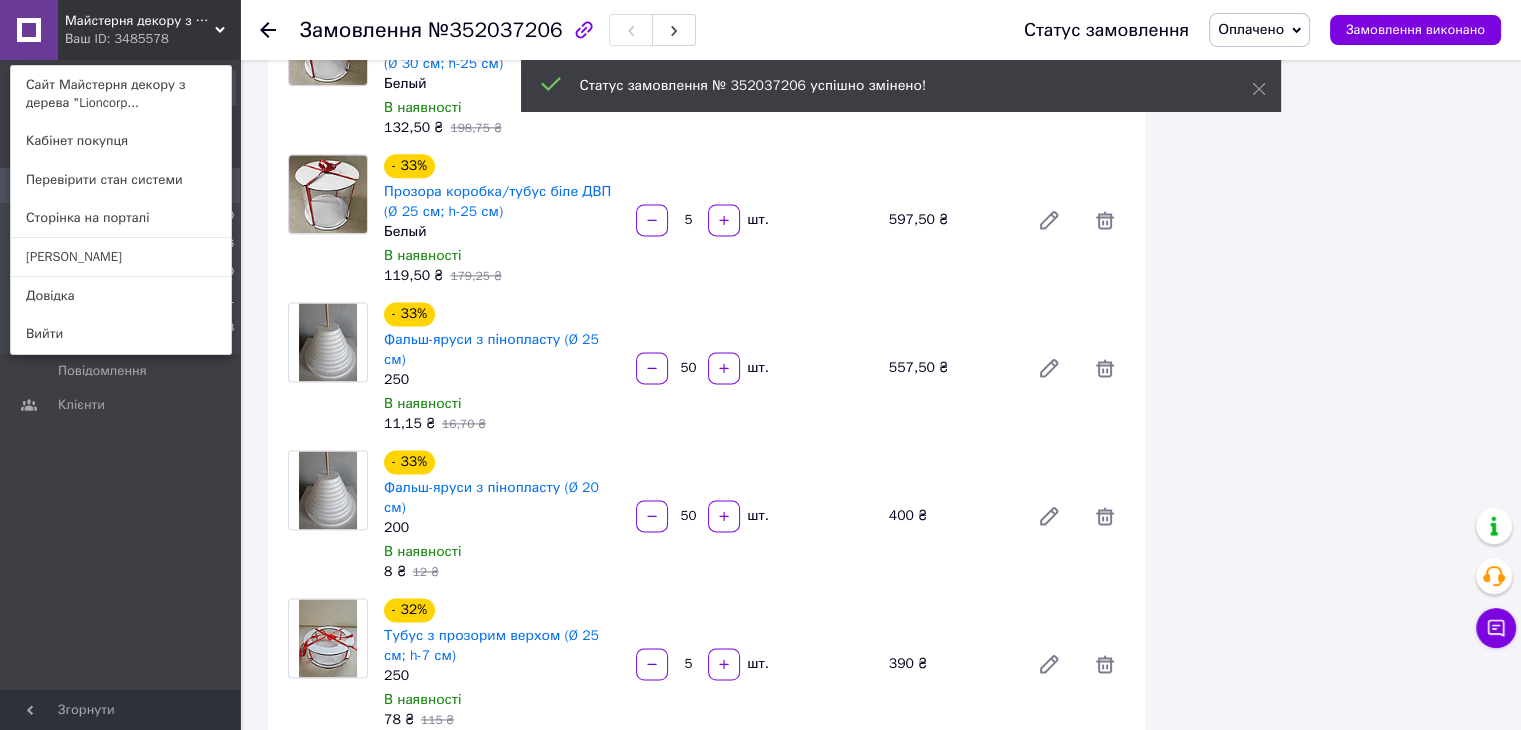 scroll, scrollTop: 2400, scrollLeft: 0, axis: vertical 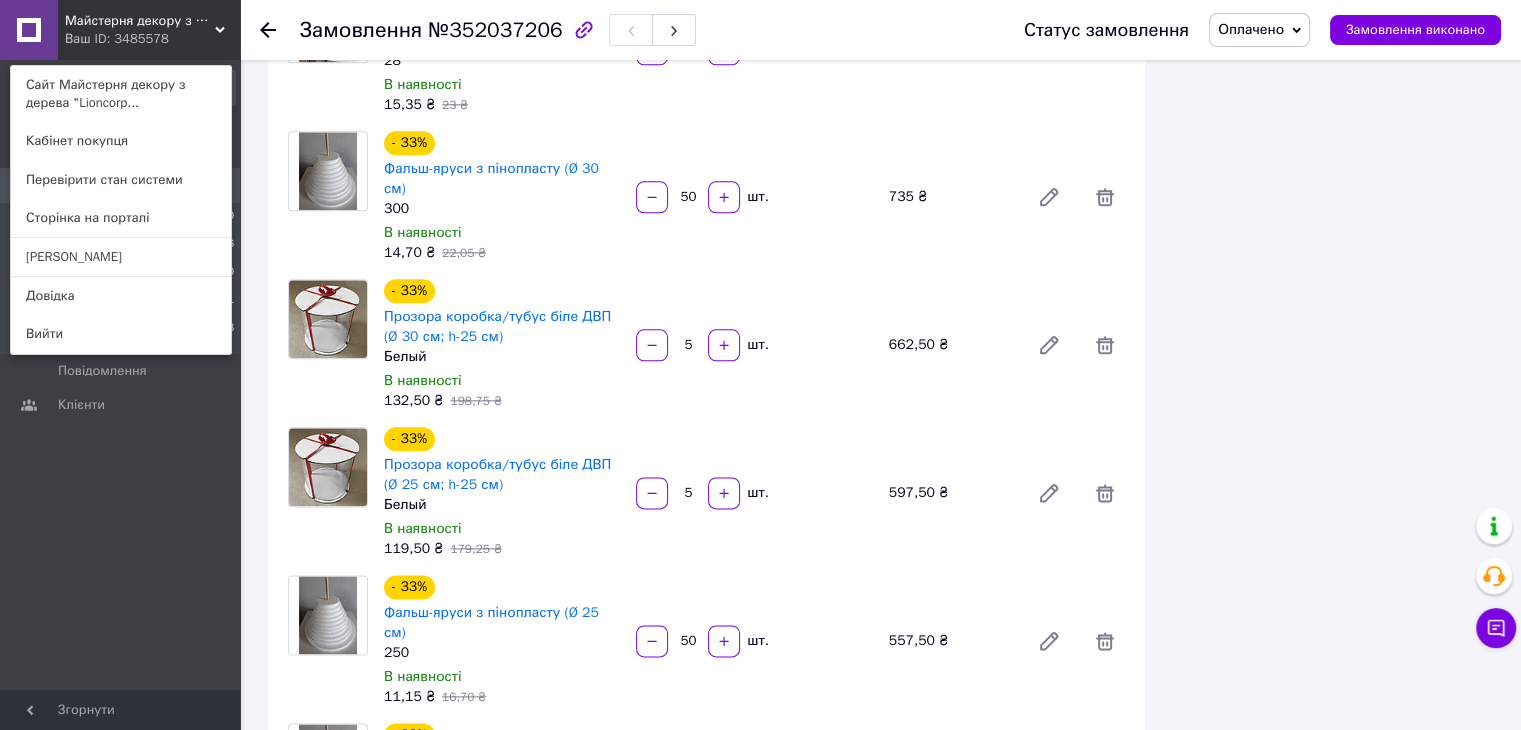 click on "Майстерня декору з дерева "Lioncorp"" at bounding box center [140, 21] 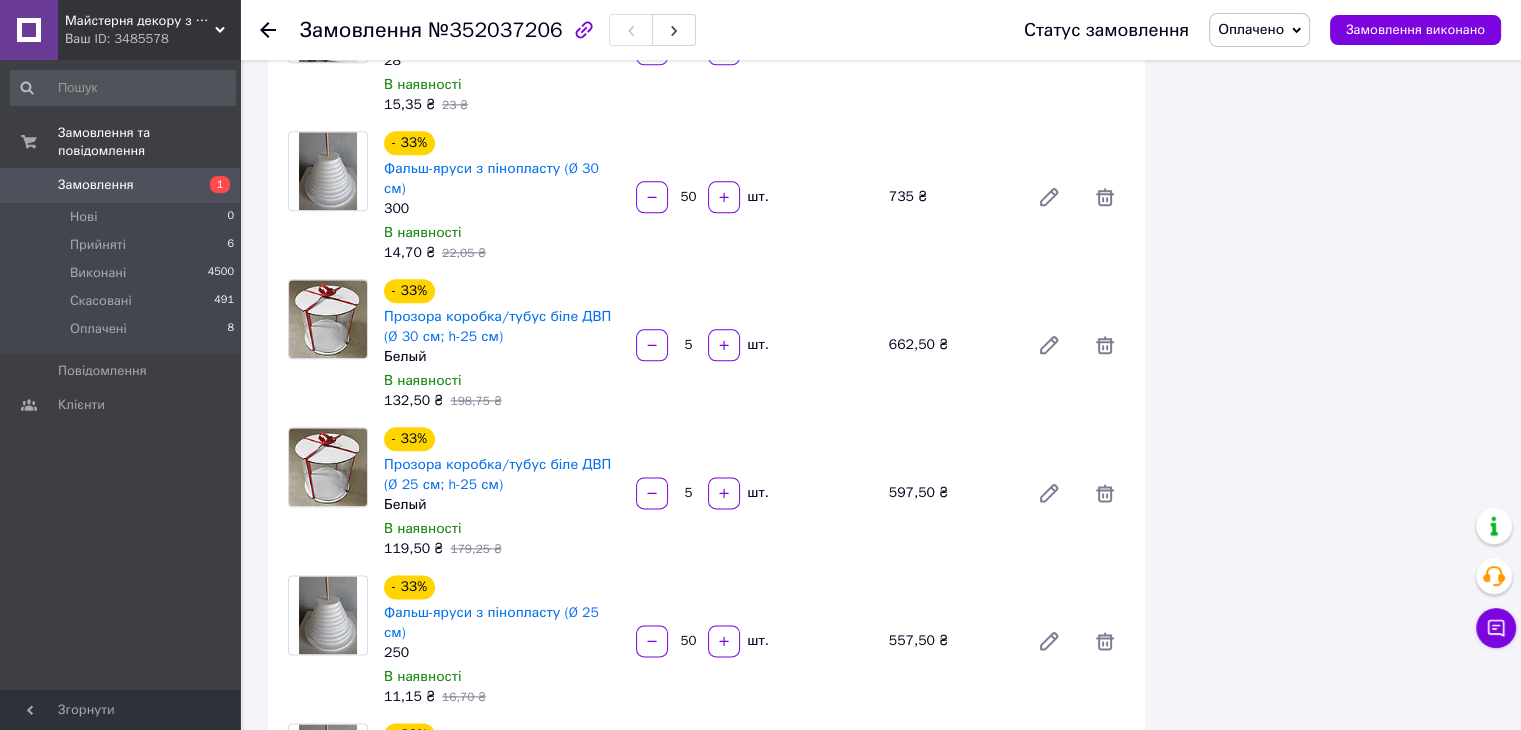 click on "Майстерня декору з дерева "Lioncorp"" at bounding box center [140, 21] 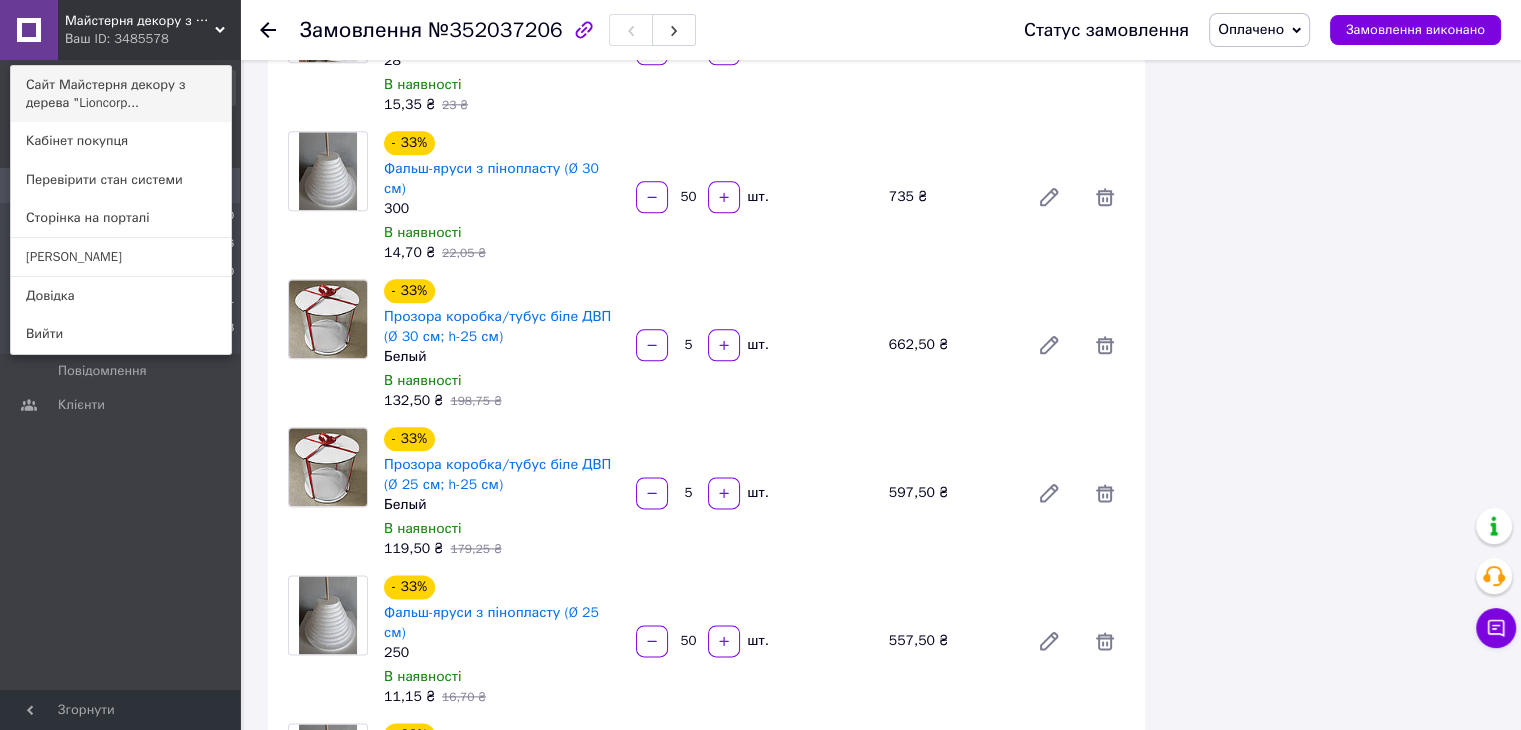 click on "Сайт Майстерня декору з дерева "Lioncorp..." at bounding box center (121, 94) 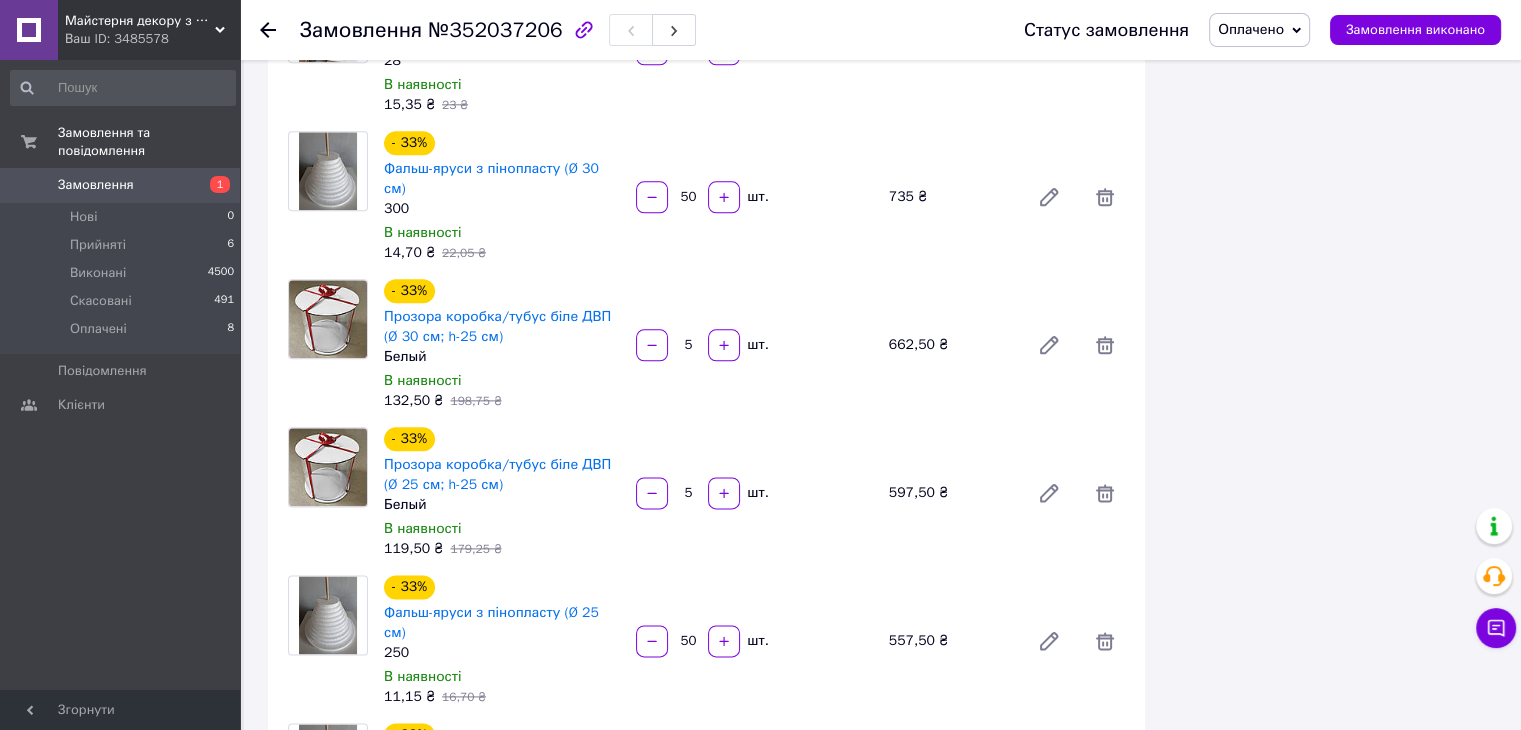 click on "Ваш ID: 3485578" at bounding box center (152, 39) 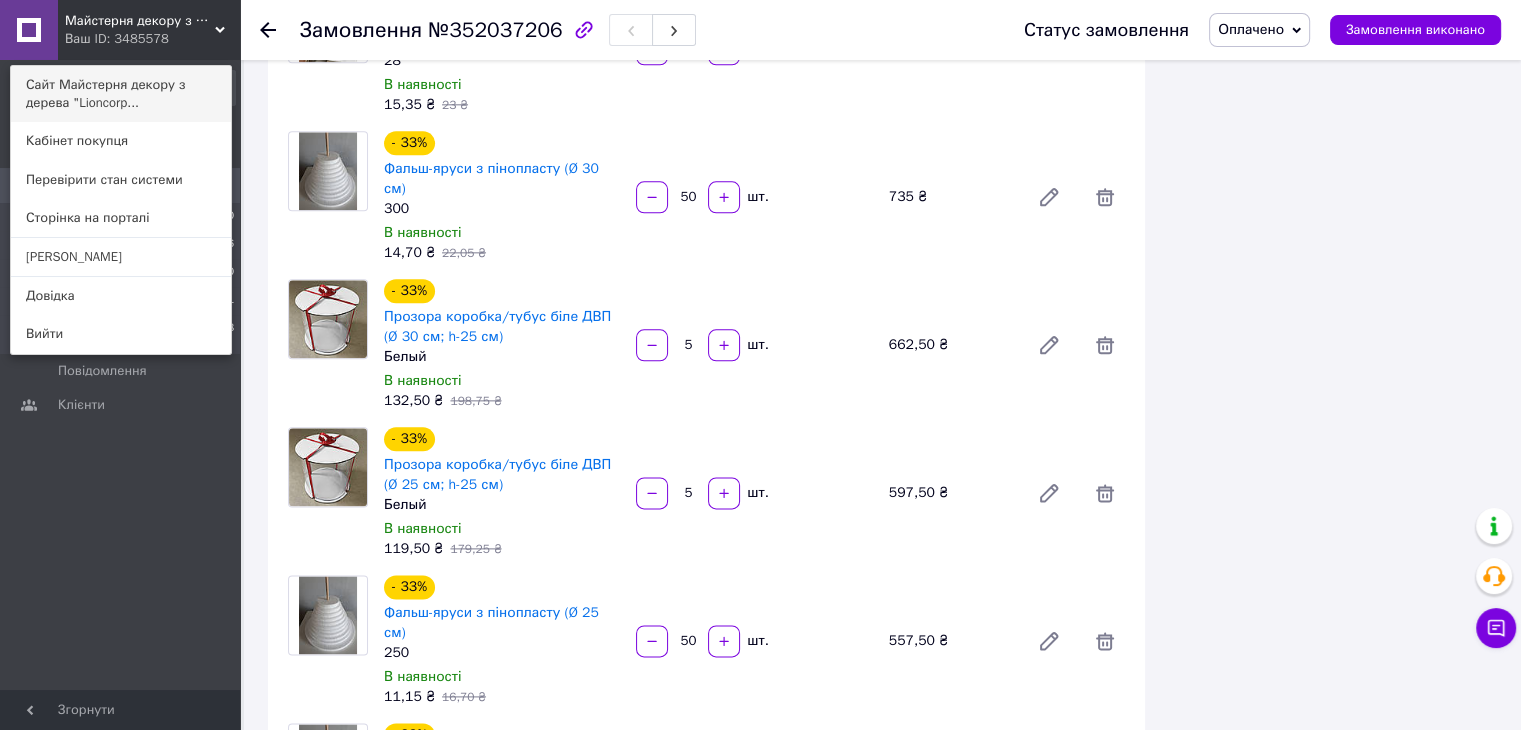 click on "Сайт Майстерня декору з дерева "Lioncorp..." at bounding box center (121, 94) 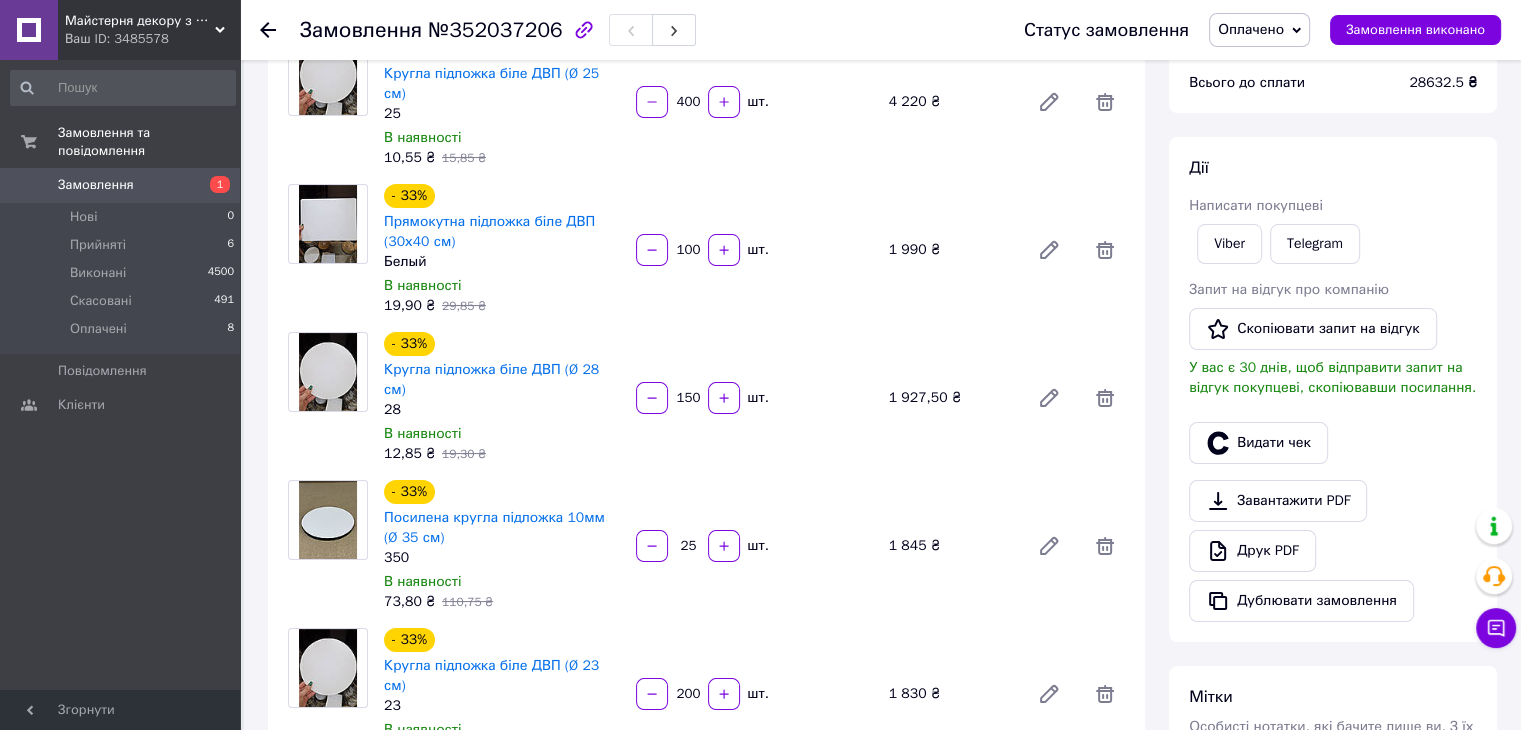 scroll, scrollTop: 0, scrollLeft: 0, axis: both 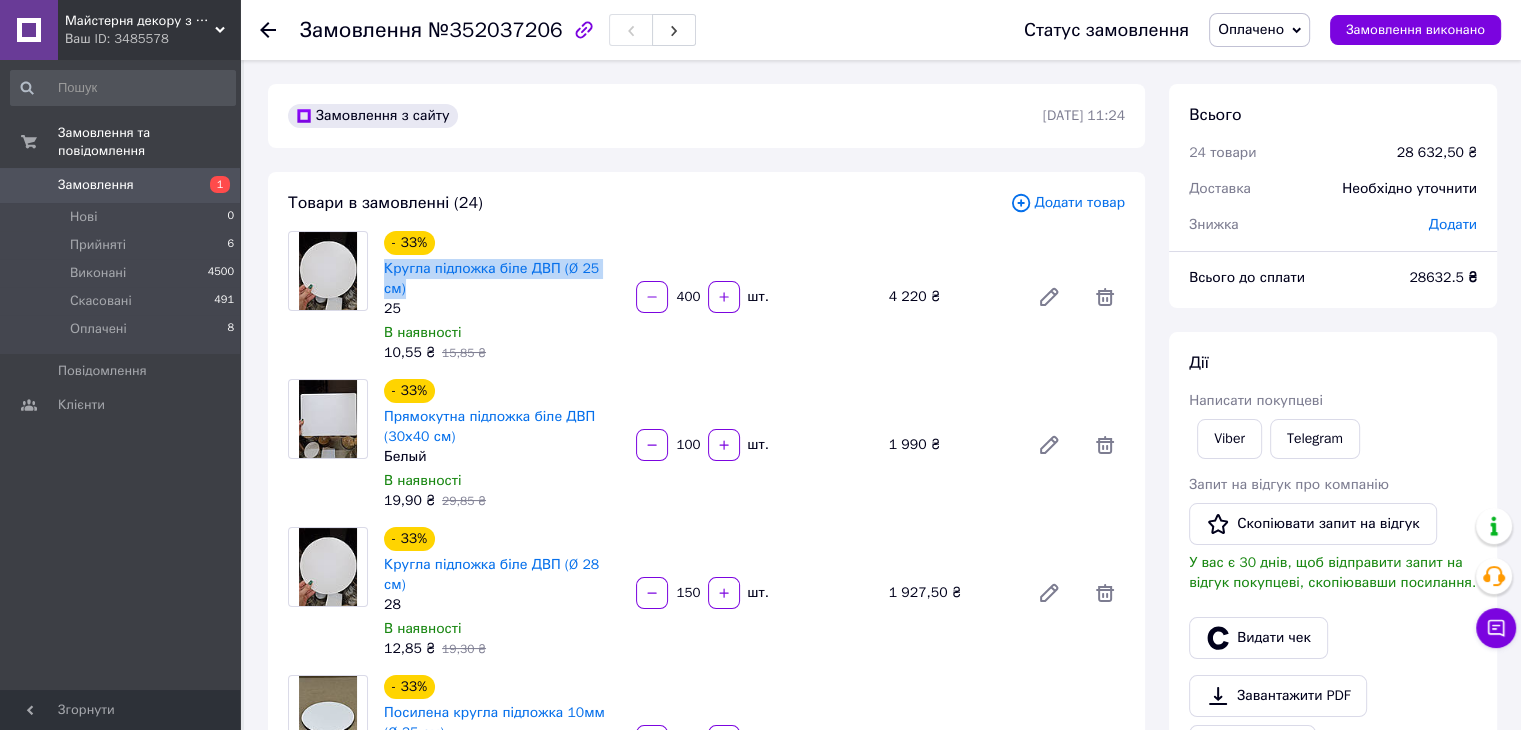 drag, startPoint x: 380, startPoint y: 265, endPoint x: 625, endPoint y: 266, distance: 245.00204 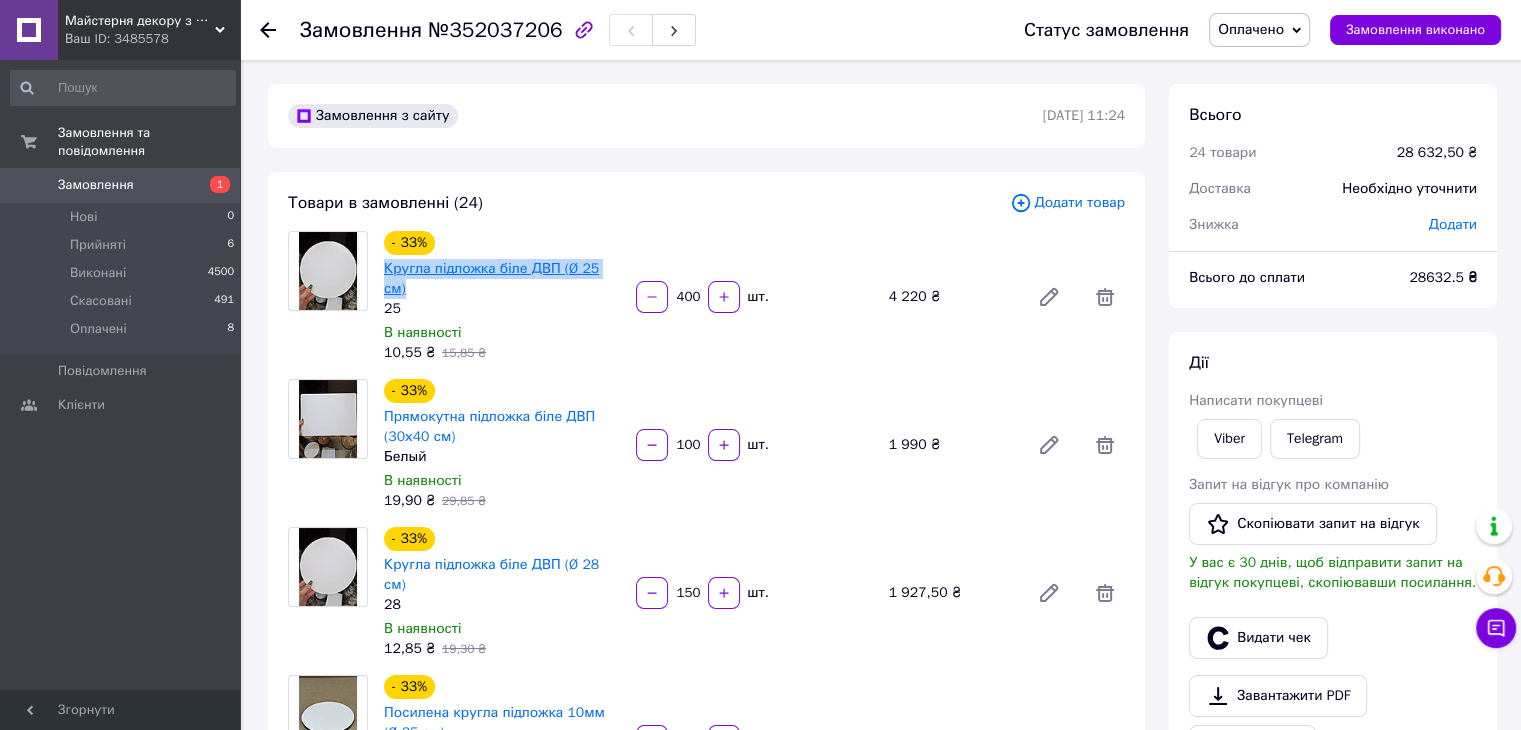 click on "Кругла підложка біле ДВП (Ø 25 см)" at bounding box center [491, 278] 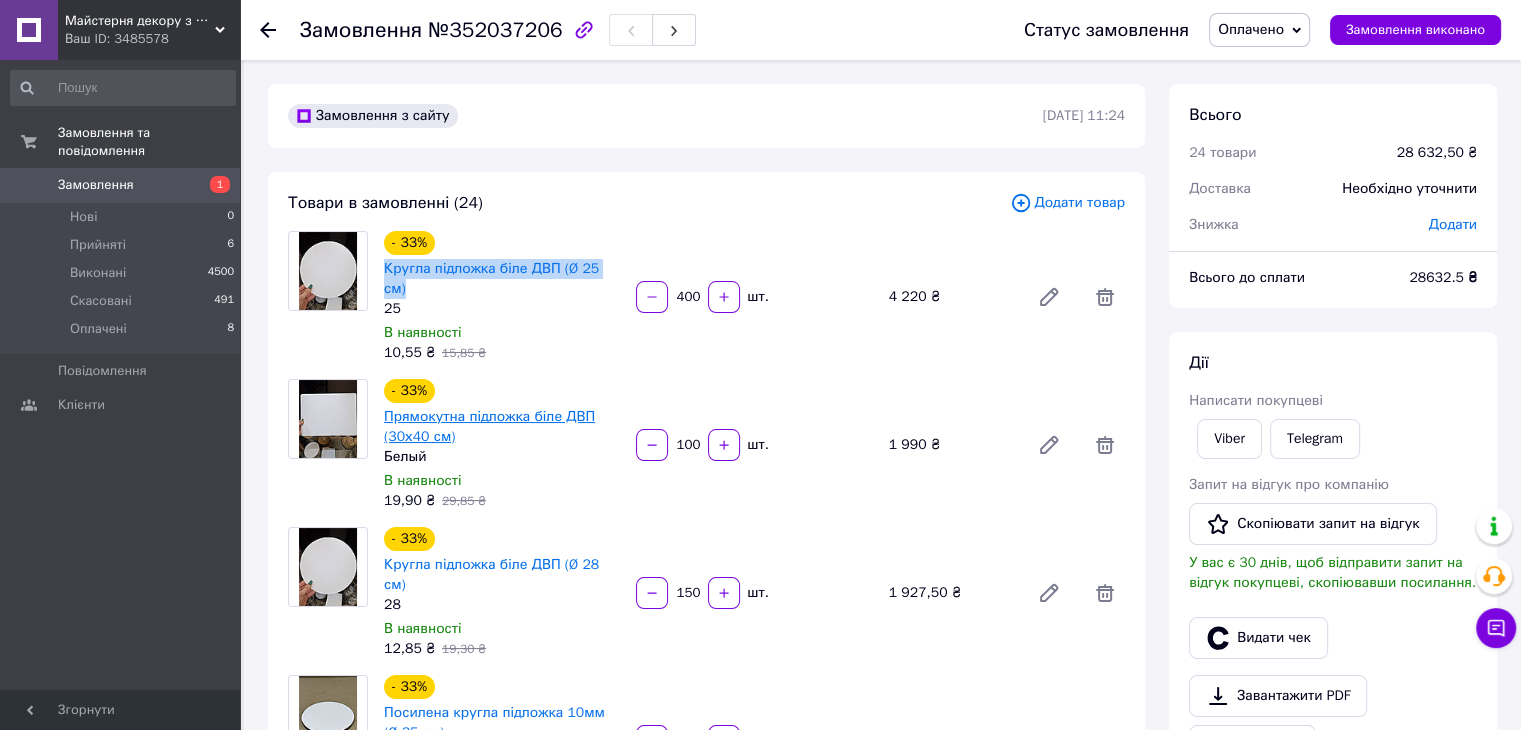 scroll, scrollTop: 200, scrollLeft: 0, axis: vertical 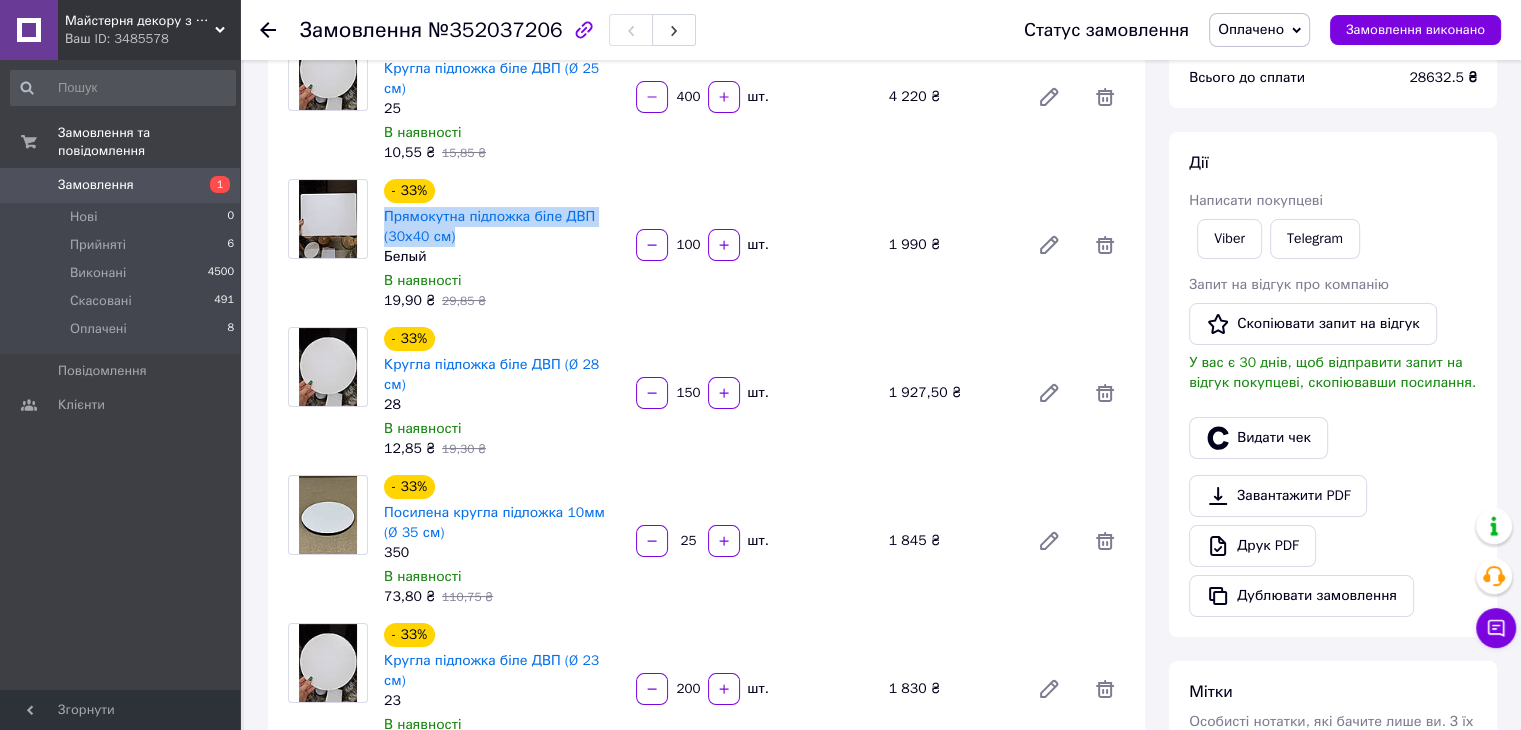 drag, startPoint x: 376, startPoint y: 193, endPoint x: 475, endPoint y: 215, distance: 101.414986 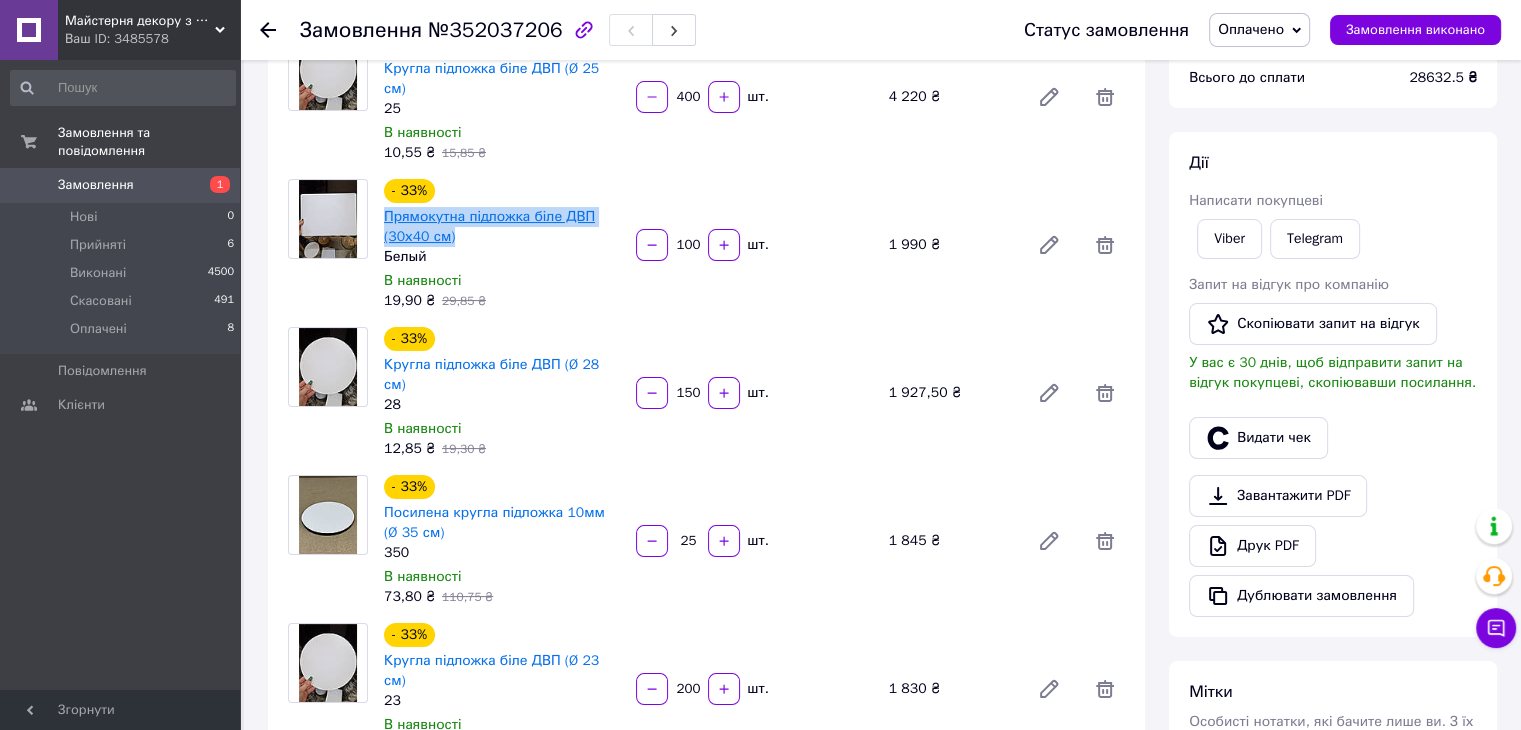 click on "Прямокутна підложка біле ДВП (30х40 см)" at bounding box center [489, 226] 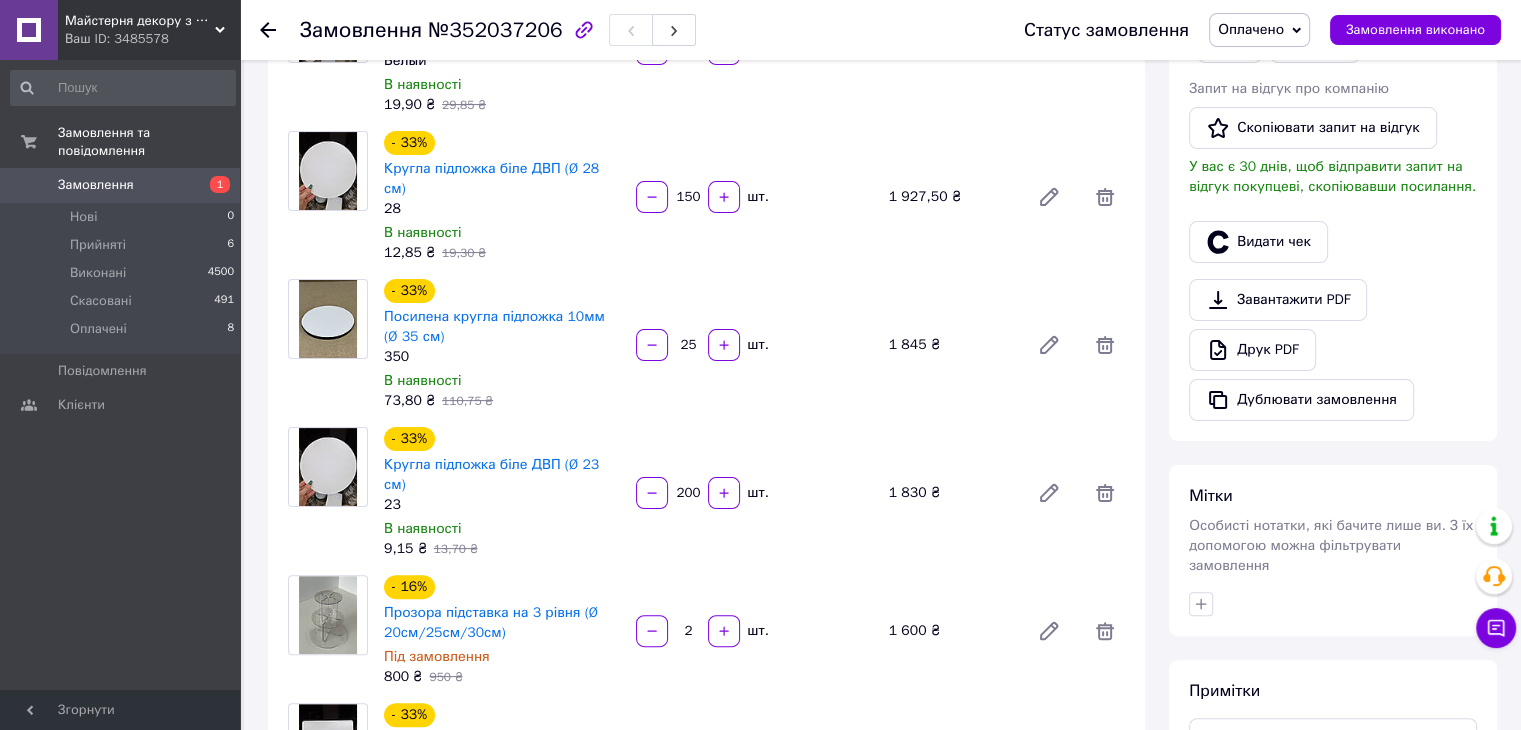 scroll, scrollTop: 400, scrollLeft: 0, axis: vertical 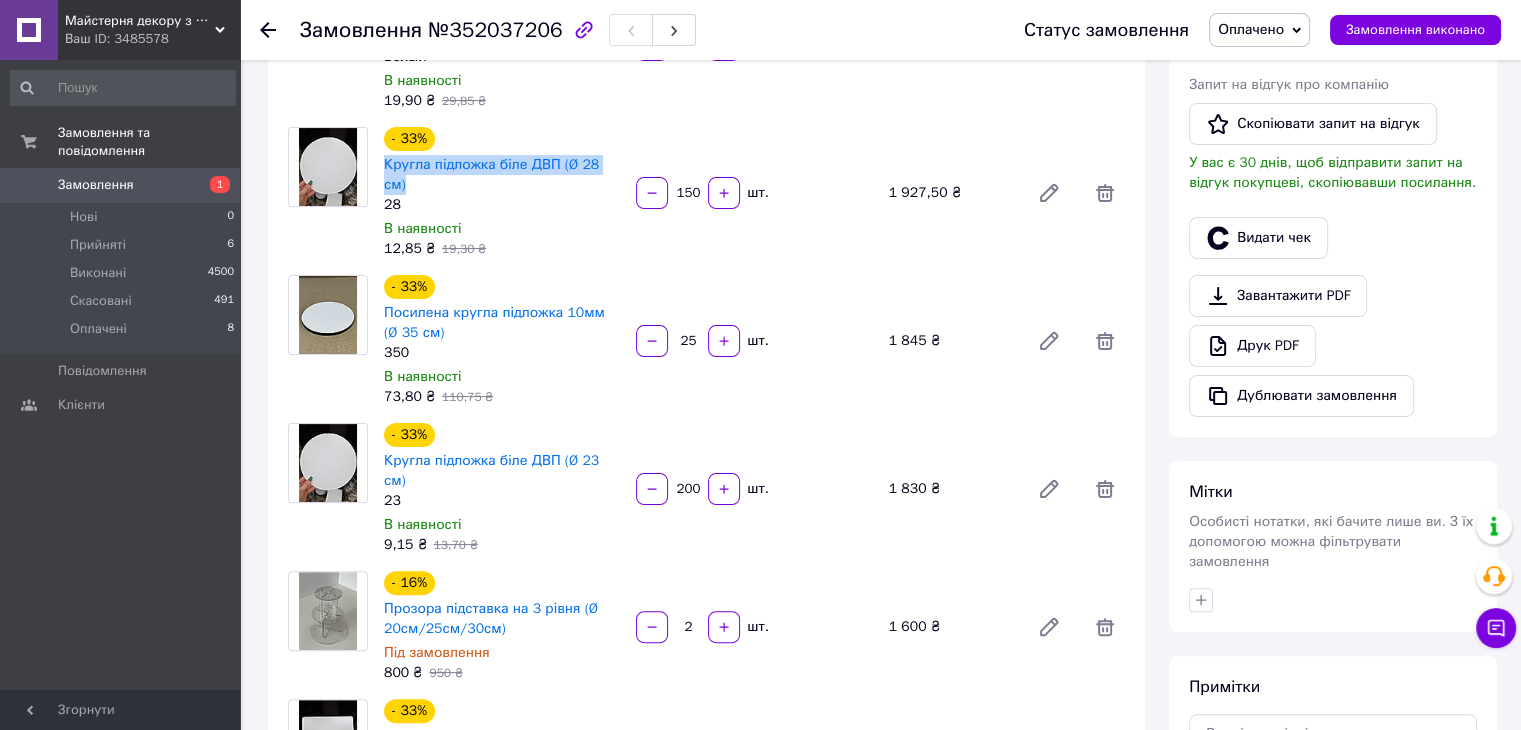 drag, startPoint x: 378, startPoint y: 139, endPoint x: 628, endPoint y: 144, distance: 250.04999 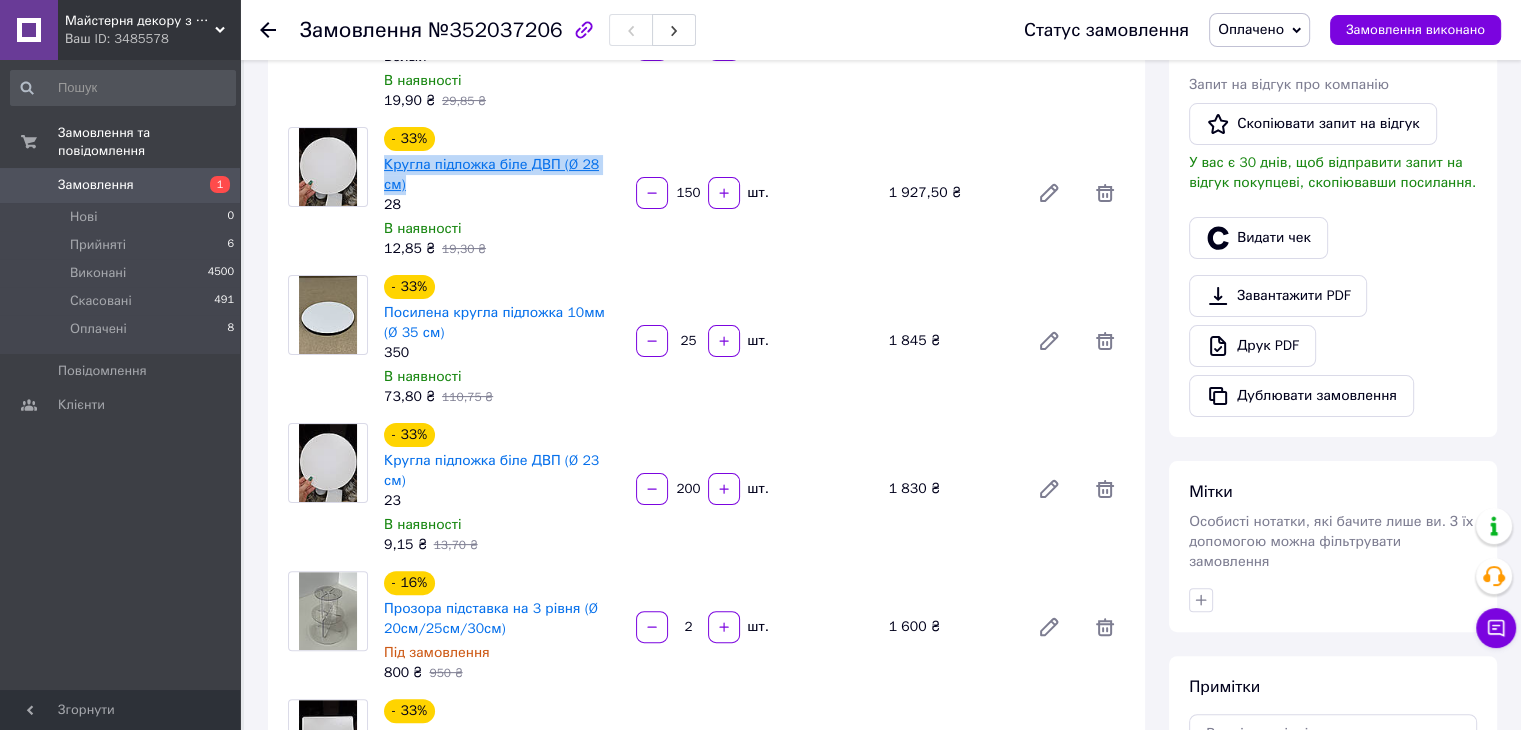 click on "Кругла підложка біле ДВП (Ø 28 см)" at bounding box center (491, 174) 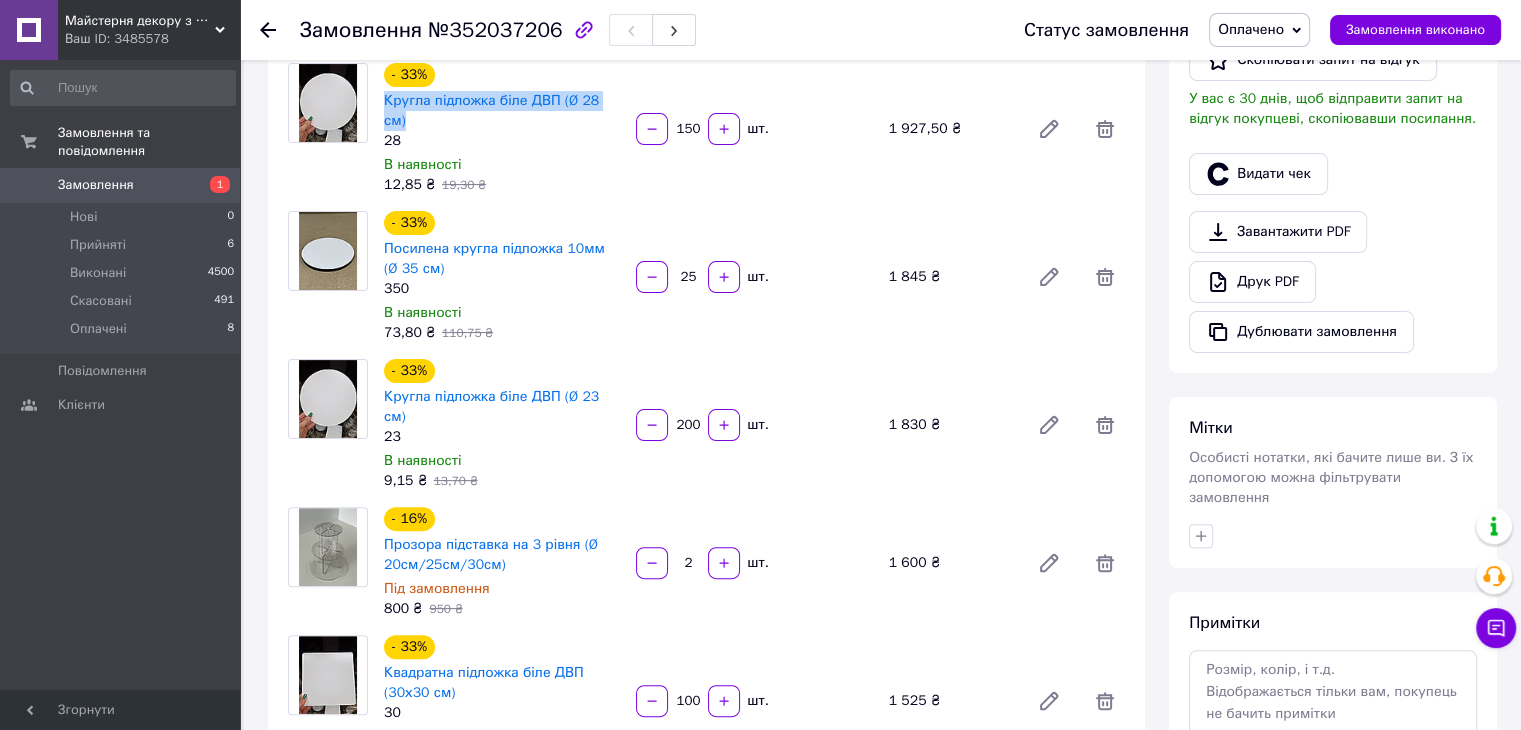 scroll, scrollTop: 500, scrollLeft: 0, axis: vertical 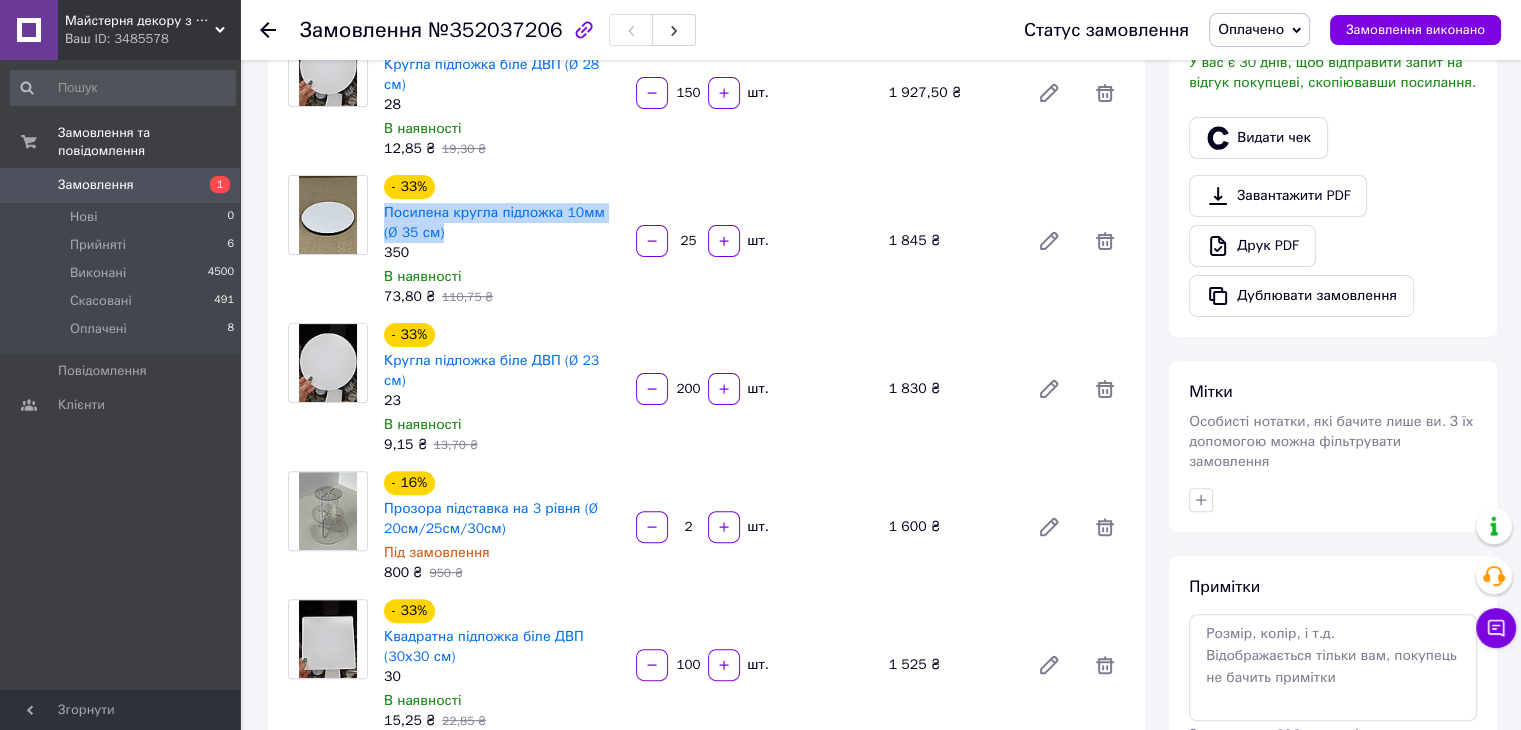 drag, startPoint x: 381, startPoint y: 173, endPoint x: 435, endPoint y: 197, distance: 59.093147 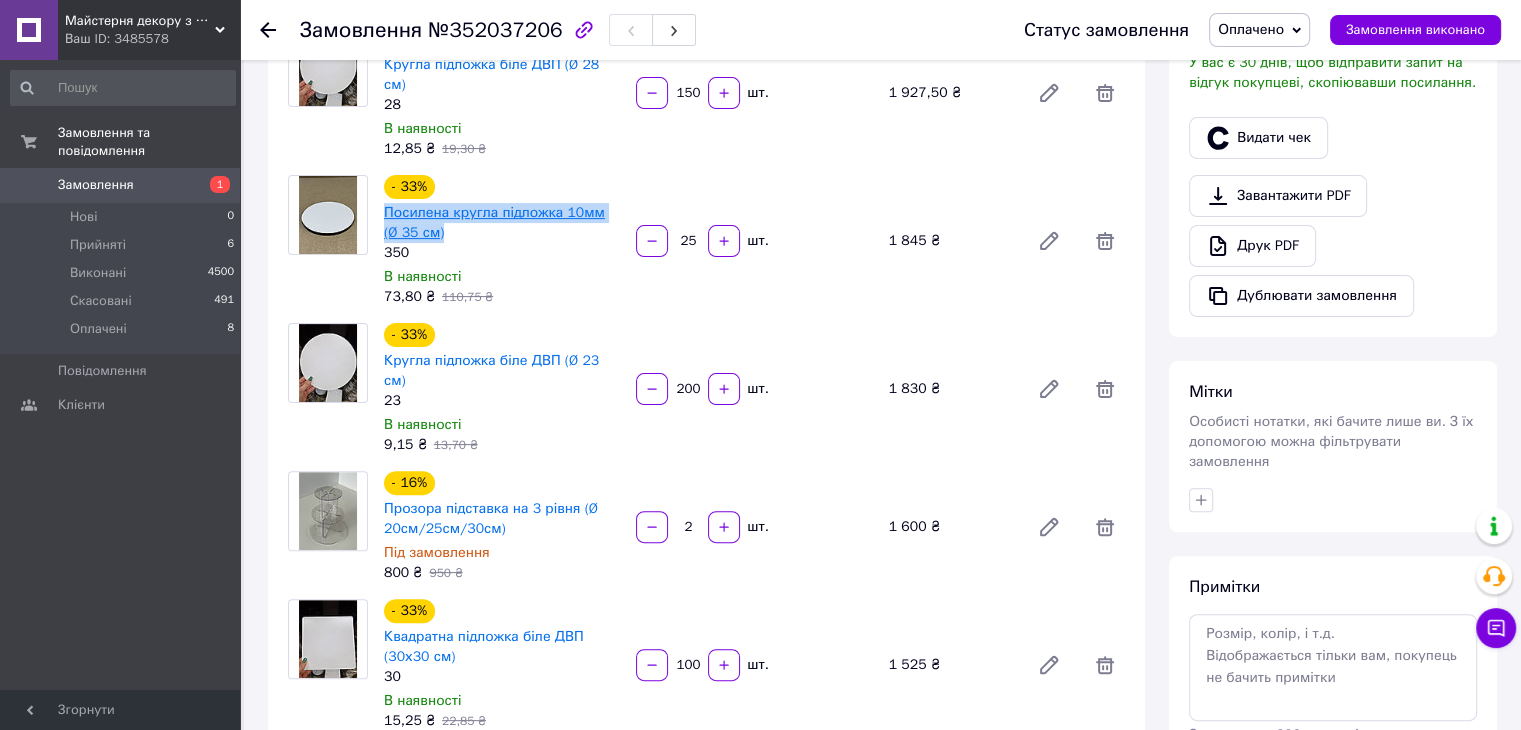 click on "Посилена кругла підложка 10мм (Ø 35 см)" at bounding box center (494, 222) 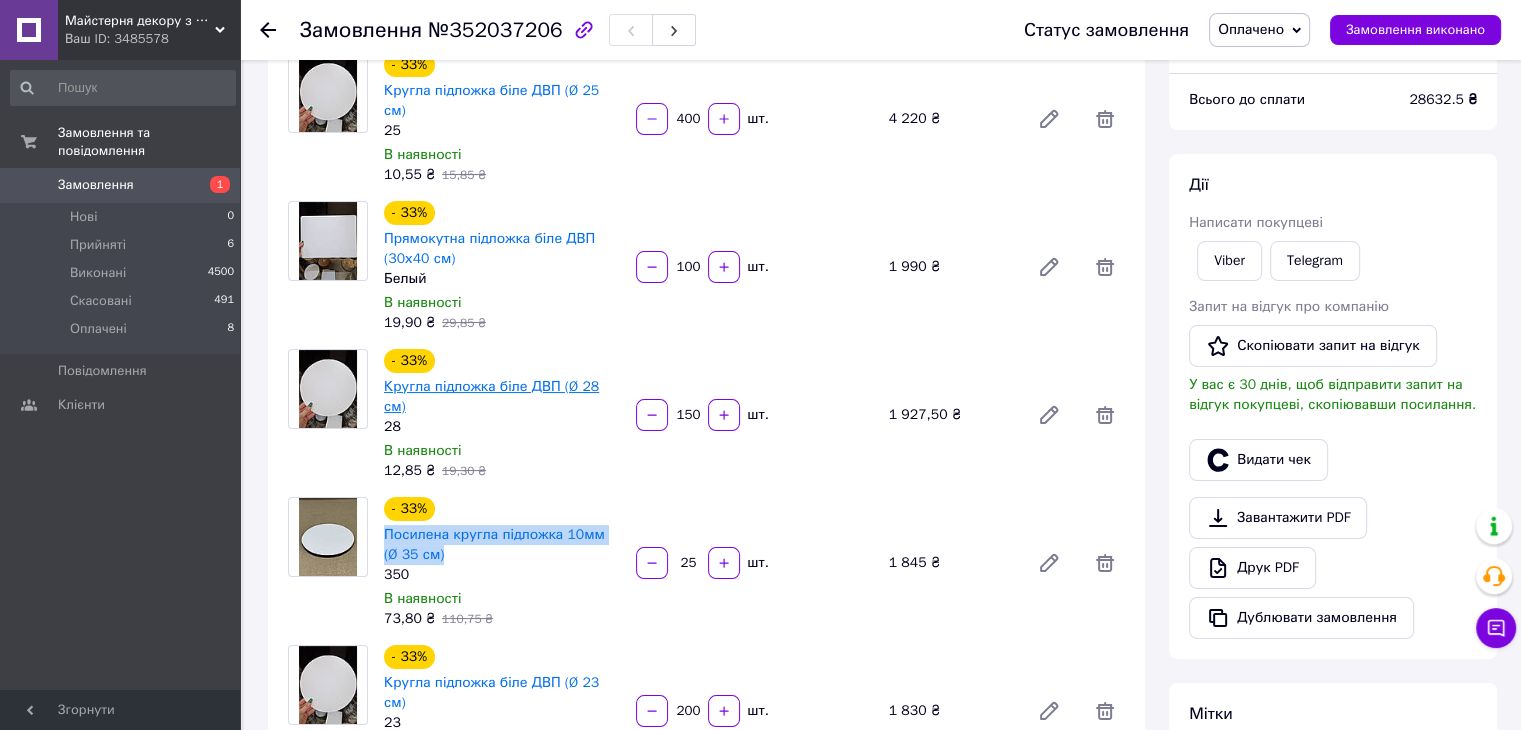 scroll, scrollTop: 300, scrollLeft: 0, axis: vertical 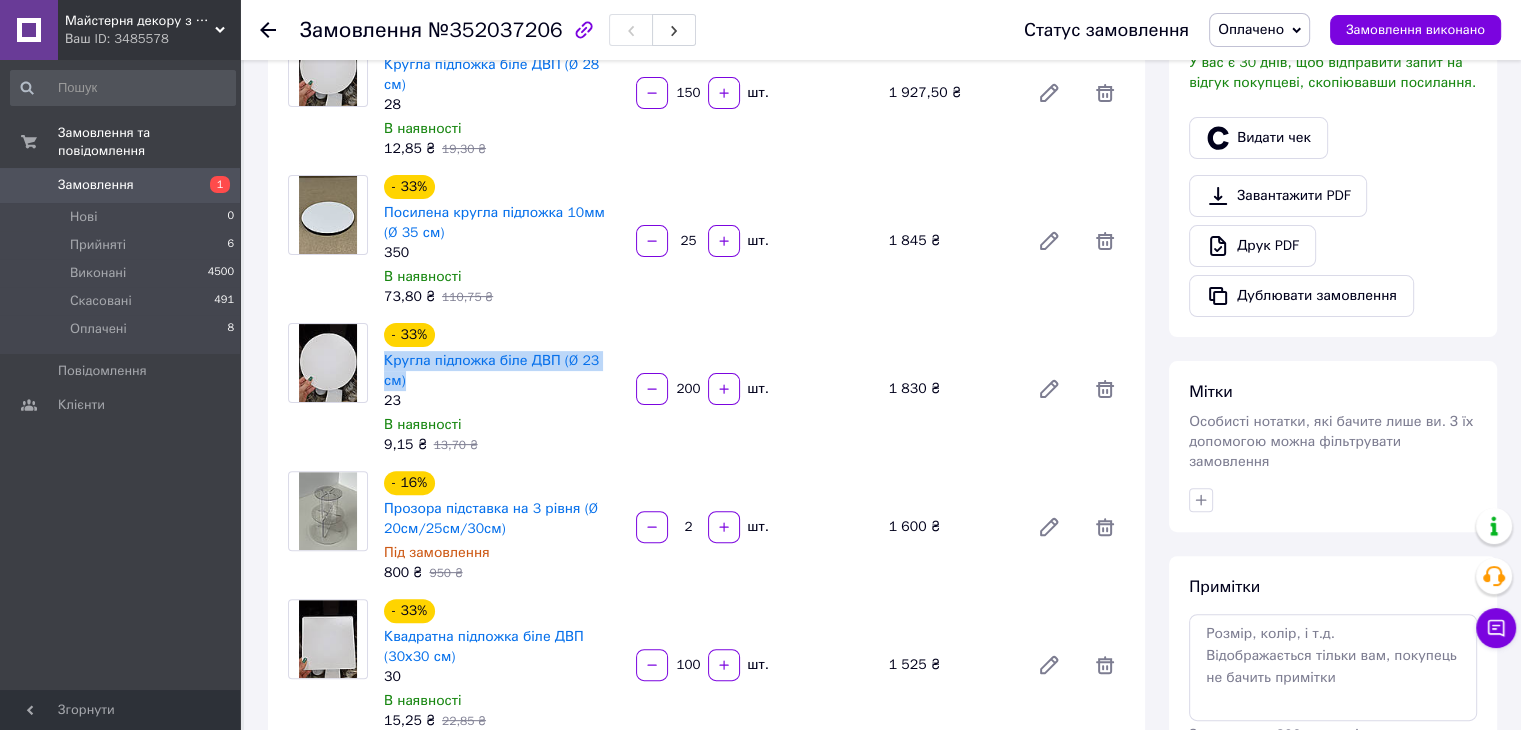 drag, startPoint x: 380, startPoint y: 324, endPoint x: 619, endPoint y: 322, distance: 239.00836 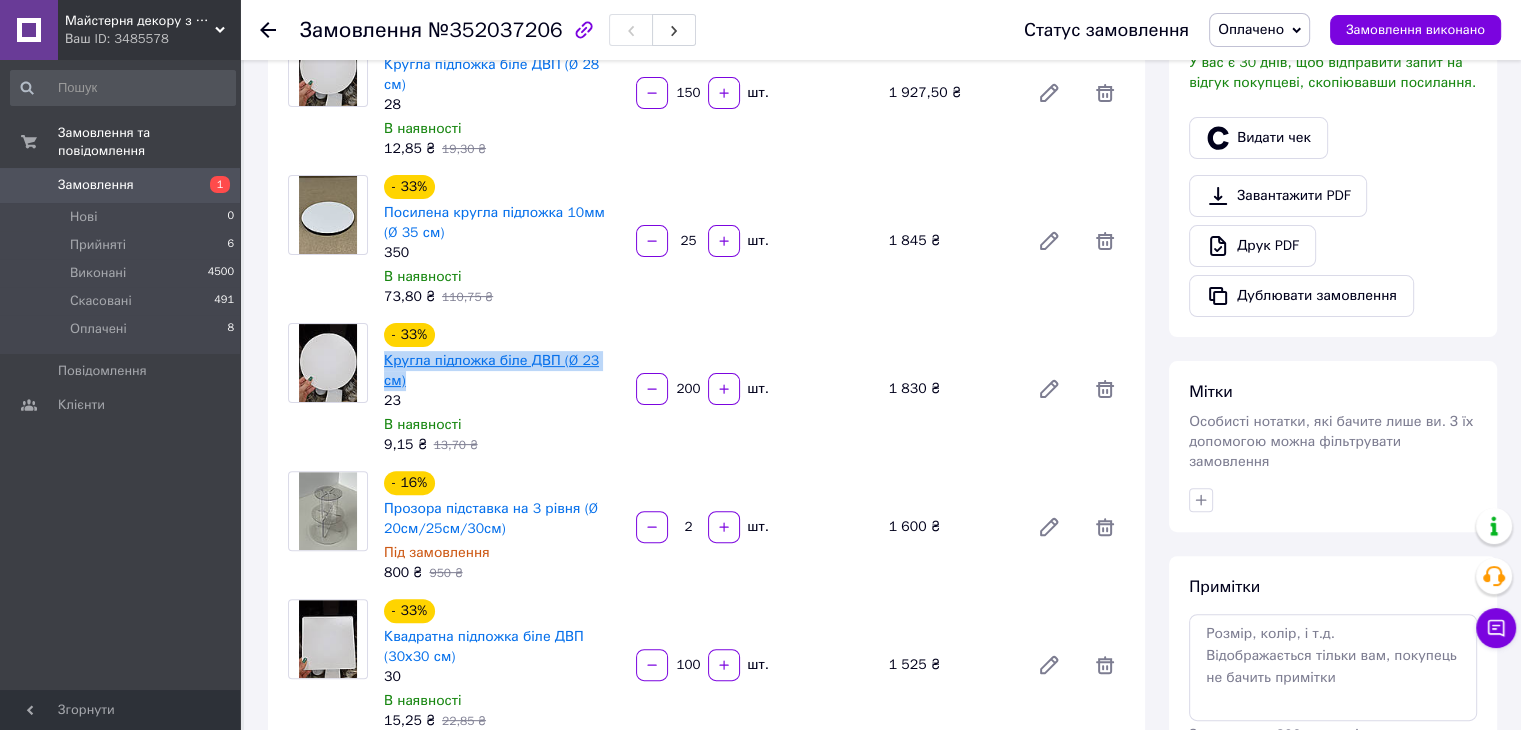 click on "Кругла підложка біле ДВП (Ø 23 см)" at bounding box center (491, 370) 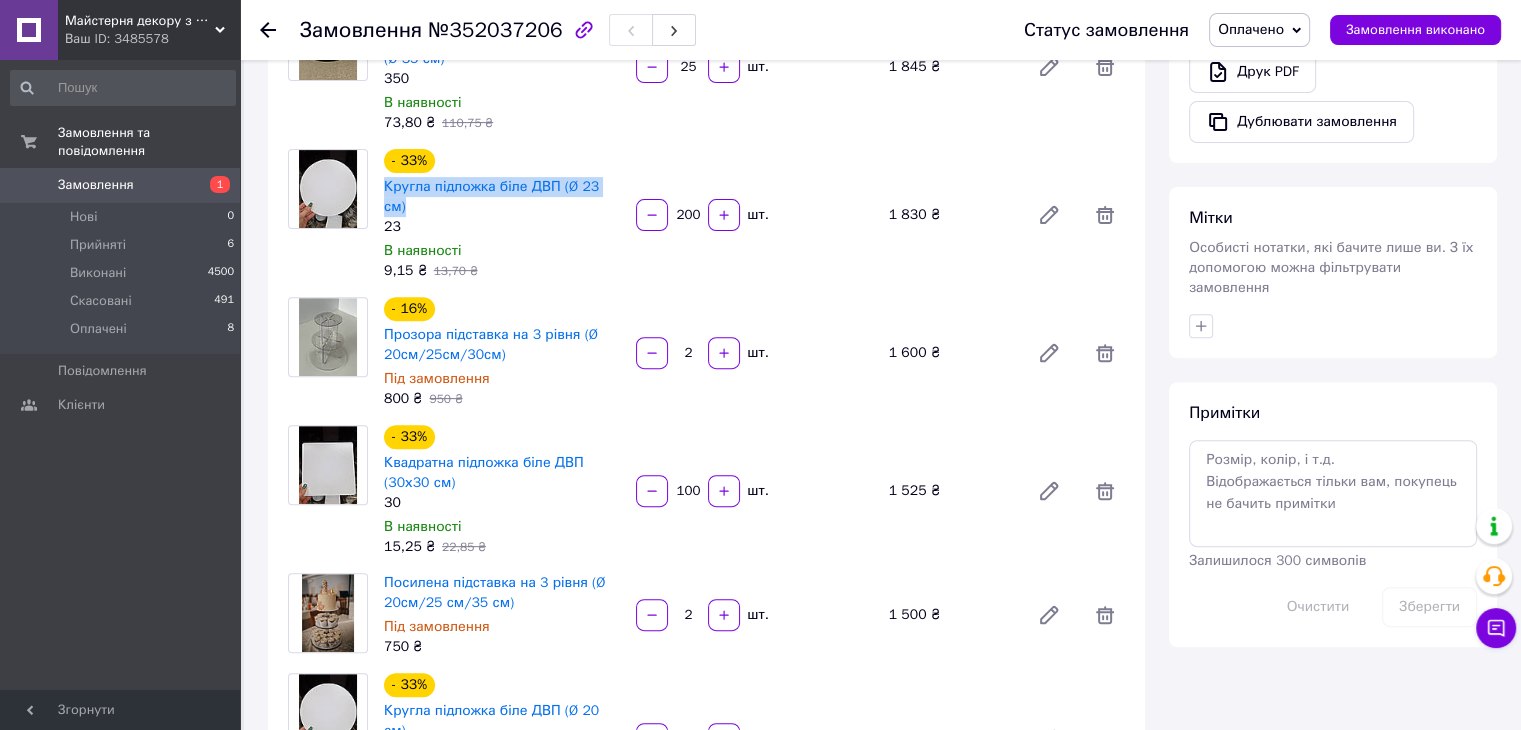 scroll, scrollTop: 700, scrollLeft: 0, axis: vertical 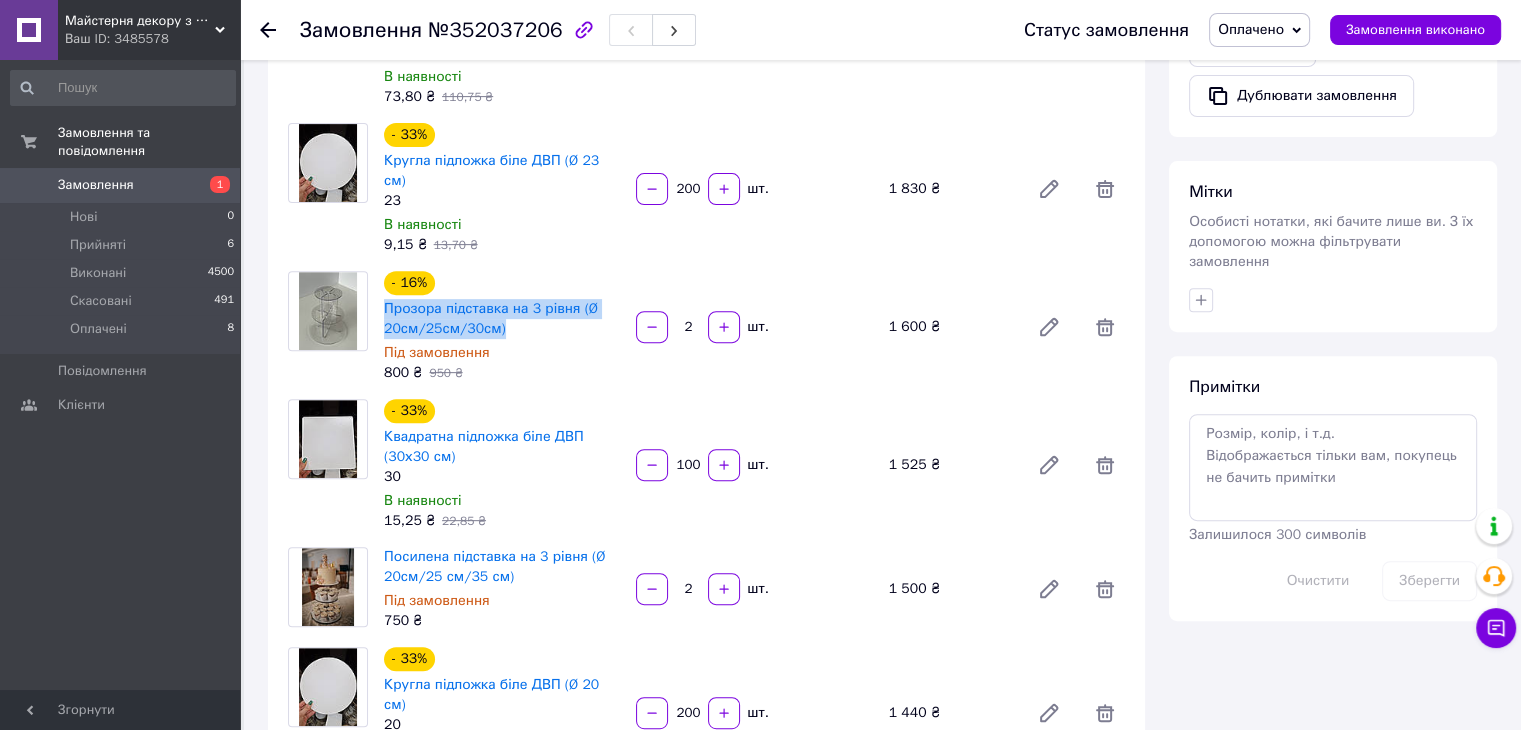 drag, startPoint x: 380, startPoint y: 250, endPoint x: 526, endPoint y: 267, distance: 146.98639 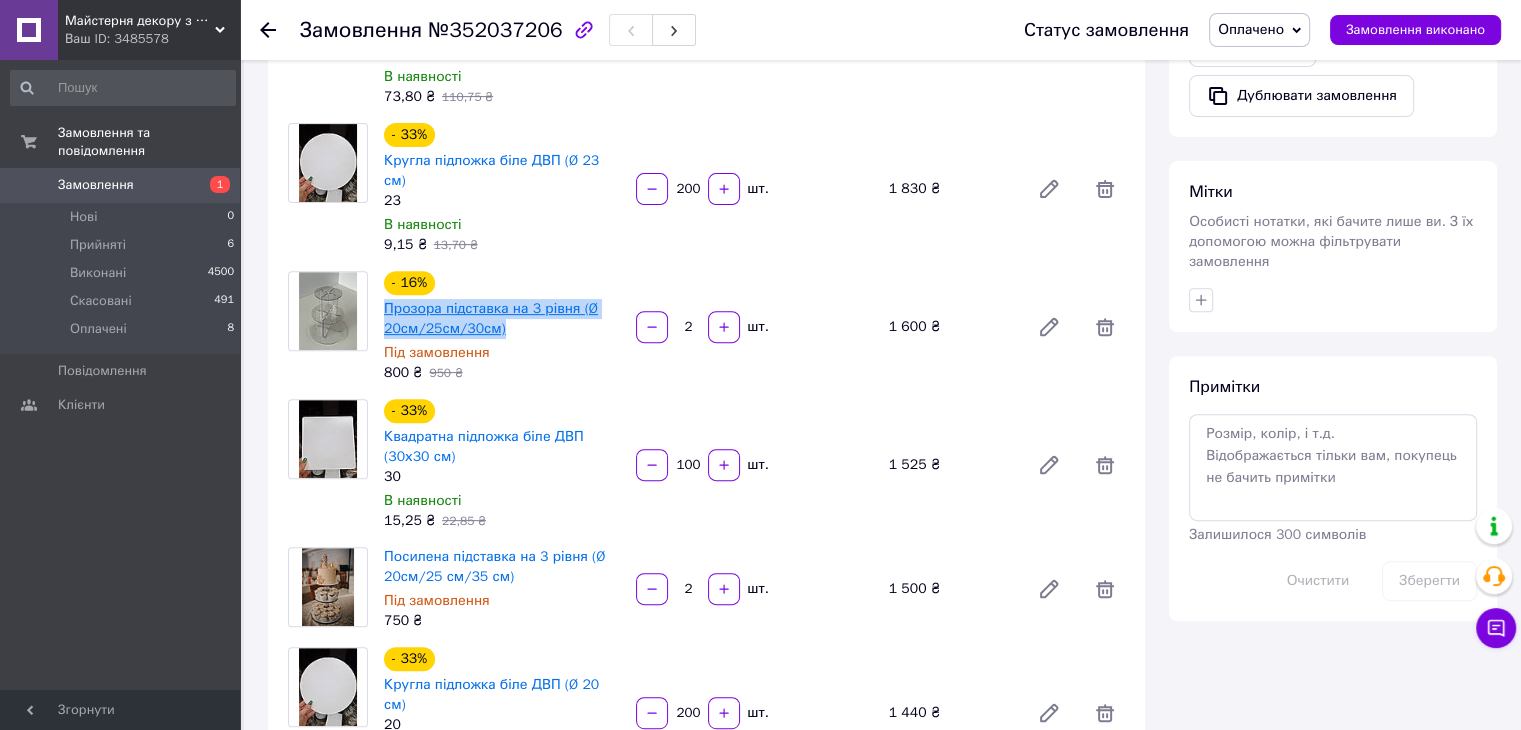 click on "Прозора підставка на 3 рівня (Ø 20см/25см/30см)" at bounding box center (491, 318) 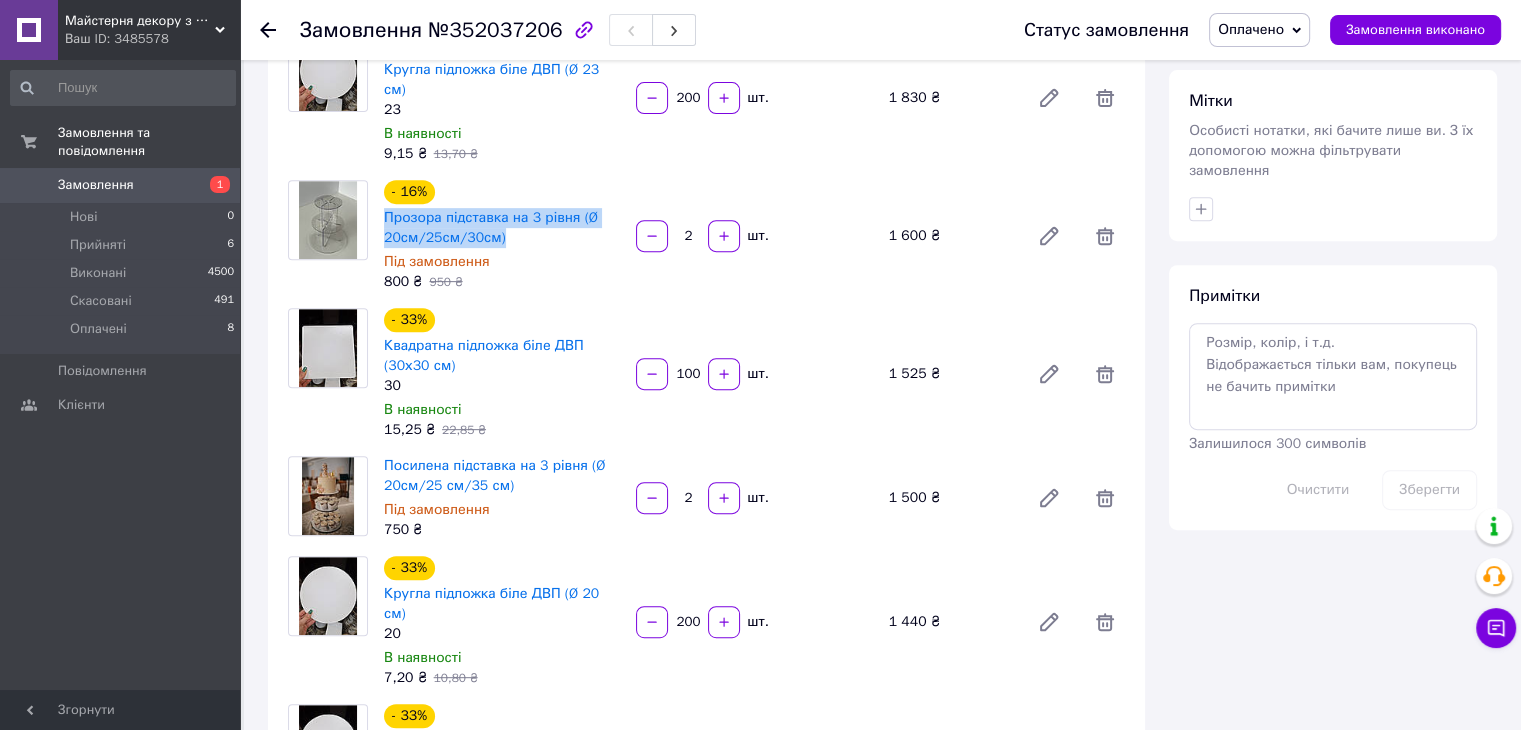 scroll, scrollTop: 900, scrollLeft: 0, axis: vertical 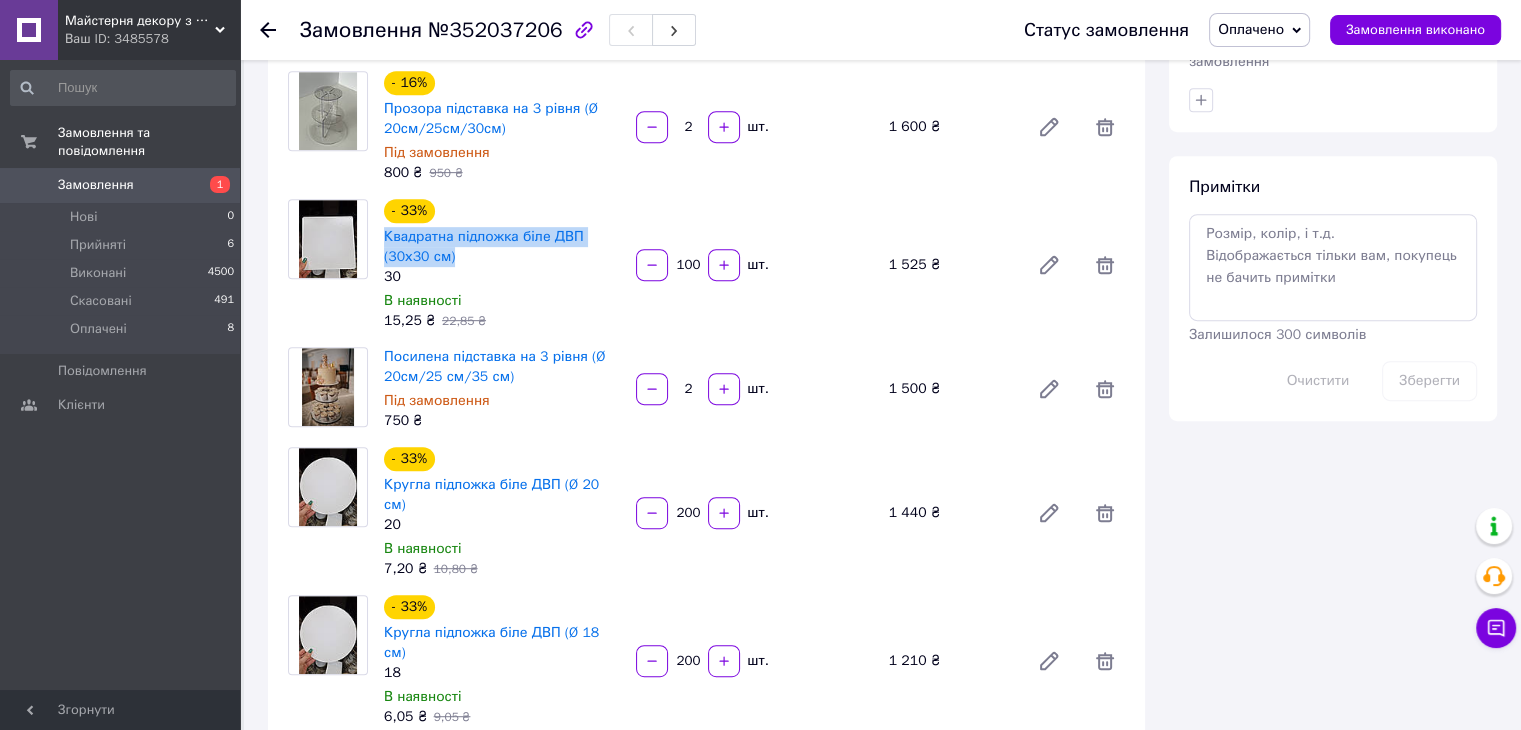 drag, startPoint x: 378, startPoint y: 180, endPoint x: 440, endPoint y: 211, distance: 69.31811 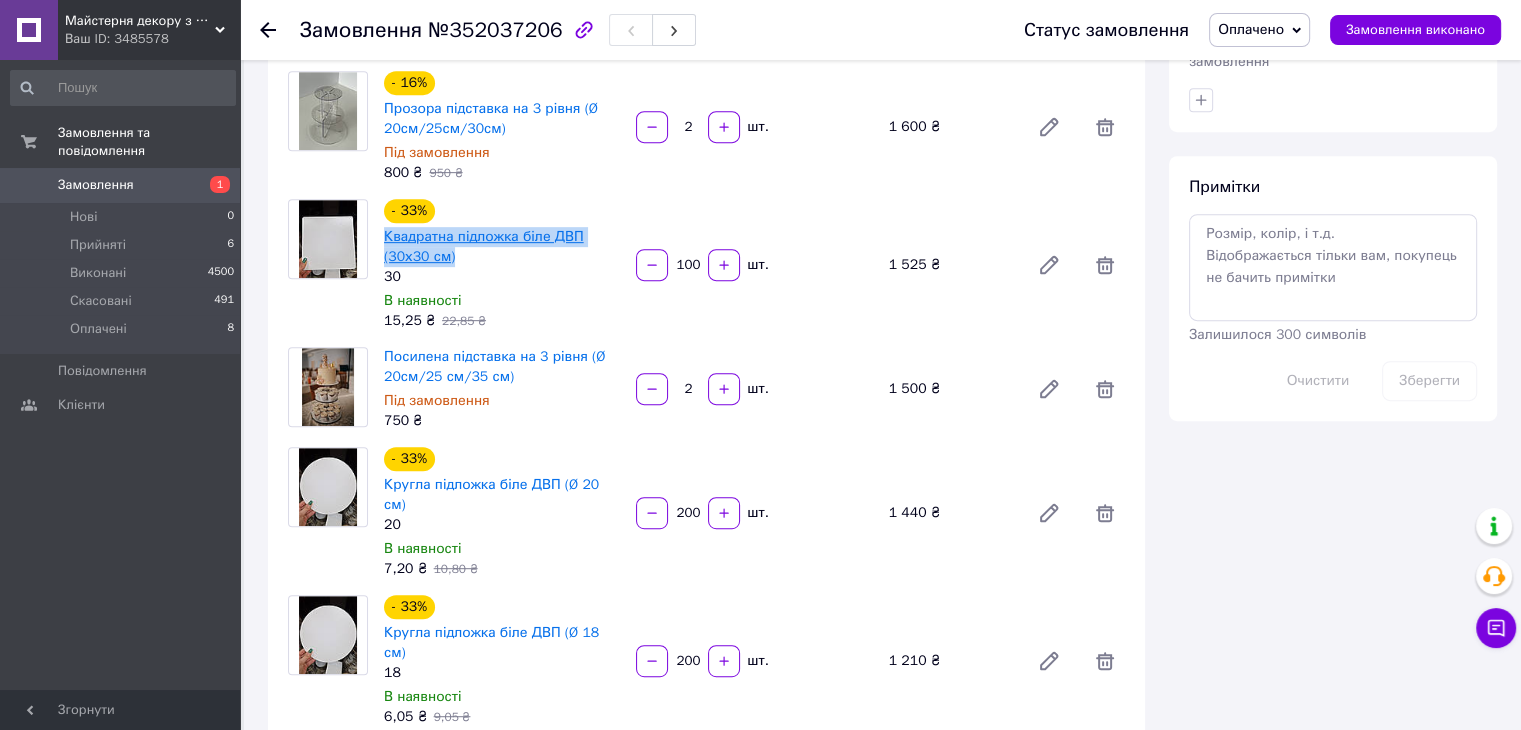 click on "Квадратна підложка біле ДВП (30х30 см)" at bounding box center (484, 246) 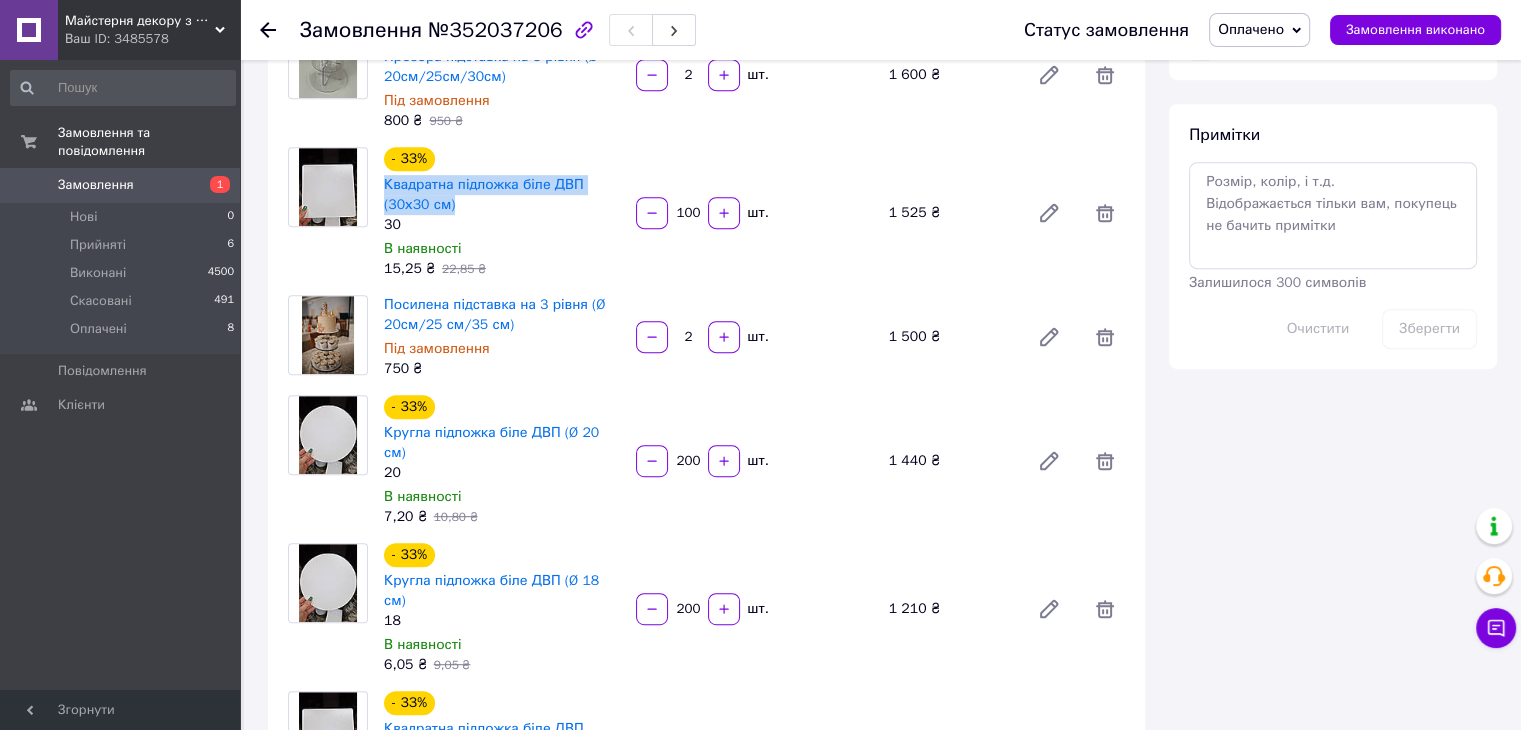 scroll, scrollTop: 1000, scrollLeft: 0, axis: vertical 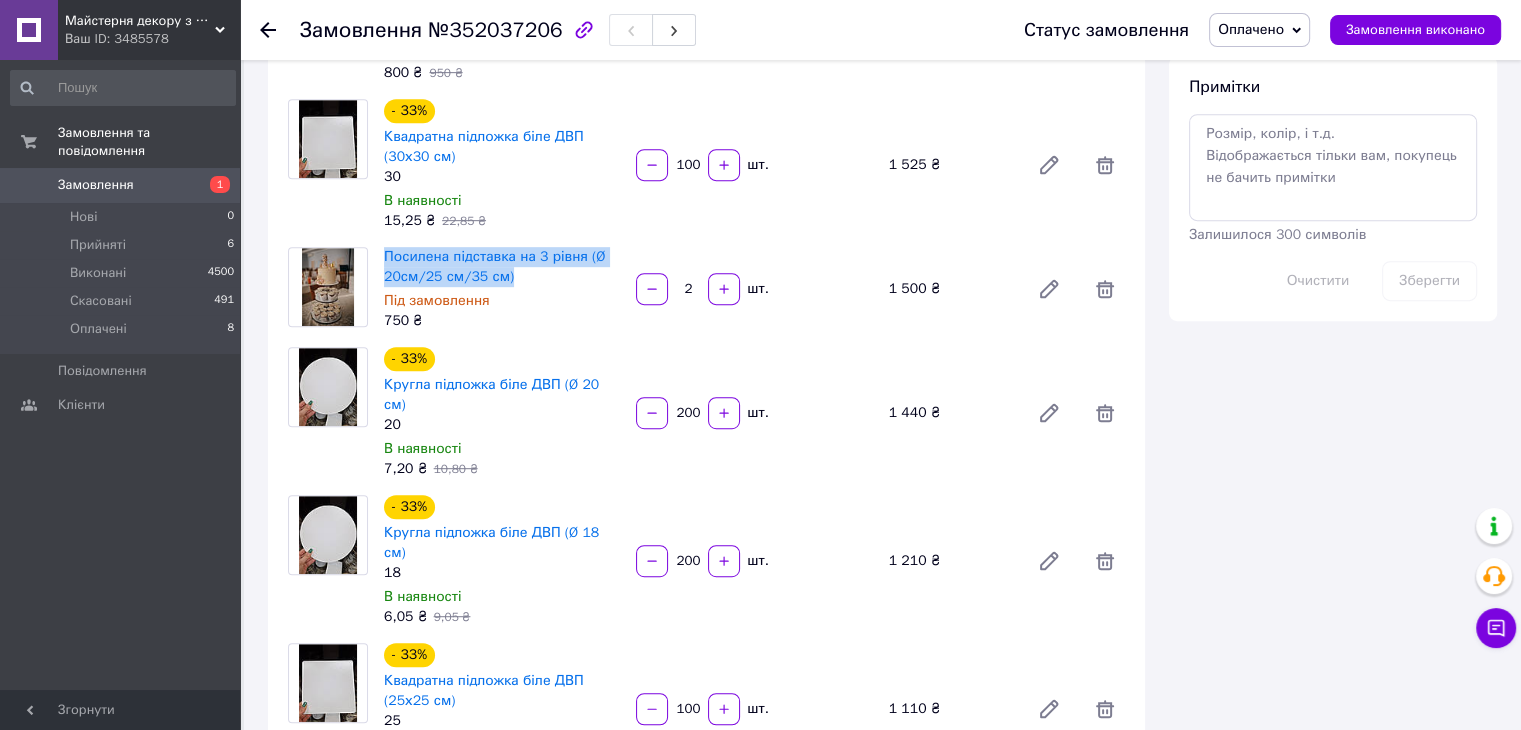 drag, startPoint x: 383, startPoint y: 198, endPoint x: 510, endPoint y: 223, distance: 129.43724 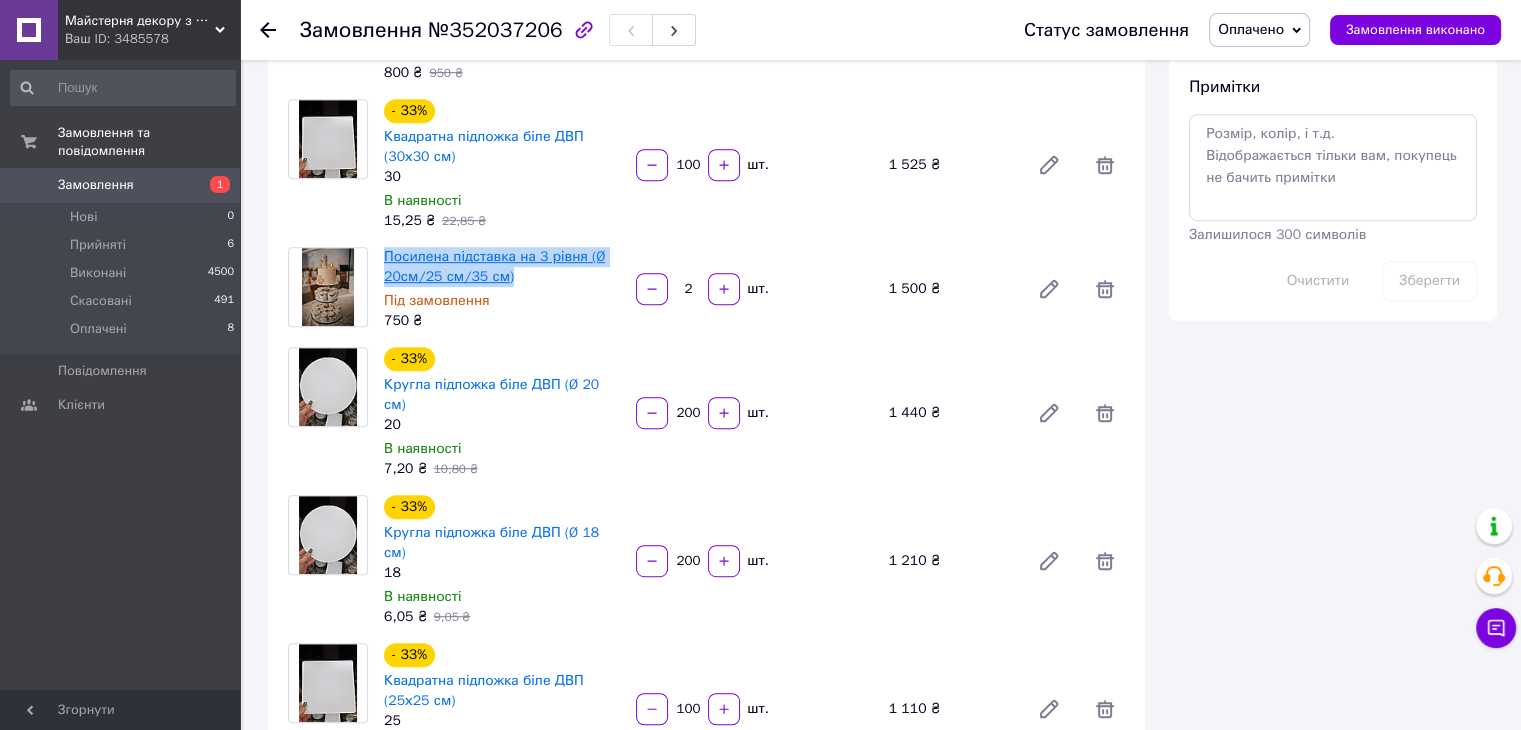 click on "Посилена підставка на 3 рівня  (Ø 20см/25 см/35 см)" at bounding box center (494, 266) 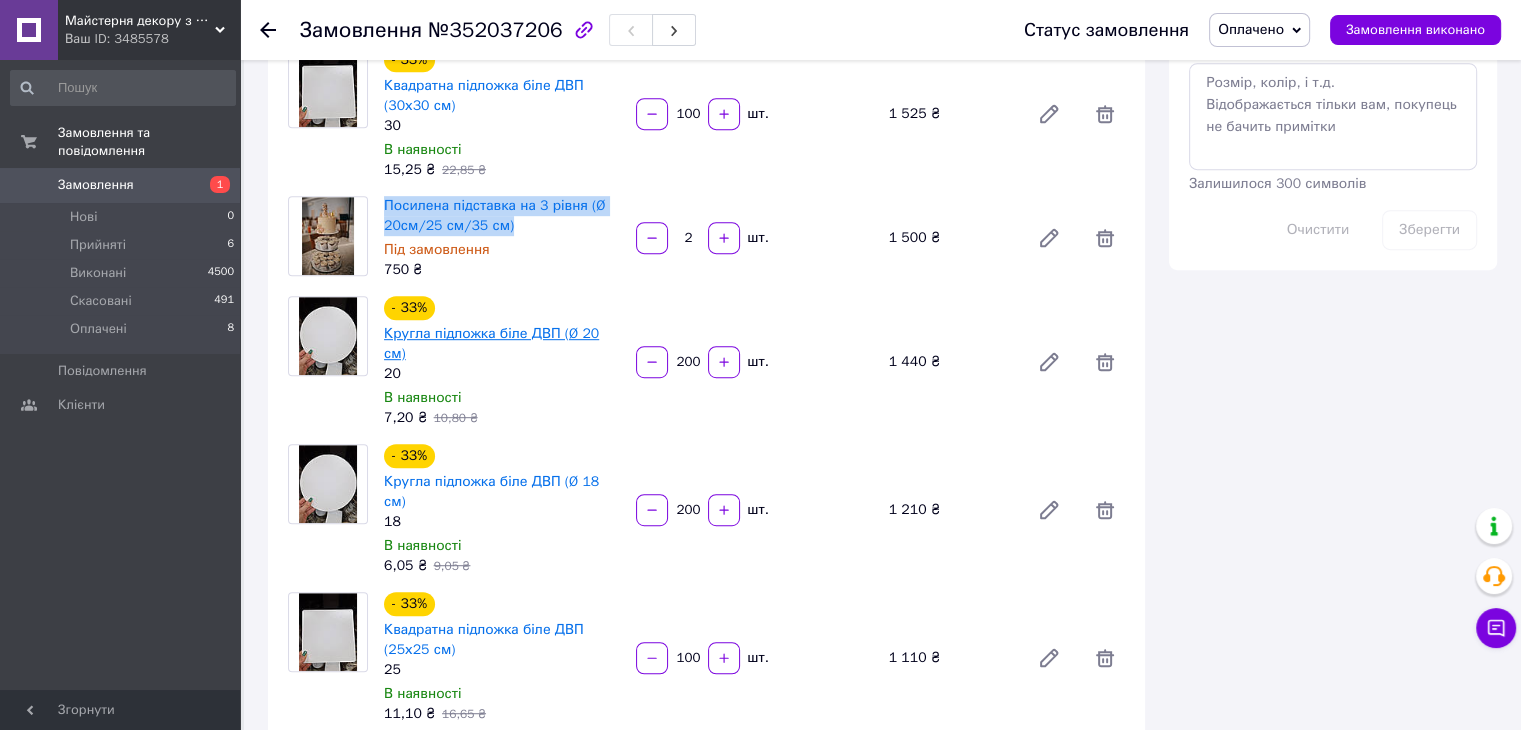 scroll, scrollTop: 1100, scrollLeft: 0, axis: vertical 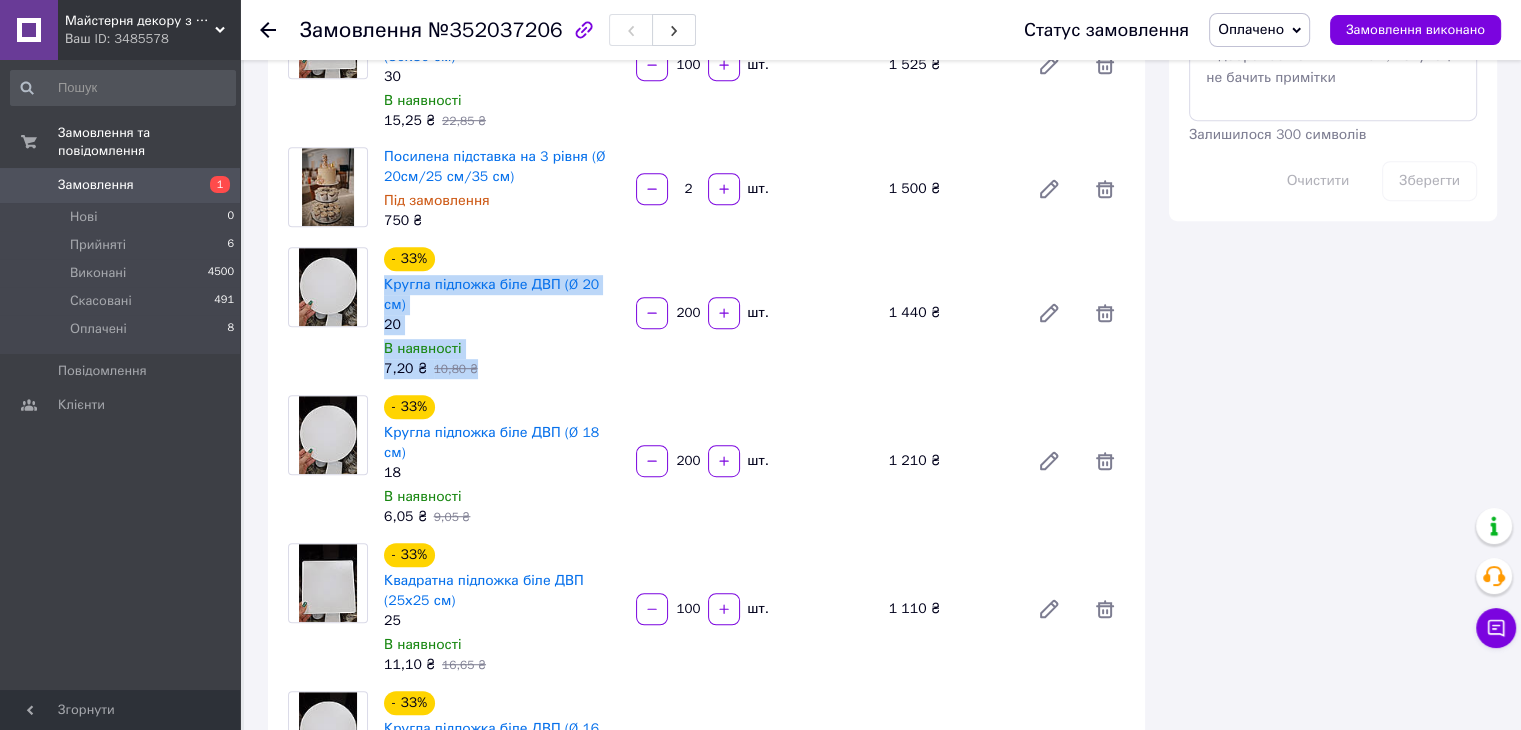 drag, startPoint x: 378, startPoint y: 222, endPoint x: 632, endPoint y: 230, distance: 254.12595 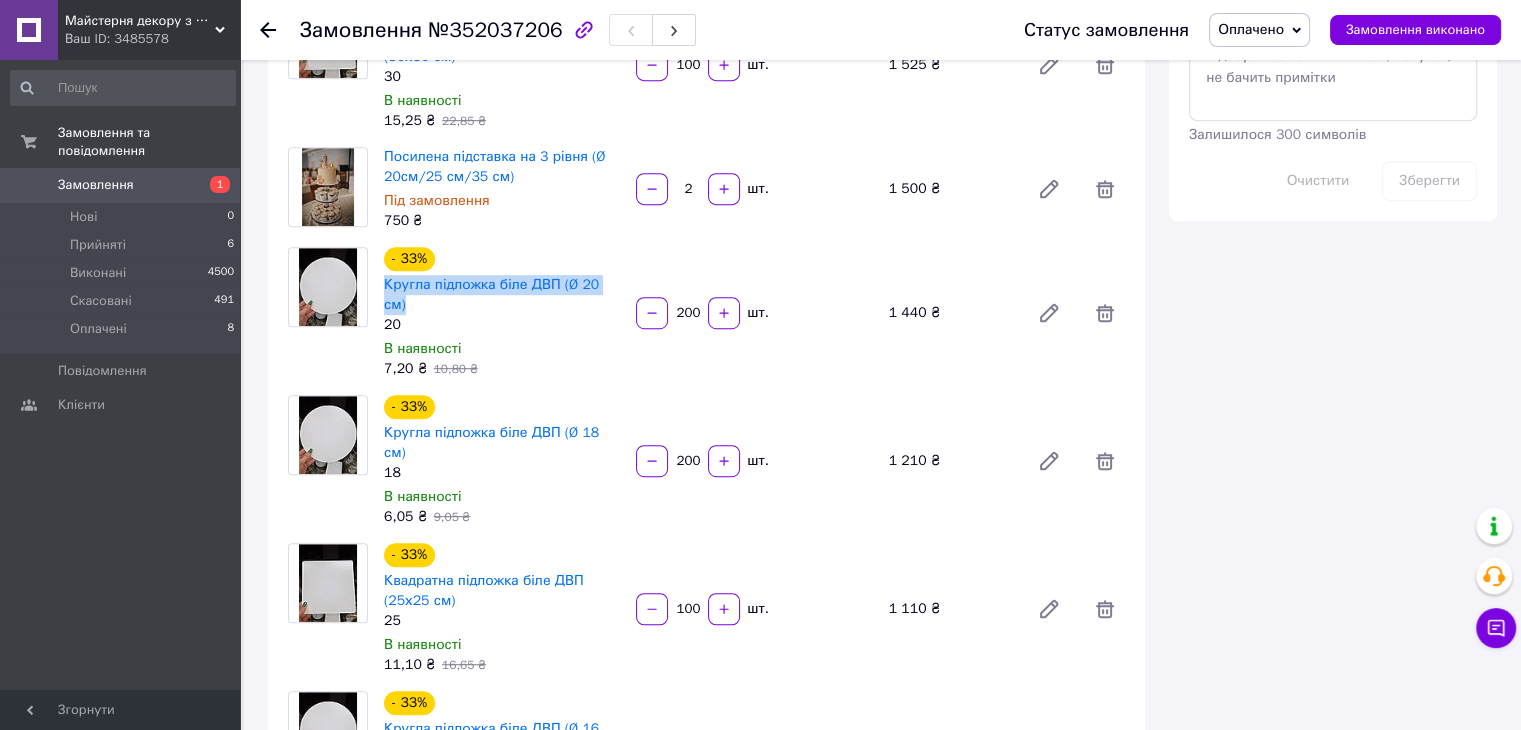 drag, startPoint x: 380, startPoint y: 225, endPoint x: 626, endPoint y: 227, distance: 246.00813 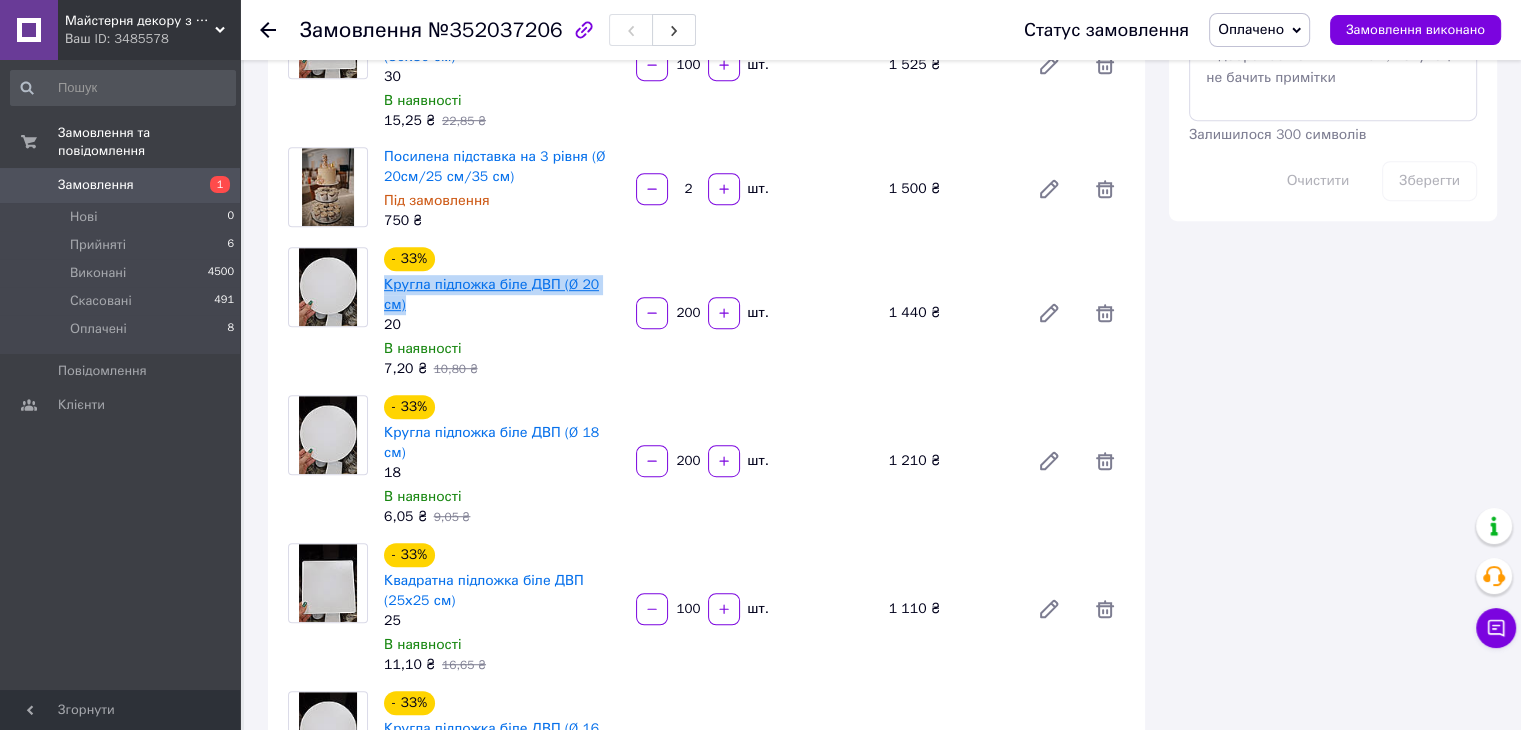 click on "Кругла підложка біле ДВП (Ø 20 см)" at bounding box center [491, 294] 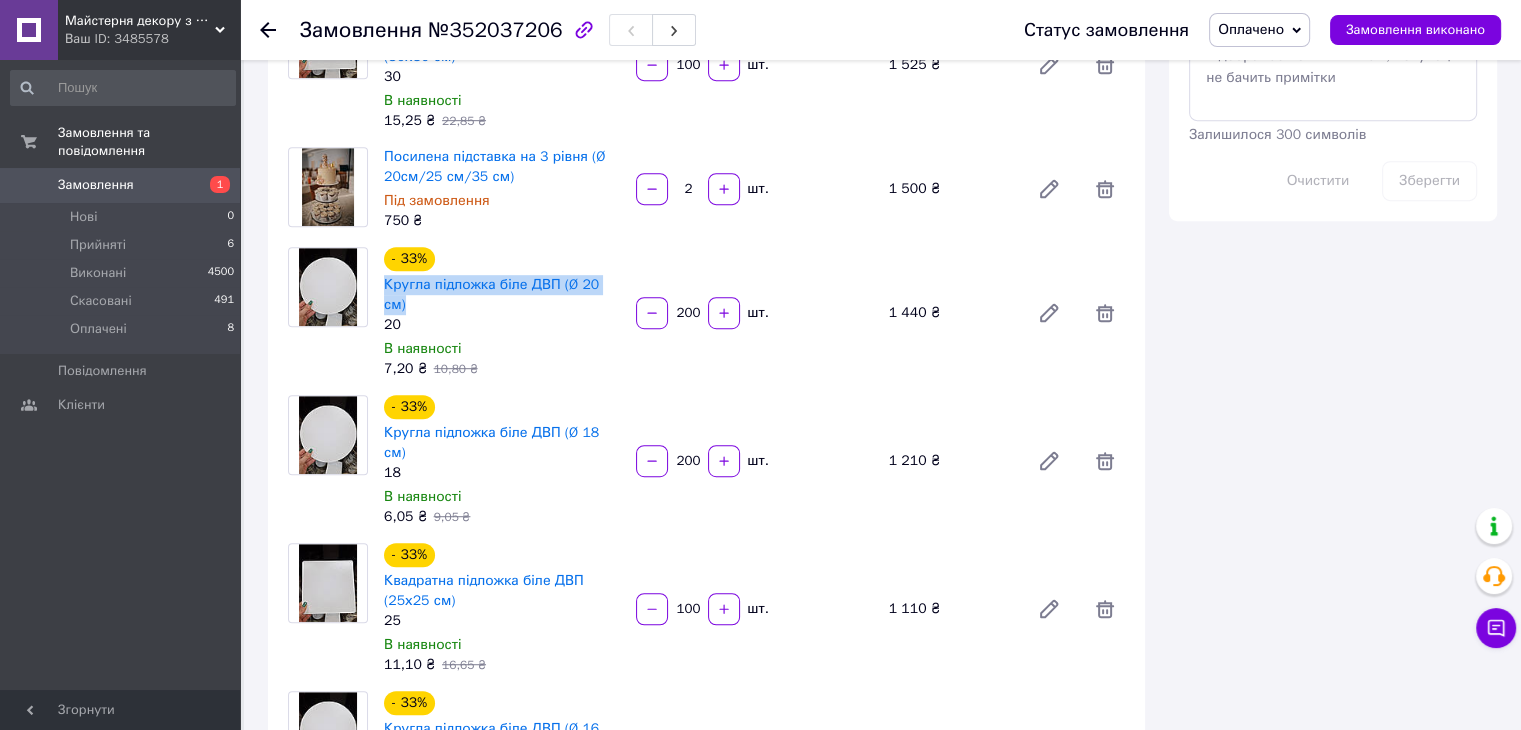 scroll, scrollTop: 1200, scrollLeft: 0, axis: vertical 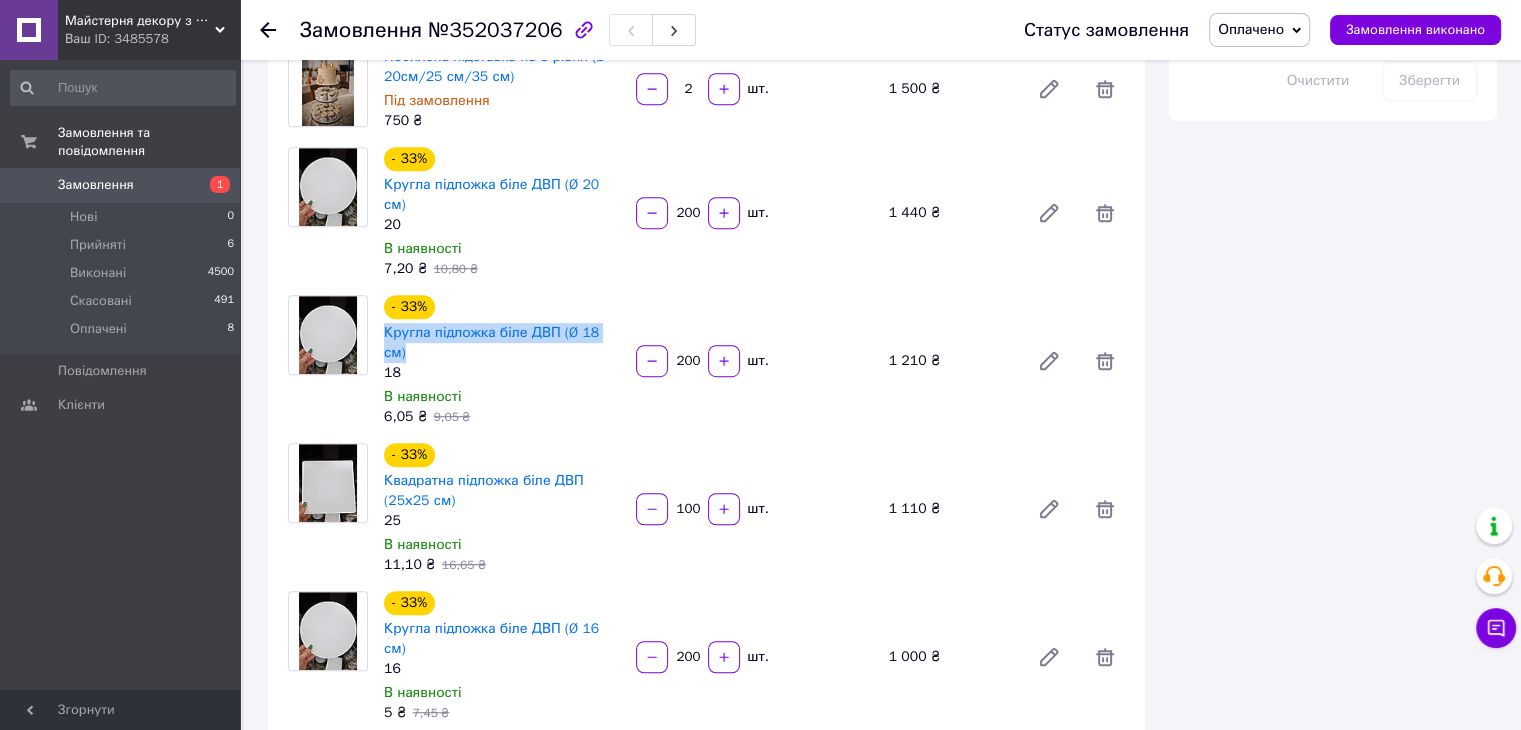 drag, startPoint x: 379, startPoint y: 257, endPoint x: 620, endPoint y: 256, distance: 241.00208 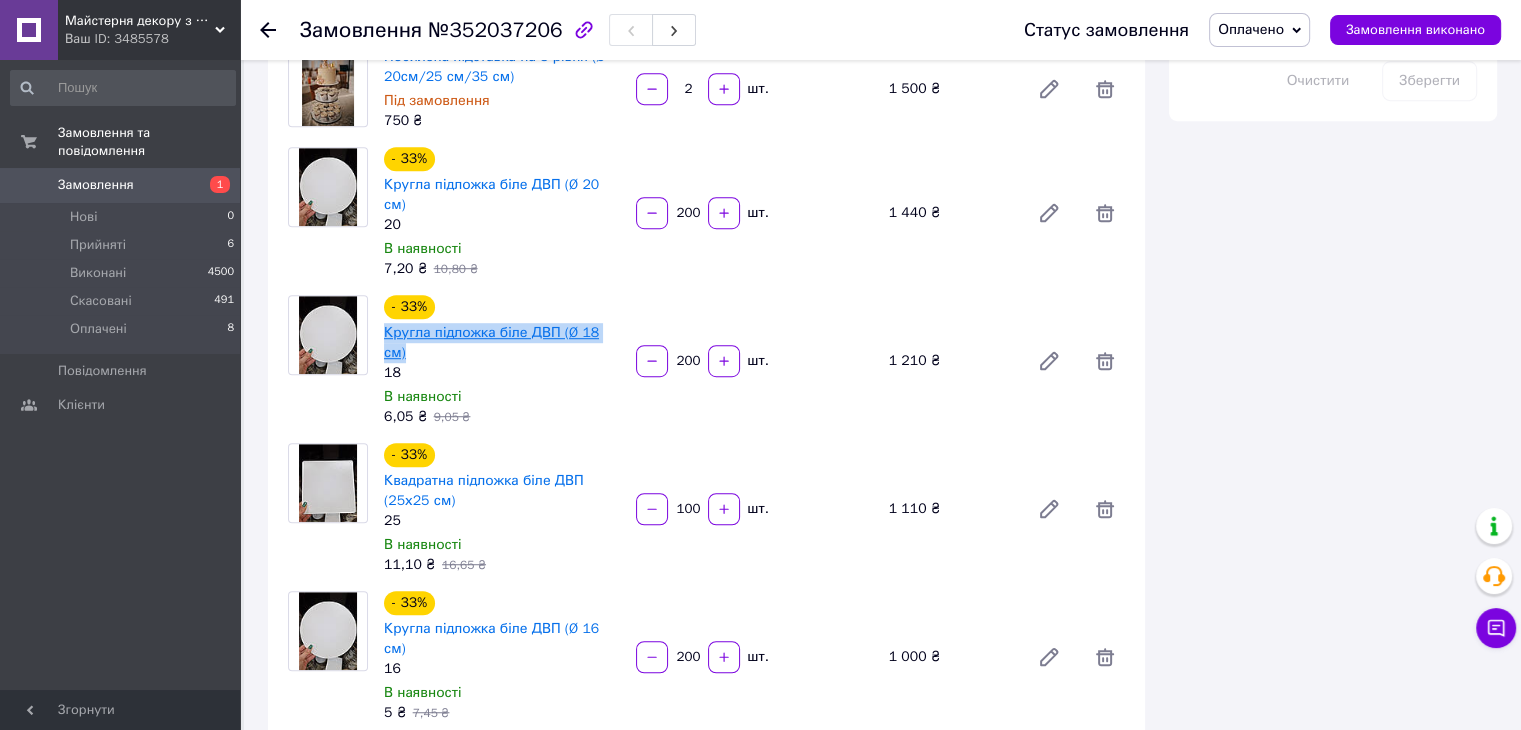 click on "Кругла підложка біле ДВП (Ø 18 см)" at bounding box center (491, 342) 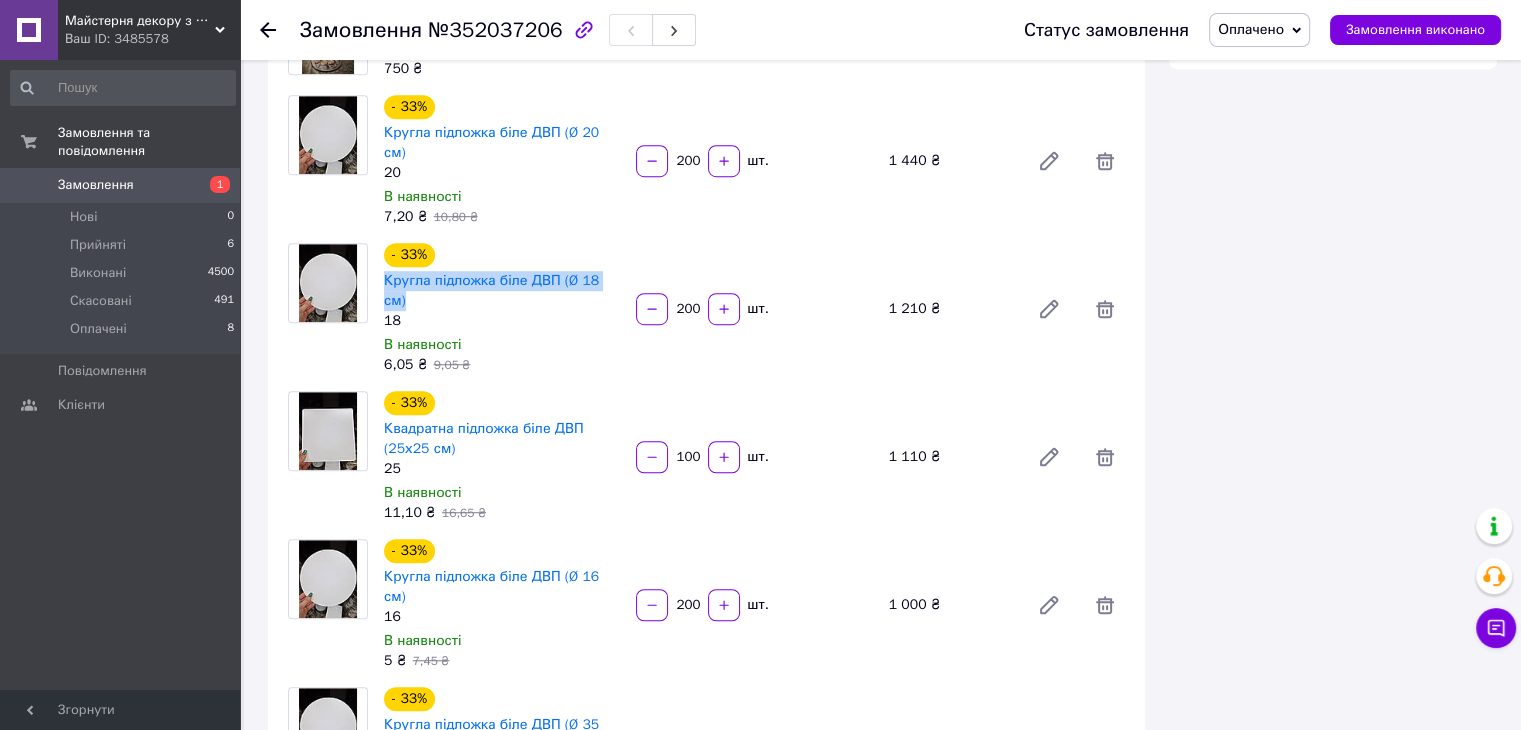 scroll, scrollTop: 1300, scrollLeft: 0, axis: vertical 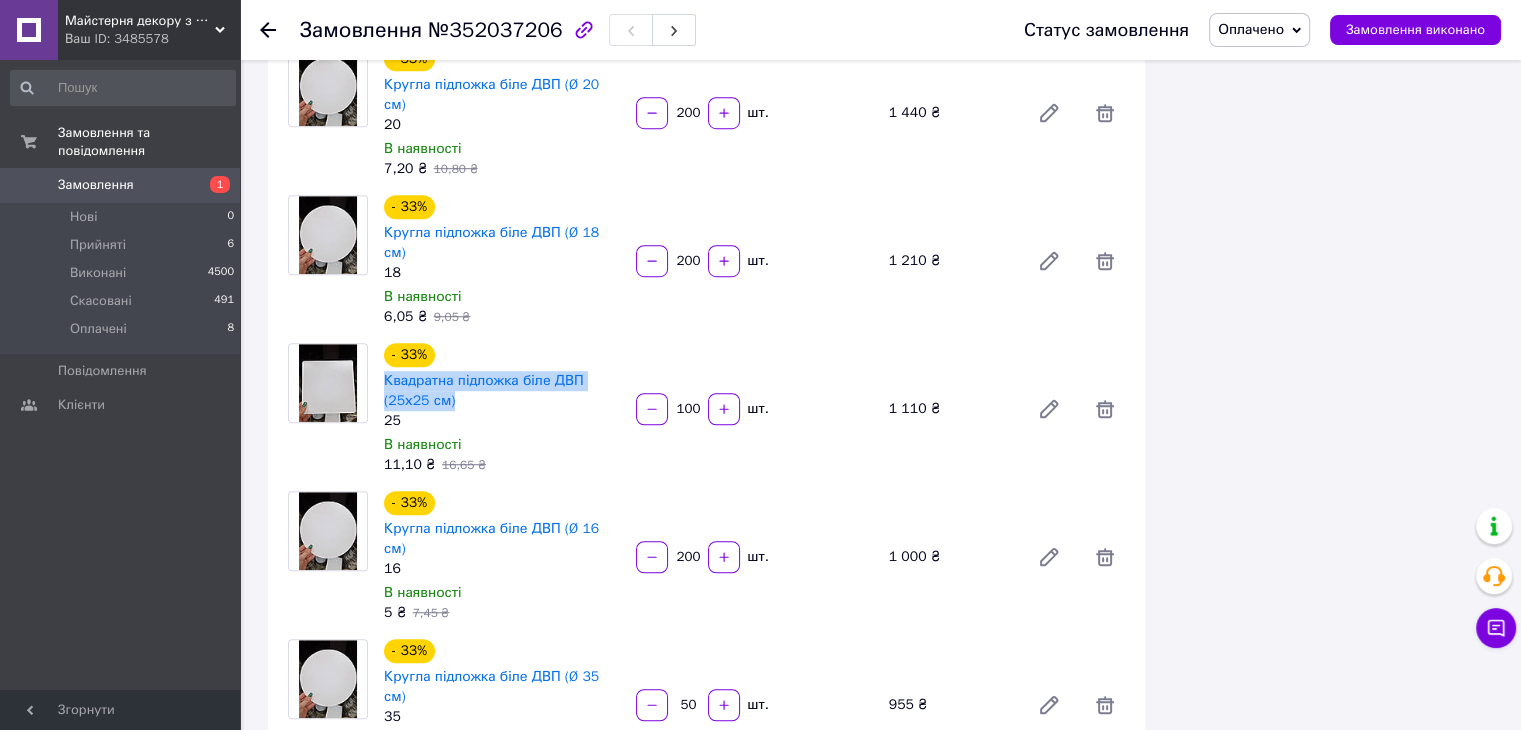 drag, startPoint x: 381, startPoint y: 288, endPoint x: 462, endPoint y: 312, distance: 84.48077 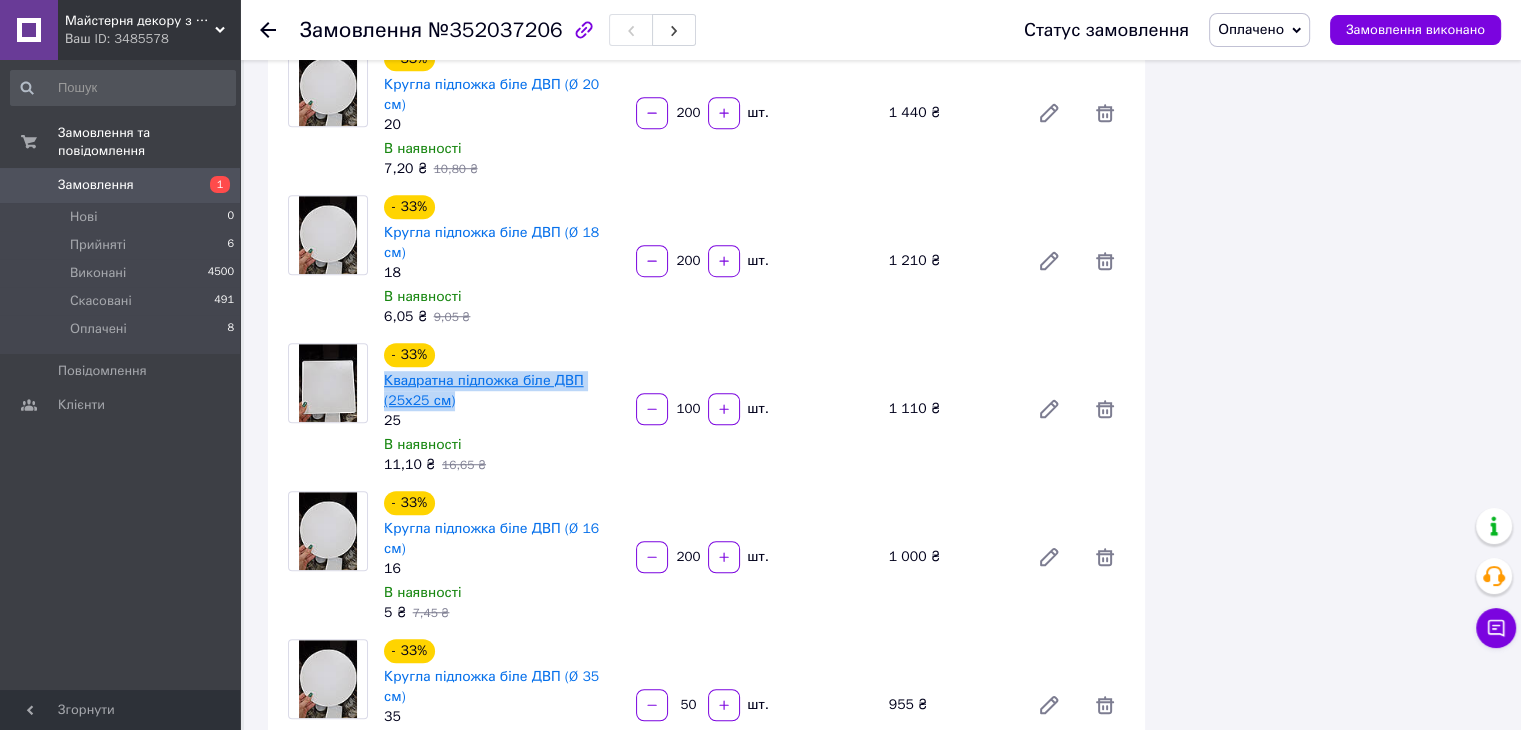 click on "Квадратна підложка біле ДВП (25х25 см)" at bounding box center [484, 390] 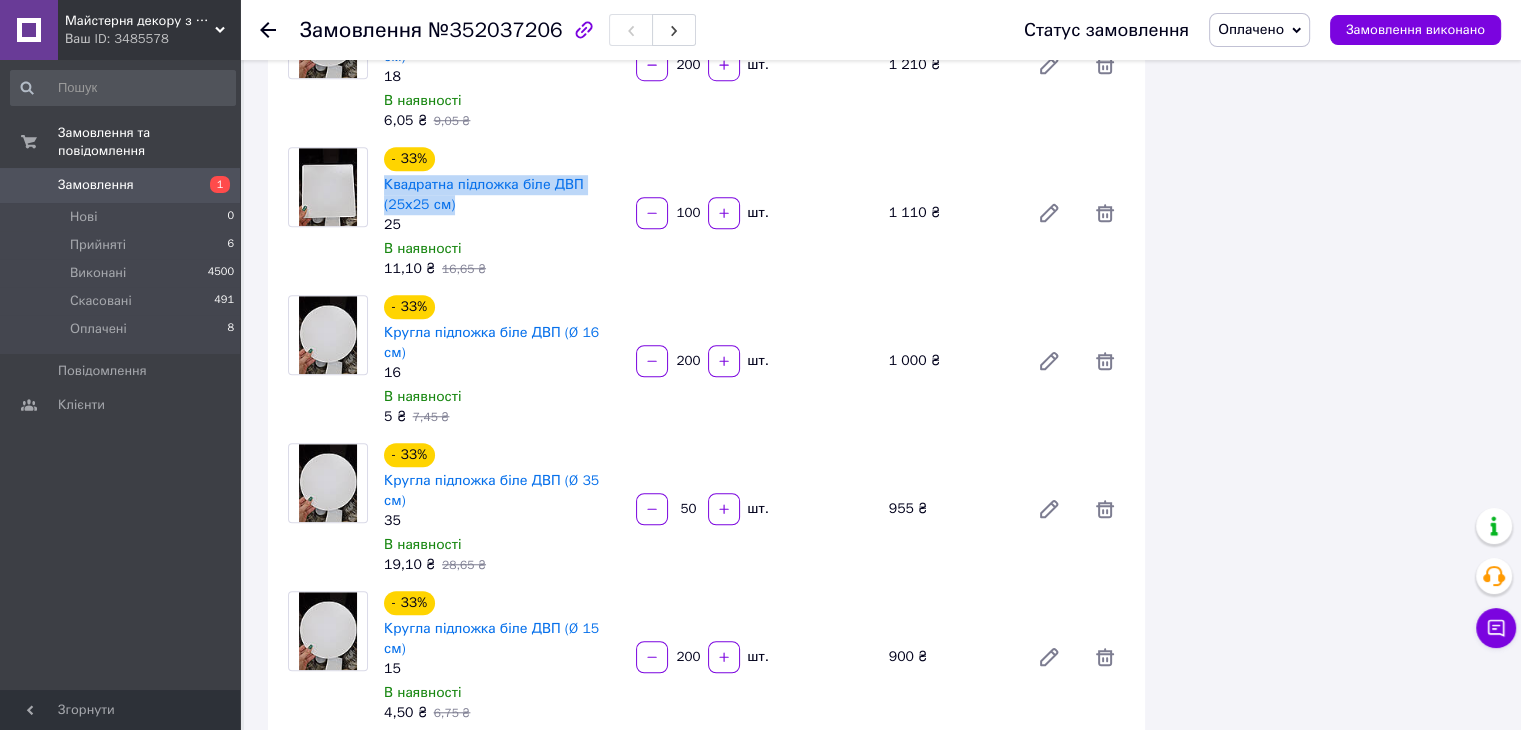 scroll, scrollTop: 1500, scrollLeft: 0, axis: vertical 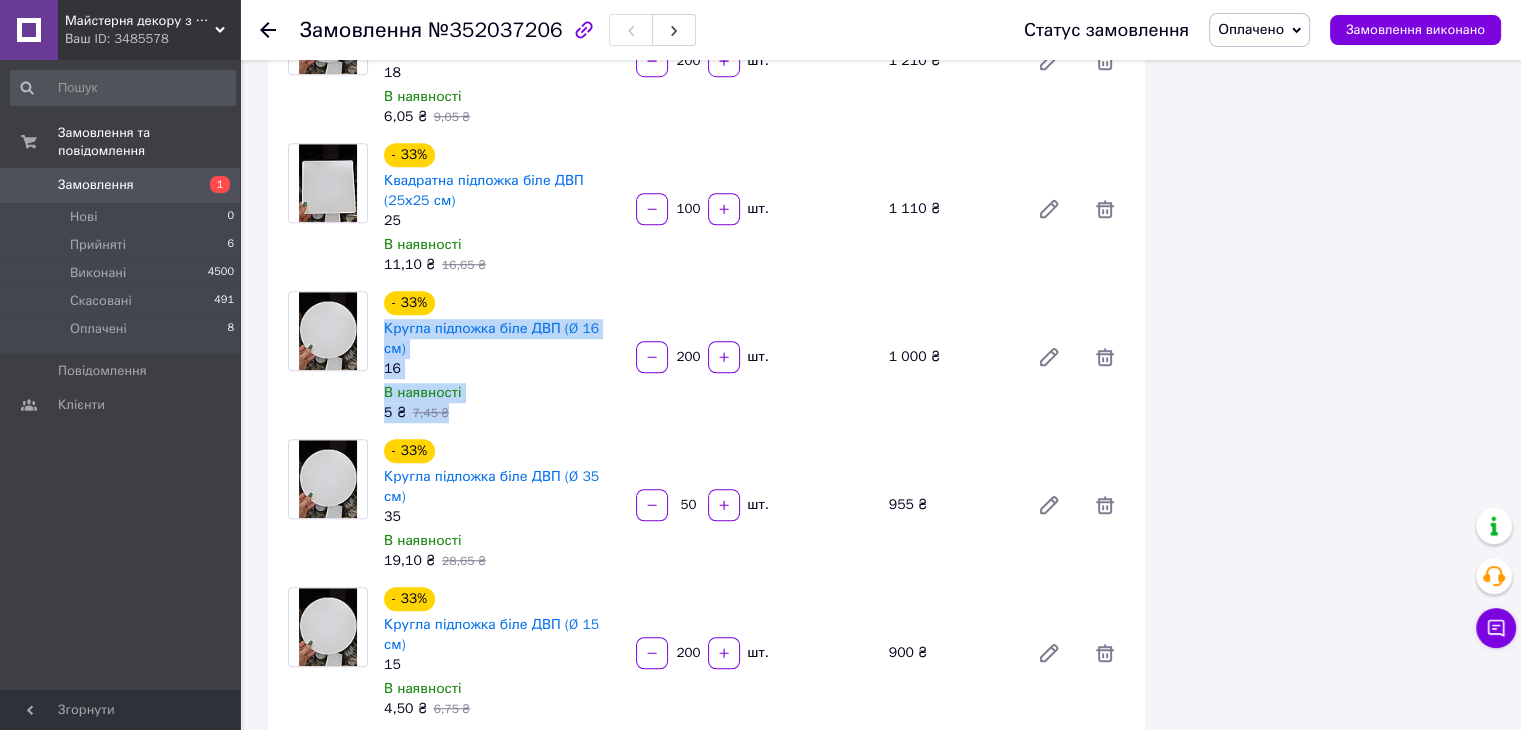drag, startPoint x: 380, startPoint y: 231, endPoint x: 629, endPoint y: 237, distance: 249.07228 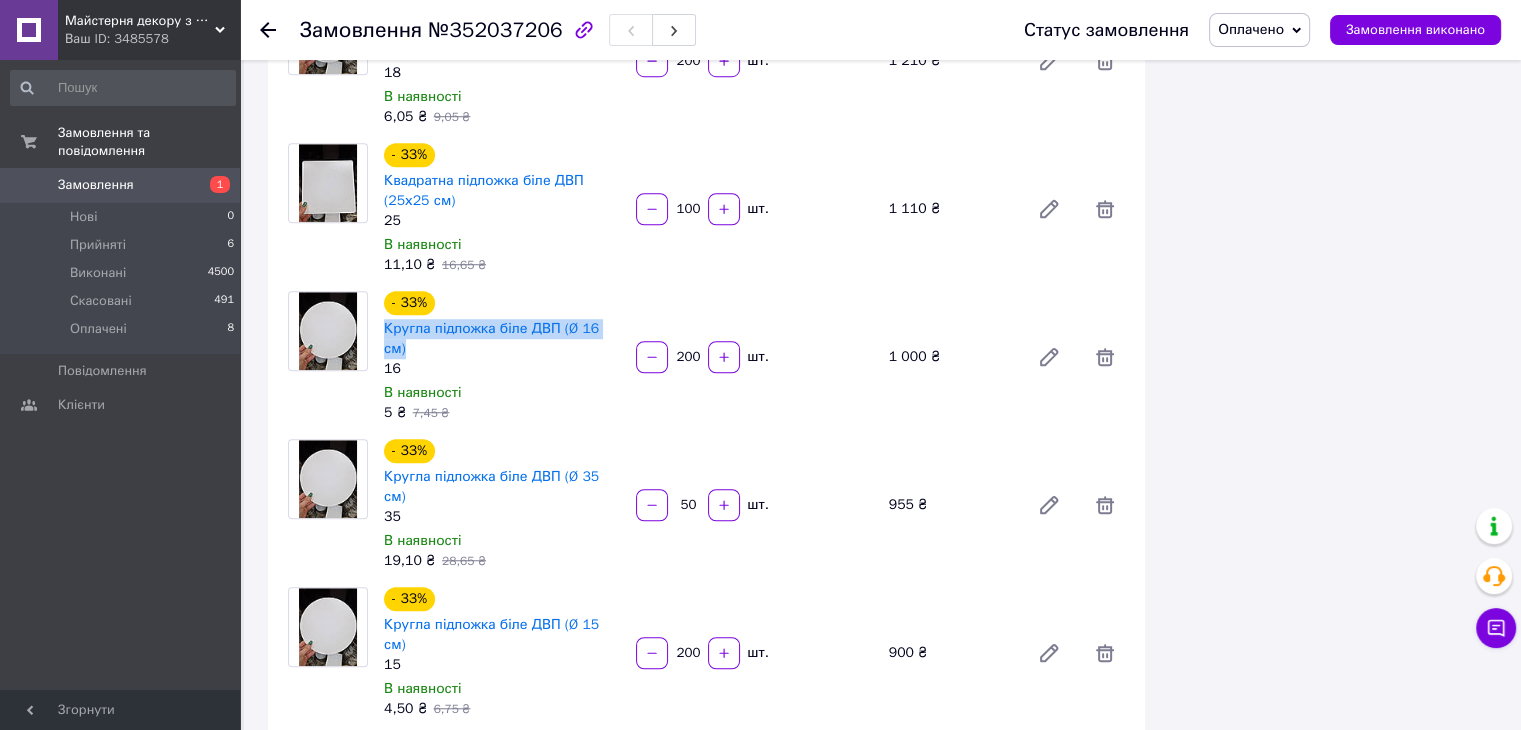 drag, startPoint x: 382, startPoint y: 235, endPoint x: 624, endPoint y: 233, distance: 242.00827 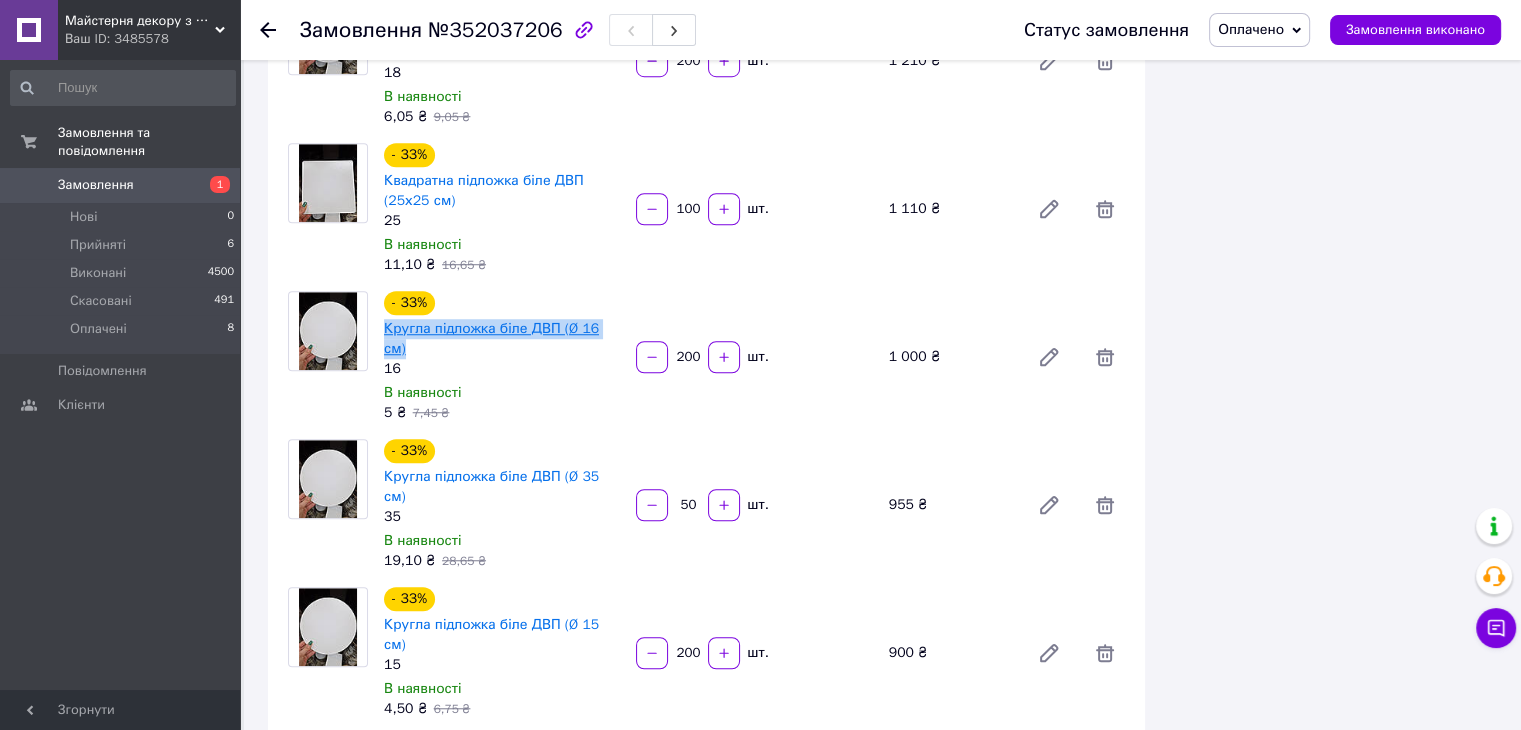 click on "Кругла підложка біле ДВП (Ø 16 см)" at bounding box center [491, 338] 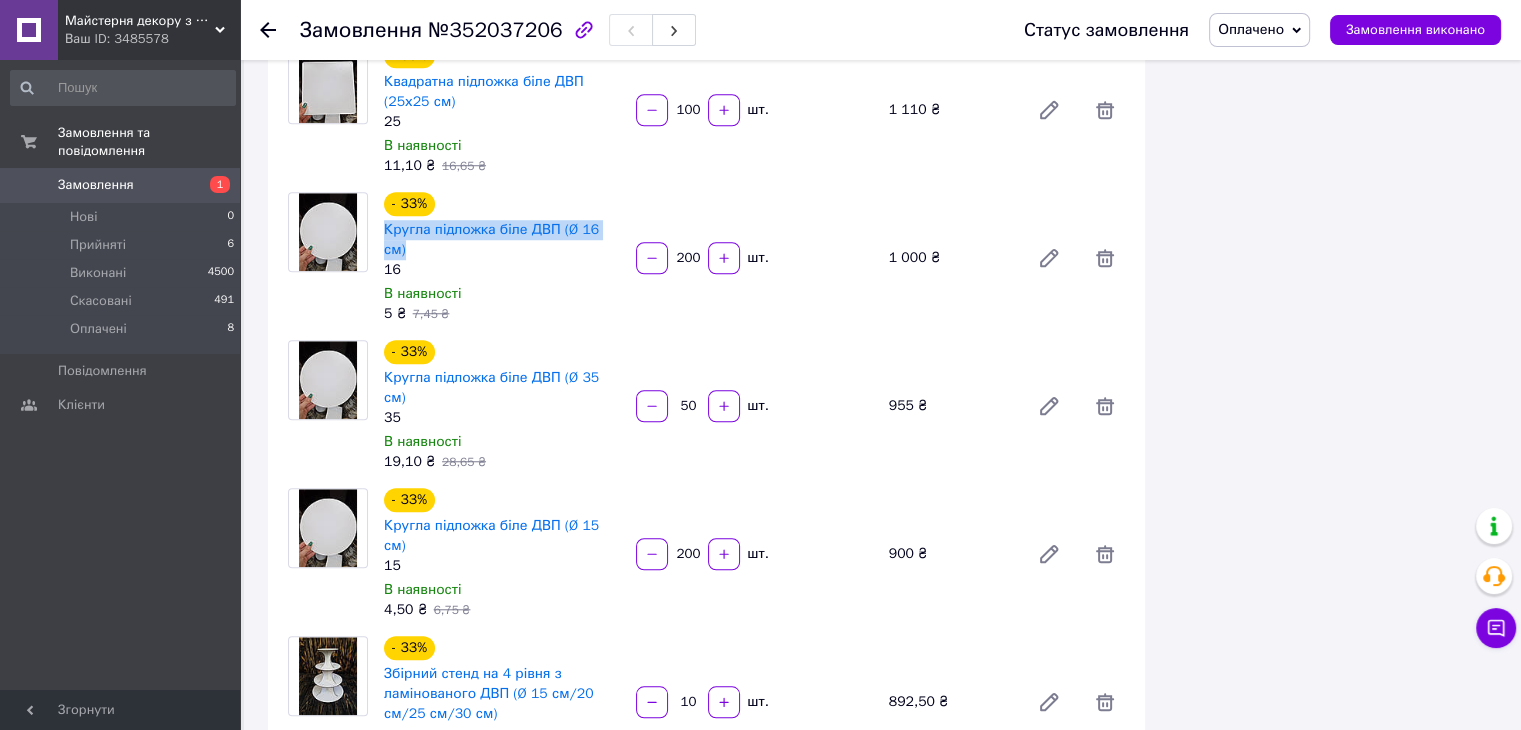 scroll, scrollTop: 1600, scrollLeft: 0, axis: vertical 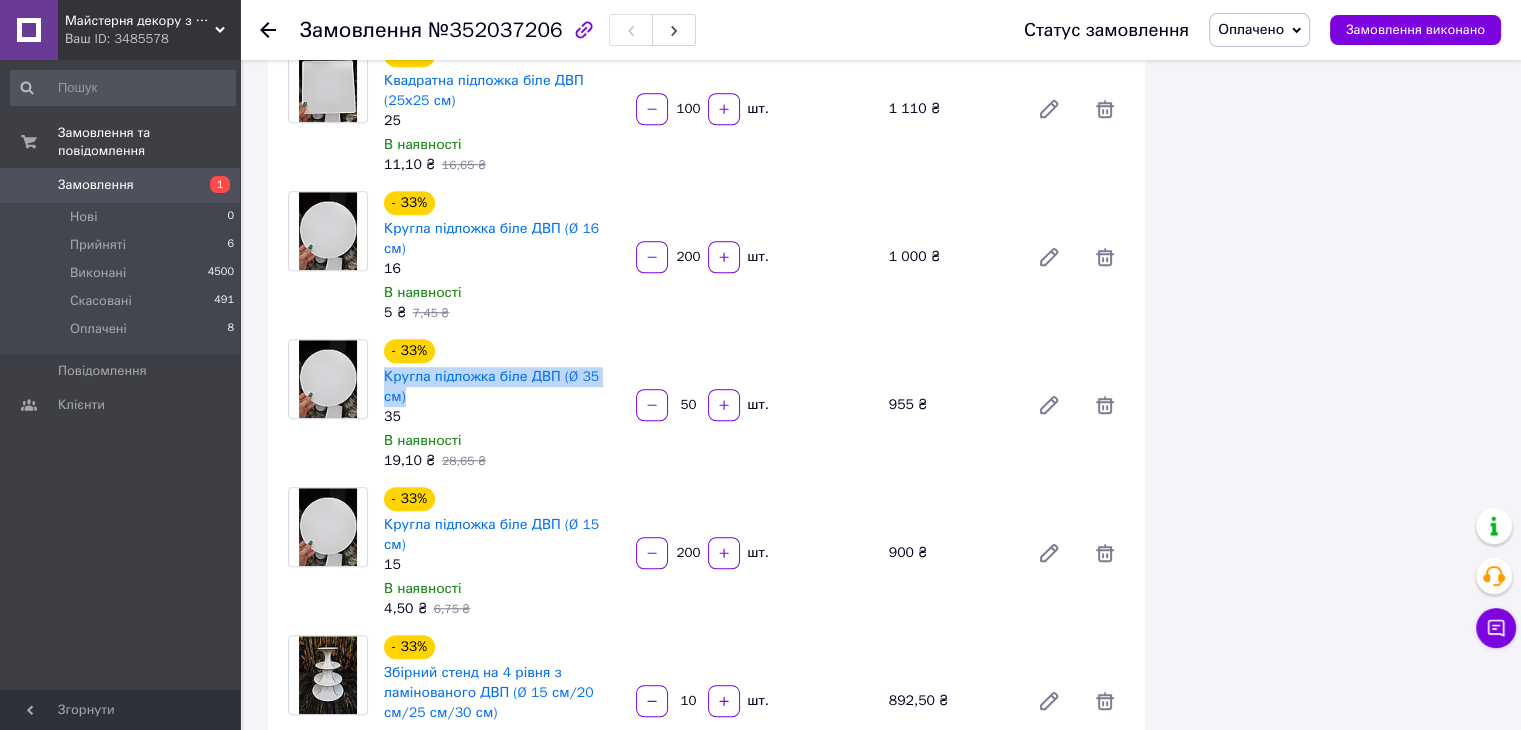 drag, startPoint x: 380, startPoint y: 265, endPoint x: 626, endPoint y: 263, distance: 246.00813 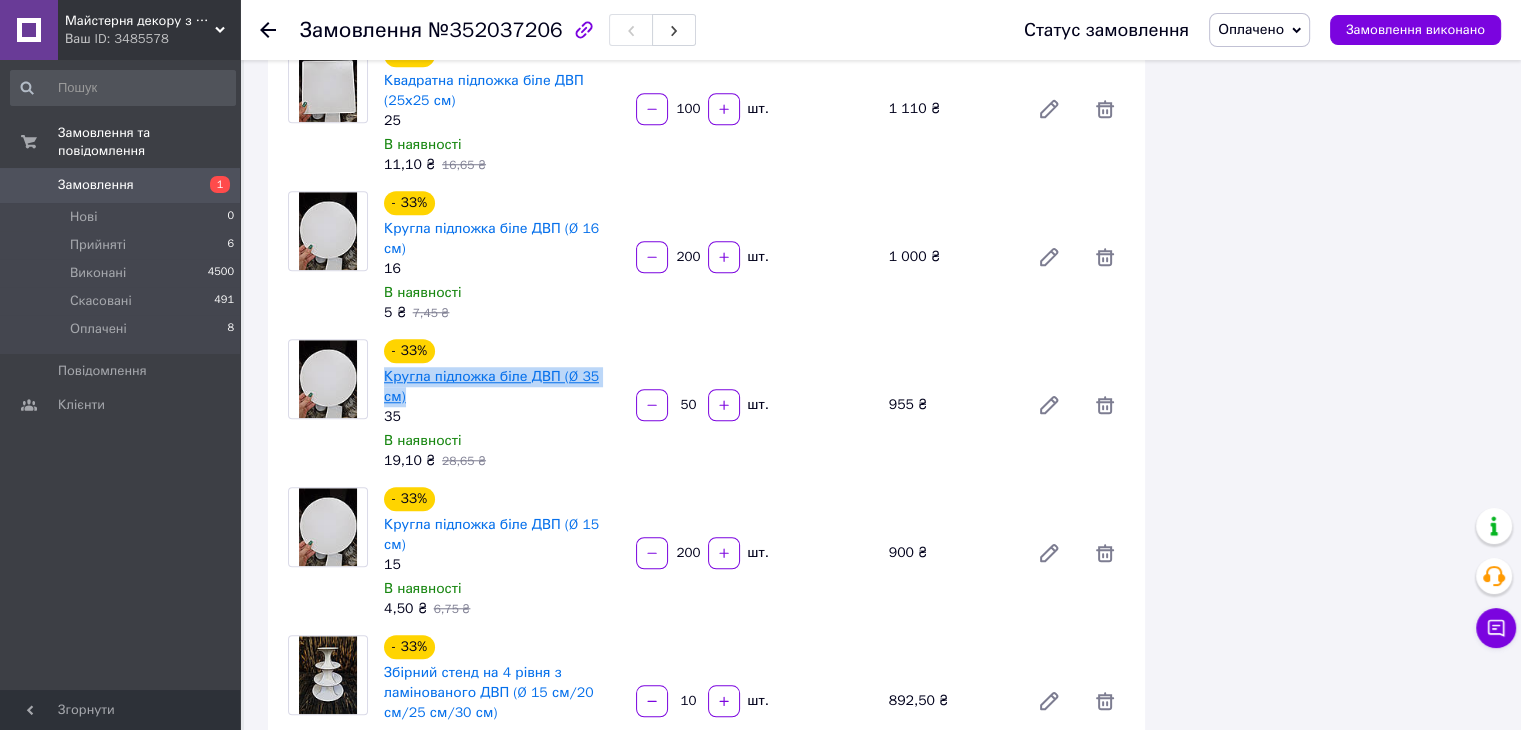 click on "Кругла підложка біле ДВП (Ø 35 см)" at bounding box center (491, 386) 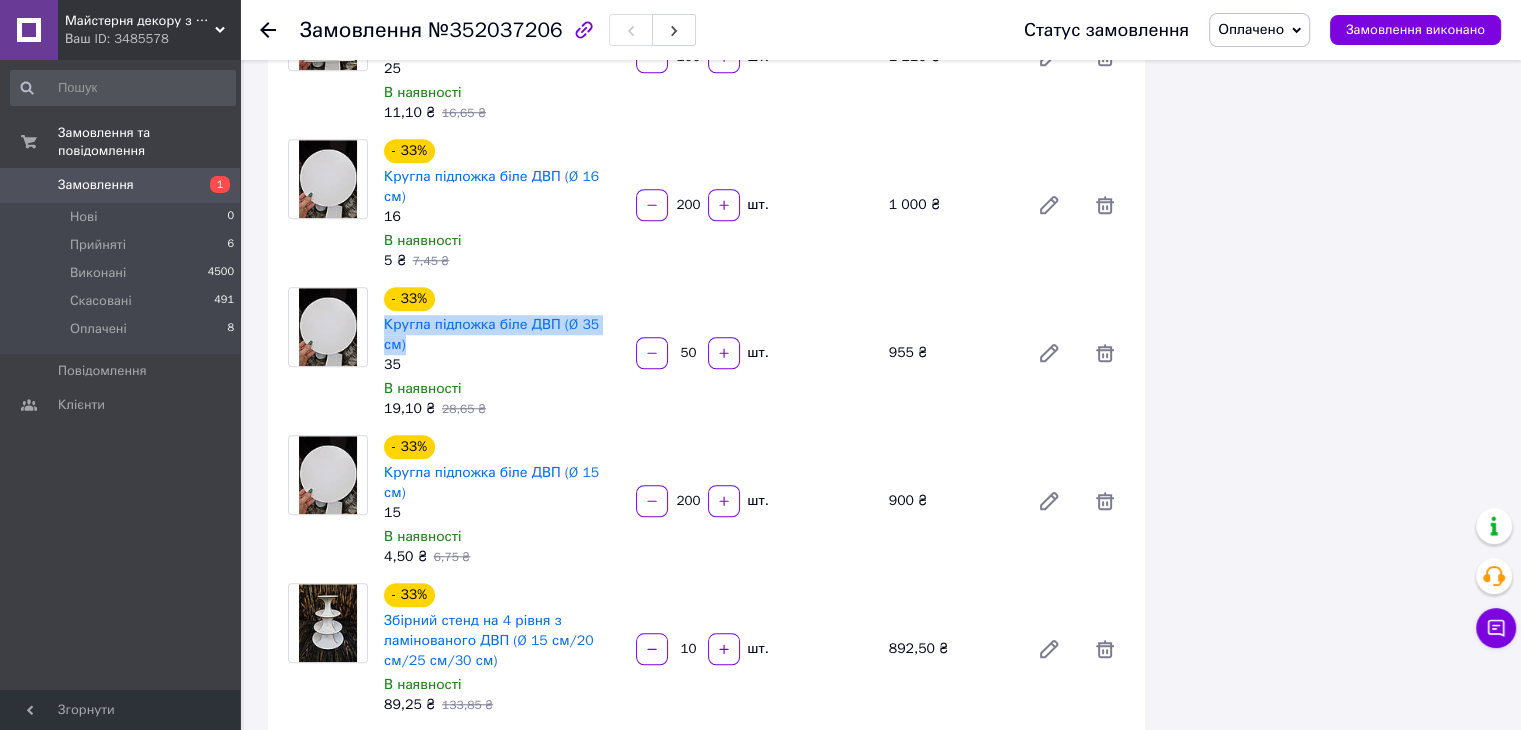 scroll, scrollTop: 1700, scrollLeft: 0, axis: vertical 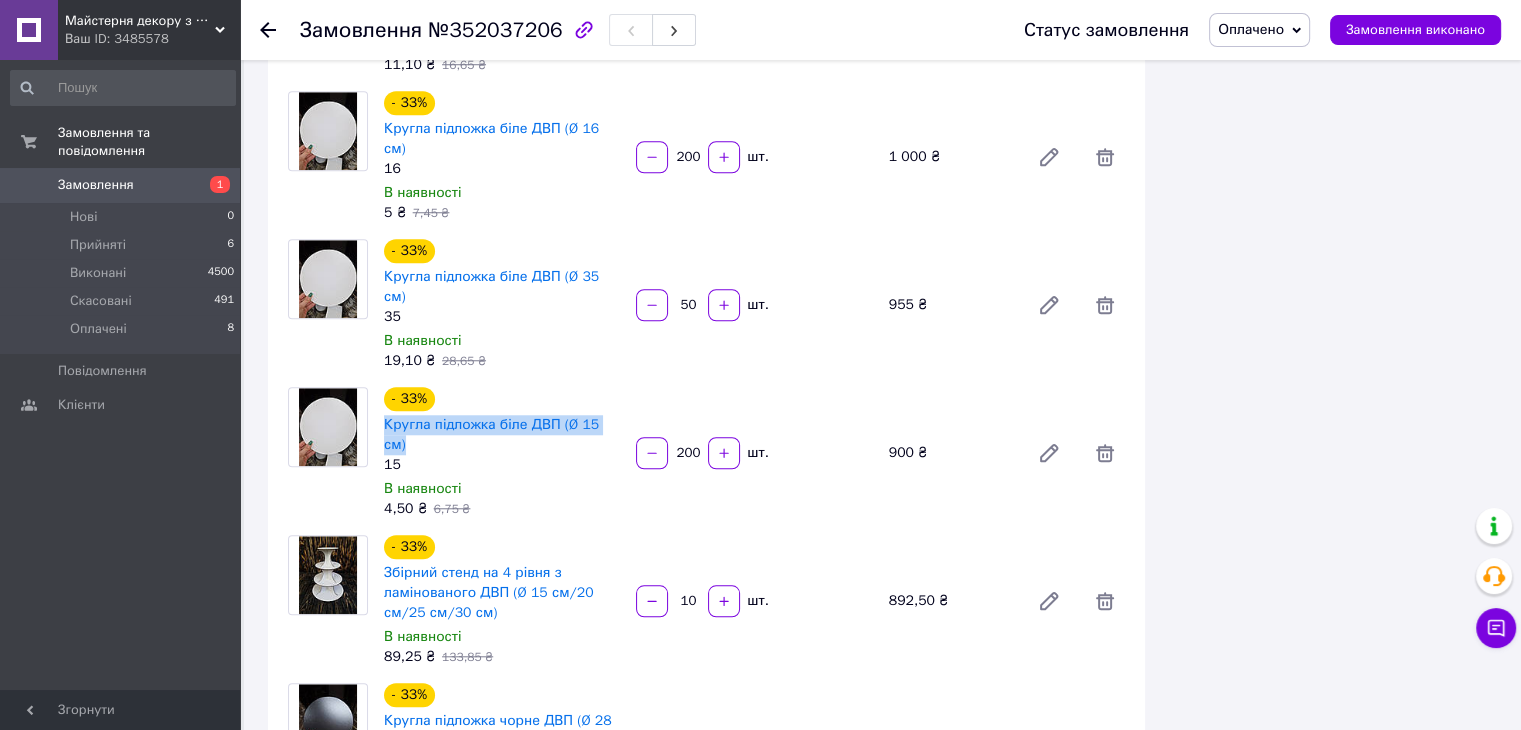 drag, startPoint x: 380, startPoint y: 293, endPoint x: 626, endPoint y: 289, distance: 246.03252 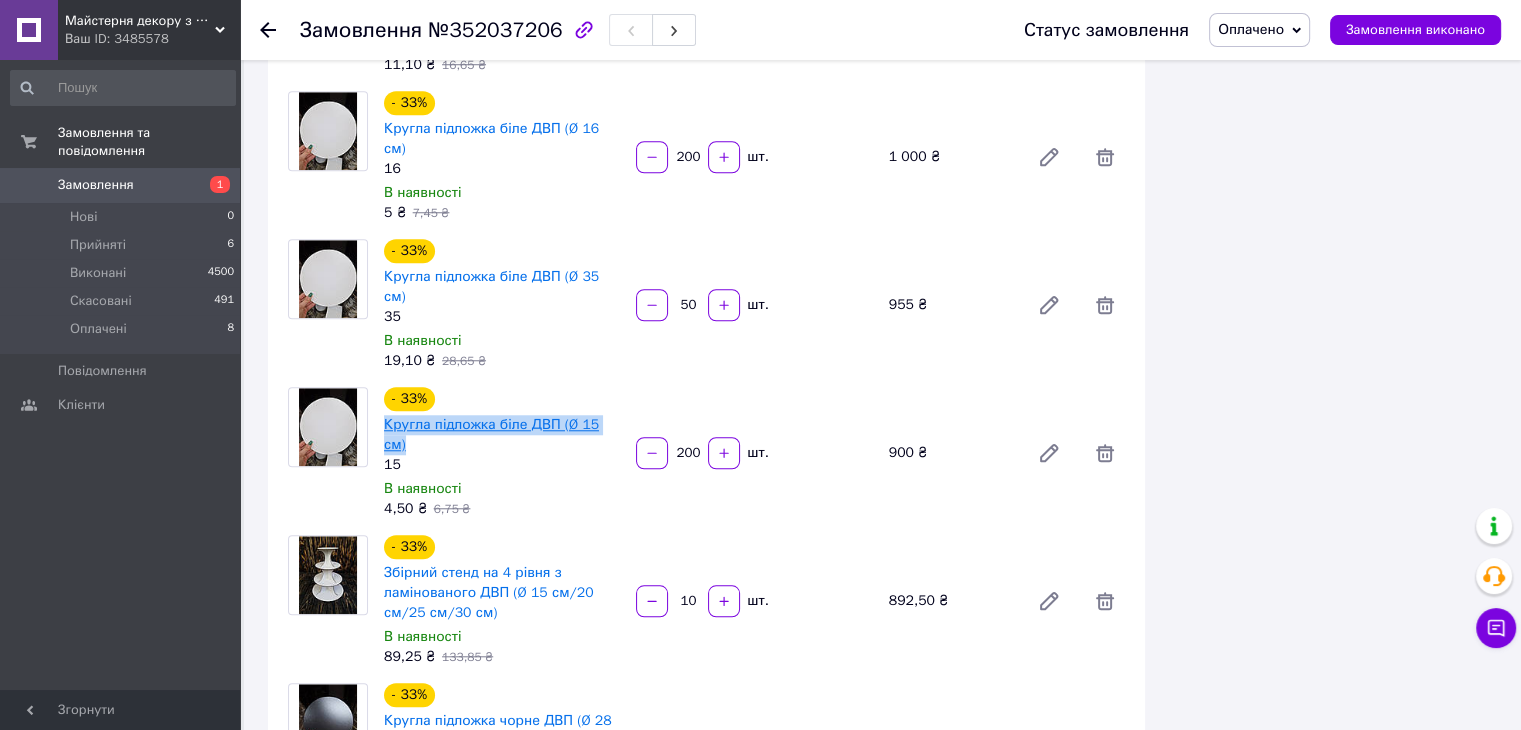 click on "Кругла підложка біле ДВП (Ø 15 см)" at bounding box center (491, 434) 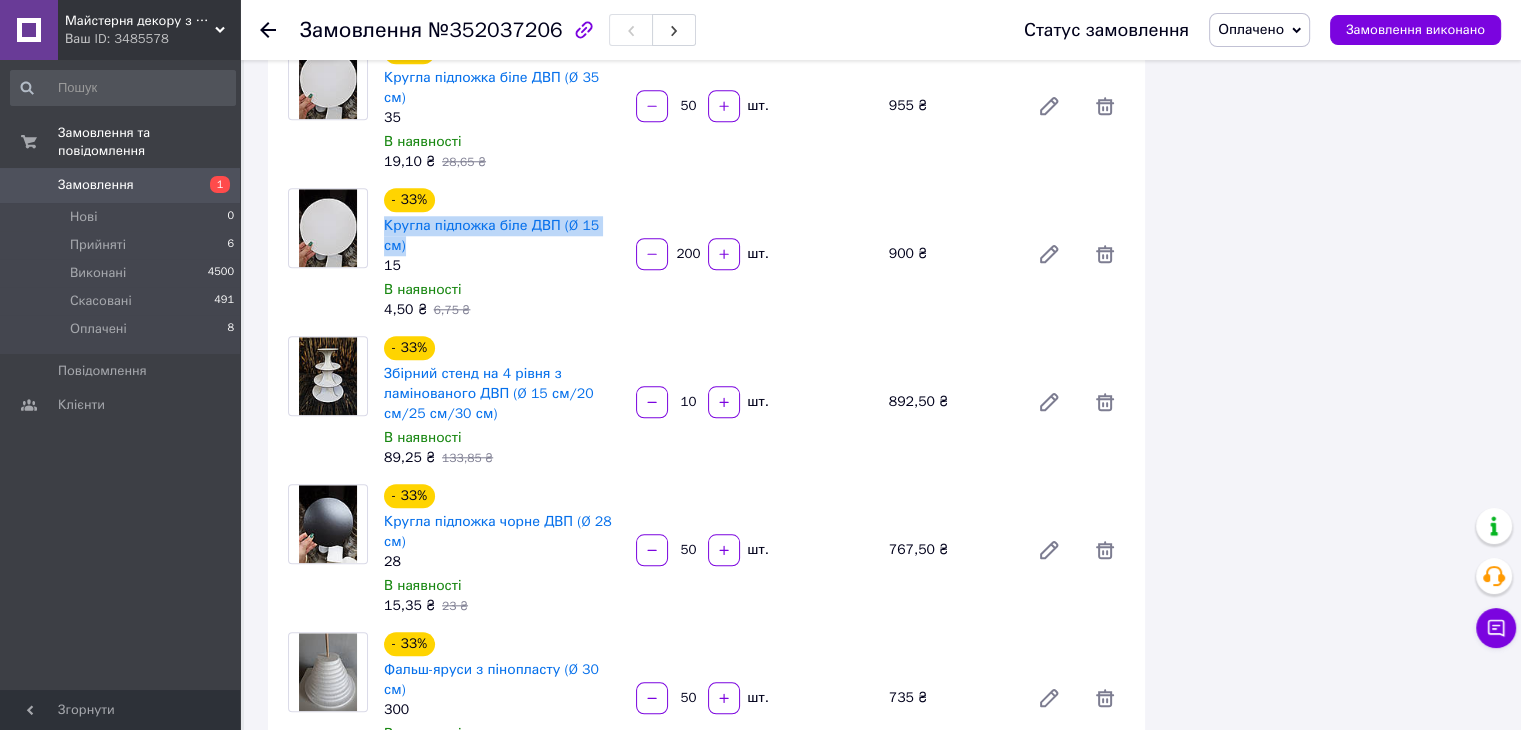 scroll, scrollTop: 1900, scrollLeft: 0, axis: vertical 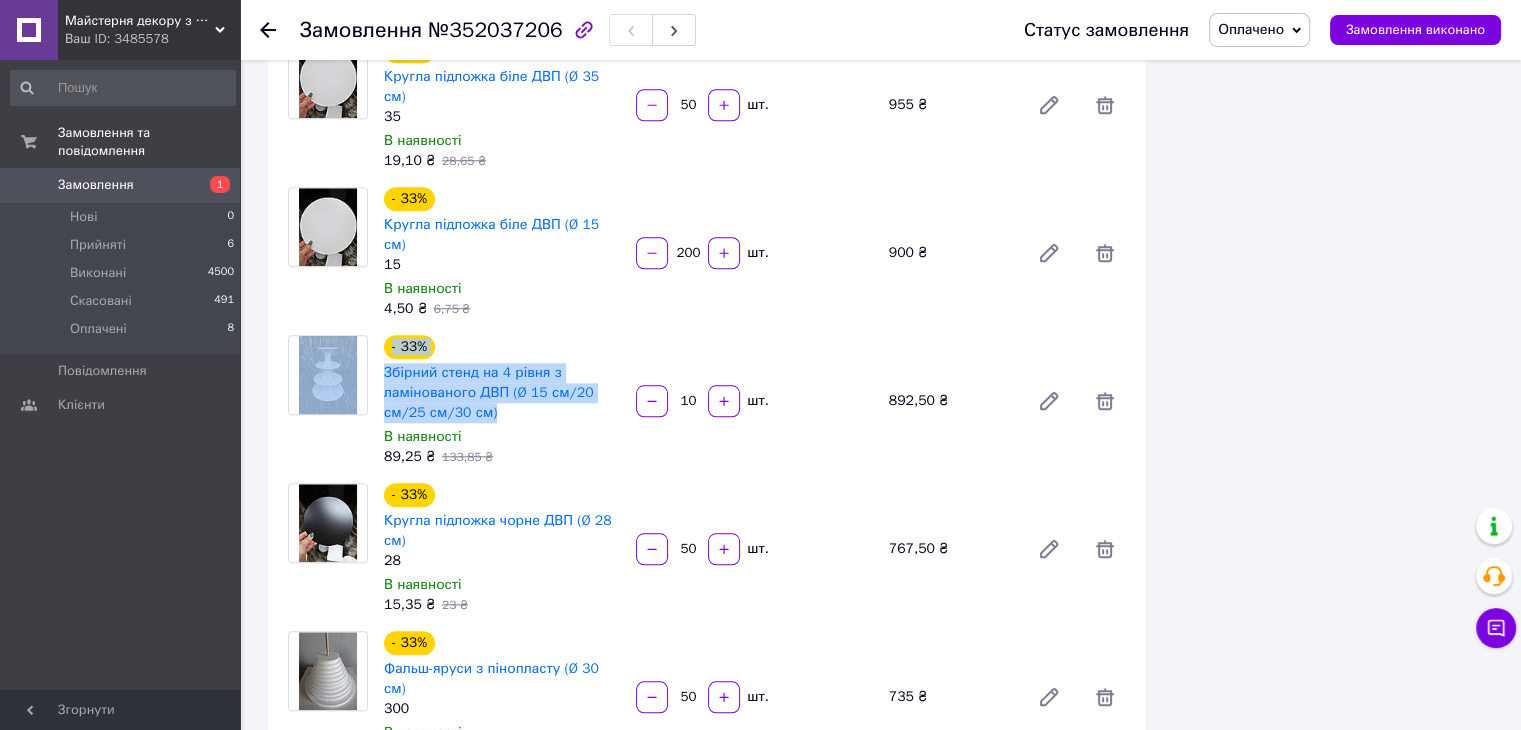 drag, startPoint x: 374, startPoint y: 216, endPoint x: 518, endPoint y: 265, distance: 152.10852 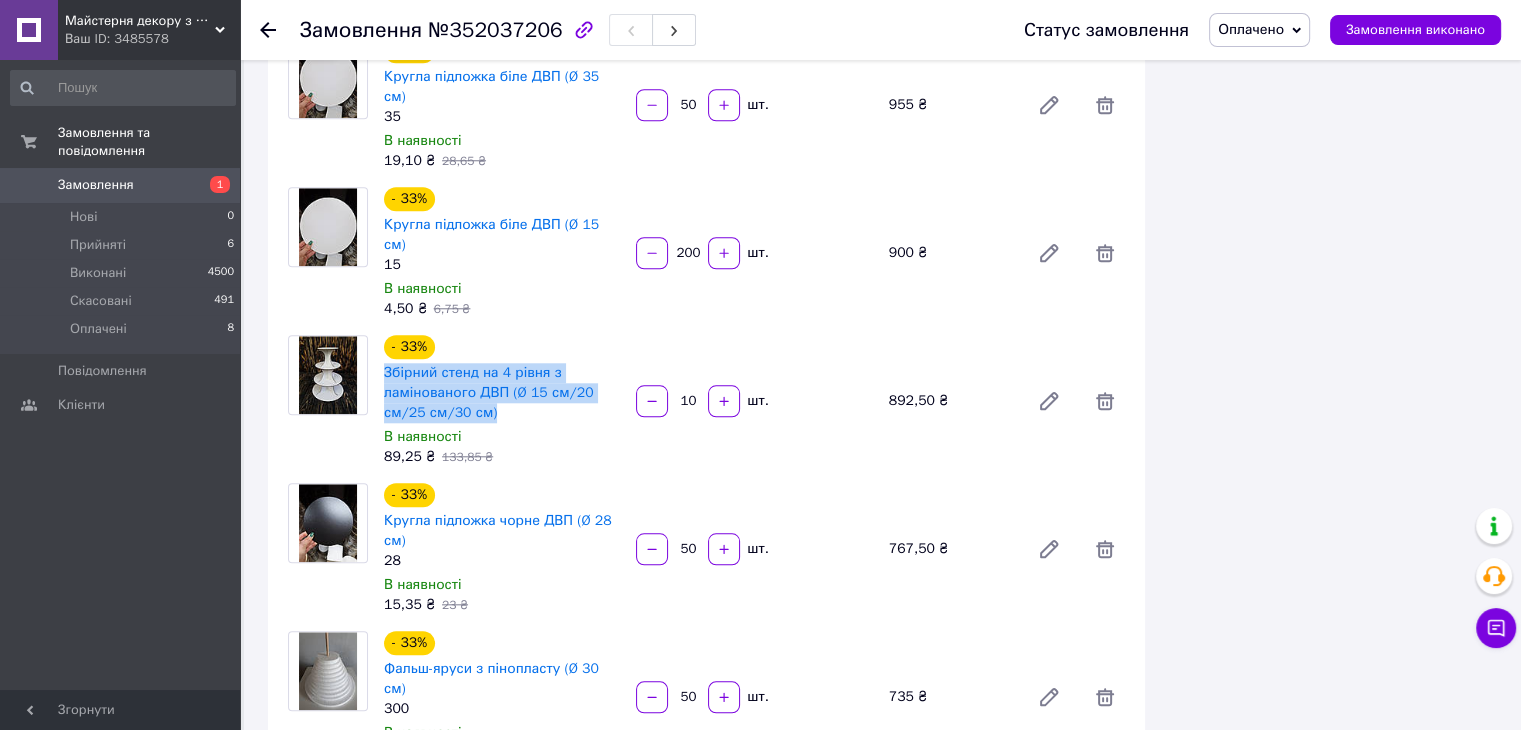 drag, startPoint x: 379, startPoint y: 217, endPoint x: 512, endPoint y: 263, distance: 140.73024 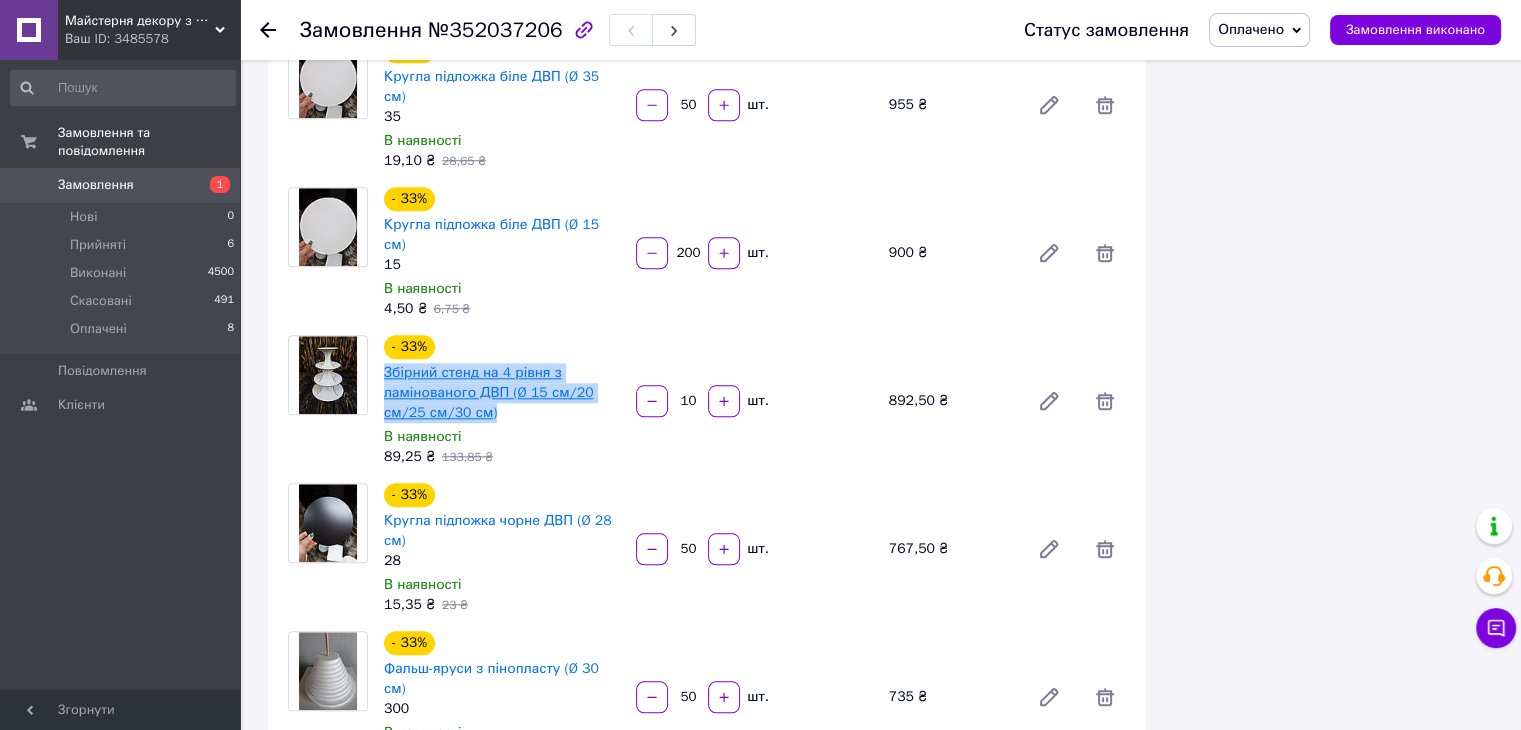 click on "Збірний стенд на 4 рівня з ламінованого ДВП (Ø 15 см/20 см/25 см/30 см)" at bounding box center [488, 392] 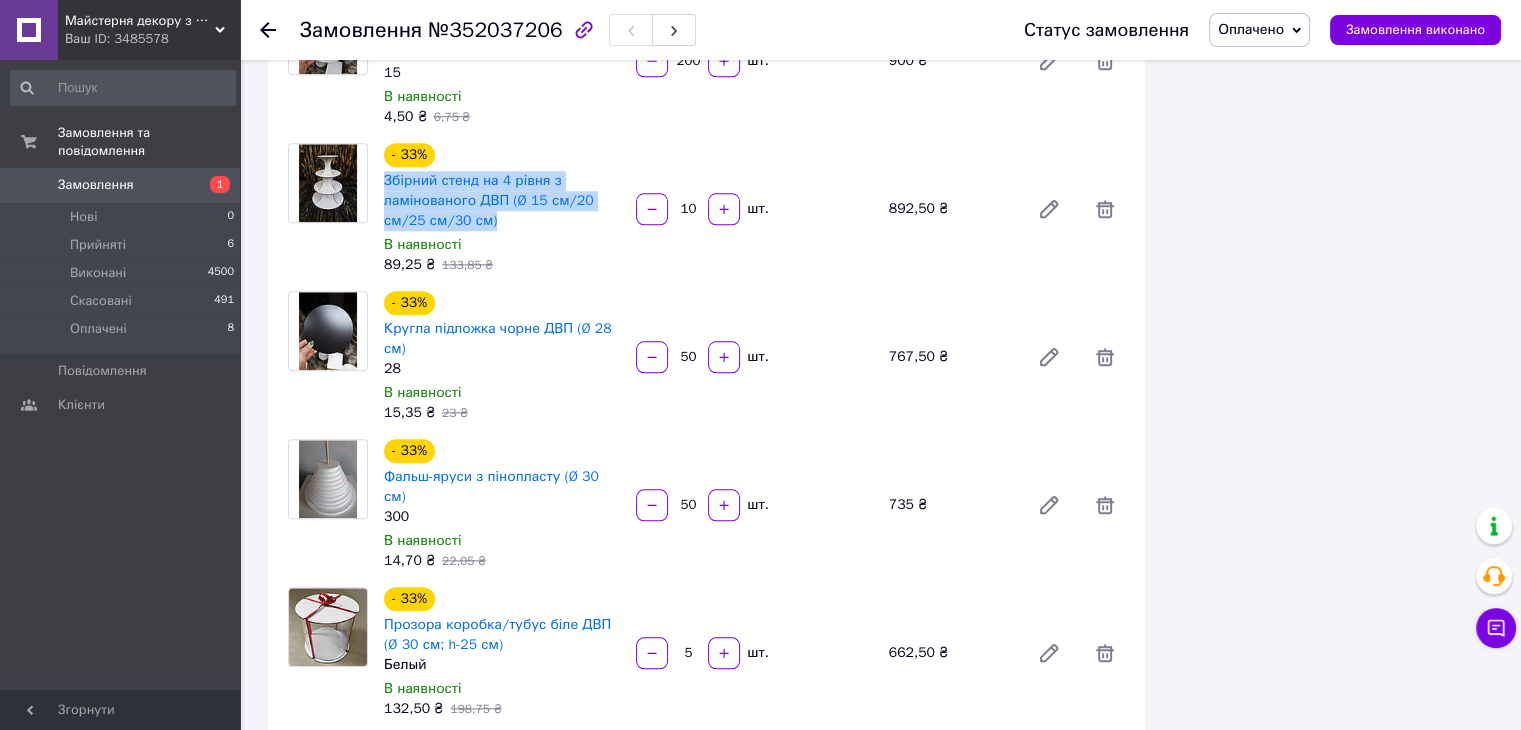 scroll, scrollTop: 2100, scrollLeft: 0, axis: vertical 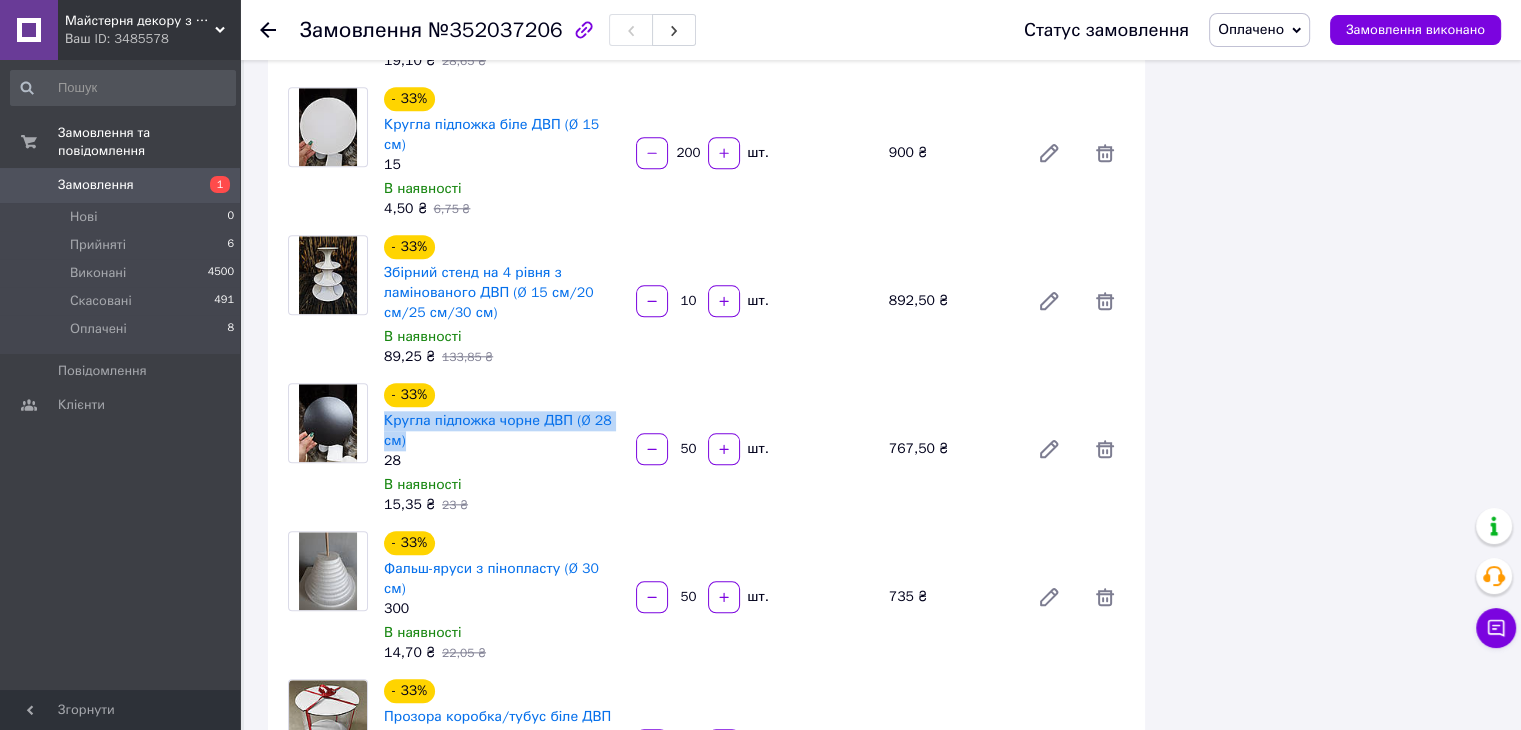 drag, startPoint x: 380, startPoint y: 269, endPoint x: 432, endPoint y: 299, distance: 60.033325 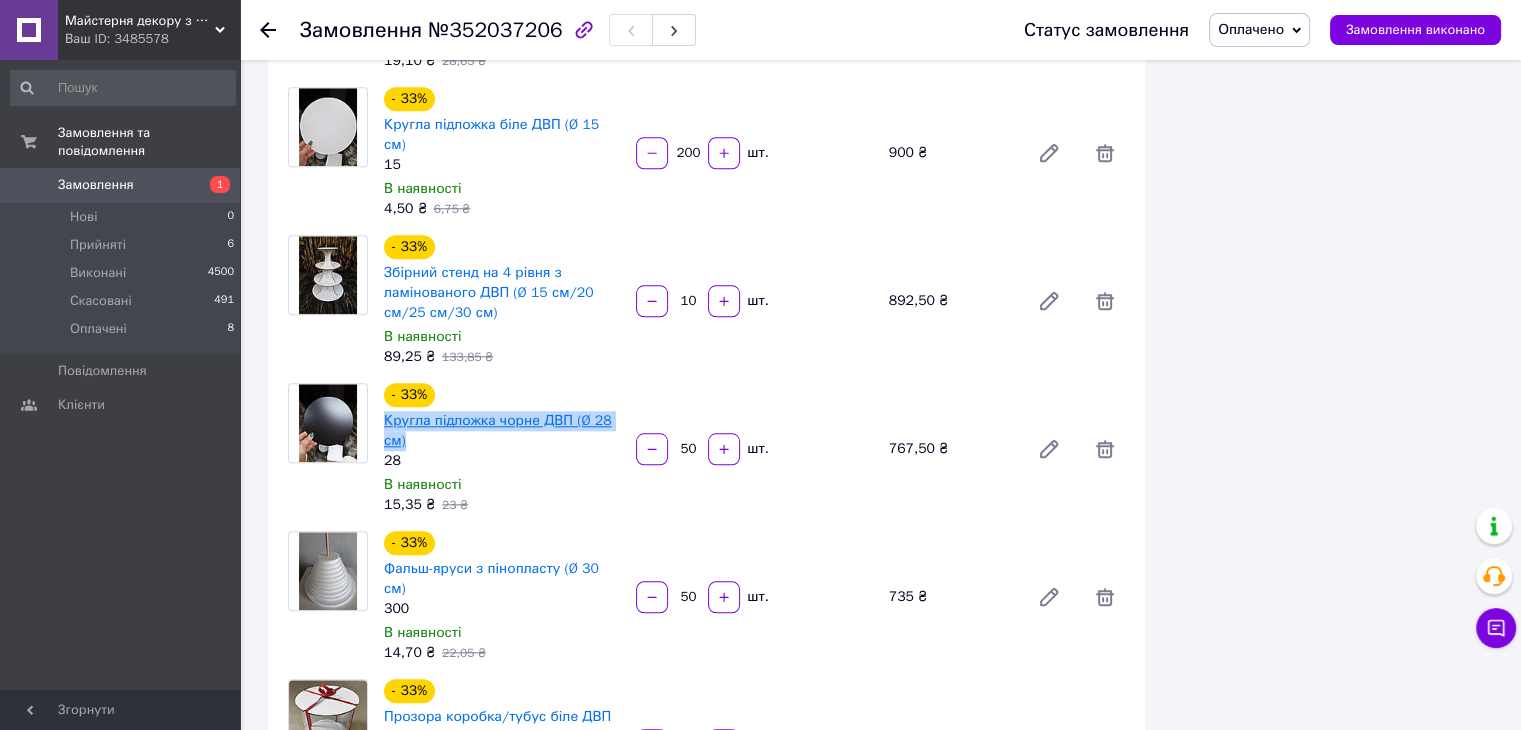click on "Кругла підложка чорне ДВП (Ø 28 см)" at bounding box center [498, 430] 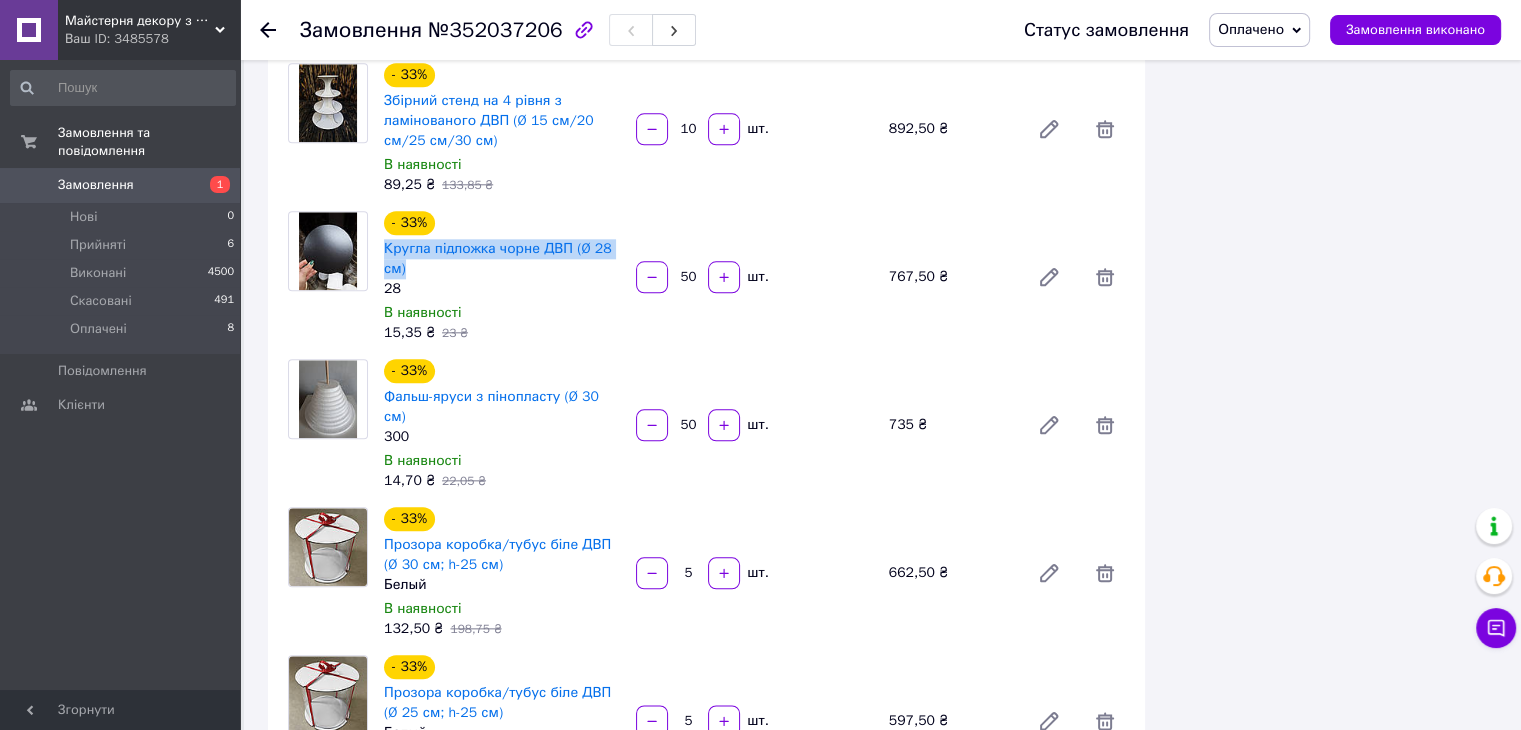 scroll, scrollTop: 2200, scrollLeft: 0, axis: vertical 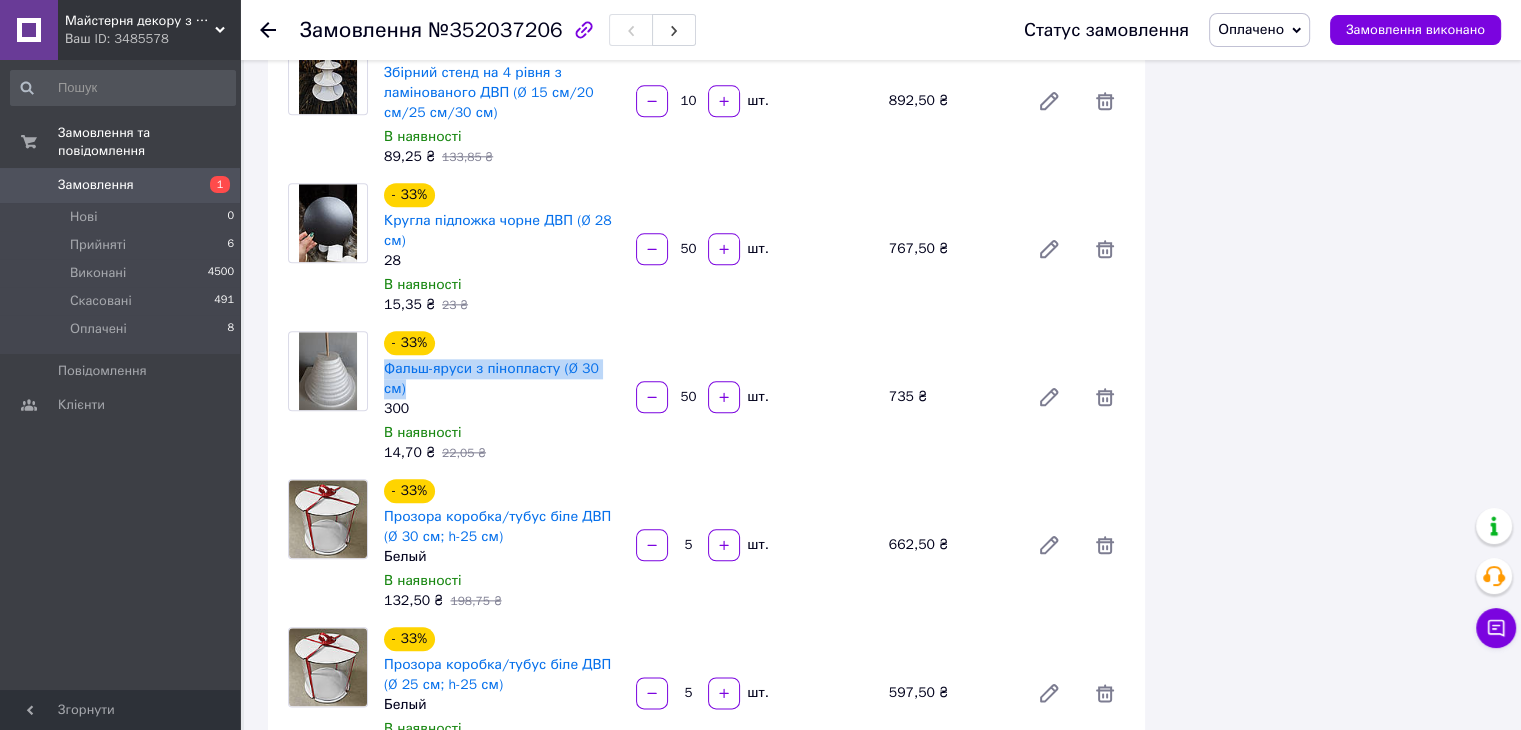 drag, startPoint x: 382, startPoint y: 218, endPoint x: 623, endPoint y: 221, distance: 241.01868 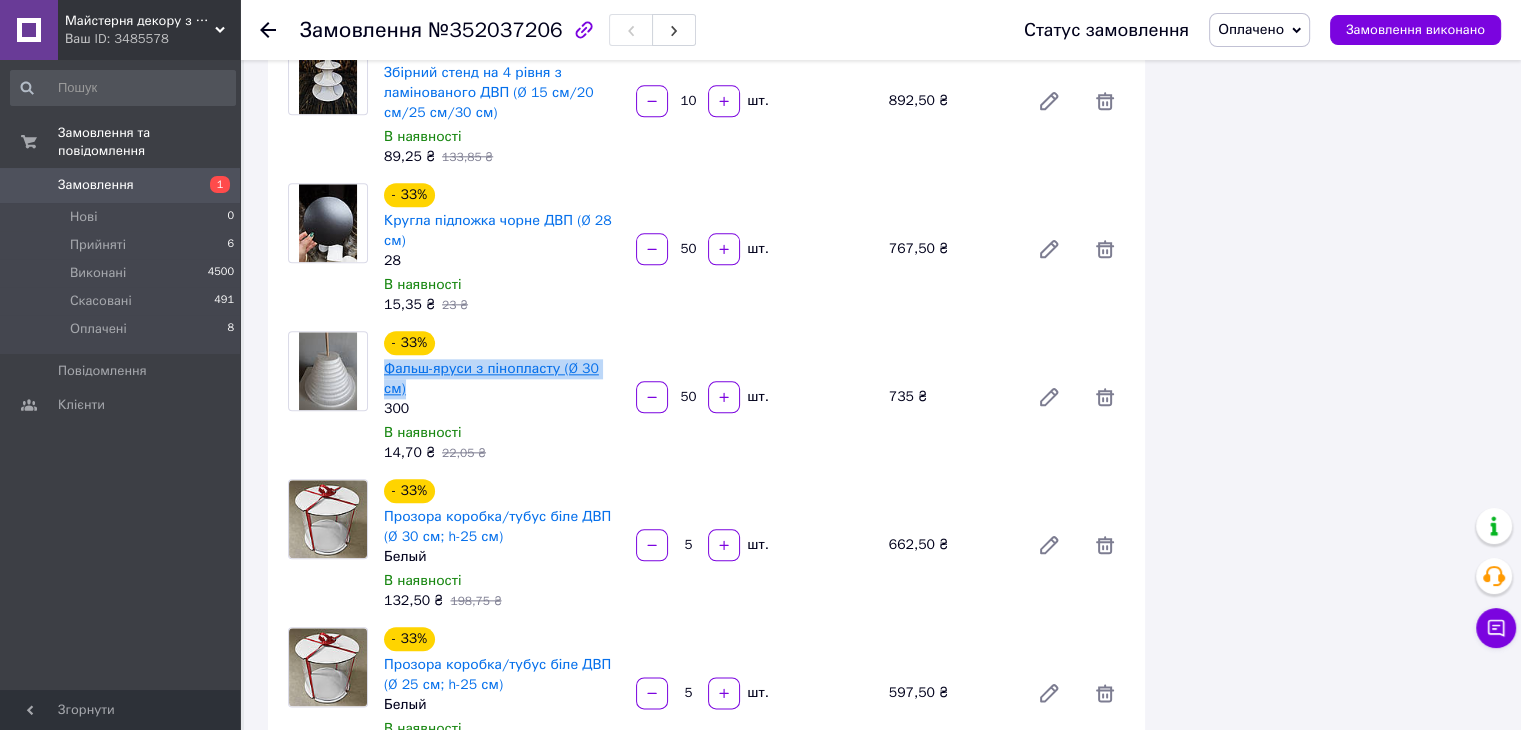 click on "Фальш-яруси з пінопласту (Ø 30 см)" at bounding box center (491, 378) 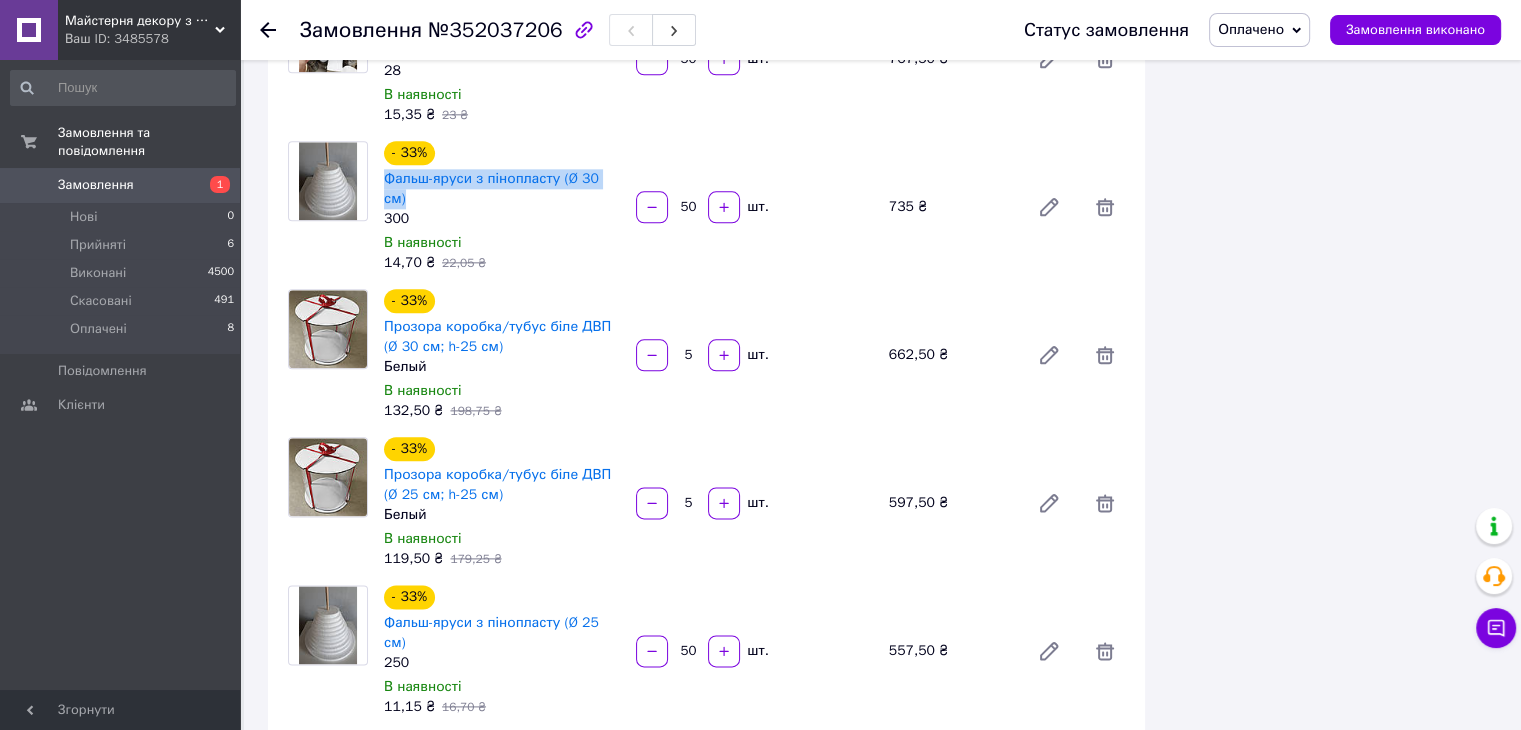 scroll, scrollTop: 2400, scrollLeft: 0, axis: vertical 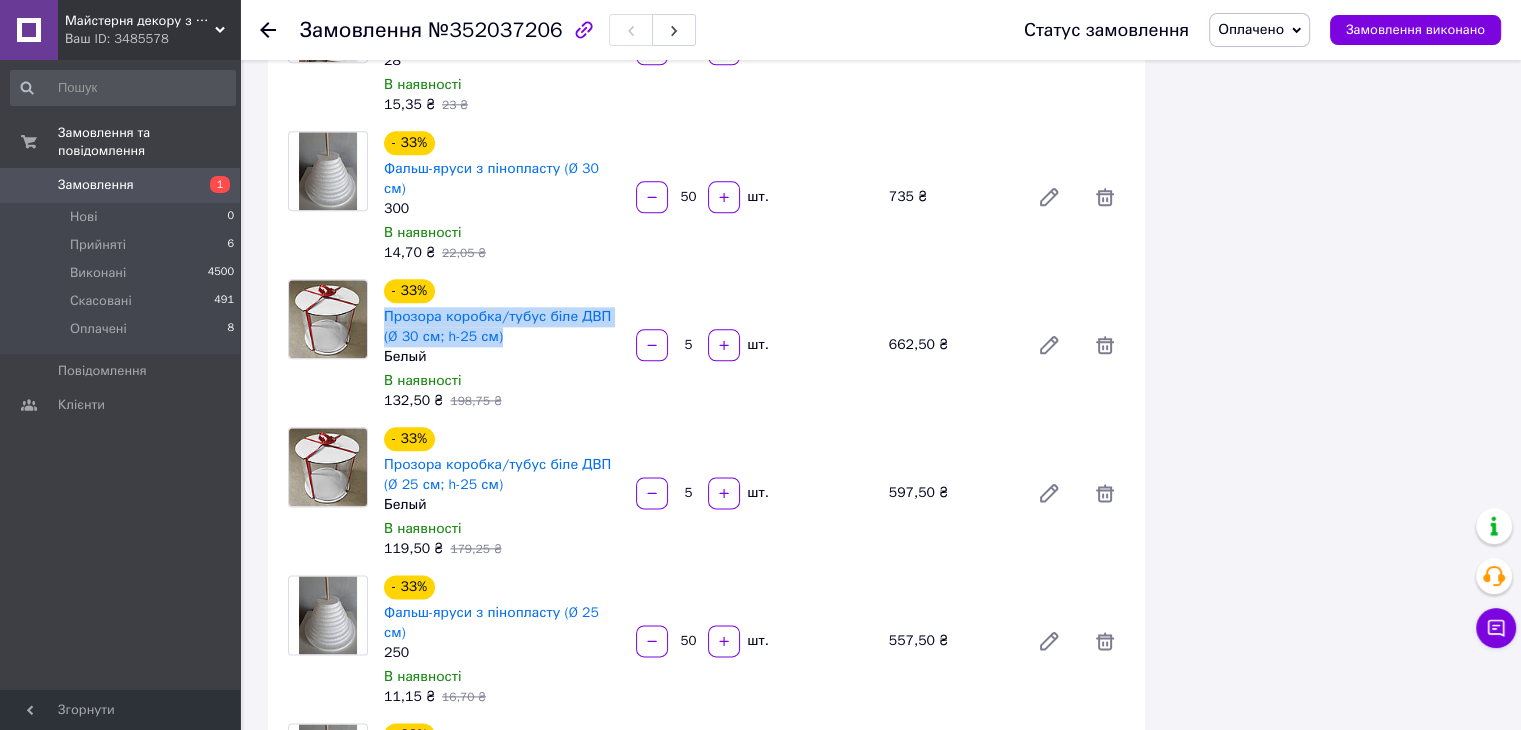 drag, startPoint x: 381, startPoint y: 149, endPoint x: 508, endPoint y: 173, distance: 129.24782 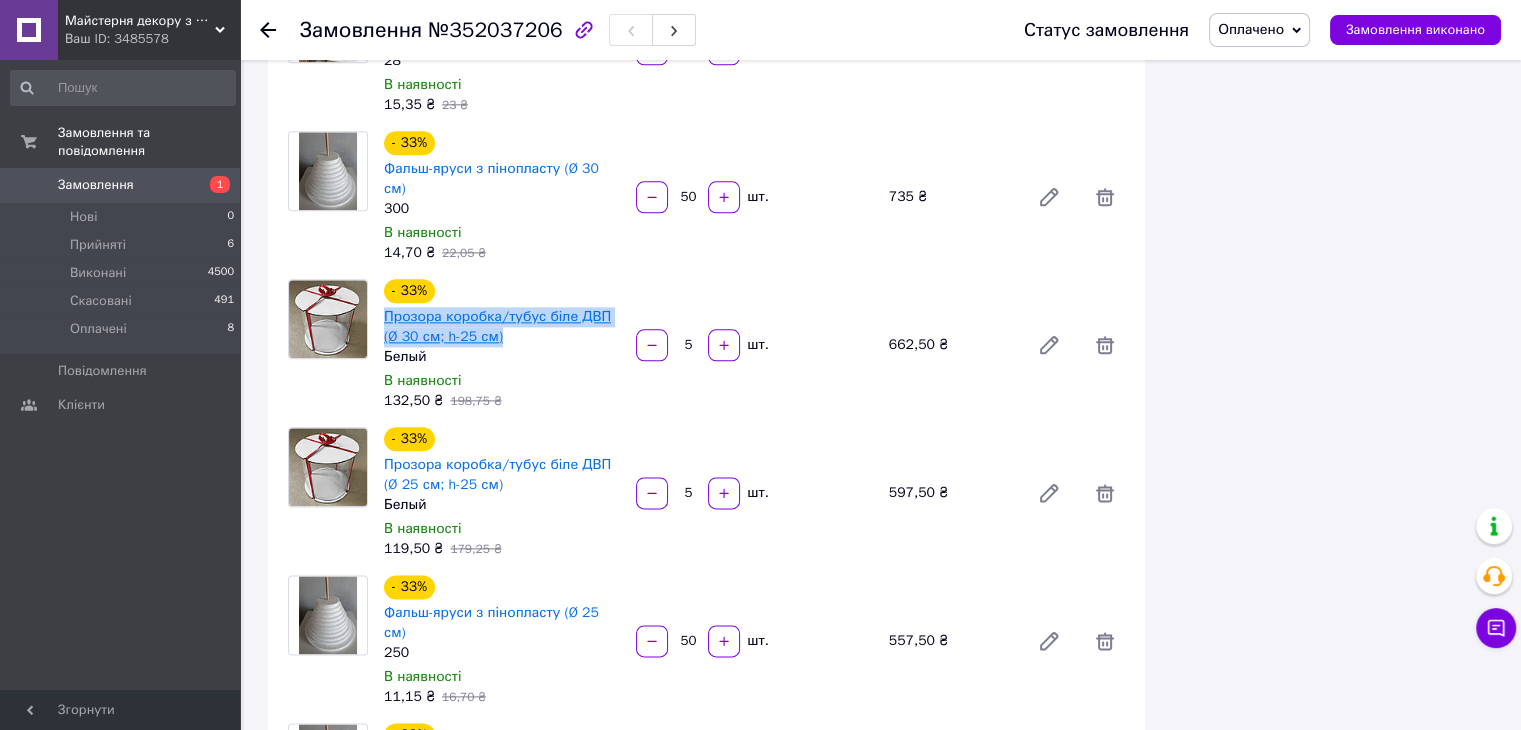 click on "Прозора коробка/тубус біле ДВП (Ø 30 см; h-25 см)" at bounding box center (497, 326) 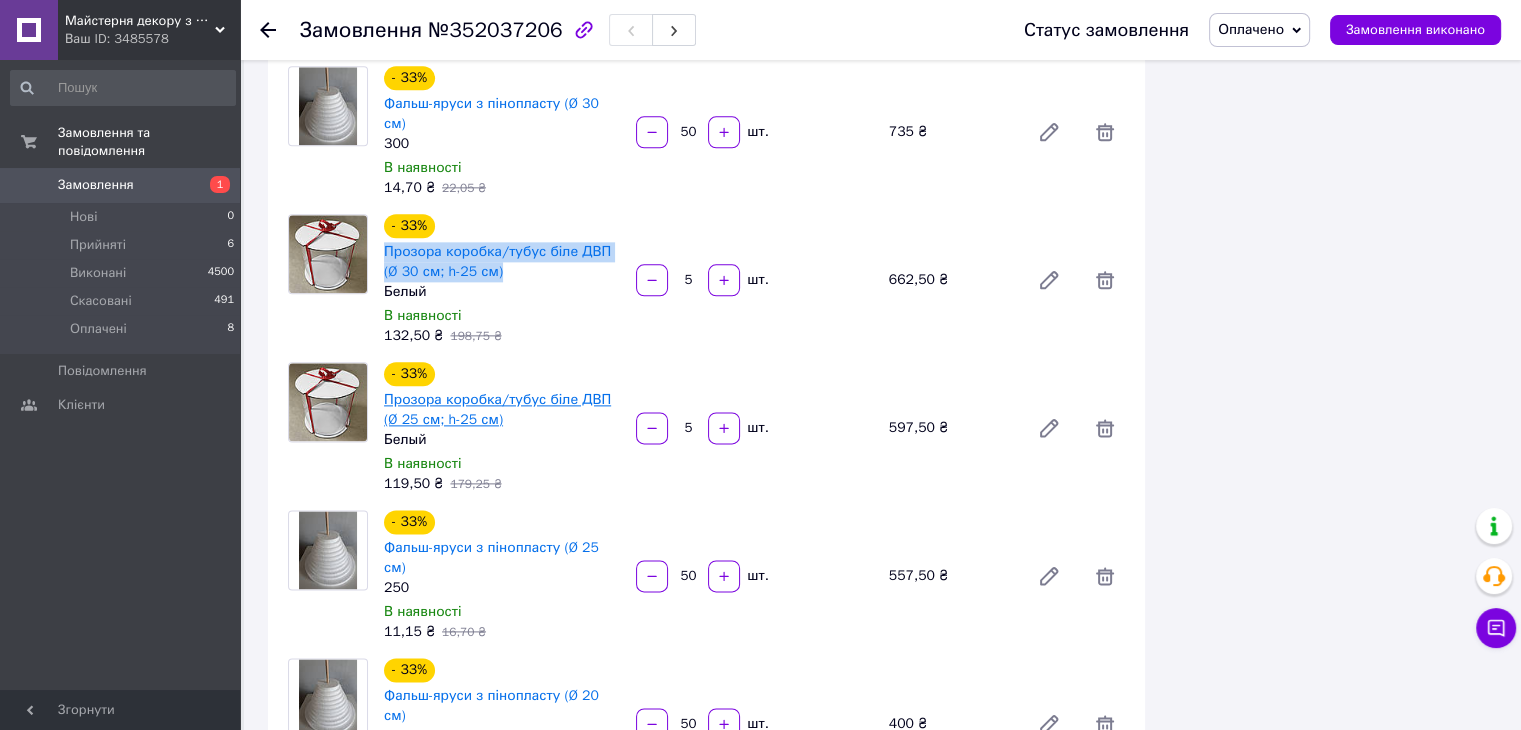 scroll, scrollTop: 2500, scrollLeft: 0, axis: vertical 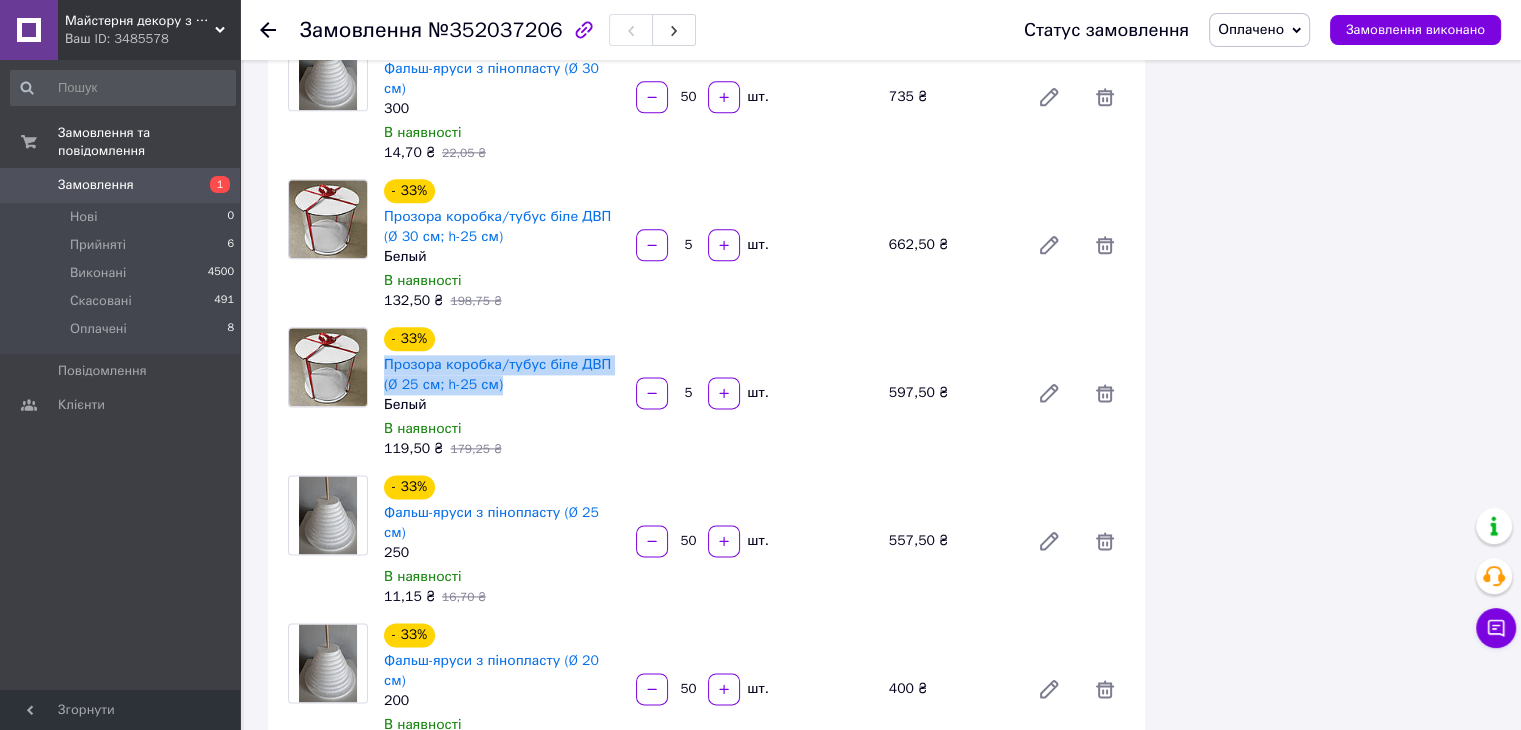 drag, startPoint x: 379, startPoint y: 191, endPoint x: 517, endPoint y: 225, distance: 142.12671 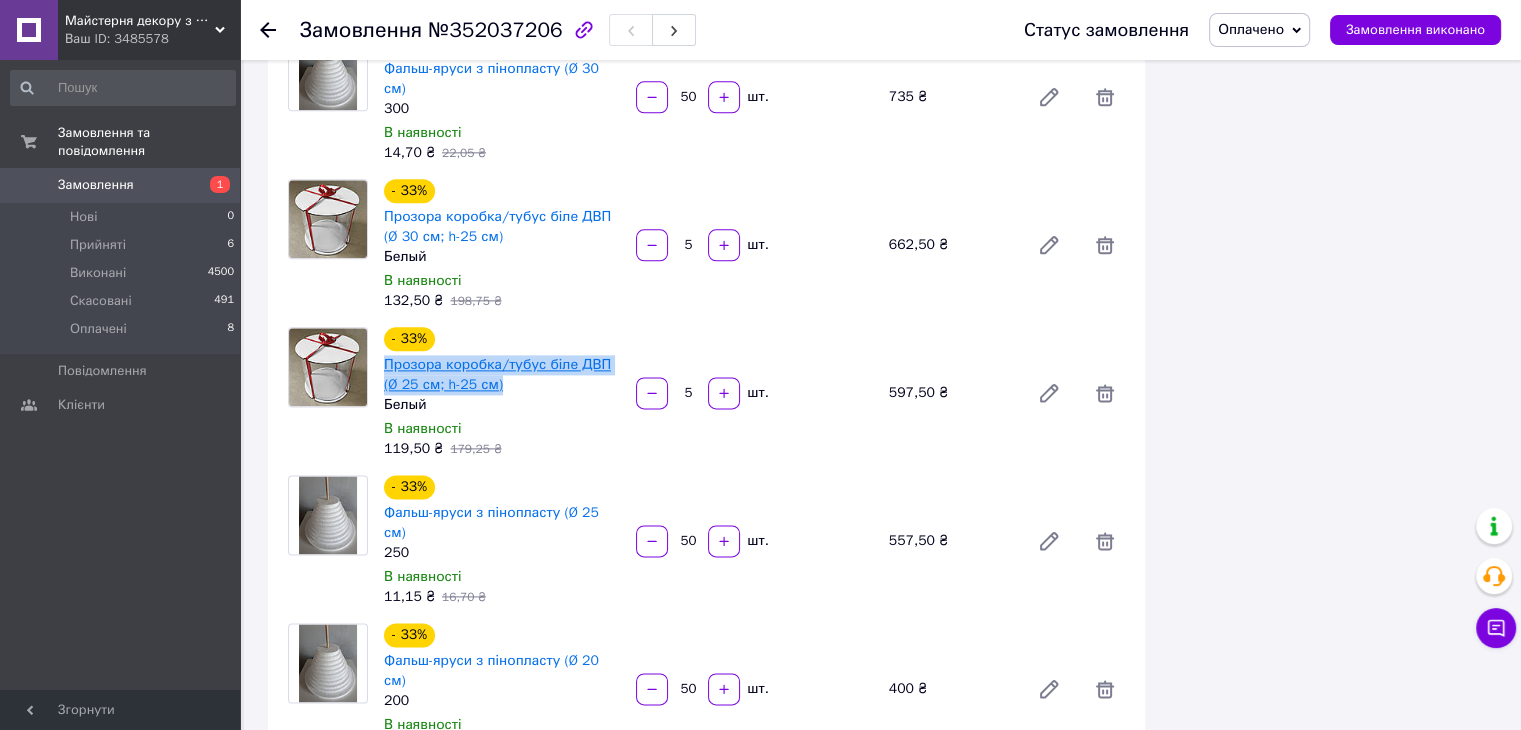 click on "Прозора коробка/тубус біле ДВП (Ø 25 см; h-25 см)" at bounding box center (497, 374) 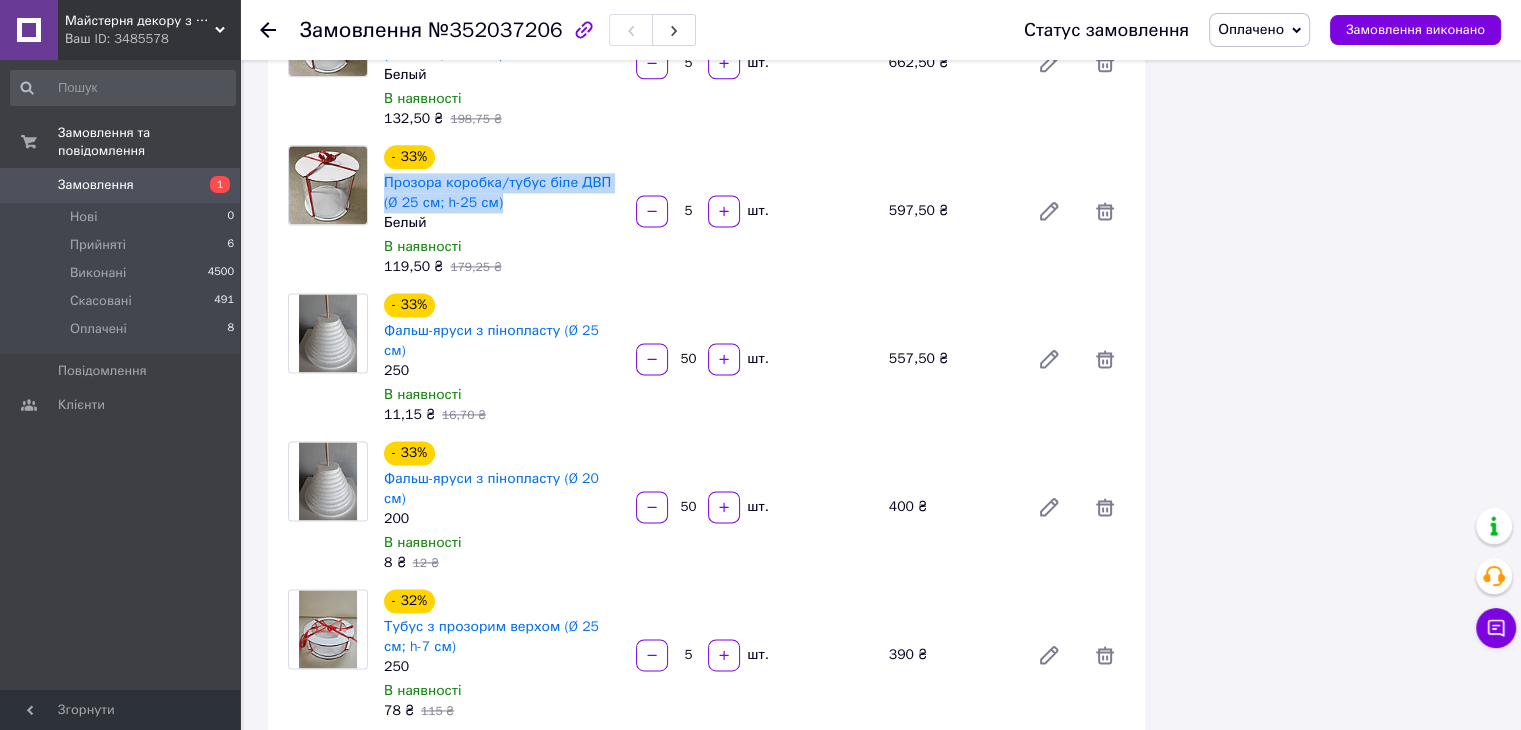 scroll, scrollTop: 2700, scrollLeft: 0, axis: vertical 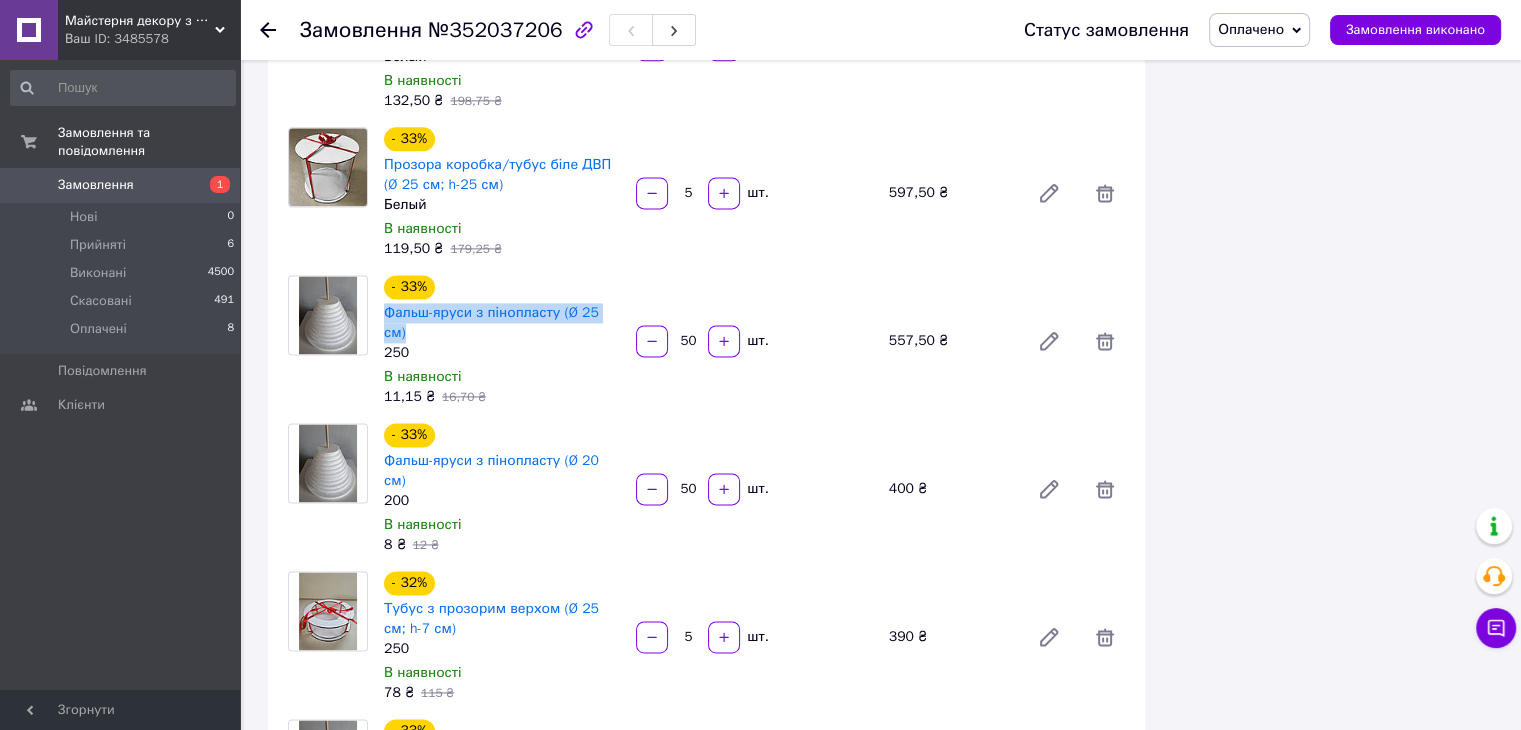 drag, startPoint x: 378, startPoint y: 146, endPoint x: 624, endPoint y: 145, distance: 246.00203 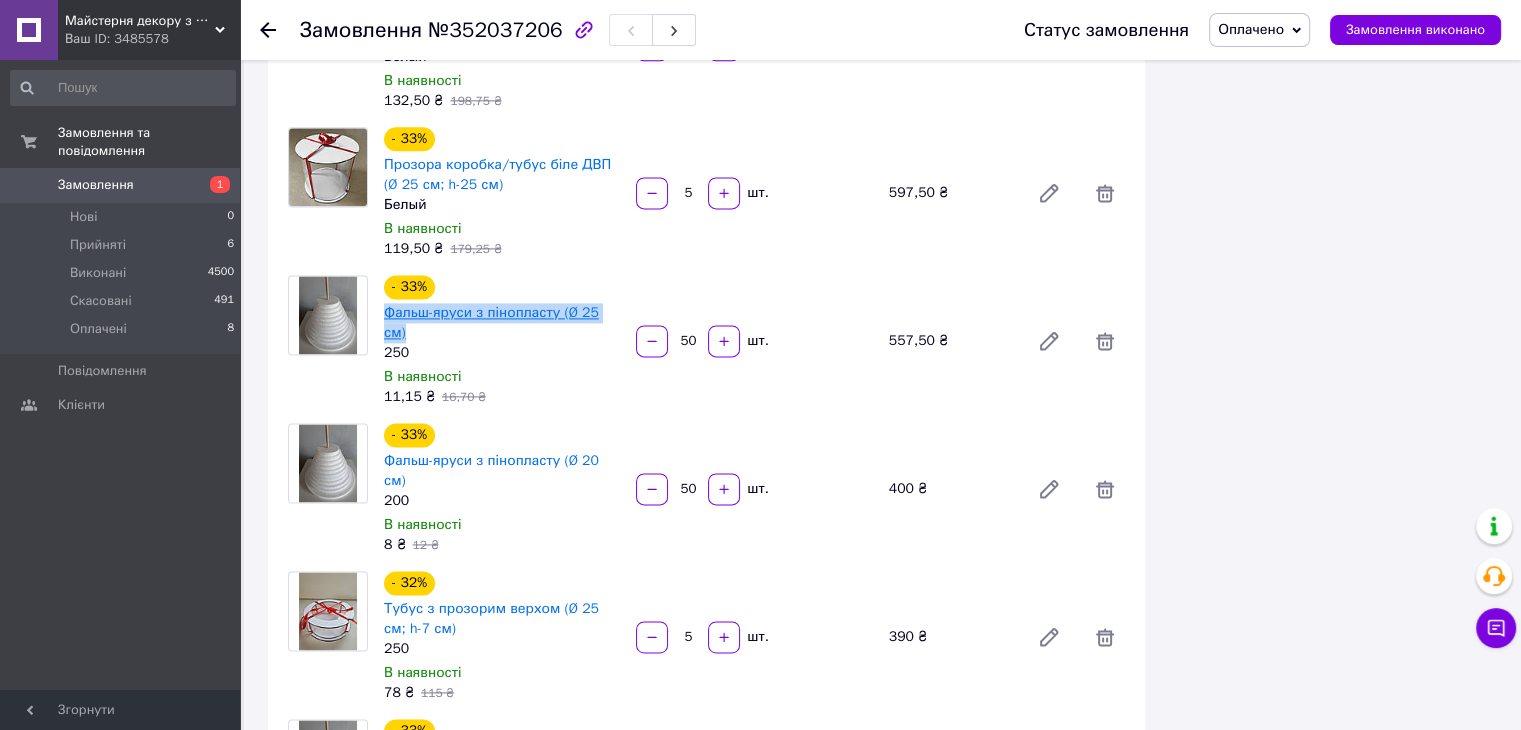 click on "Фальш-яруси з пінопласту (Ø 25 см)" at bounding box center (491, 322) 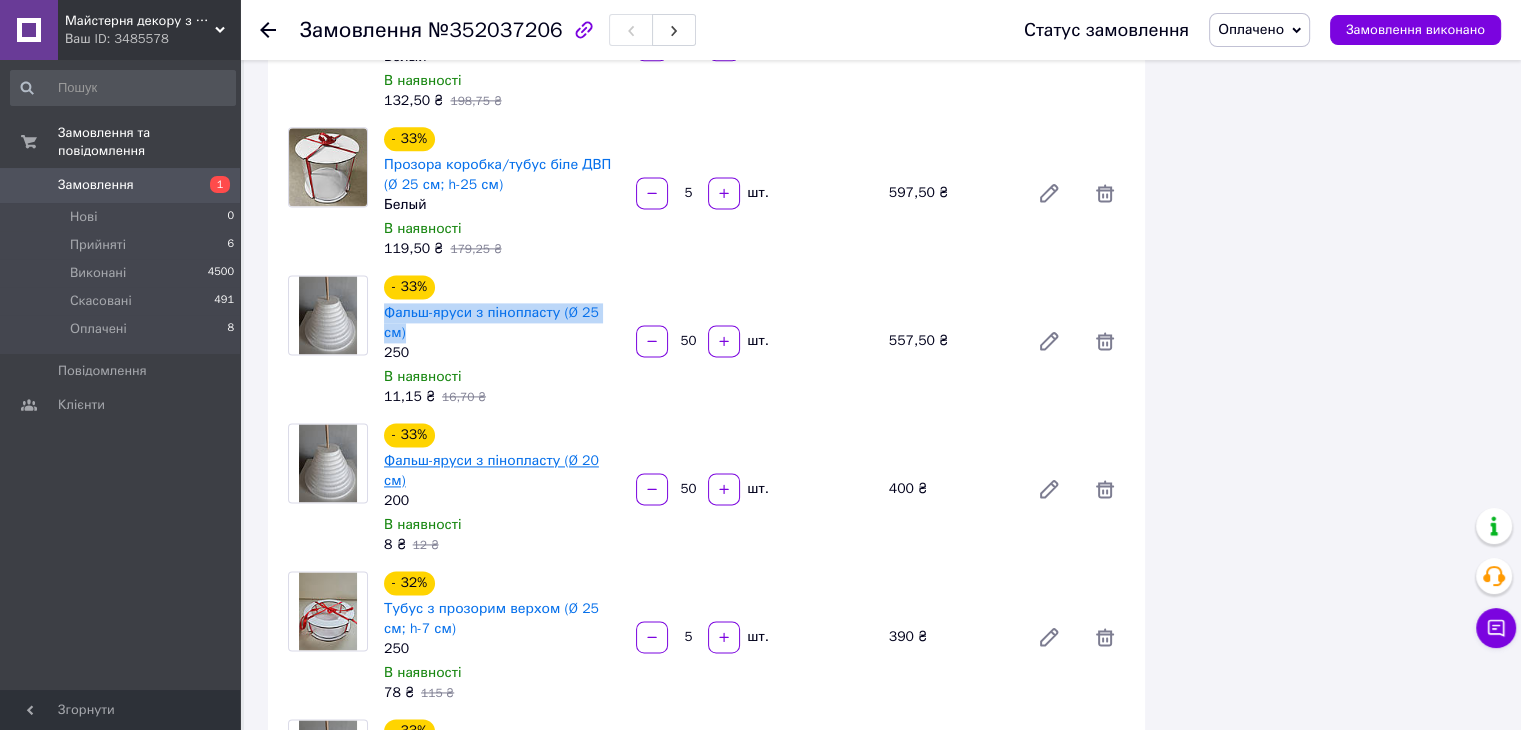scroll, scrollTop: 2800, scrollLeft: 0, axis: vertical 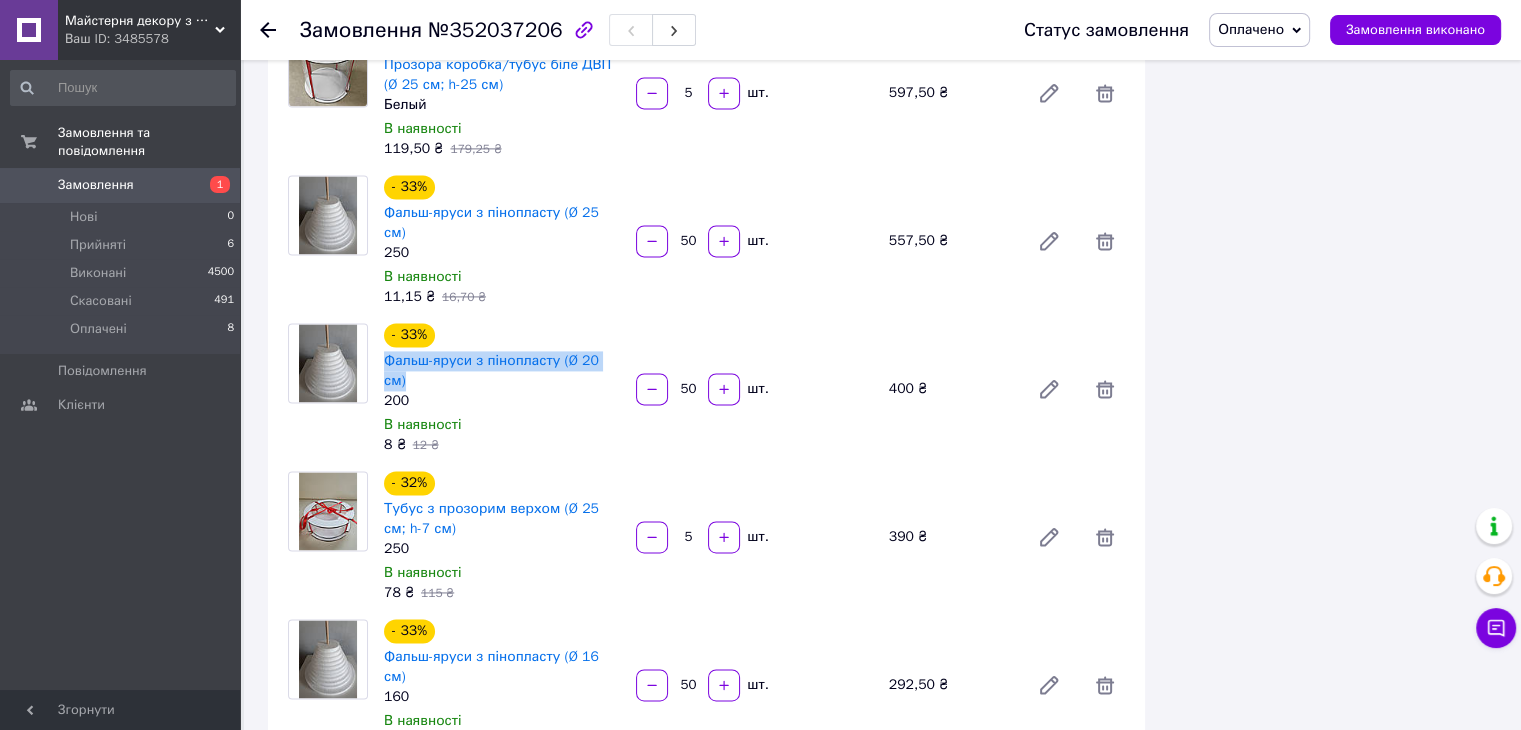 drag, startPoint x: 380, startPoint y: 175, endPoint x: 616, endPoint y: 173, distance: 236.00847 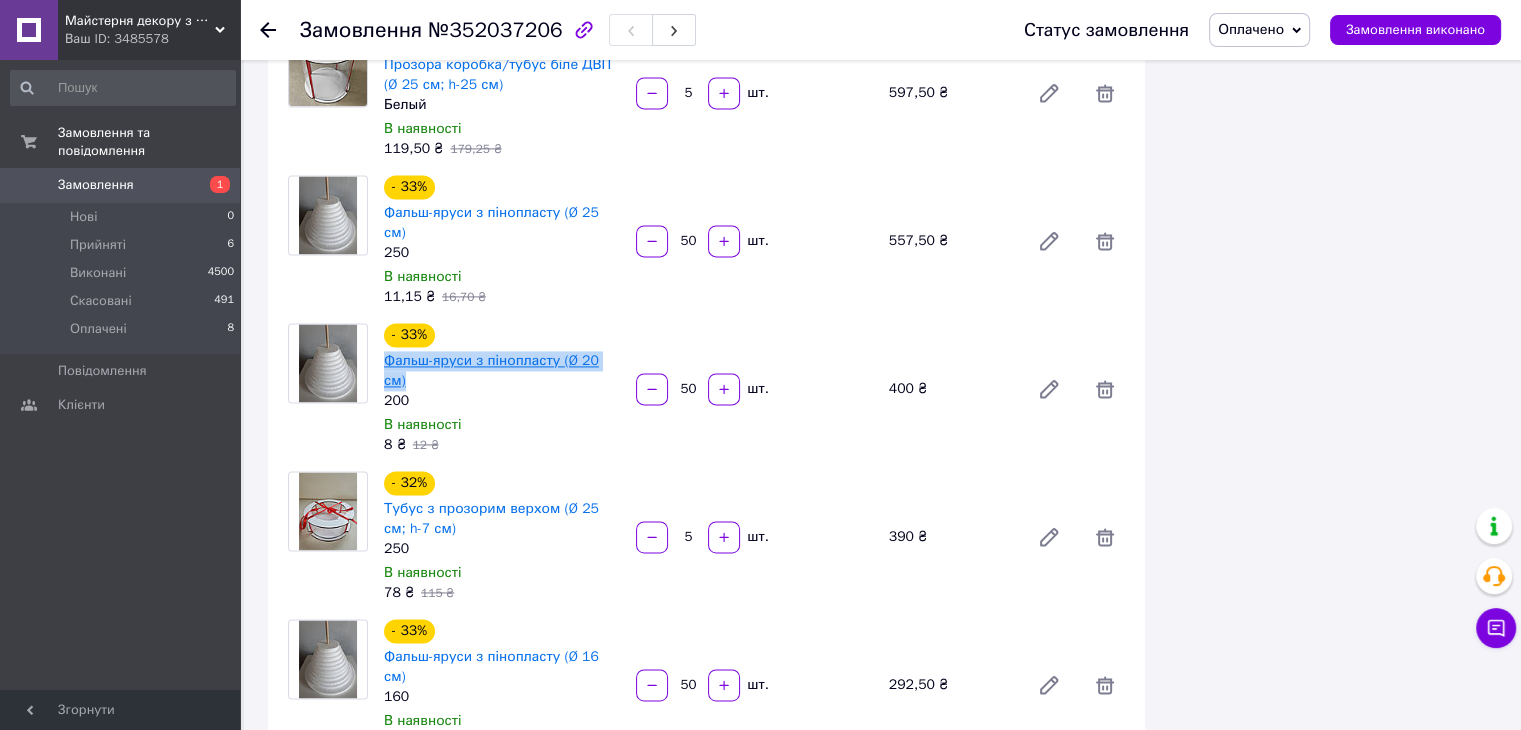 click on "Фальш-яруси з пінопласту (Ø 20 см)" at bounding box center (491, 370) 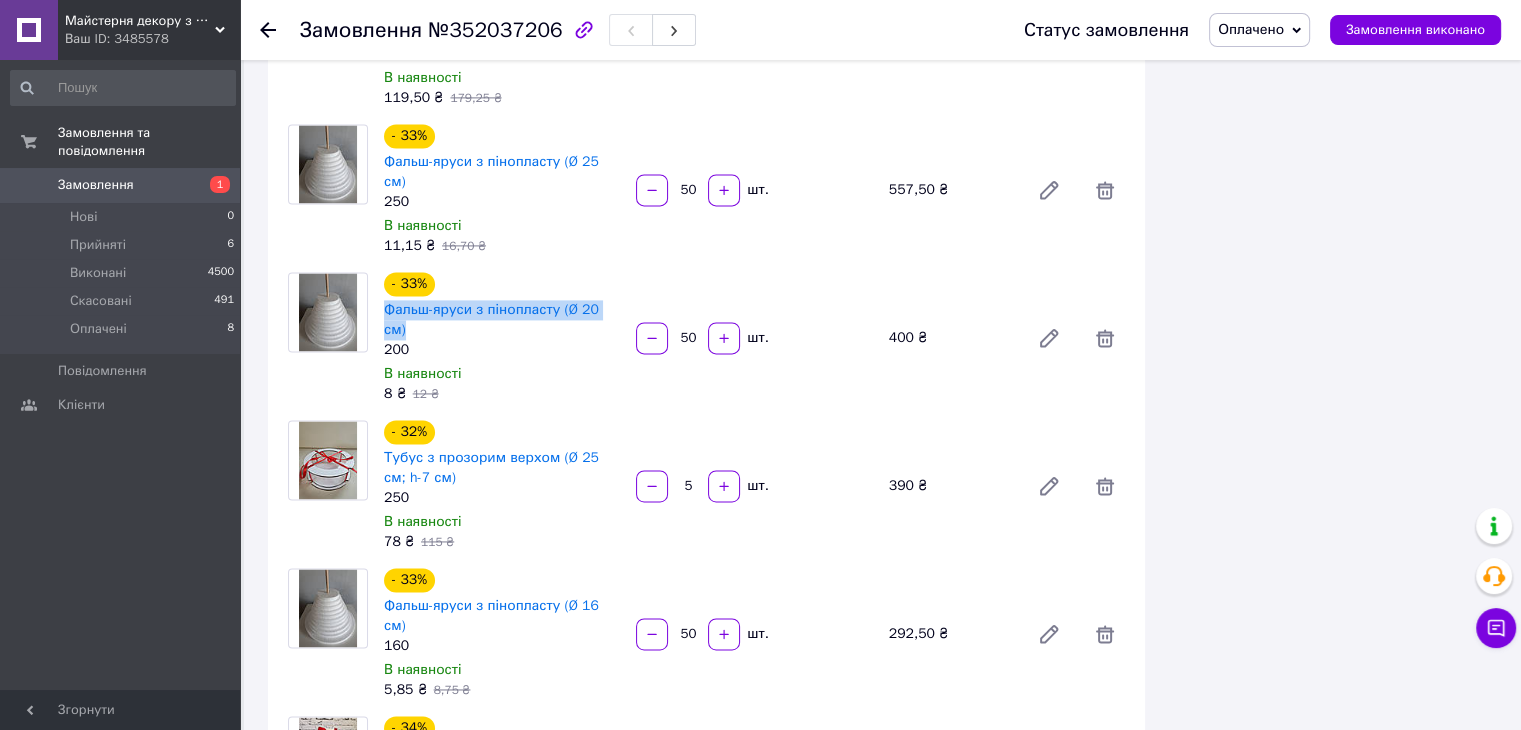 scroll, scrollTop: 2900, scrollLeft: 0, axis: vertical 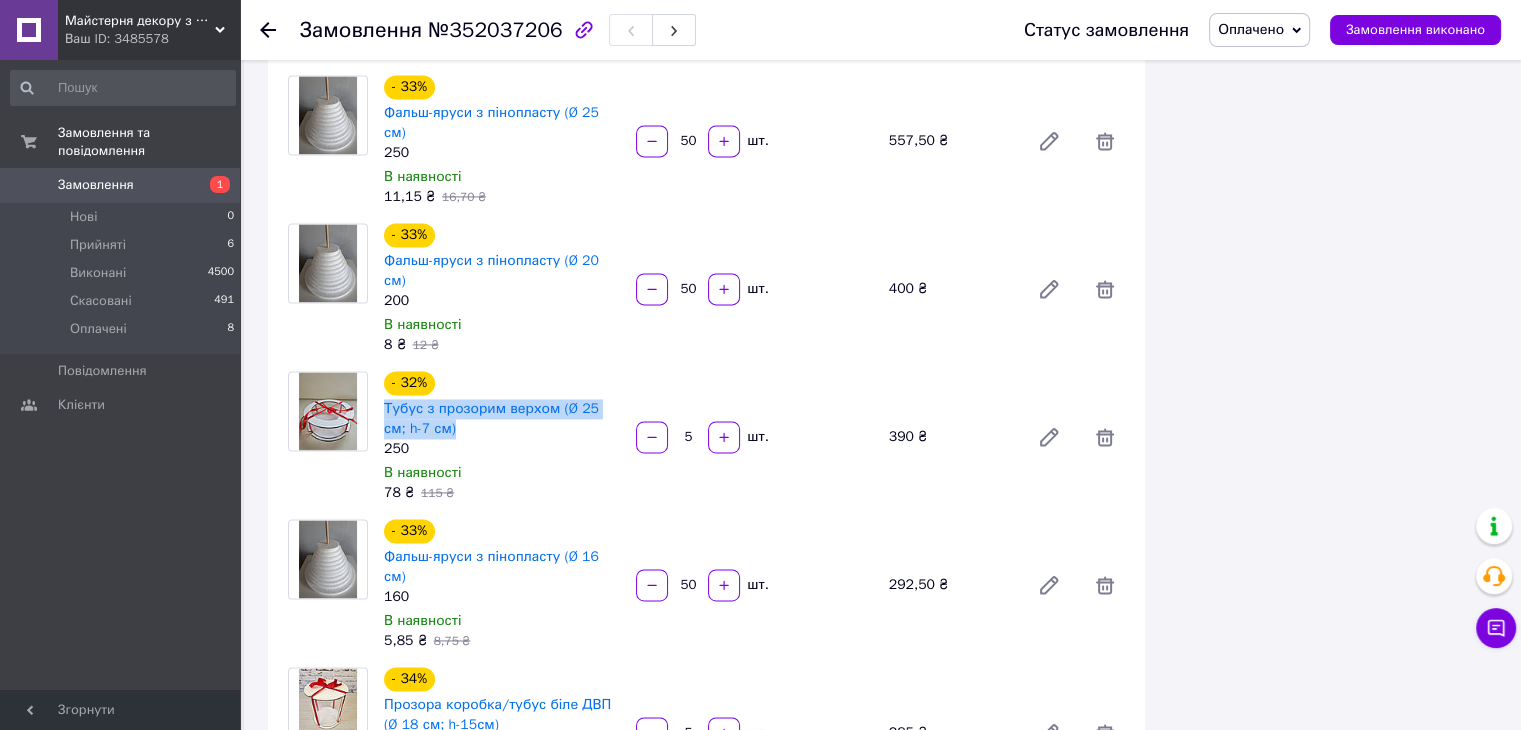 drag, startPoint x: 379, startPoint y: 197, endPoint x: 457, endPoint y: 233, distance: 85.90693 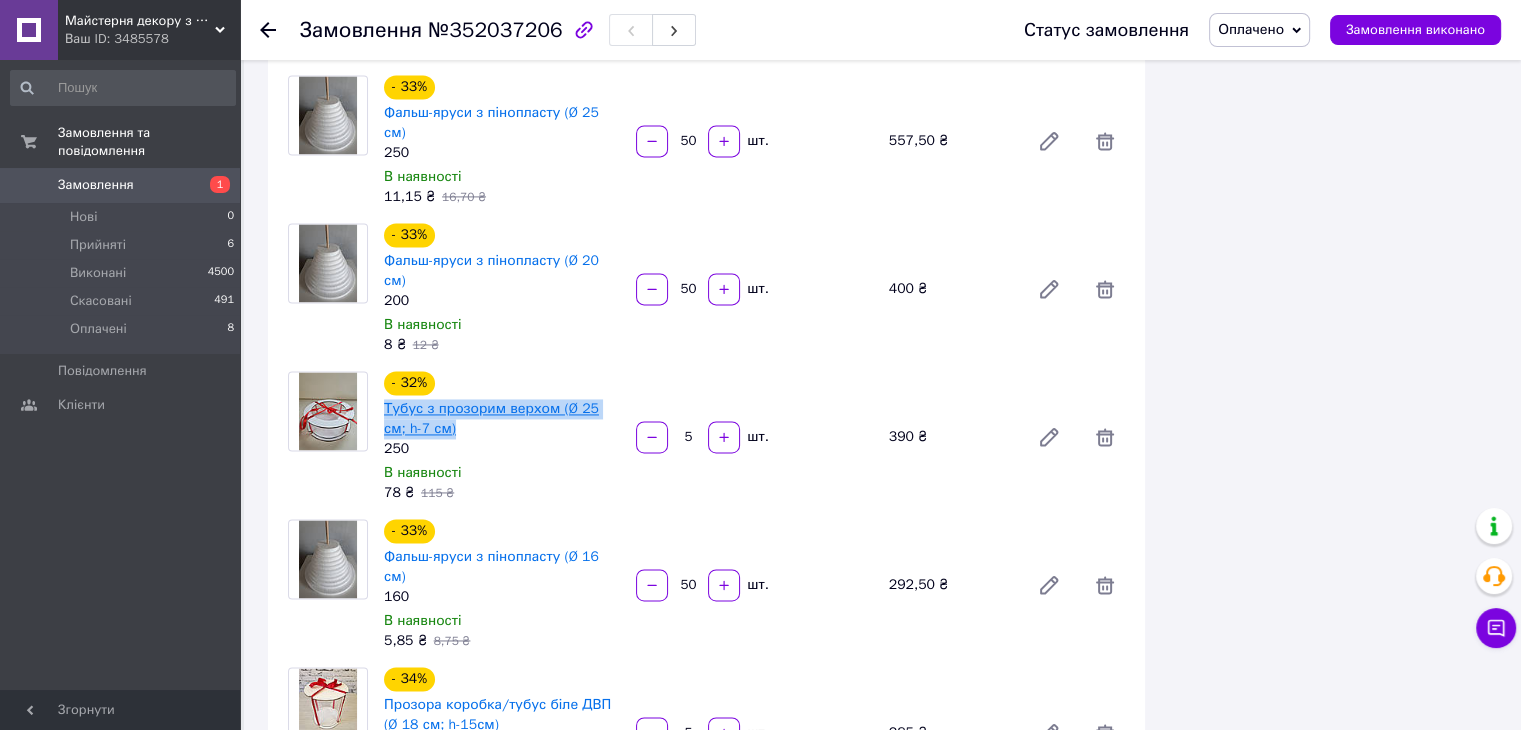 click on "Тубус з прозорим верхом (Ø 25 см; h-7 см)" at bounding box center [491, 418] 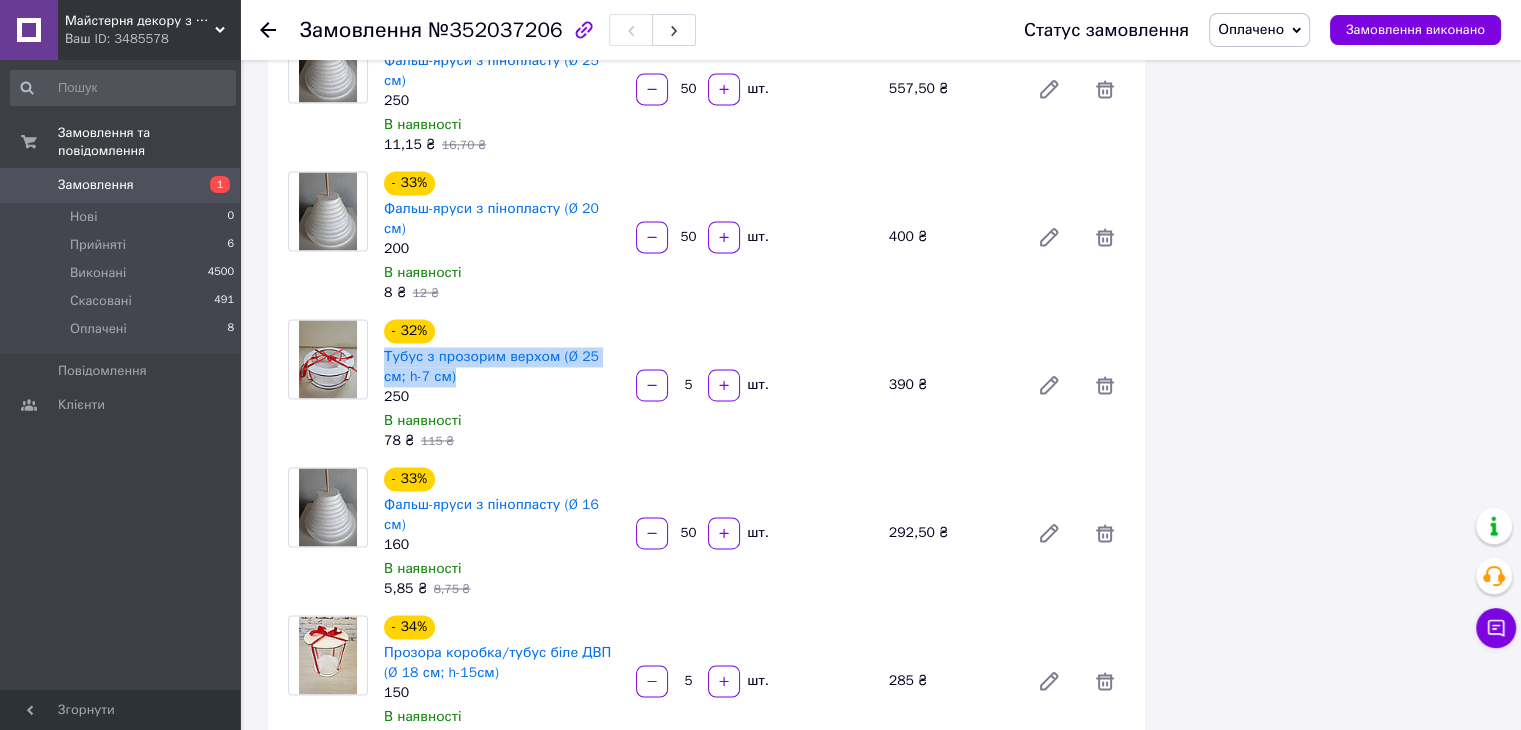 scroll, scrollTop: 3000, scrollLeft: 0, axis: vertical 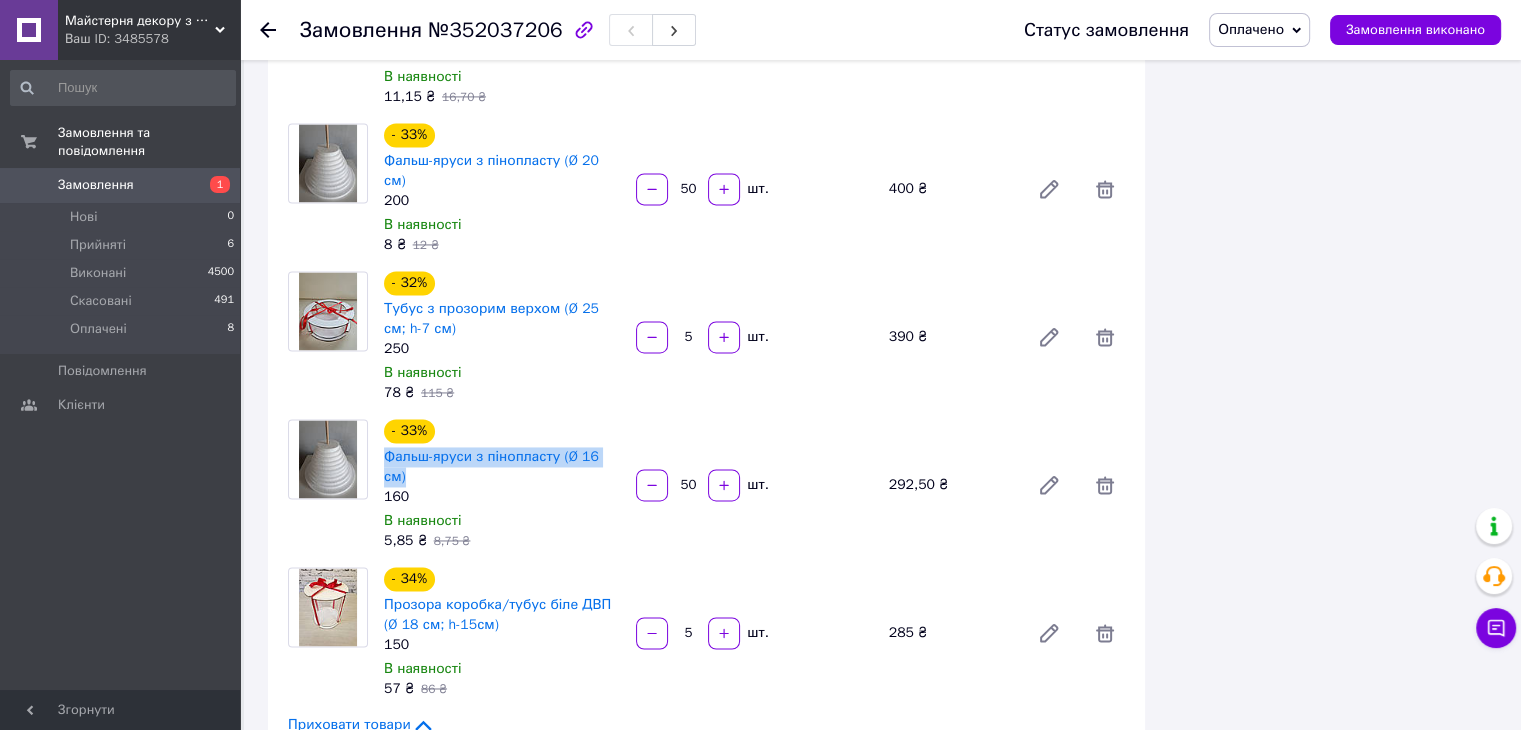 drag, startPoint x: 381, startPoint y: 246, endPoint x: 615, endPoint y: 247, distance: 234.00214 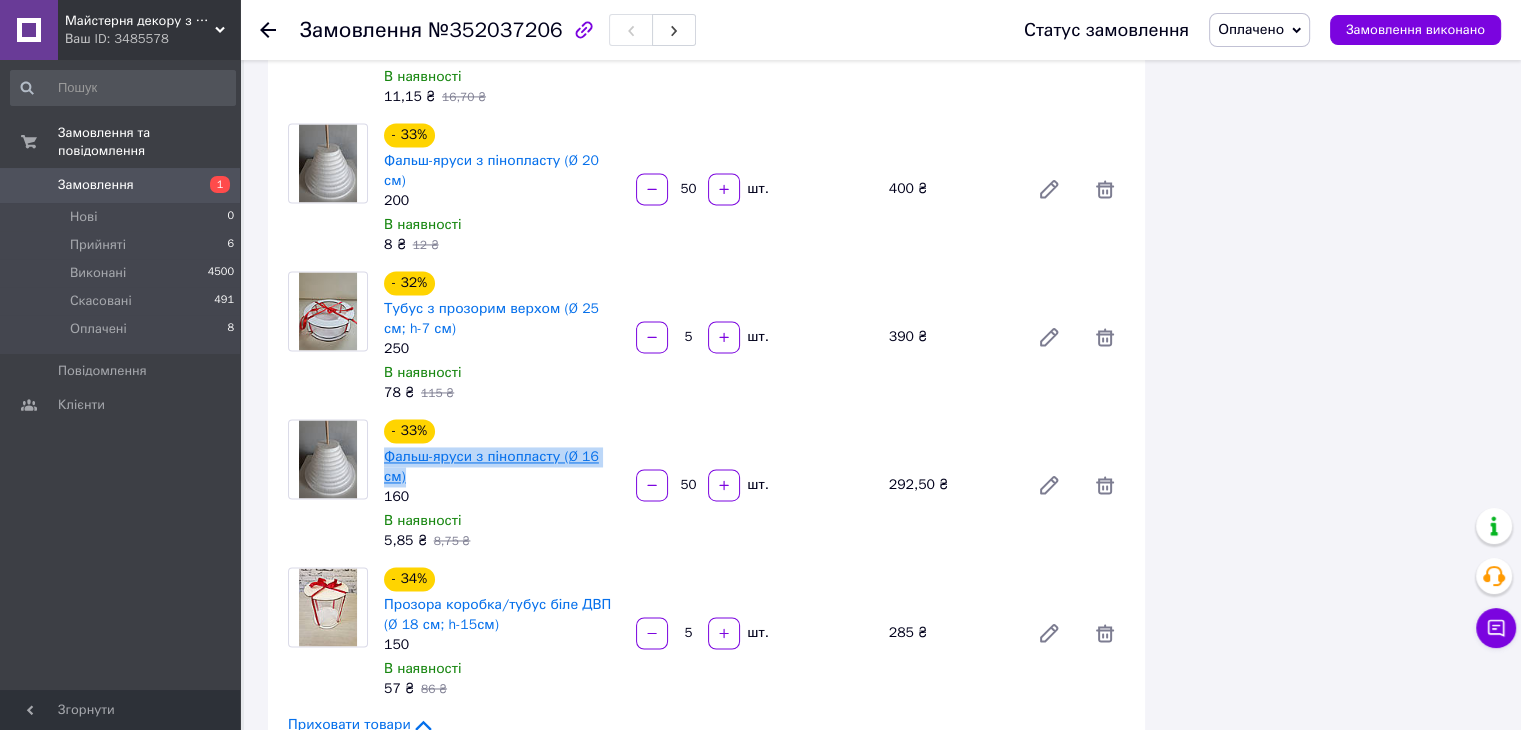 click on "Фальш-яруси з пінопласту (Ø 16 см)" at bounding box center [491, 466] 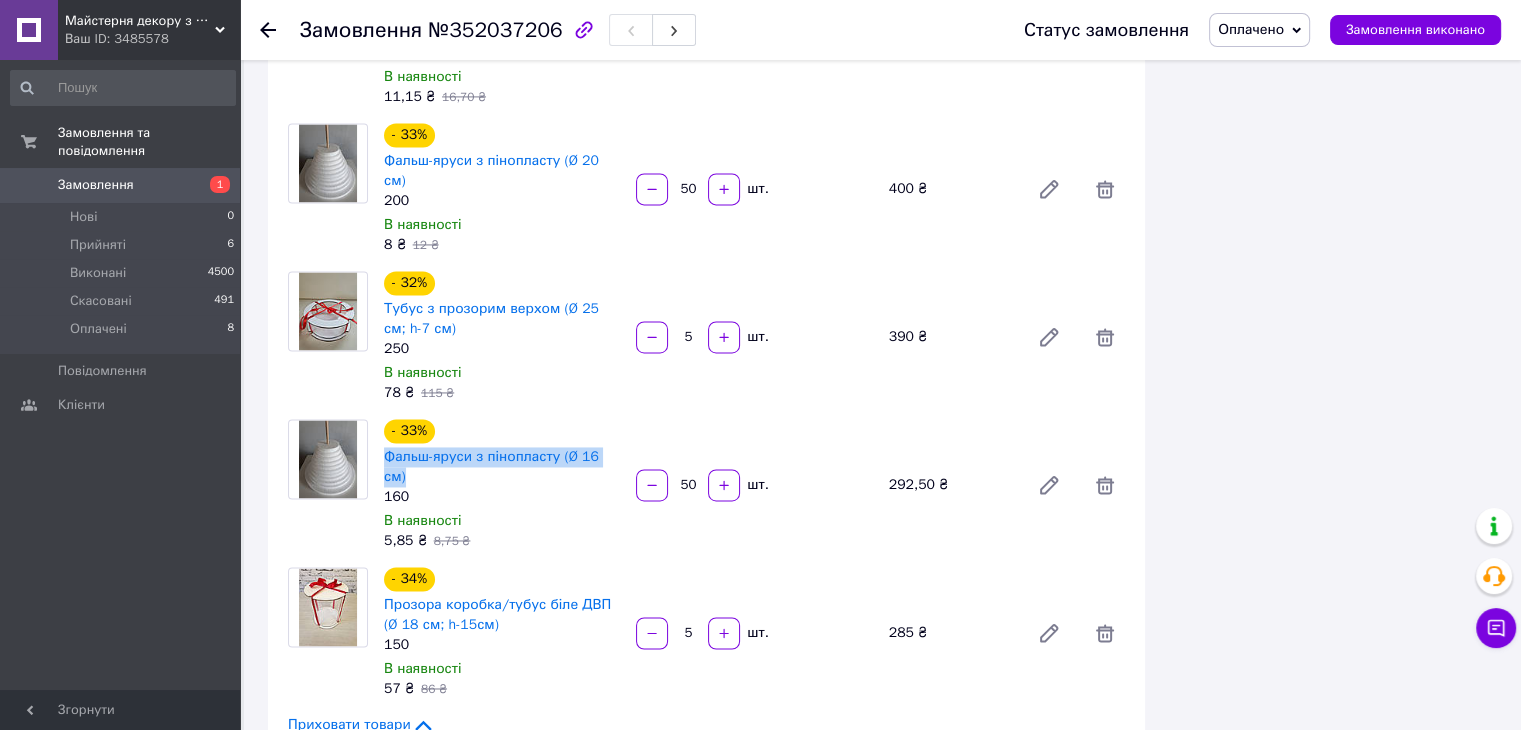 scroll, scrollTop: 3200, scrollLeft: 0, axis: vertical 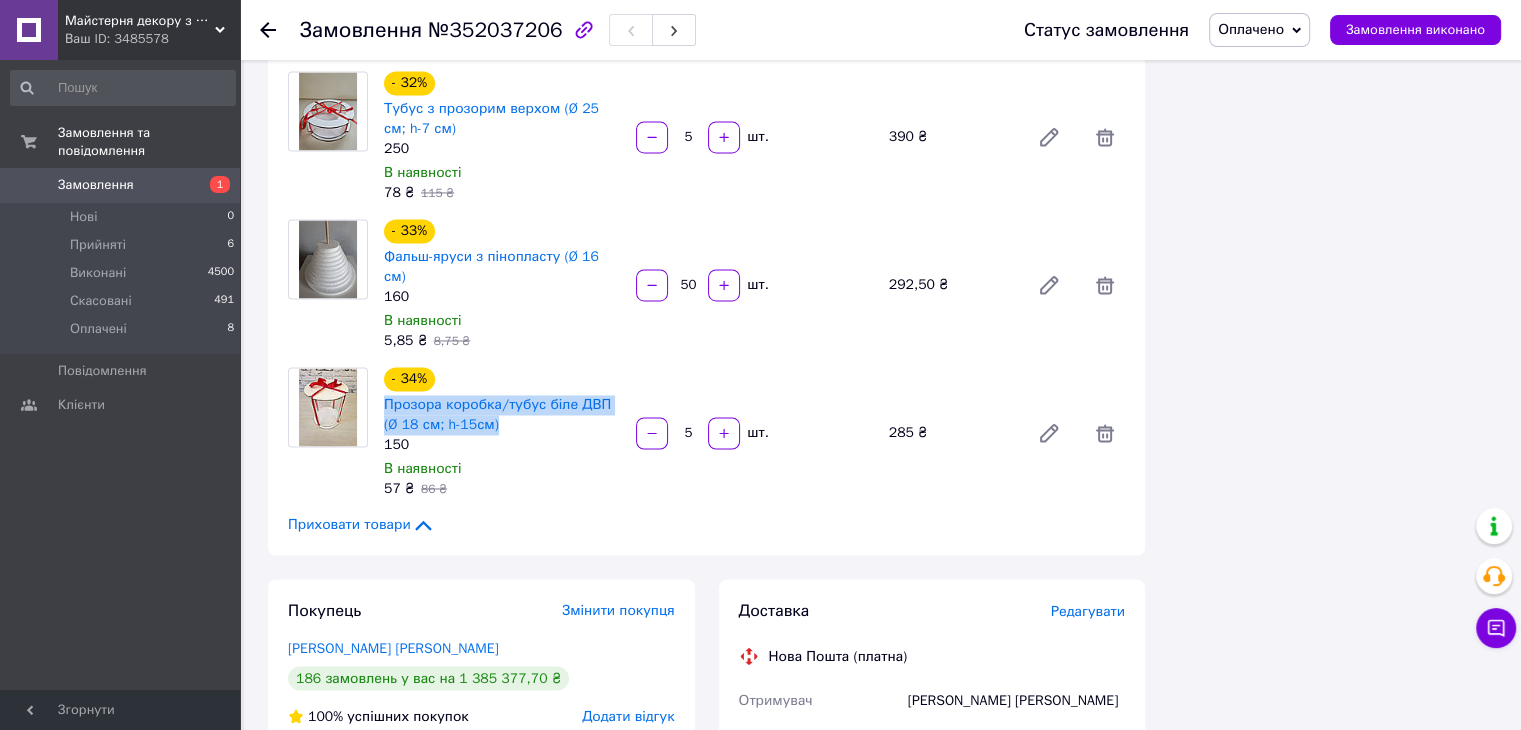 drag, startPoint x: 376, startPoint y: 179, endPoint x: 528, endPoint y: 203, distance: 153.88307 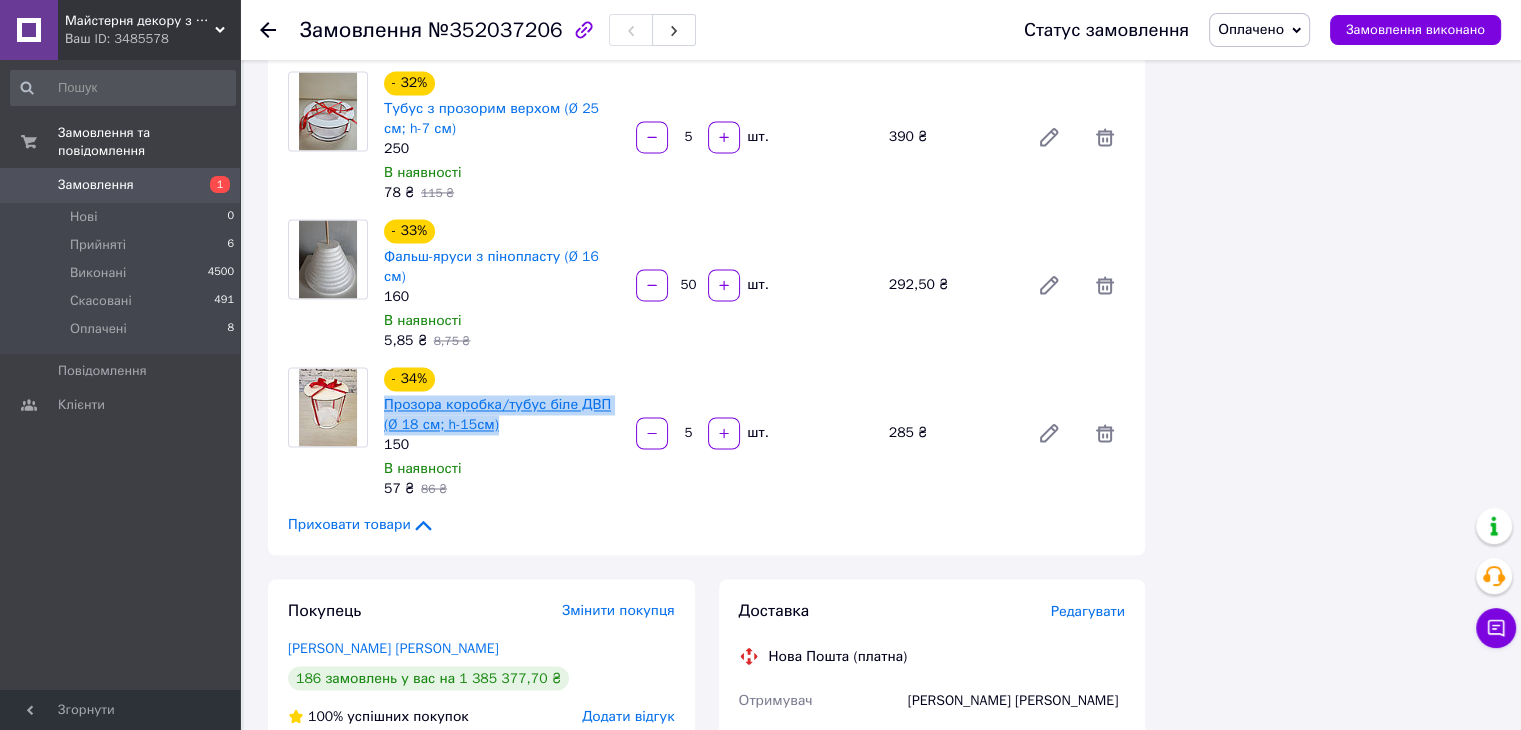 click on "Прозора коробка/тубус біле ДВП (Ø 18 см; h-15см)" at bounding box center (497, 414) 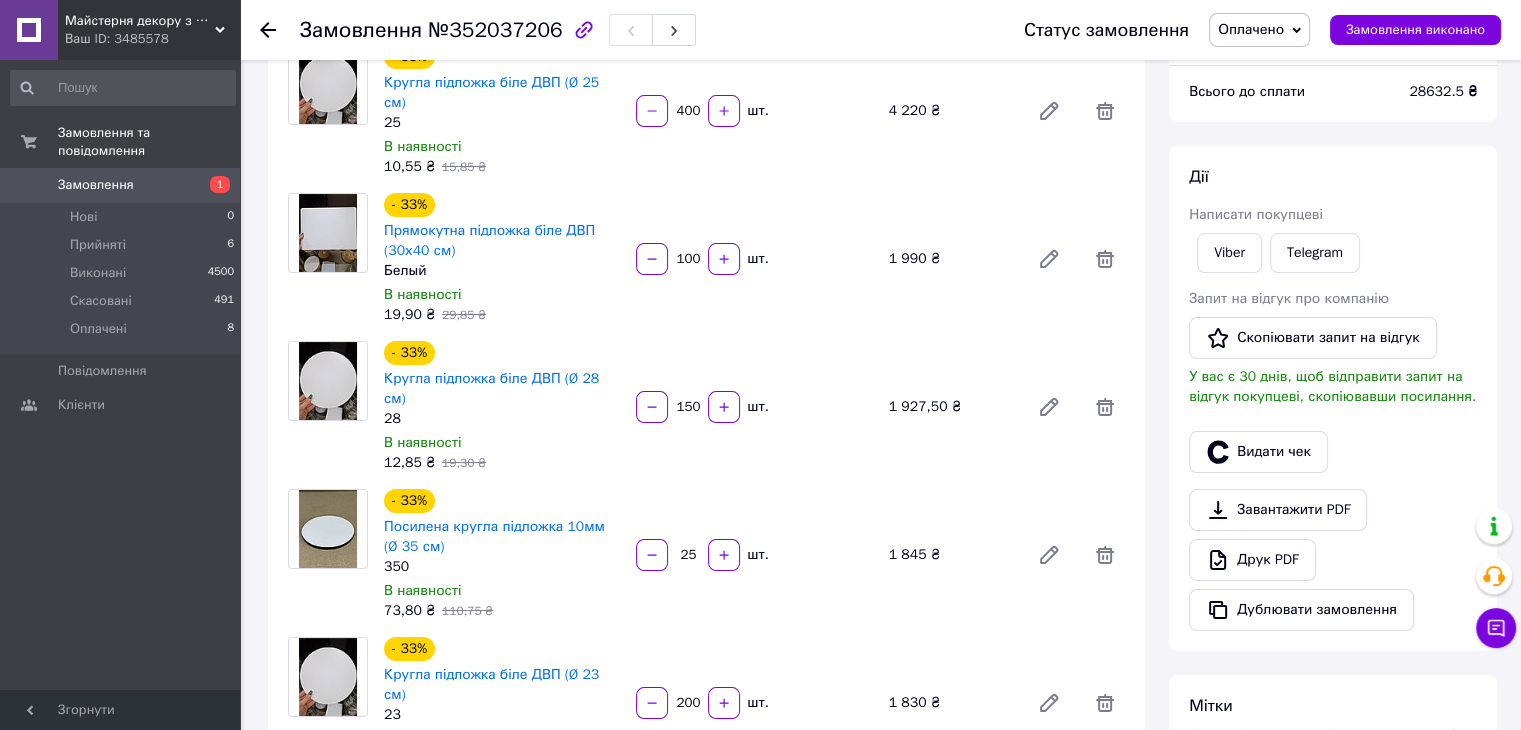 scroll, scrollTop: 0, scrollLeft: 0, axis: both 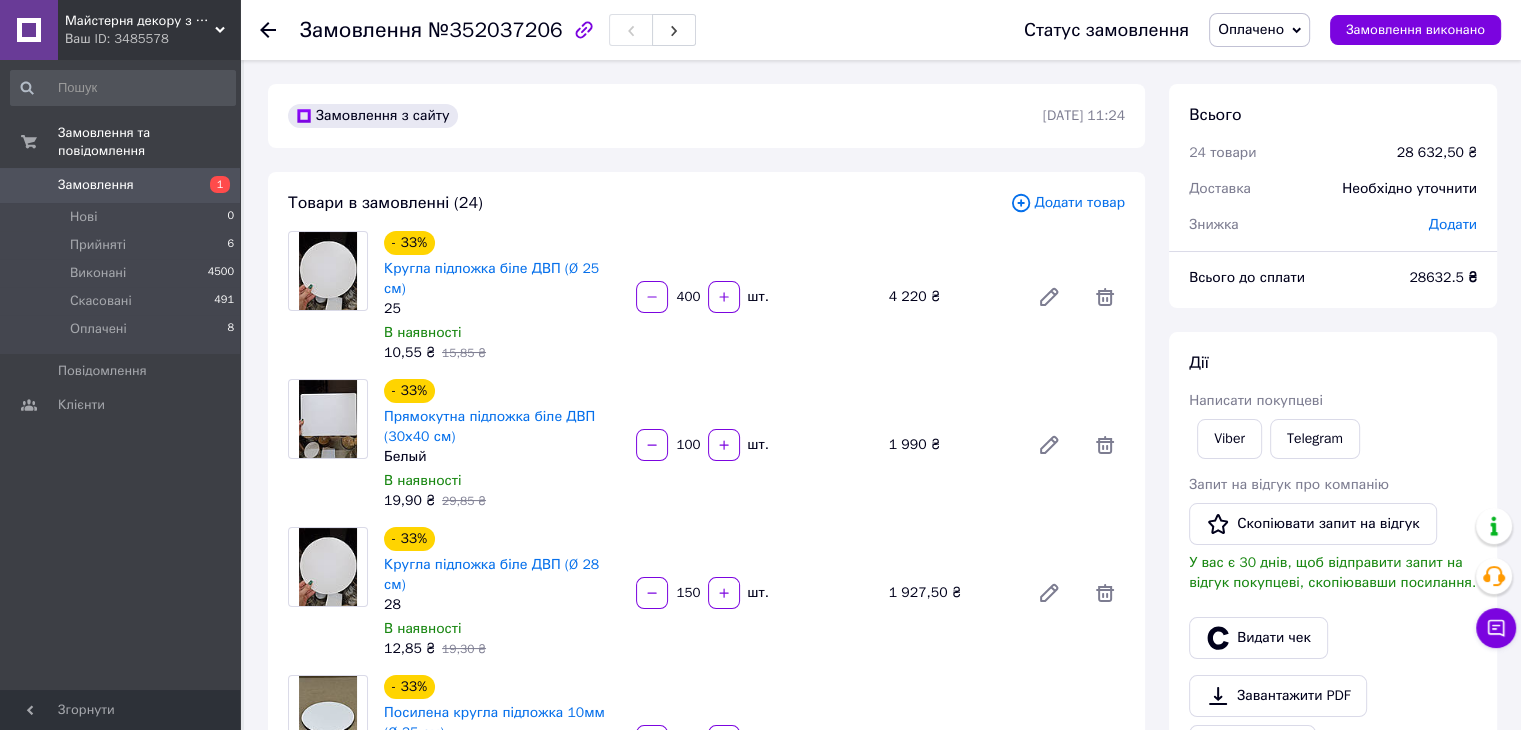 click 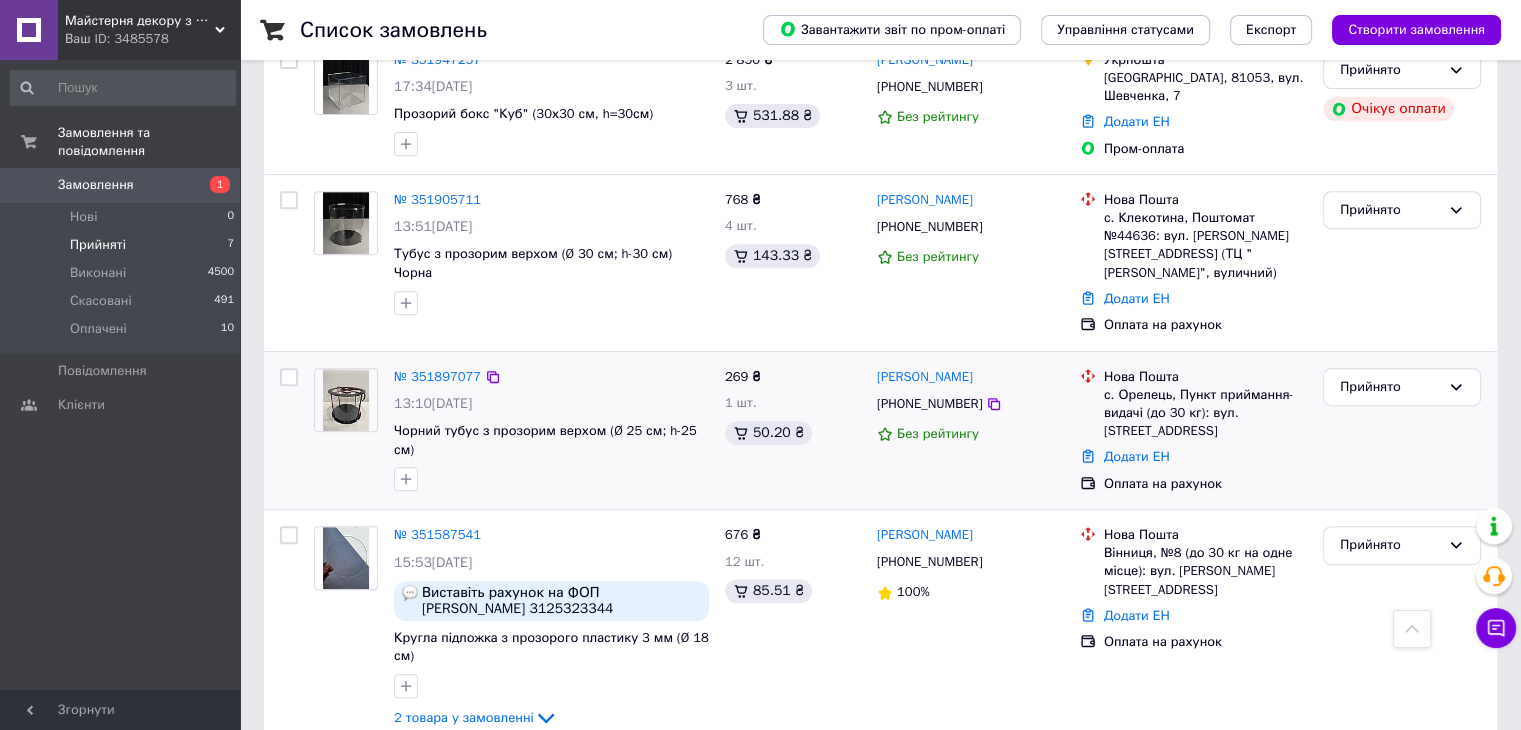 scroll, scrollTop: 808, scrollLeft: 0, axis: vertical 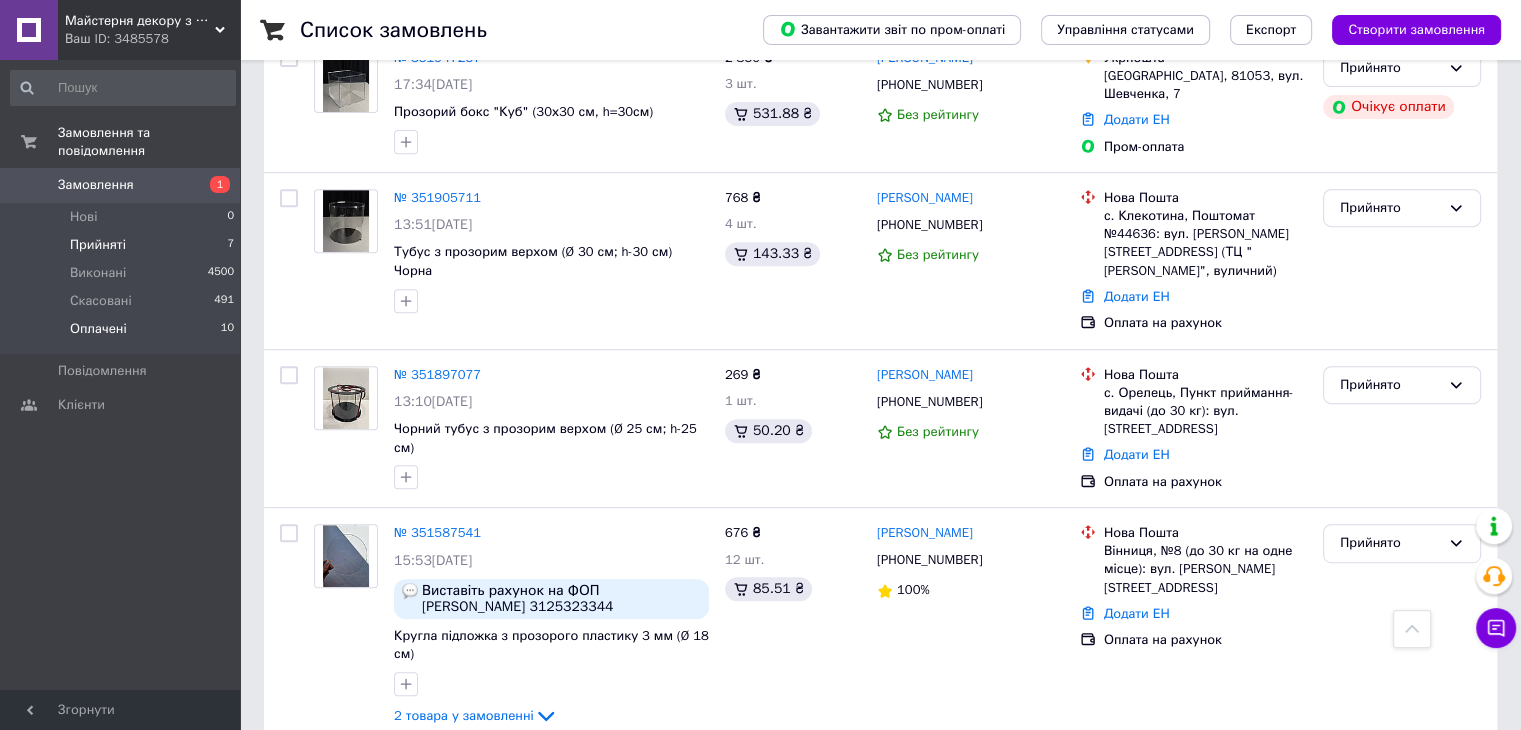 click on "Оплачені 10" at bounding box center (123, 334) 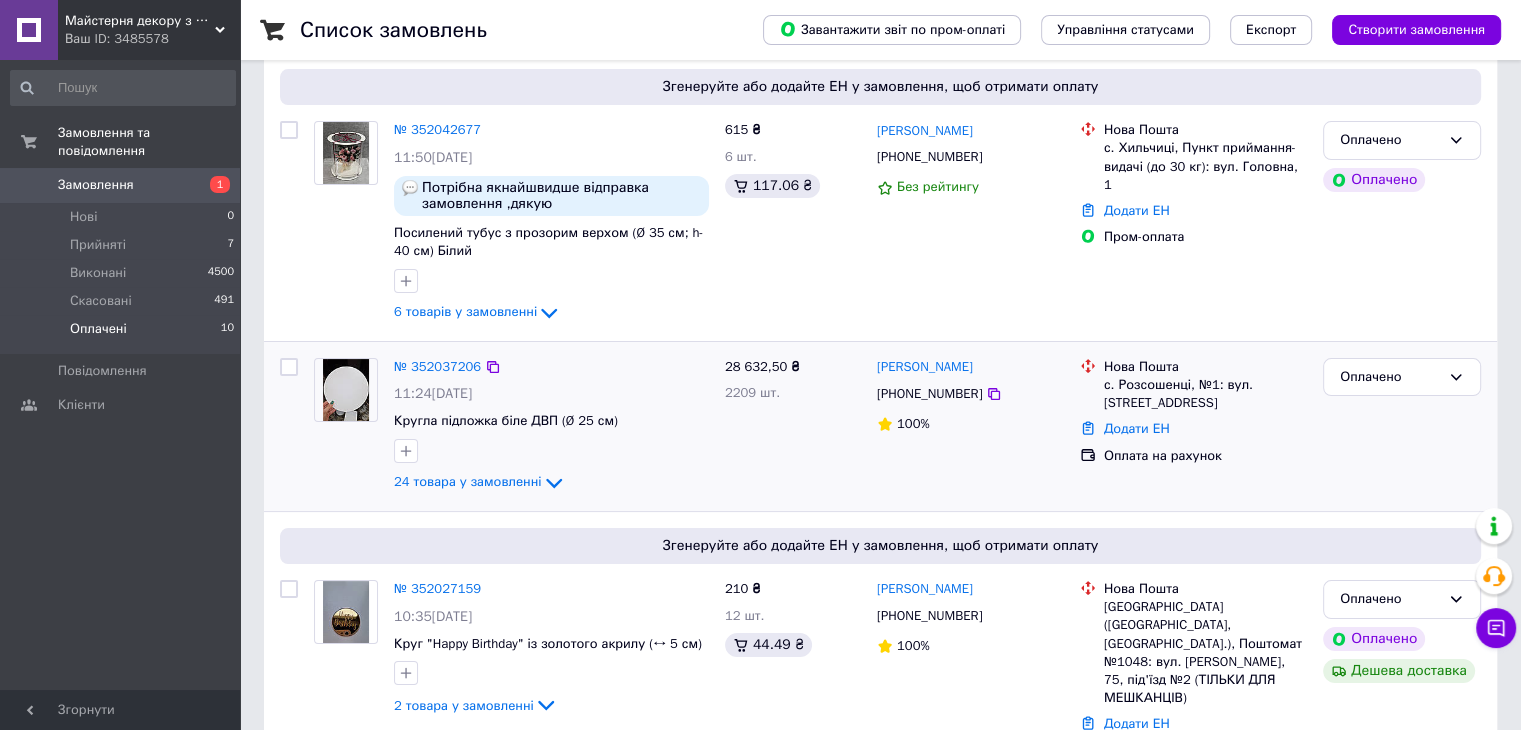 scroll, scrollTop: 200, scrollLeft: 0, axis: vertical 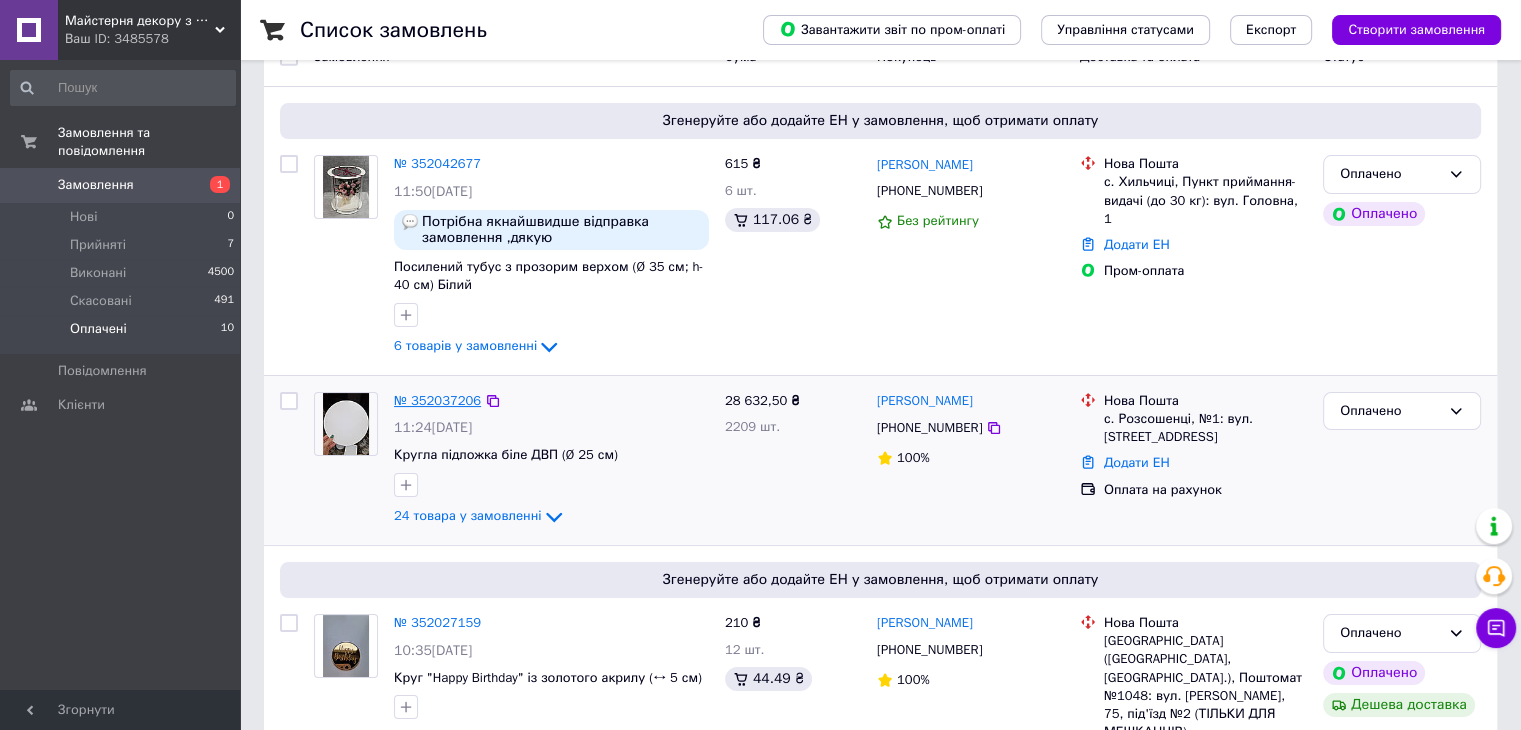 click on "№ 352037206" at bounding box center (437, 400) 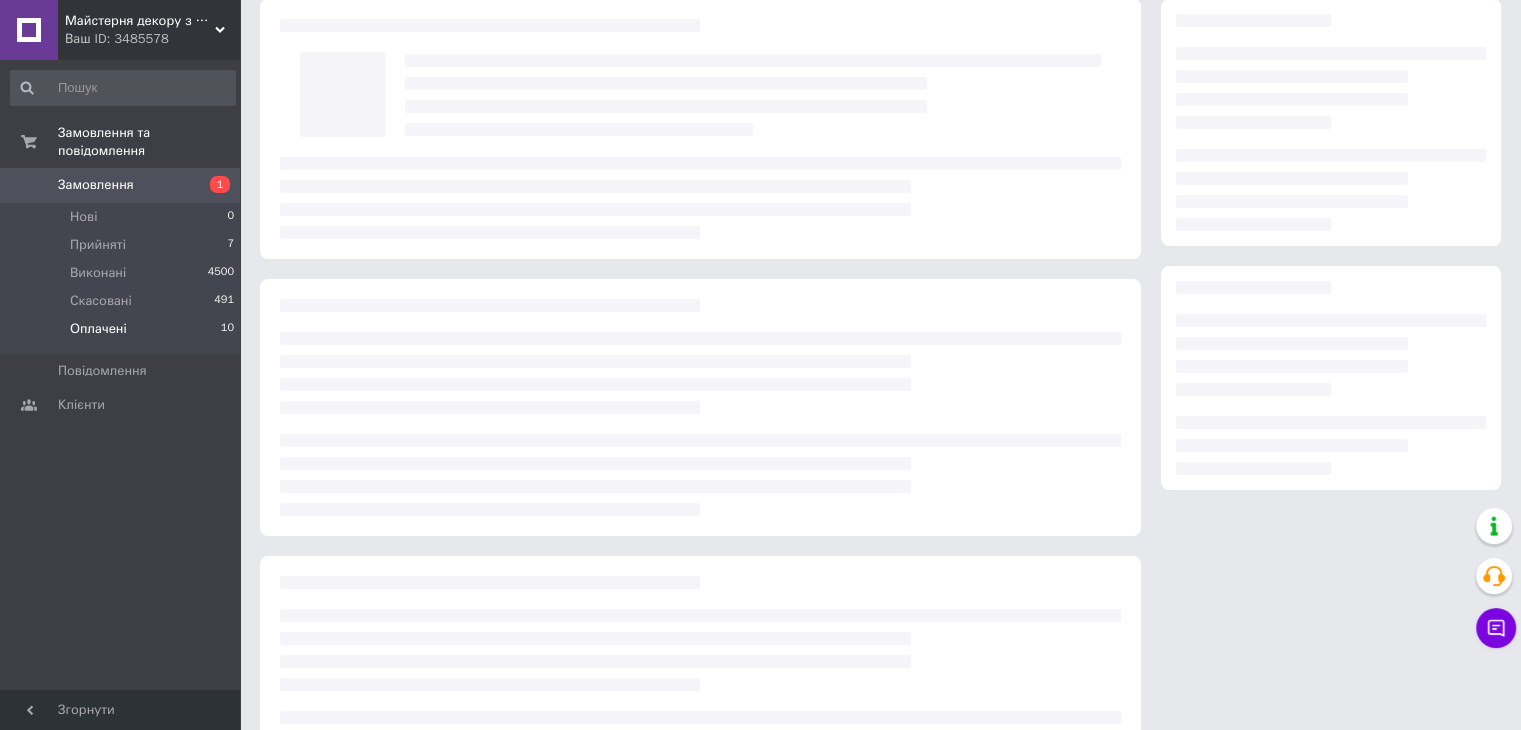 scroll, scrollTop: 0, scrollLeft: 0, axis: both 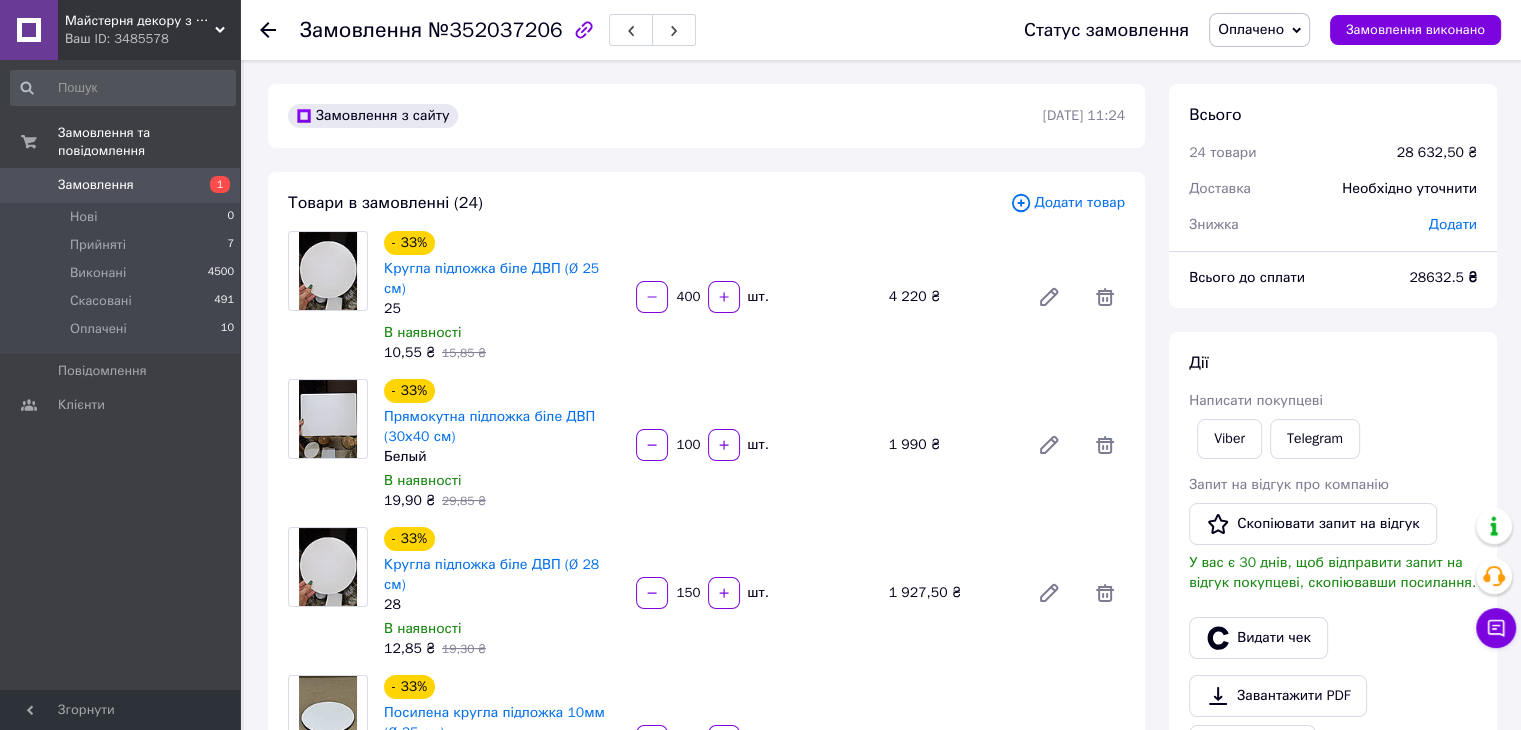 click on "Замовлення №352037206 Статус замовлення Оплачено Прийнято Виконано Скасовано Замовлення виконано Замовлення з сайту 10.07.2025 | 11:24 Товари в замовленні (24) Додати товар - 33% Кругла підложка біле ДВП (Ø 25 см) 25 В наявності 10,55 ₴   15,85 ₴ 400   шт. 4 220 ₴ - 33% Прямокутна підложка біле ДВП (30х40 см) Белый В наявності 19,90 ₴   29,85 ₴ 100   шт. 1 990 ₴ - 33% Кругла підложка біле ДВП (Ø 28 см) 28 В наявності 12,85 ₴   19,30 ₴ 150   шт. 1 927,50 ₴ - 33% Посилена кругла підложка 10мм (Ø 35 см) 350 В наявності 73,80 ₴   110,75 ₴ 25   шт. 1 845 ₴ - 33% Кругла підложка біле ДВП (Ø 23 см) 23 В наявності 9,15 ₴   13,70 ₴ 200   шт. 1 830 ₴ - 16%" at bounding box center [882, 2327] 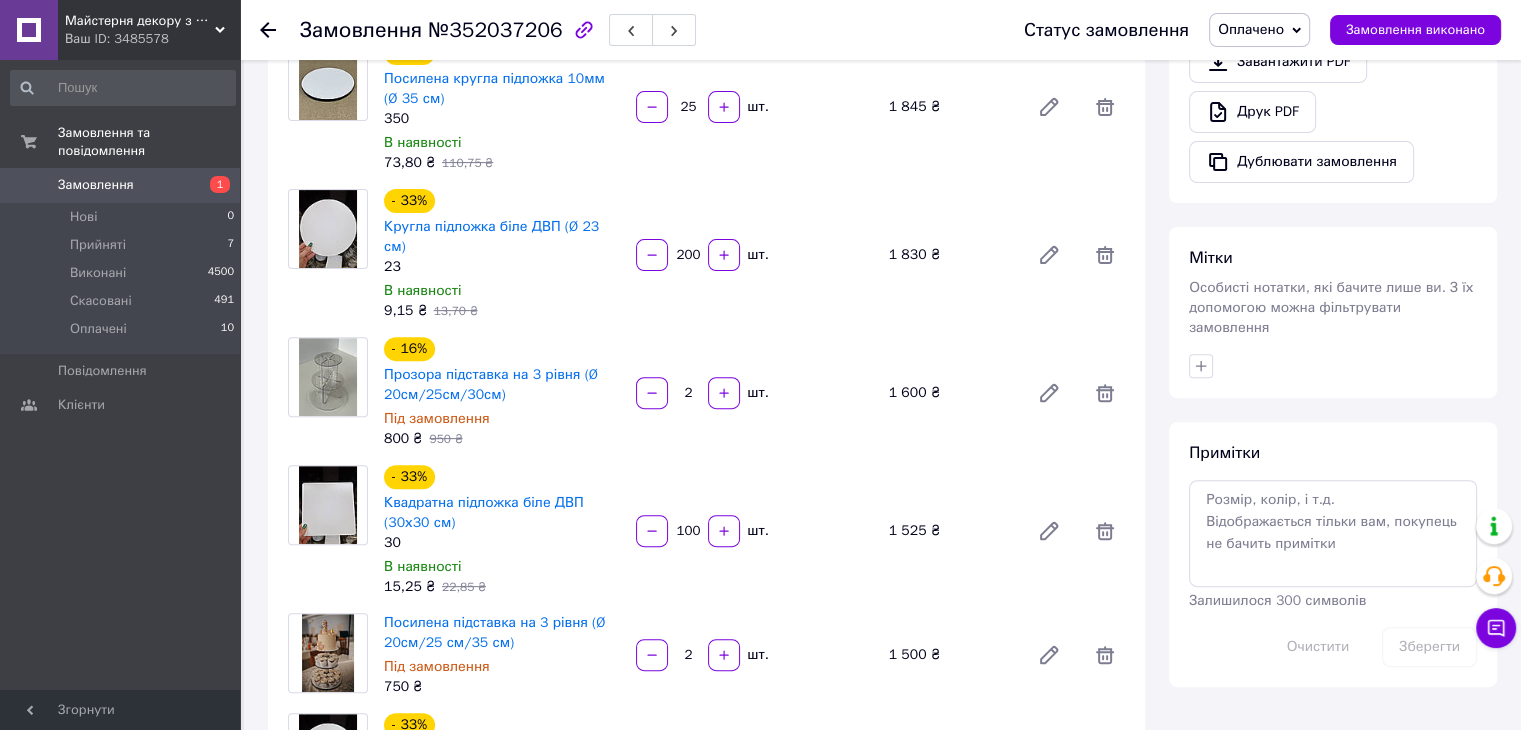 scroll, scrollTop: 600, scrollLeft: 0, axis: vertical 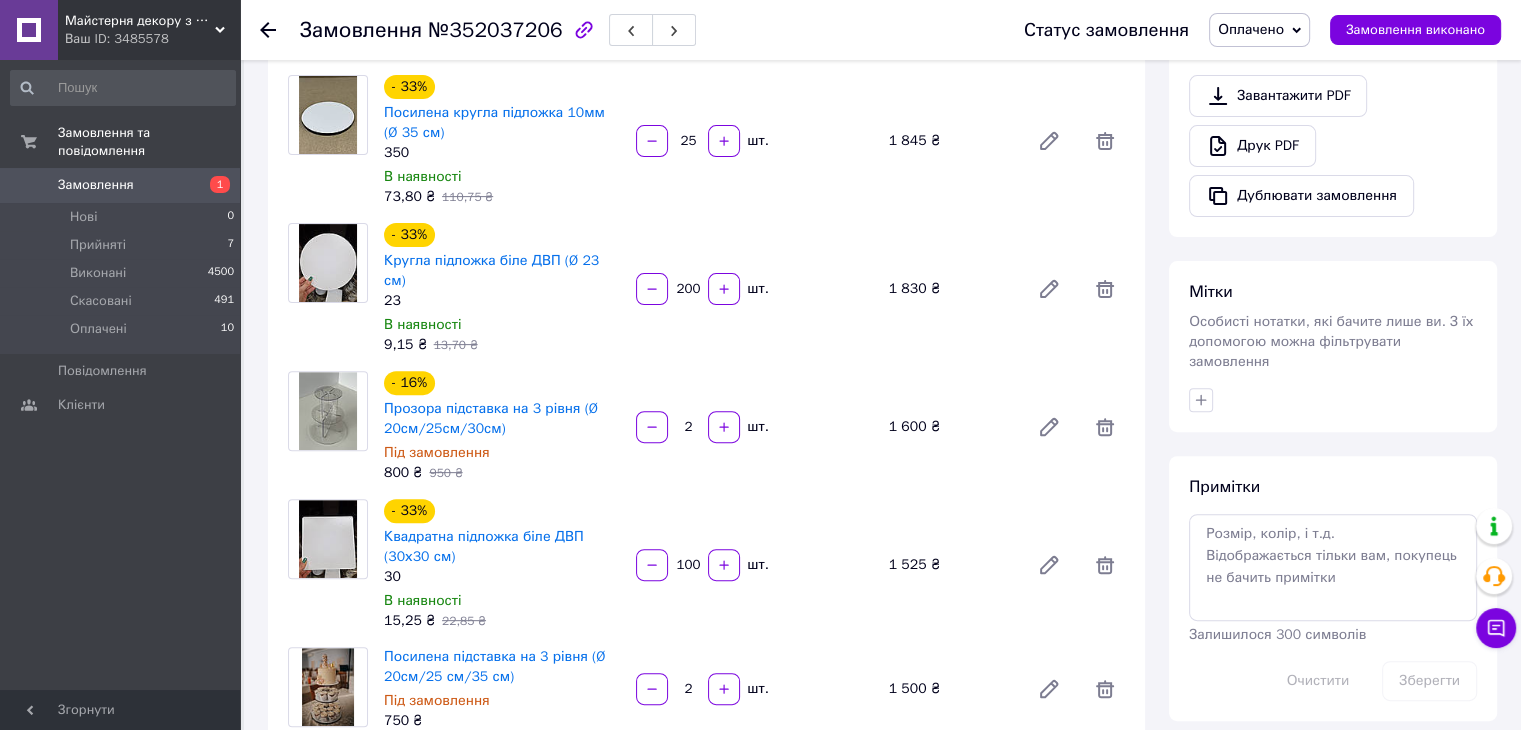 click on "Замовлення та повідомлення Замовлення 1 Нові 0 Прийняті 7 Виконані 4500 Скасовані 491 Оплачені 10 Повідомлення 0 Клієнти" at bounding box center (123, 378) 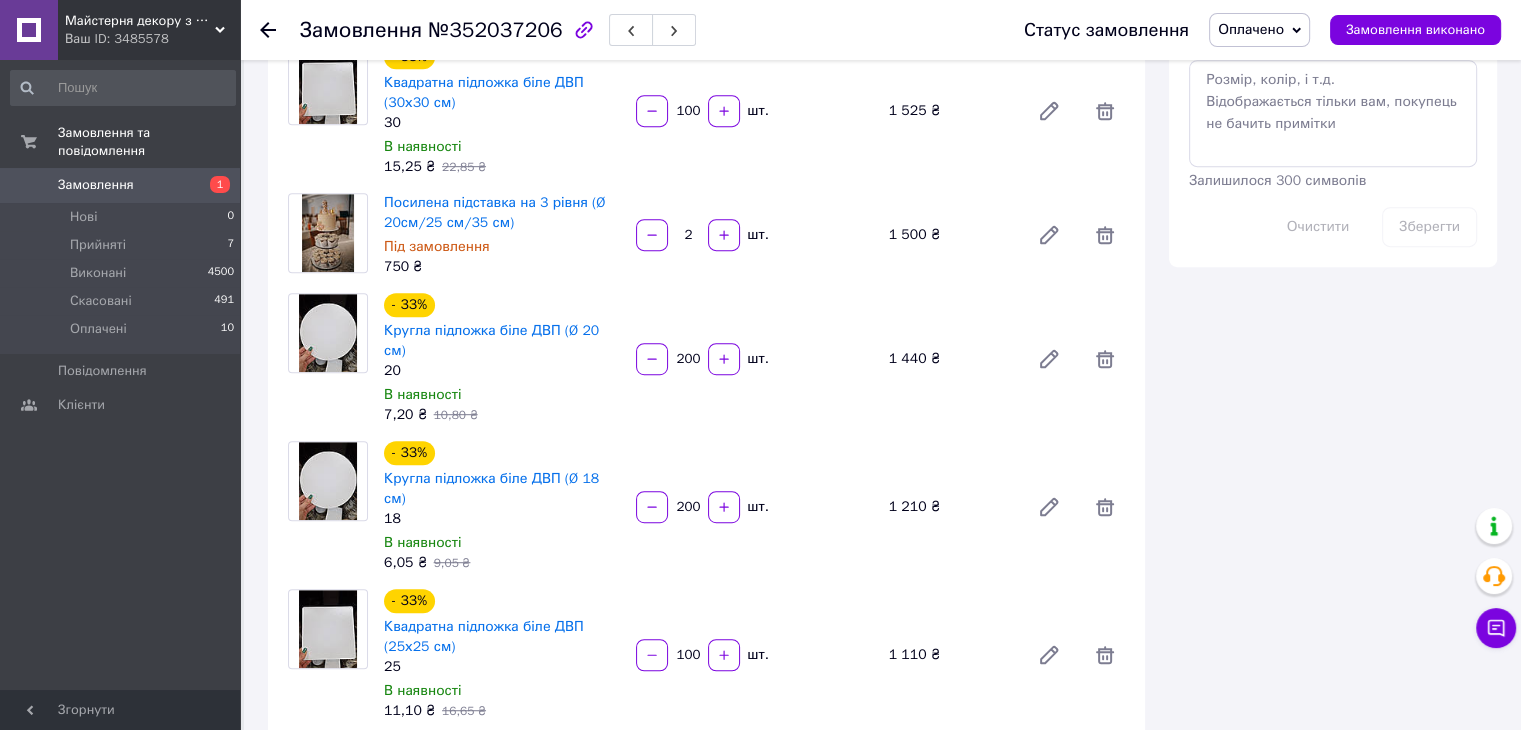scroll, scrollTop: 1100, scrollLeft: 0, axis: vertical 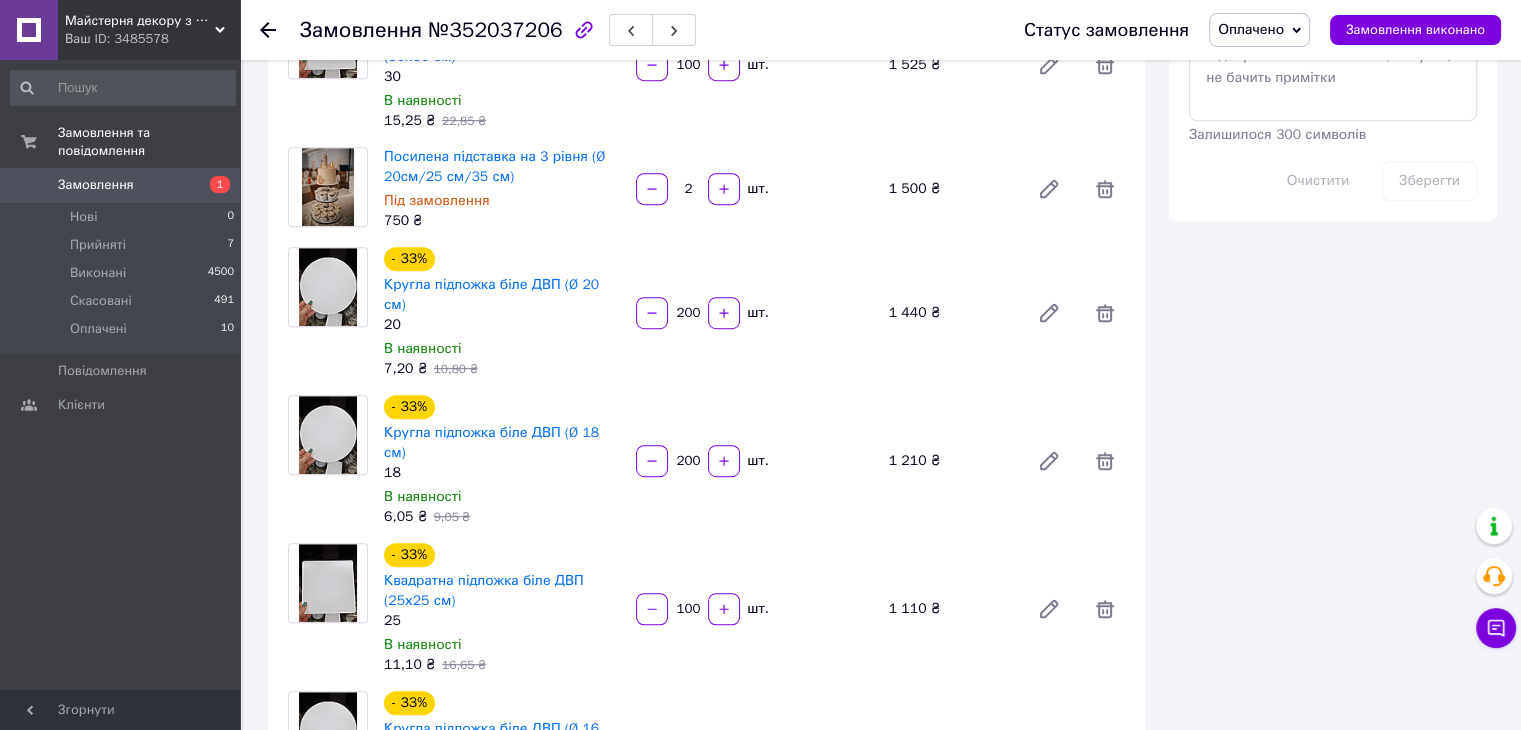 click on "Замовлення та повідомлення Замовлення 1 Нові 0 Прийняті 7 Виконані 4500 Скасовані 491 Оплачені 10 Повідомлення 0 Клієнти" at bounding box center [123, 378] 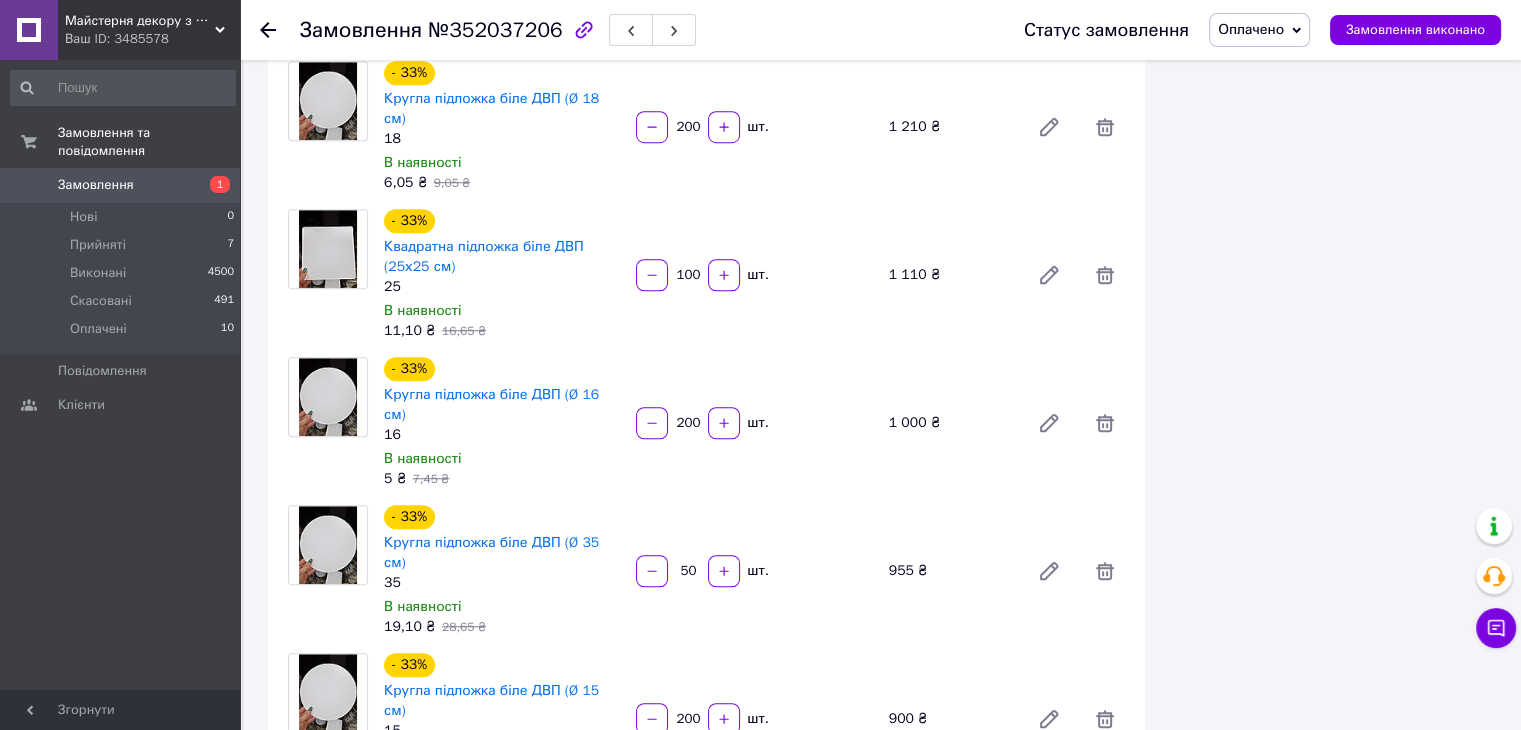 scroll, scrollTop: 1500, scrollLeft: 0, axis: vertical 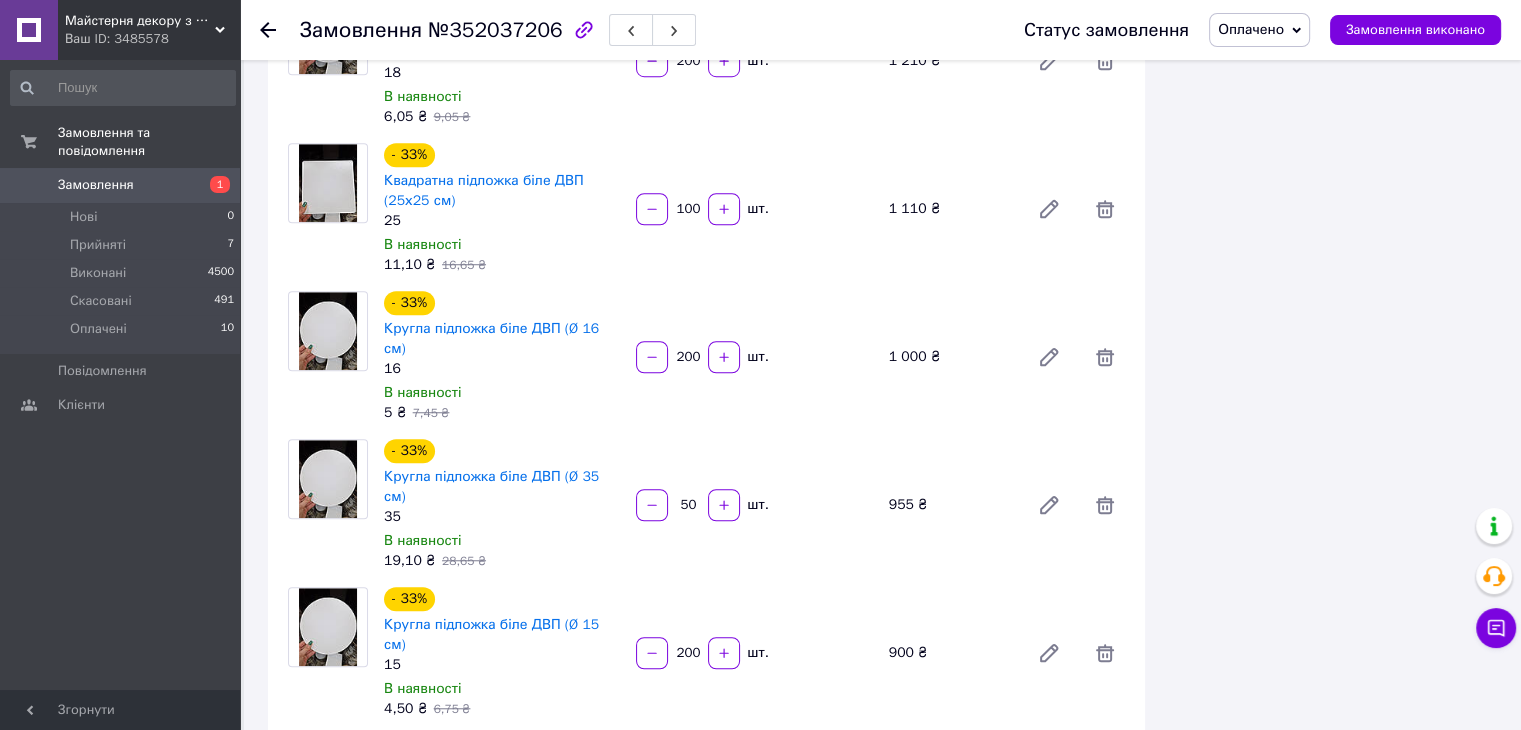 drag, startPoint x: 160, startPoint y: 417, endPoint x: 176, endPoint y: 426, distance: 18.35756 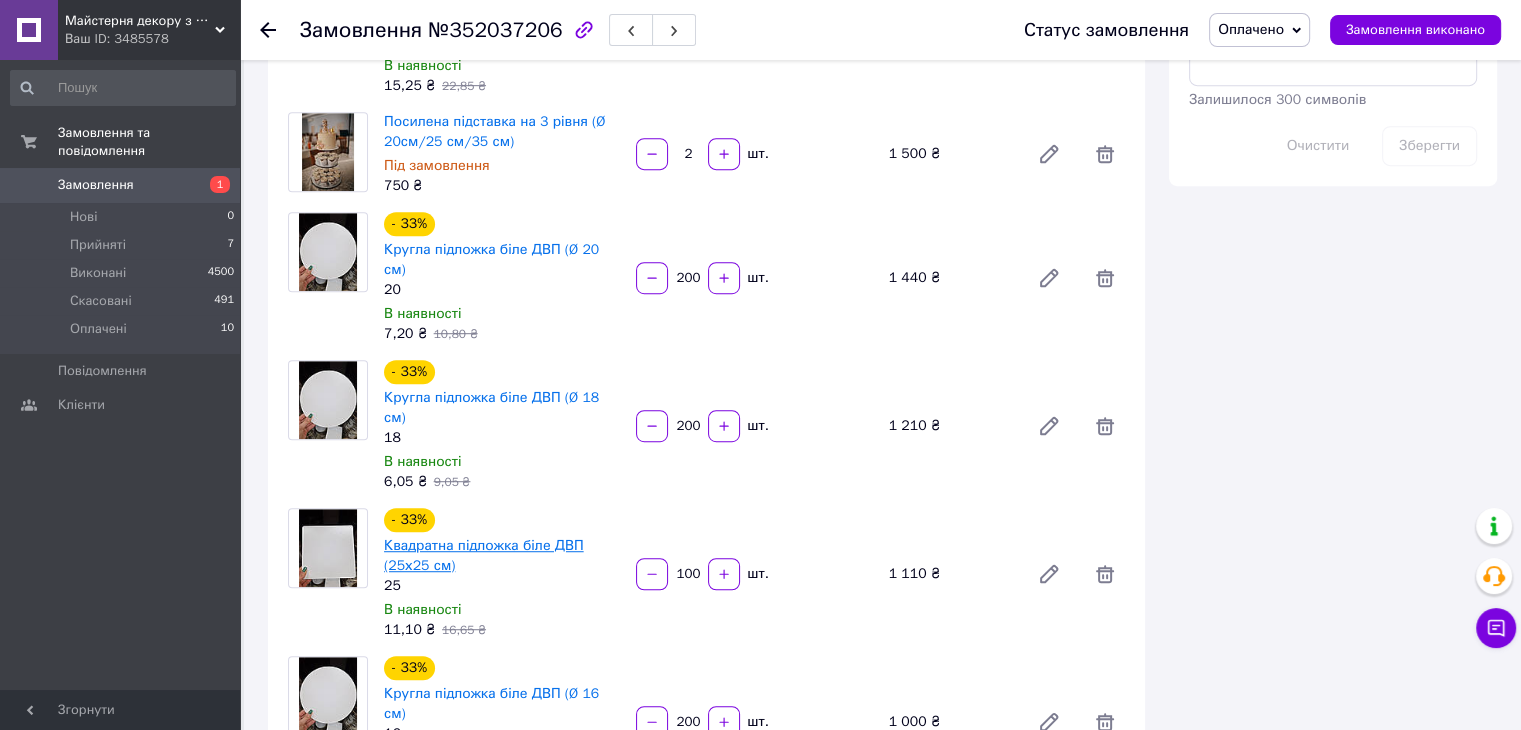 scroll, scrollTop: 1100, scrollLeft: 0, axis: vertical 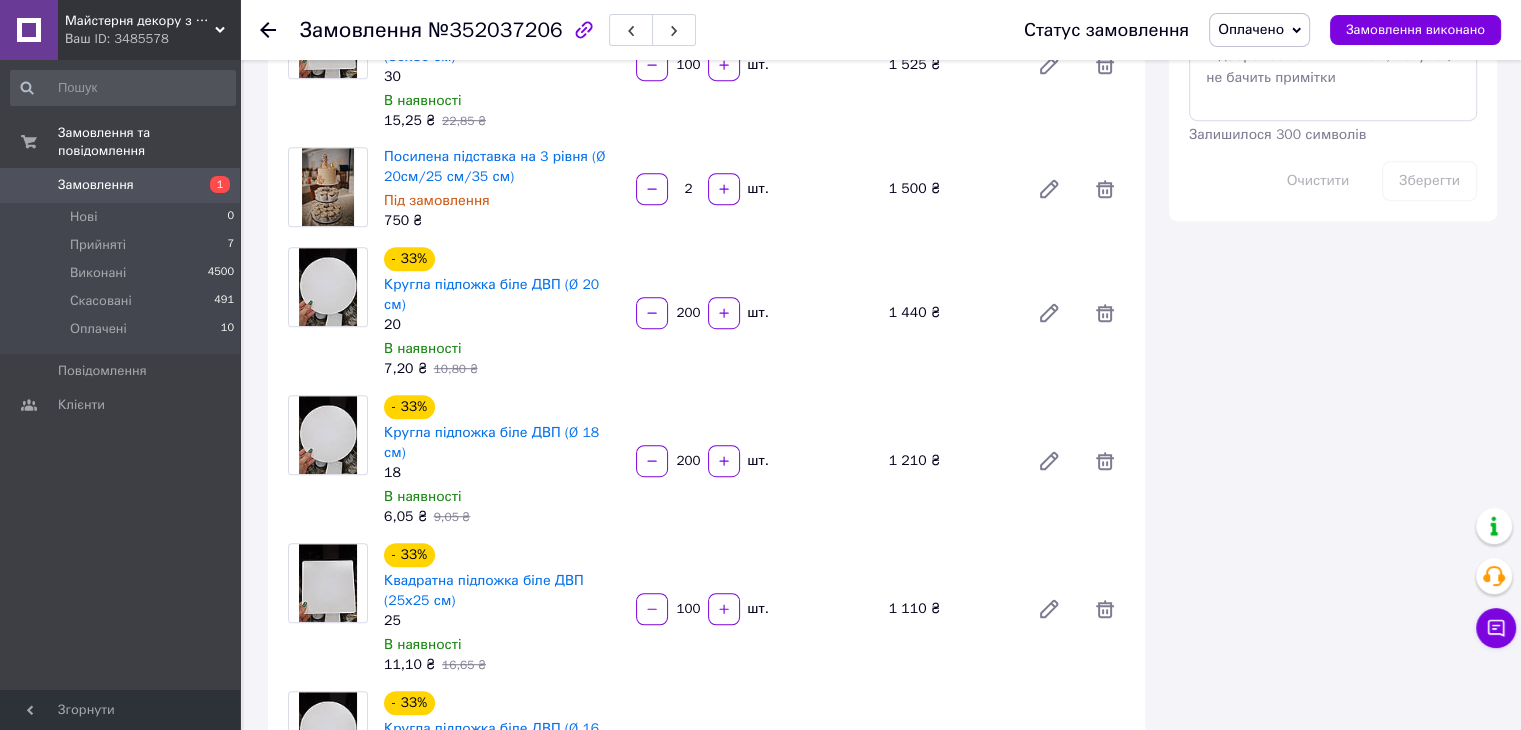click on "Замовлення та повідомлення Замовлення 1 Нові 0 Прийняті 7 Виконані 4500 Скасовані 491 Оплачені 10 Повідомлення 0 Клієнти" at bounding box center [123, 378] 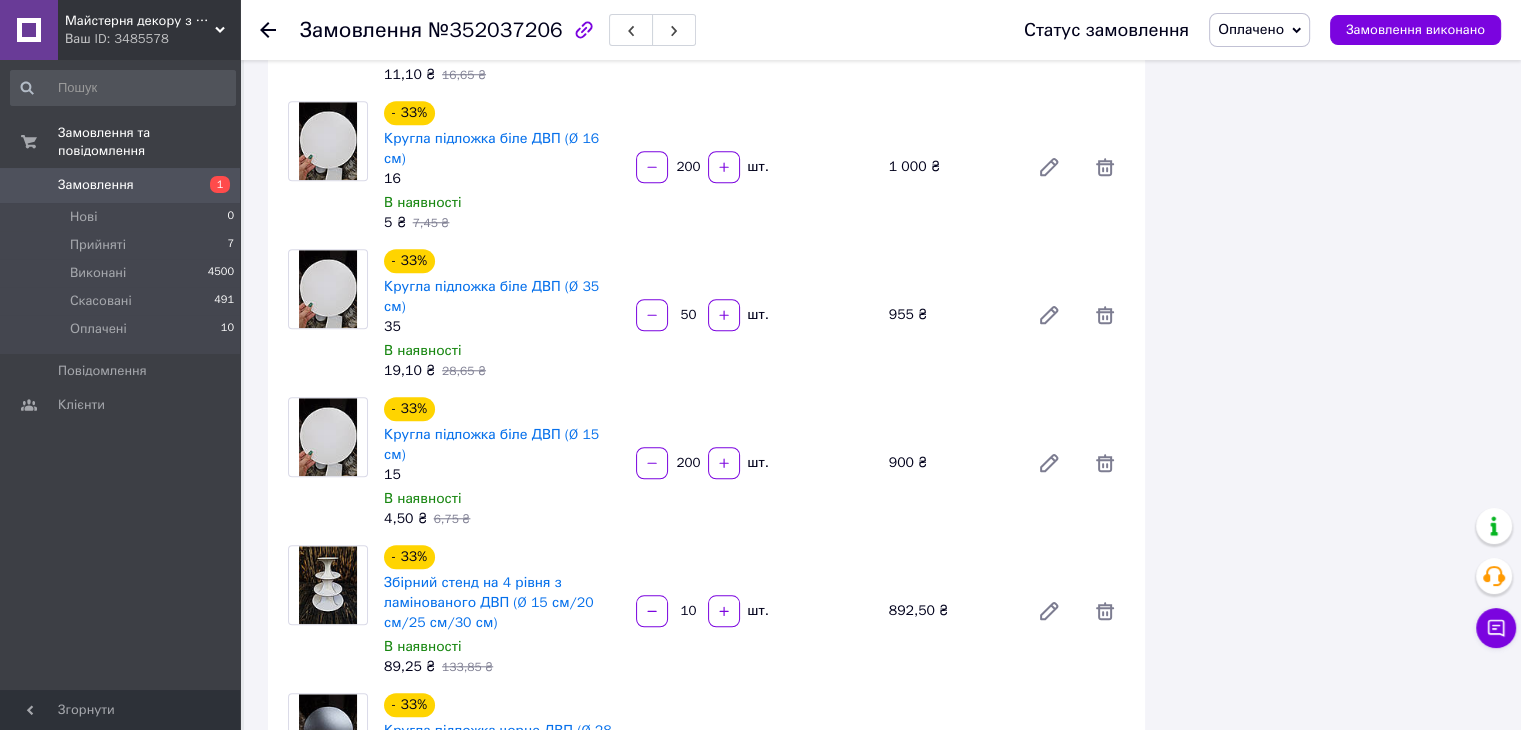 scroll, scrollTop: 1700, scrollLeft: 0, axis: vertical 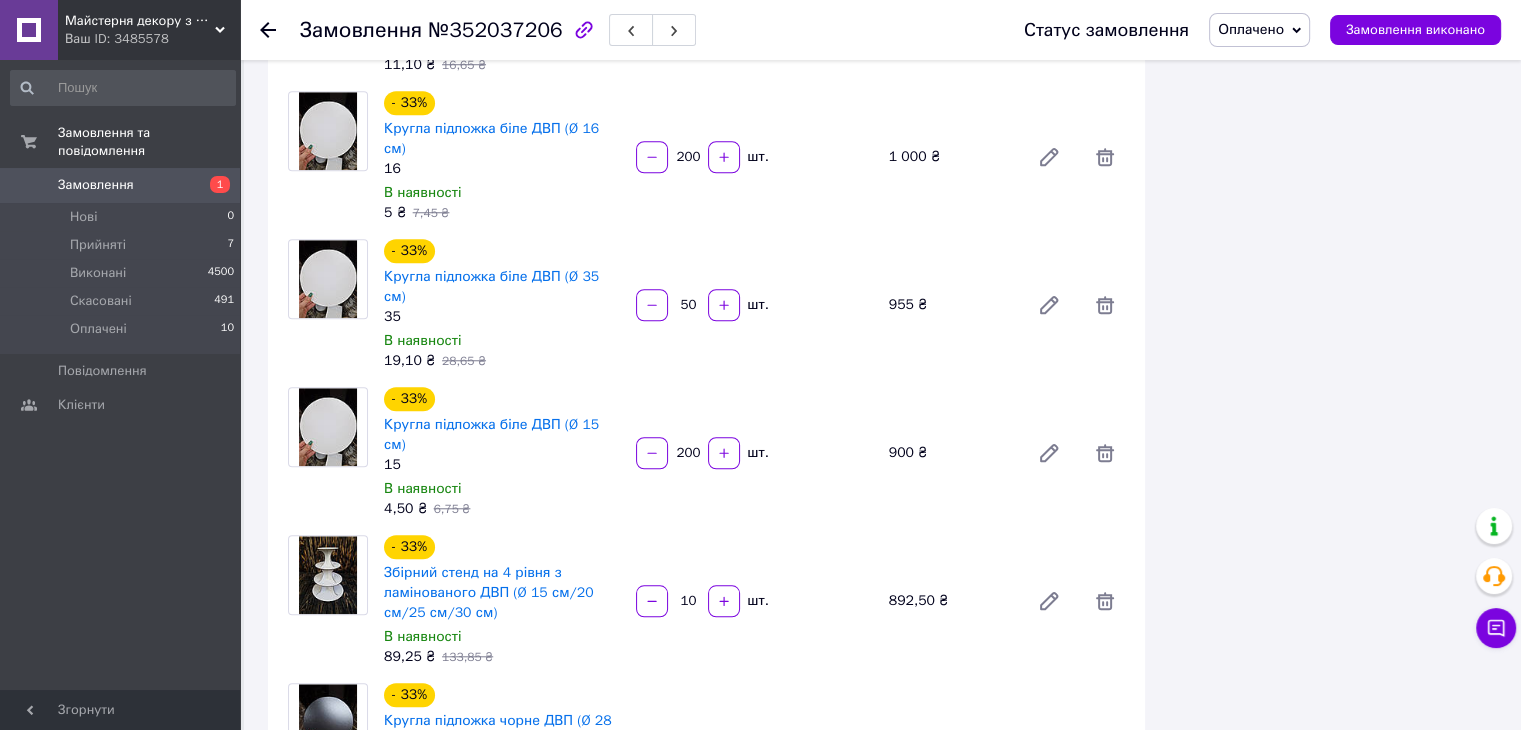 click on "Замовлення та повідомлення Замовлення 1 Нові 0 Прийняті 7 Виконані 4500 Скасовані 491 Оплачені 10 Повідомлення 0 Клієнти" at bounding box center [123, 378] 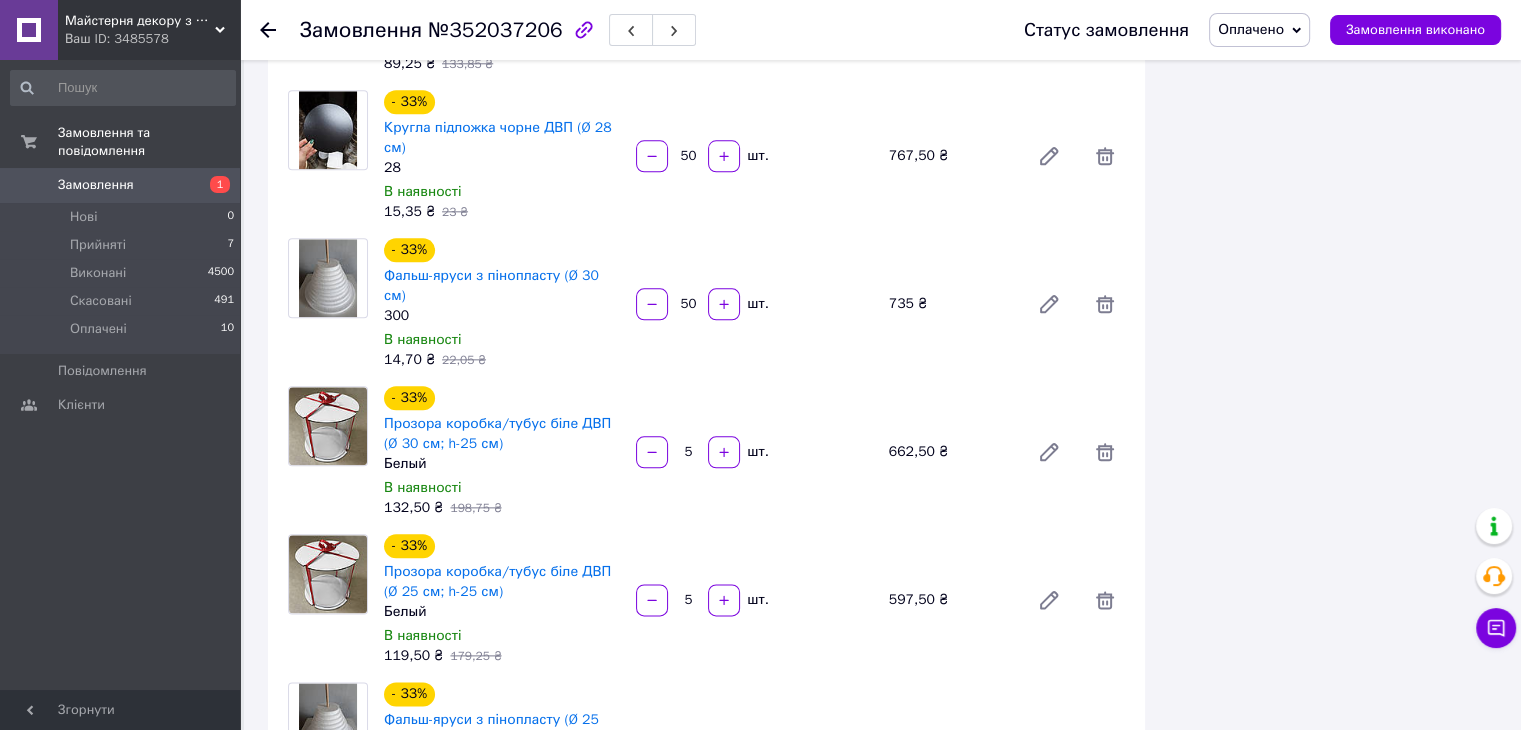 scroll, scrollTop: 2300, scrollLeft: 0, axis: vertical 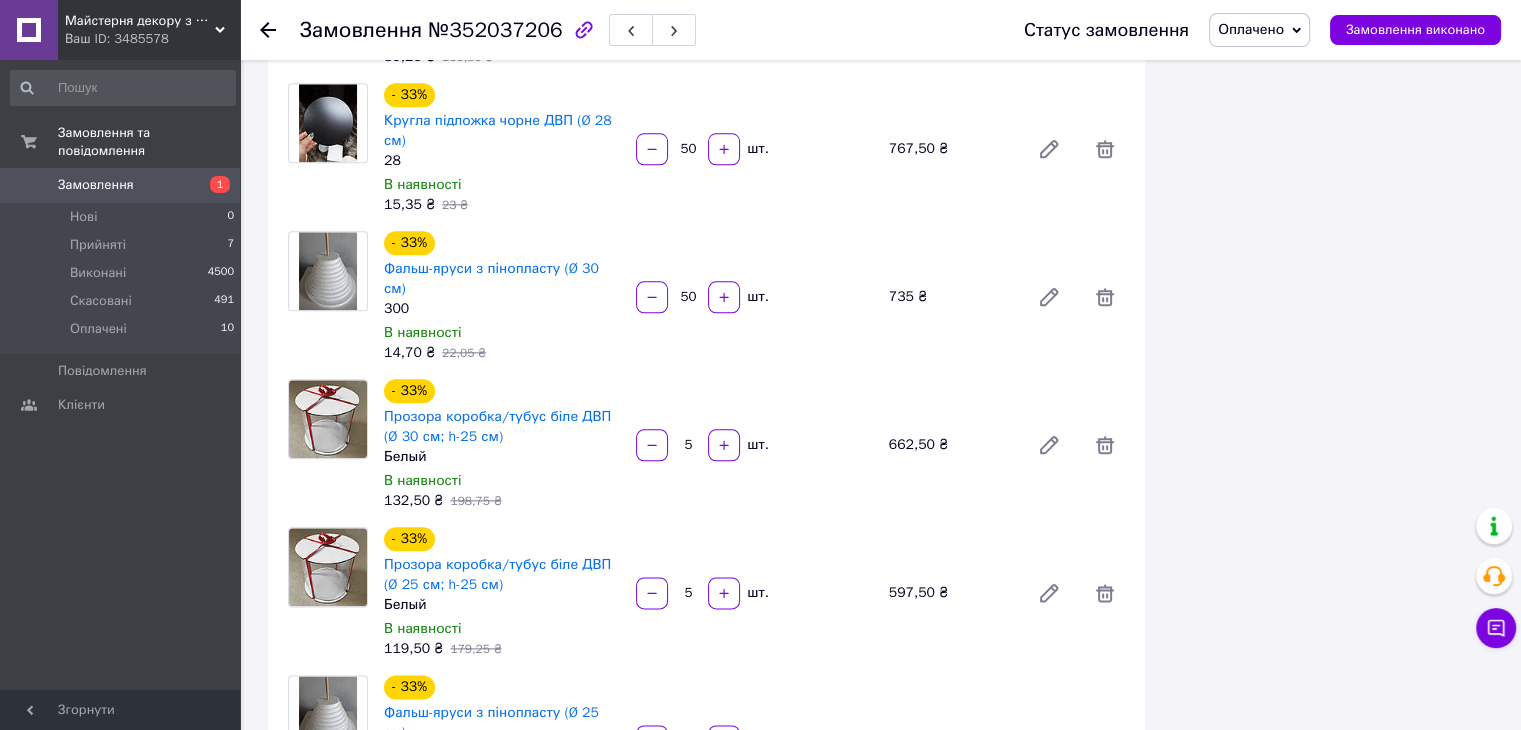 click on "Замовлення та повідомлення Замовлення 1 Нові 0 Прийняті 7 Виконані 4500 Скасовані 491 Оплачені 10 Повідомлення 0 Клієнти" at bounding box center (123, 378) 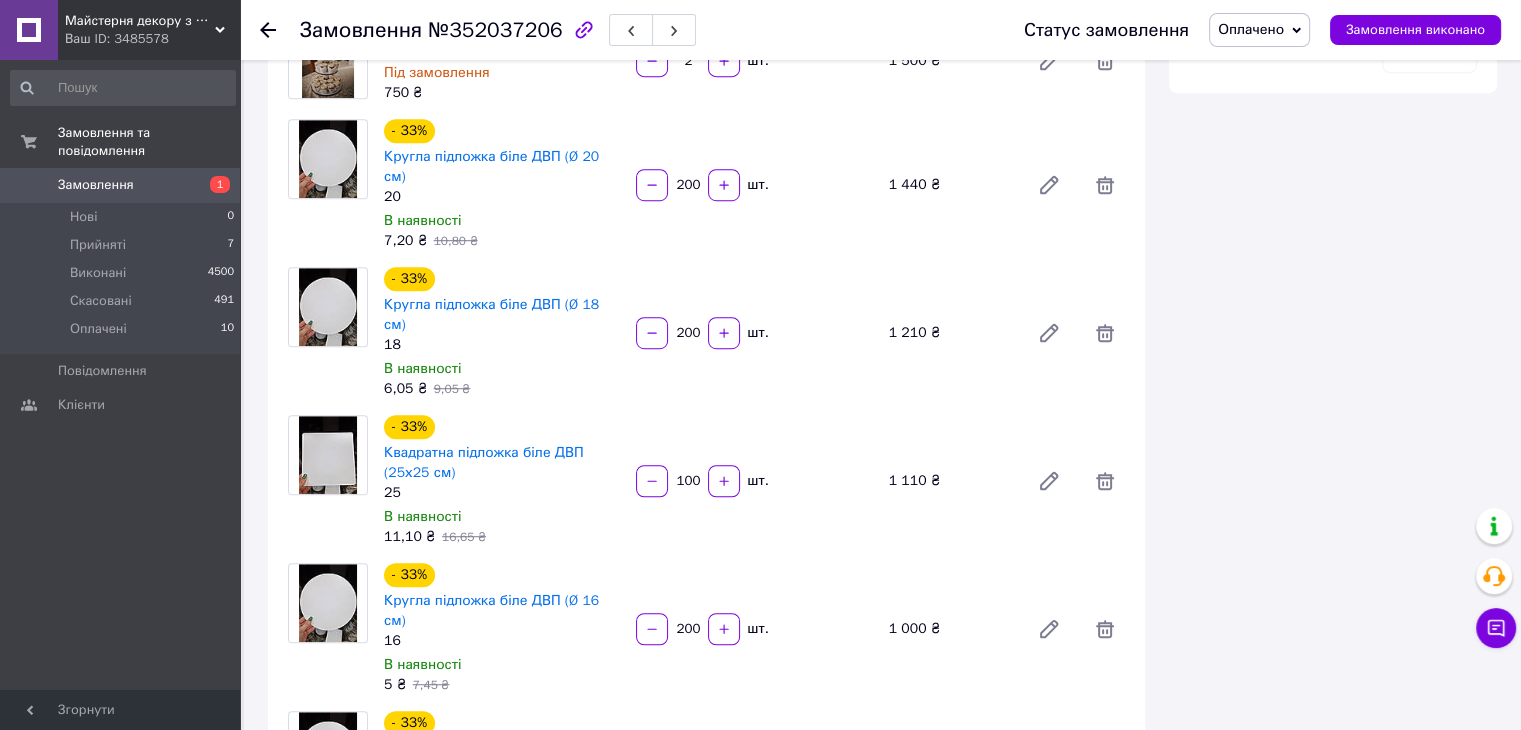 scroll, scrollTop: 1000, scrollLeft: 0, axis: vertical 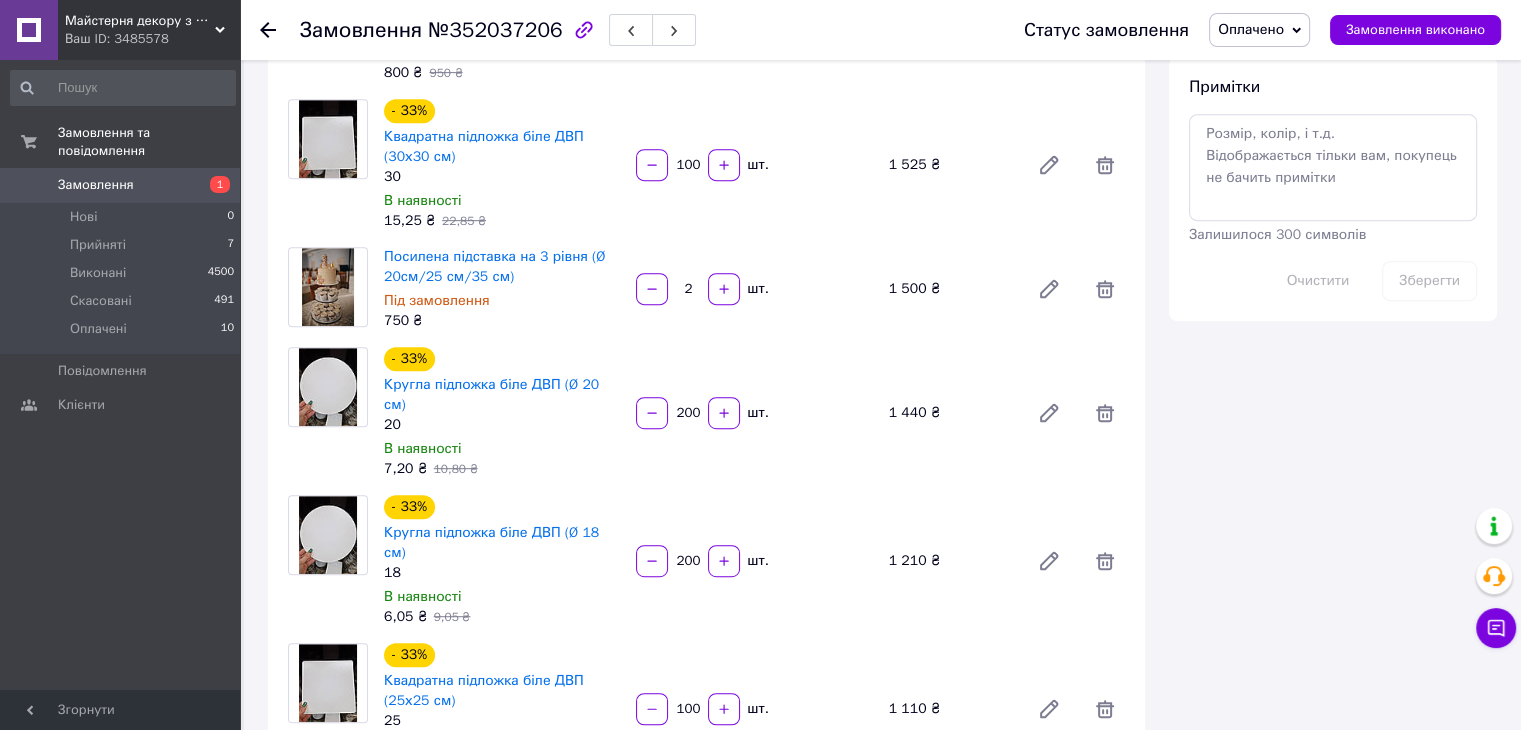 click 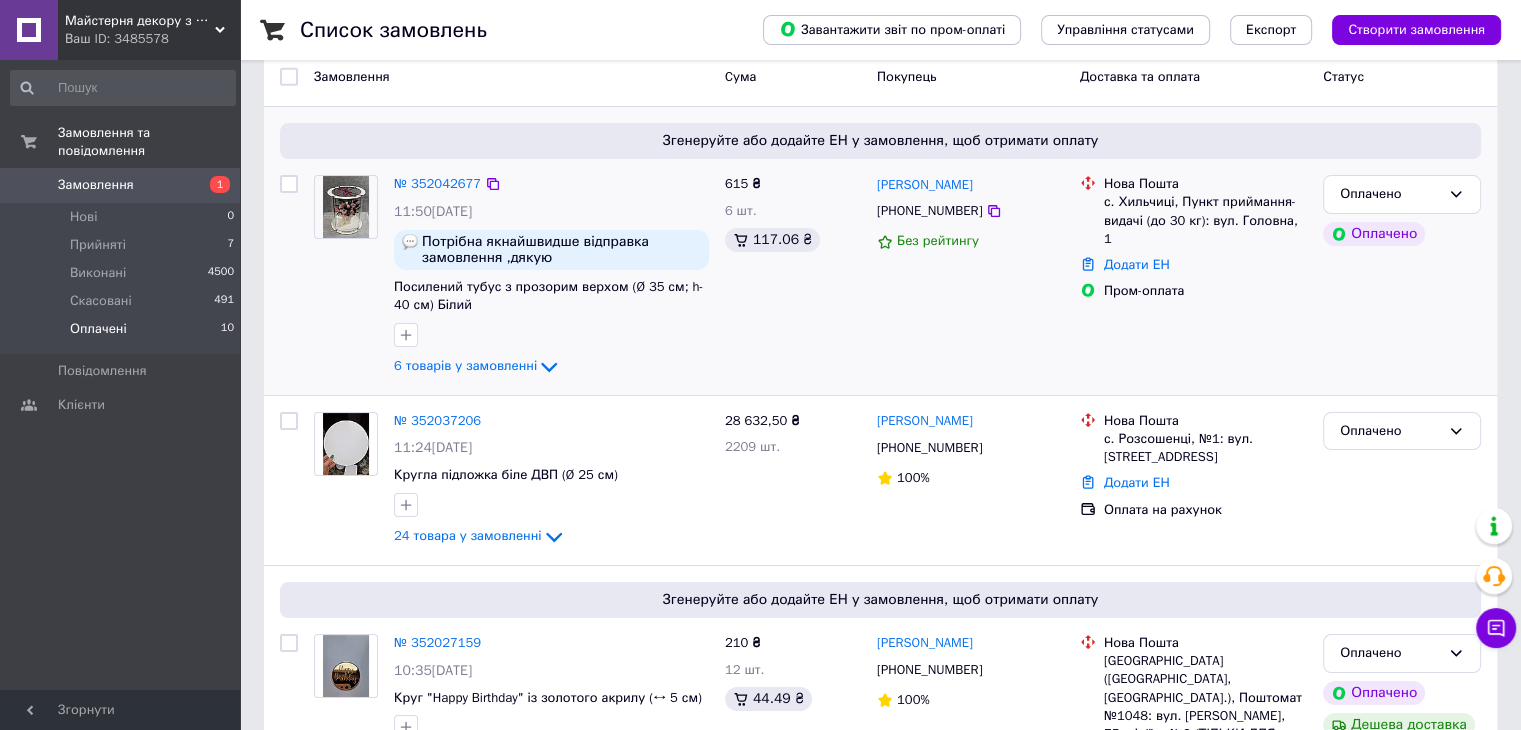 scroll, scrollTop: 0, scrollLeft: 0, axis: both 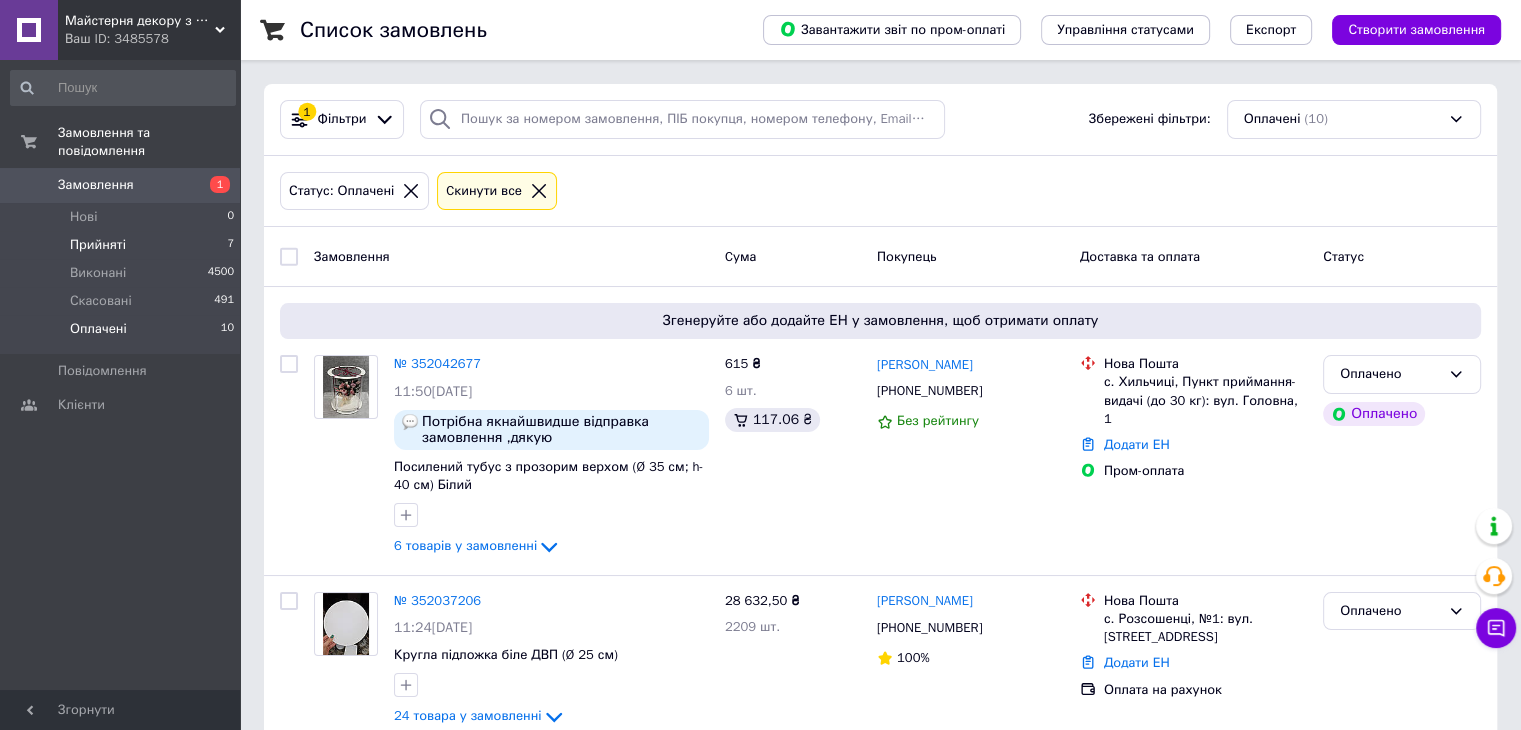 click on "Прийняті 7" at bounding box center [123, 245] 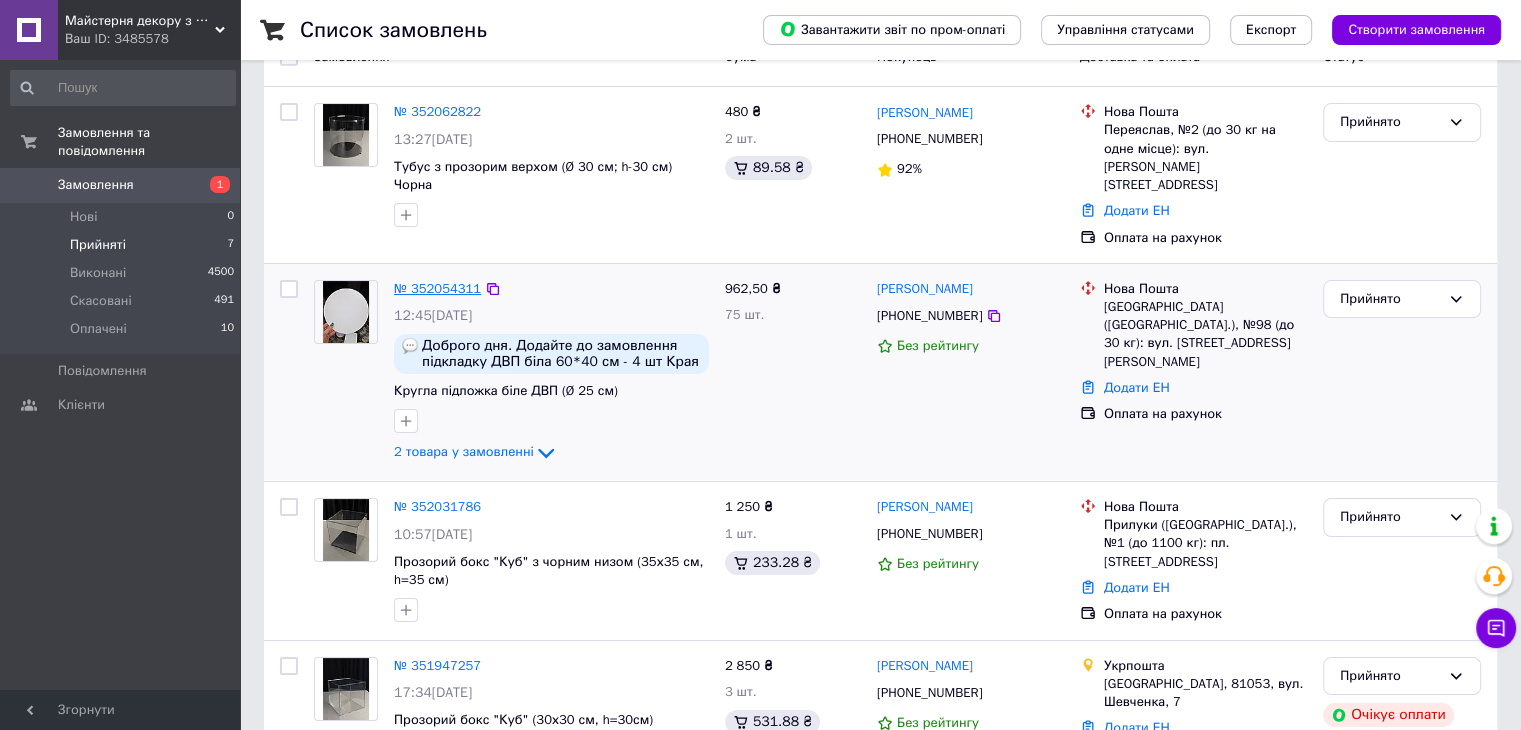 click on "№ 352054311" at bounding box center [437, 288] 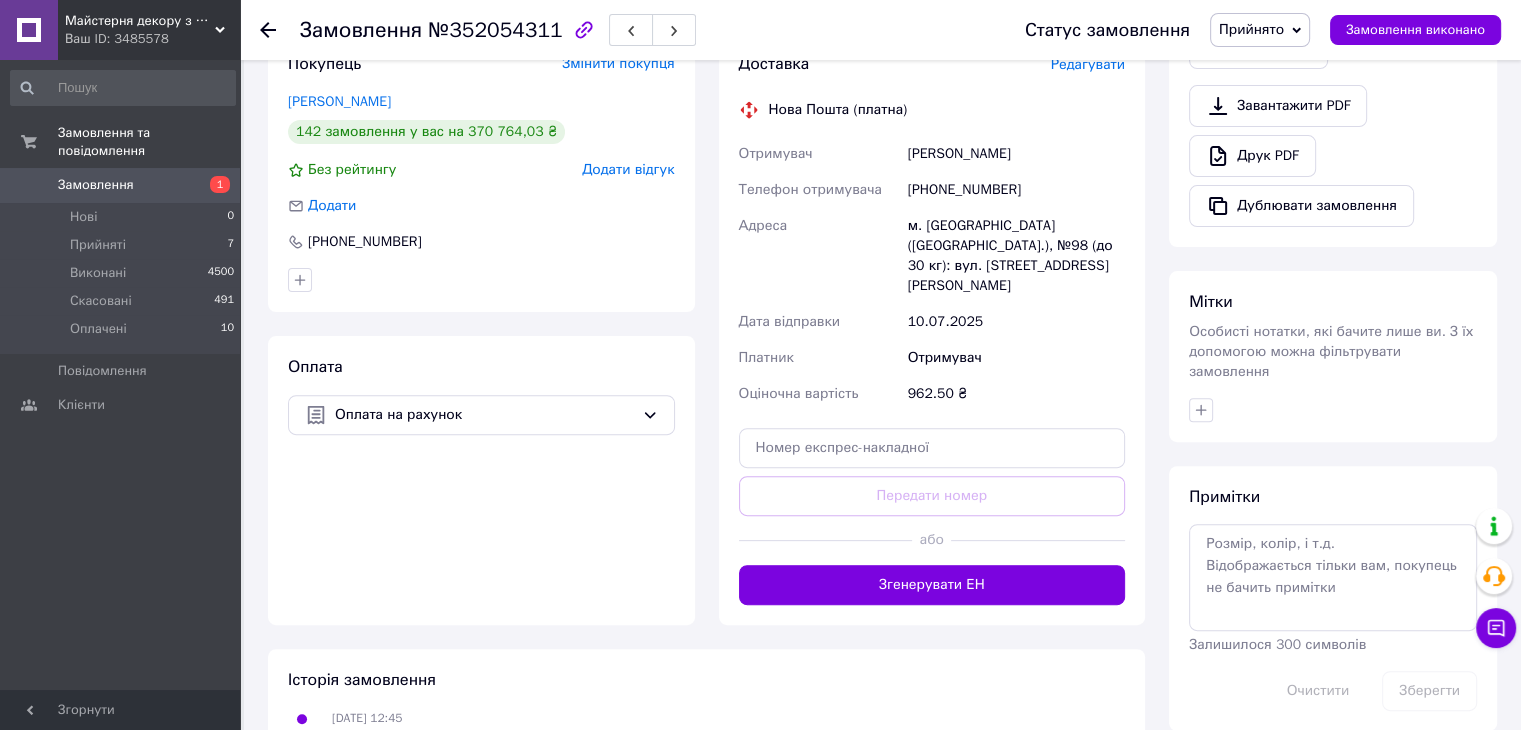 scroll, scrollTop: 600, scrollLeft: 0, axis: vertical 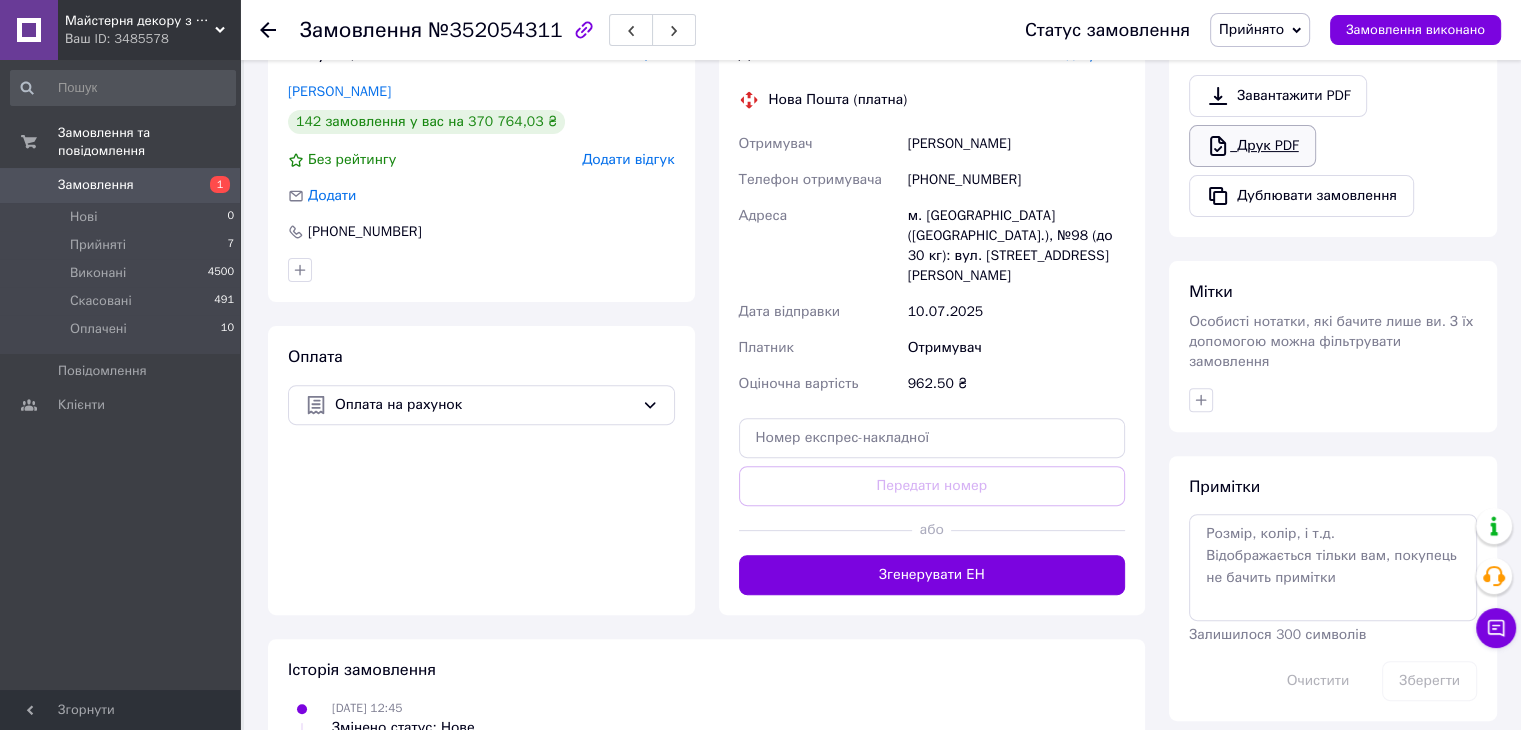 click on "Друк PDF" at bounding box center [1252, 146] 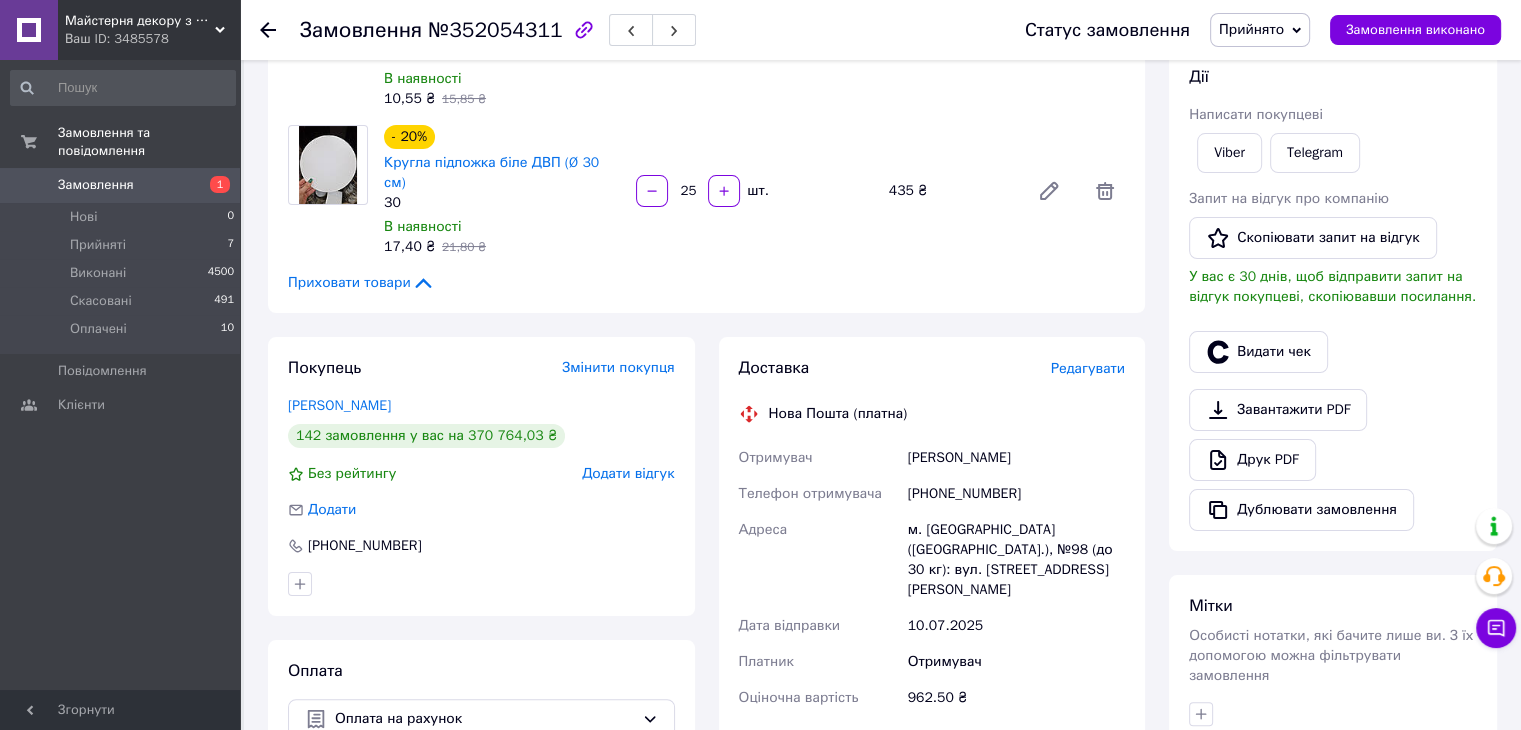 scroll, scrollTop: 0, scrollLeft: 0, axis: both 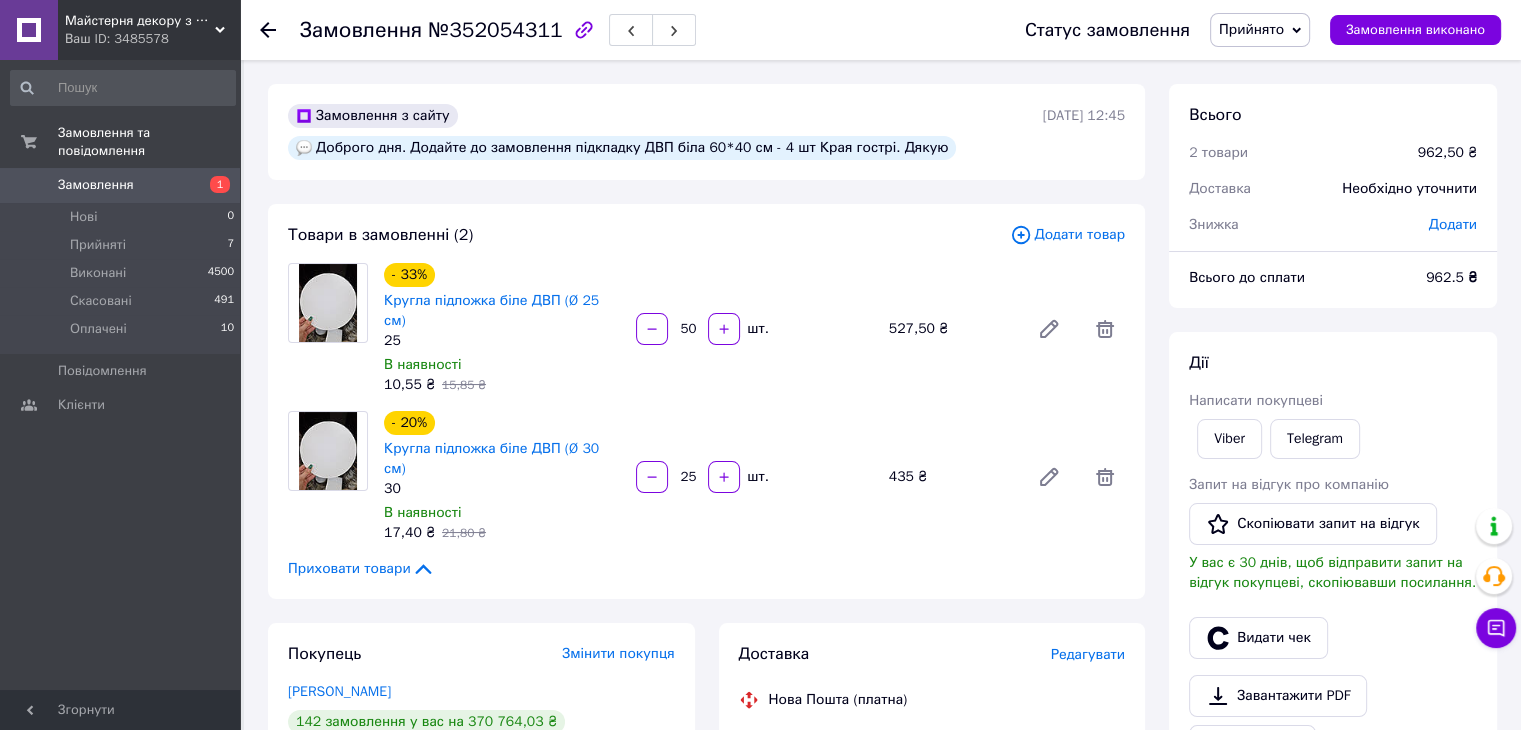 click on "Додати товар" at bounding box center (1067, 235) 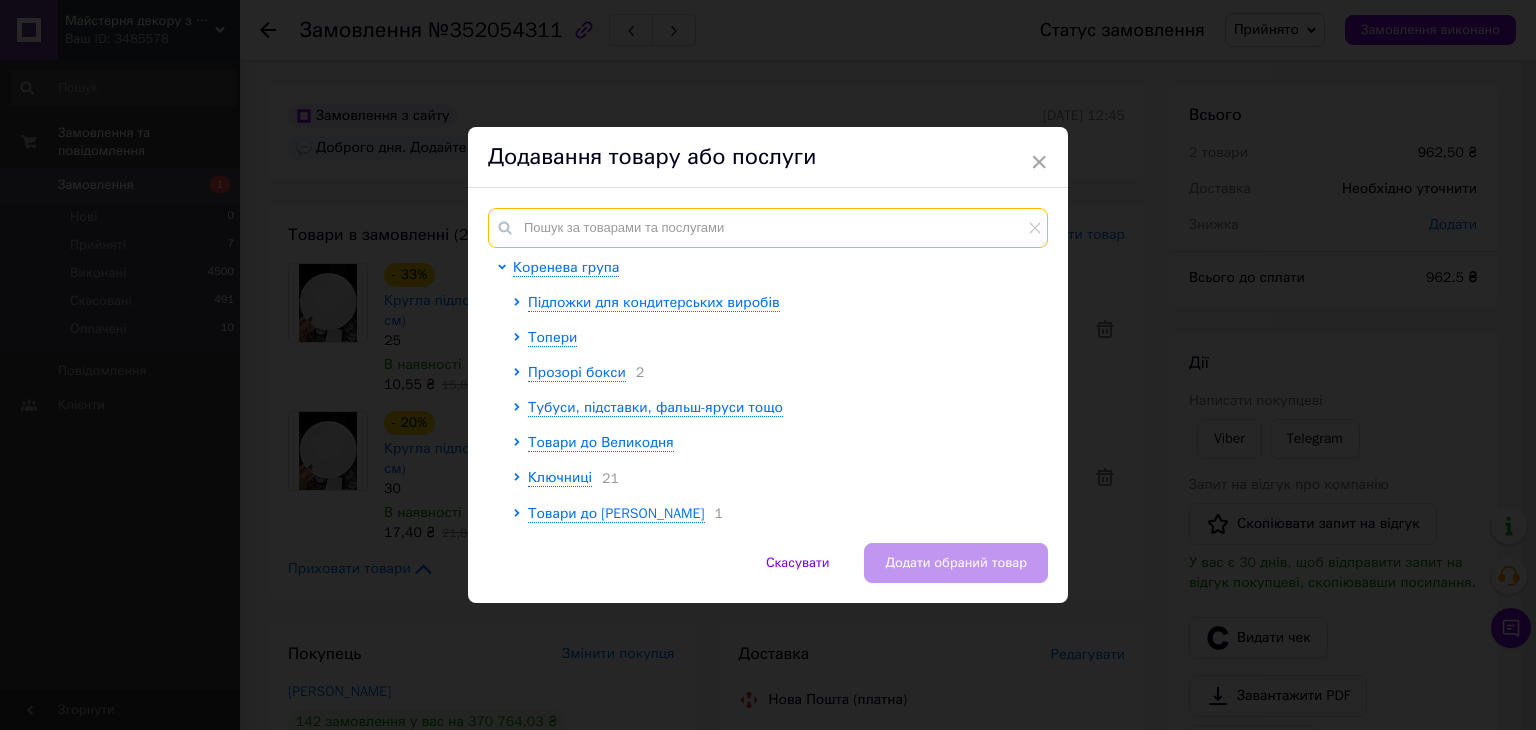 click at bounding box center (768, 228) 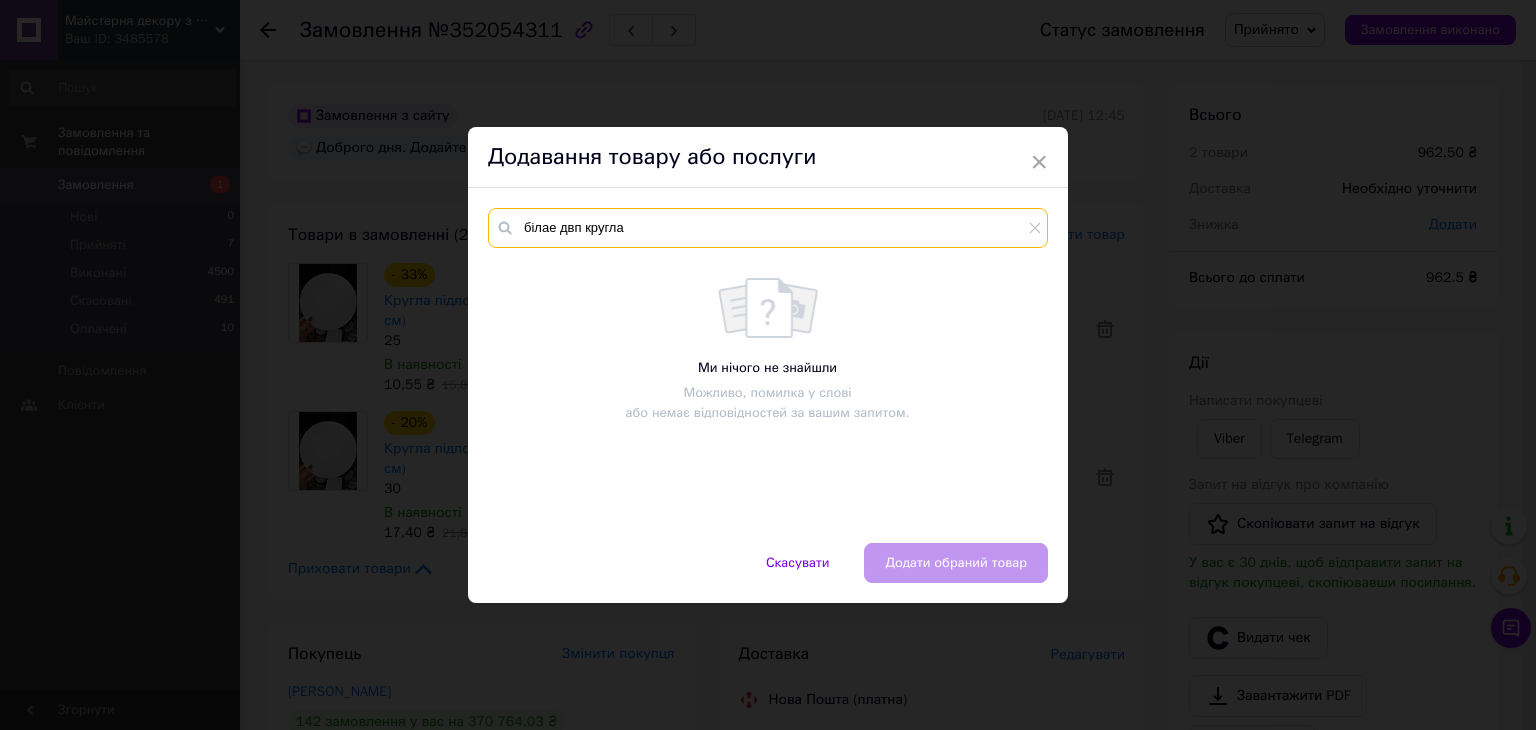 type on "білае двп кругла" 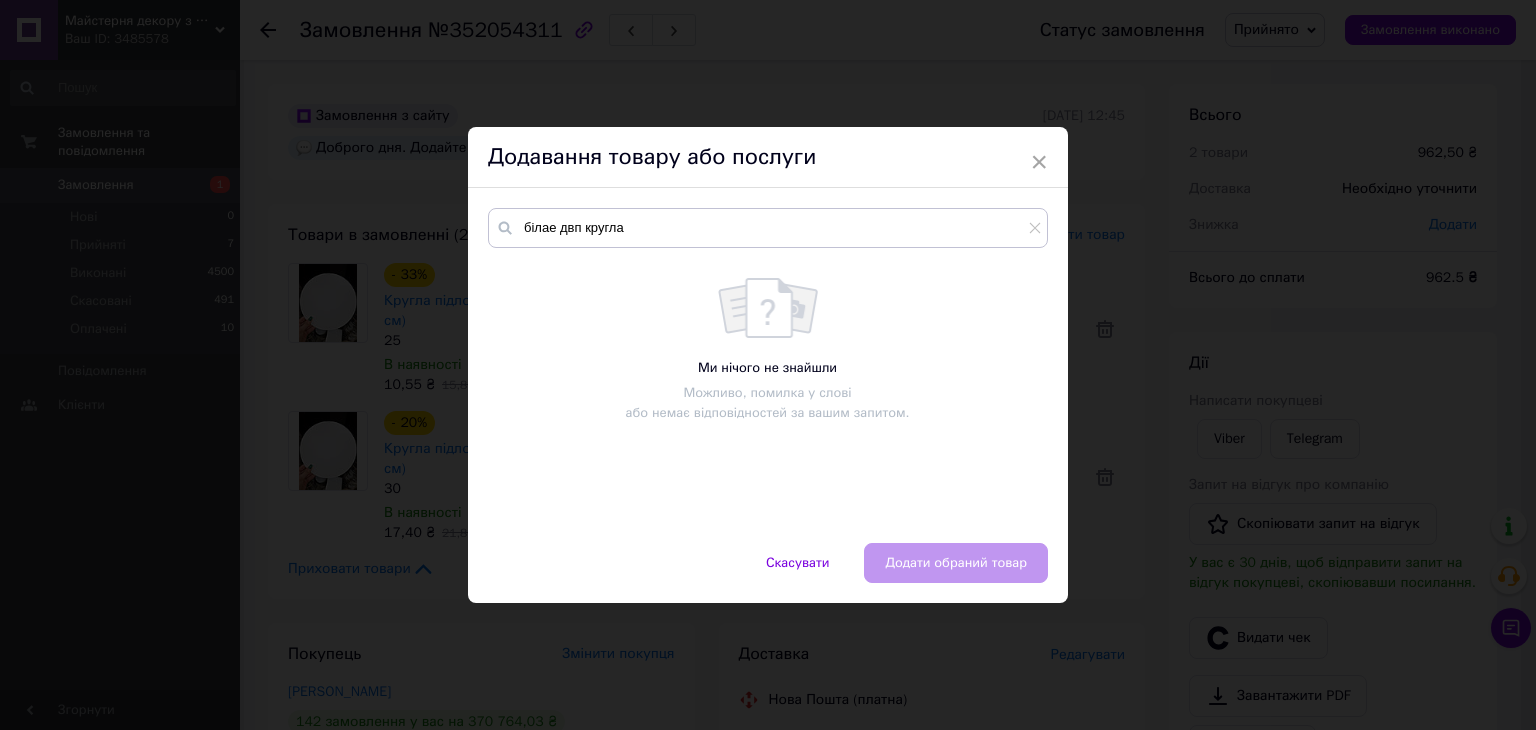 drag, startPoint x: 870, startPoint y: 147, endPoint x: 1051, endPoint y: 141, distance: 181.09943 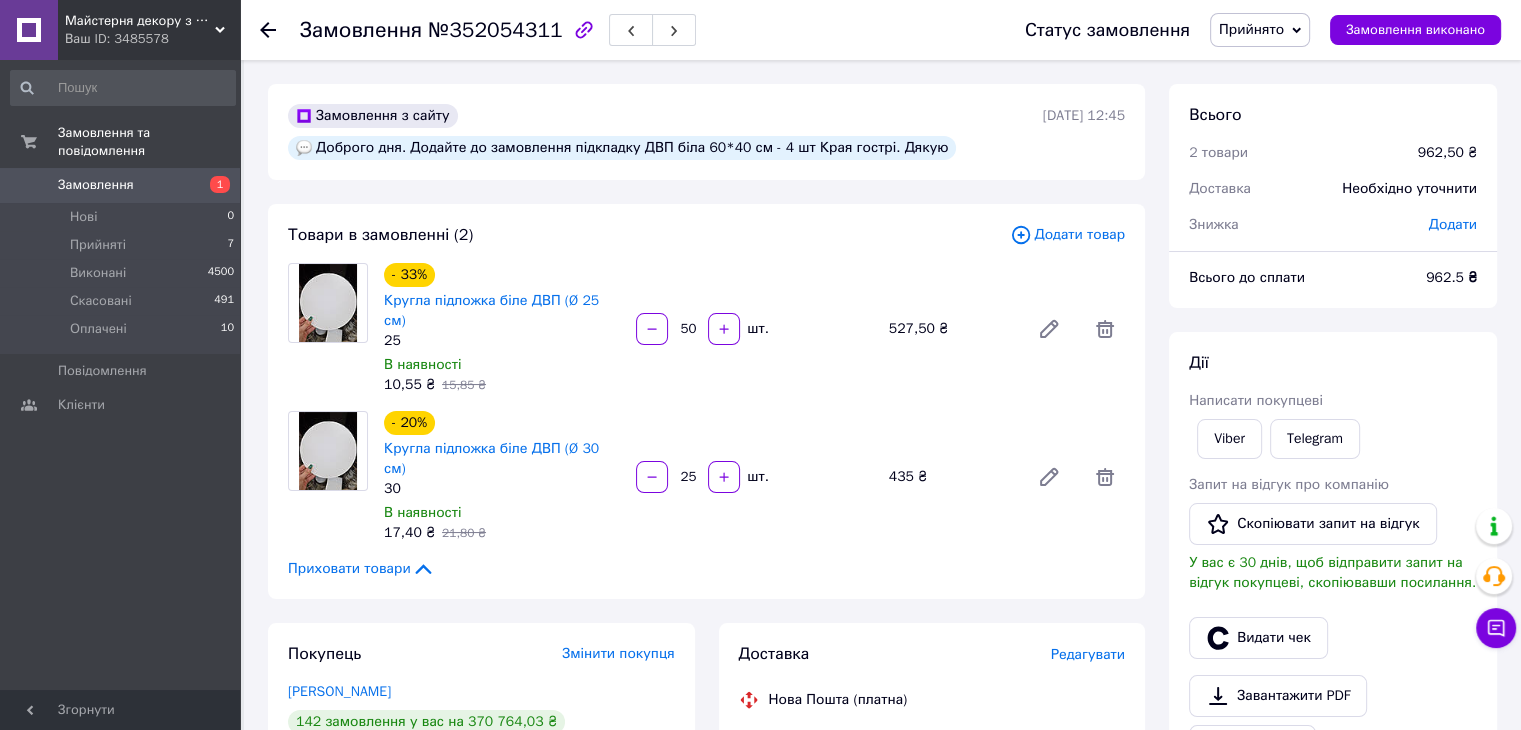 click on "Додати товар" at bounding box center (1067, 235) 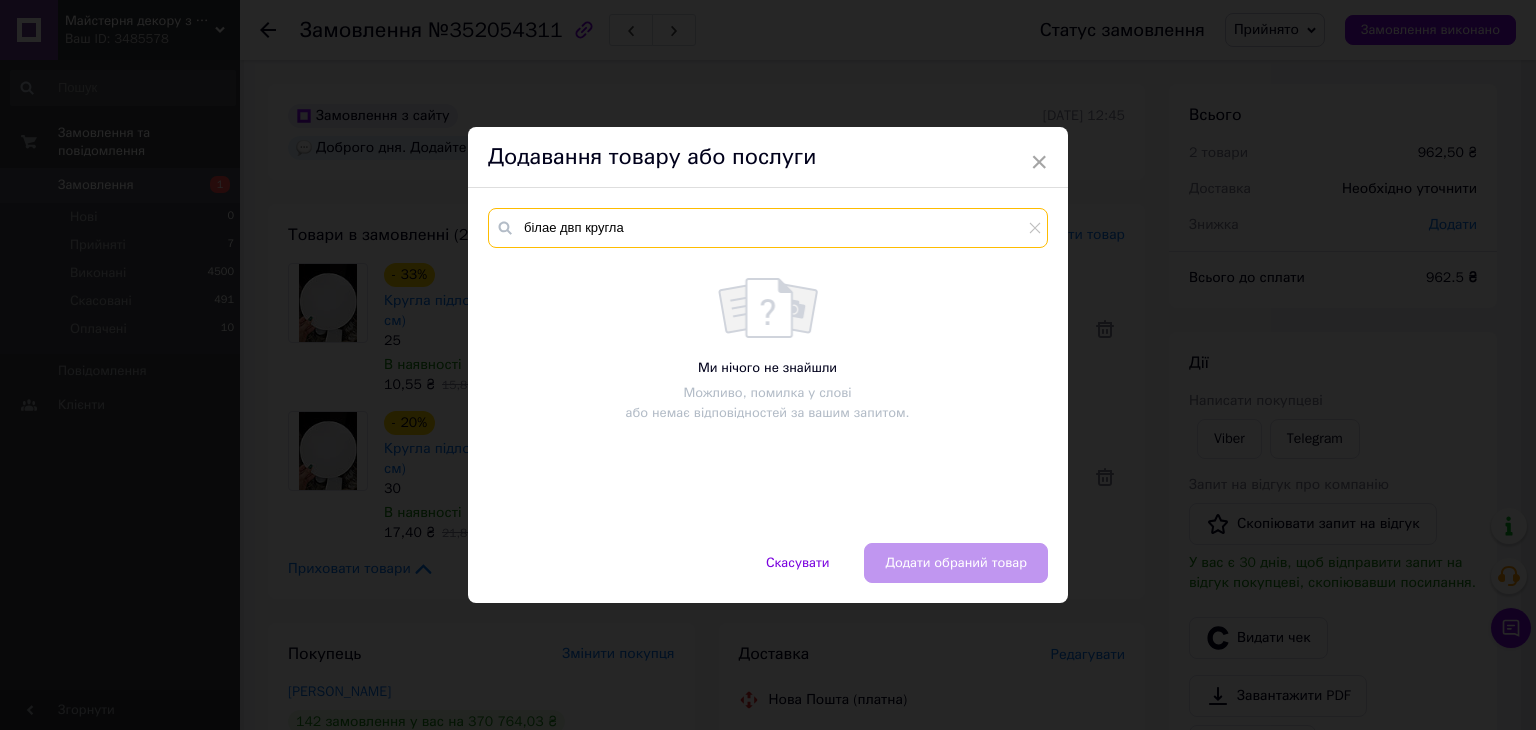 click on "білае двп кругла" at bounding box center [768, 228] 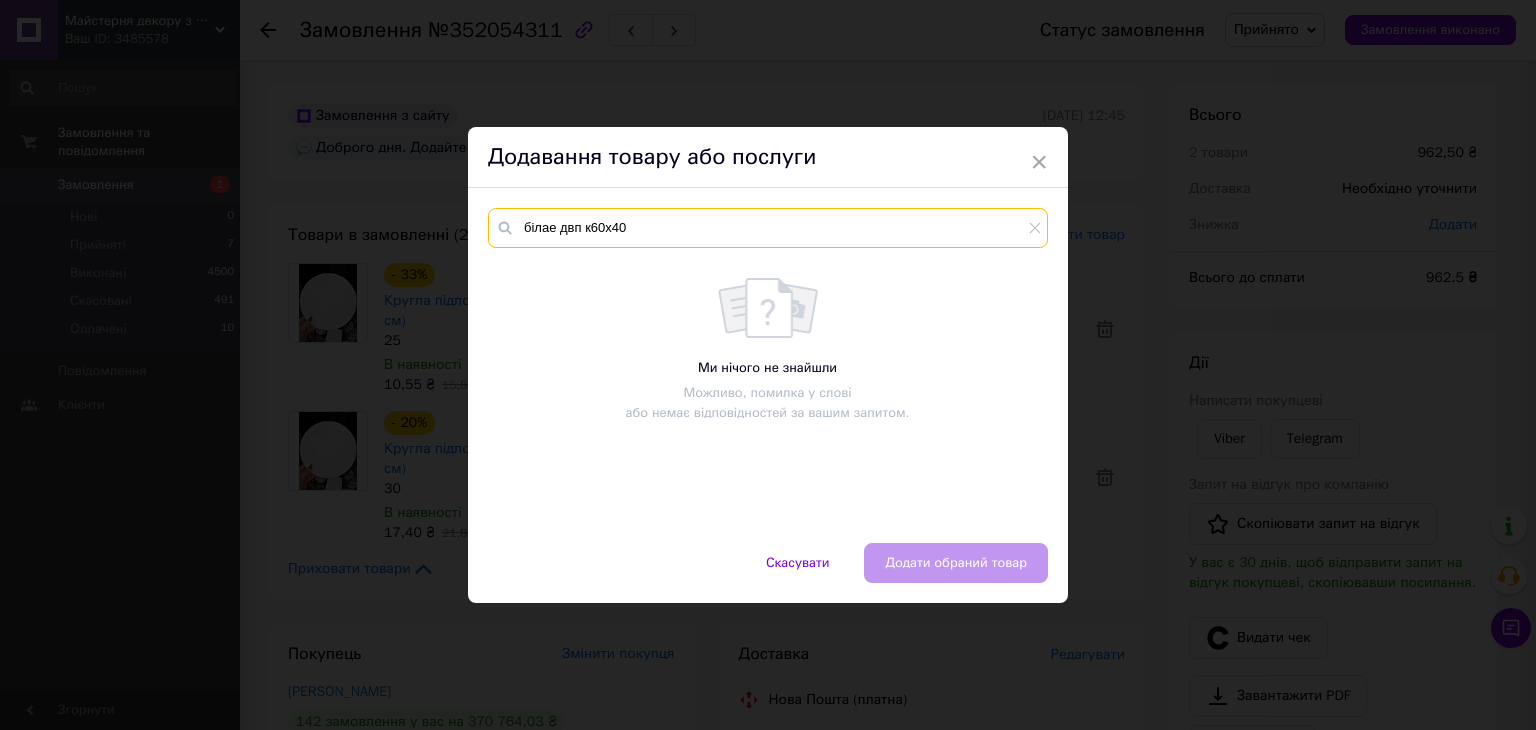 click on "білае двп к60х40" at bounding box center [768, 228] 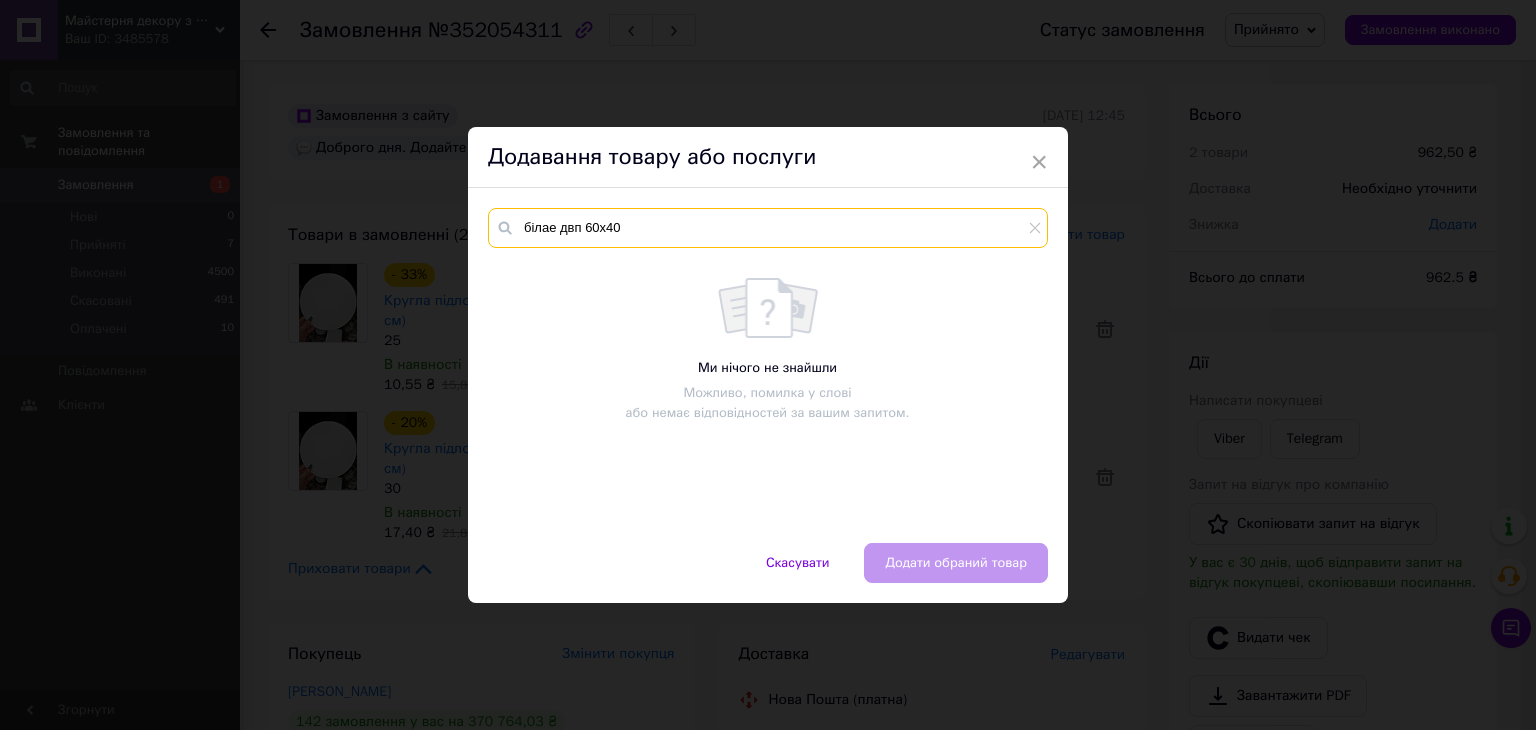 drag, startPoint x: 644, startPoint y: 222, endPoint x: 650, endPoint y: 242, distance: 20.880613 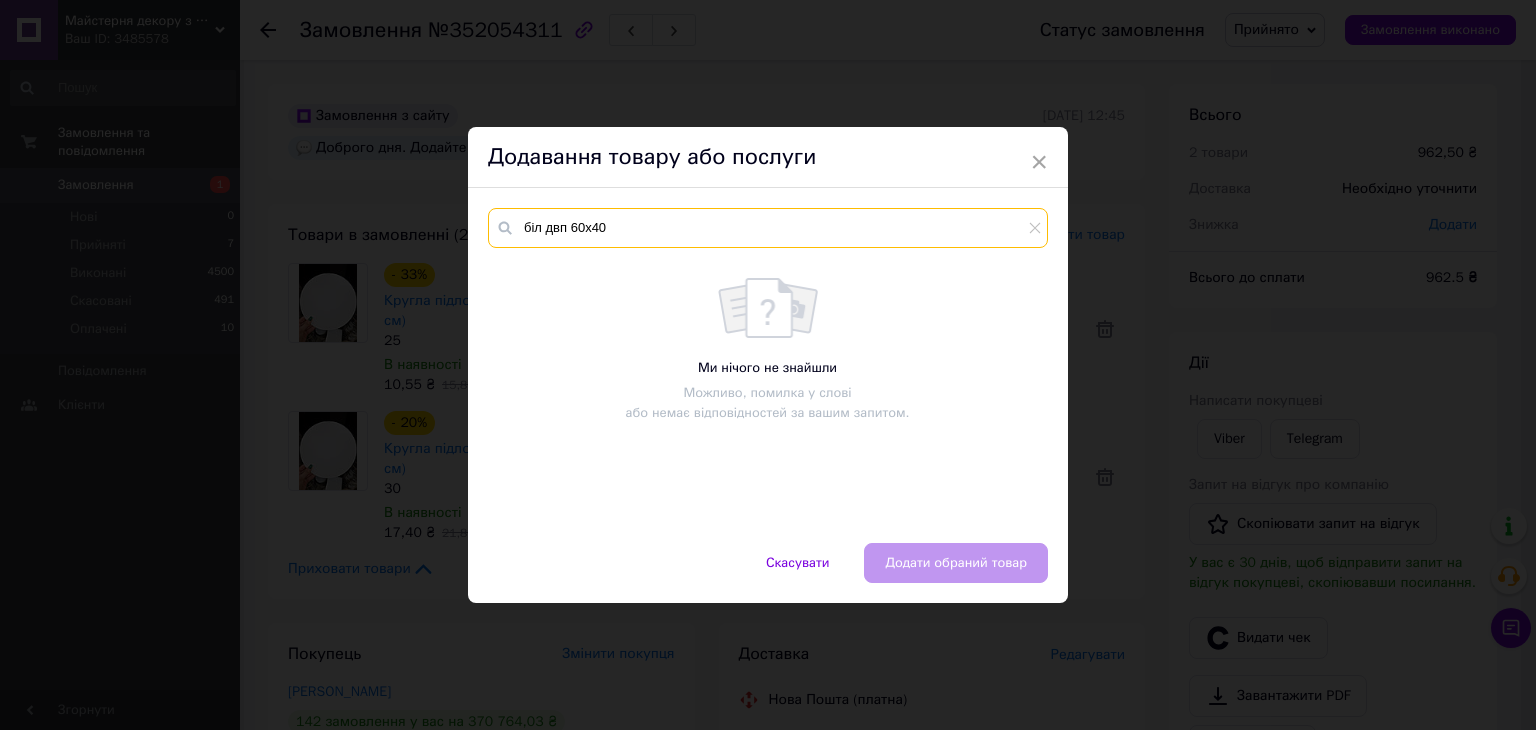 type on "біле двп 60х40" 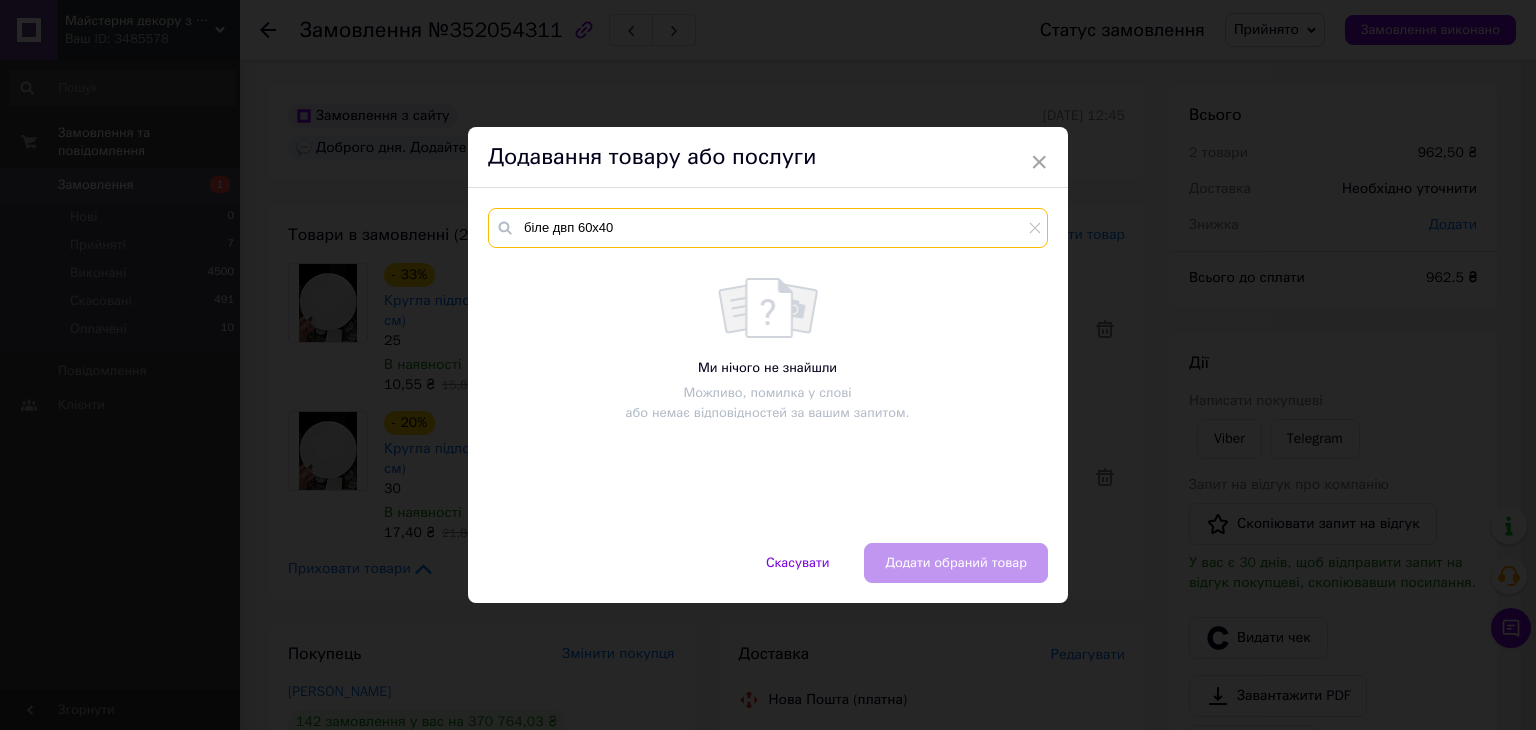 click on "біле двп 60х40" at bounding box center [768, 228] 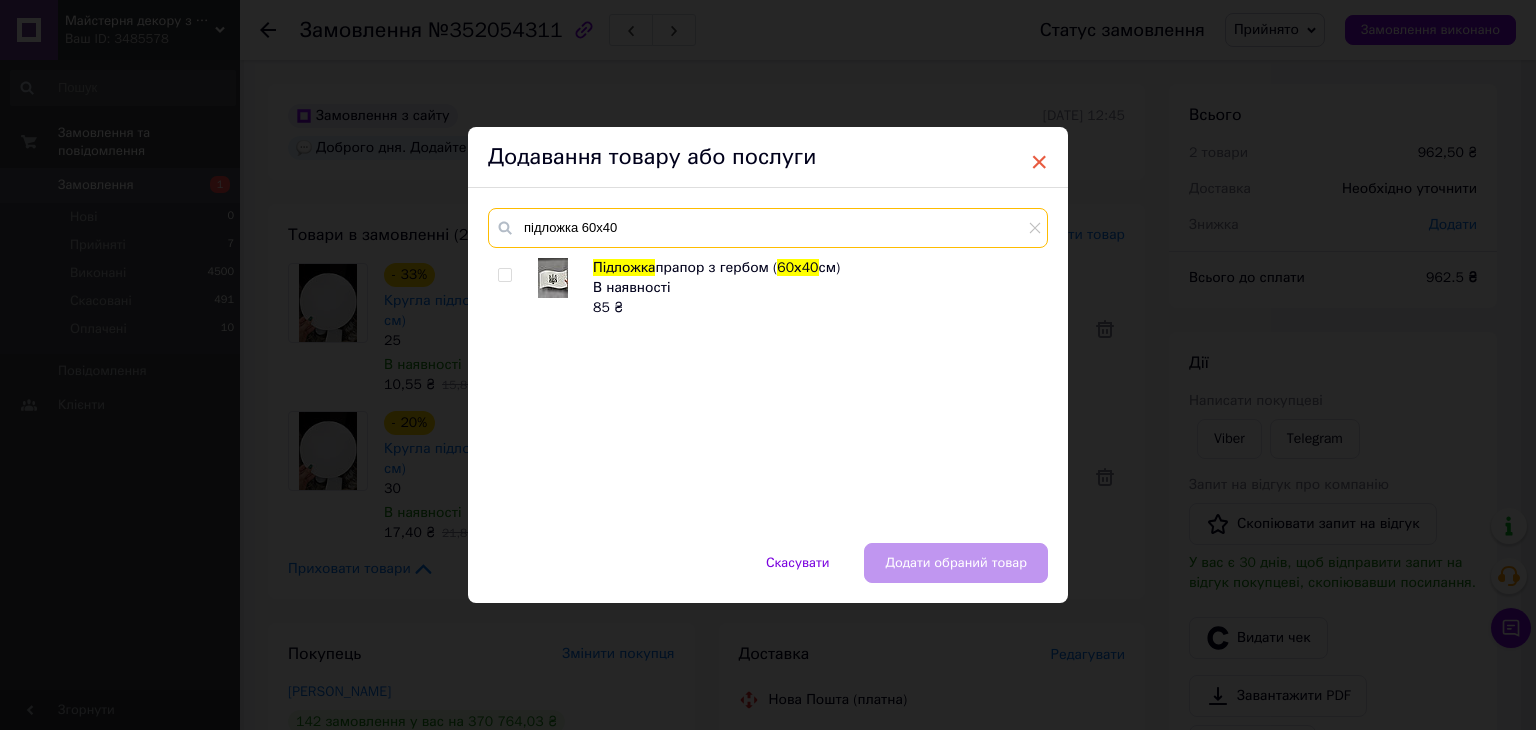 type on "підложка 60х40" 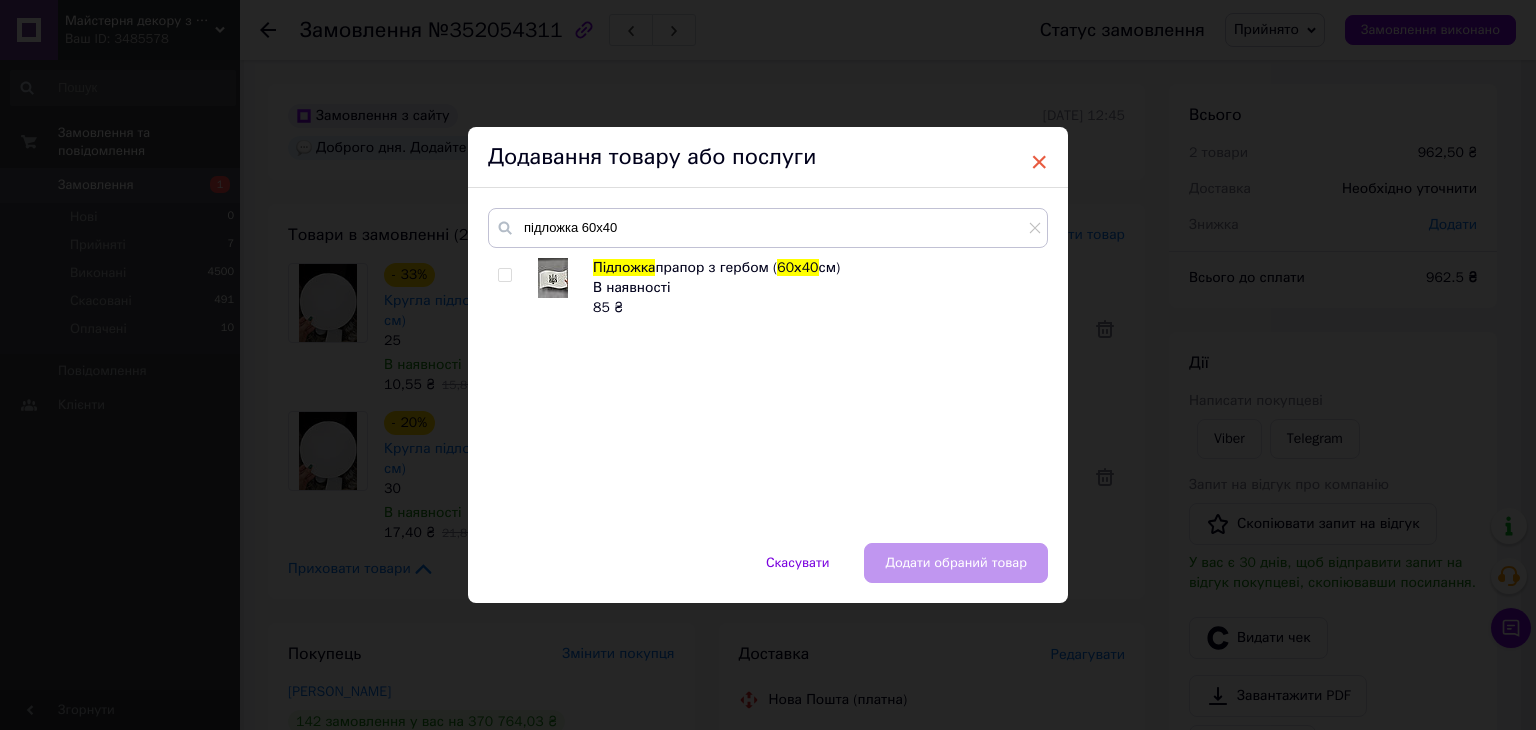 click on "×" at bounding box center [1039, 162] 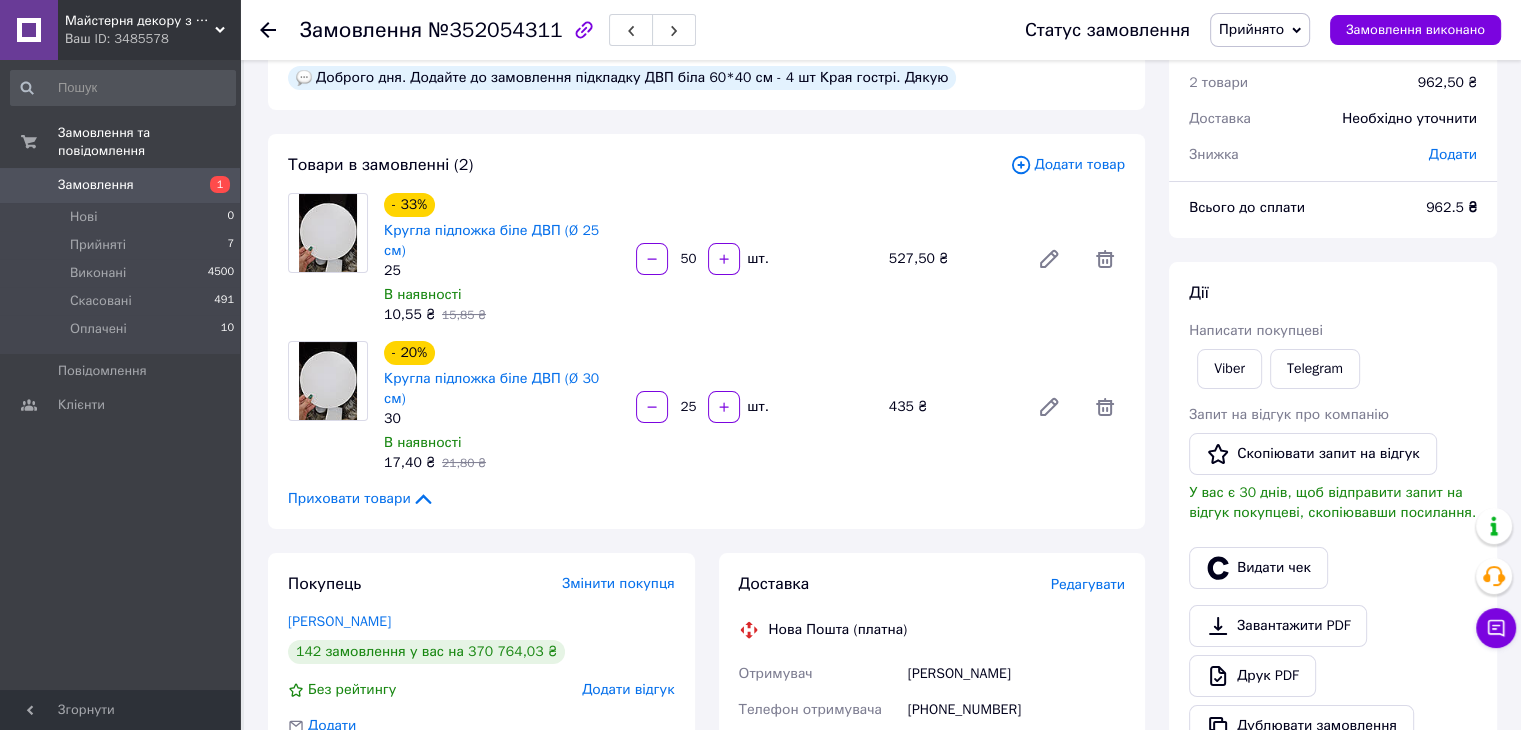 scroll, scrollTop: 400, scrollLeft: 0, axis: vertical 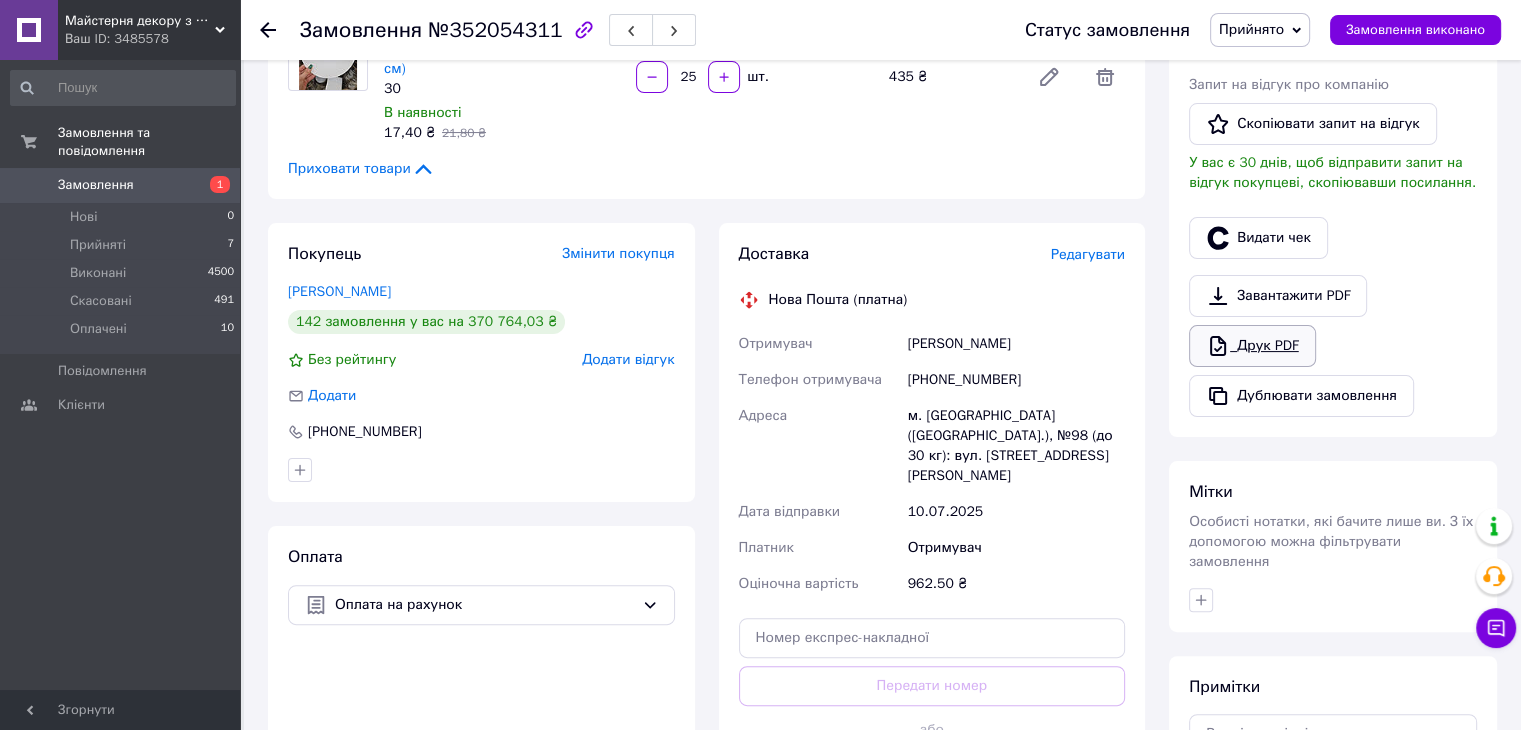 click on "Друк PDF" at bounding box center [1252, 346] 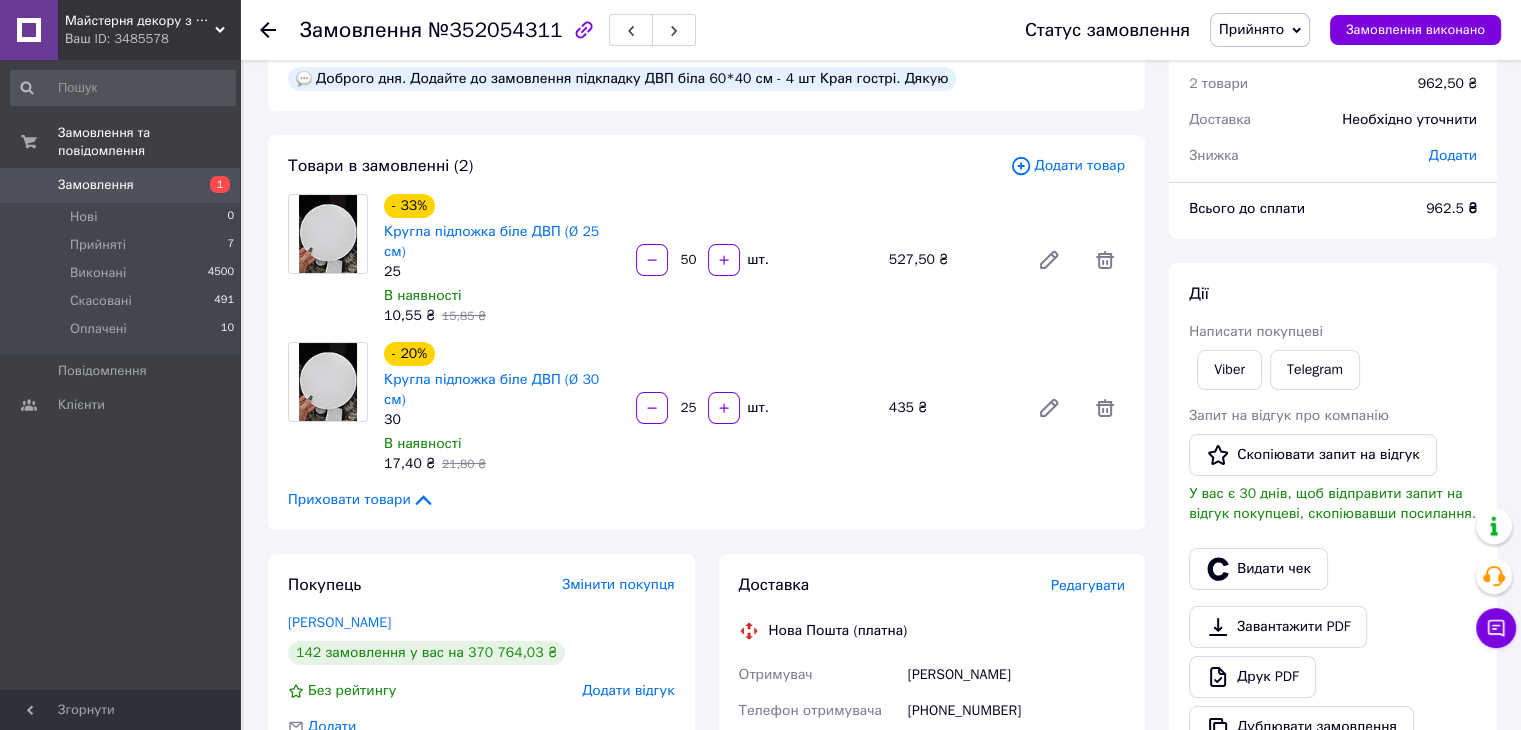 scroll, scrollTop: 0, scrollLeft: 0, axis: both 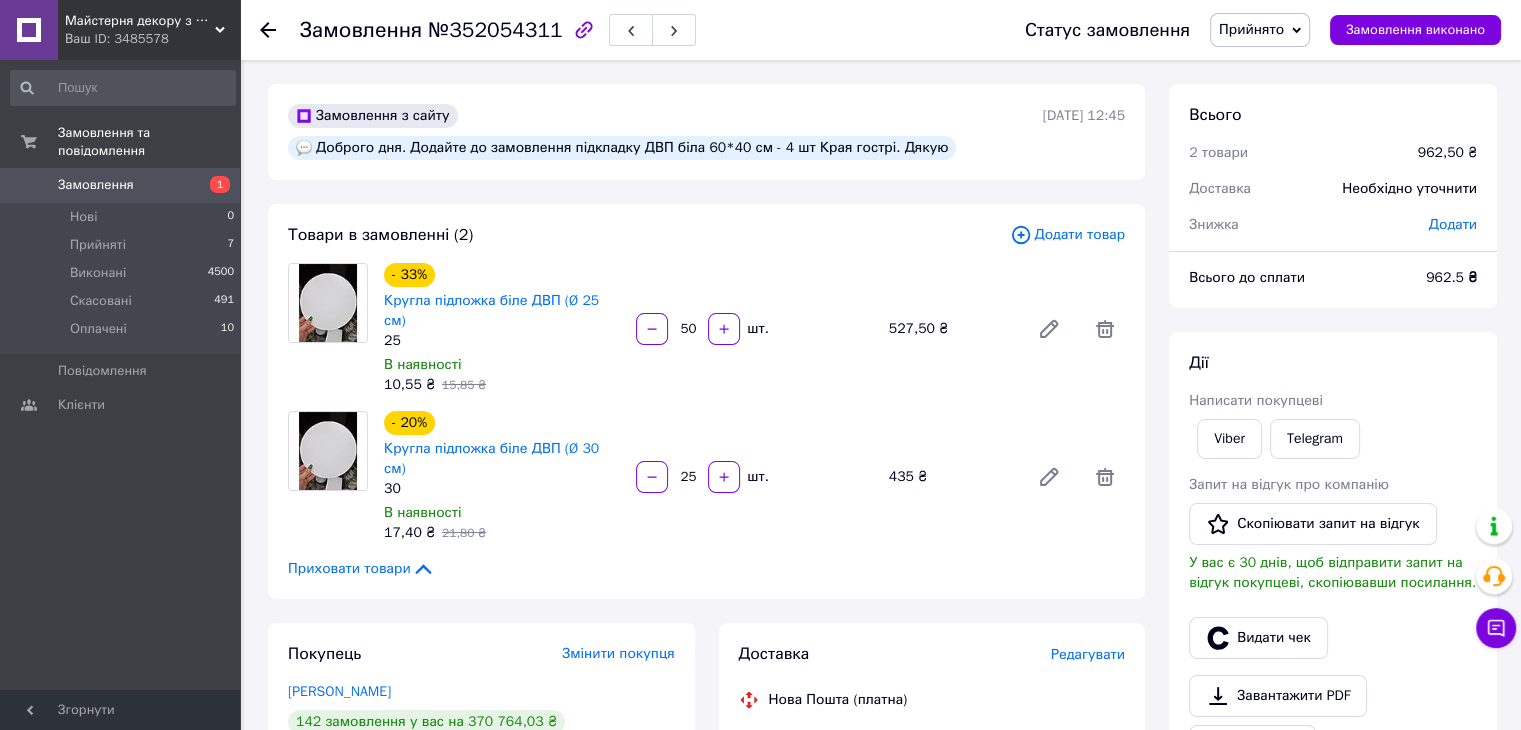click on "Ваш ID: 3485578" at bounding box center (152, 39) 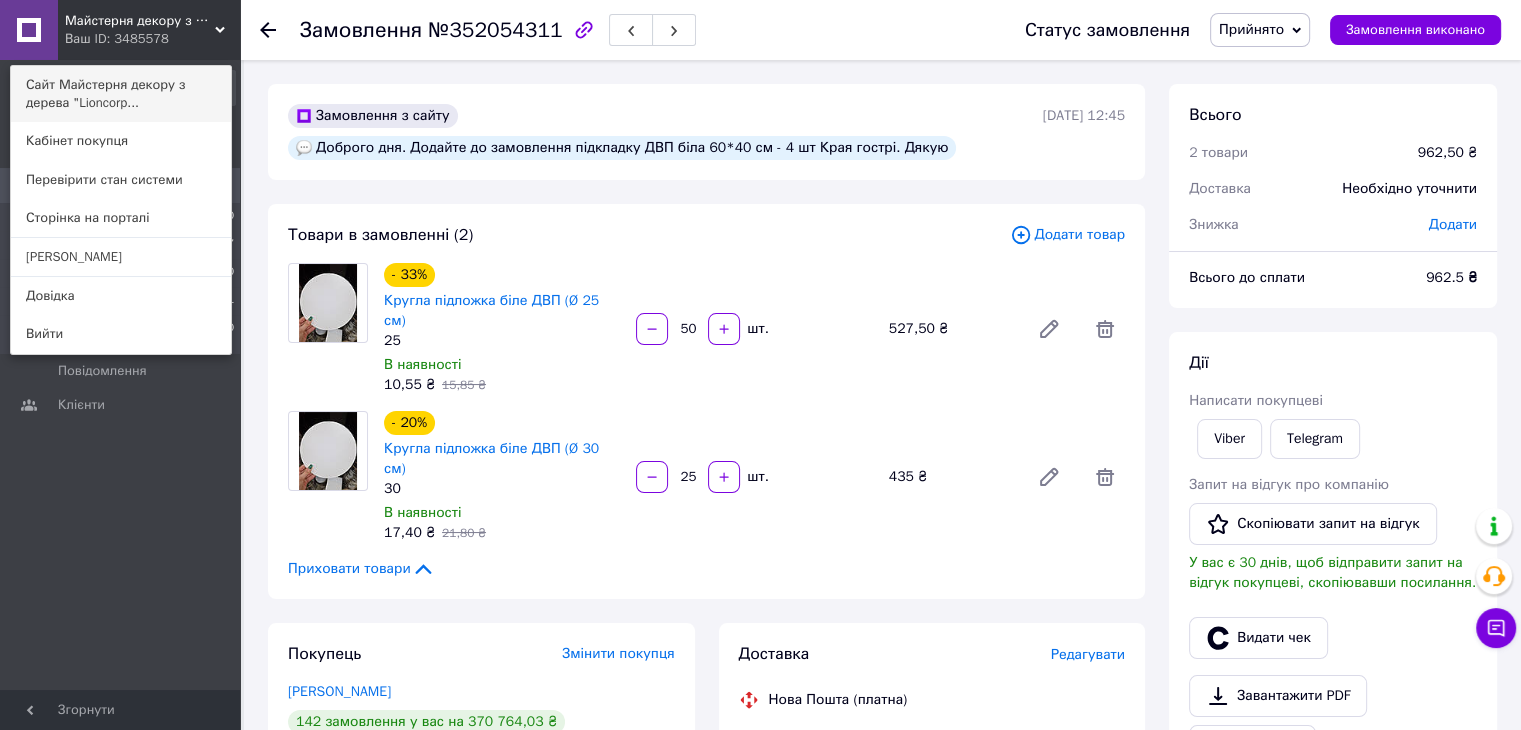 click on "Сайт Майстерня декору з дерева "Lioncorp..." at bounding box center [121, 94] 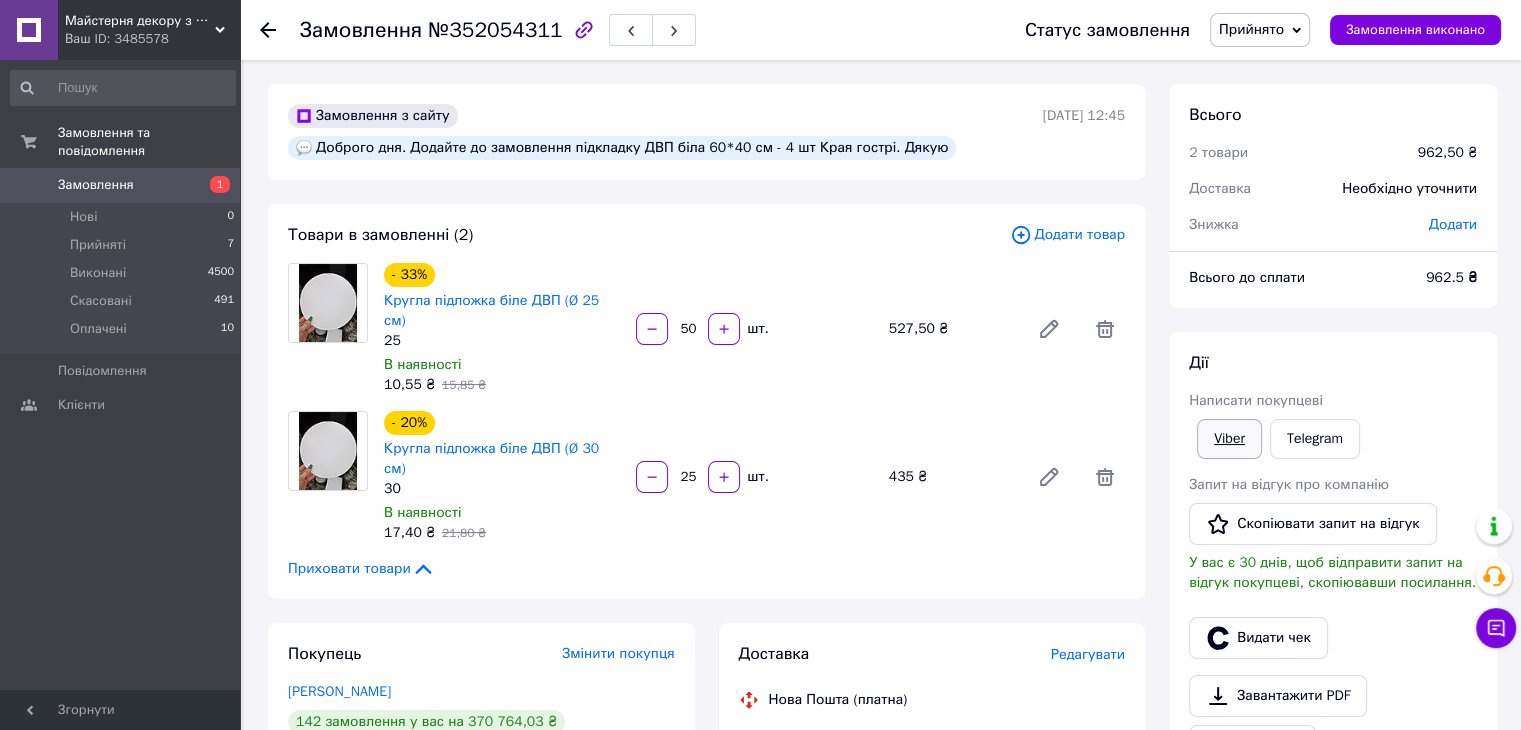 click on "Viber" at bounding box center [1229, 439] 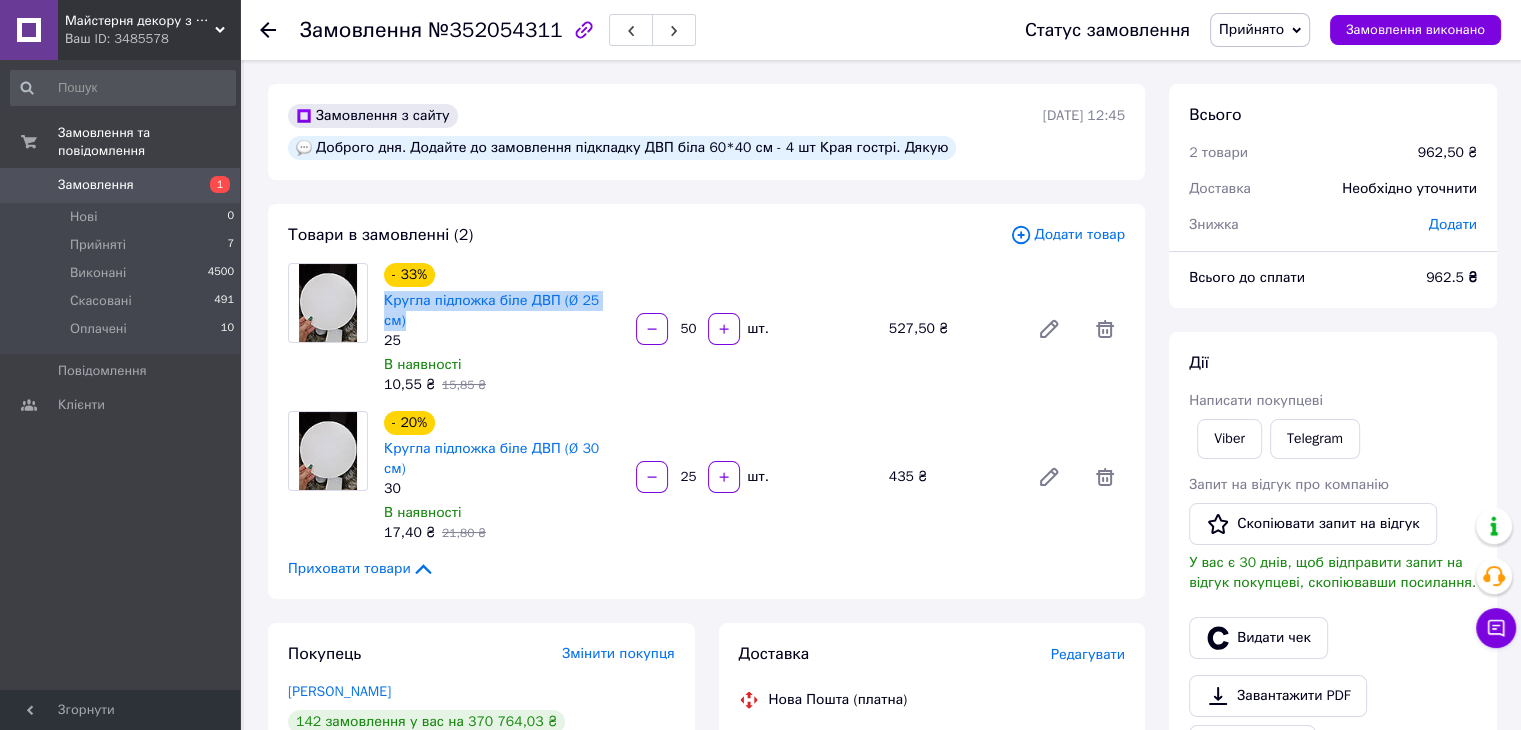 drag, startPoint x: 380, startPoint y: 294, endPoint x: 621, endPoint y: 297, distance: 241.01868 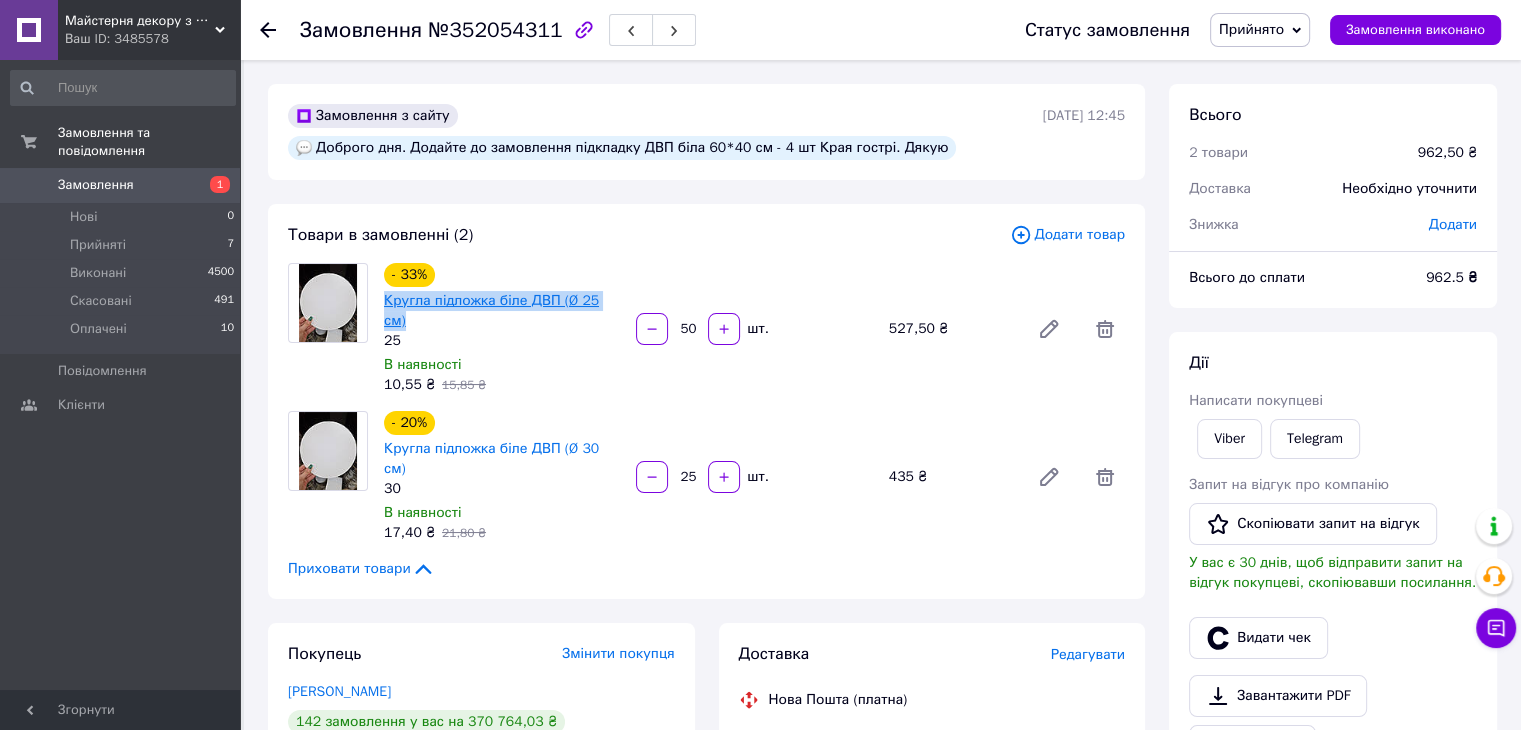 click on "Кругла підложка біле ДВП (Ø 25 см)" at bounding box center (491, 310) 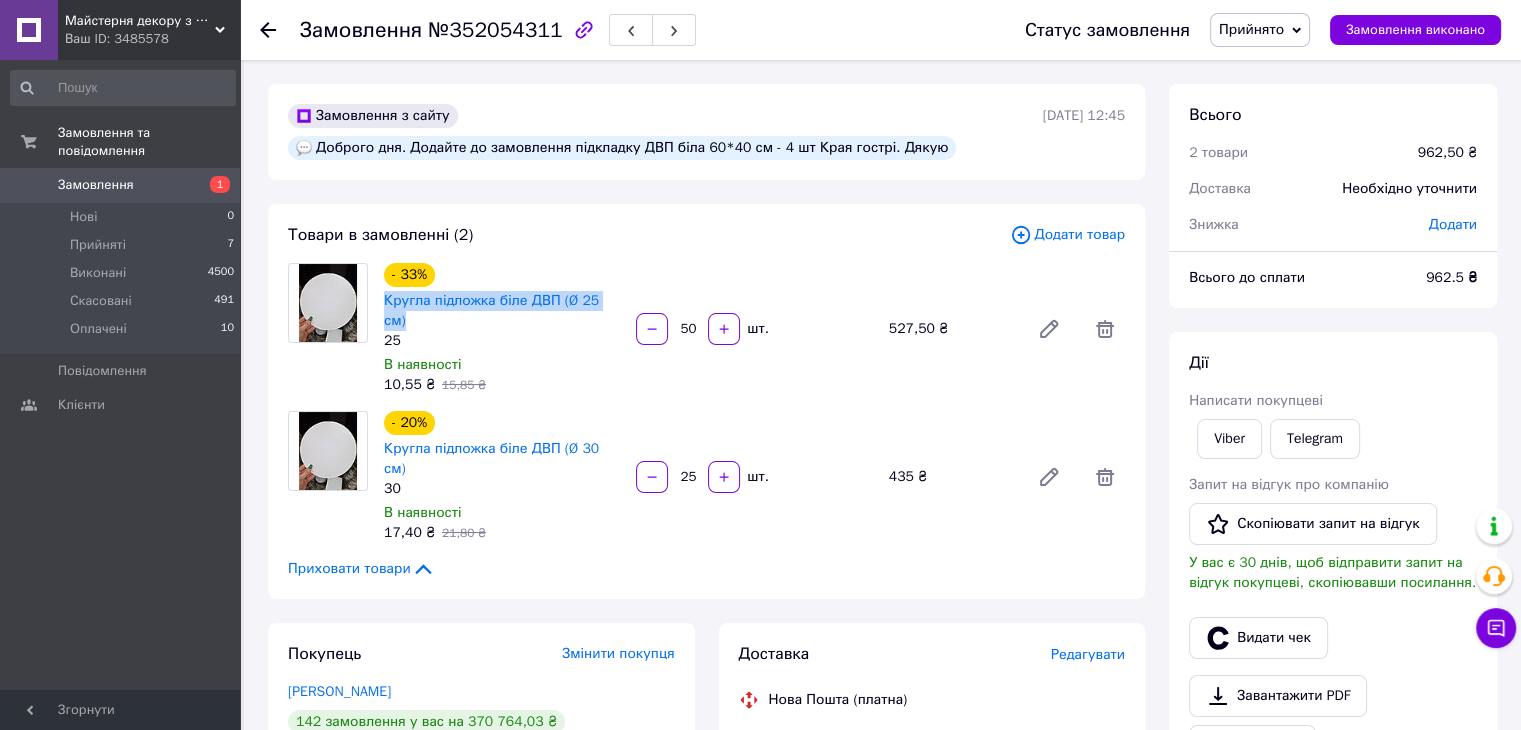 scroll, scrollTop: 200, scrollLeft: 0, axis: vertical 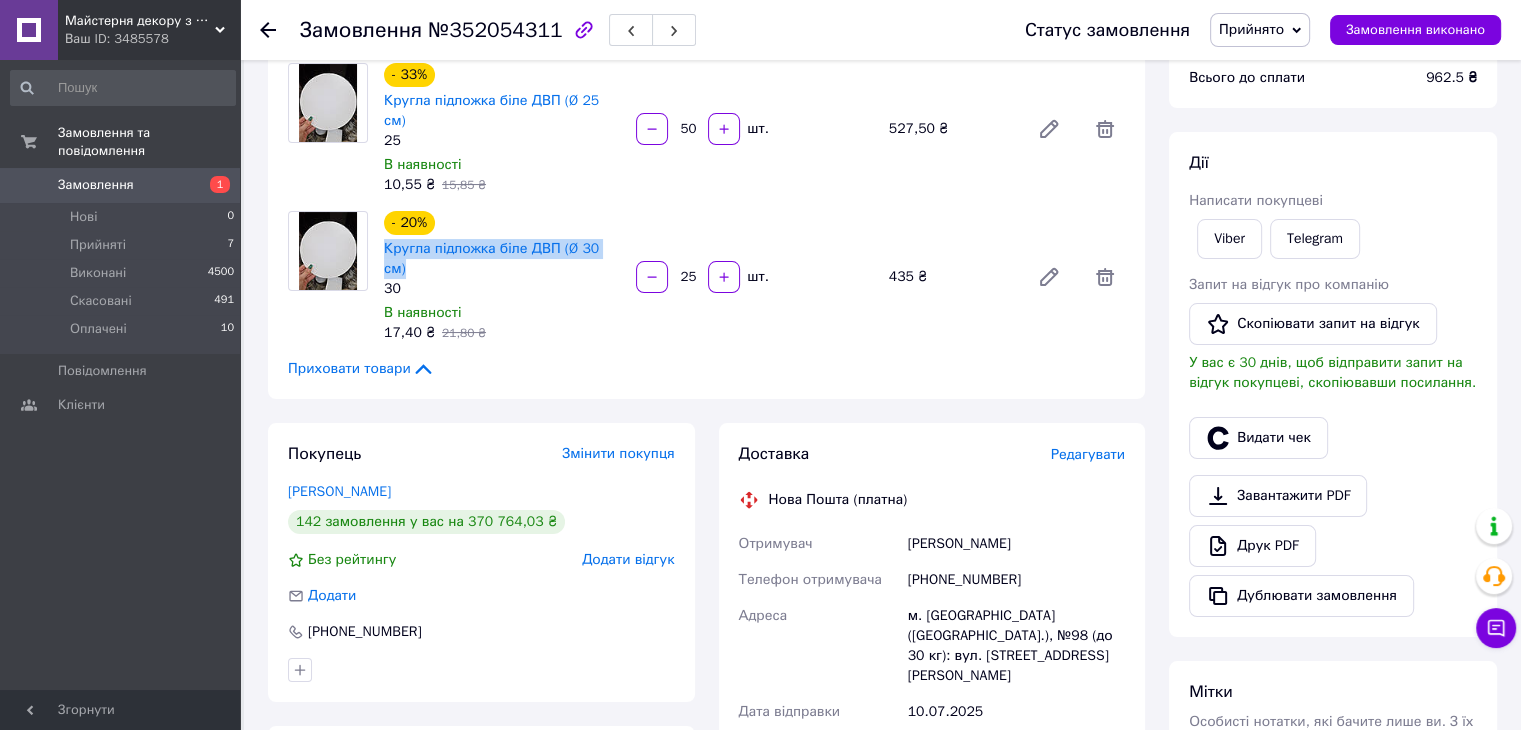 drag, startPoint x: 379, startPoint y: 229, endPoint x: 620, endPoint y: 229, distance: 241 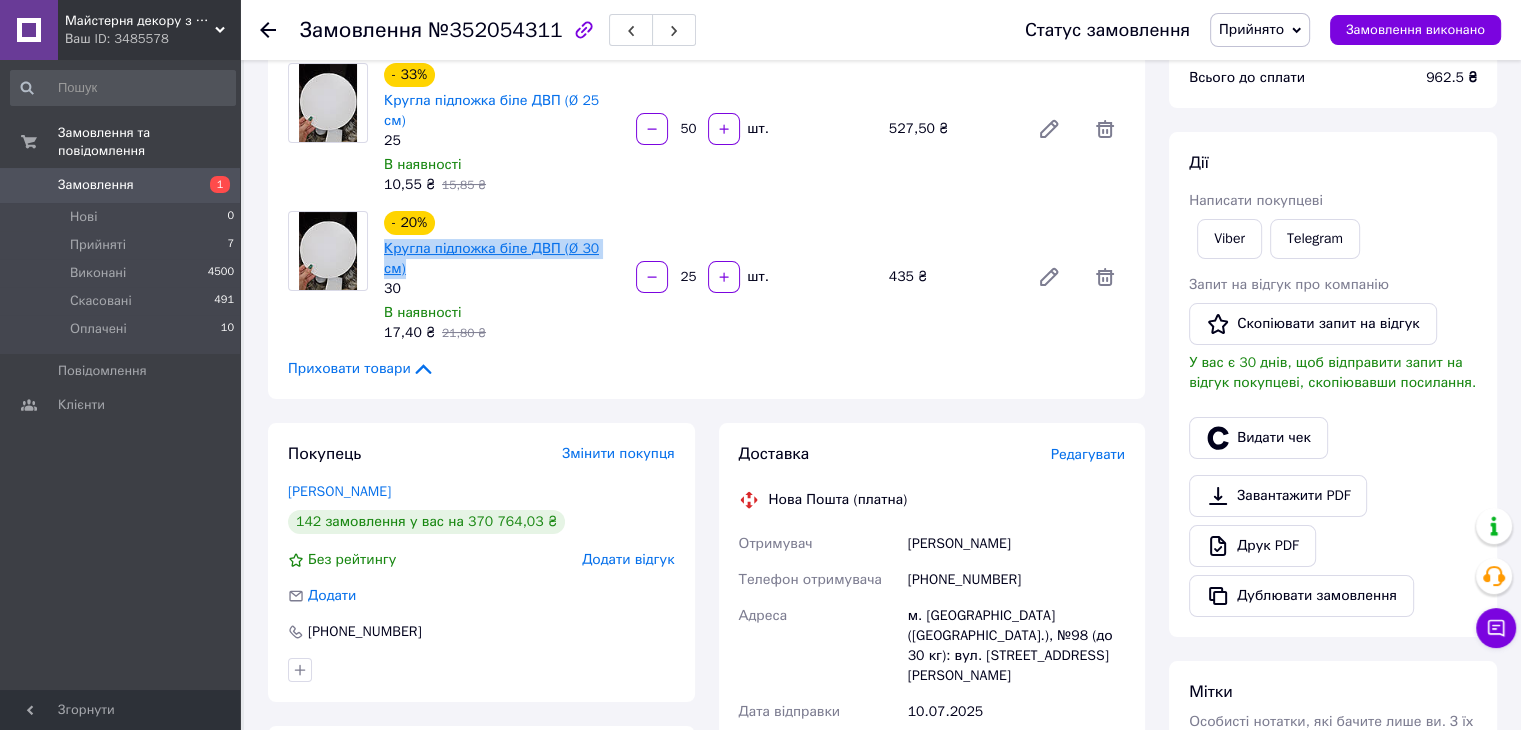 click on "Кругла підложка біле ДВП (Ø 30 см)" at bounding box center [491, 258] 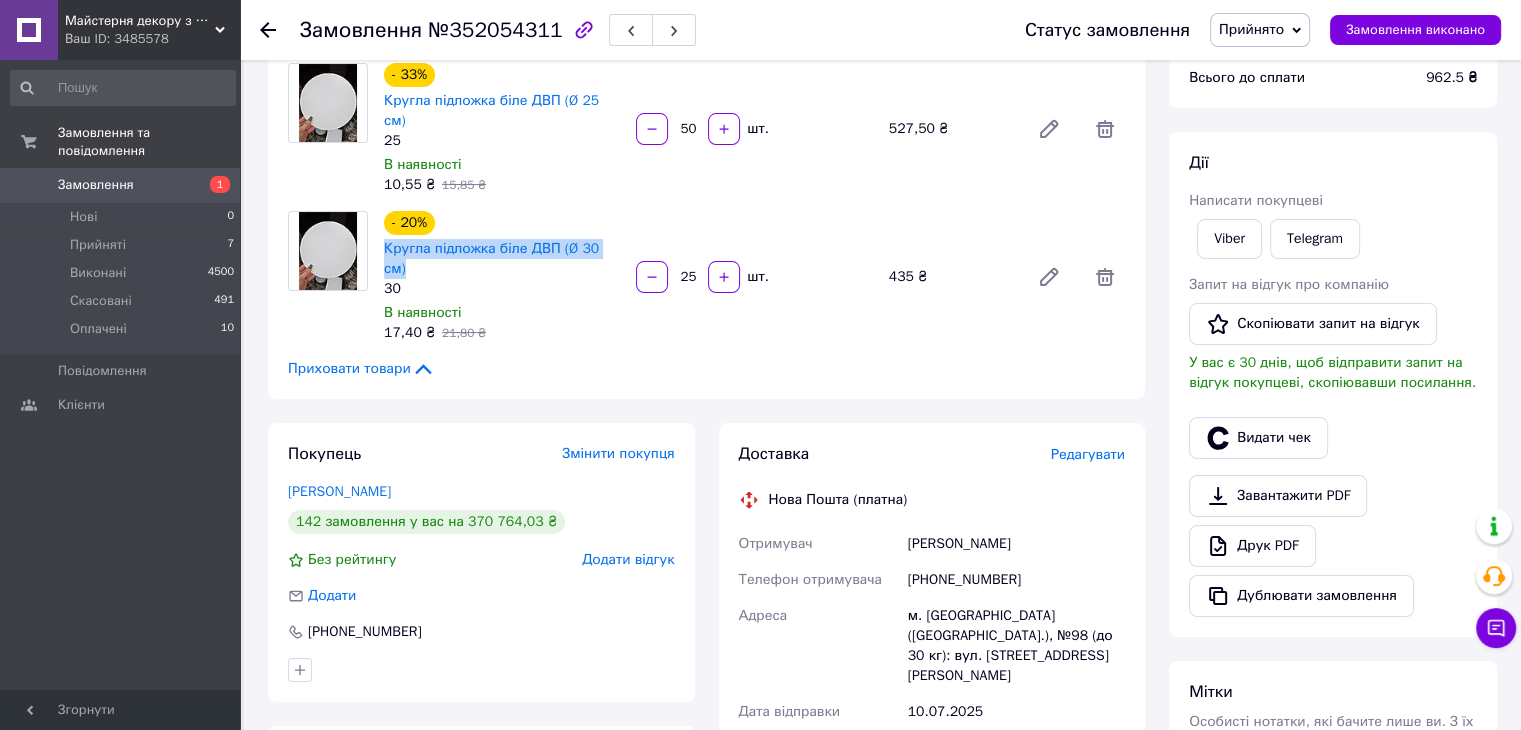 click on "Прийнято" at bounding box center [1260, 30] 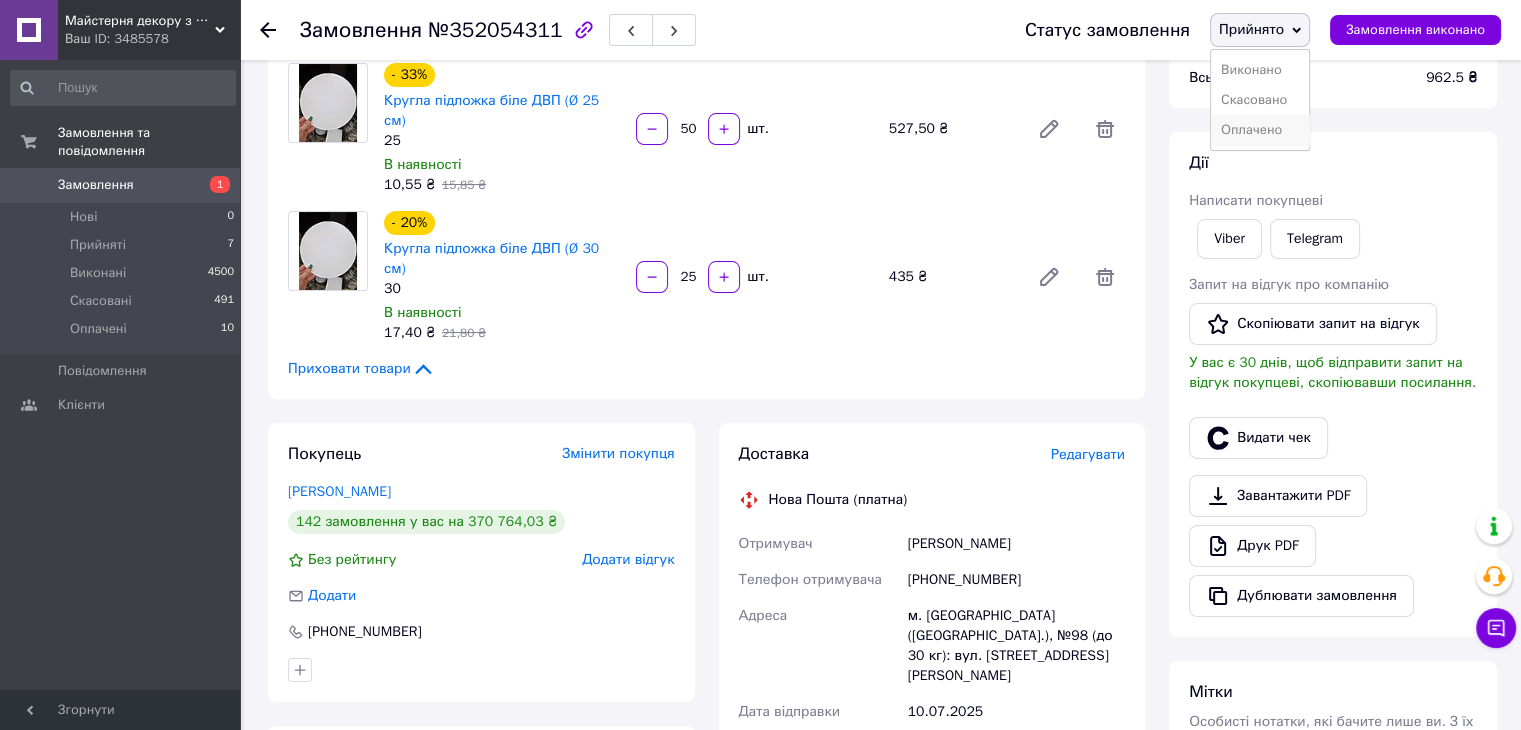 click on "Оплачено" at bounding box center [1260, 130] 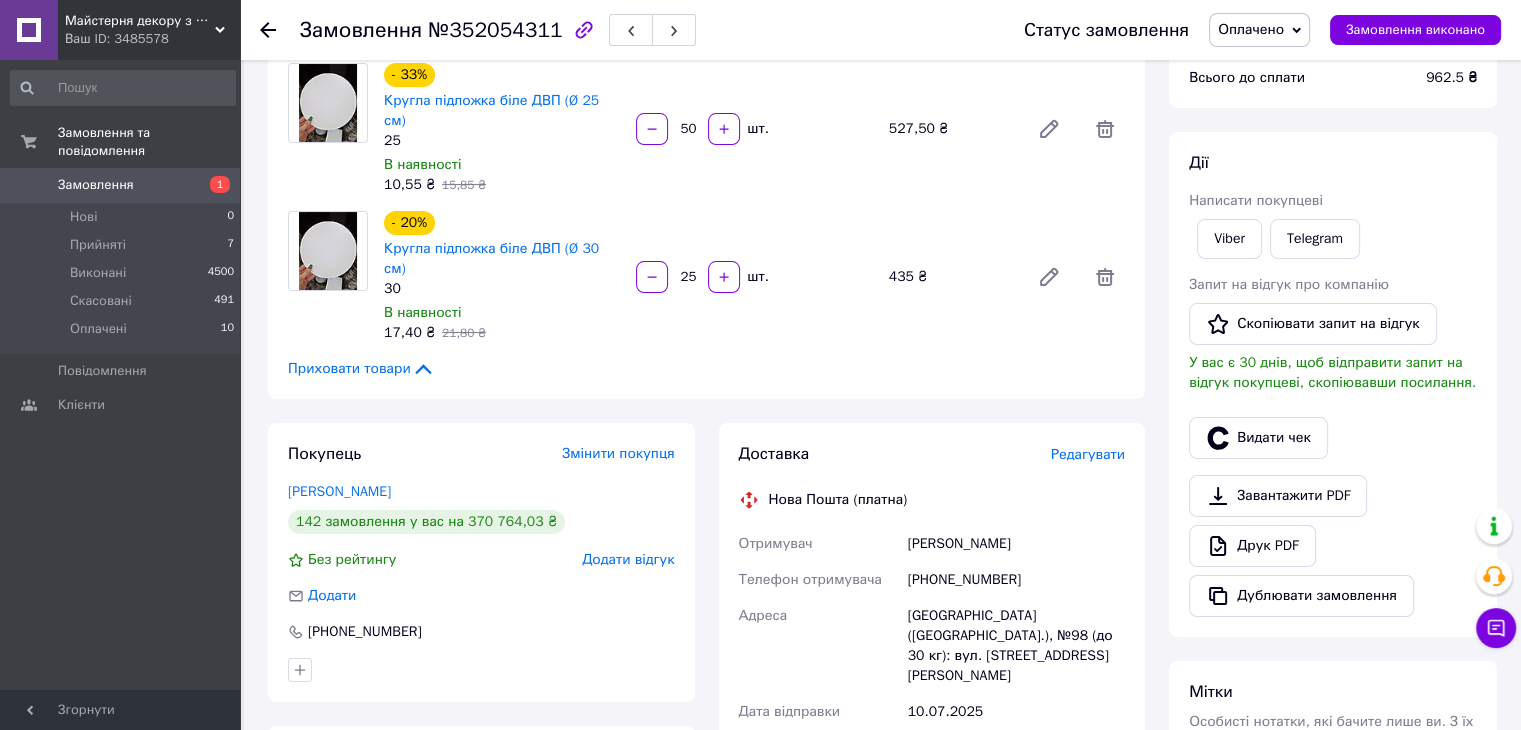 scroll, scrollTop: 0, scrollLeft: 0, axis: both 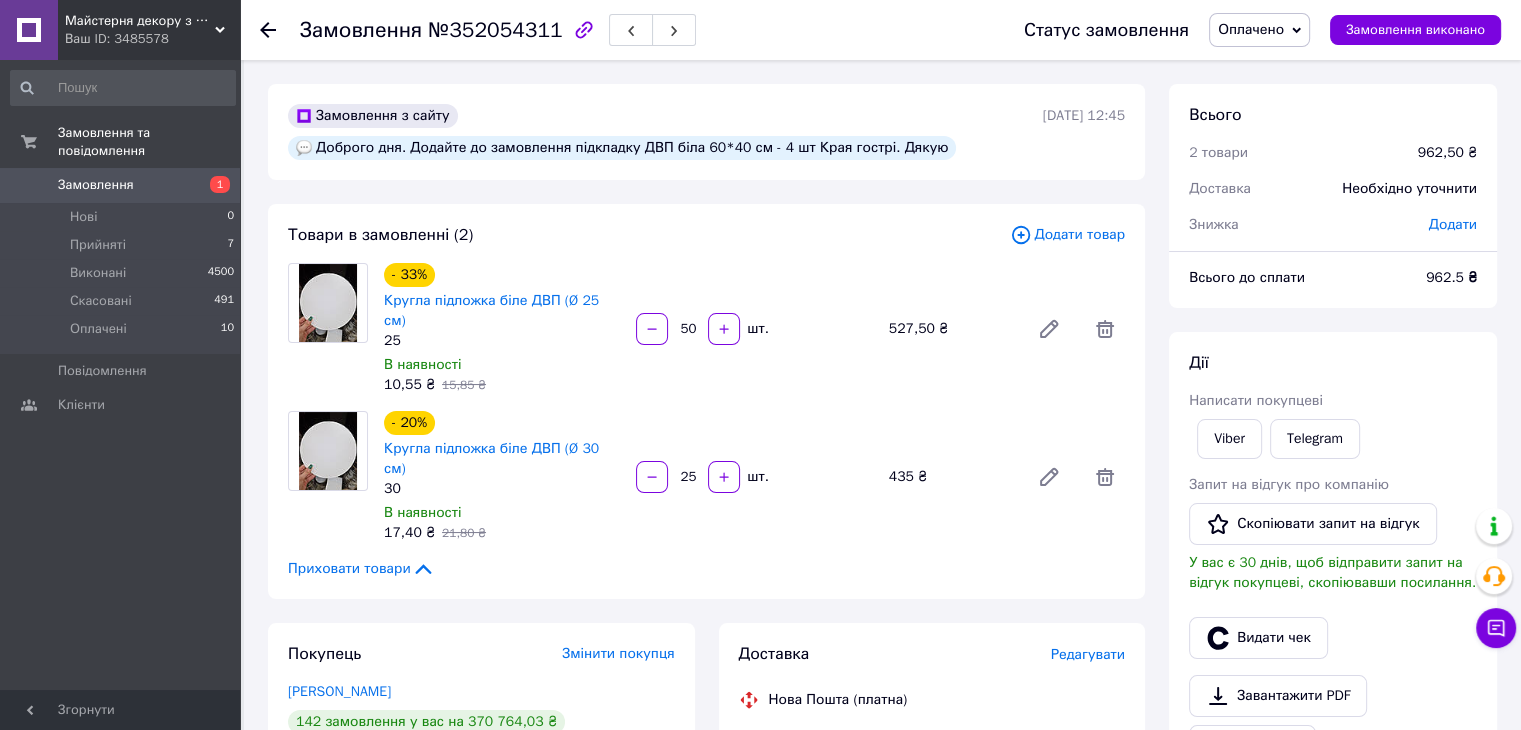click 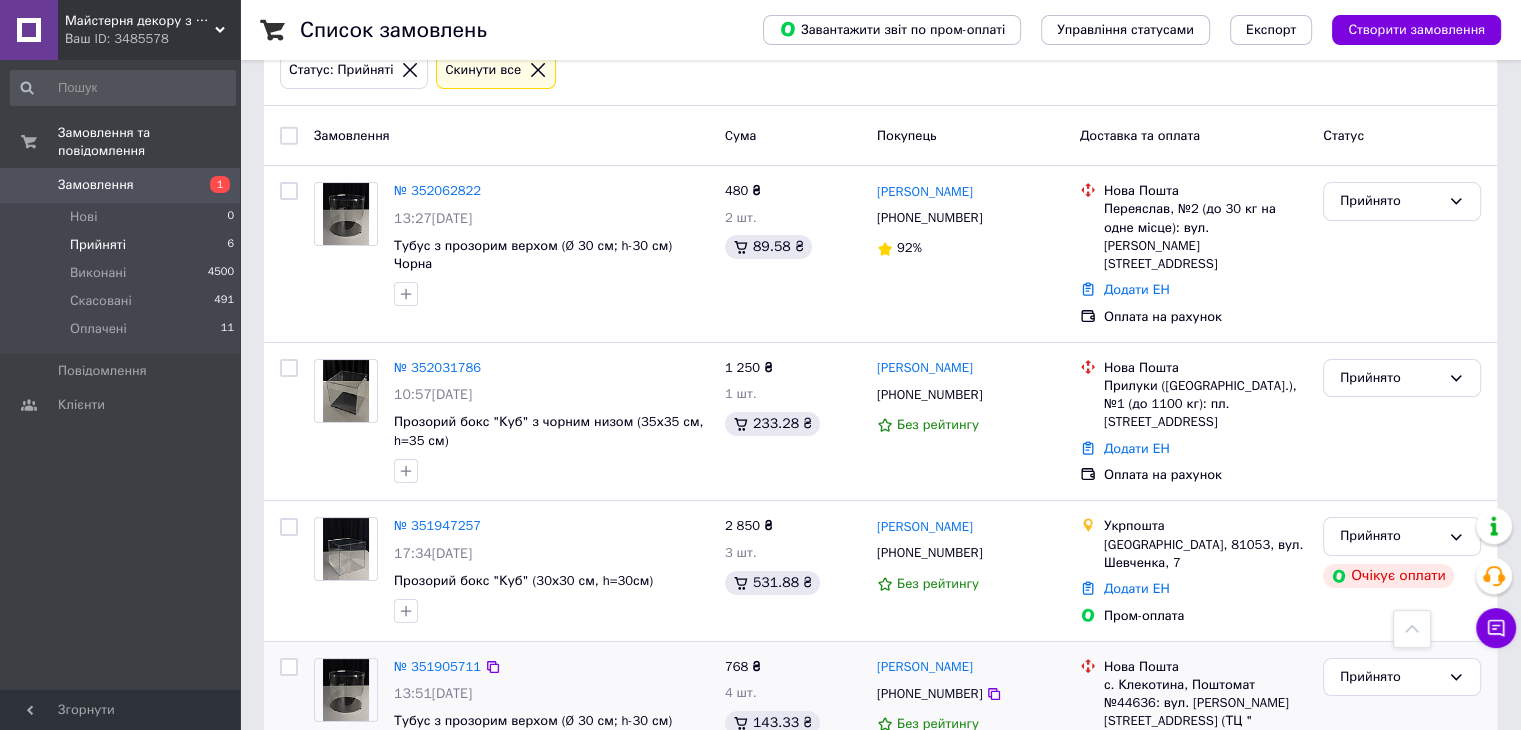 scroll, scrollTop: 100, scrollLeft: 0, axis: vertical 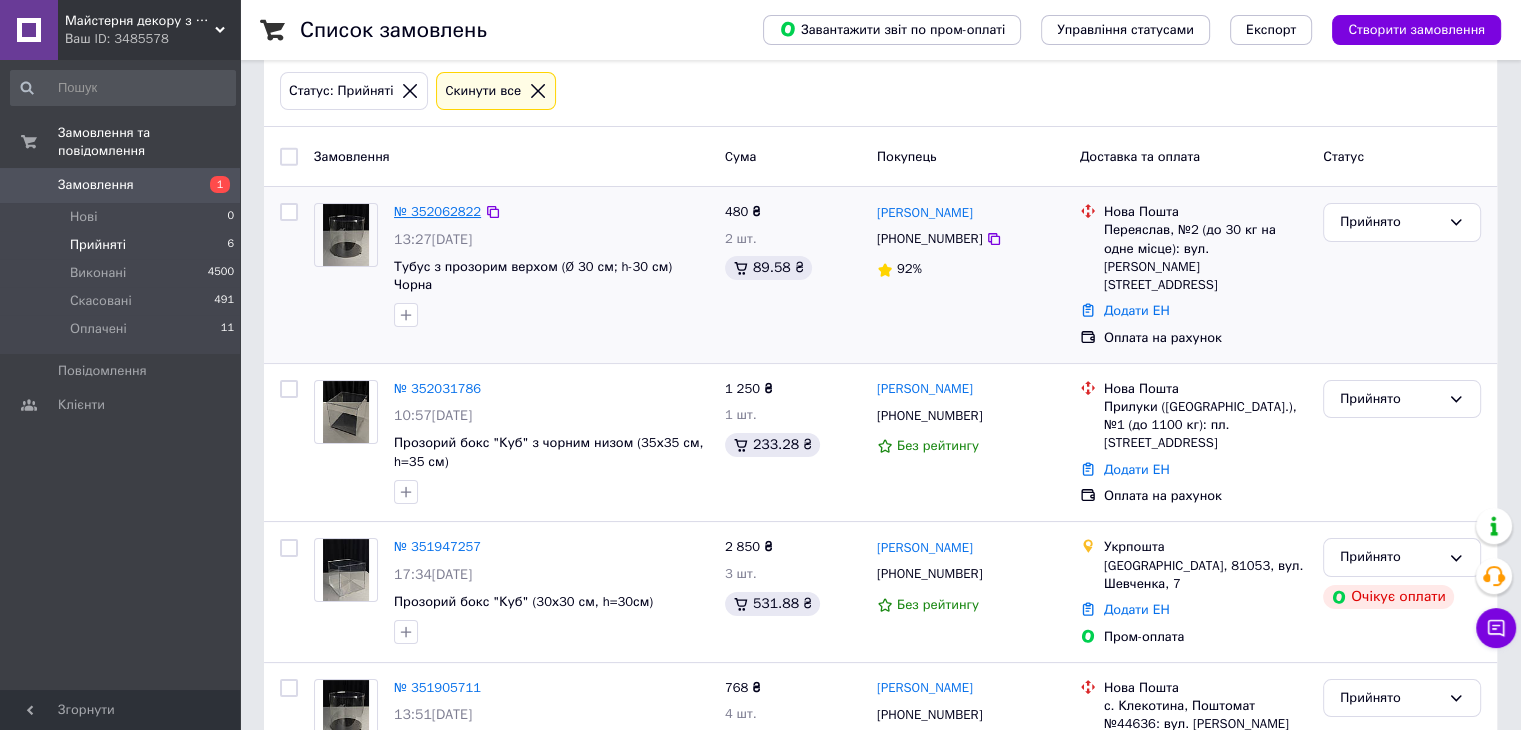 click on "№ 352062822" at bounding box center [437, 211] 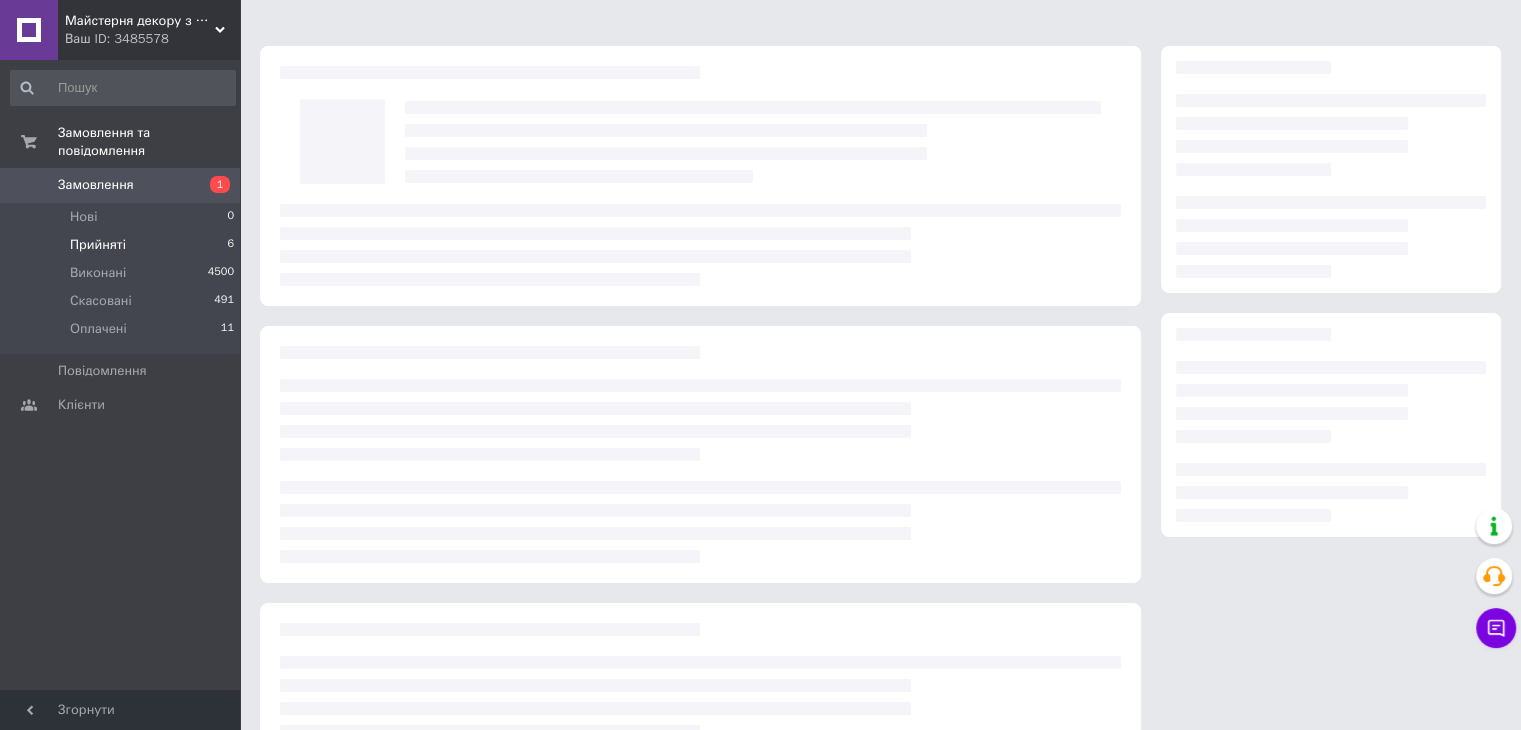 scroll, scrollTop: 0, scrollLeft: 0, axis: both 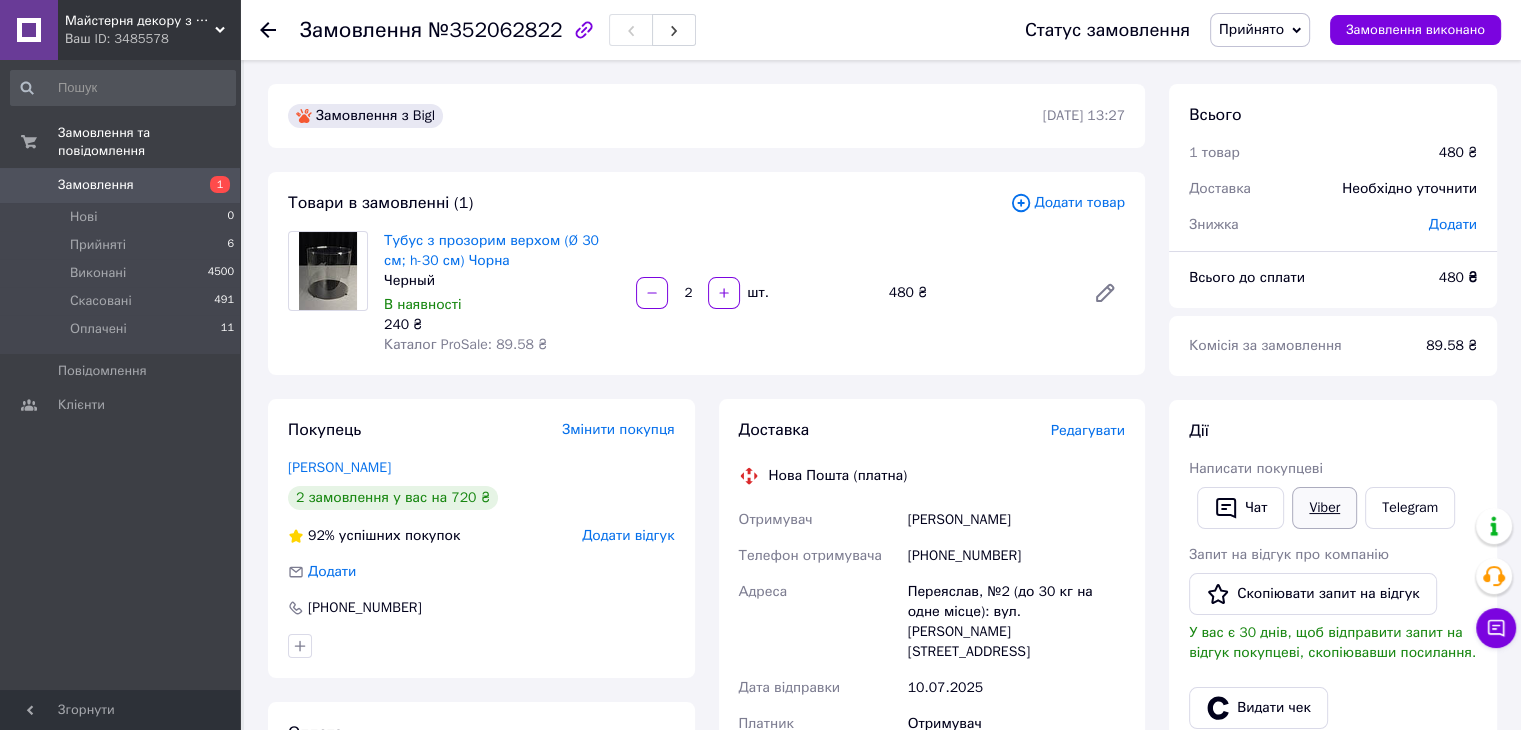 click on "Viber" at bounding box center [1324, 508] 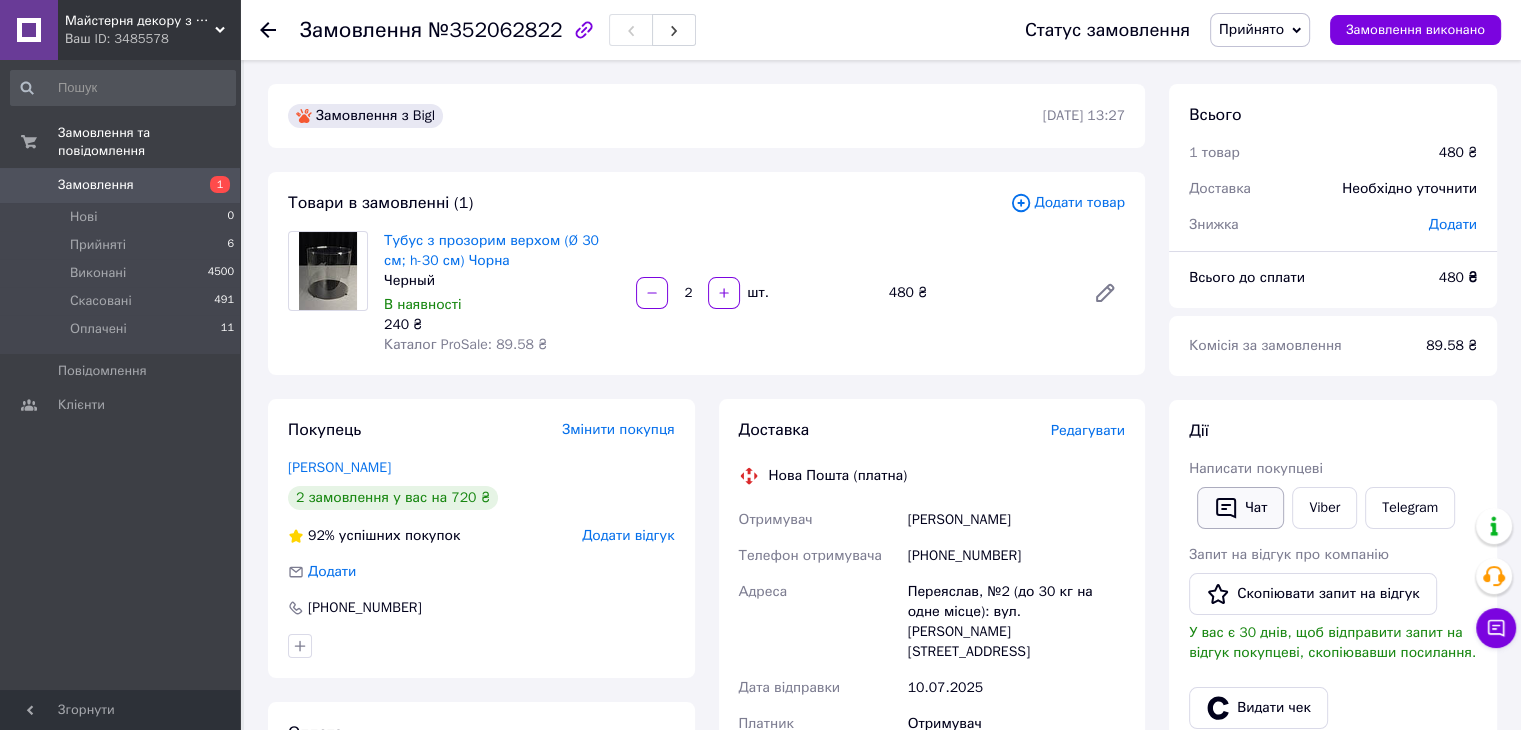 click on "Чат" at bounding box center [1240, 508] 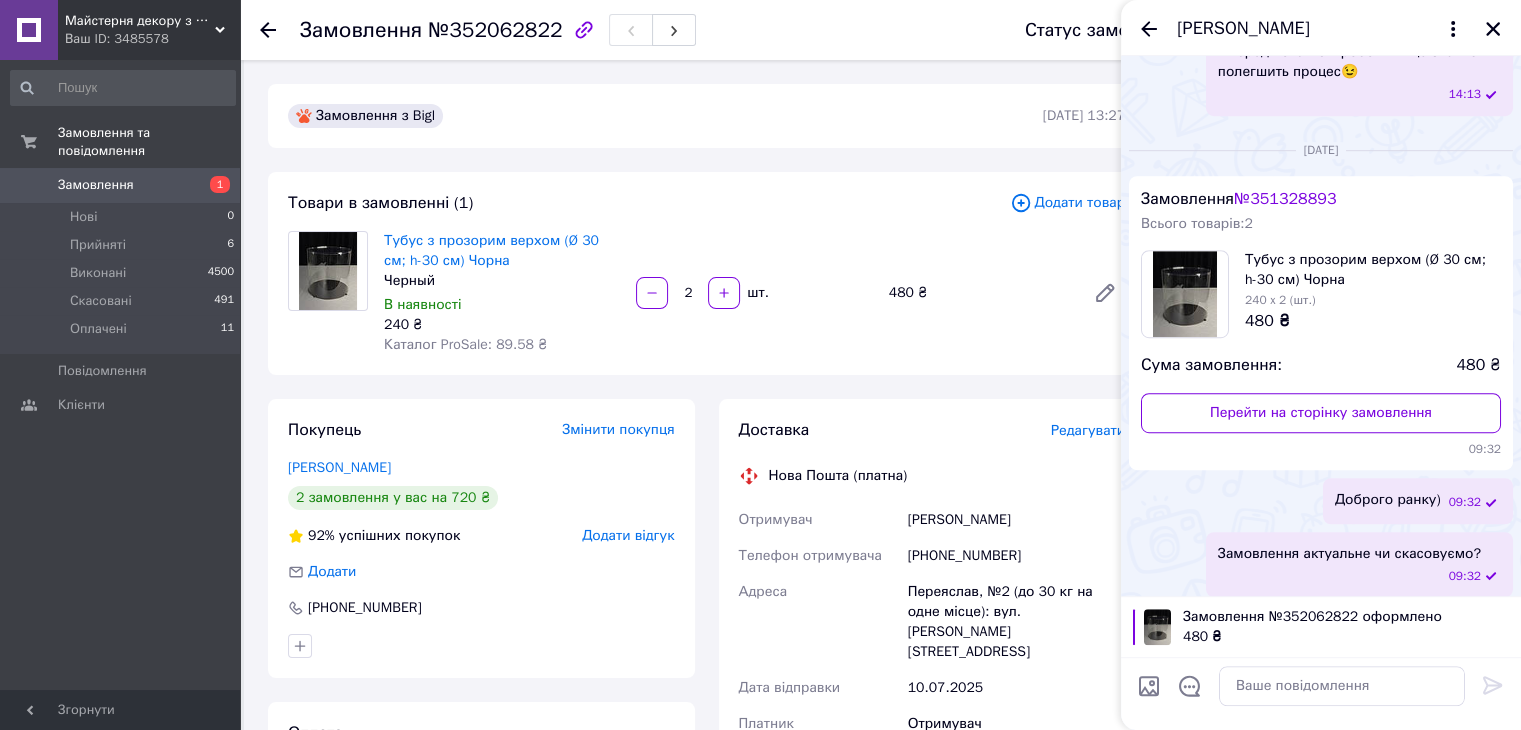 scroll, scrollTop: 1241, scrollLeft: 0, axis: vertical 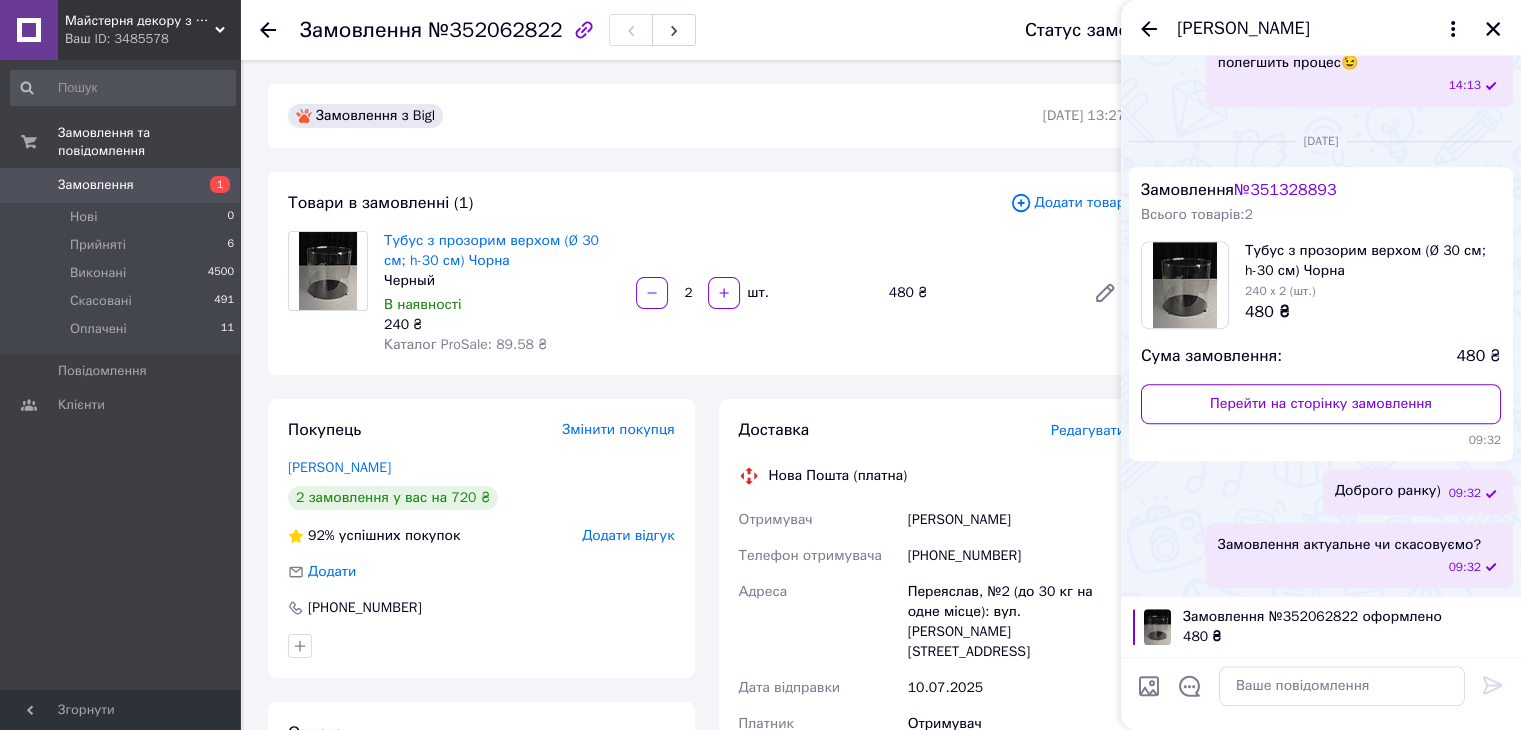 type 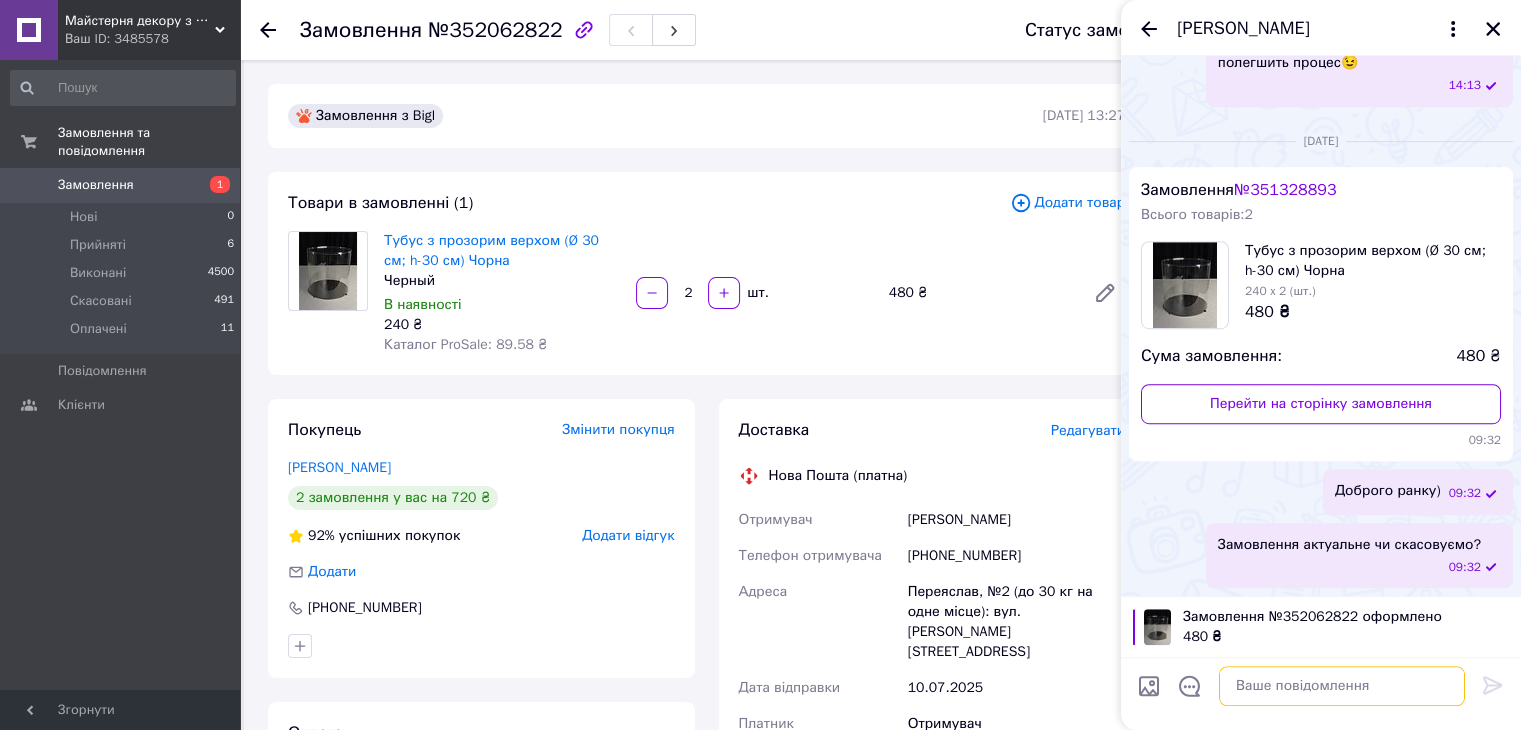 click at bounding box center (1342, 686) 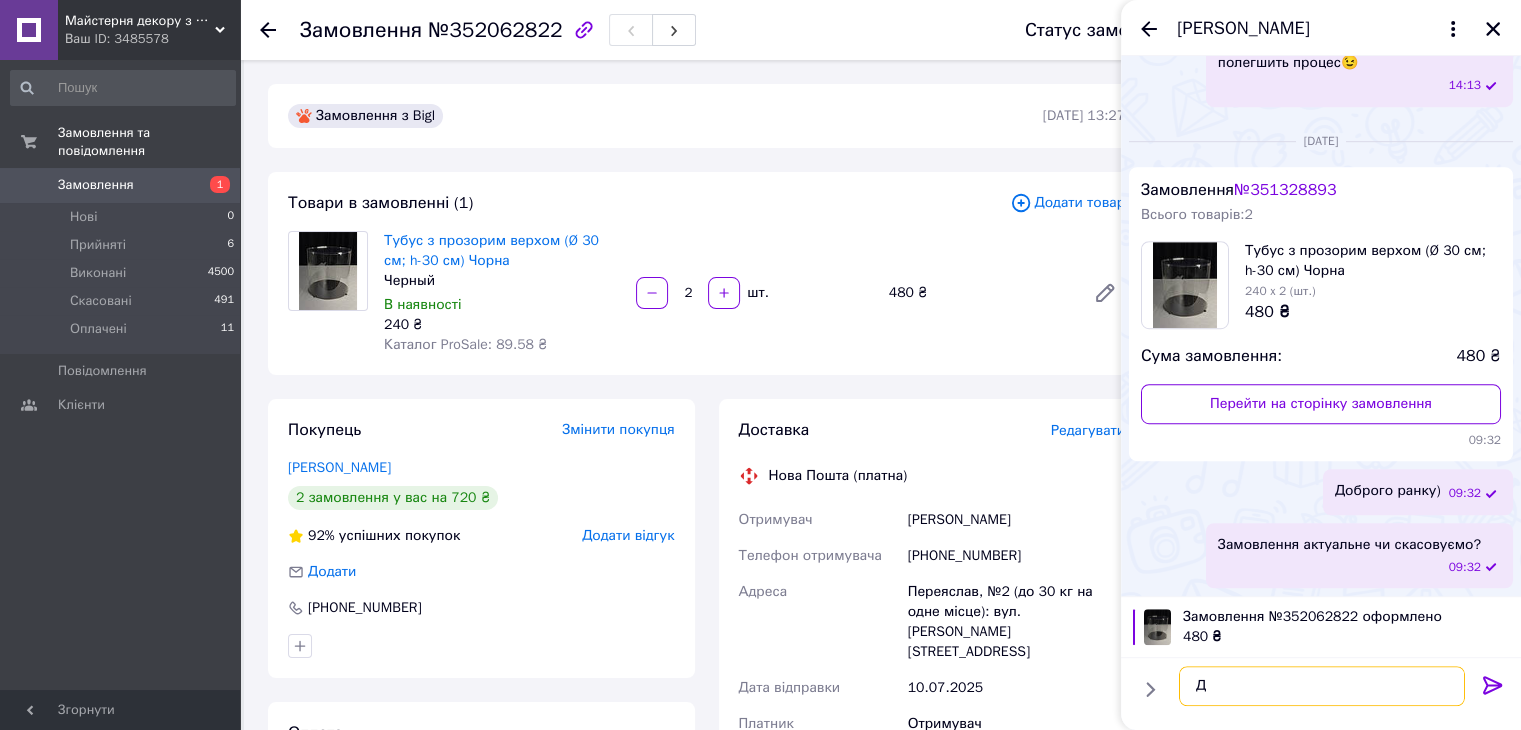 type on "Д" 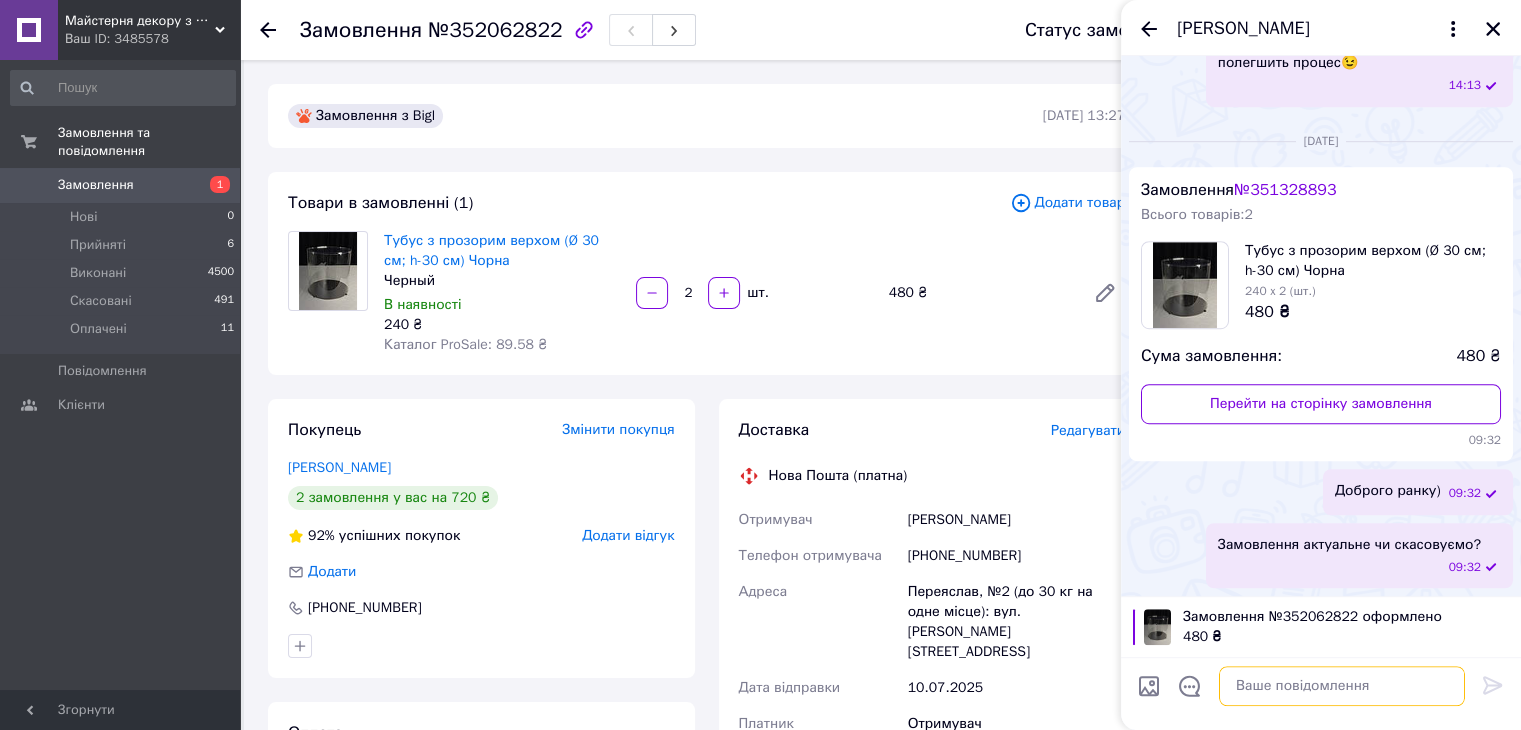 paste on "Добрий день😇
Отримали ваше замовлення на
Відправка протягом 1-2 дні з моменту оплати (сб-нд вихідний)🚚
Сума замовлення:" 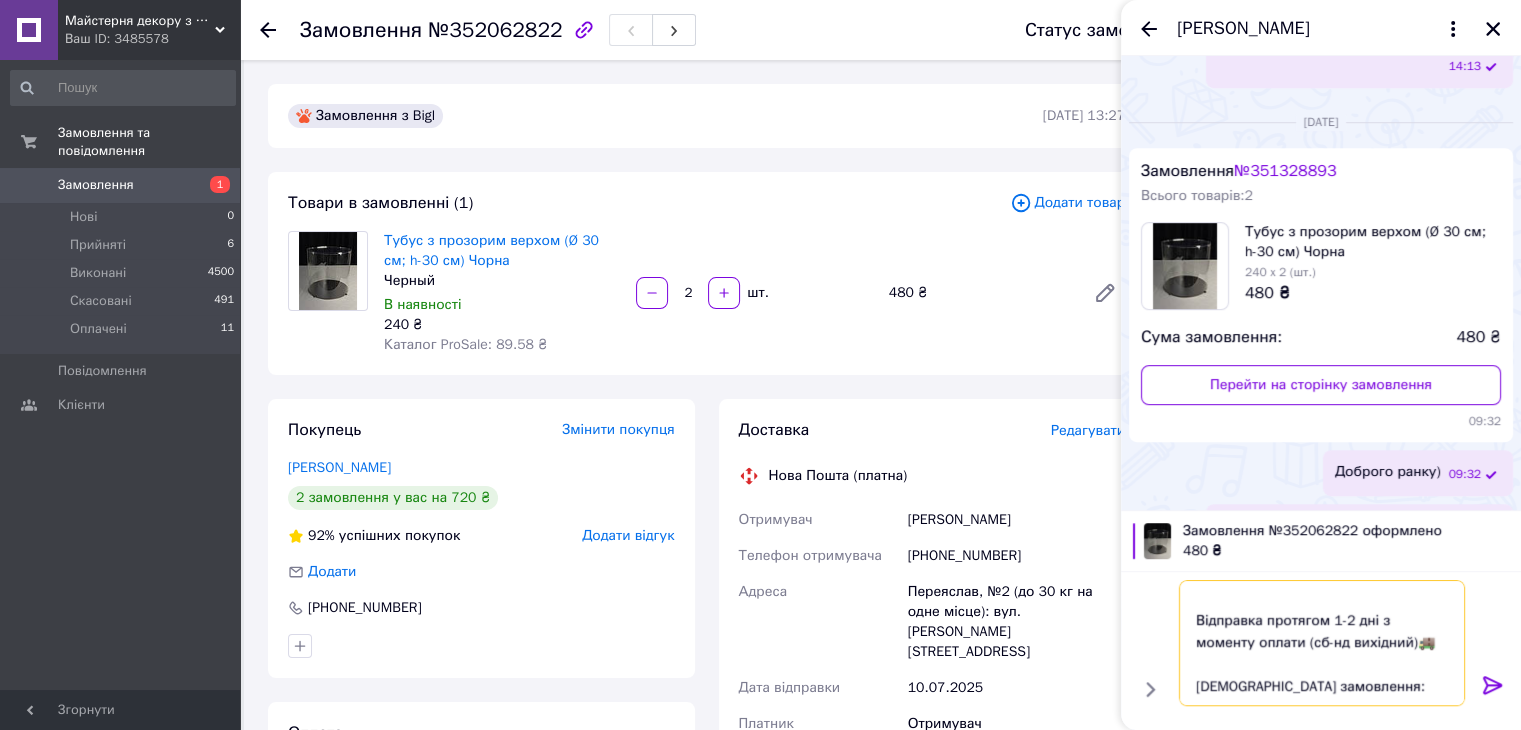 scroll, scrollTop: 0, scrollLeft: 0, axis: both 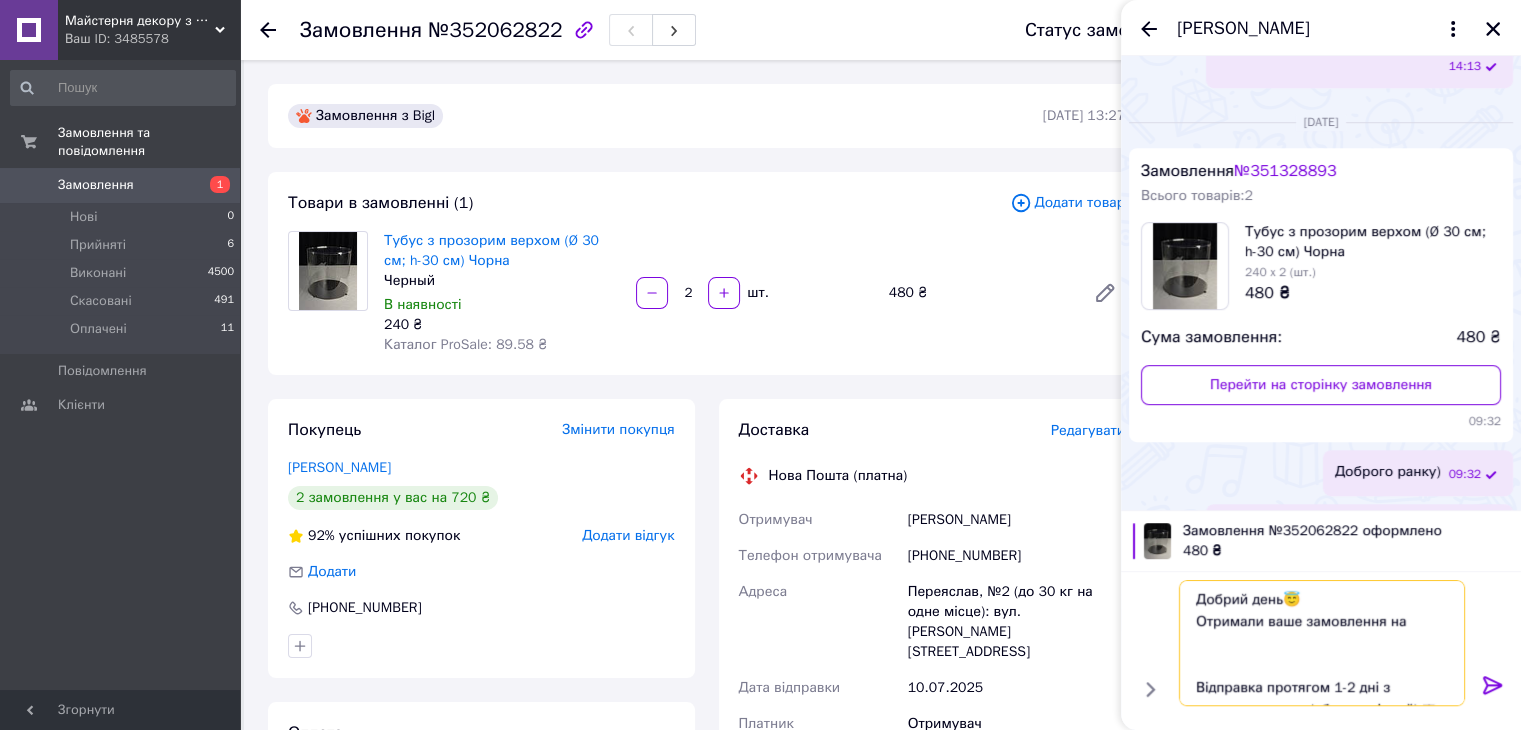 click on "Добрий день😇
Отримали ваше замовлення на
Відправка протягом 1-2 дні з моменту оплати (сб-нд вихідний)🚚
Сума замовлення:" at bounding box center (1322, 643) 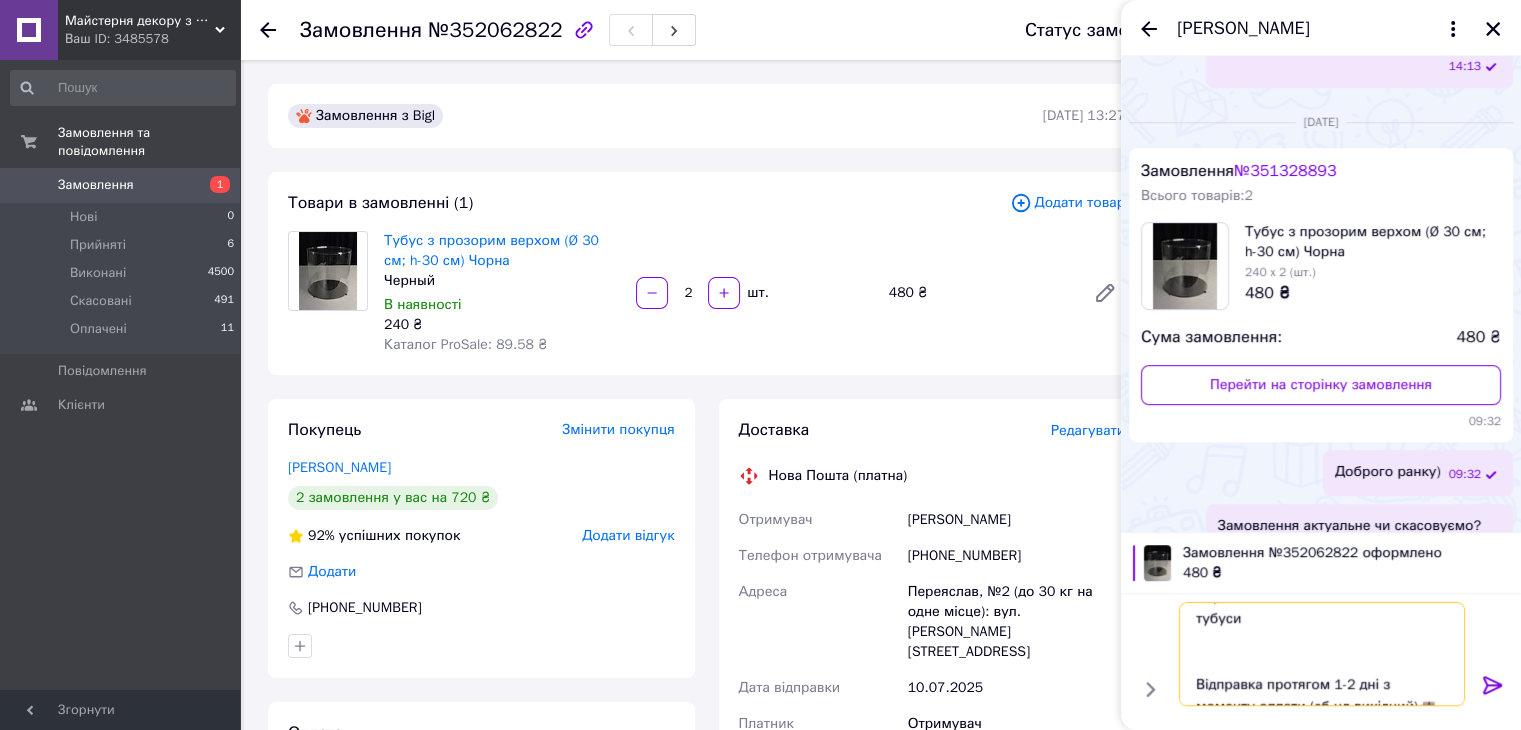 scroll, scrollTop: 89, scrollLeft: 0, axis: vertical 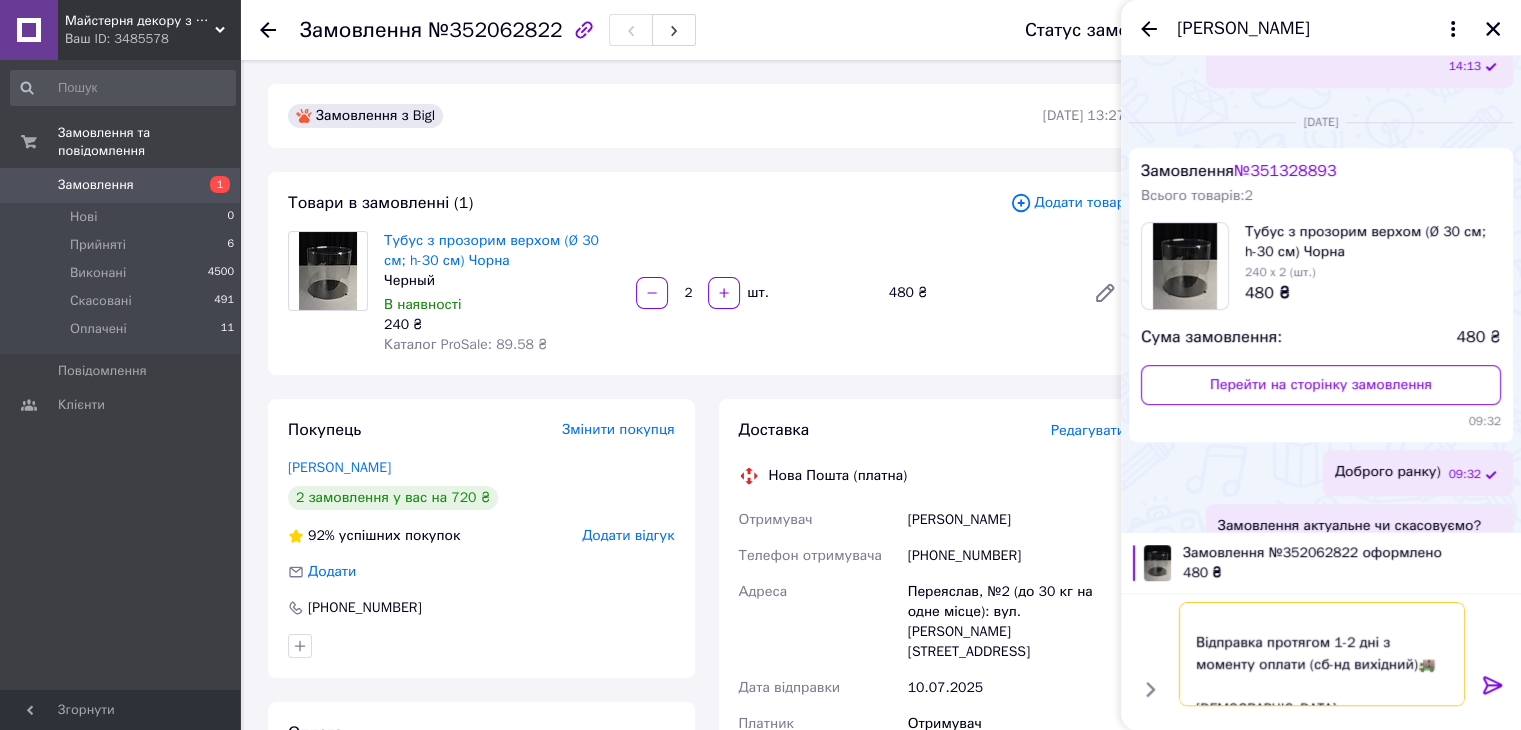 click on "Добрий день😇
Отримали ваше замовлення на тубуси
Відправка протягом 1-2 дні з моменту оплати (сб-нд вихідний)🚚
Сума замовлення:" at bounding box center [1322, 654] 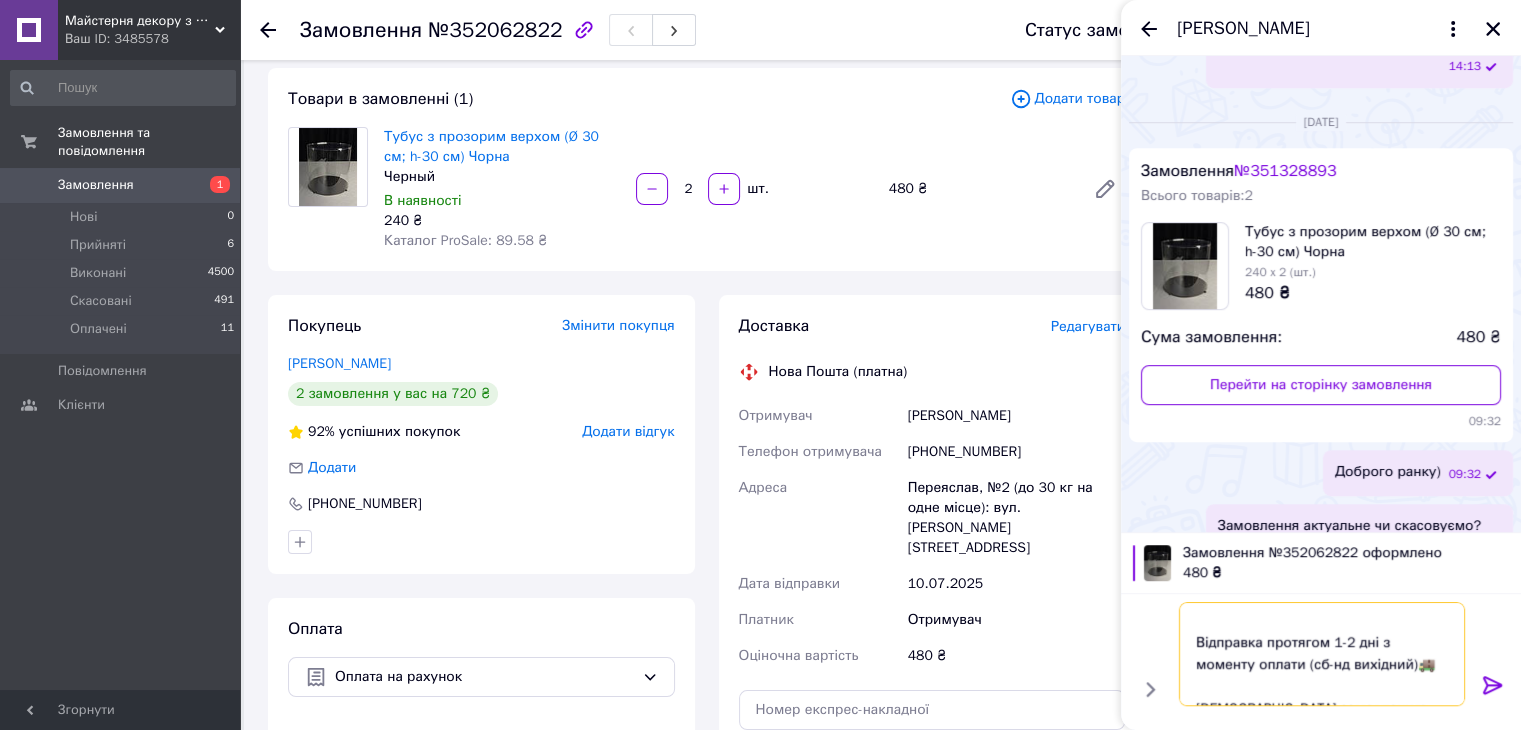 scroll, scrollTop: 100, scrollLeft: 0, axis: vertical 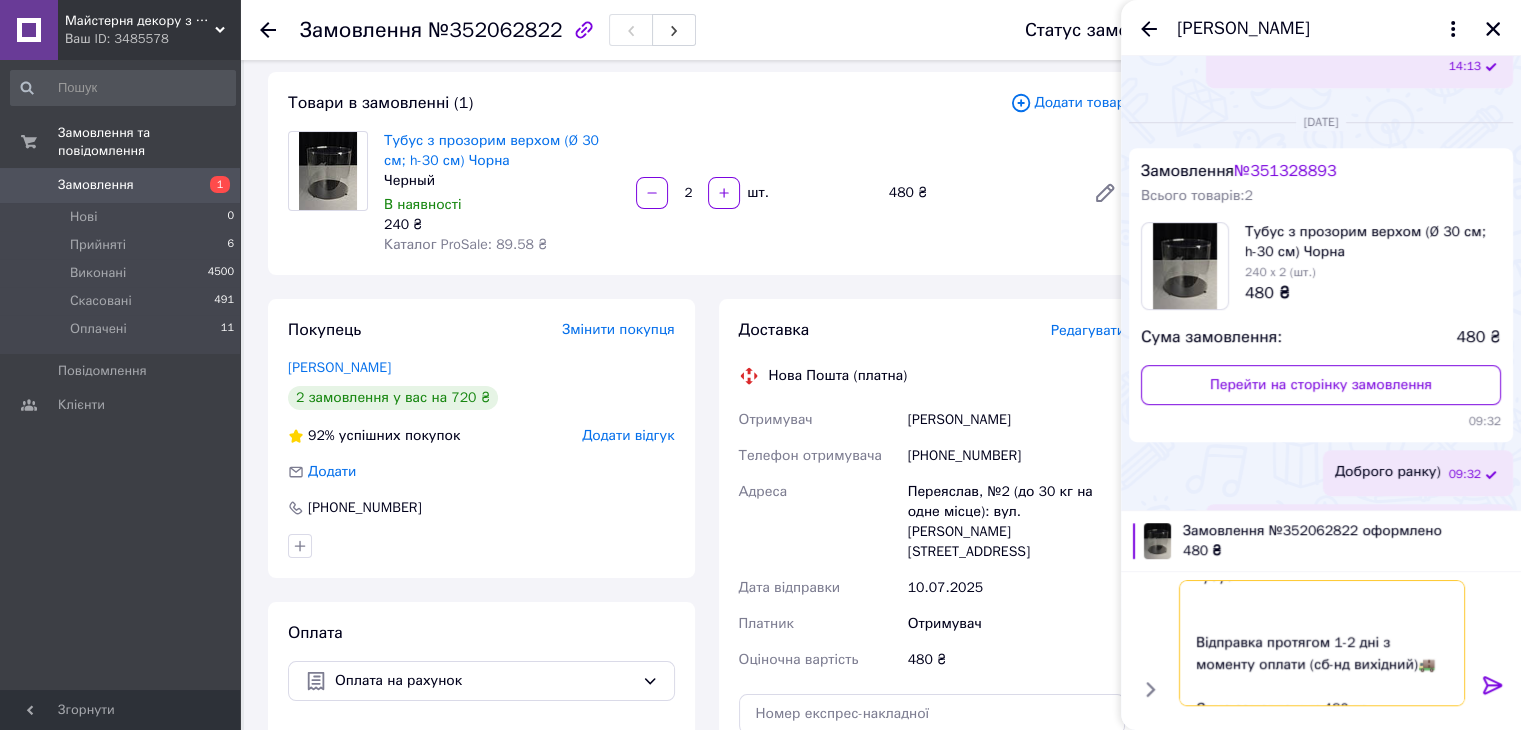 type on "Добрий день😇
Отримали ваше замовлення на тубуси
Відправка протягом 1-2 дні з моменту оплати (сб-нд вихідний)🚚
Сума замовлення: 480 грн" 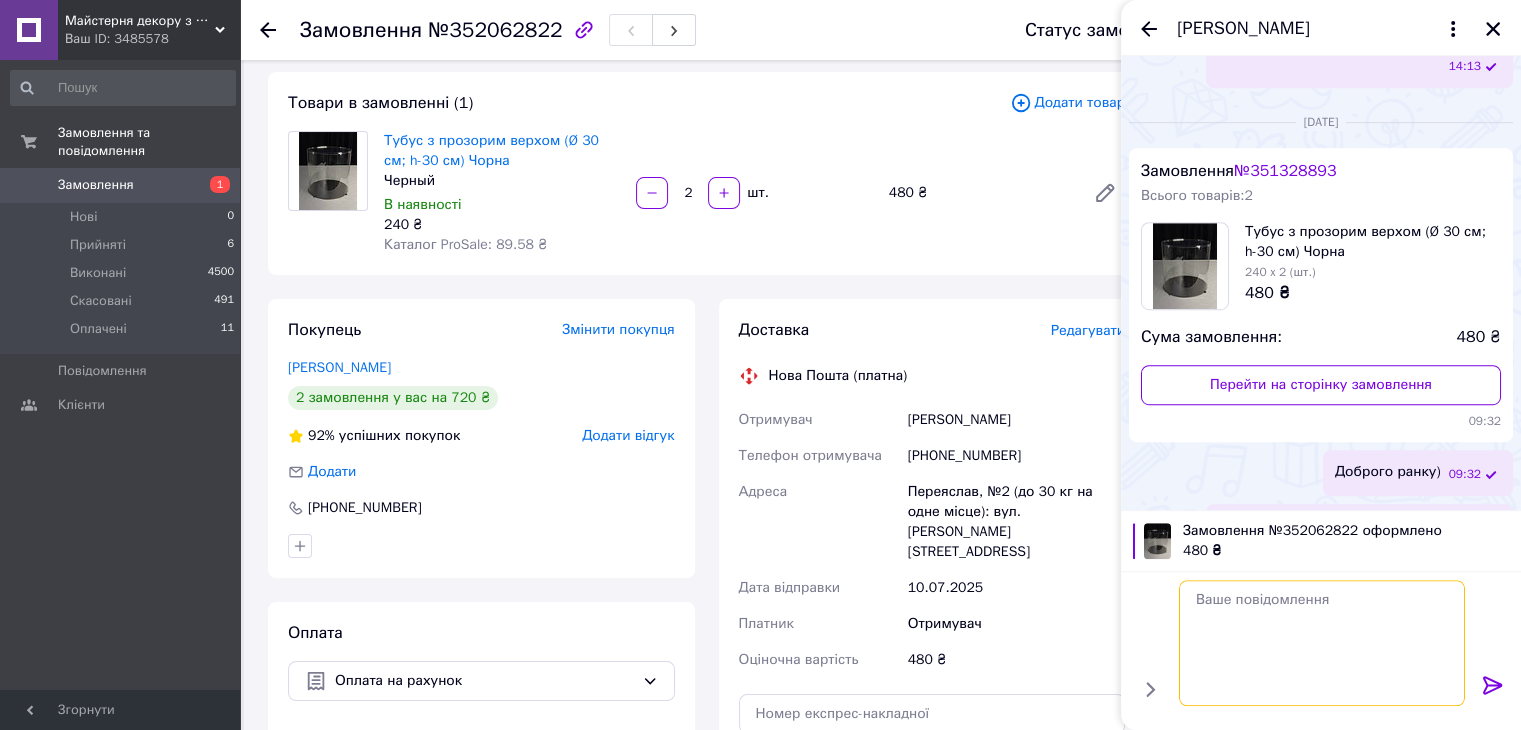 scroll, scrollTop: 0, scrollLeft: 0, axis: both 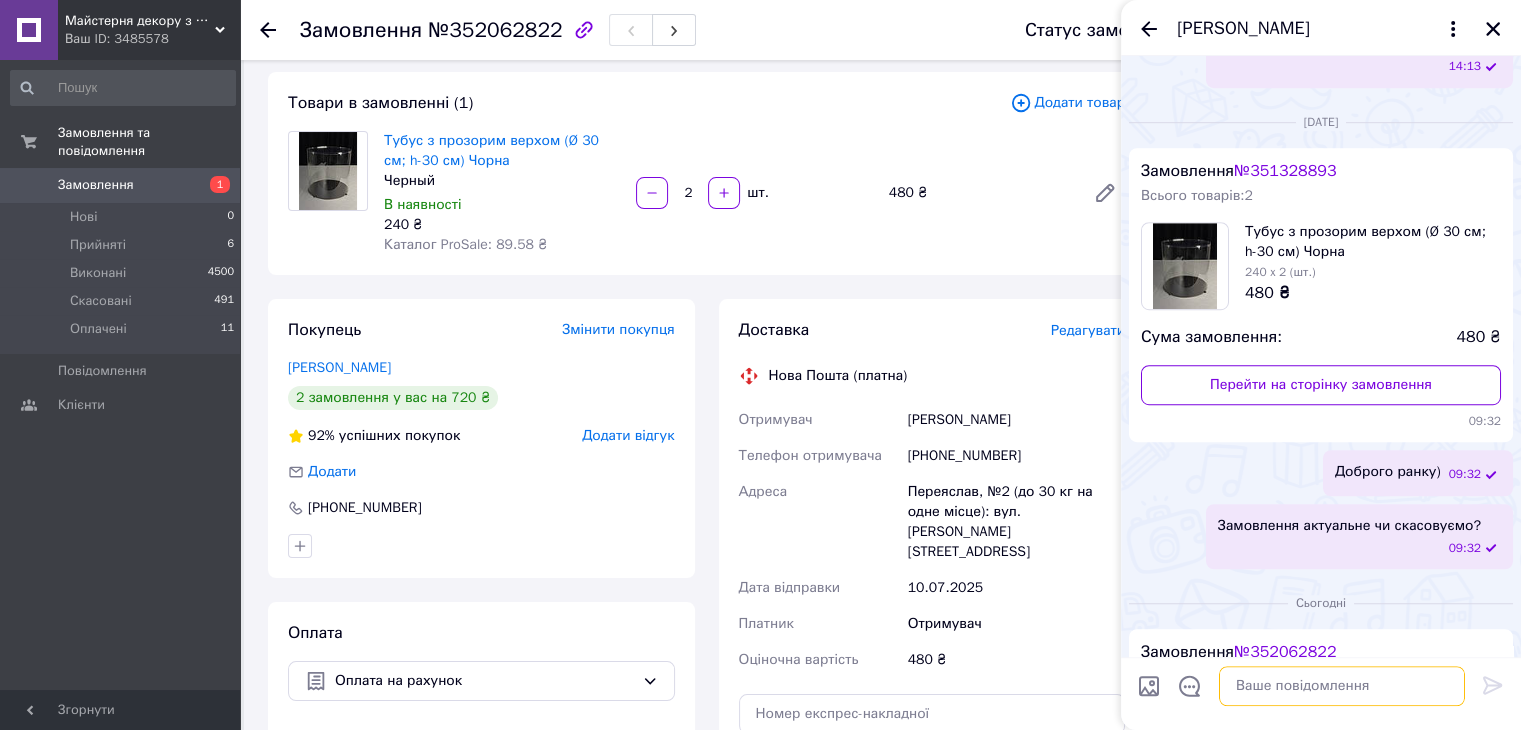 click at bounding box center [1342, 686] 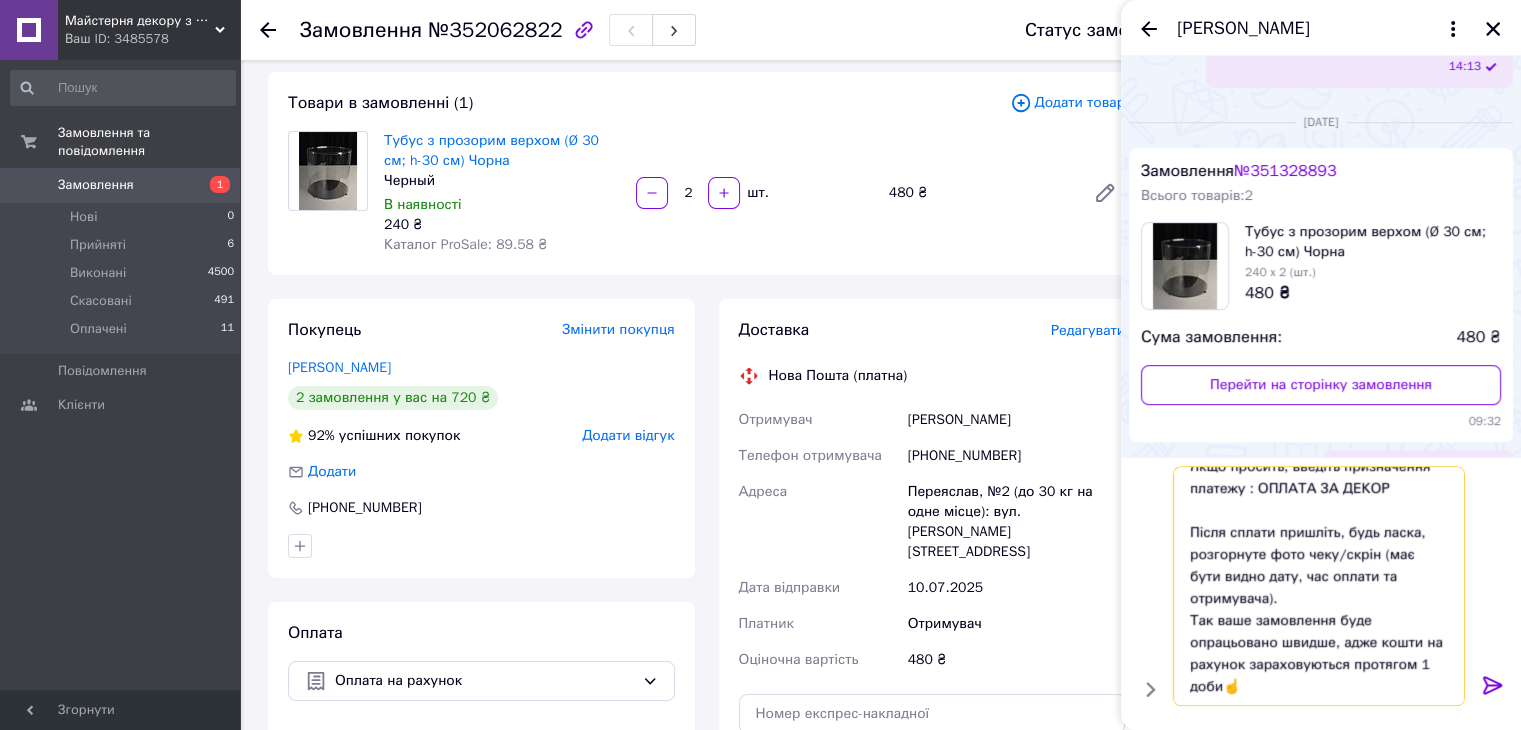 scroll, scrollTop: 240, scrollLeft: 0, axis: vertical 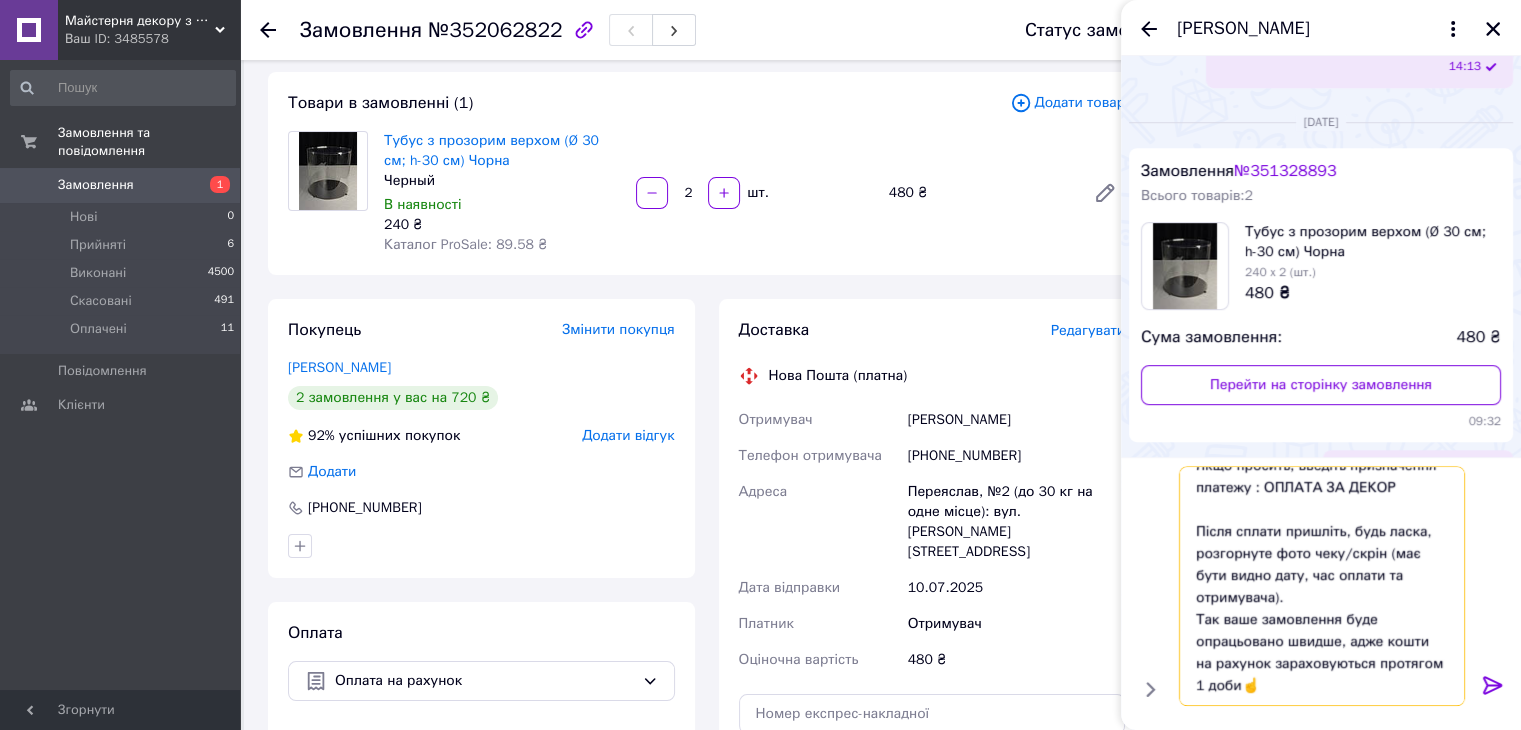 type on "Реквізити для сплати:
Рахунок (IBAN)
UA263052990000026002031219894
Отримувач : ФОП Ляпота Євгеній Валентинович
ЄДРПОУ (ІПН) 3308214035
АТ КБ "ПРИВАТБАНК"
Якщо просить, введіть призначення платежу : ОПЛАТА ЗА ДЕКОР
Після сплати пришліть, будь ласка, розгорнуте фото чеку/скрін (має бути видно дату, час оплати та отримувача).
Так ваше замовлення буде опрацьовано швидше, адже кошти на рахунок зараховуються протягом 1 доби☝️" 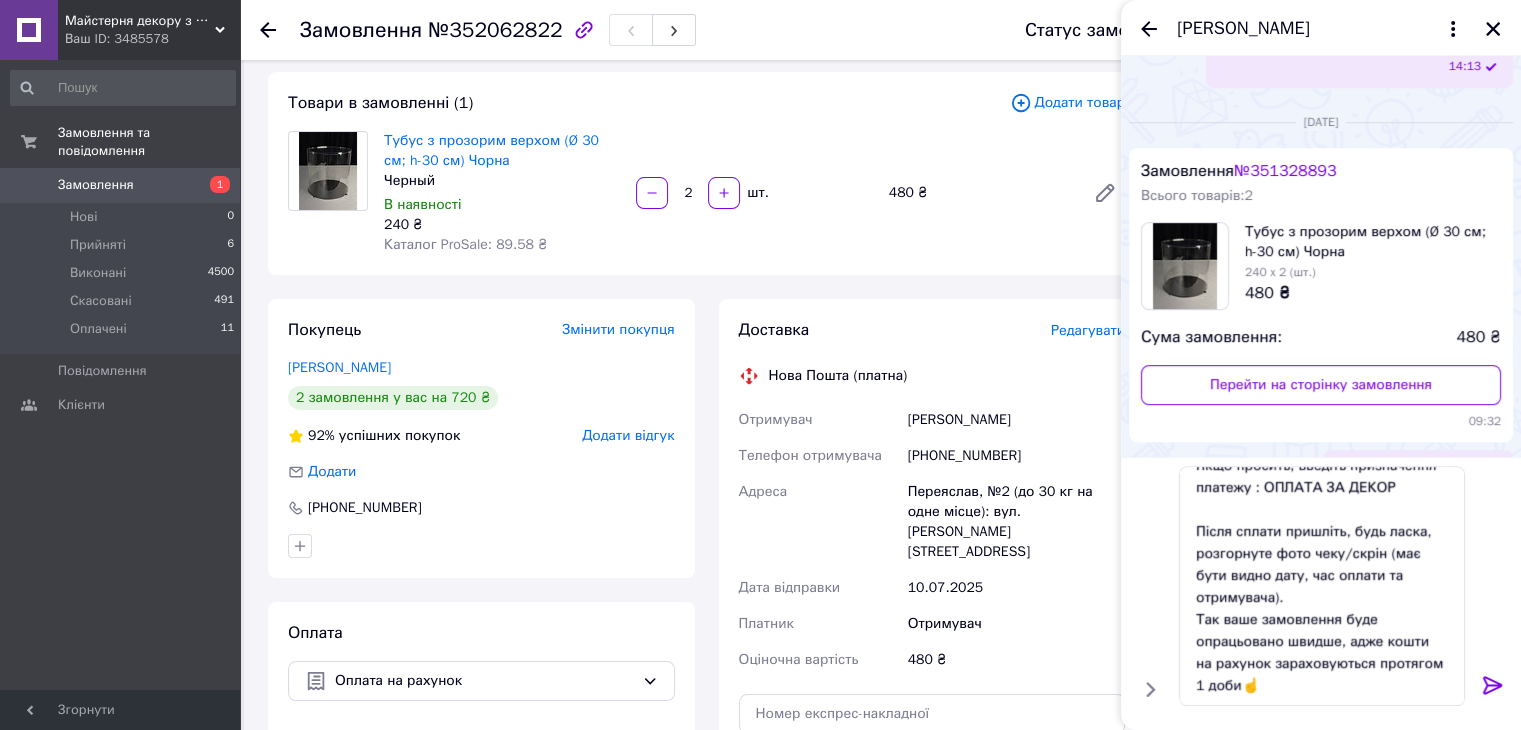 click 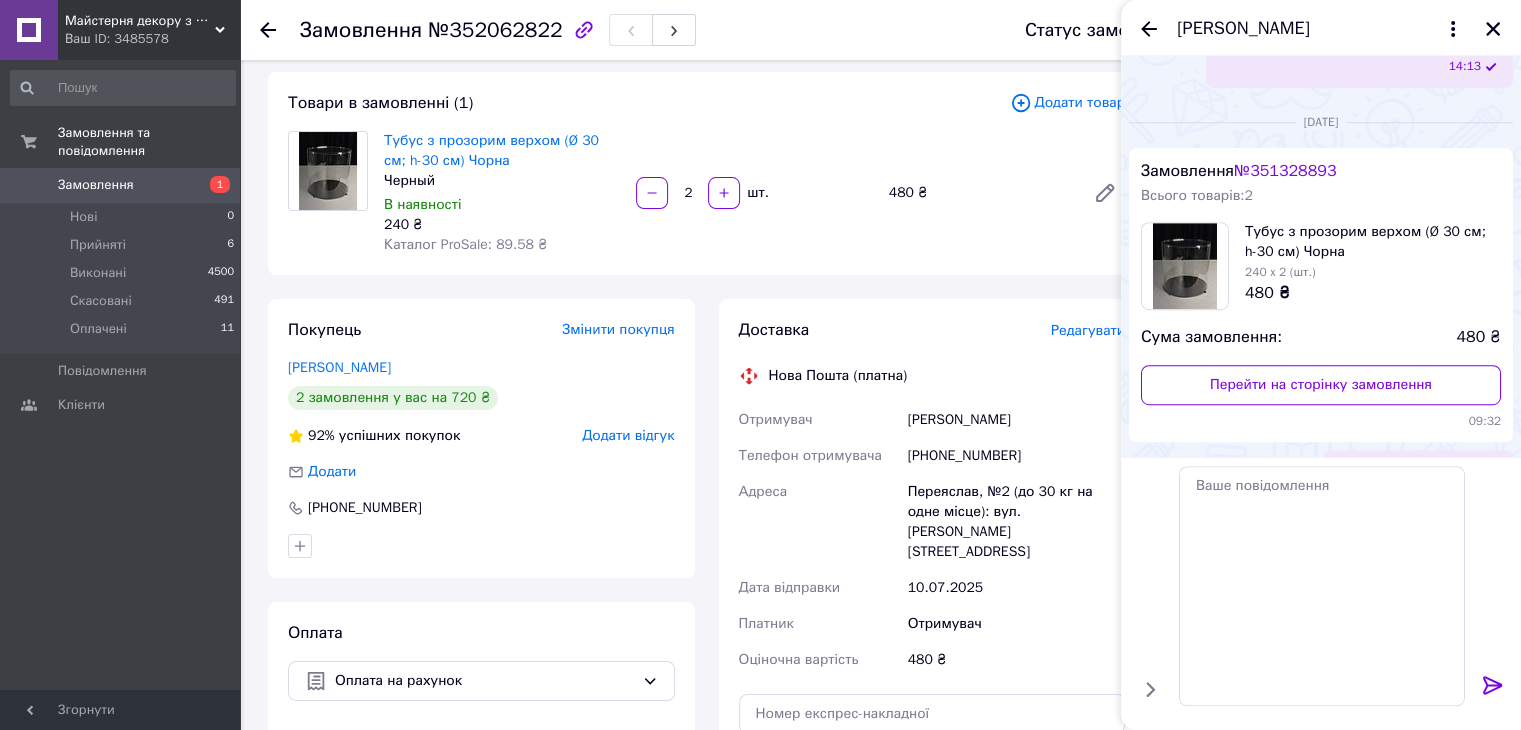 scroll, scrollTop: 0, scrollLeft: 0, axis: both 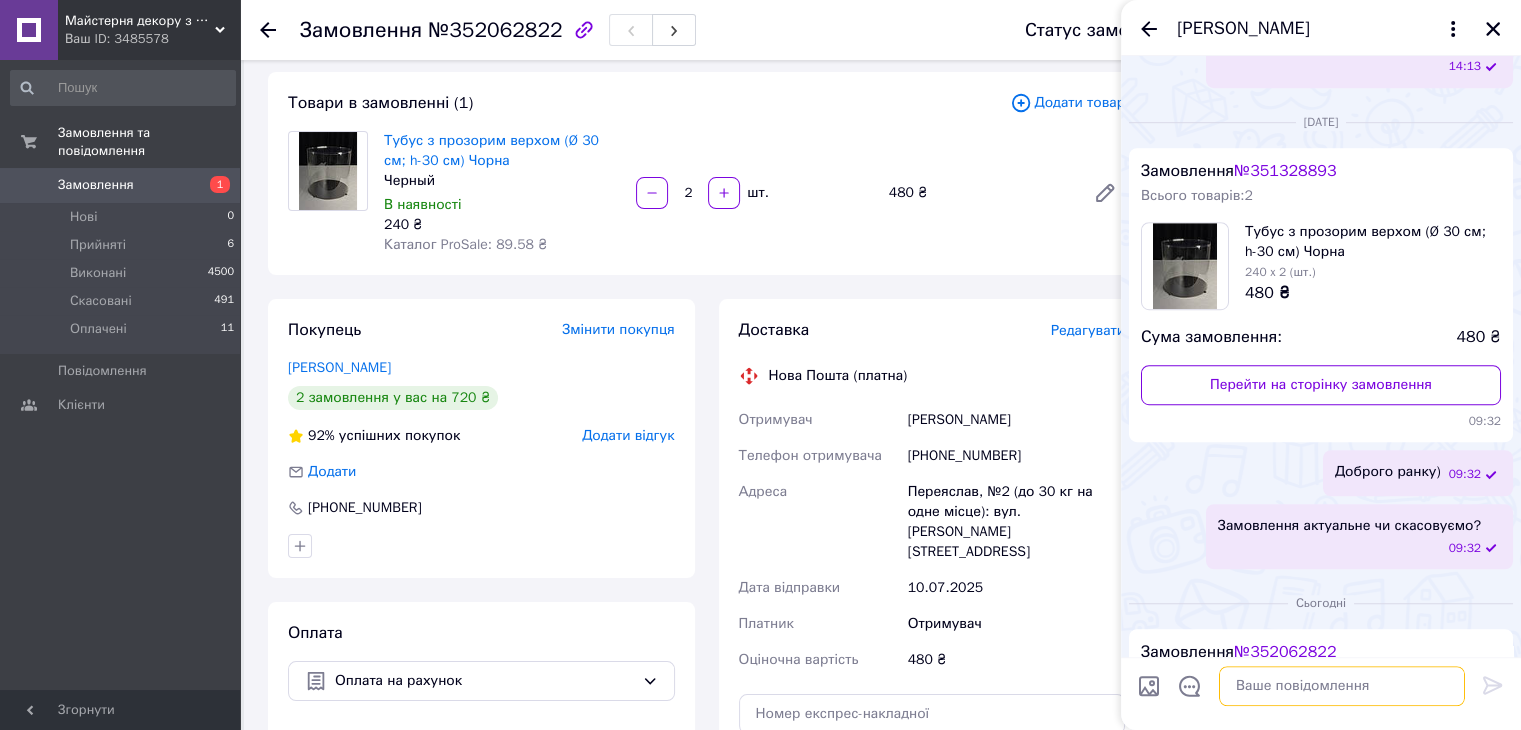 click at bounding box center [1342, 686] 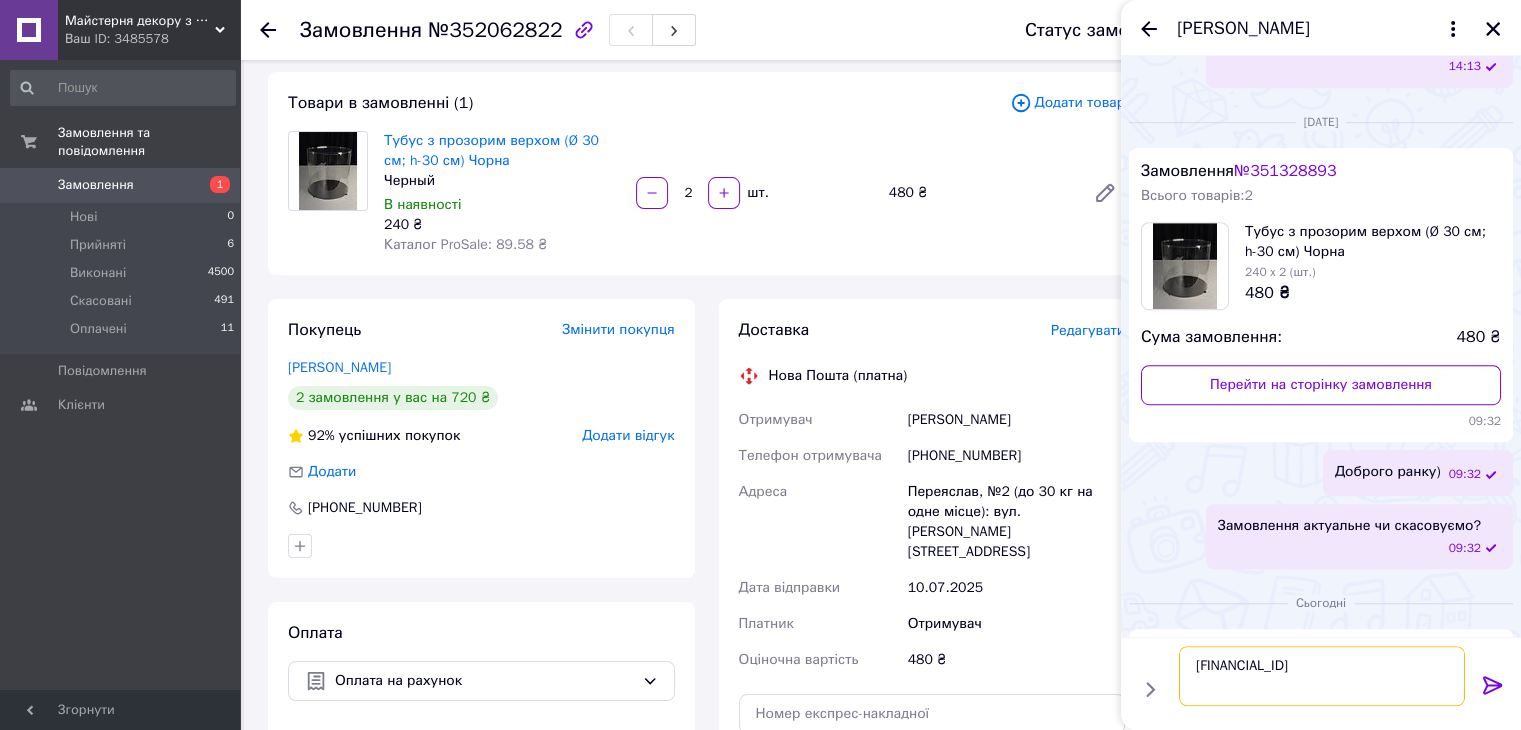 type on "UA263052990000026002031219894" 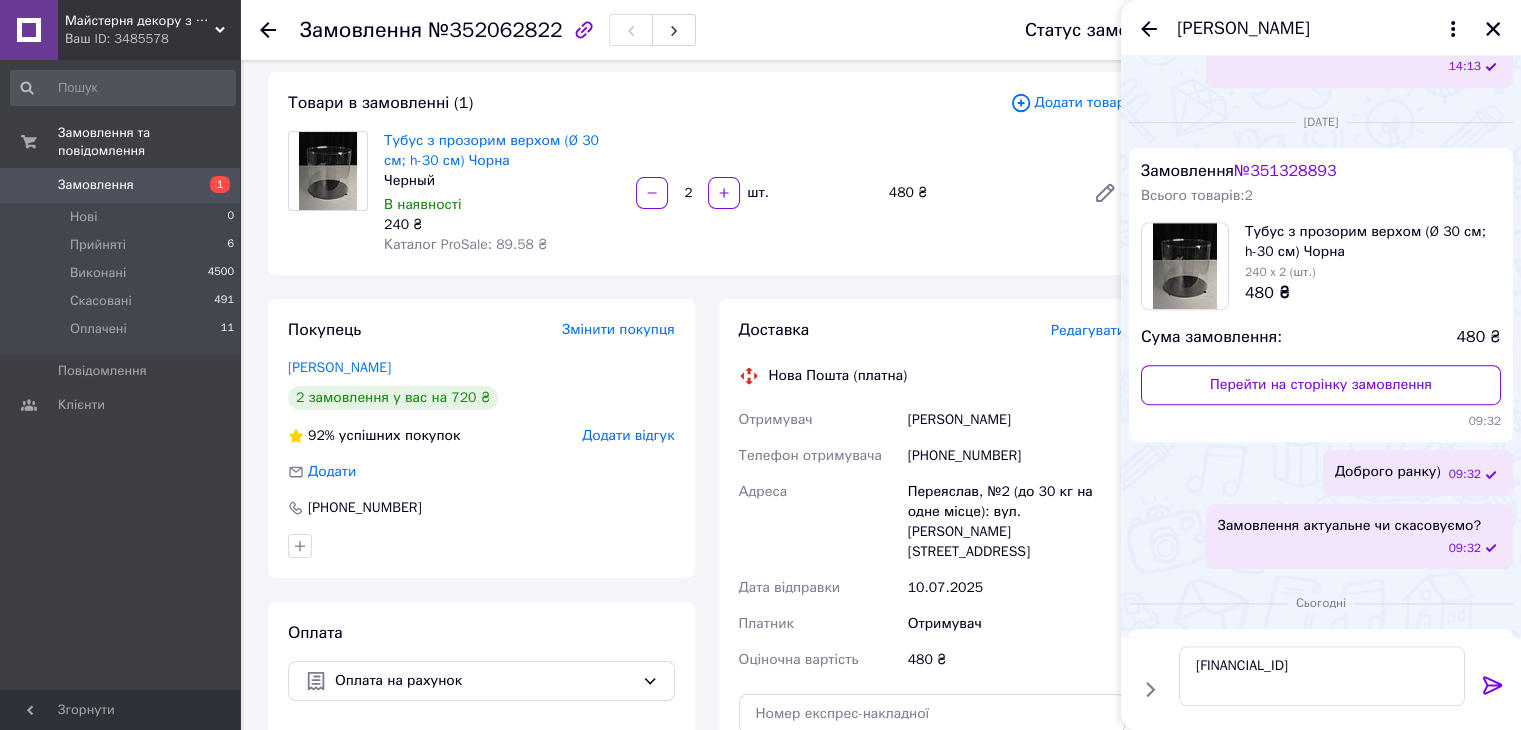 click 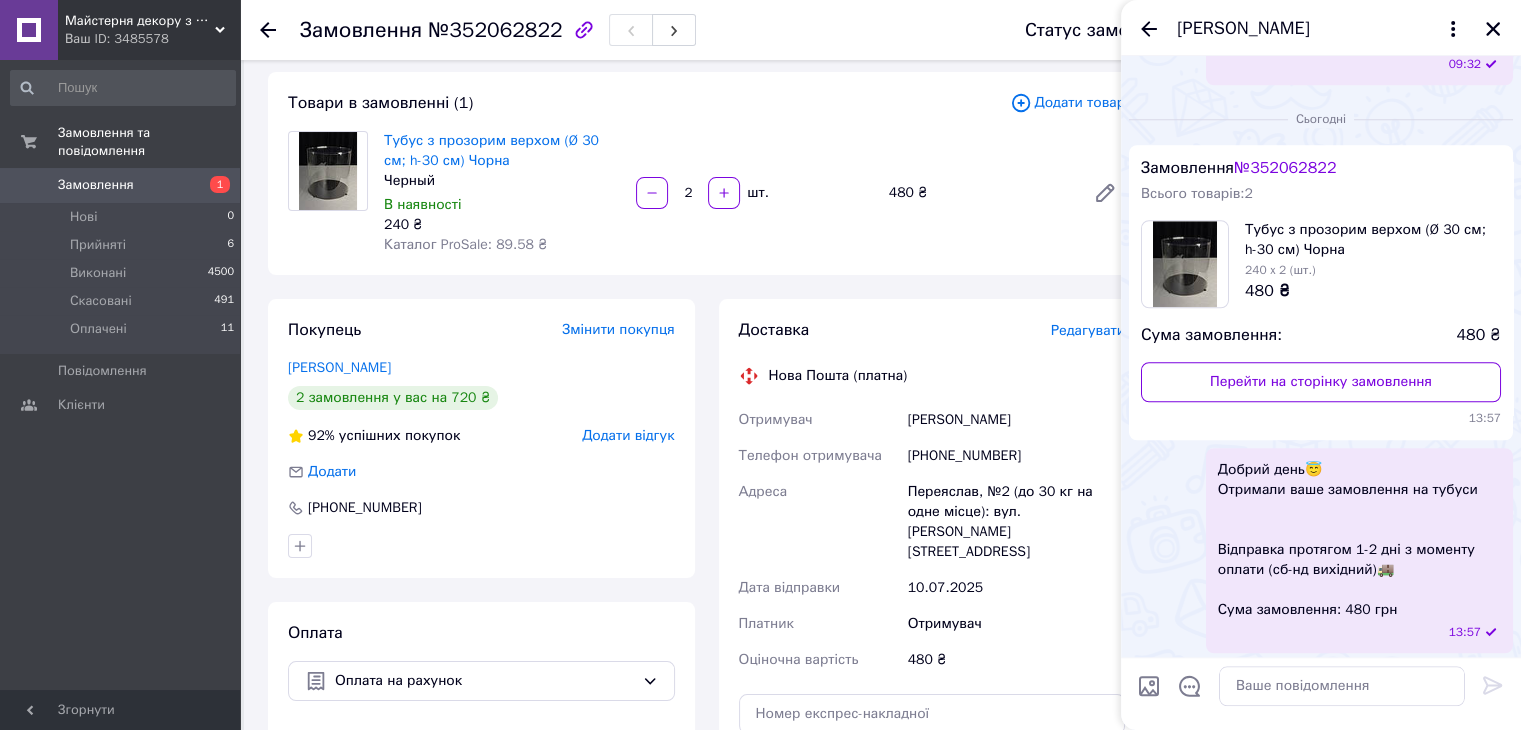 scroll, scrollTop: 1741, scrollLeft: 0, axis: vertical 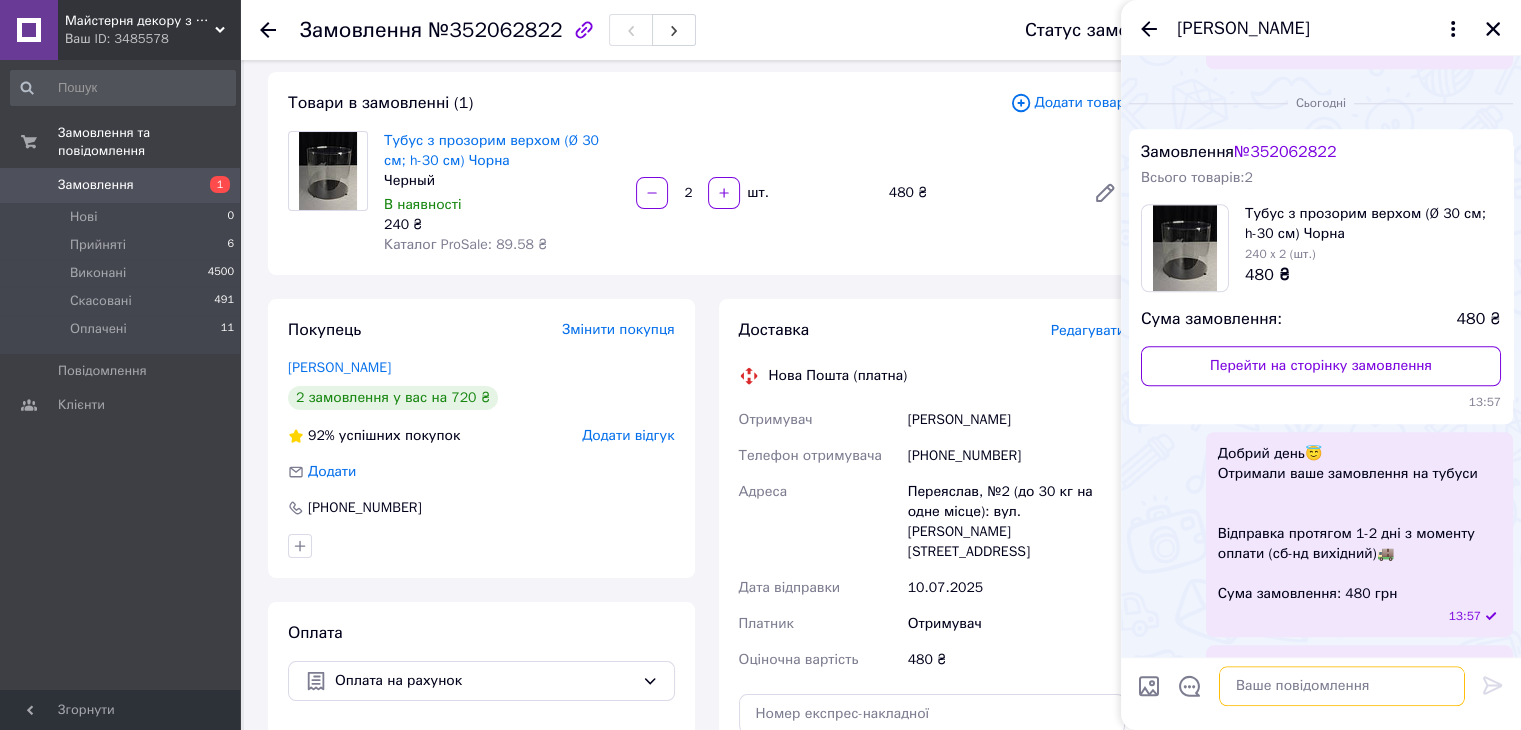 click at bounding box center (1342, 686) 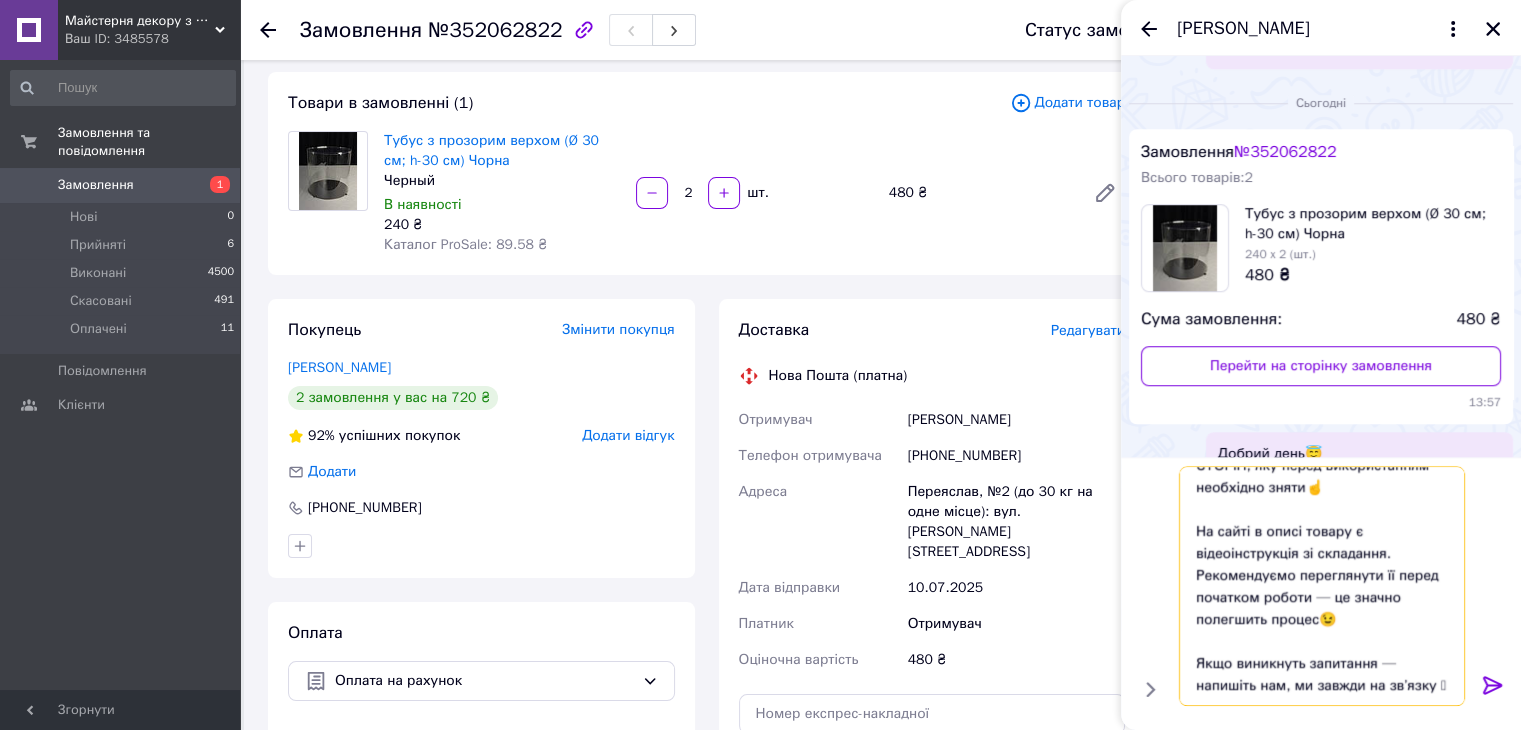 scroll, scrollTop: 85, scrollLeft: 0, axis: vertical 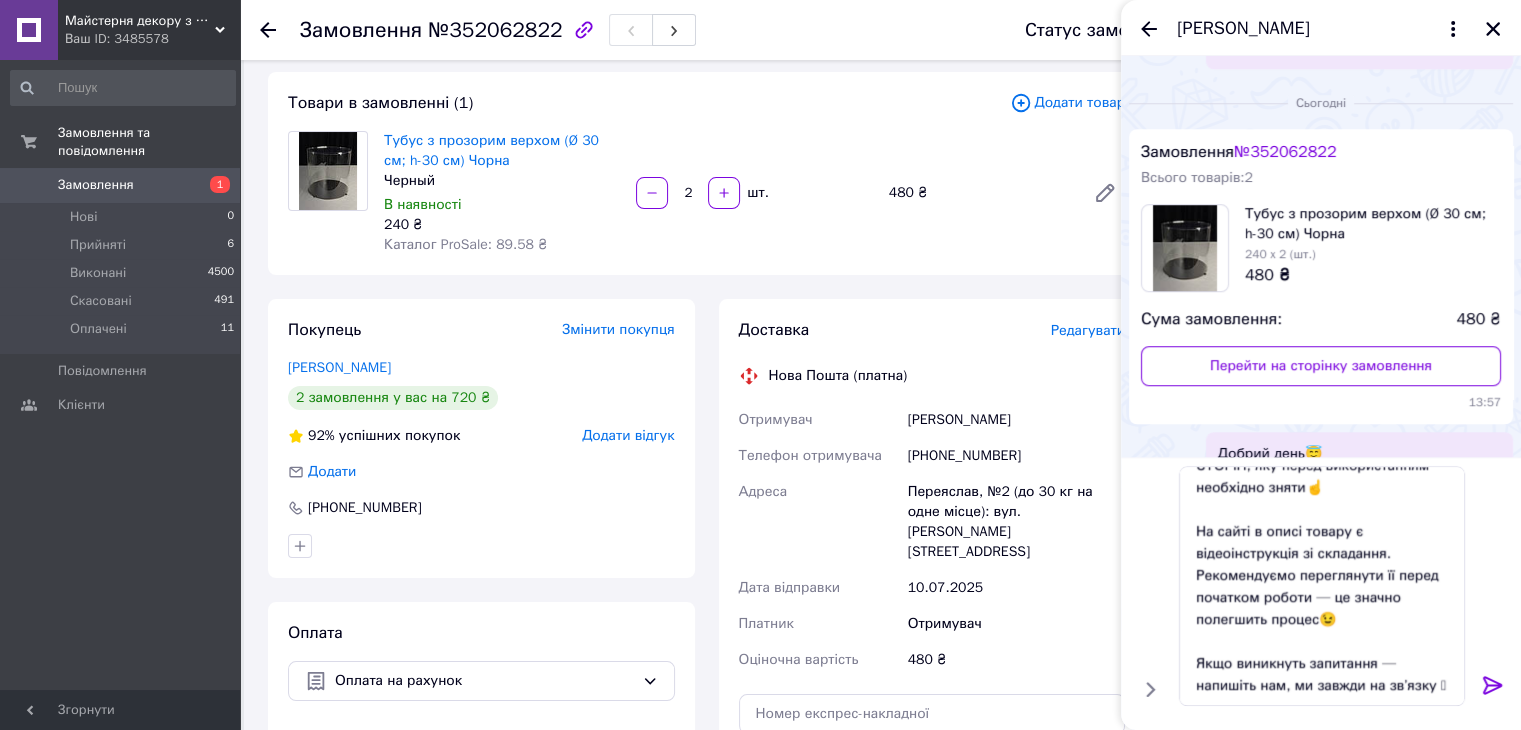 click 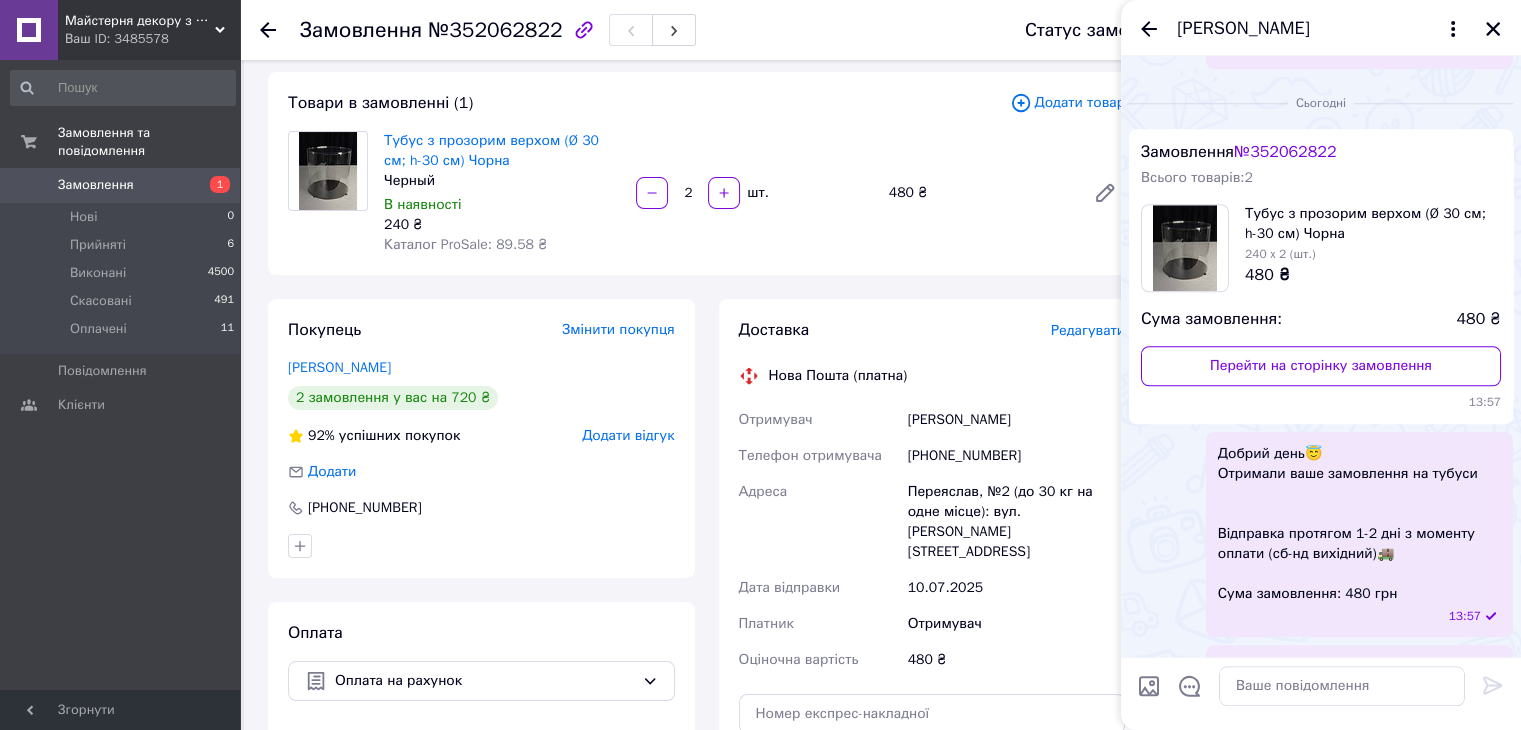 scroll, scrollTop: 0, scrollLeft: 0, axis: both 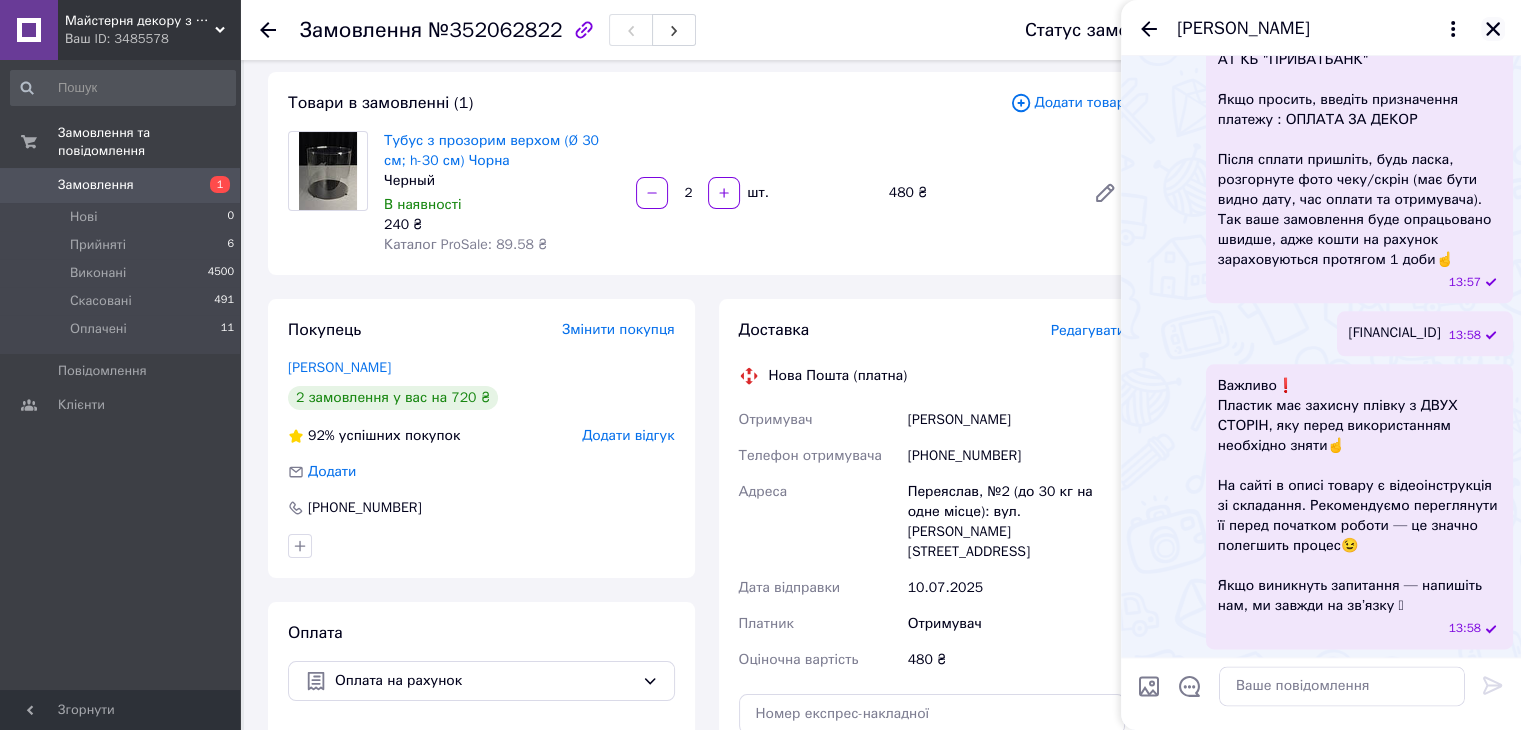 click 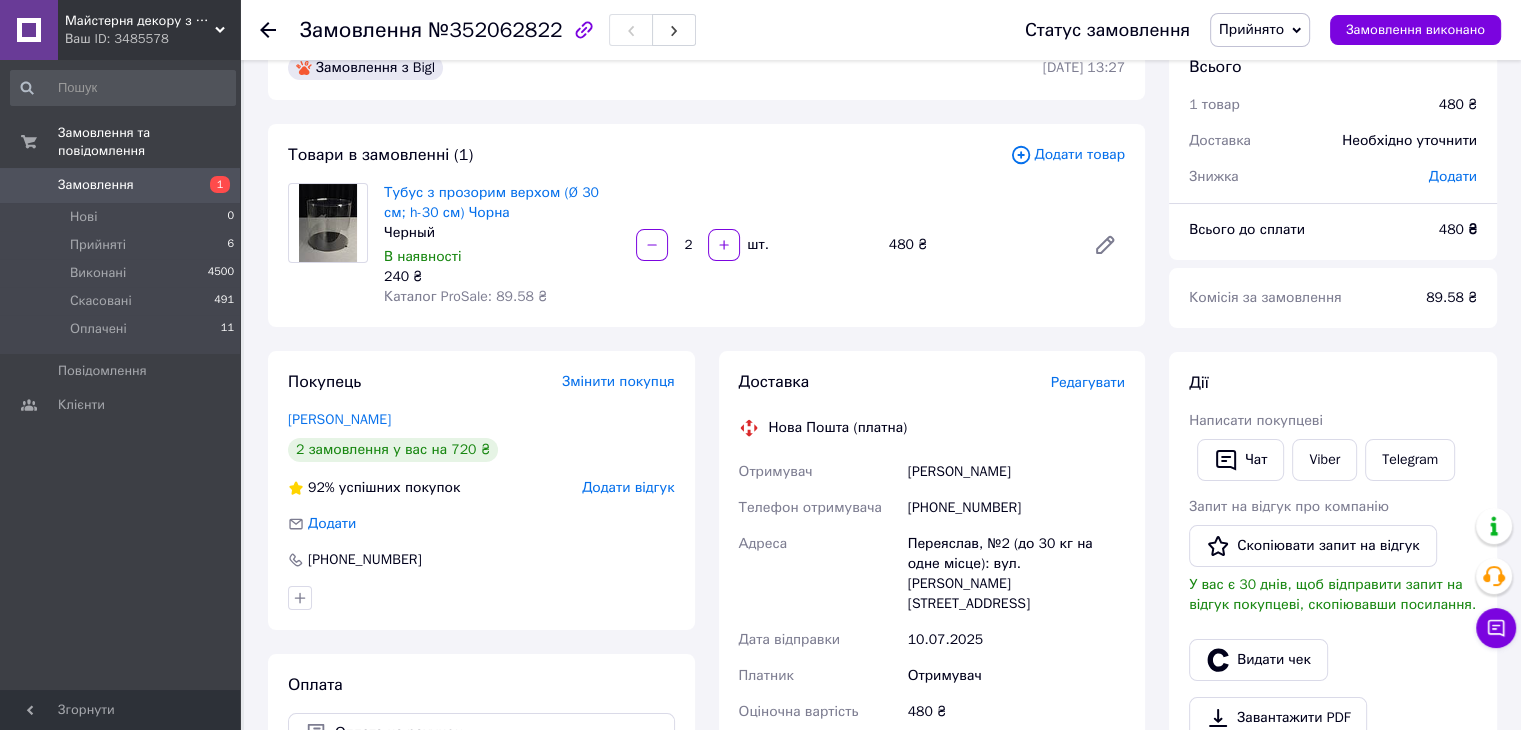 scroll, scrollTop: 0, scrollLeft: 0, axis: both 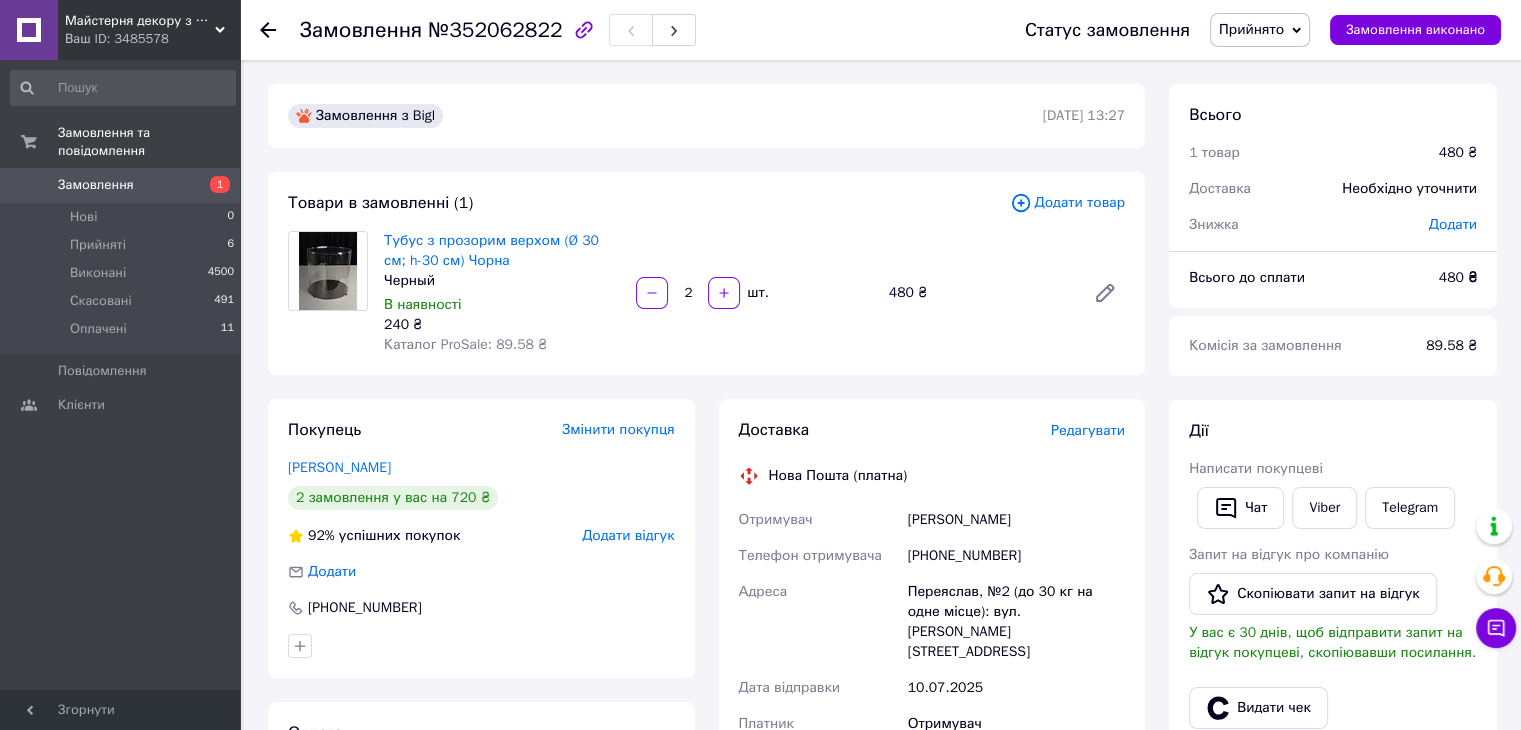 click 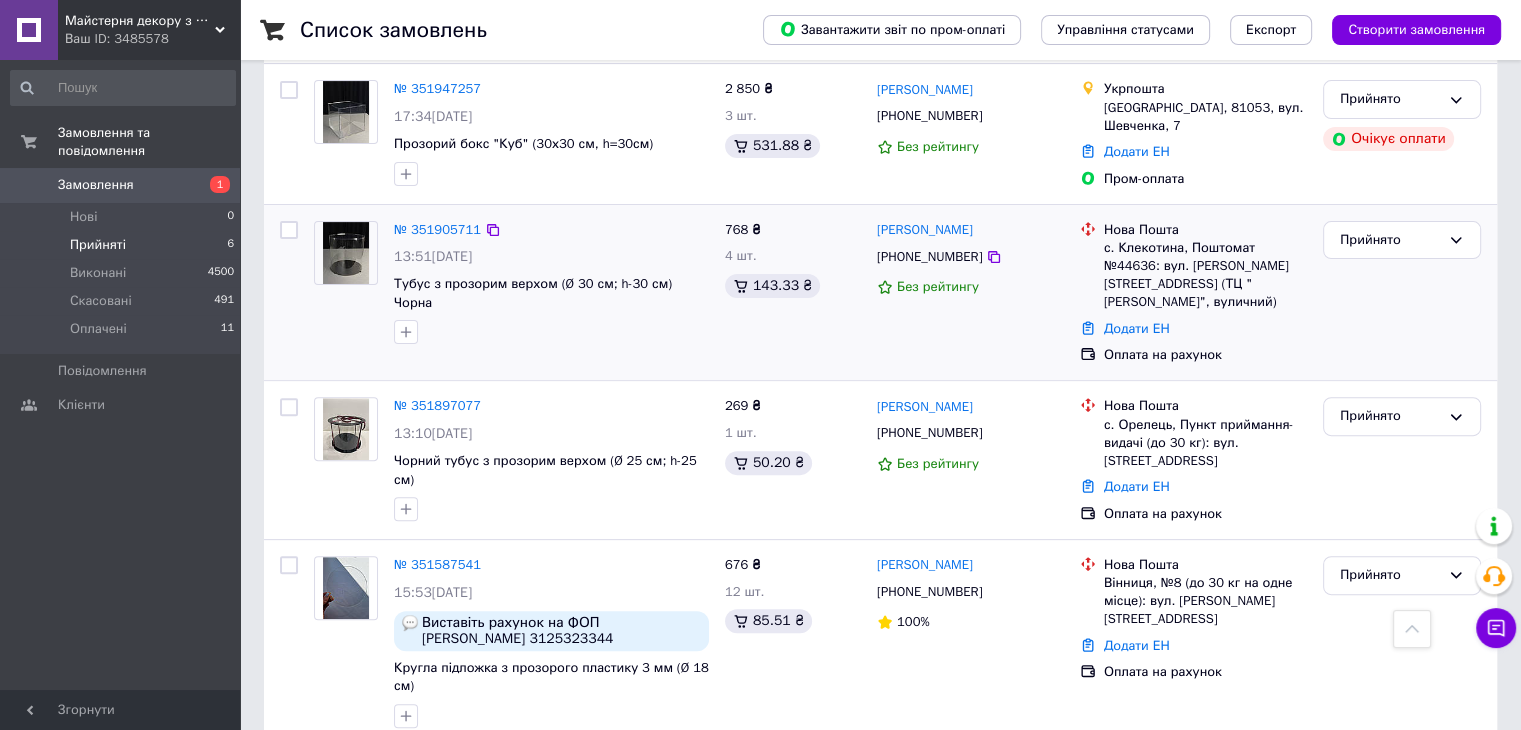 scroll, scrollTop: 589, scrollLeft: 0, axis: vertical 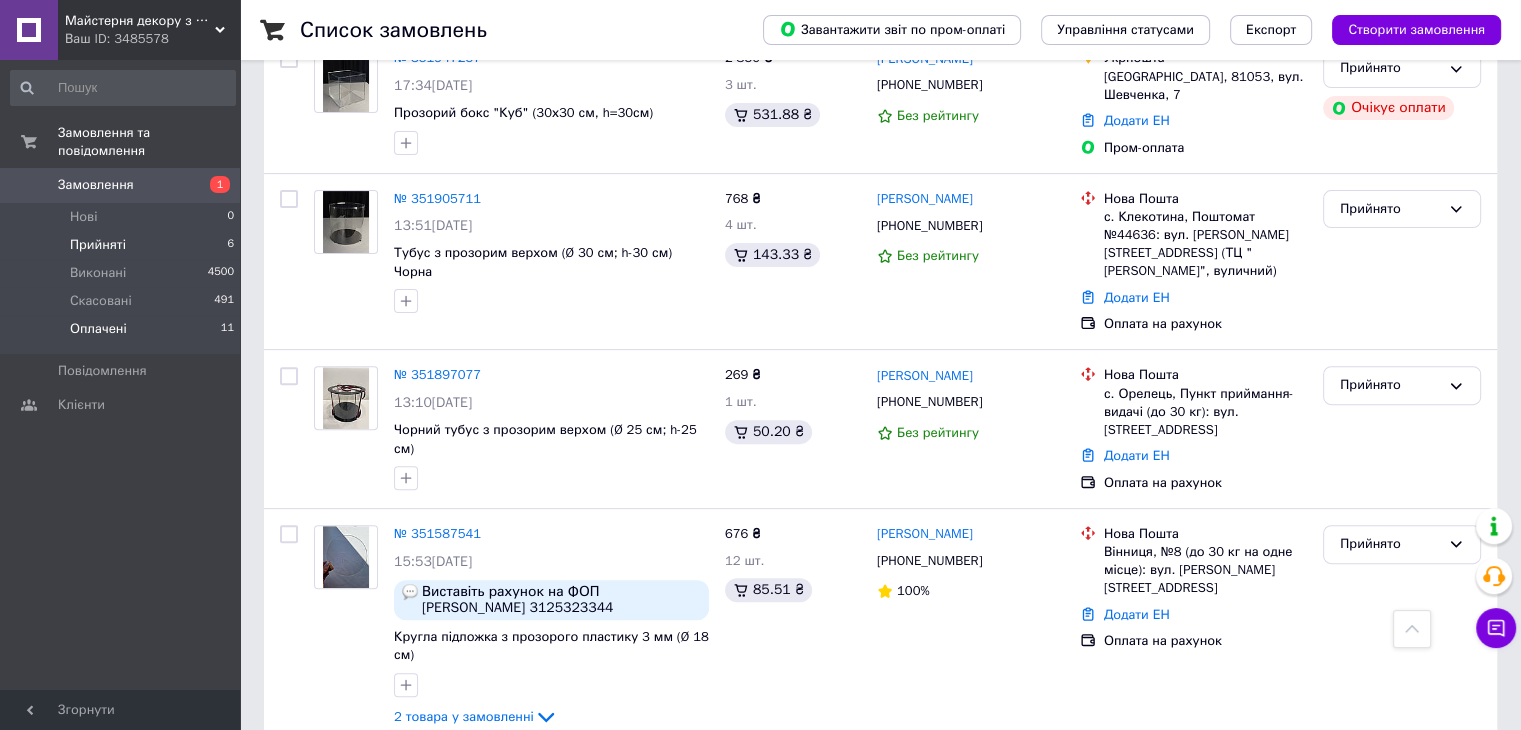 click on "Оплачені" at bounding box center [98, 329] 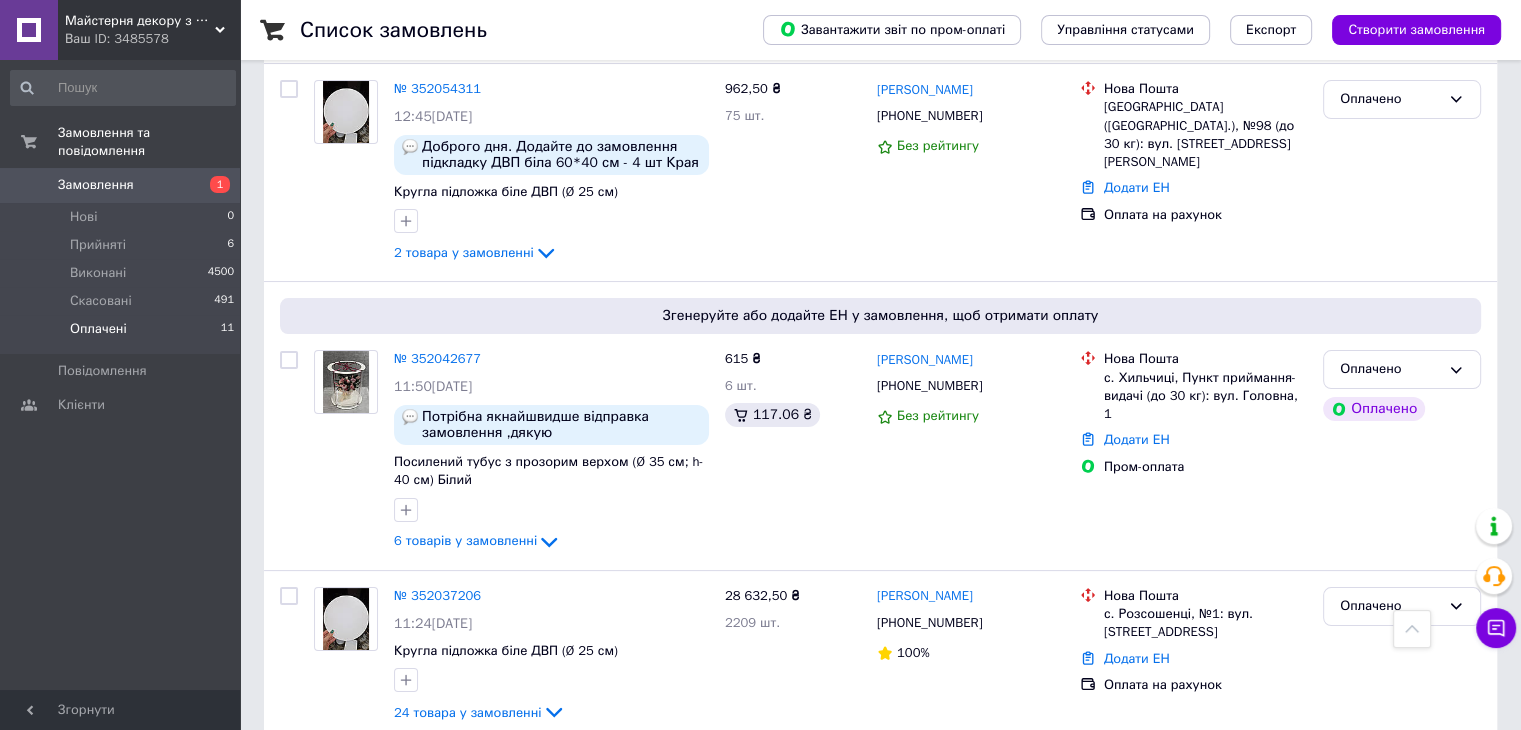 scroll, scrollTop: 0, scrollLeft: 0, axis: both 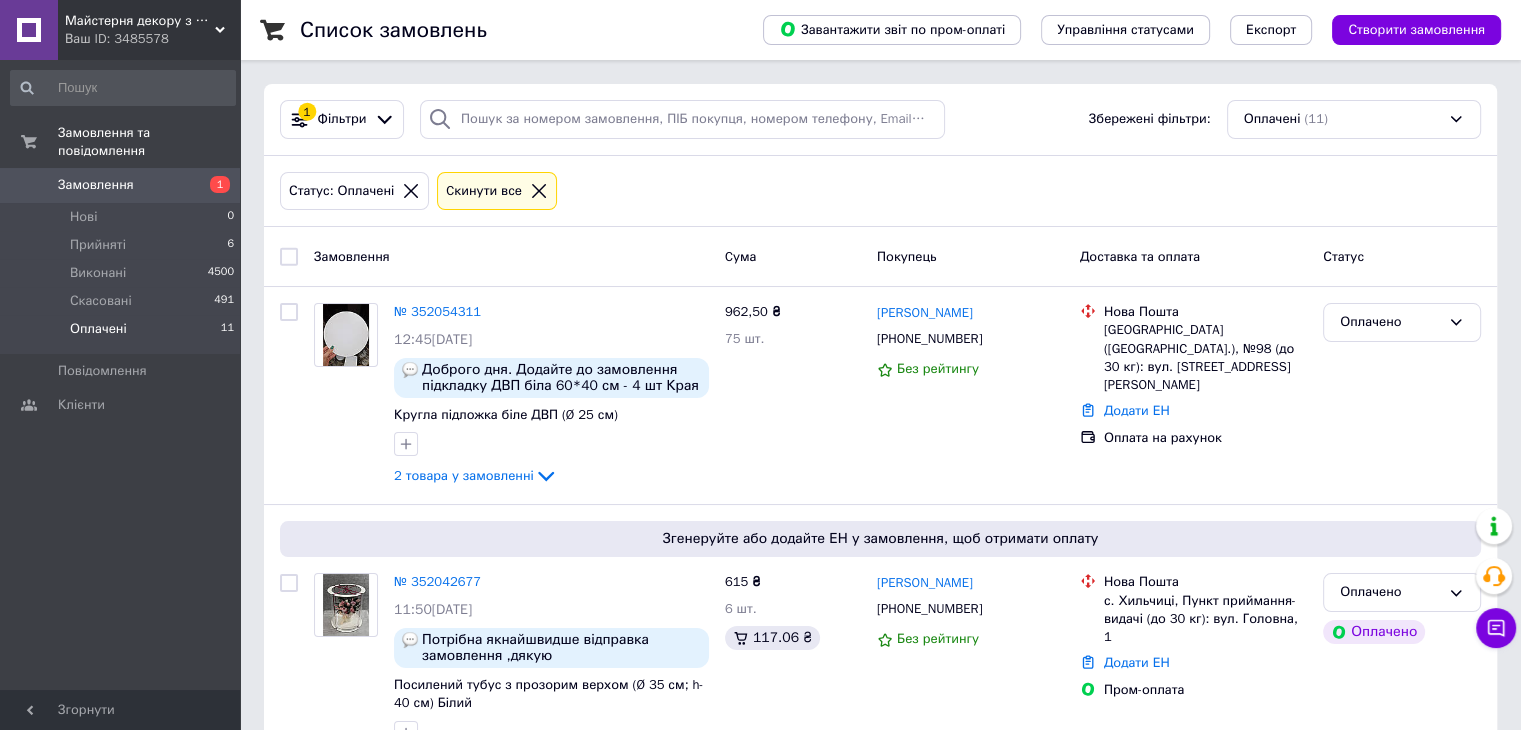 click on "Ваш ID: 3485578" at bounding box center (152, 39) 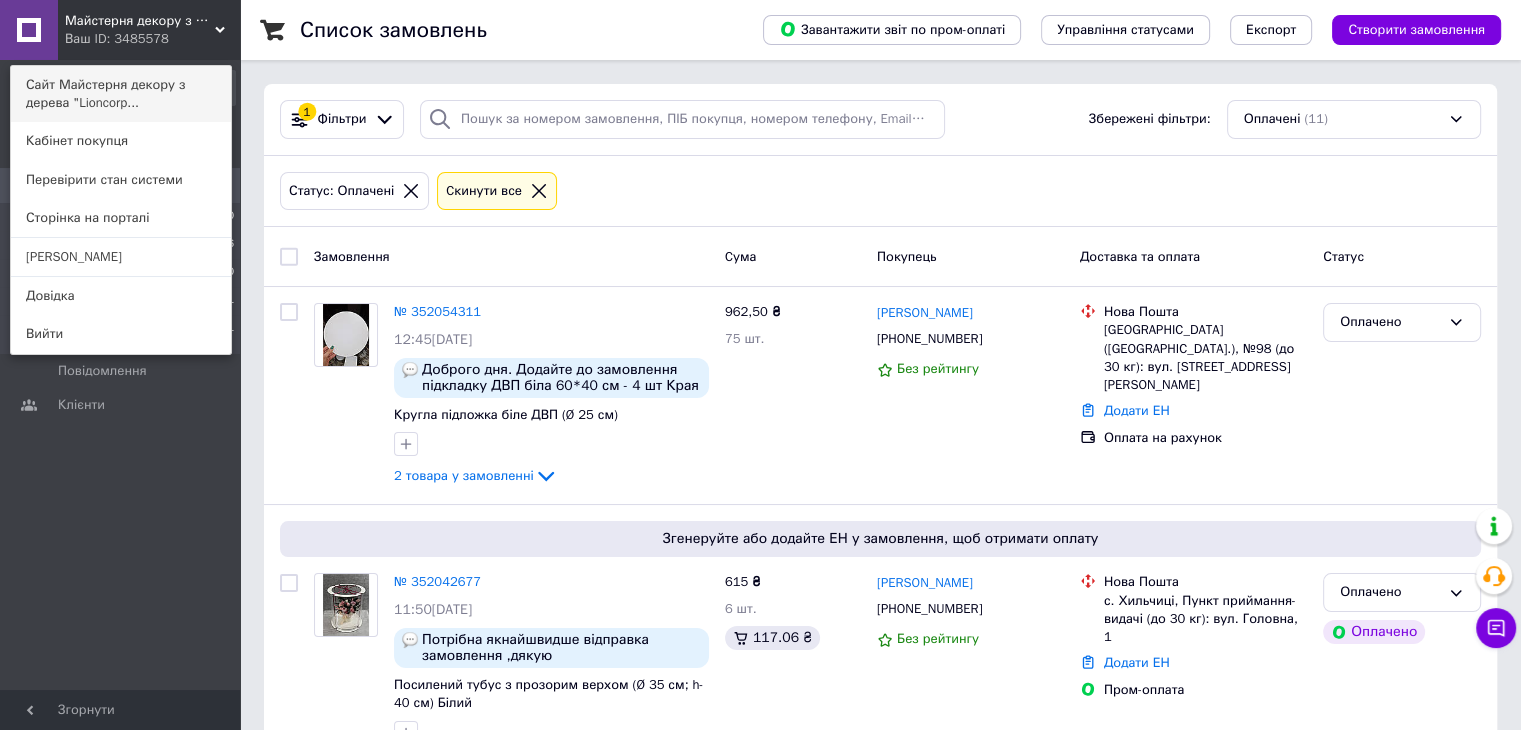click on "Сайт Майстерня декору з дерева "Lioncorp..." at bounding box center (121, 94) 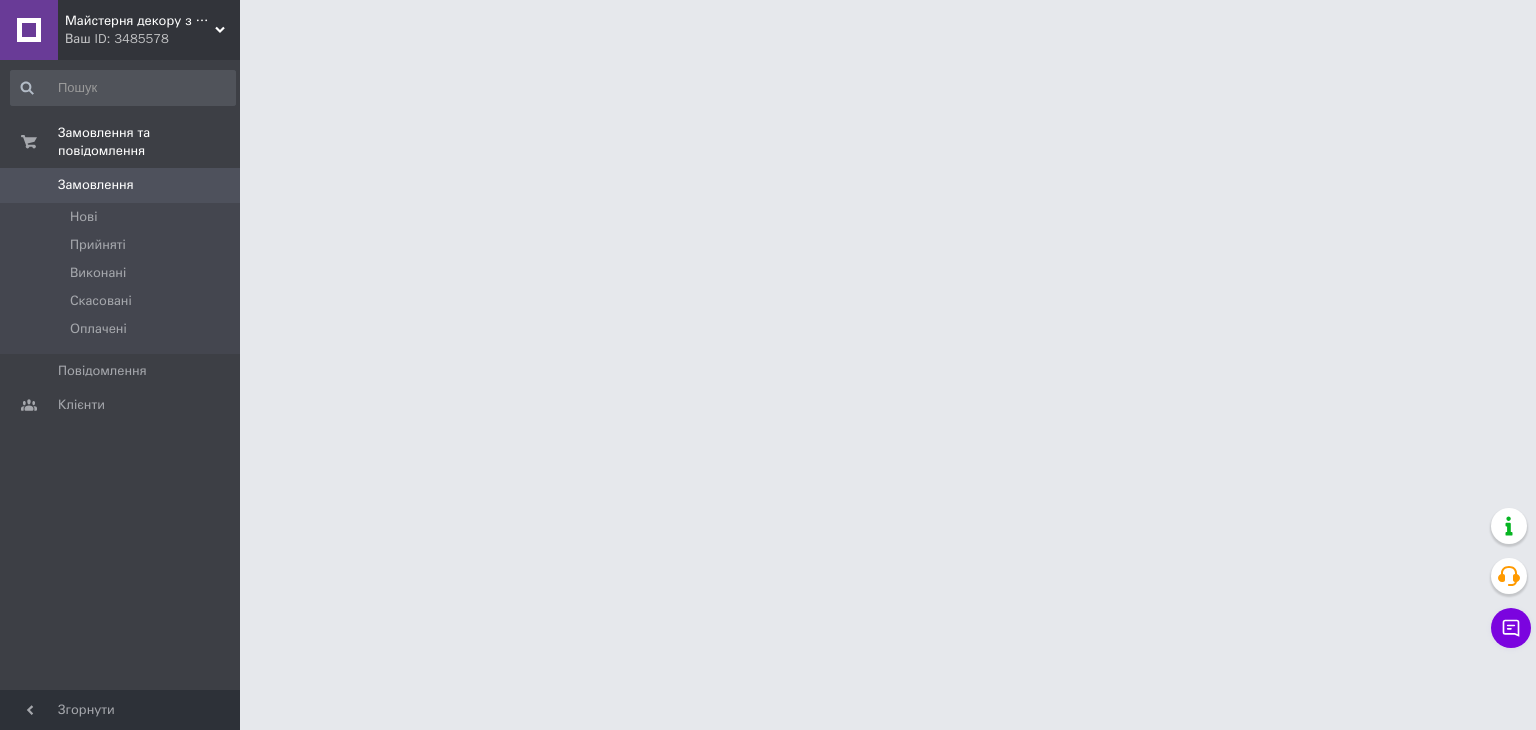 scroll, scrollTop: 0, scrollLeft: 0, axis: both 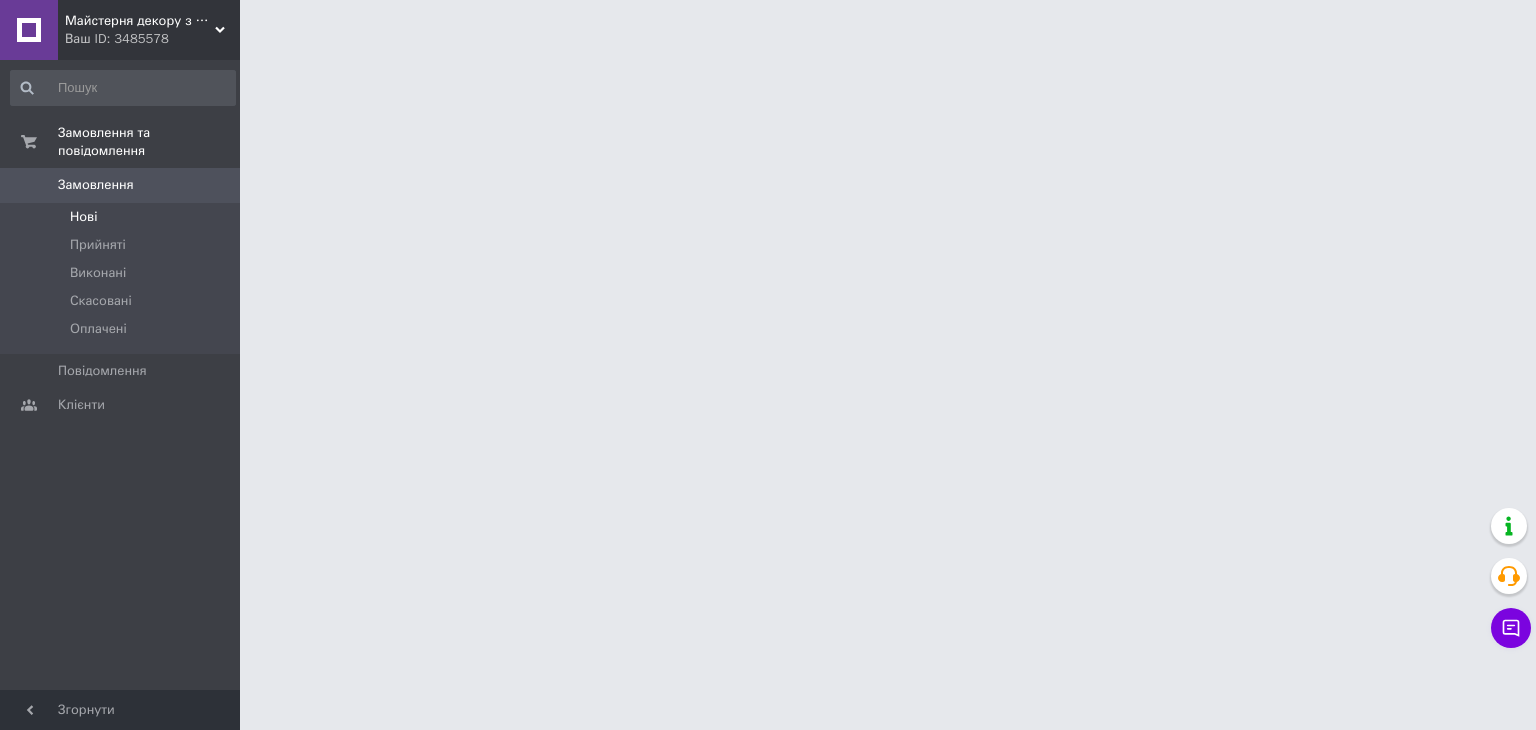 click on "Нові" at bounding box center (123, 217) 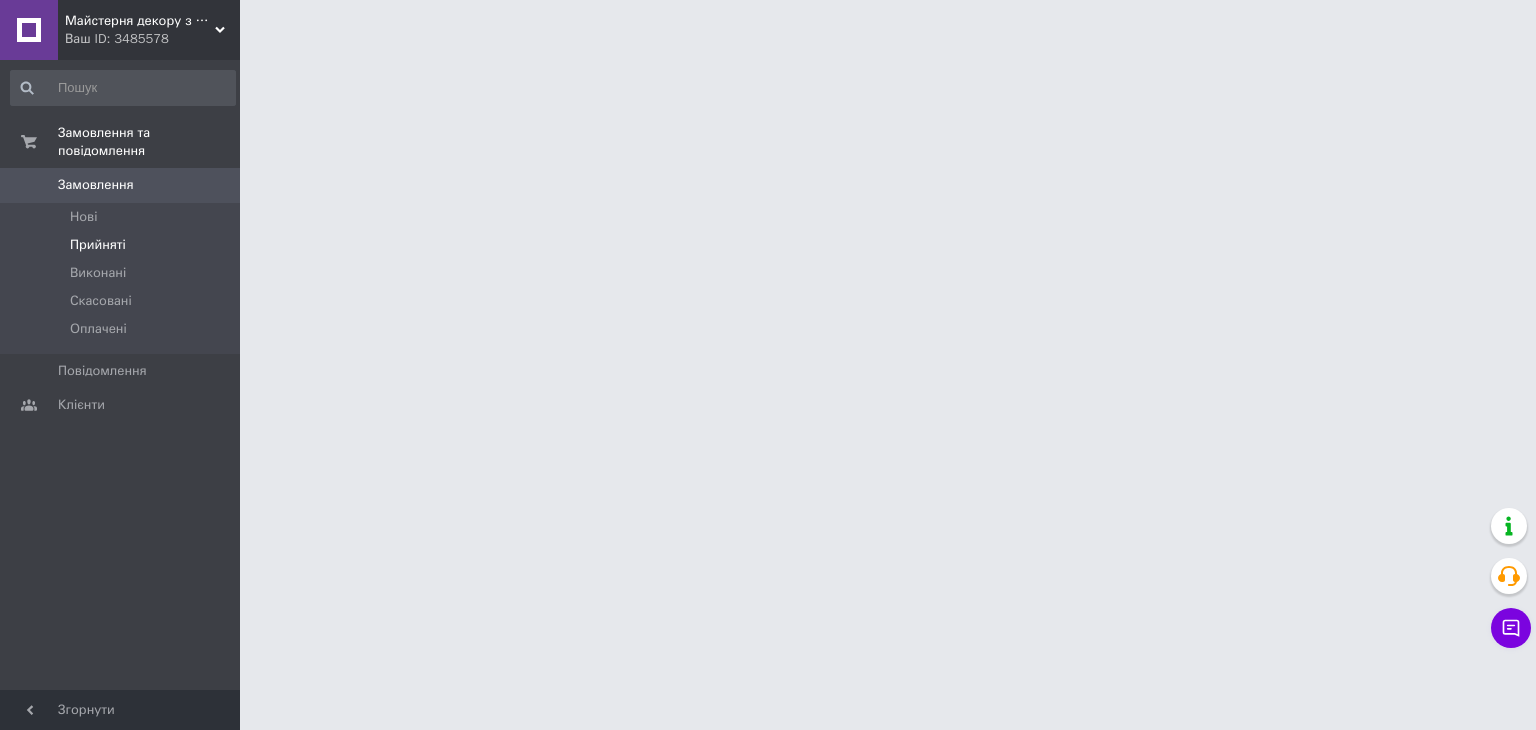 click on "Прийняті" at bounding box center [123, 245] 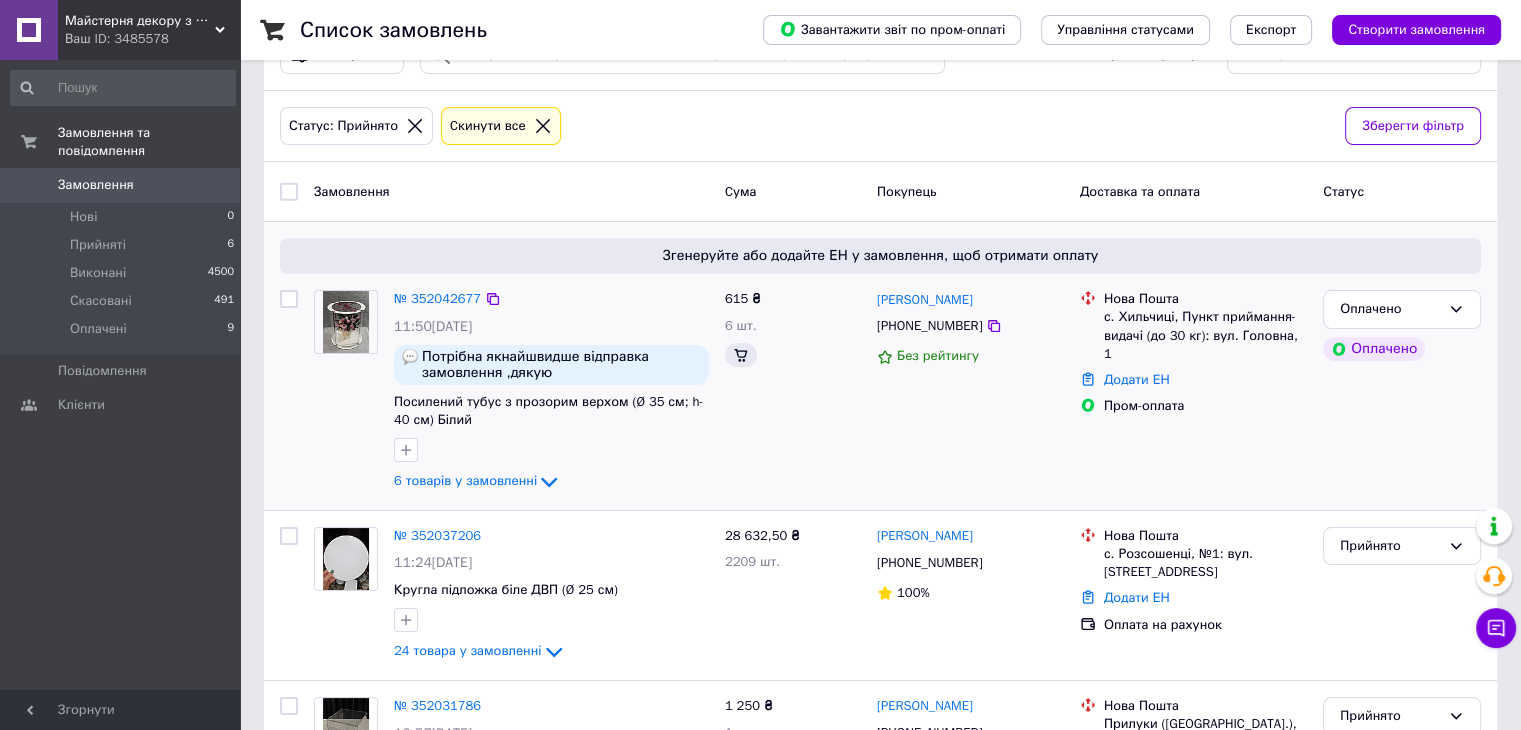 scroll, scrollTop: 100, scrollLeft: 0, axis: vertical 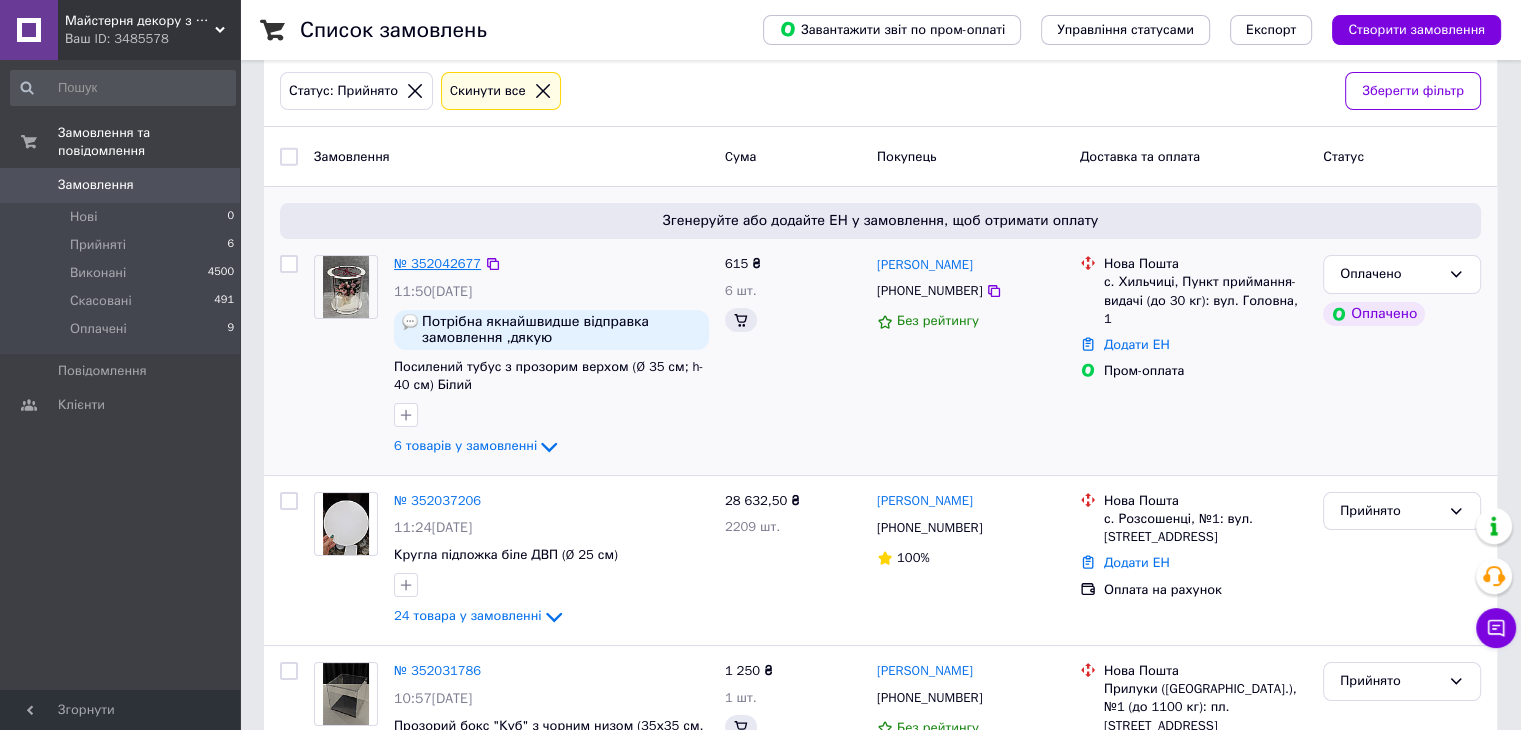 click on "№ 352042677" at bounding box center [437, 263] 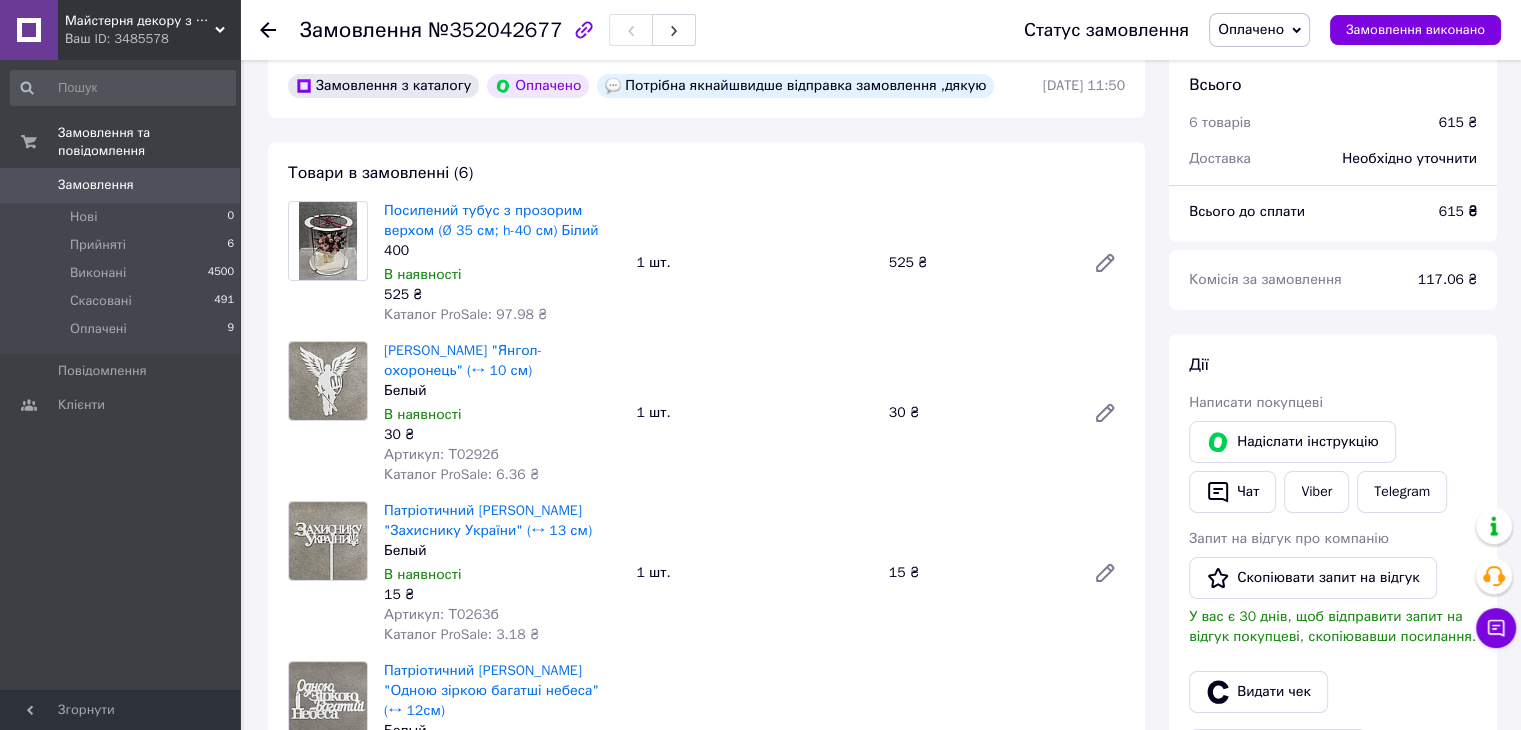 scroll, scrollTop: 100, scrollLeft: 0, axis: vertical 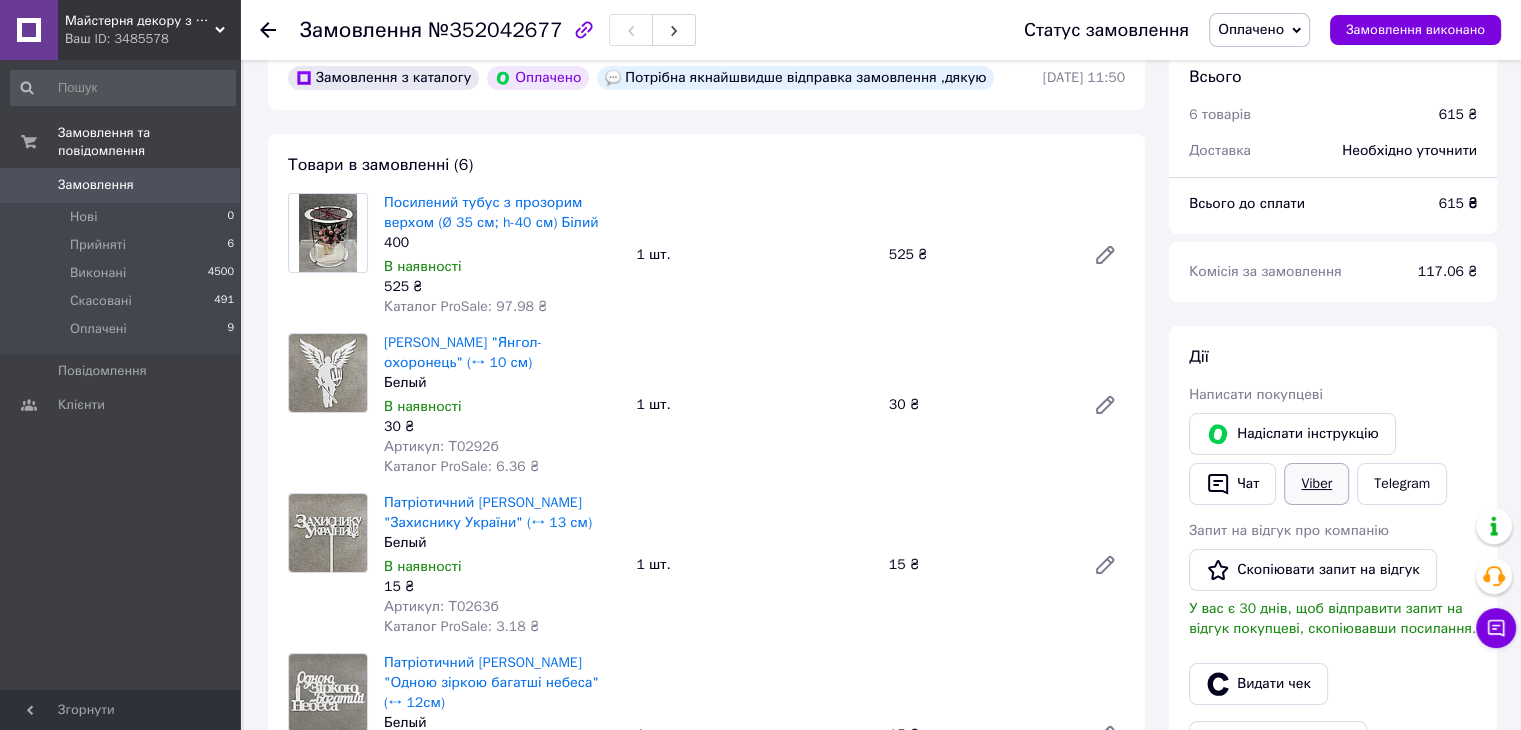 click on "Viber" at bounding box center (1316, 484) 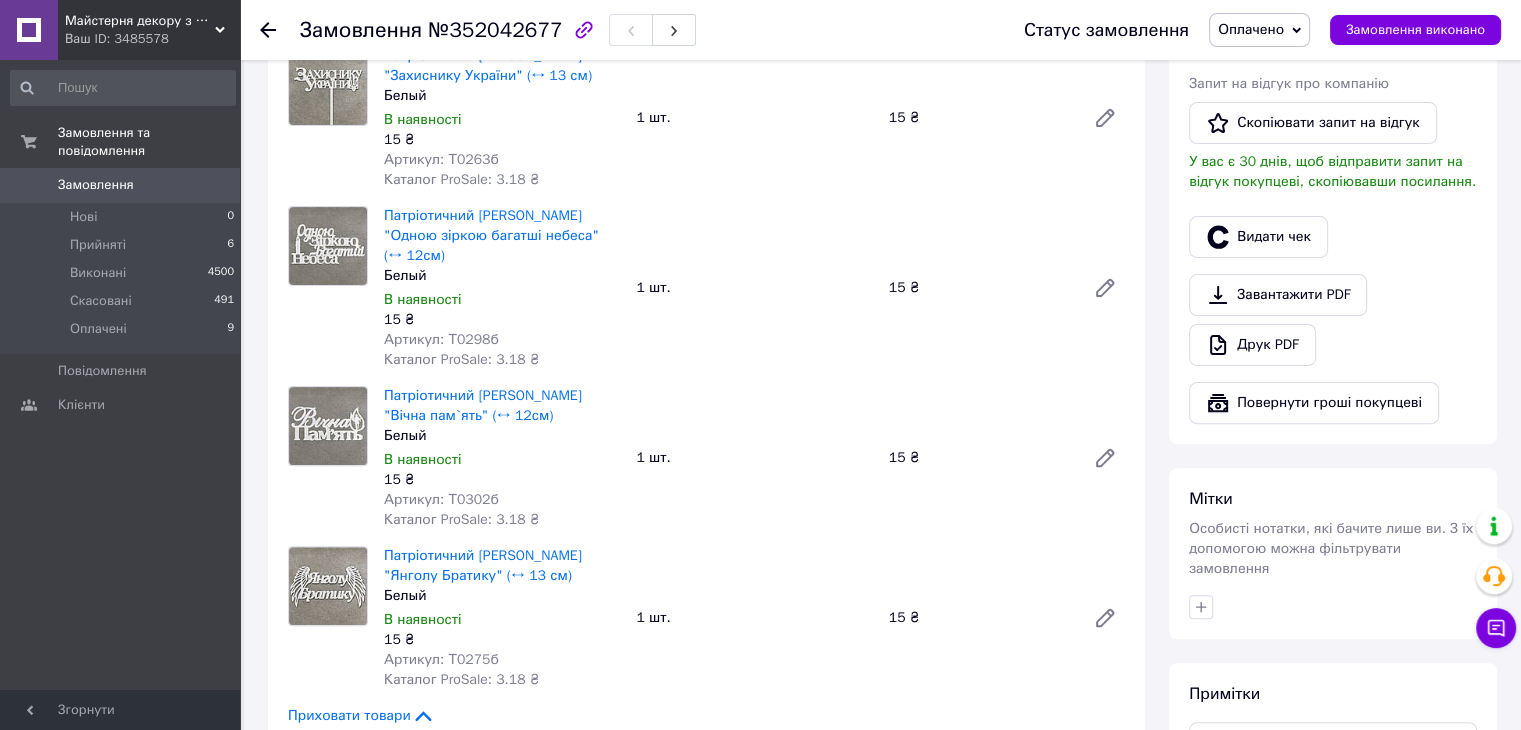 scroll, scrollTop: 900, scrollLeft: 0, axis: vertical 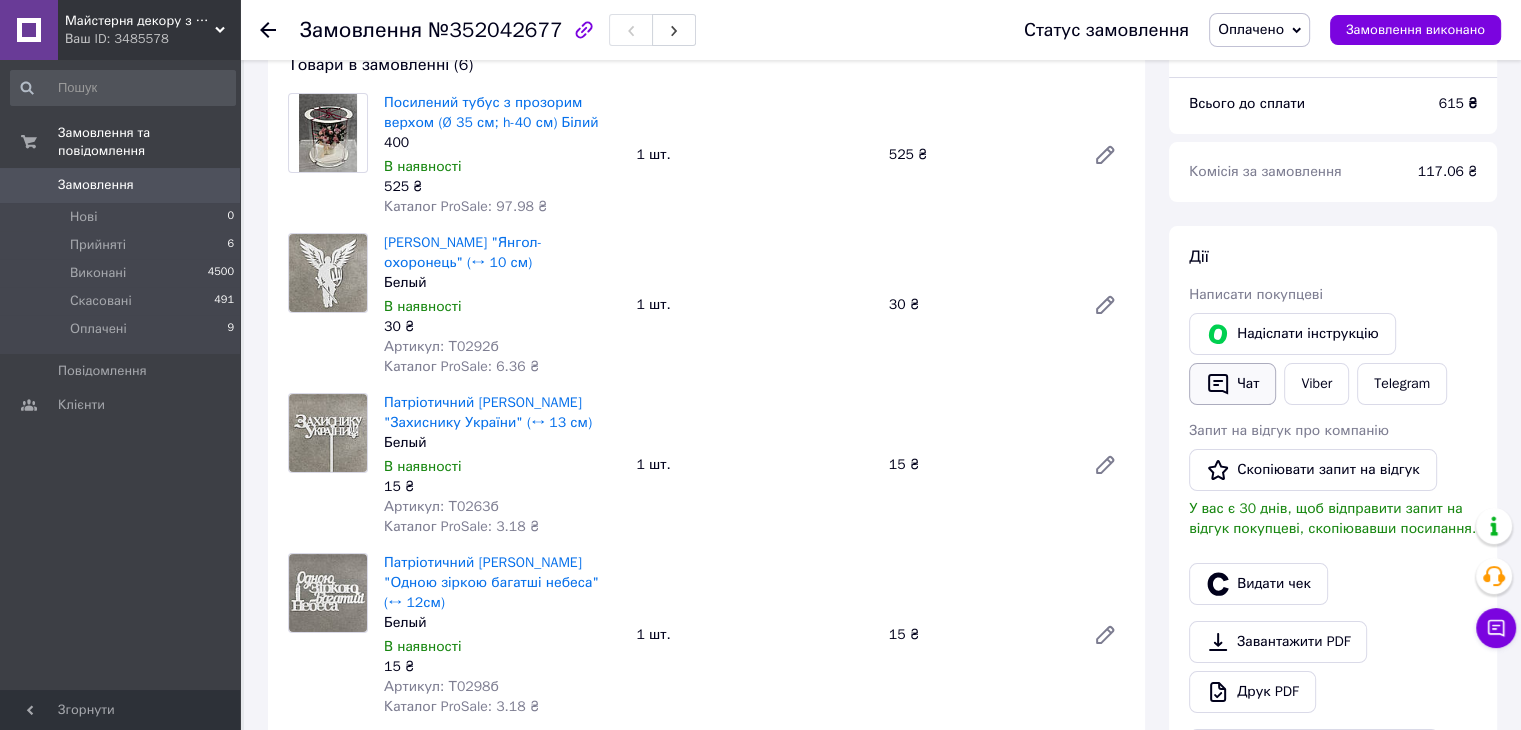 click on "Чат" at bounding box center (1232, 384) 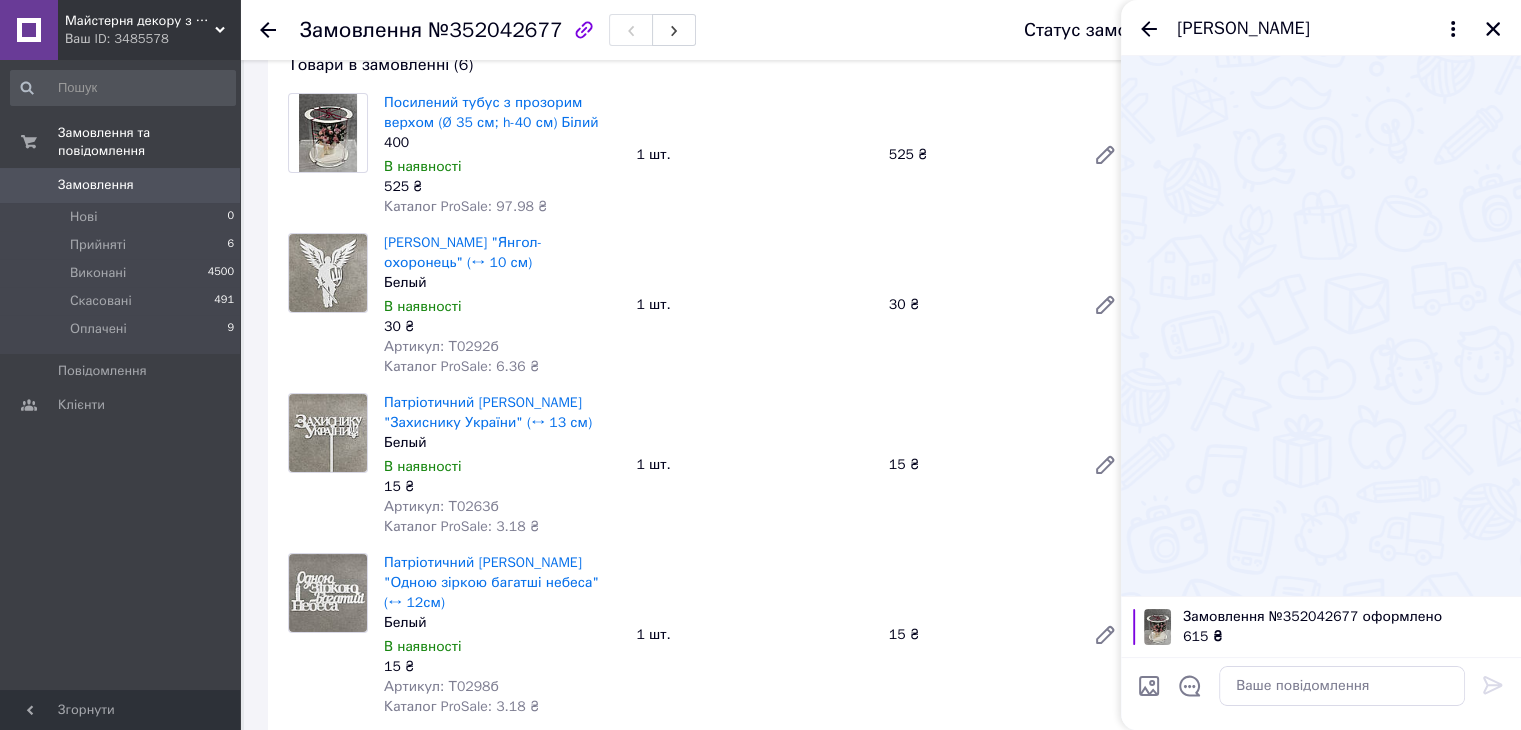 drag, startPoint x: 1465, startPoint y: 350, endPoint x: 1393, endPoint y: 503, distance: 169.09465 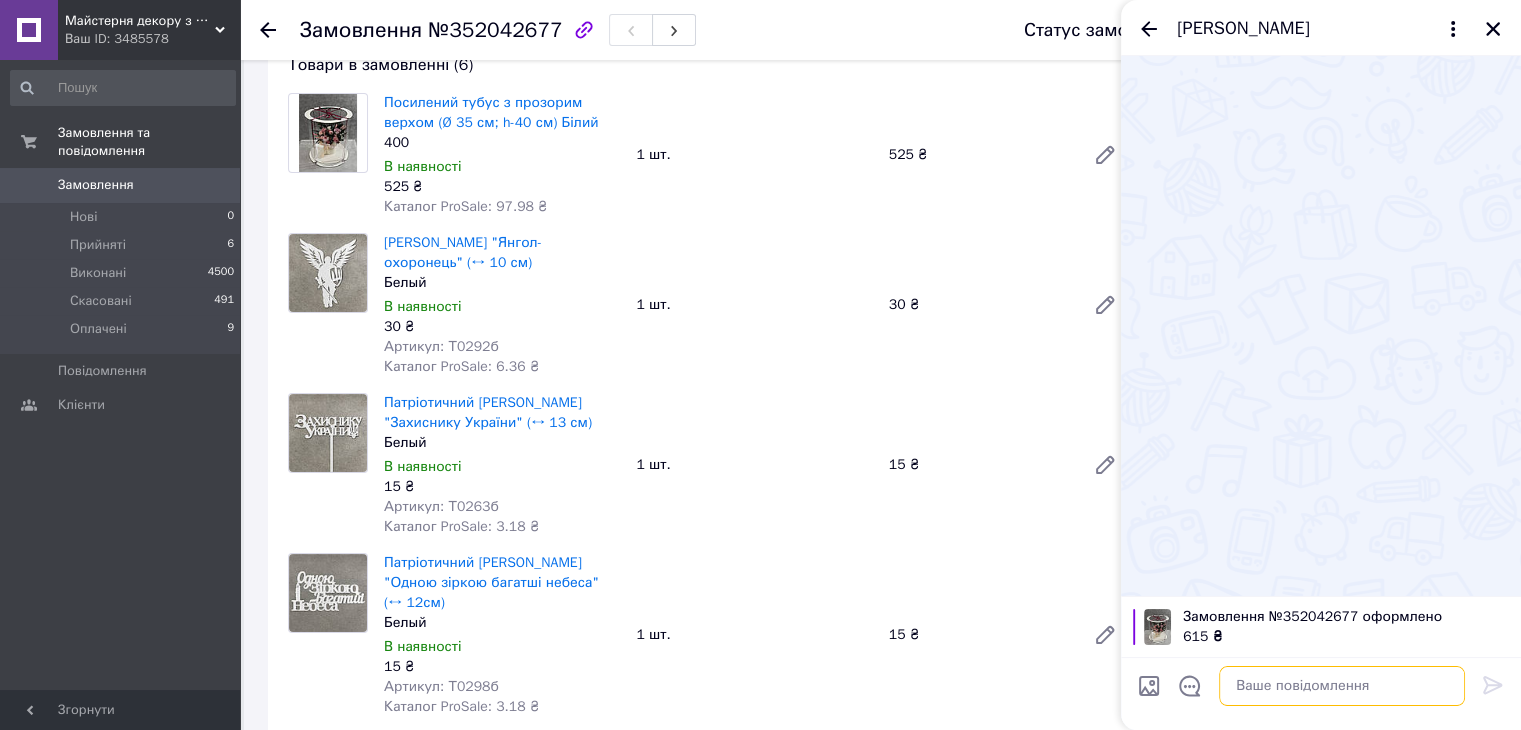 paste on "Добрий день😇
Отримали ваше замовлення на
Відправимо протягом 1-2 днів (сб-нд вихідний)🚚" 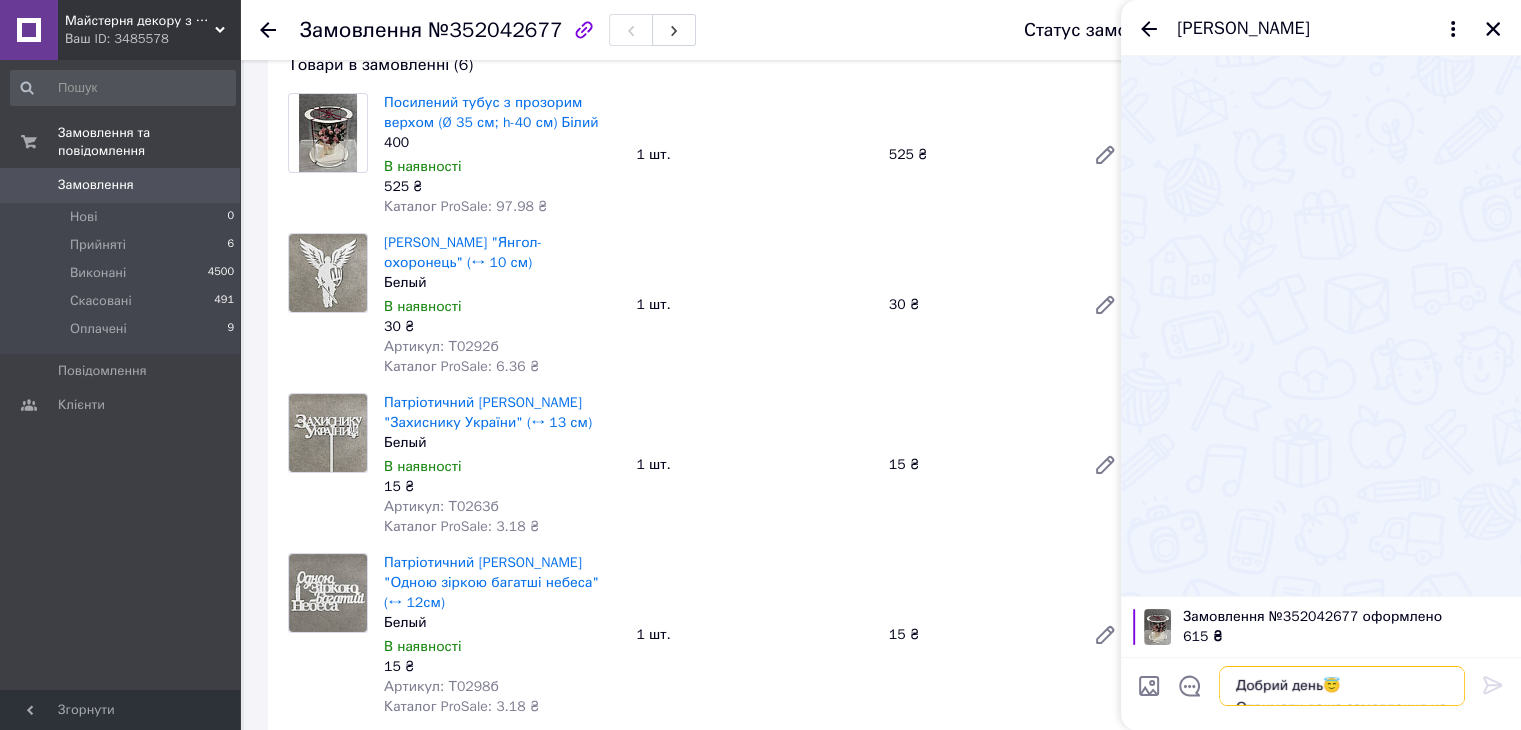scroll, scrollTop: 13, scrollLeft: 0, axis: vertical 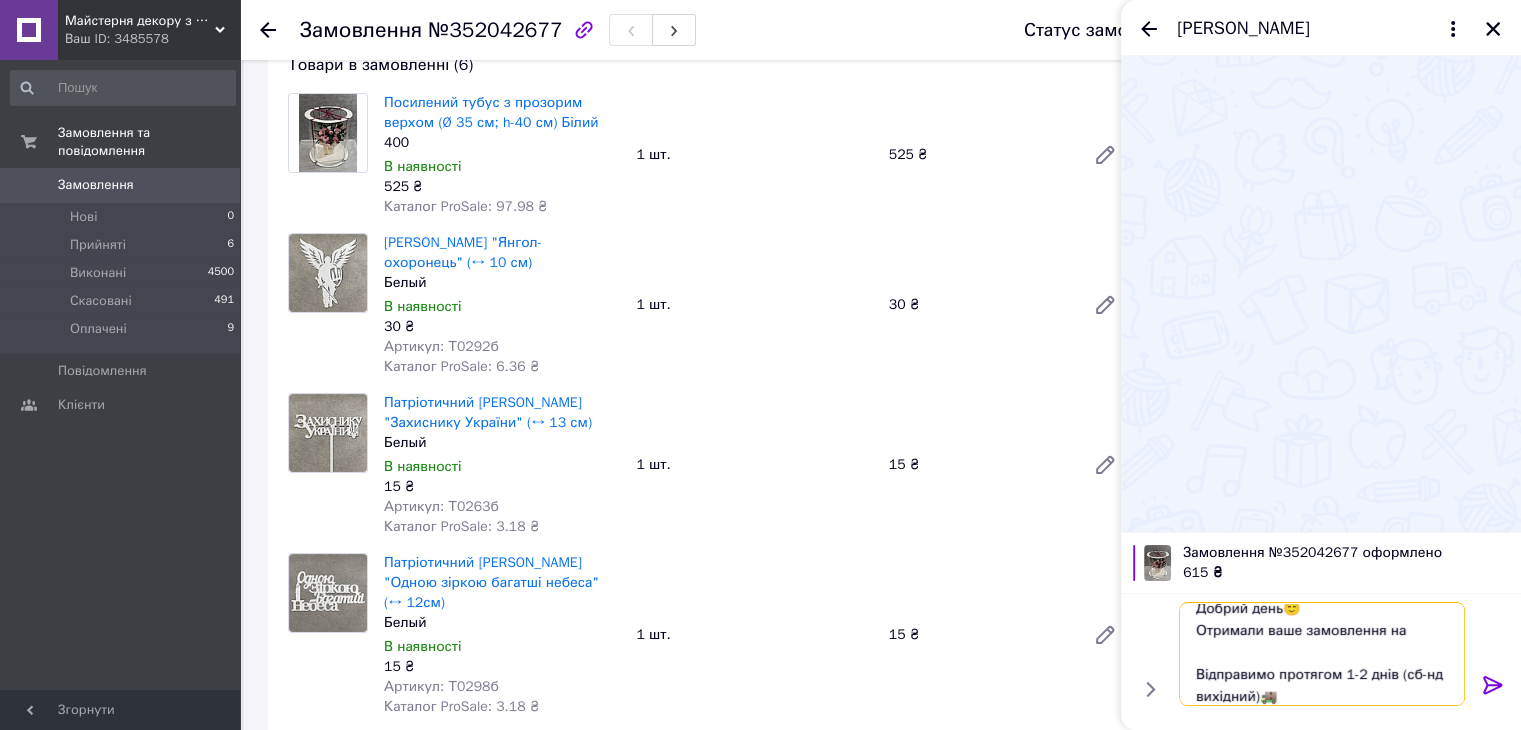 click on "Добрий день😇
Отримали ваше замовлення на
Відправимо протягом 1-2 днів (сб-нд вихідний)🚚" at bounding box center (1322, 654) 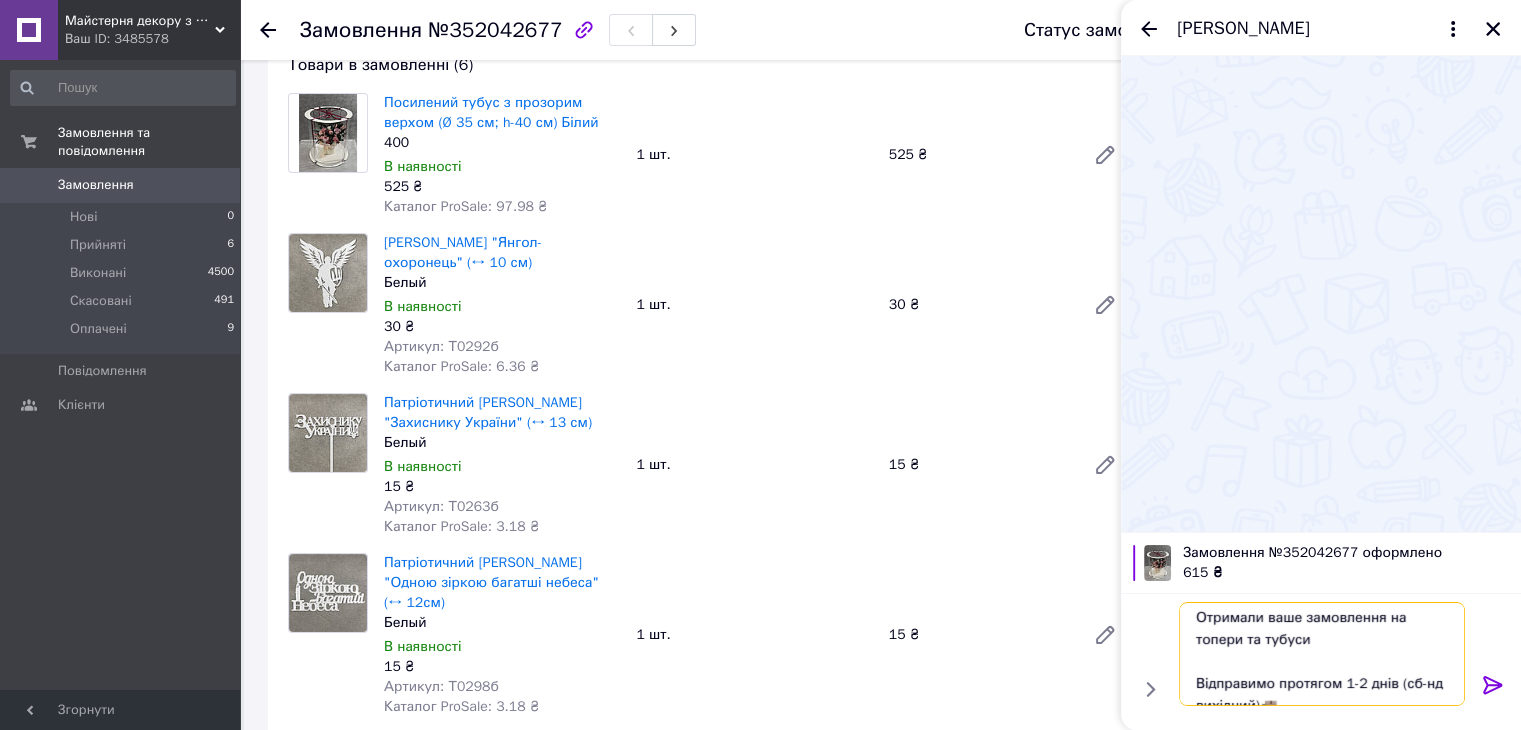 scroll, scrollTop: 45, scrollLeft: 0, axis: vertical 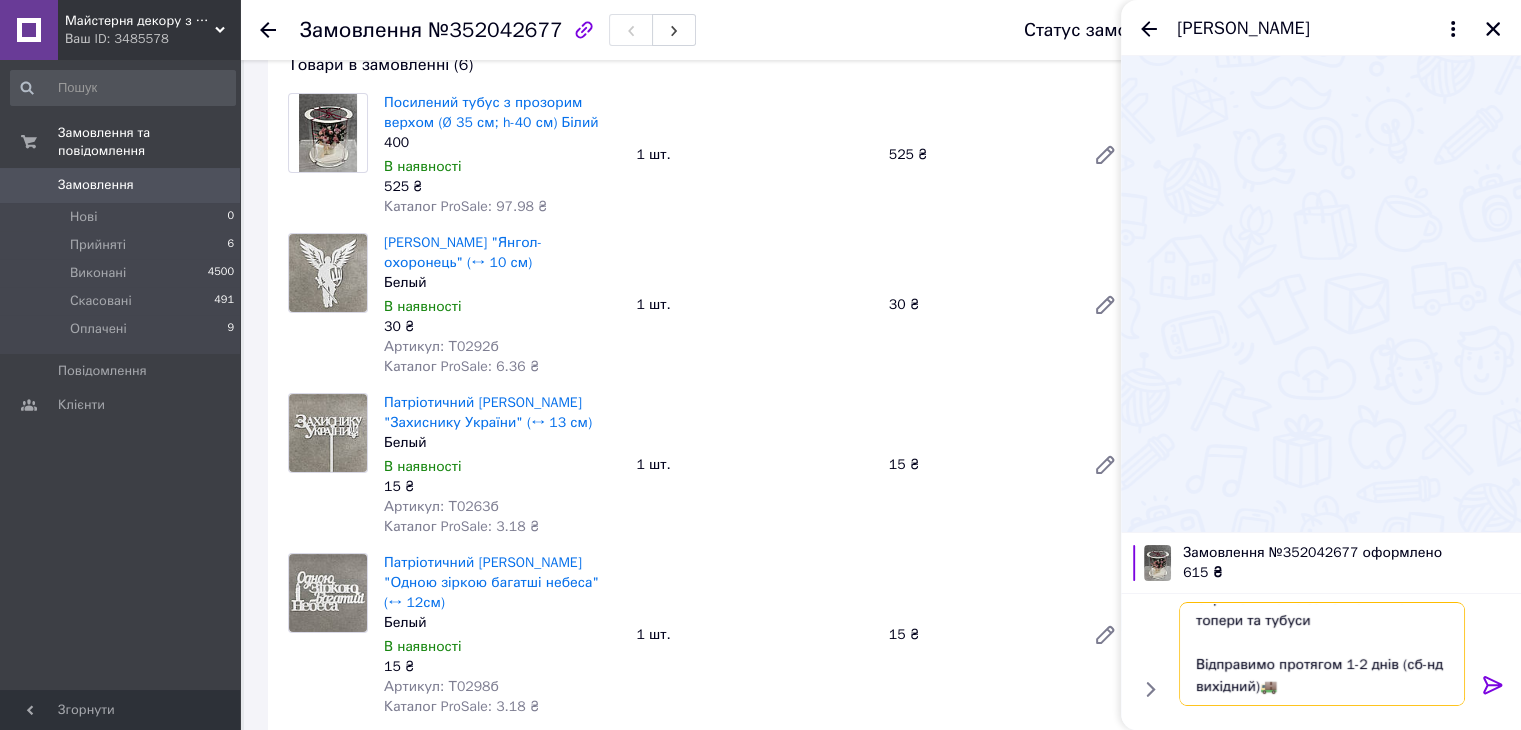 type on "Добрий день😇
Отримали ваше замовлення на топери та тубуси
Відправимо протягом 1-2 днів (сб-нд вихідний)🚚" 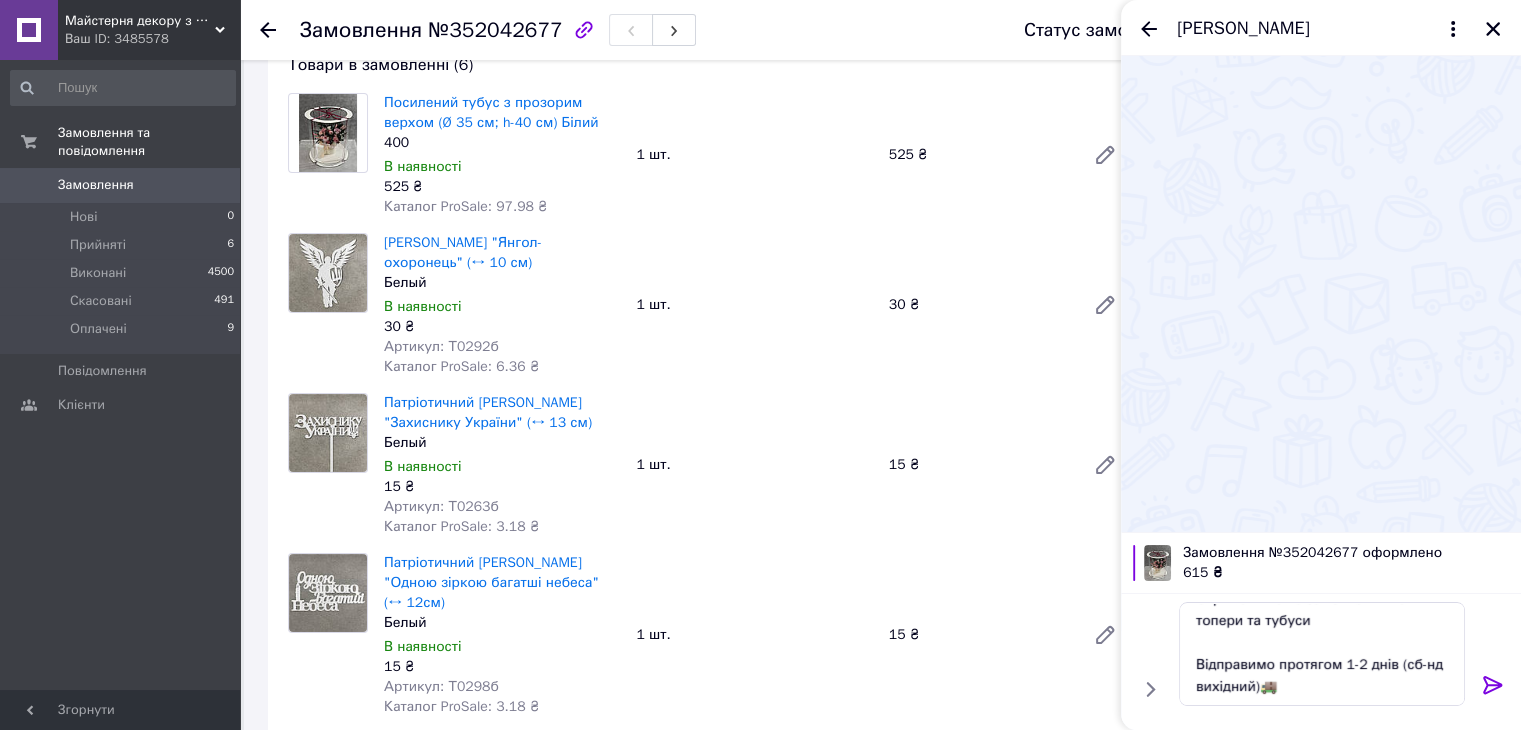 click 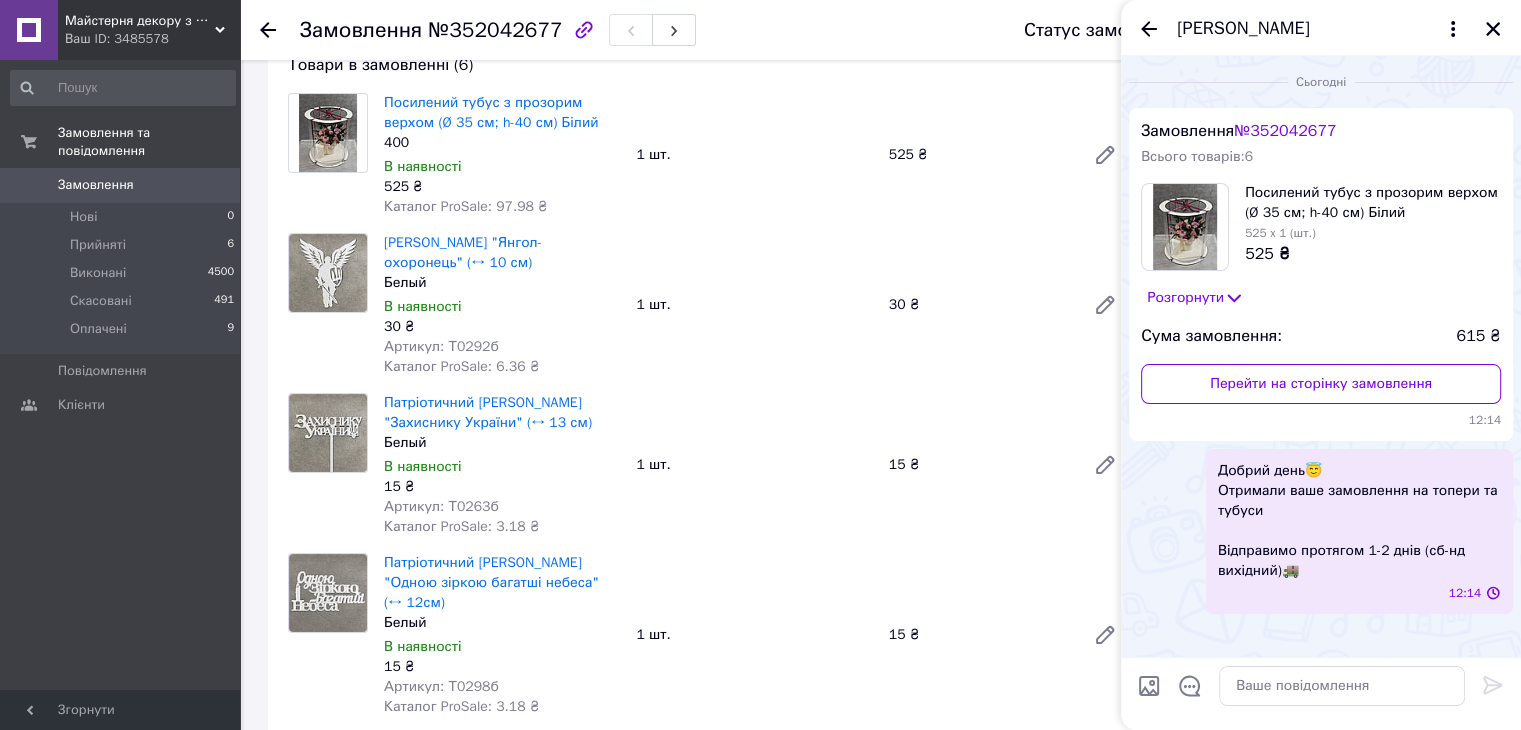 scroll, scrollTop: 0, scrollLeft: 0, axis: both 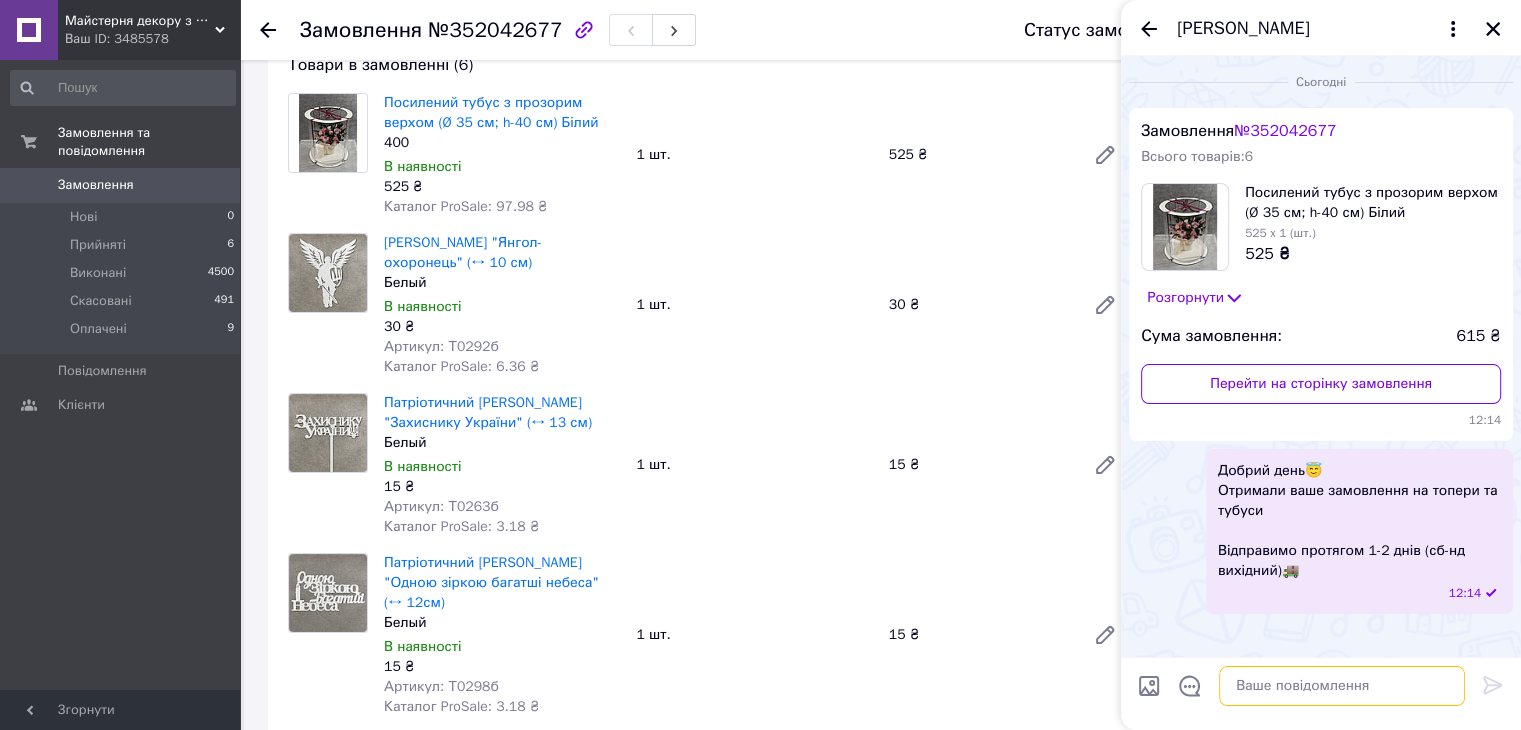 click at bounding box center [1342, 686] 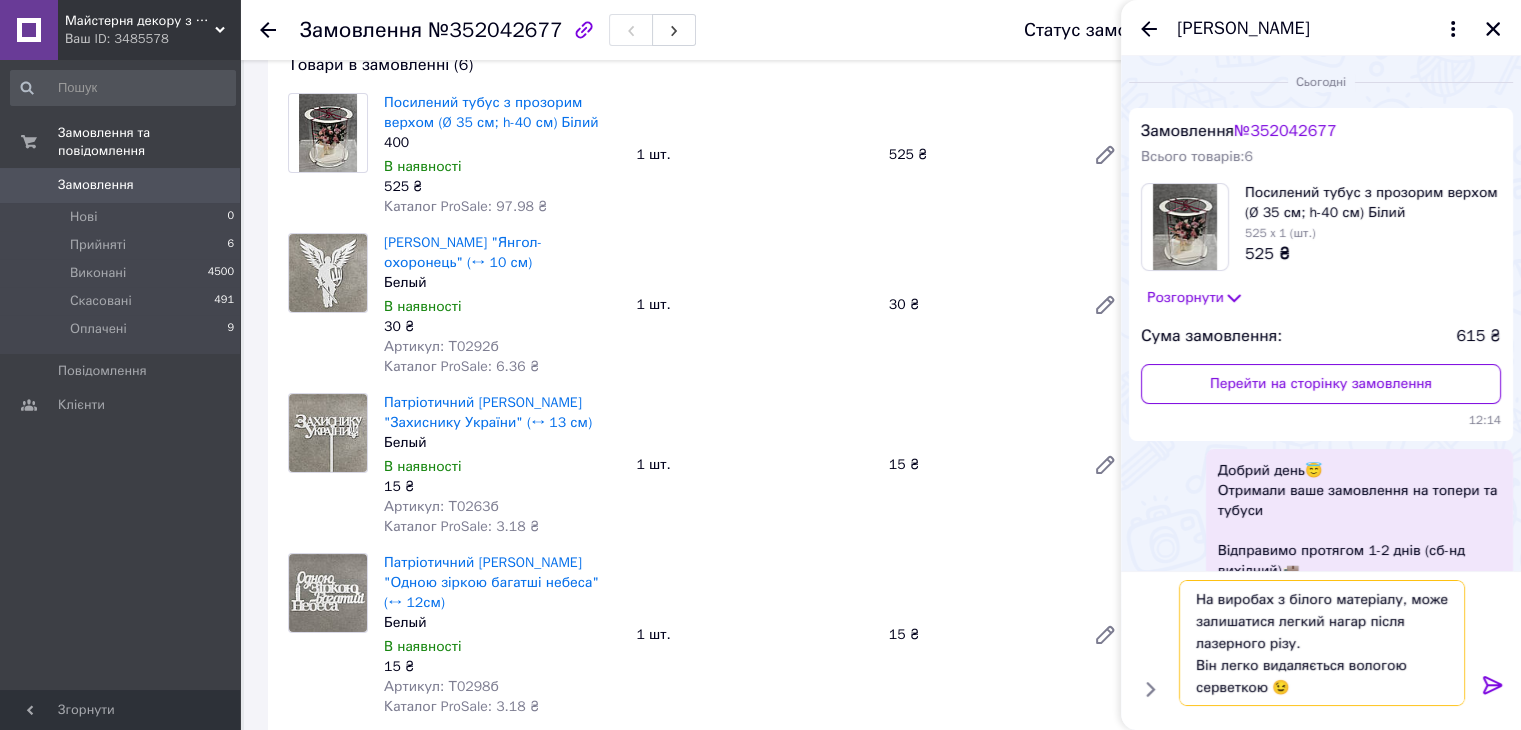 type on "На виробах з білого матеріалу, може залишатися легкий нагар після лазерного різу.
Він легко видаляється вологою серветкою 😉" 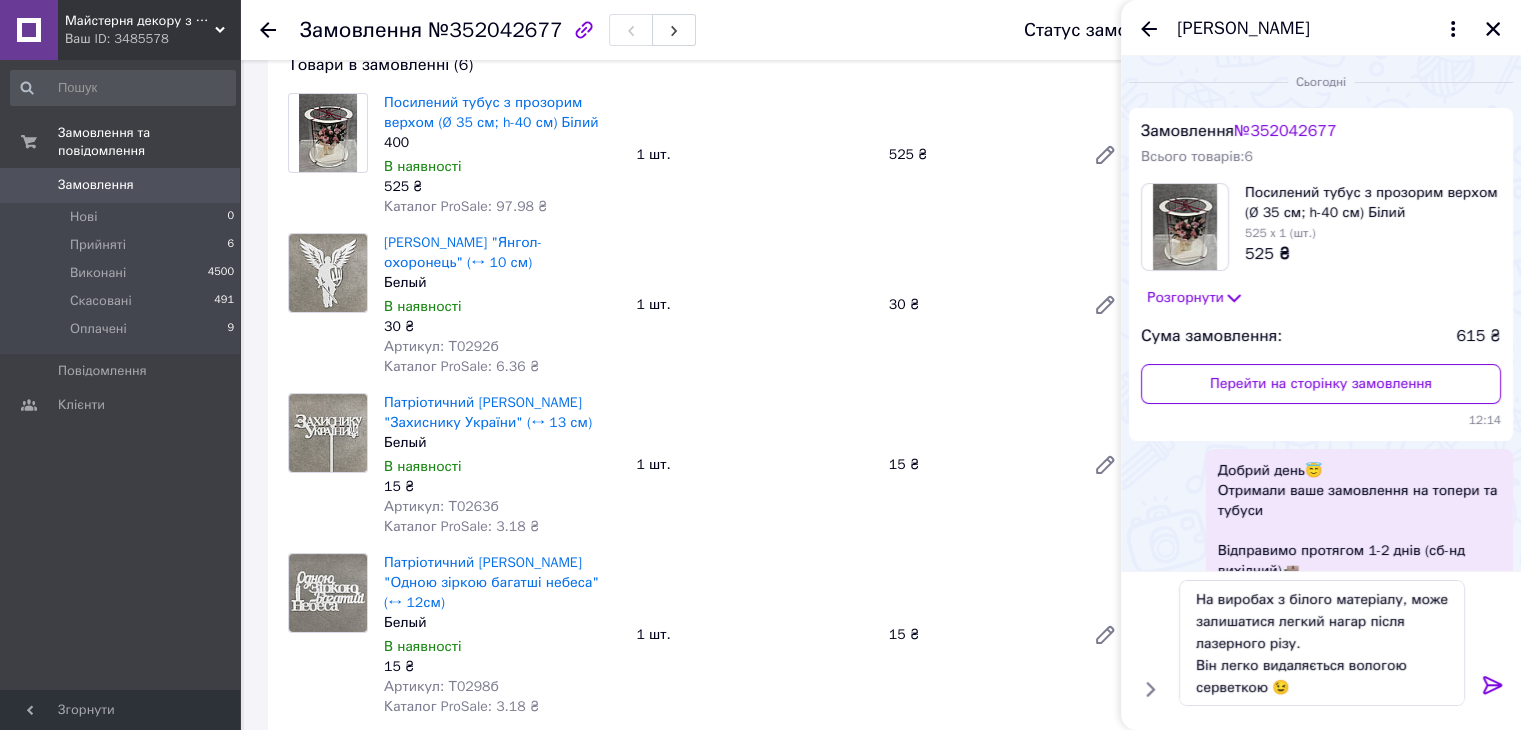 click 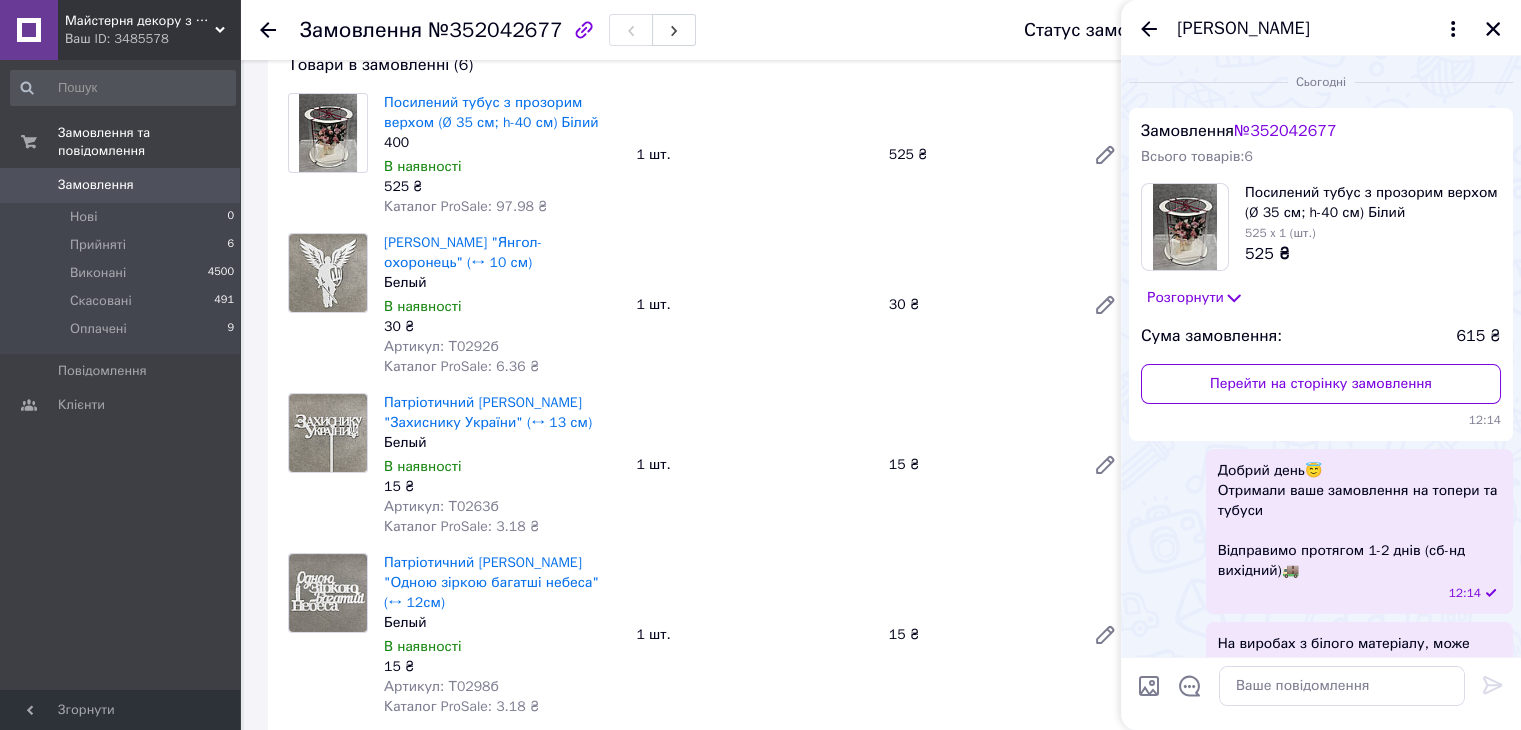 scroll, scrollTop: 118, scrollLeft: 0, axis: vertical 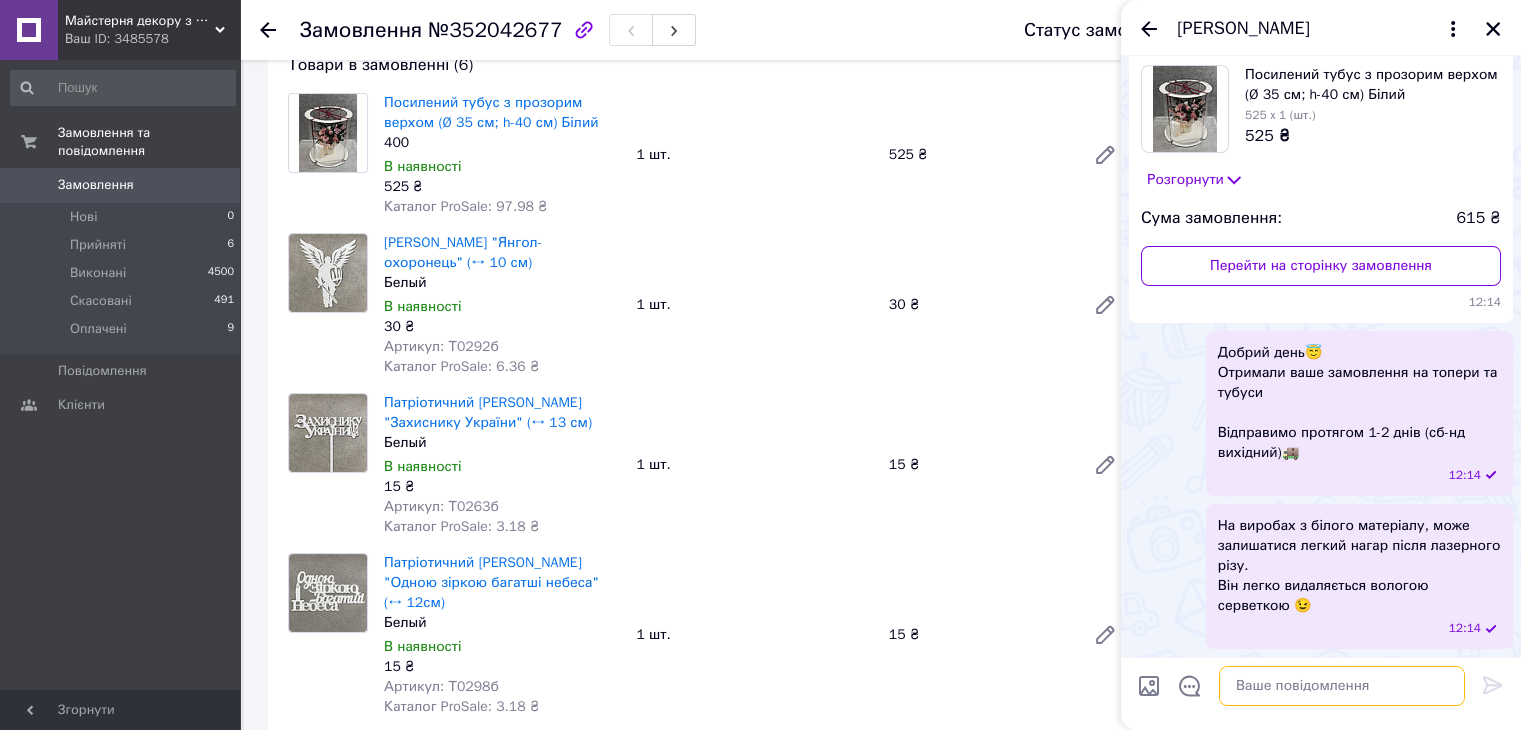 click at bounding box center [1342, 686] 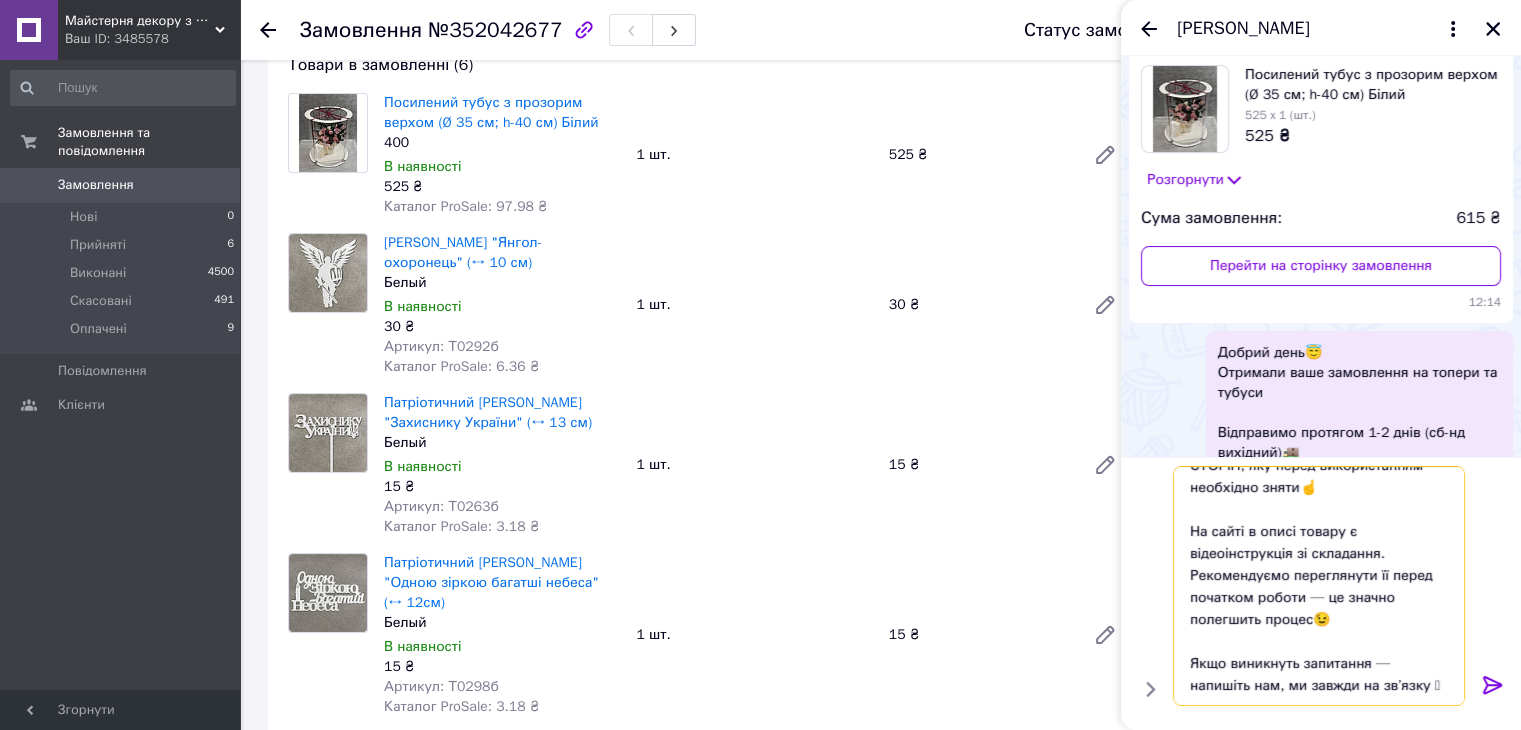scroll, scrollTop: 85, scrollLeft: 0, axis: vertical 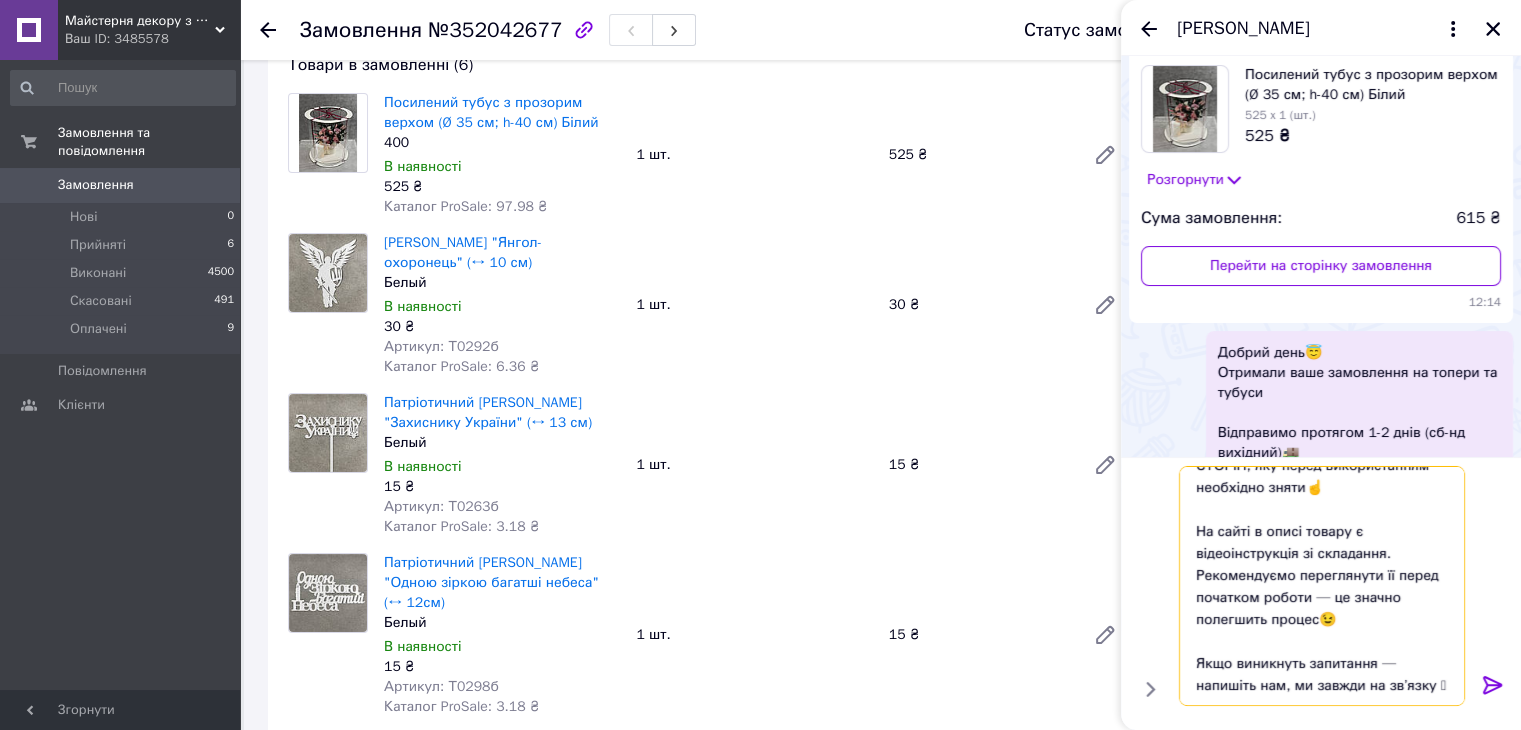 type on "Важливо❗️
Пластик має захисну плівку з ДВУХ СТОРІН, яку перед використанням необхідно зняти☝️
На сайті в описі товару є відеоінструкція зі складання. Рекомендуємо переглянути її перед початком роботи — це значно полегшить процес😉
Якщо виникнуть запитання — напишіть нам, ми завжди на зв’язку 🫶" 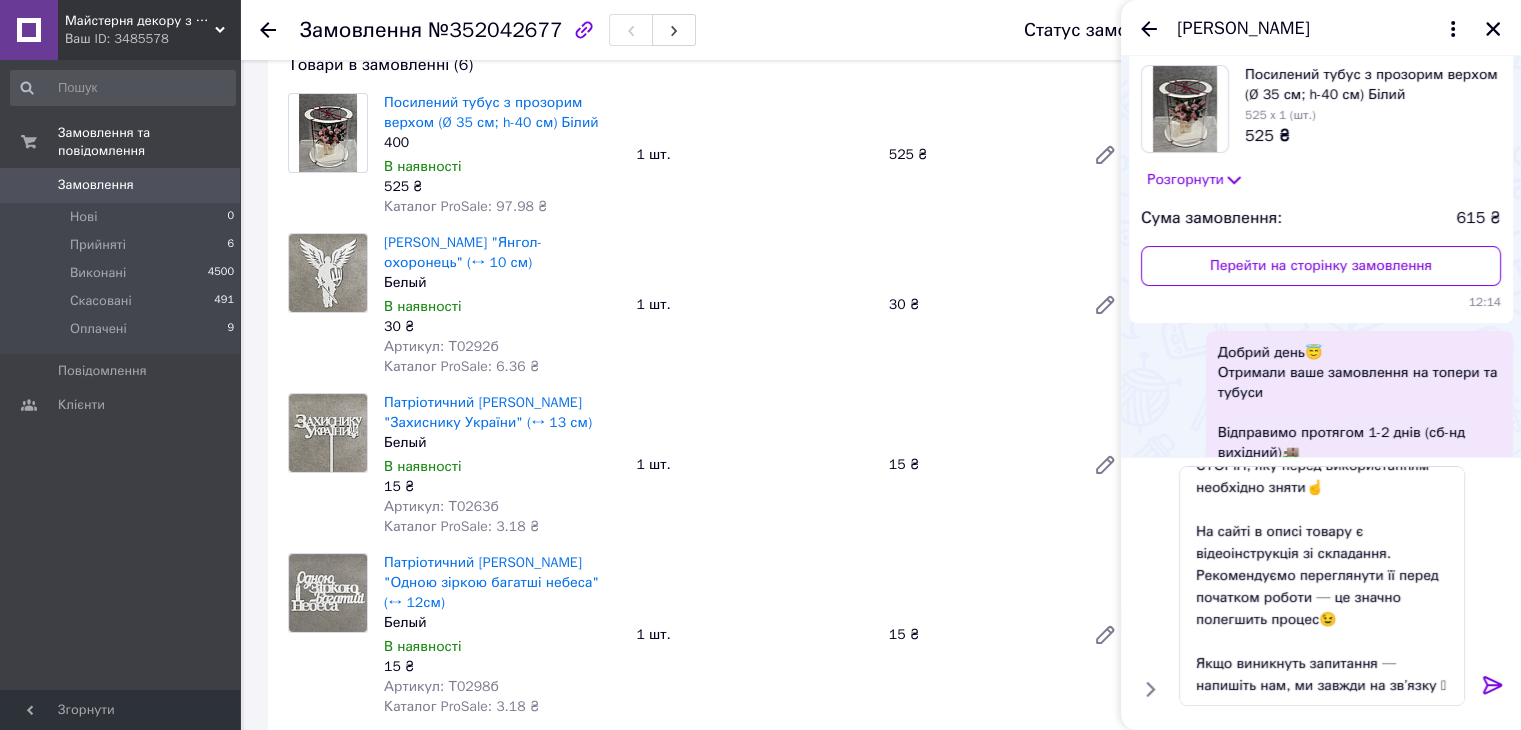 click 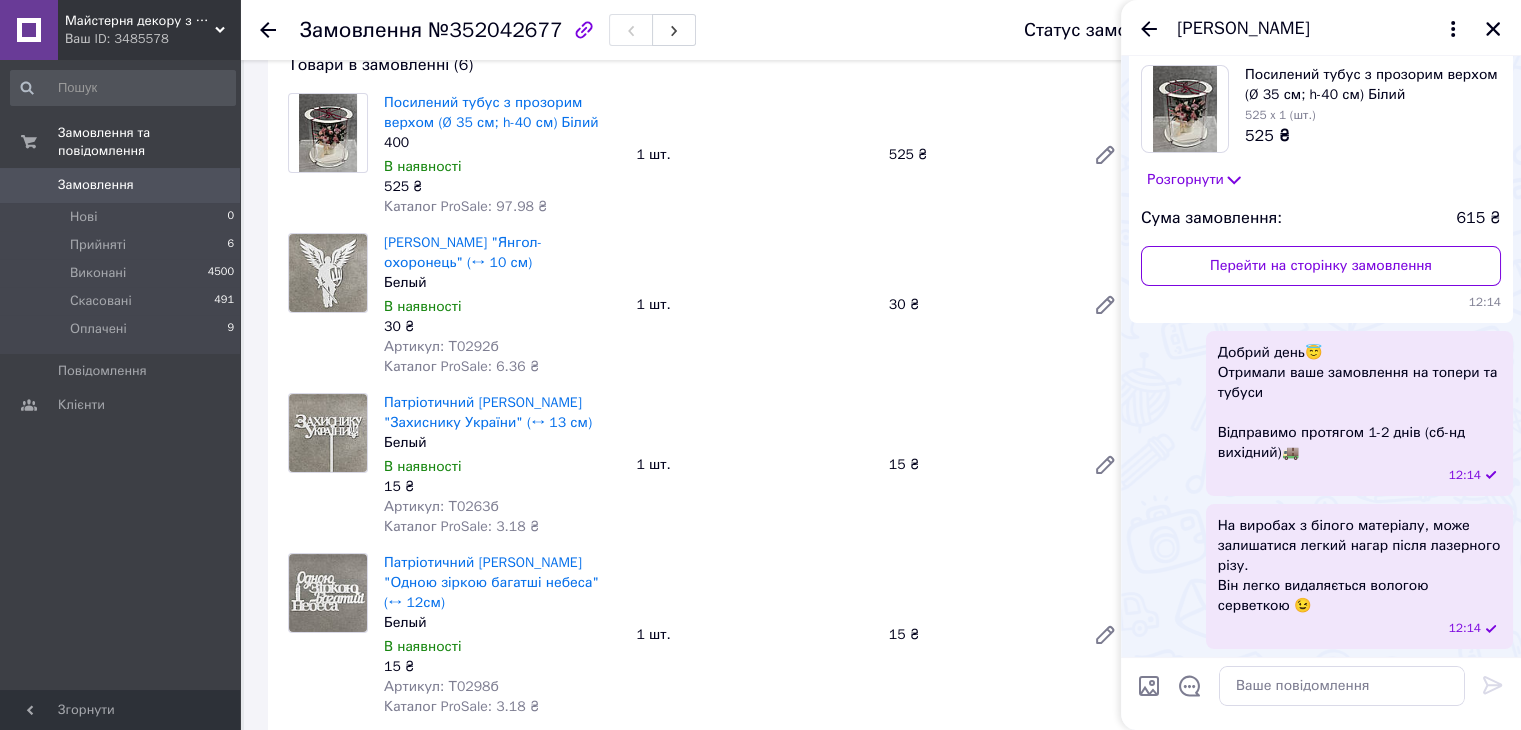 scroll, scrollTop: 0, scrollLeft: 0, axis: both 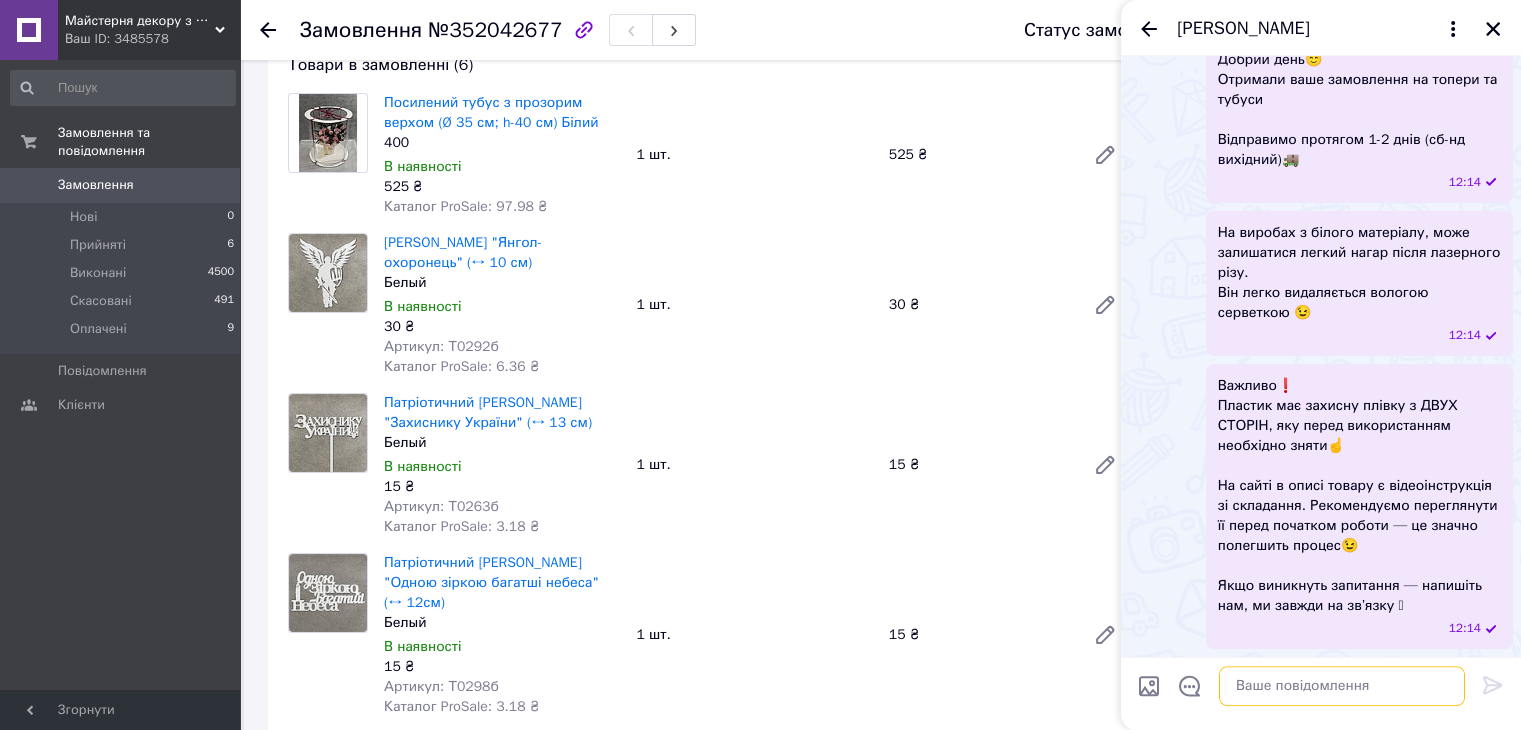 click at bounding box center (1342, 686) 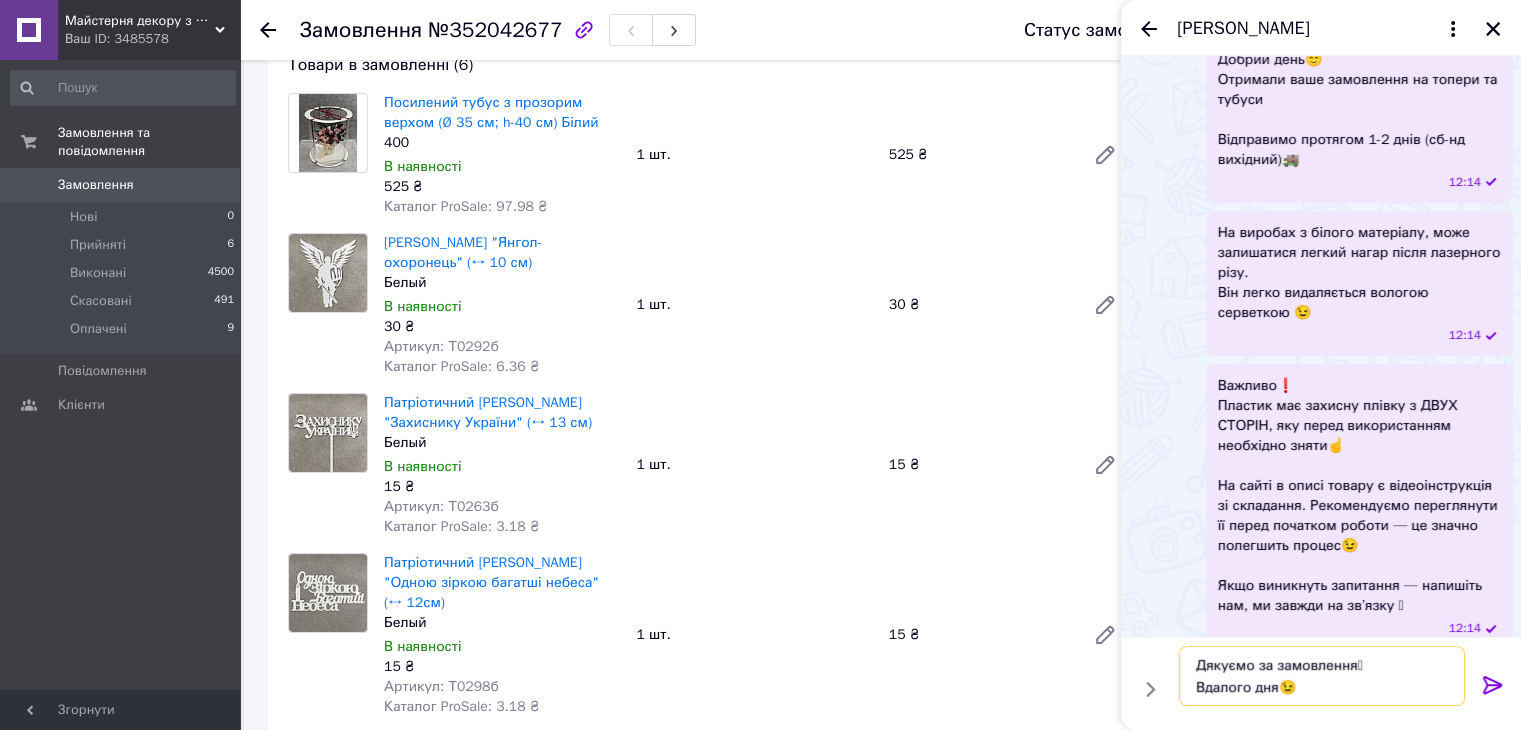 type on "Дякуємо за замовлення🫶
Вдалого дня😉" 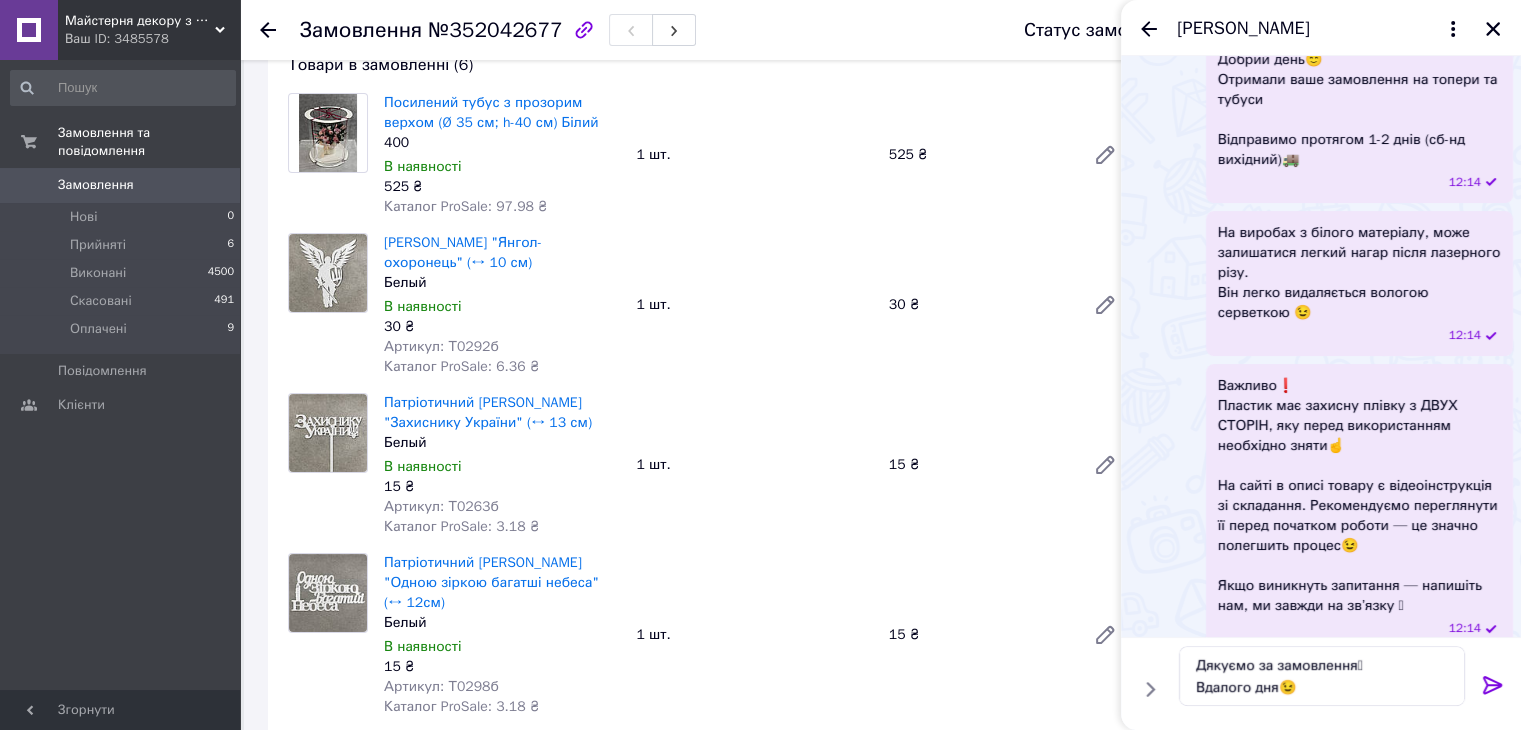 click 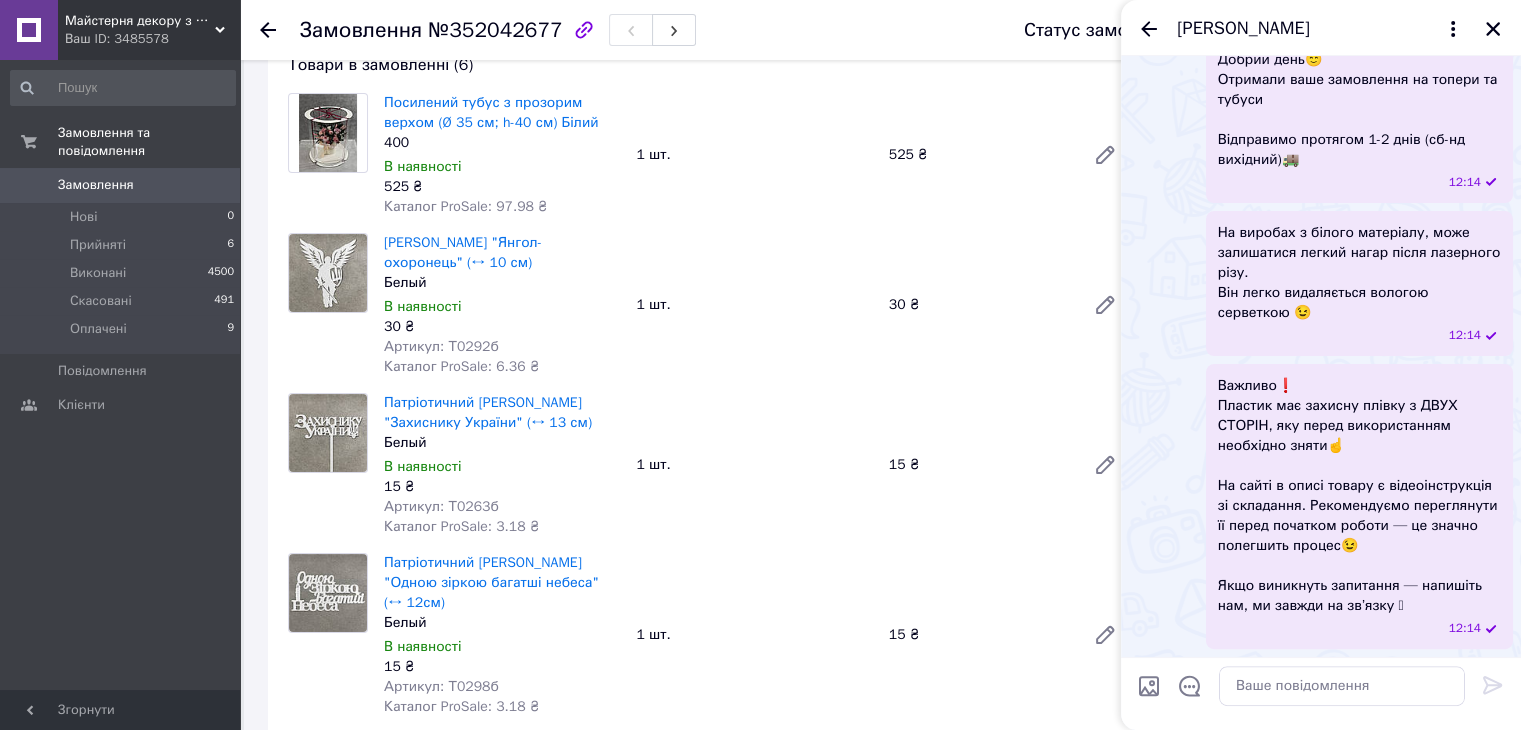 scroll, scrollTop: 483, scrollLeft: 0, axis: vertical 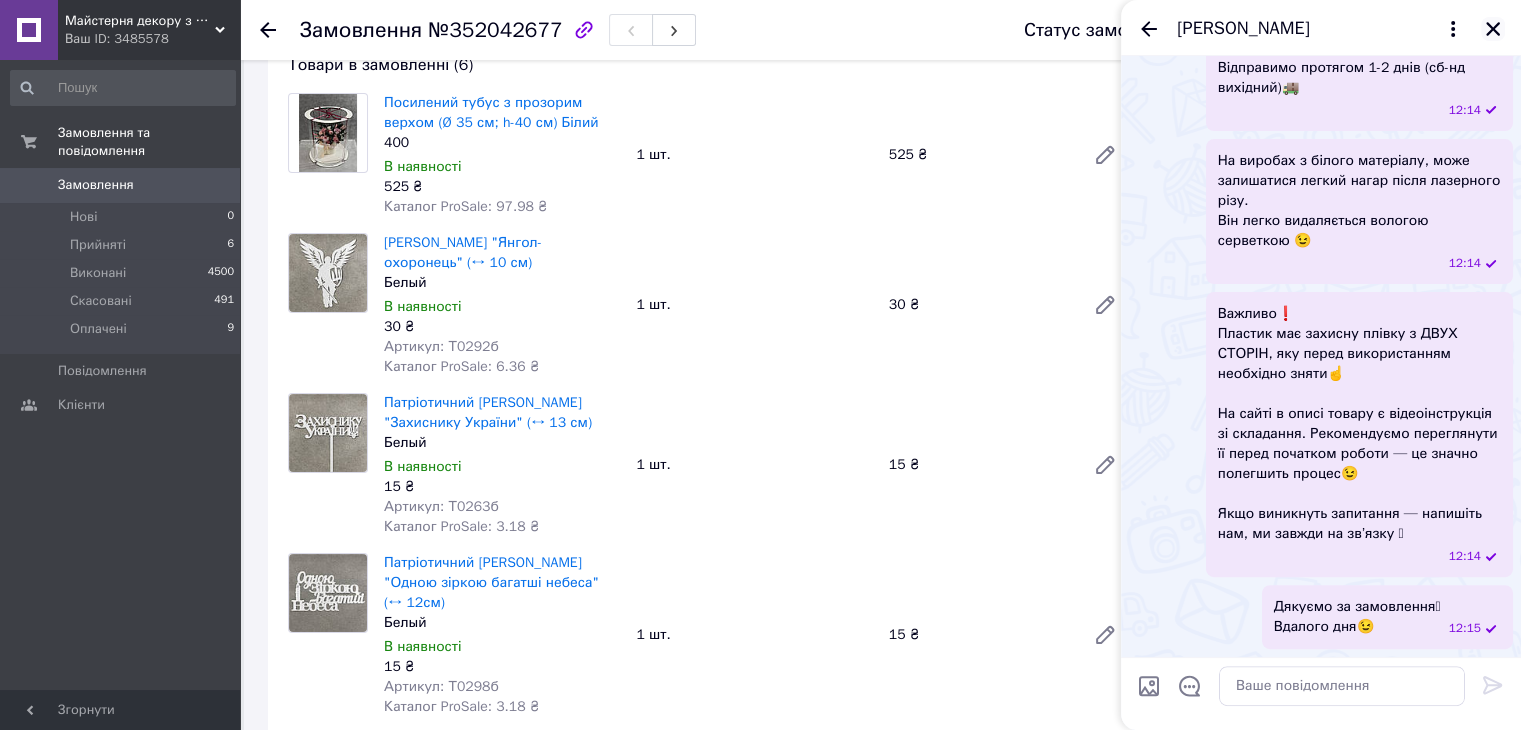 click 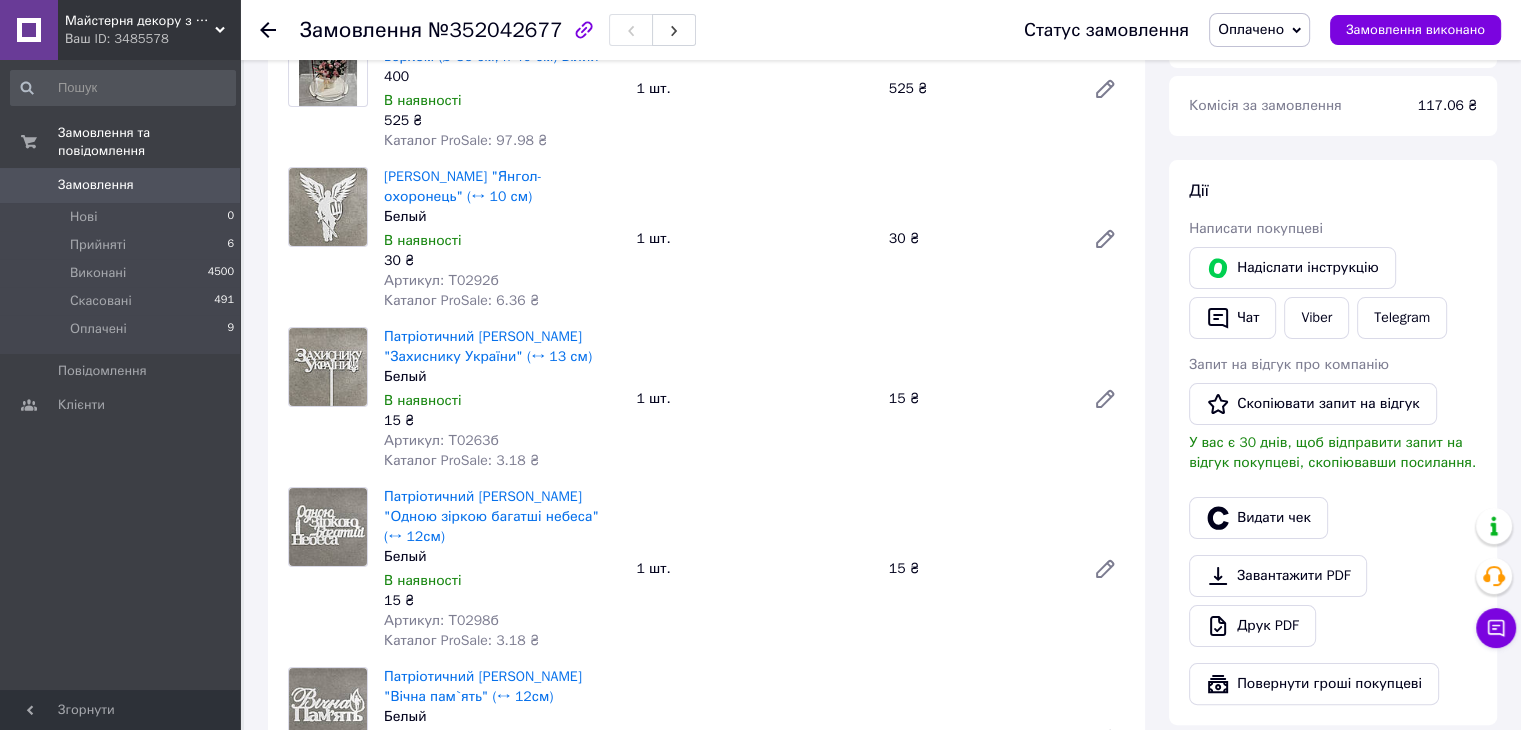 scroll, scrollTop: 500, scrollLeft: 0, axis: vertical 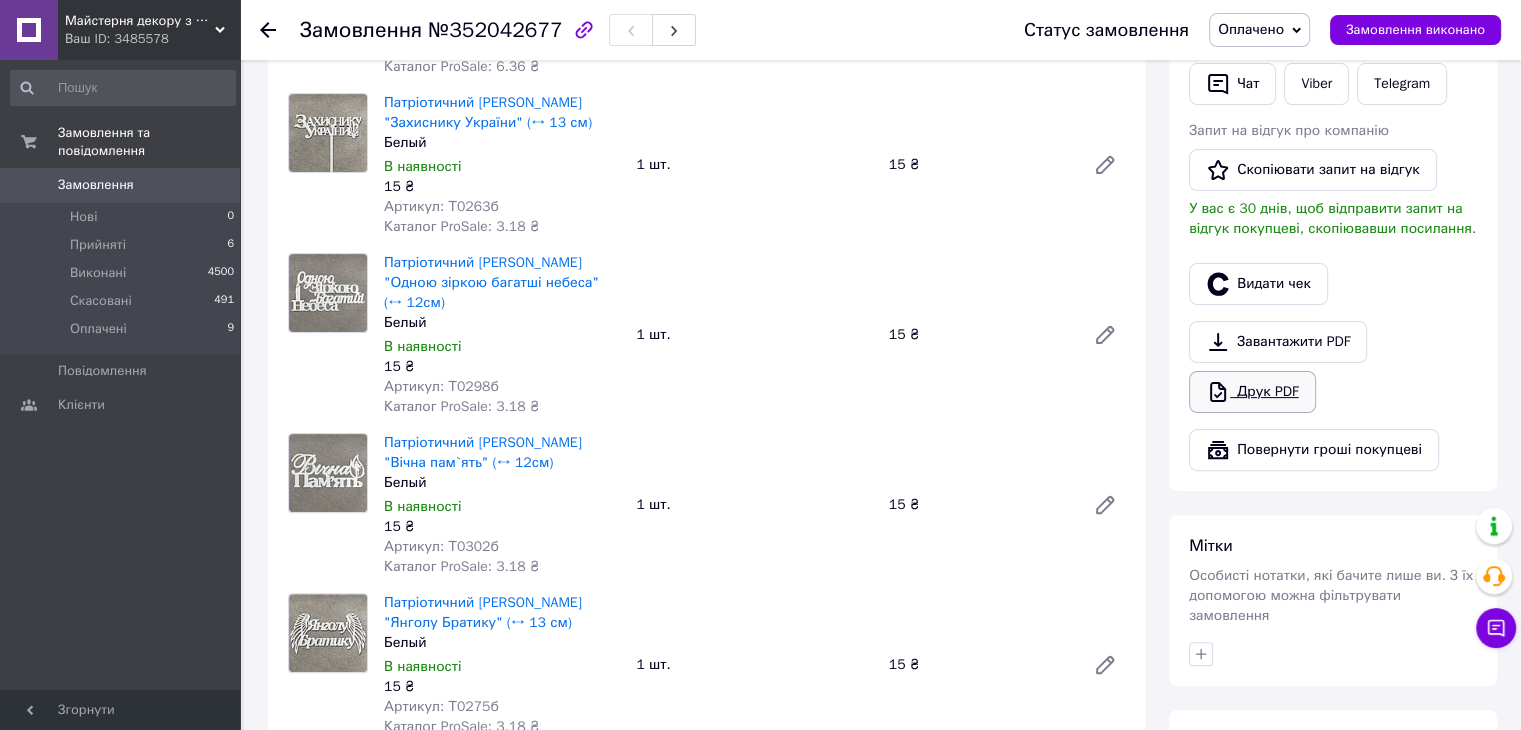 click on "Друк PDF" at bounding box center (1252, 392) 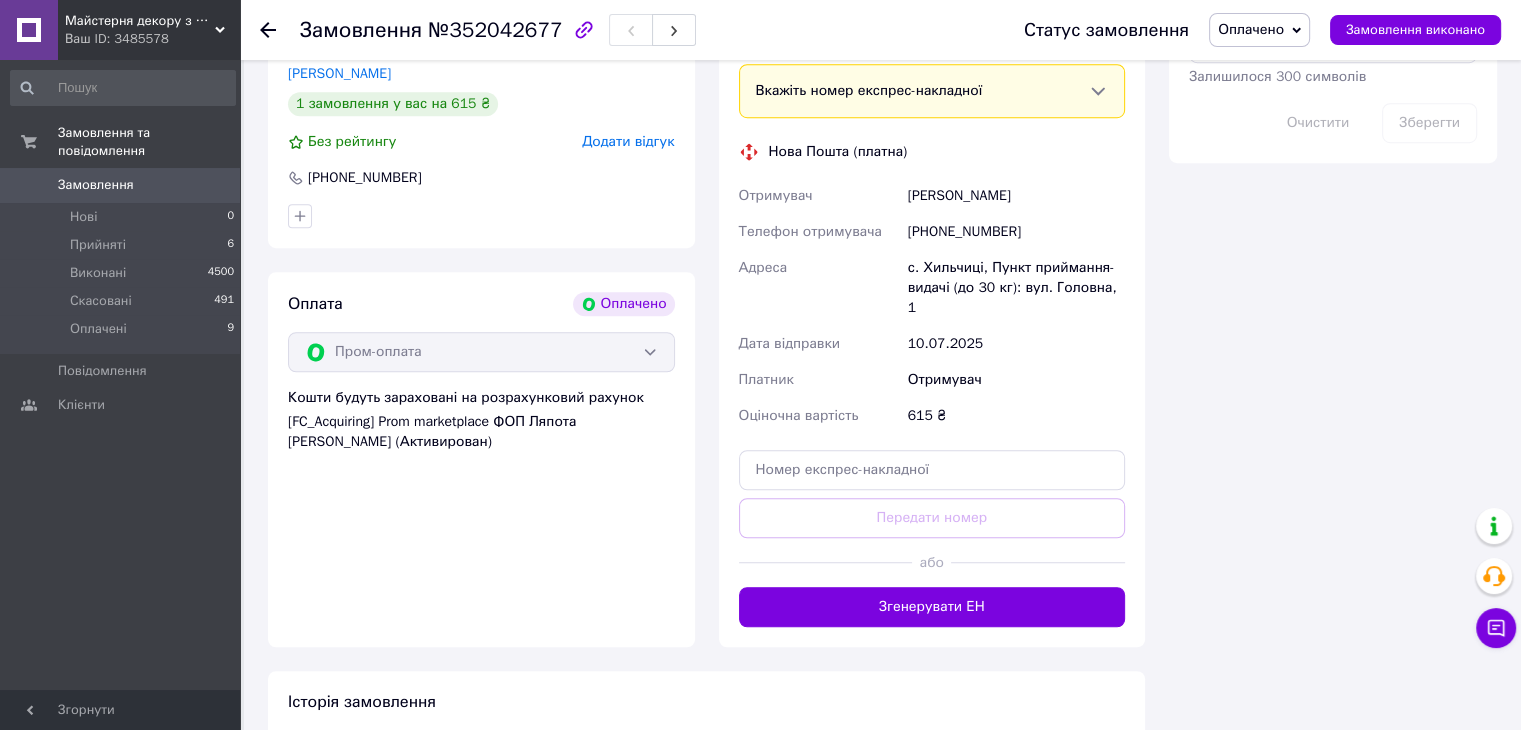 scroll, scrollTop: 1100, scrollLeft: 0, axis: vertical 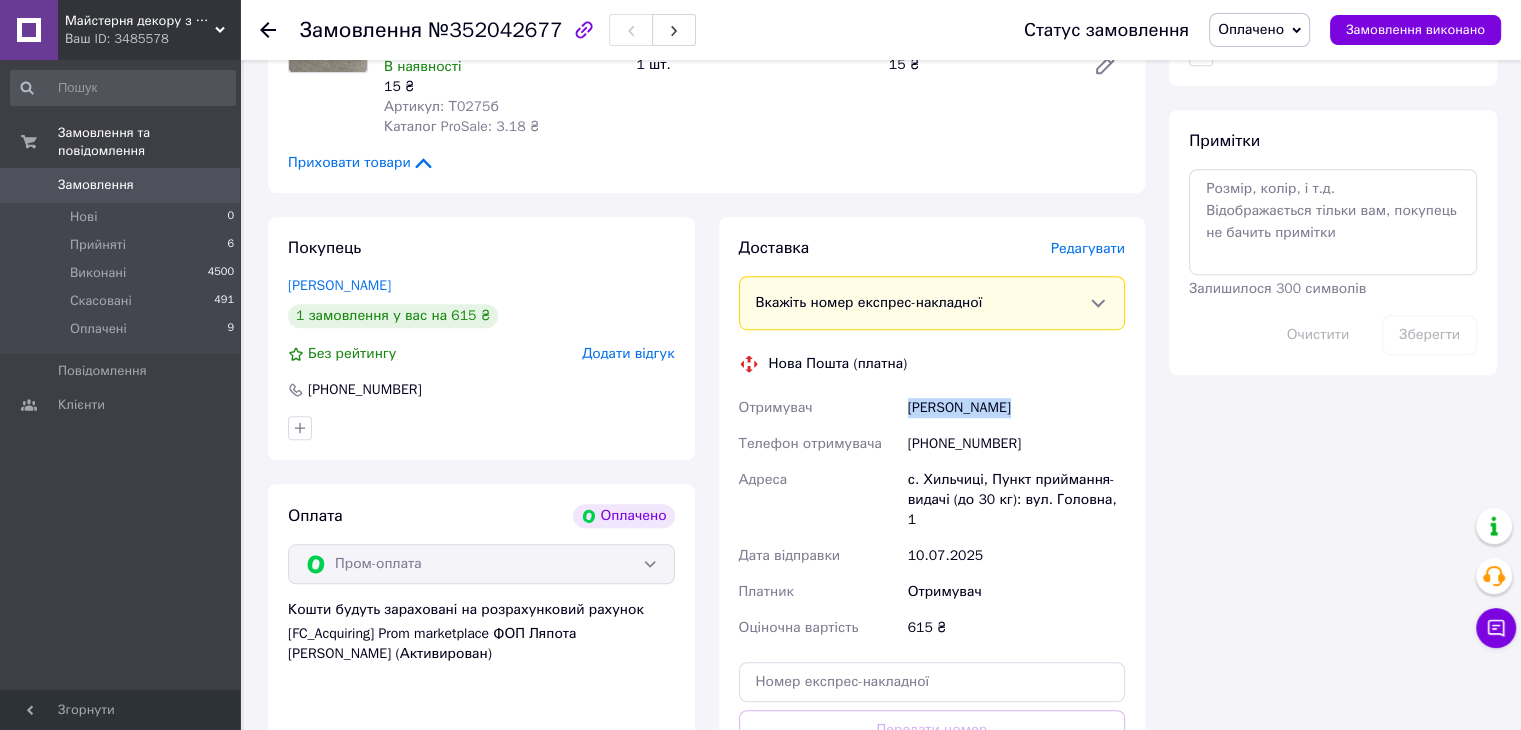 drag, startPoint x: 890, startPoint y: 356, endPoint x: 1100, endPoint y: 375, distance: 210.85777 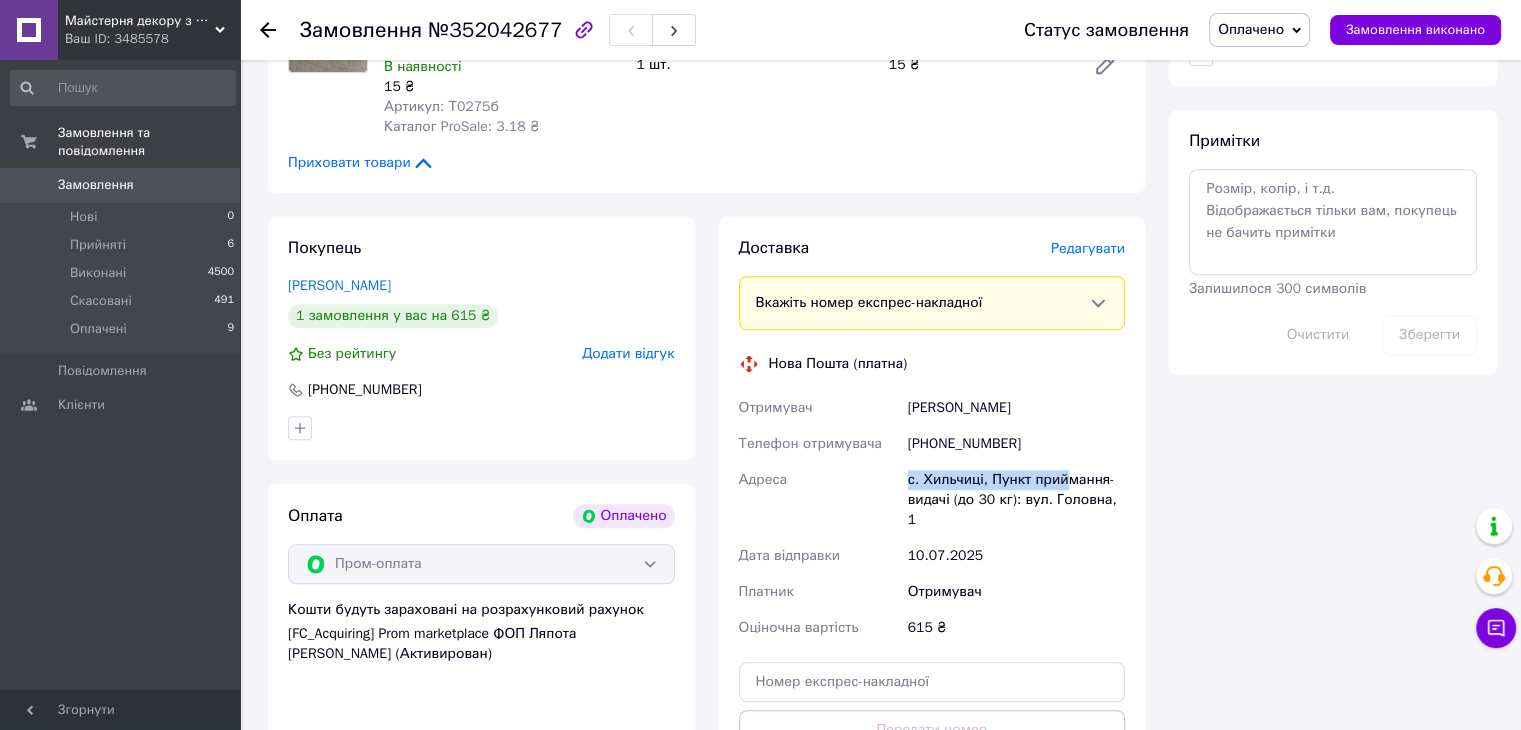drag, startPoint x: 880, startPoint y: 440, endPoint x: 1061, endPoint y: 445, distance: 181.06905 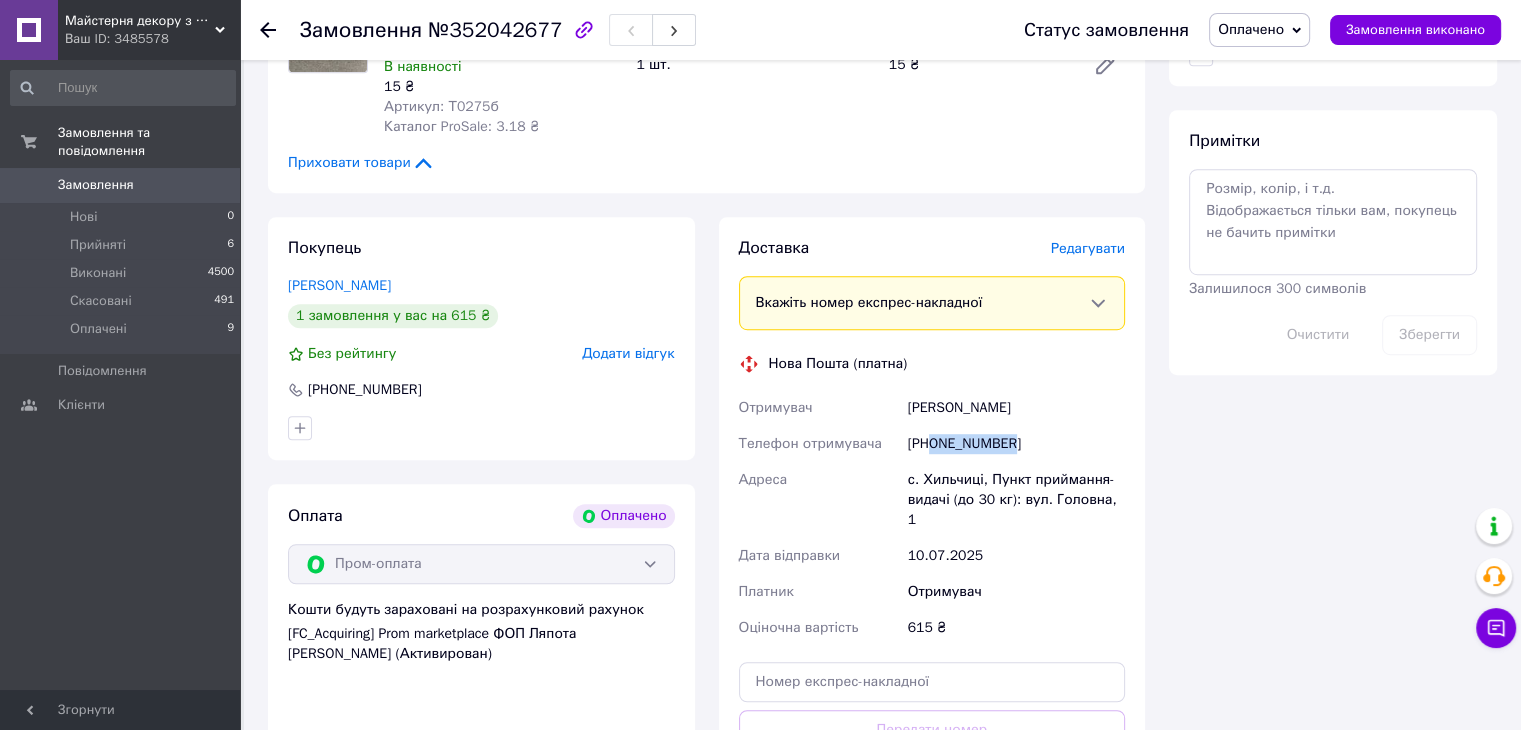 drag, startPoint x: 930, startPoint y: 402, endPoint x: 995, endPoint y: 402, distance: 65 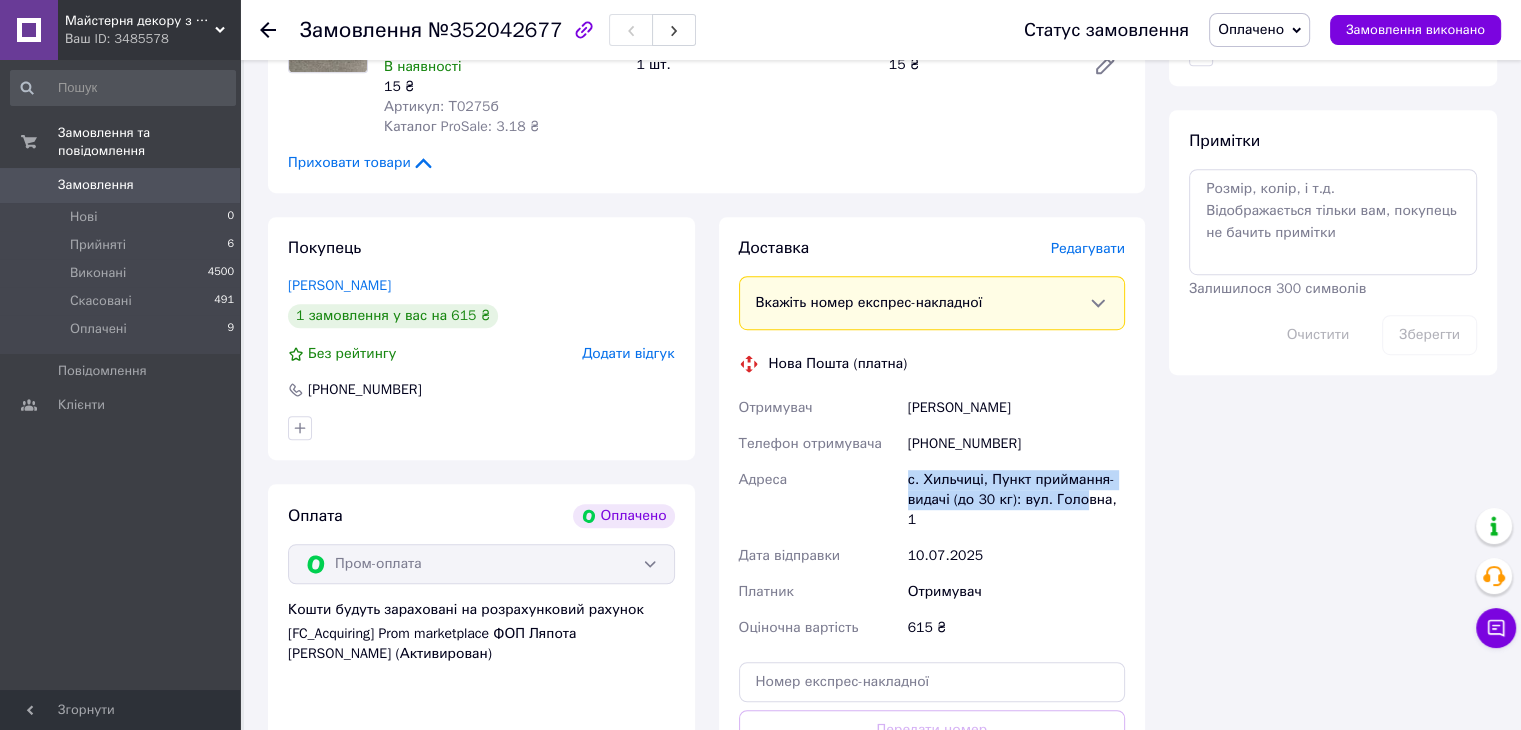drag, startPoint x: 907, startPoint y: 432, endPoint x: 1003, endPoint y: 443, distance: 96.62815 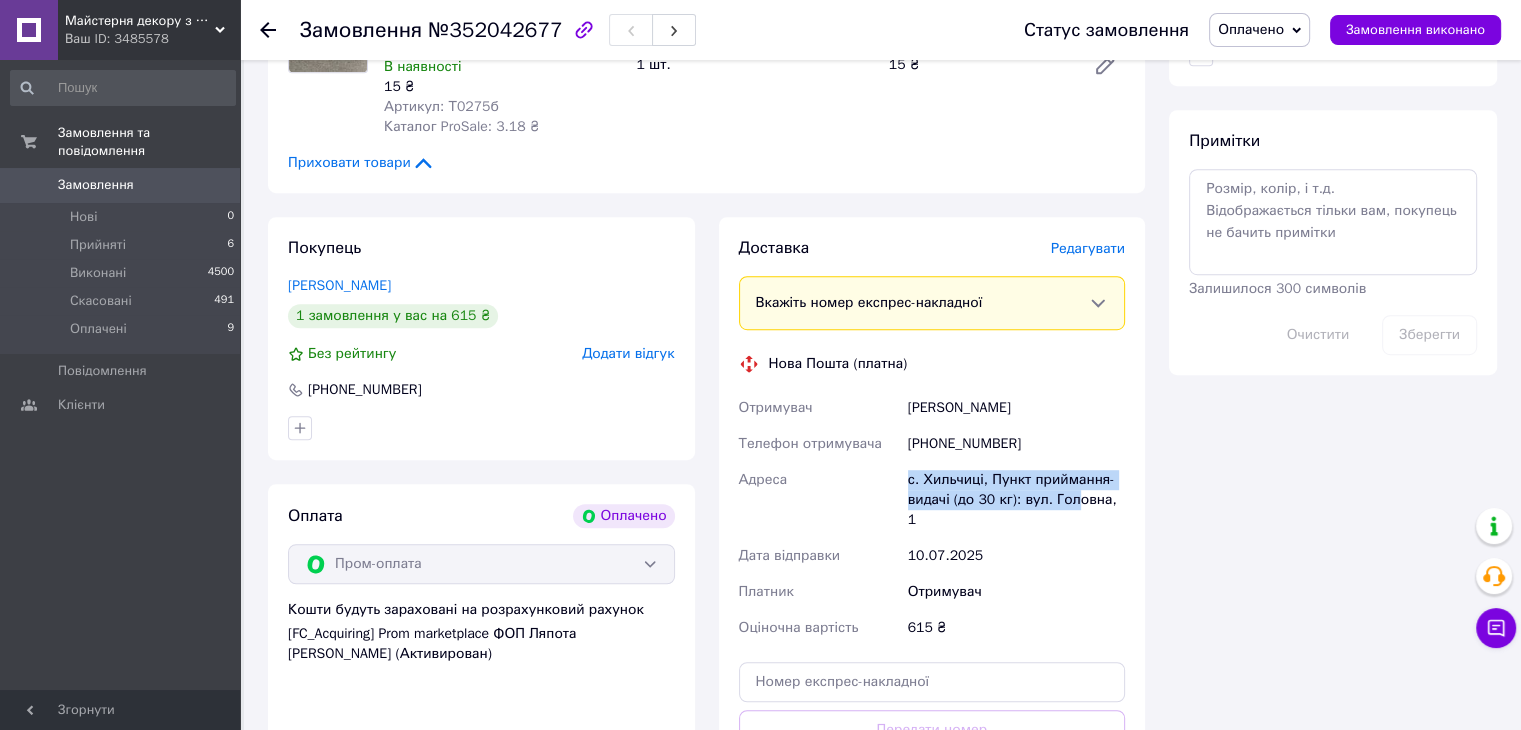 click on "с. Хильчиці, Пункт приймання-видачі (до 30 кг): вул. Головна, 1" at bounding box center [1016, 500] 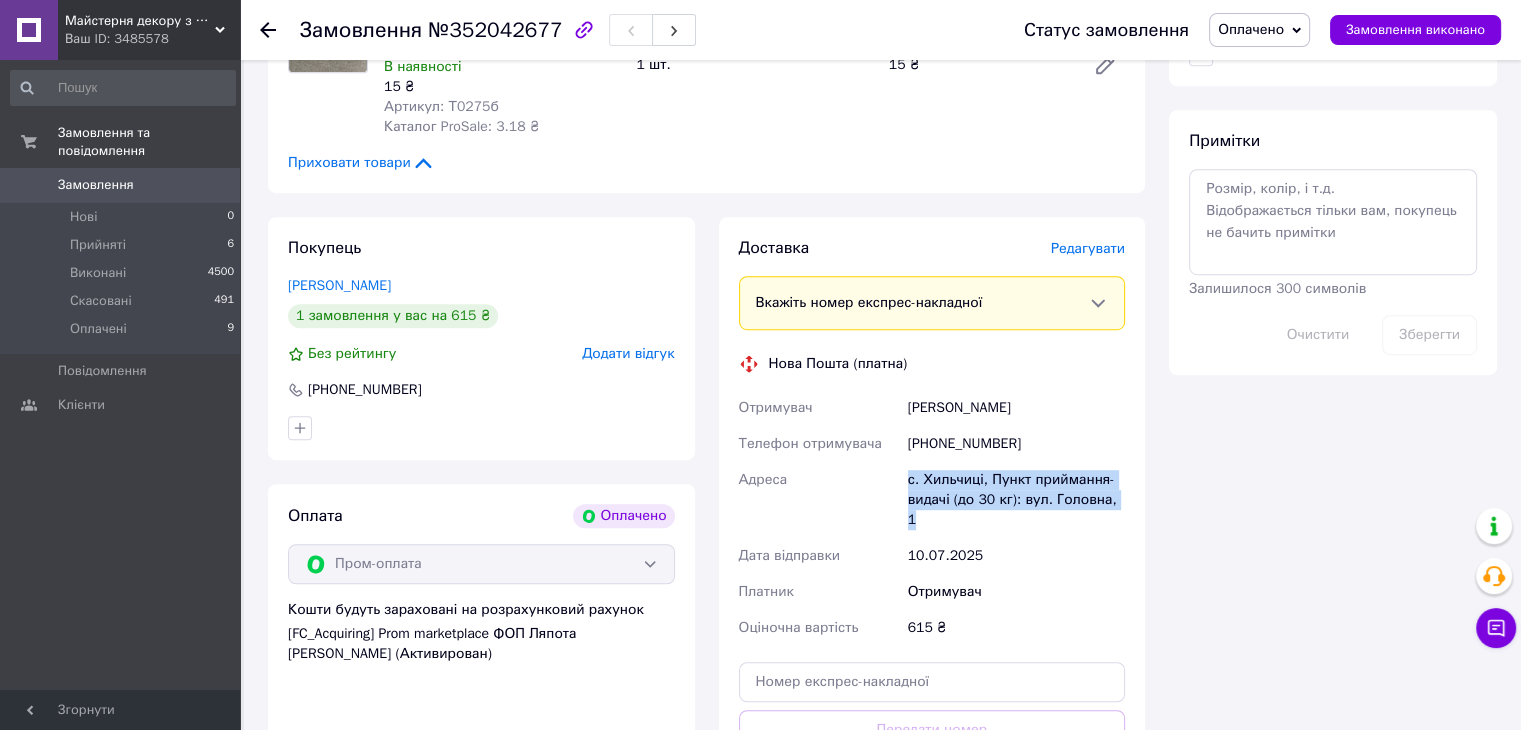 drag, startPoint x: 887, startPoint y: 442, endPoint x: 1152, endPoint y: 461, distance: 265.68027 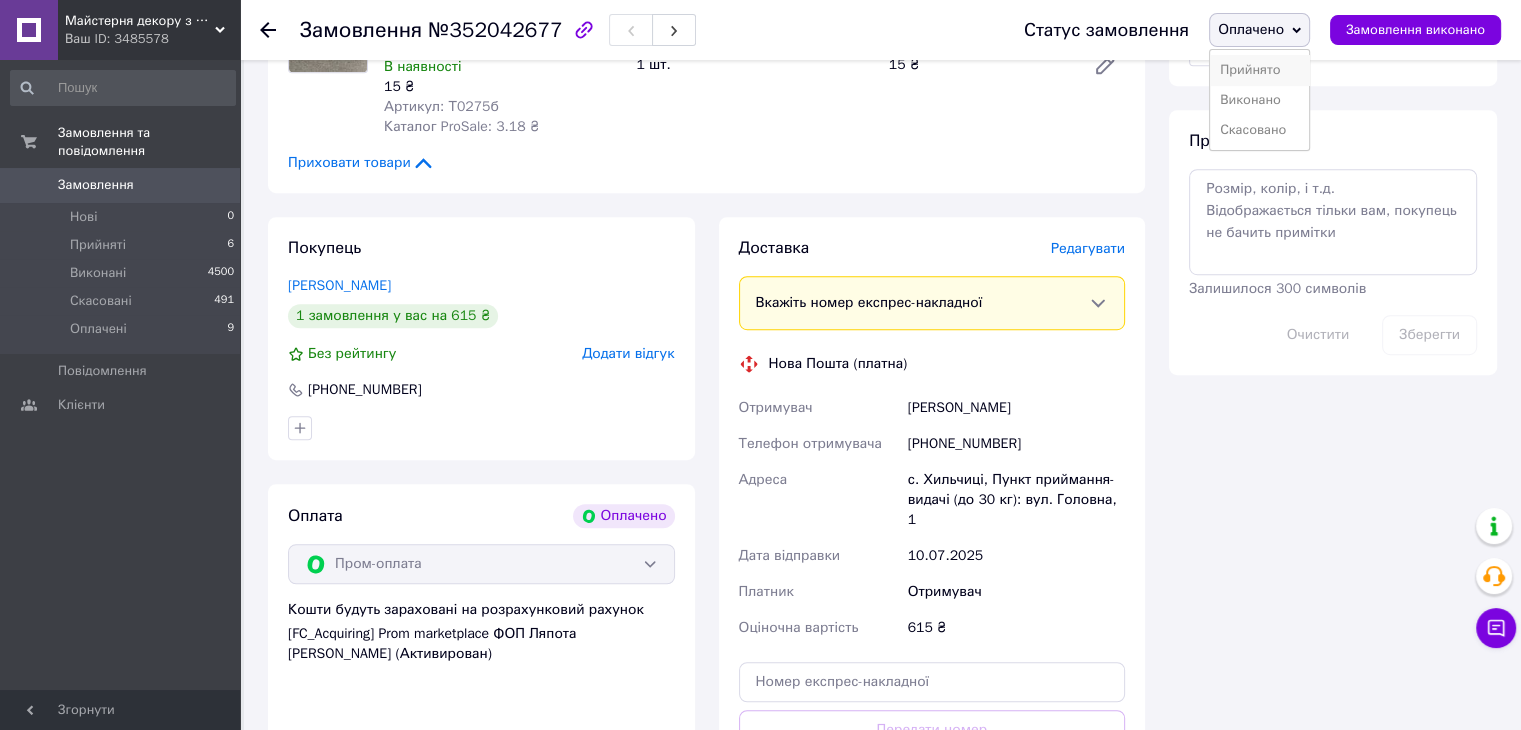 click on "Прийнято" at bounding box center [1259, 70] 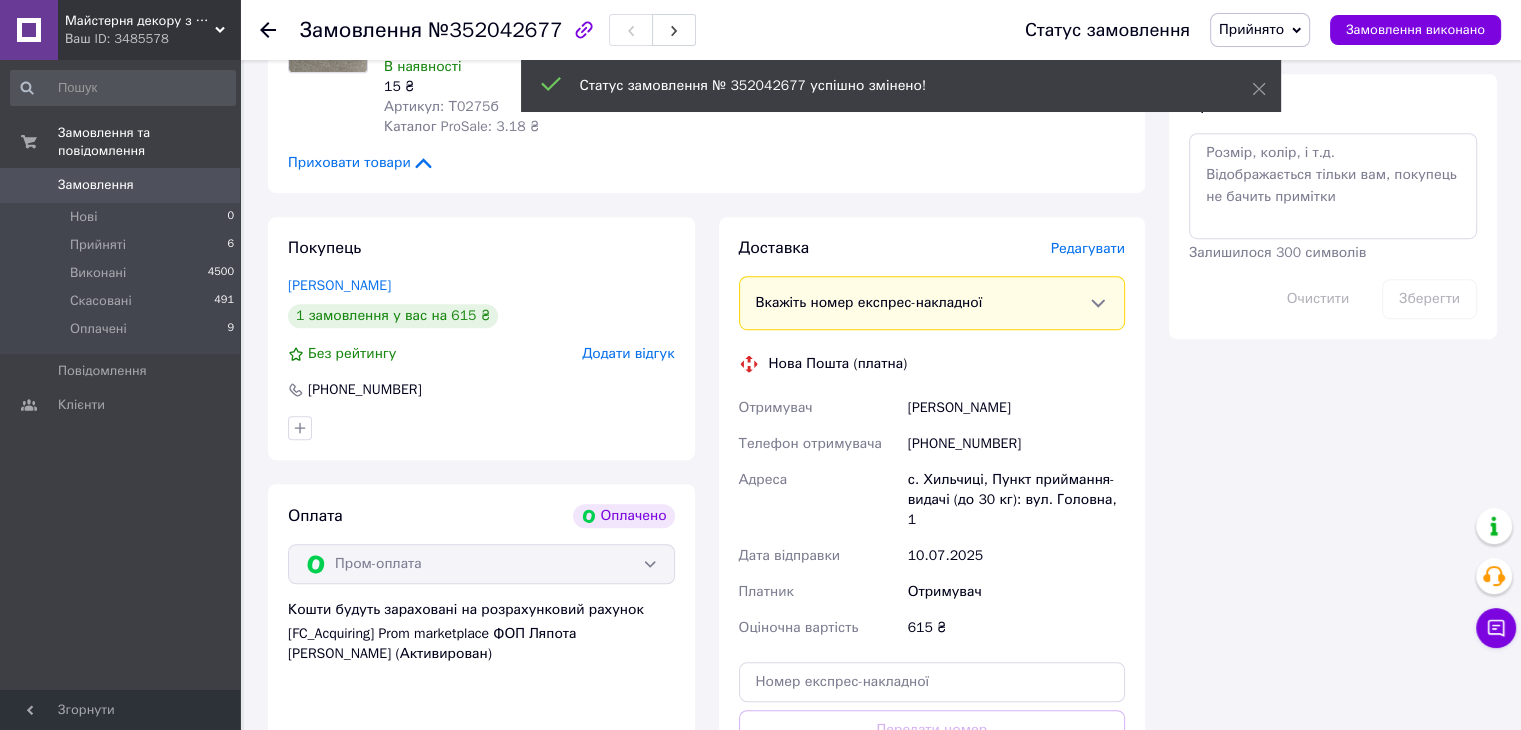 click on "Прийнято" at bounding box center (1260, 30) 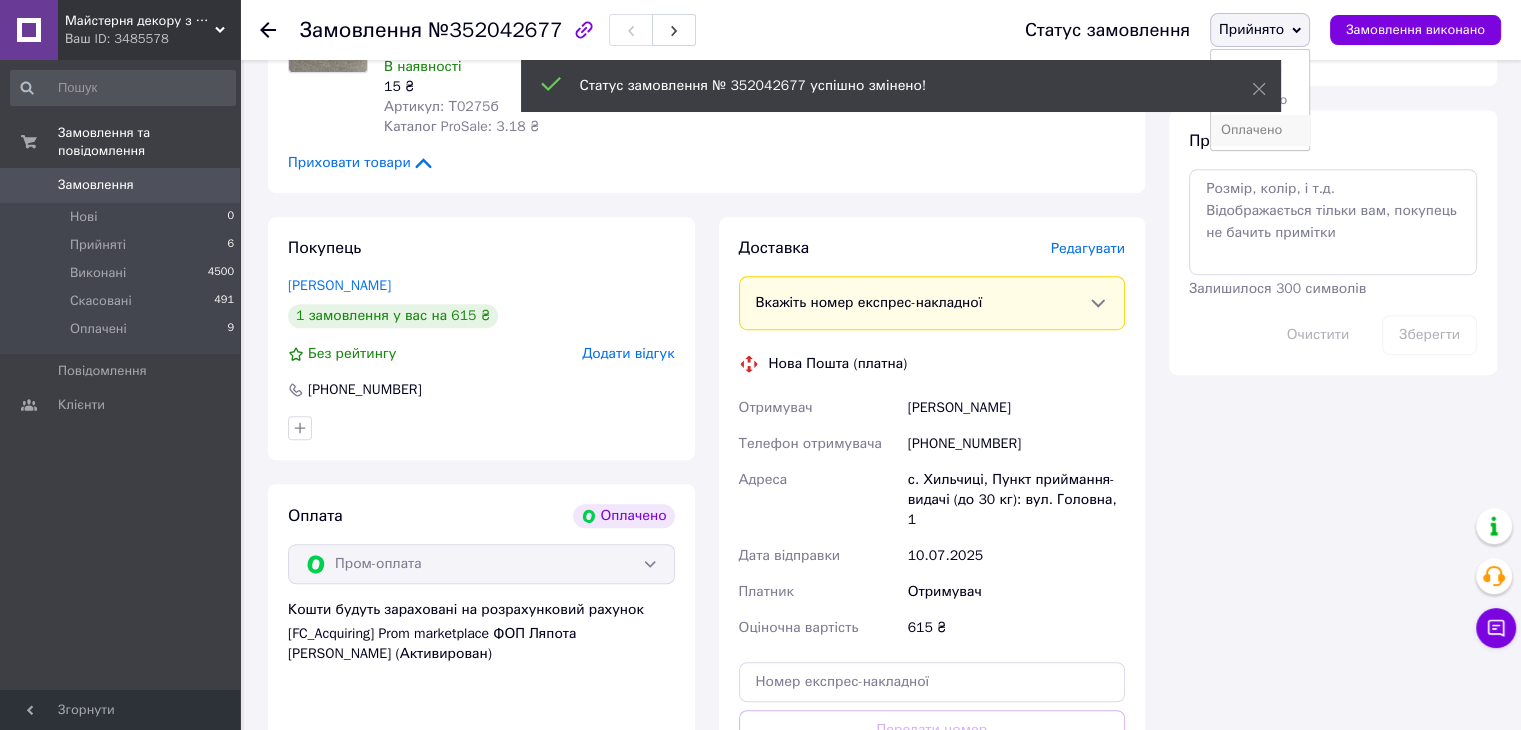 click on "Оплачено" at bounding box center (1260, 130) 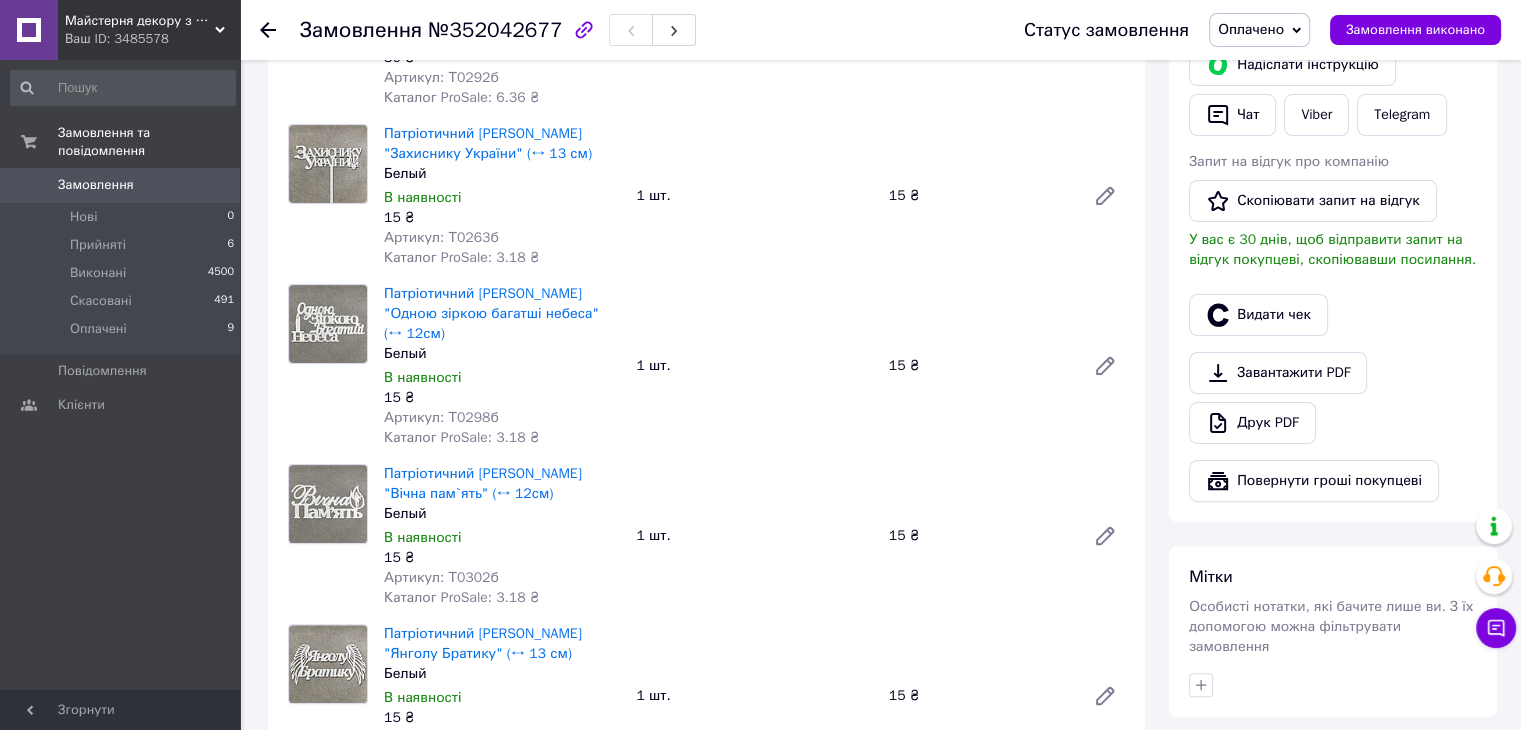 scroll, scrollTop: 300, scrollLeft: 0, axis: vertical 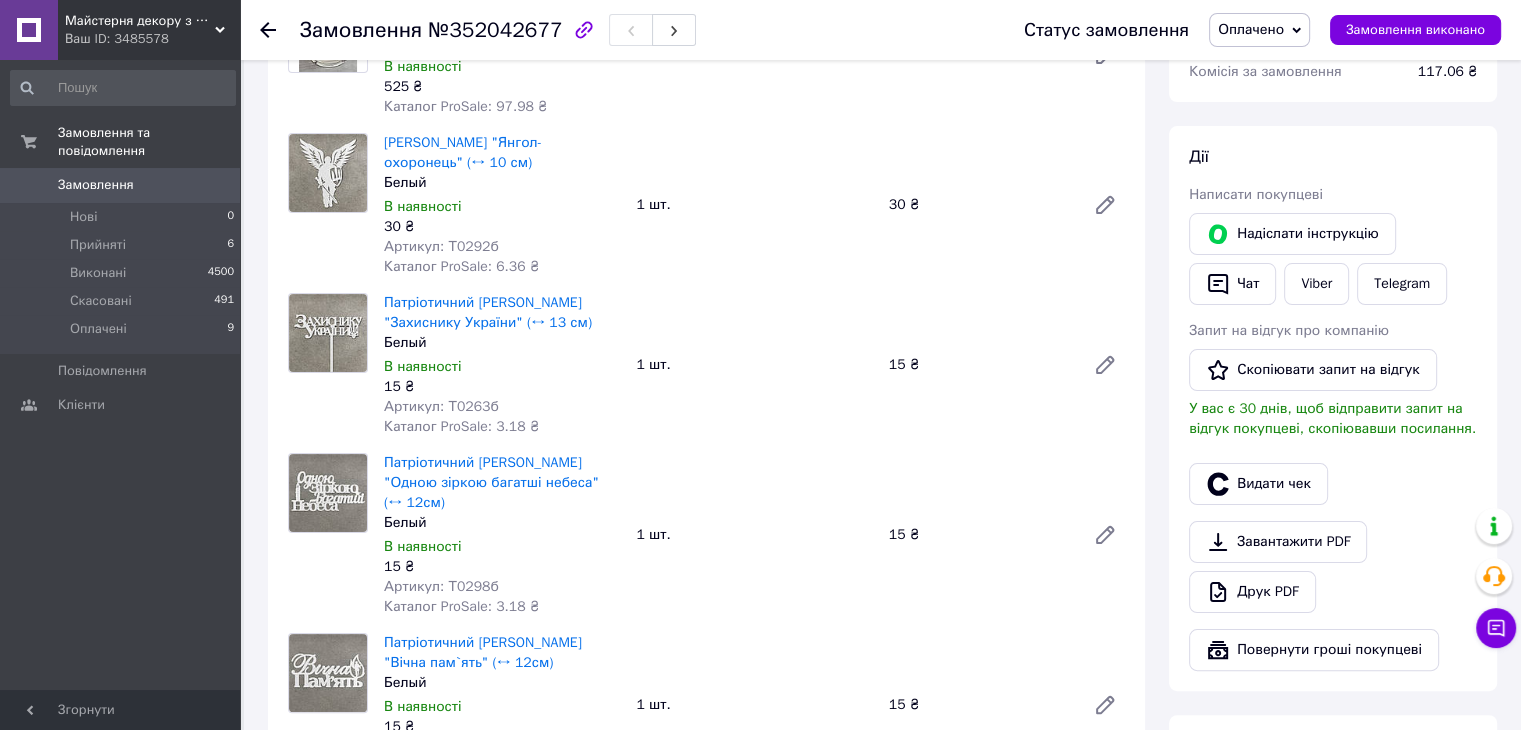 click 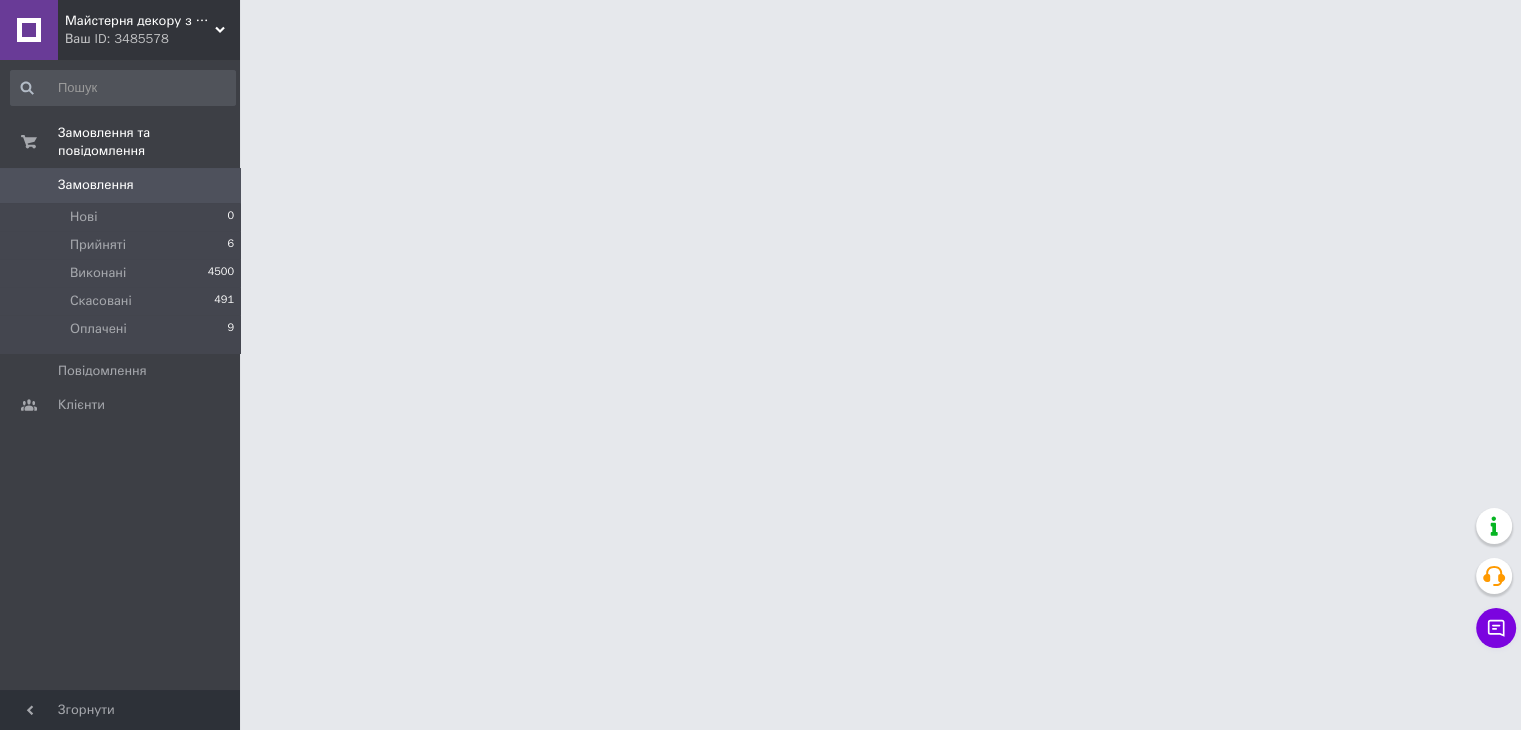 scroll, scrollTop: 0, scrollLeft: 0, axis: both 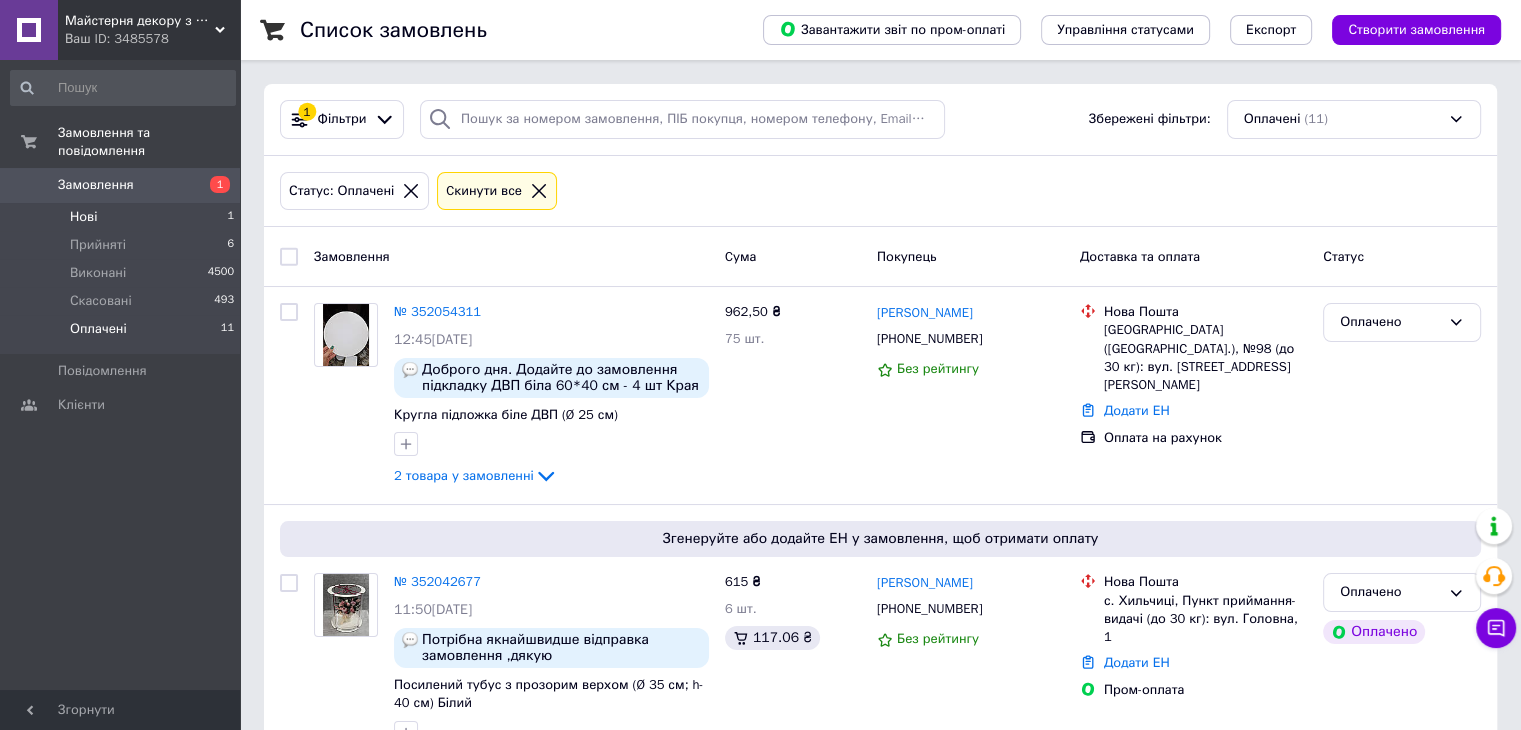 click on "Нові 1" at bounding box center [123, 217] 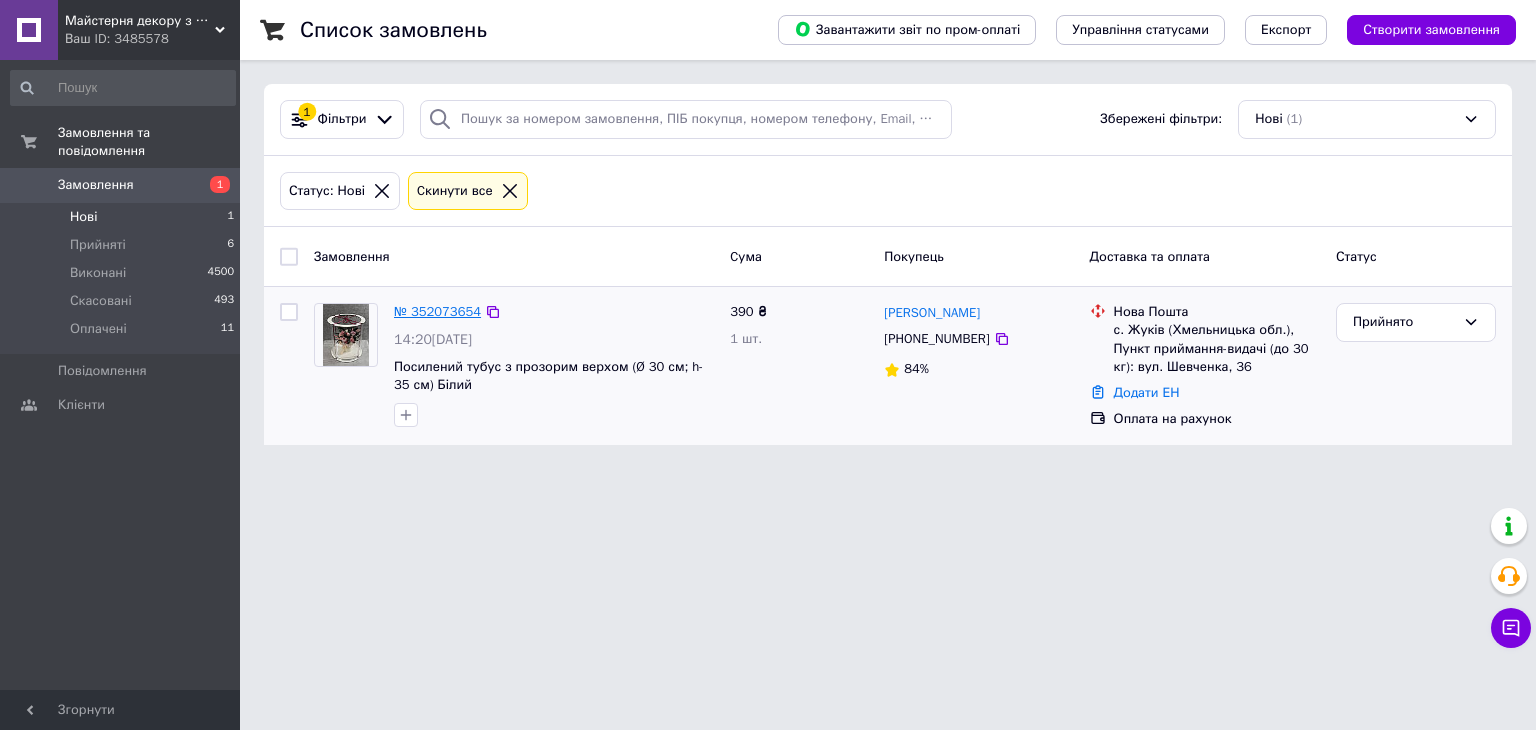 click on "№ 352073654" at bounding box center [437, 311] 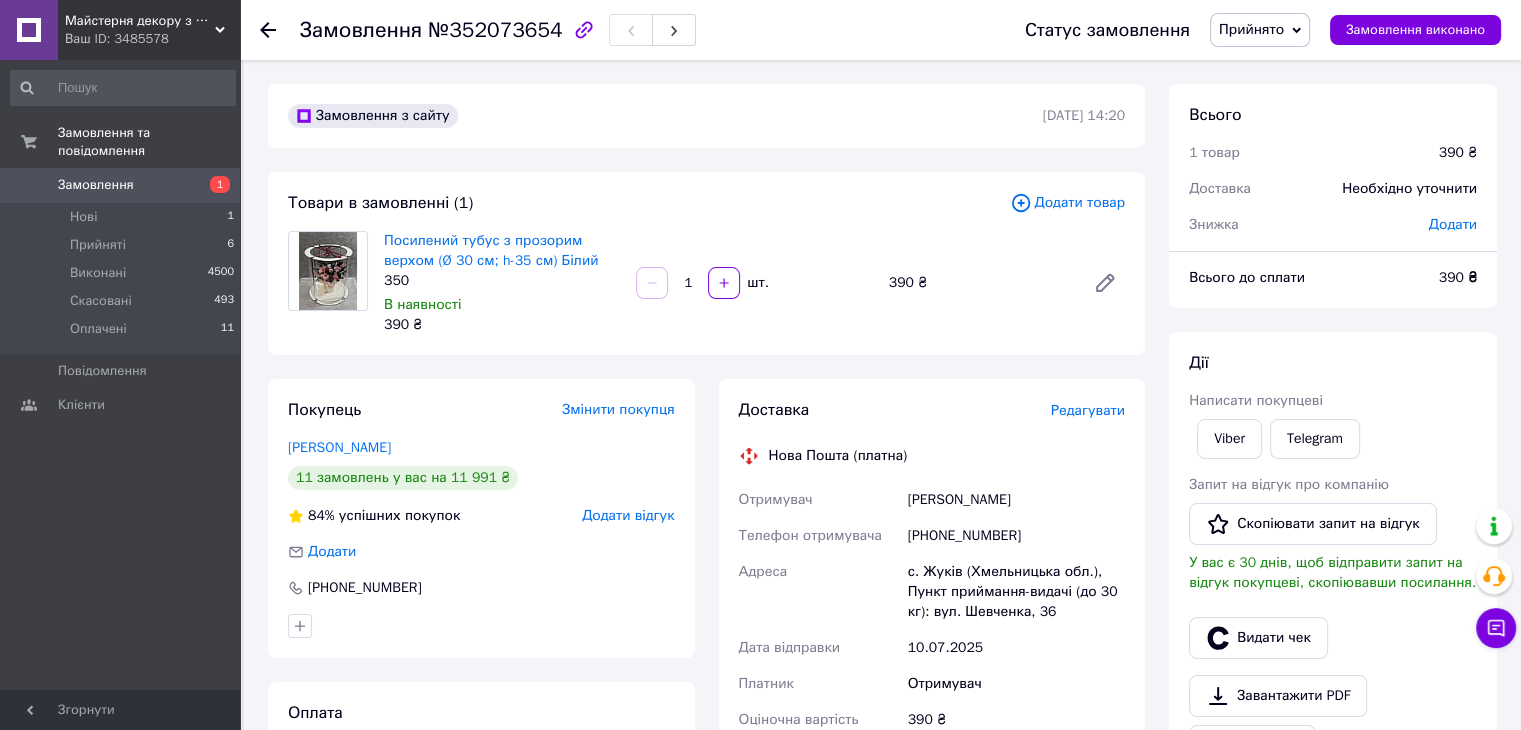 drag, startPoint x: 1237, startPoint y: 467, endPoint x: 1218, endPoint y: 451, distance: 24.839485 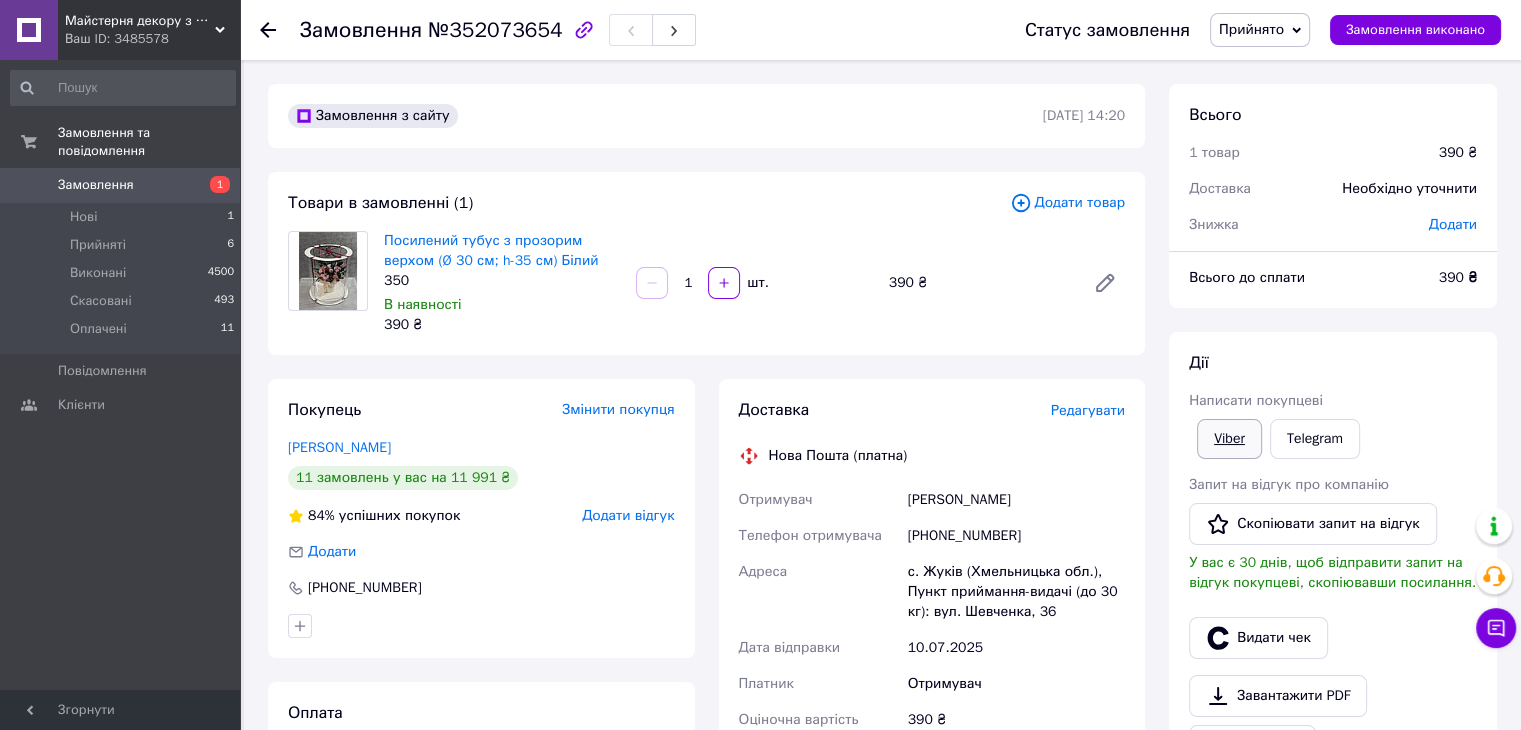 click on "Viber" at bounding box center (1229, 439) 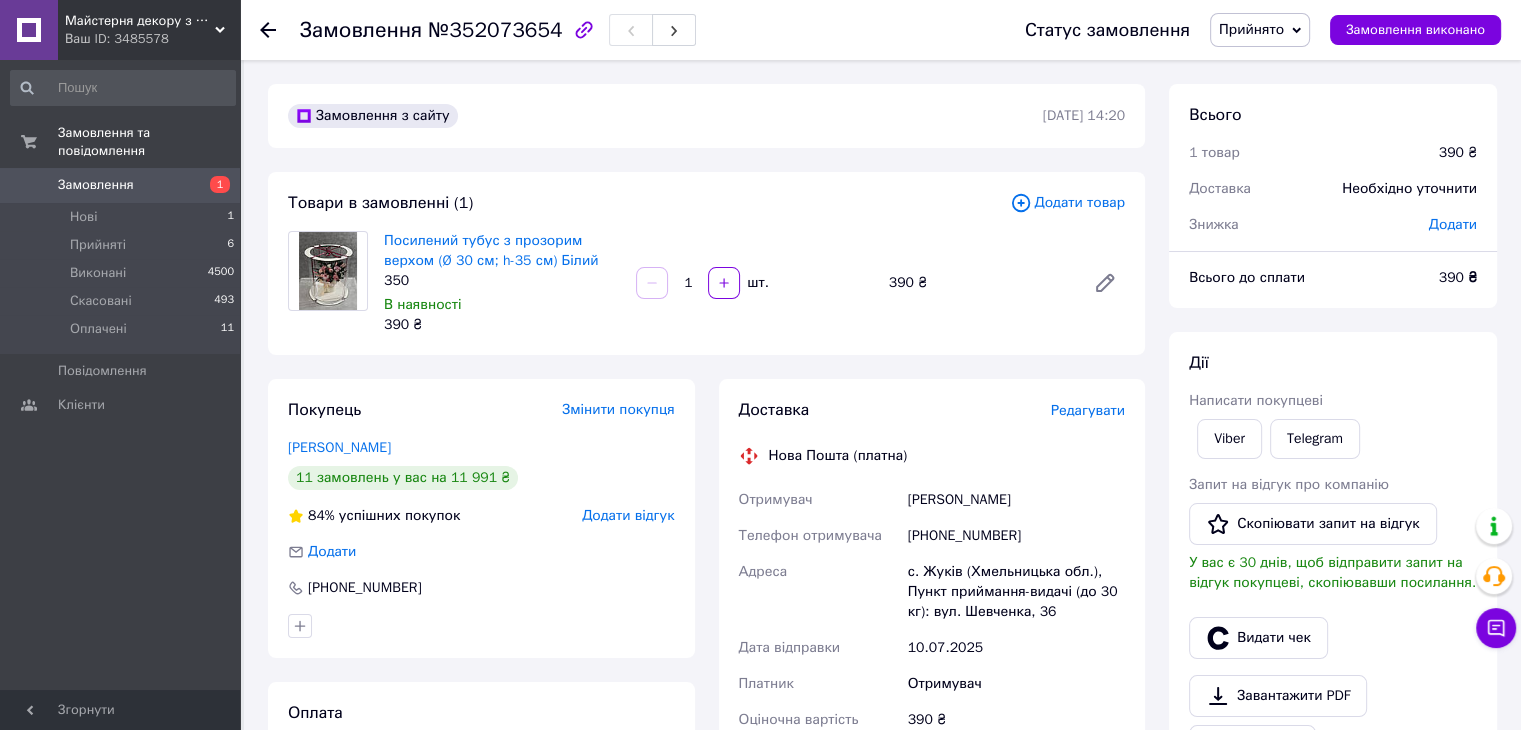 click 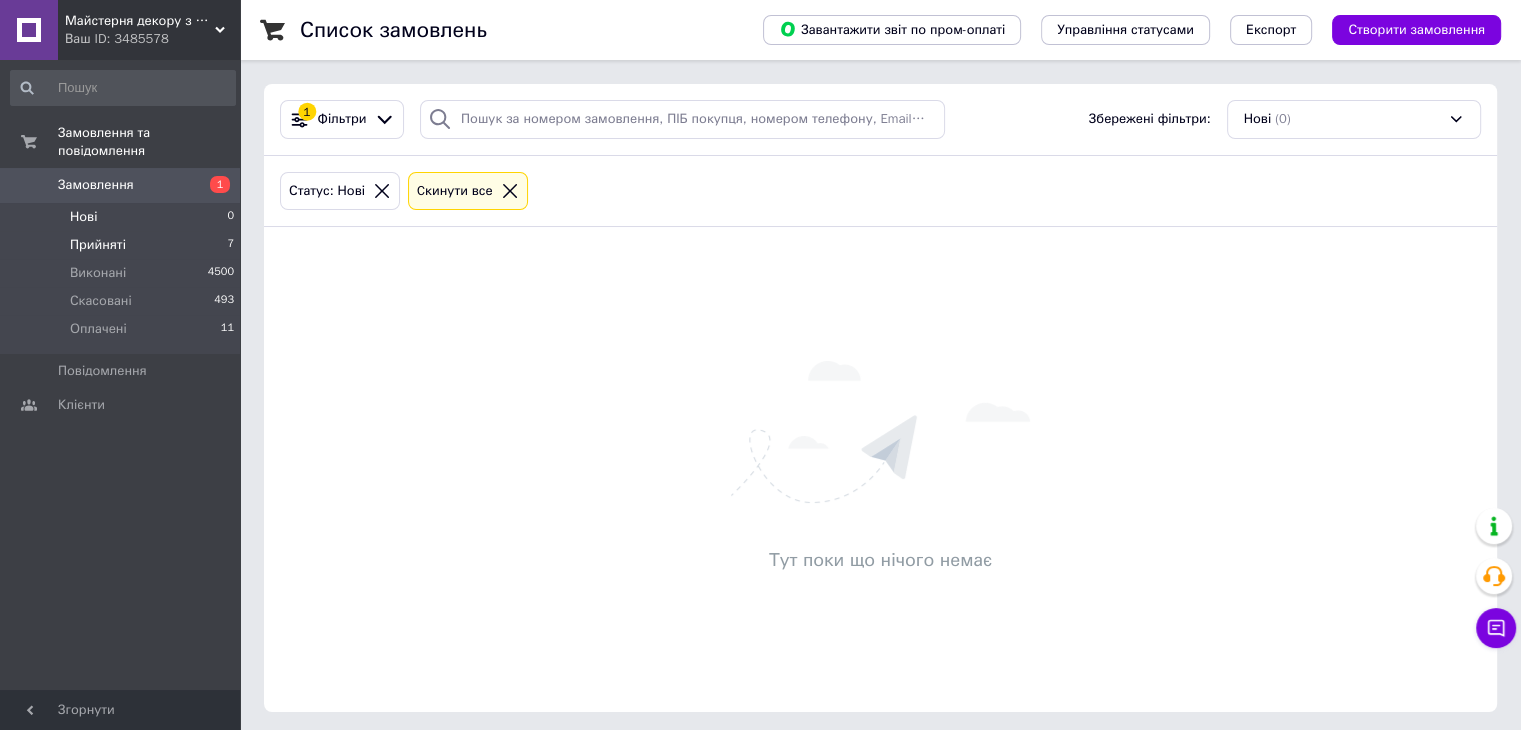 click on "Прийняті 7" at bounding box center (123, 245) 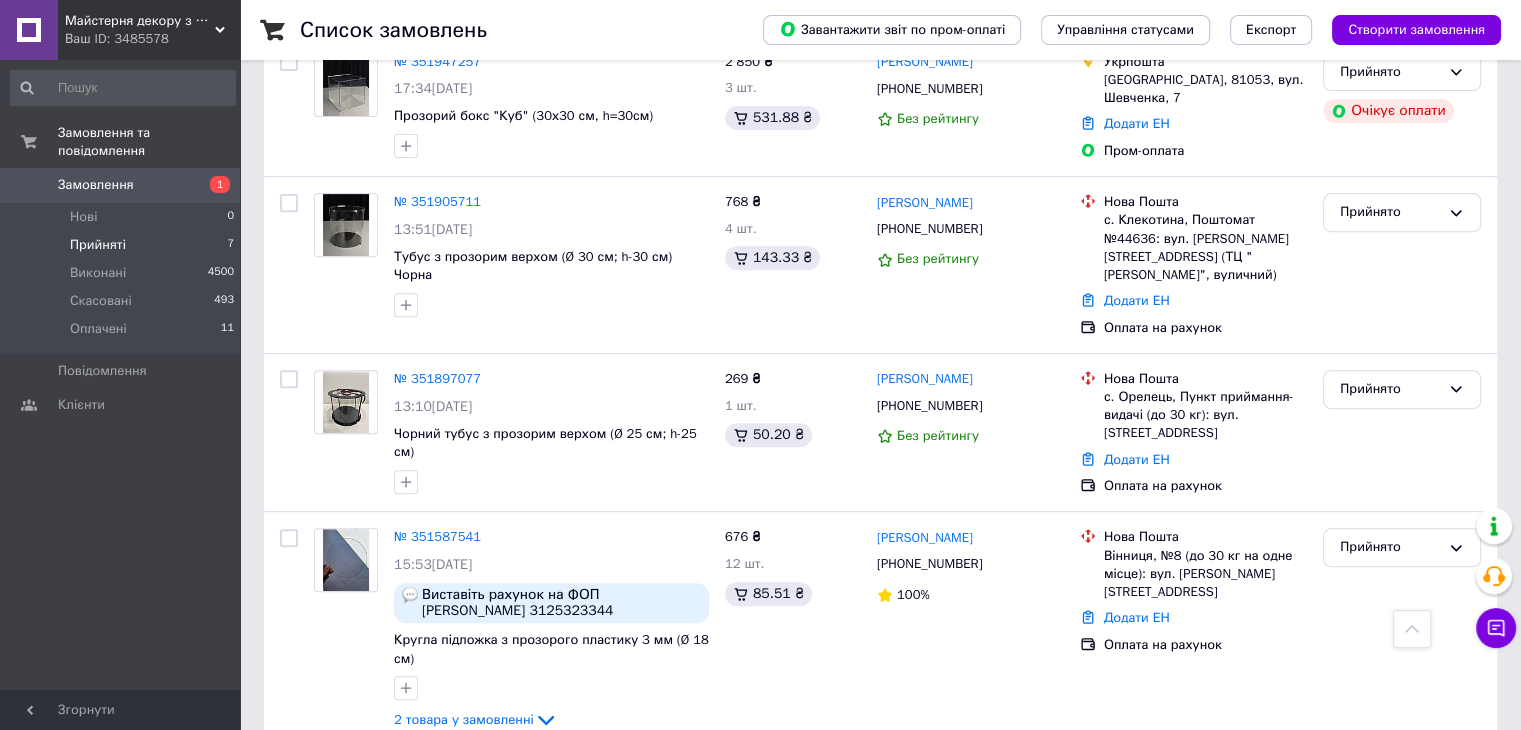 scroll, scrollTop: 748, scrollLeft: 0, axis: vertical 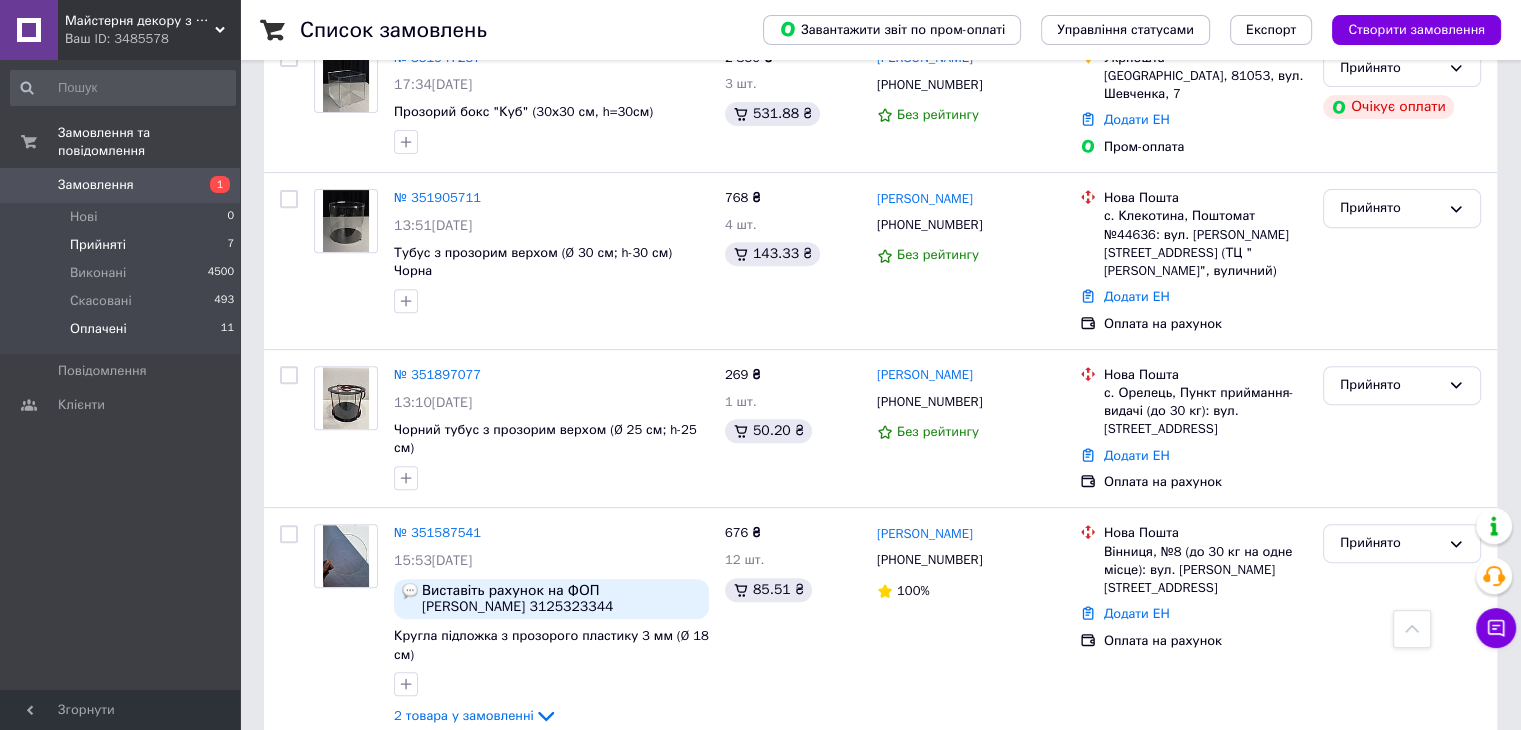 click on "Оплачені 11" at bounding box center (123, 334) 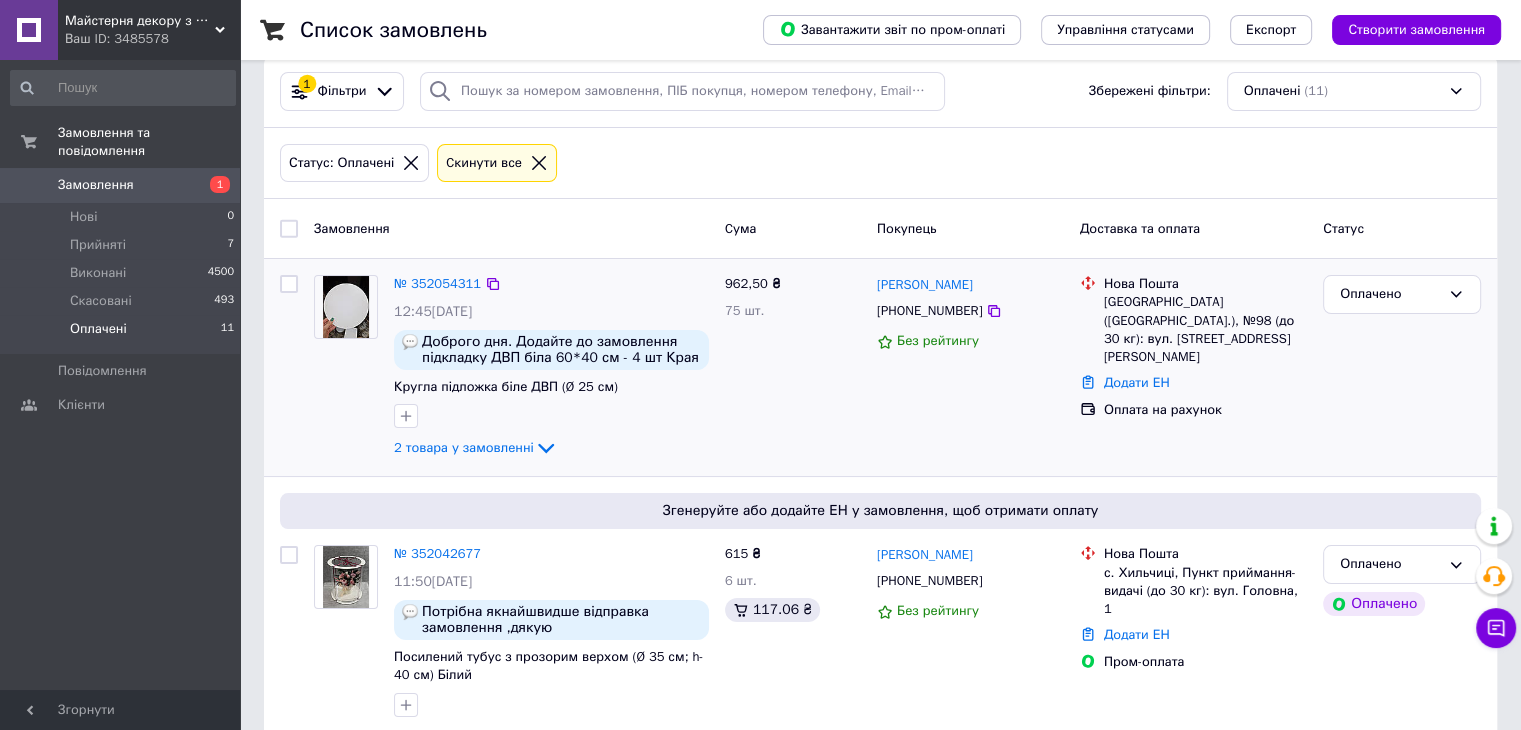 scroll, scrollTop: 0, scrollLeft: 0, axis: both 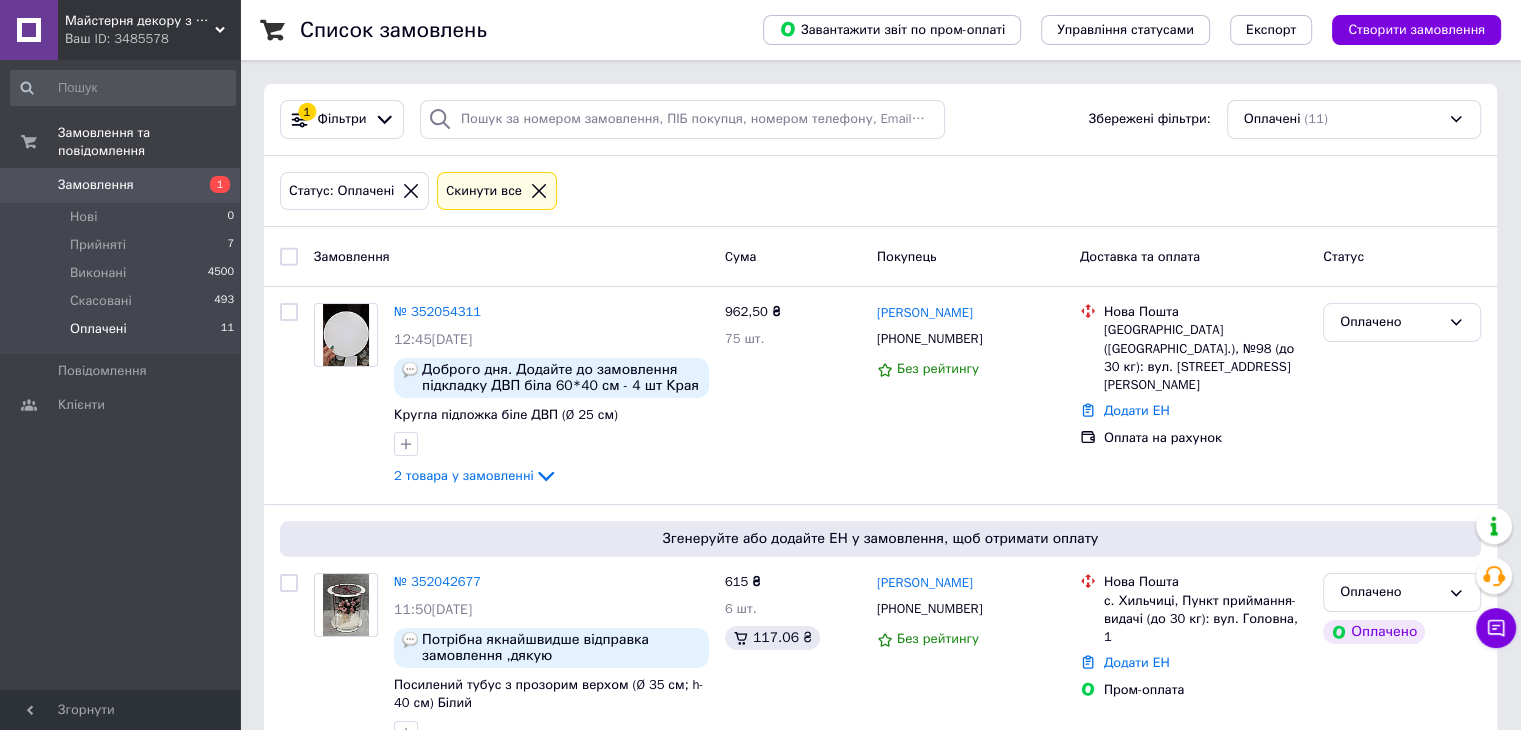 click on "1" at bounding box center (212, 185) 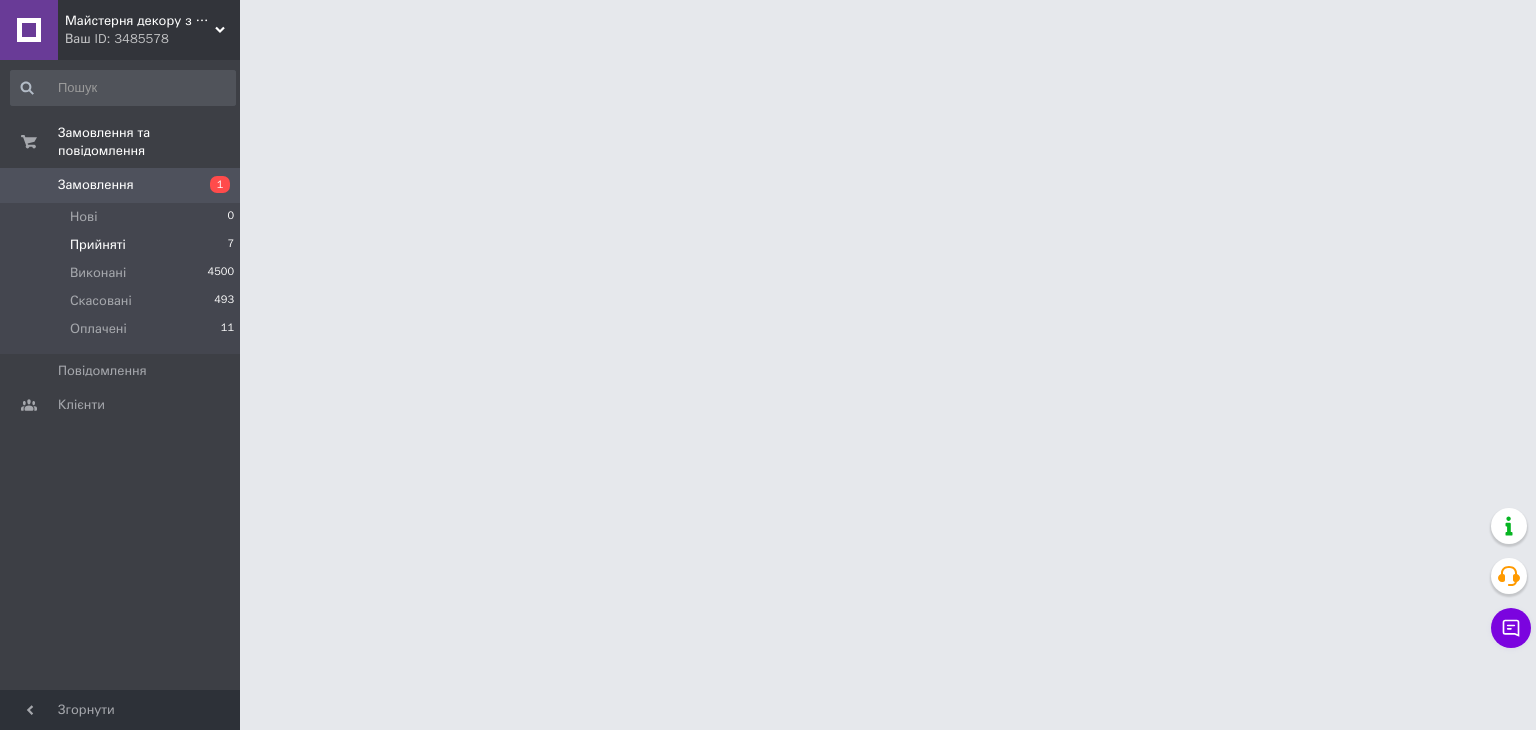 click on "Нові 0" at bounding box center [123, 217] 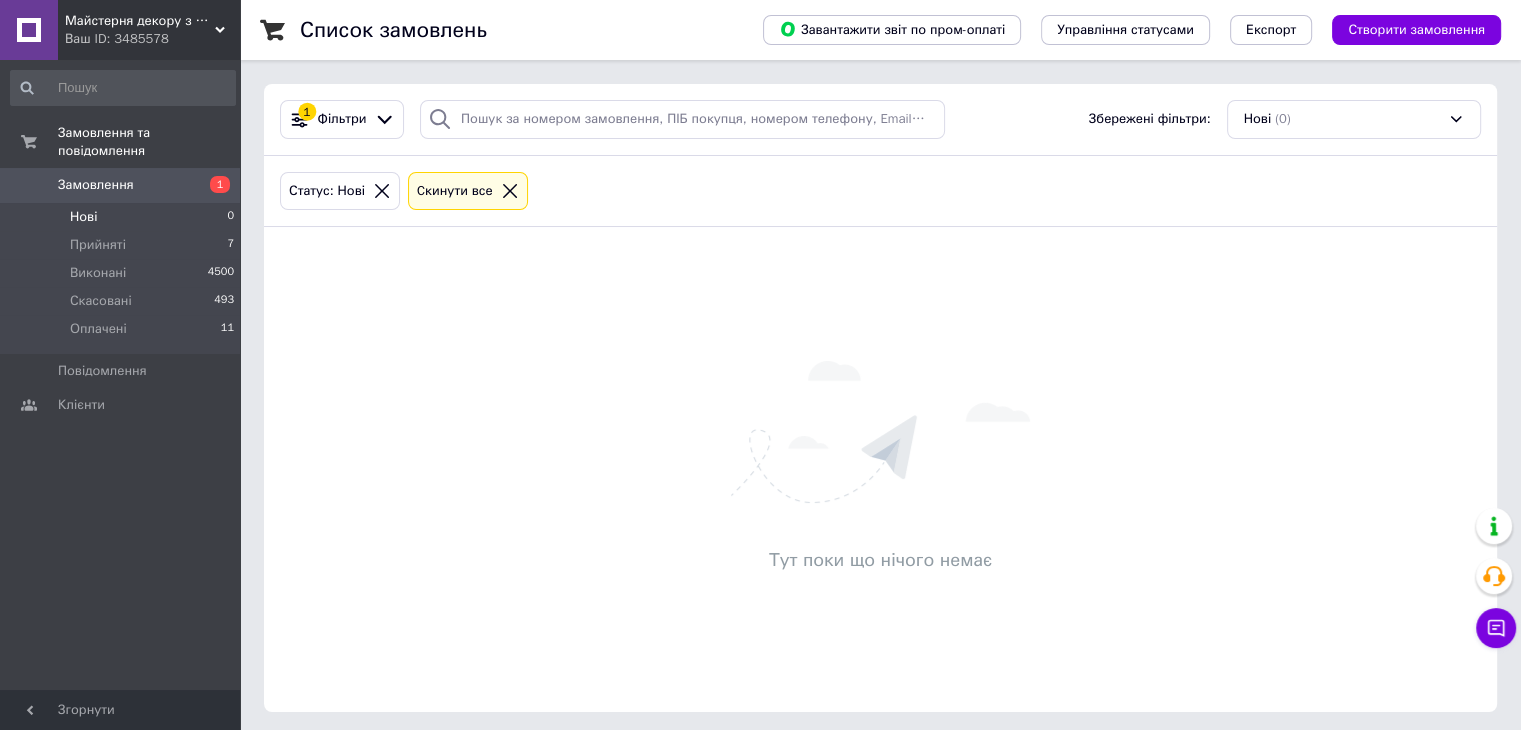 click on "Нові 0" at bounding box center (123, 217) 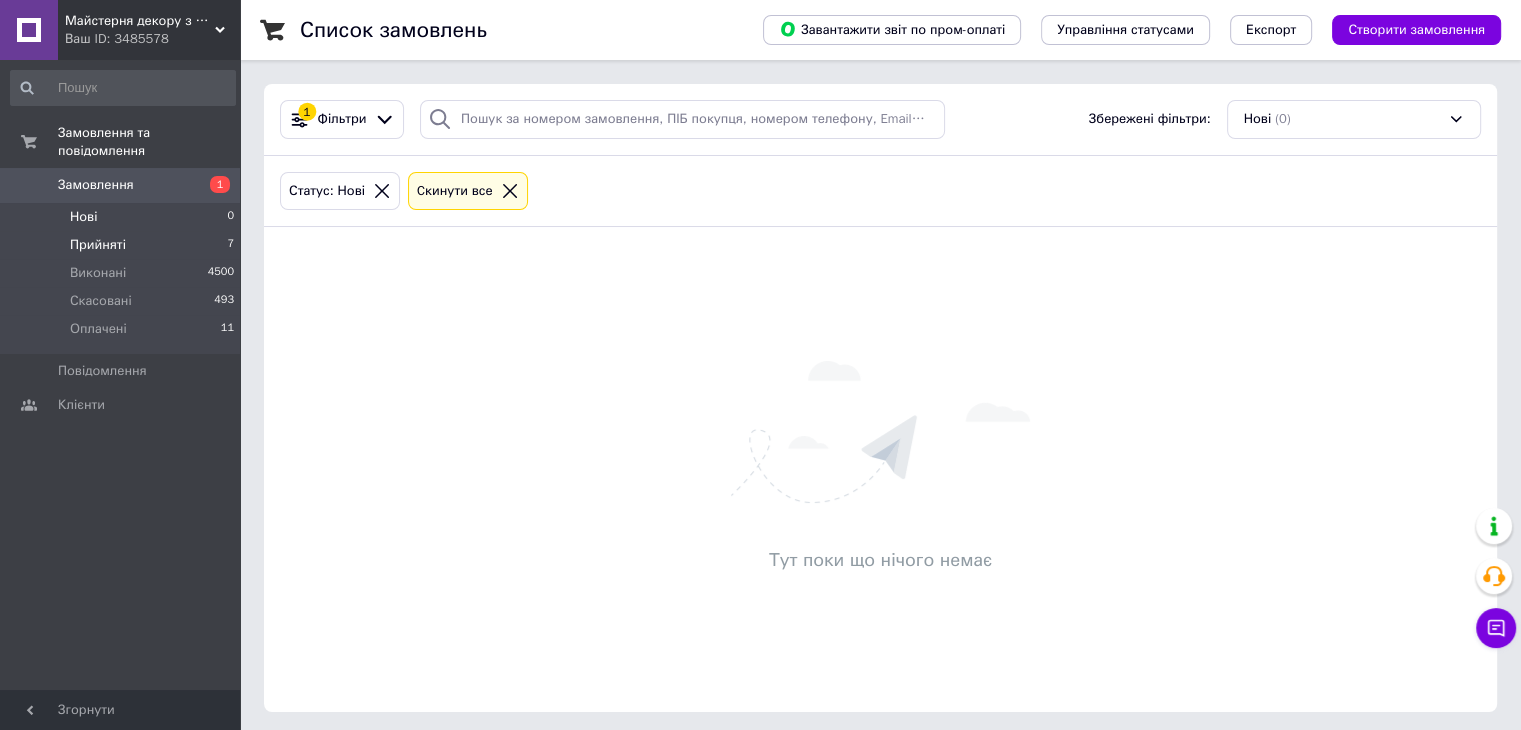 click on "Прийняті 7" at bounding box center (123, 245) 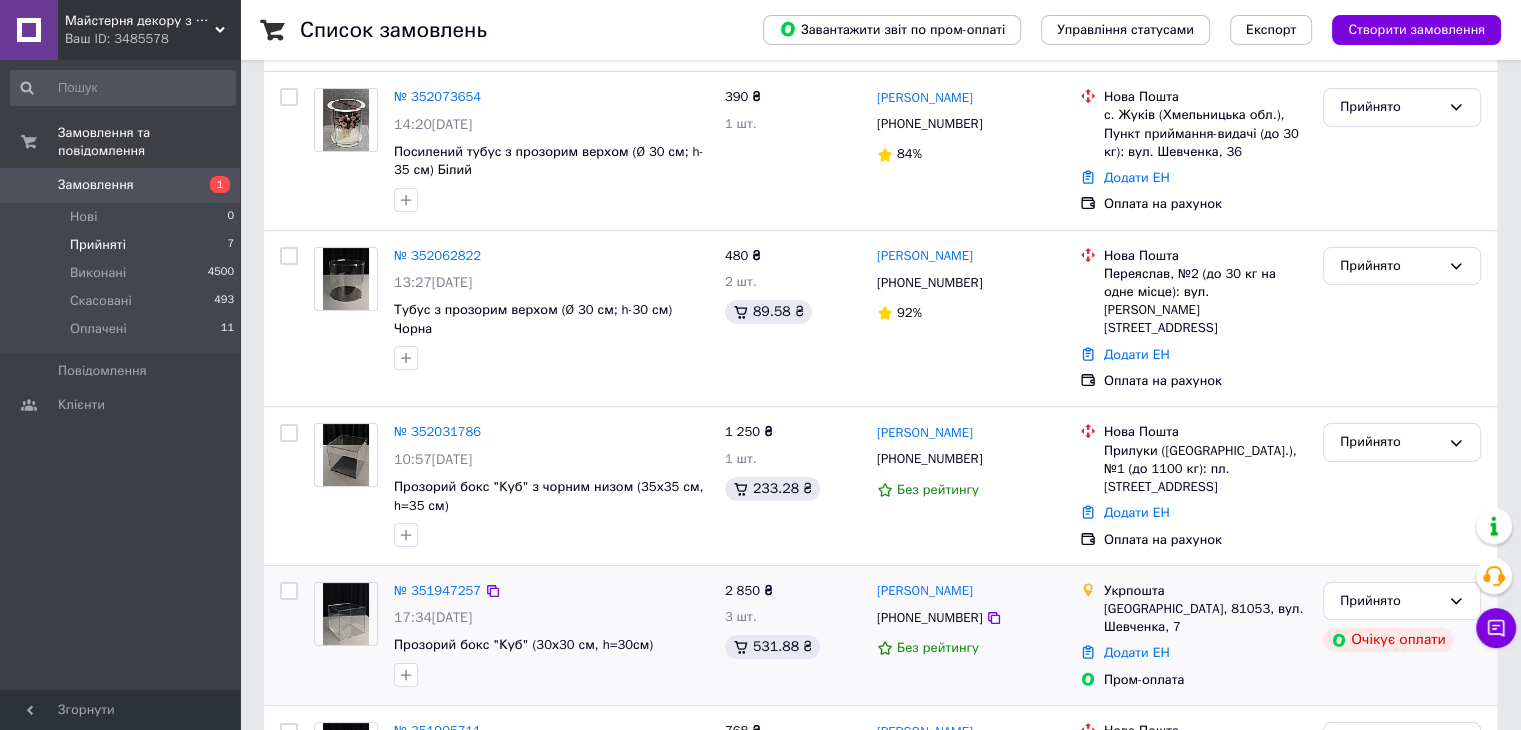 scroll, scrollTop: 0, scrollLeft: 0, axis: both 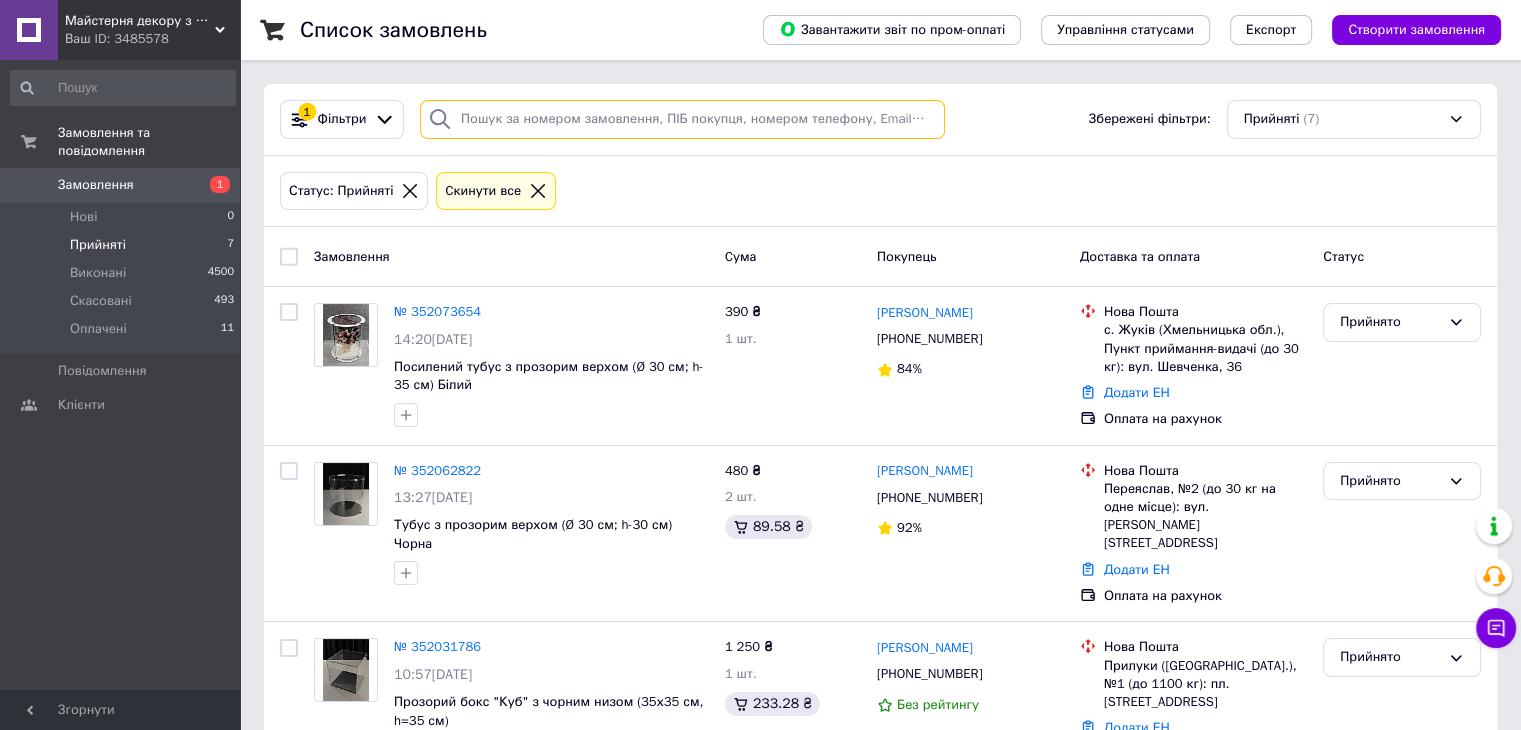 click at bounding box center (682, 119) 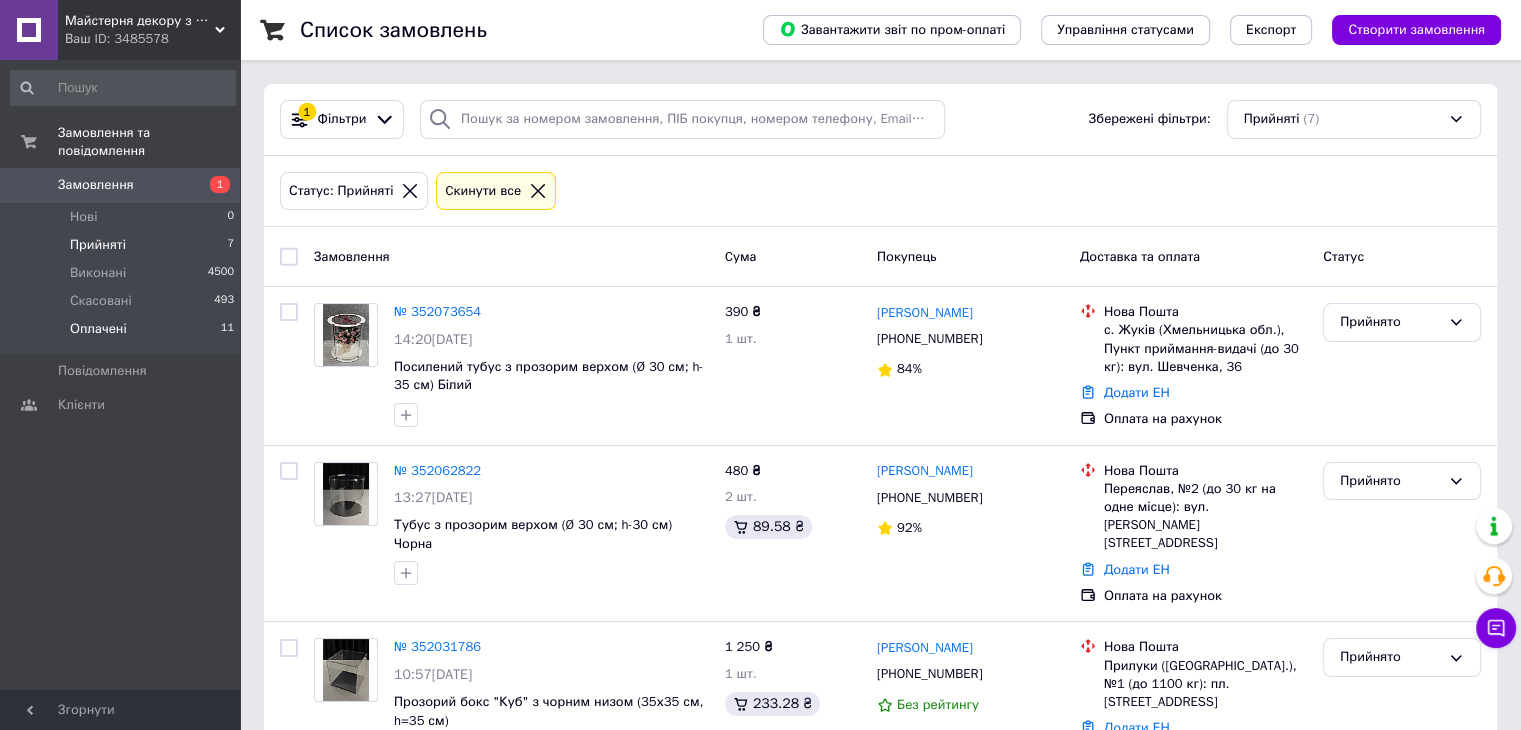 click on "Оплачені 11" at bounding box center (123, 334) 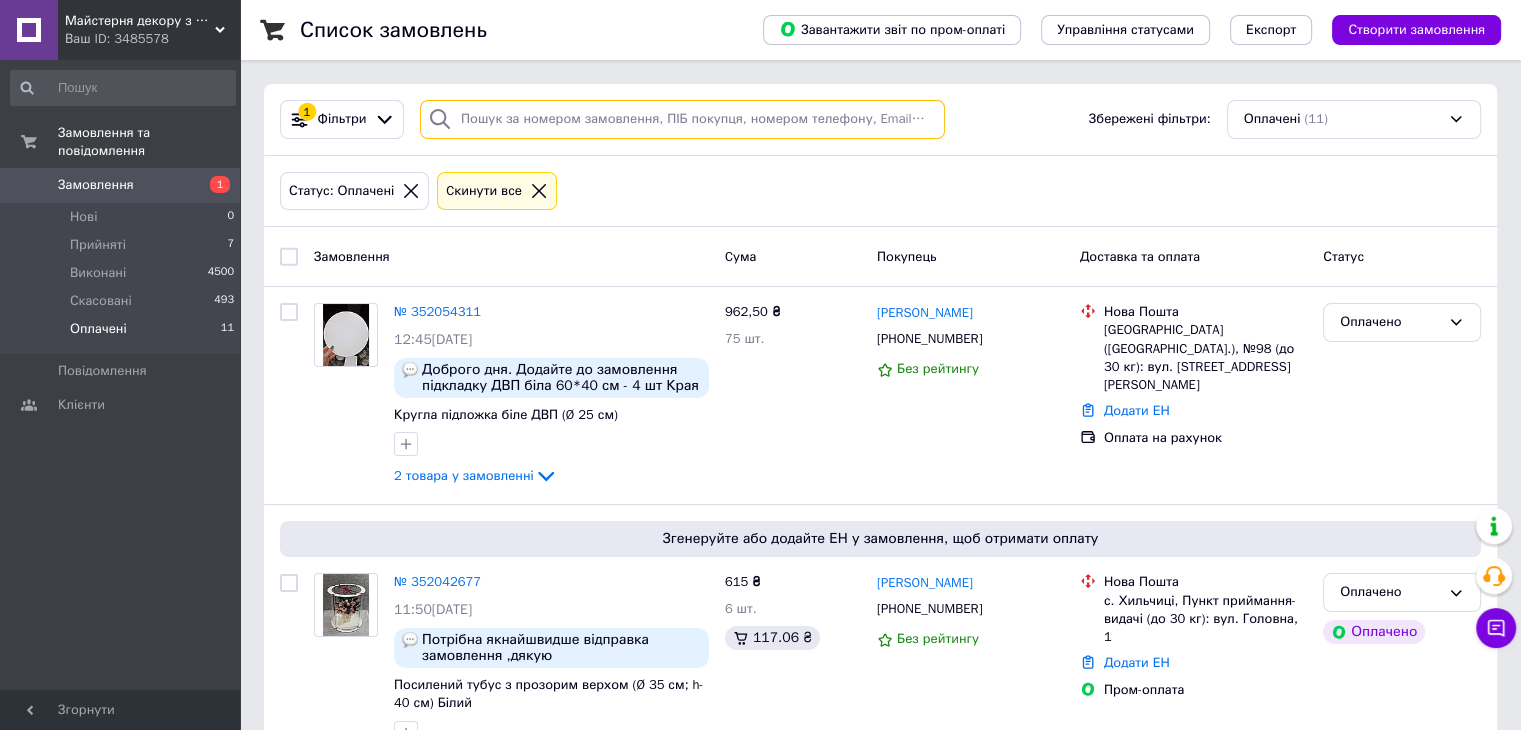 click at bounding box center (682, 119) 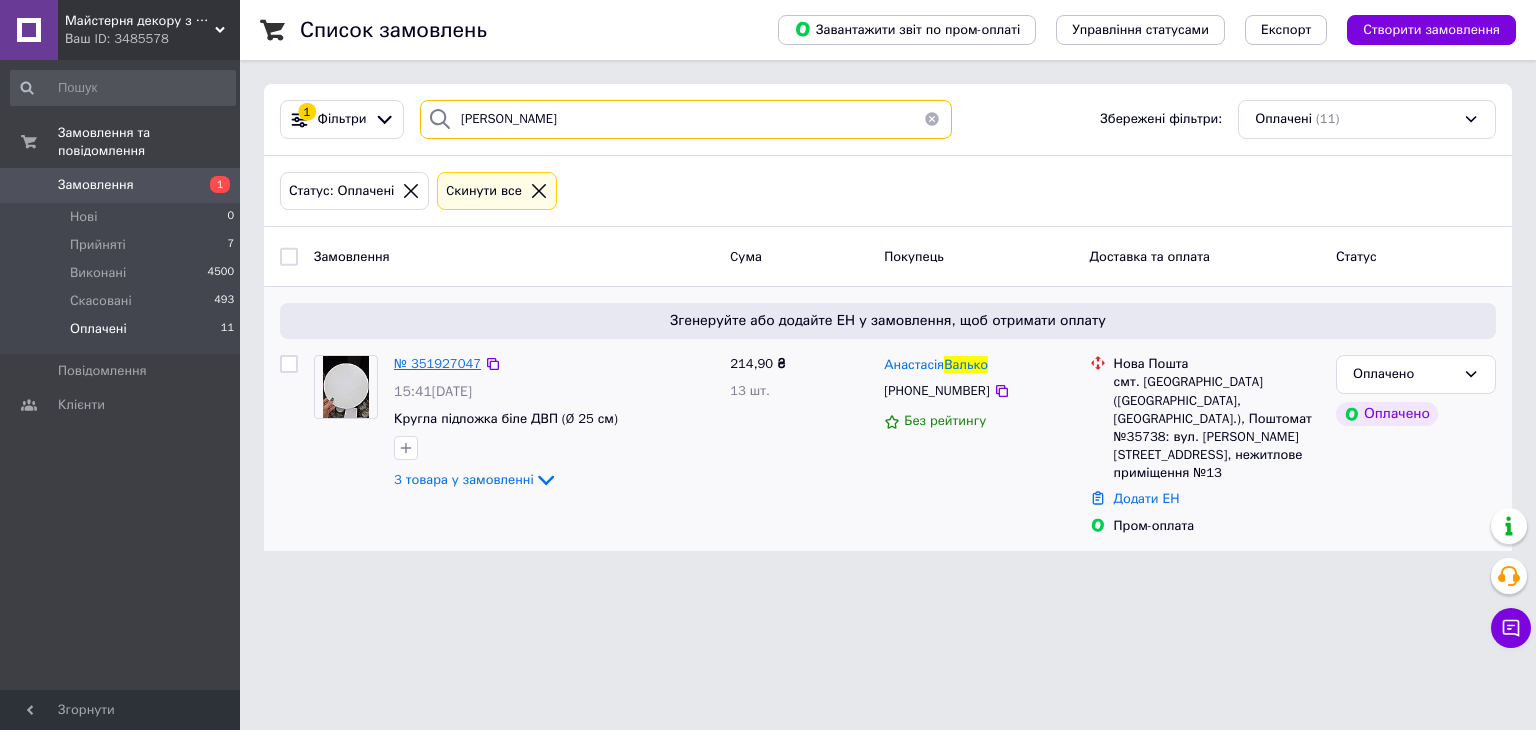 type on "валько" 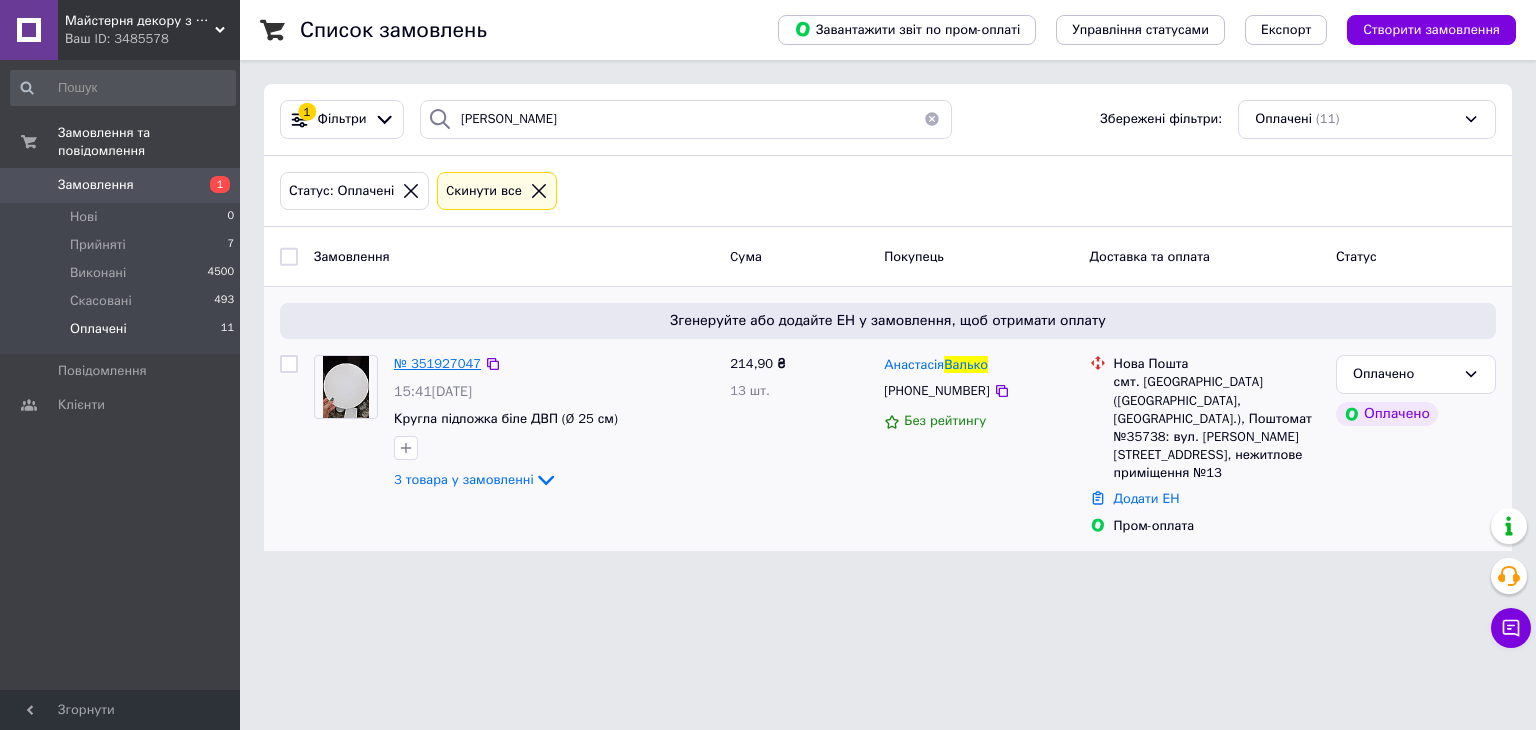 click on "№ 351927047" at bounding box center [437, 363] 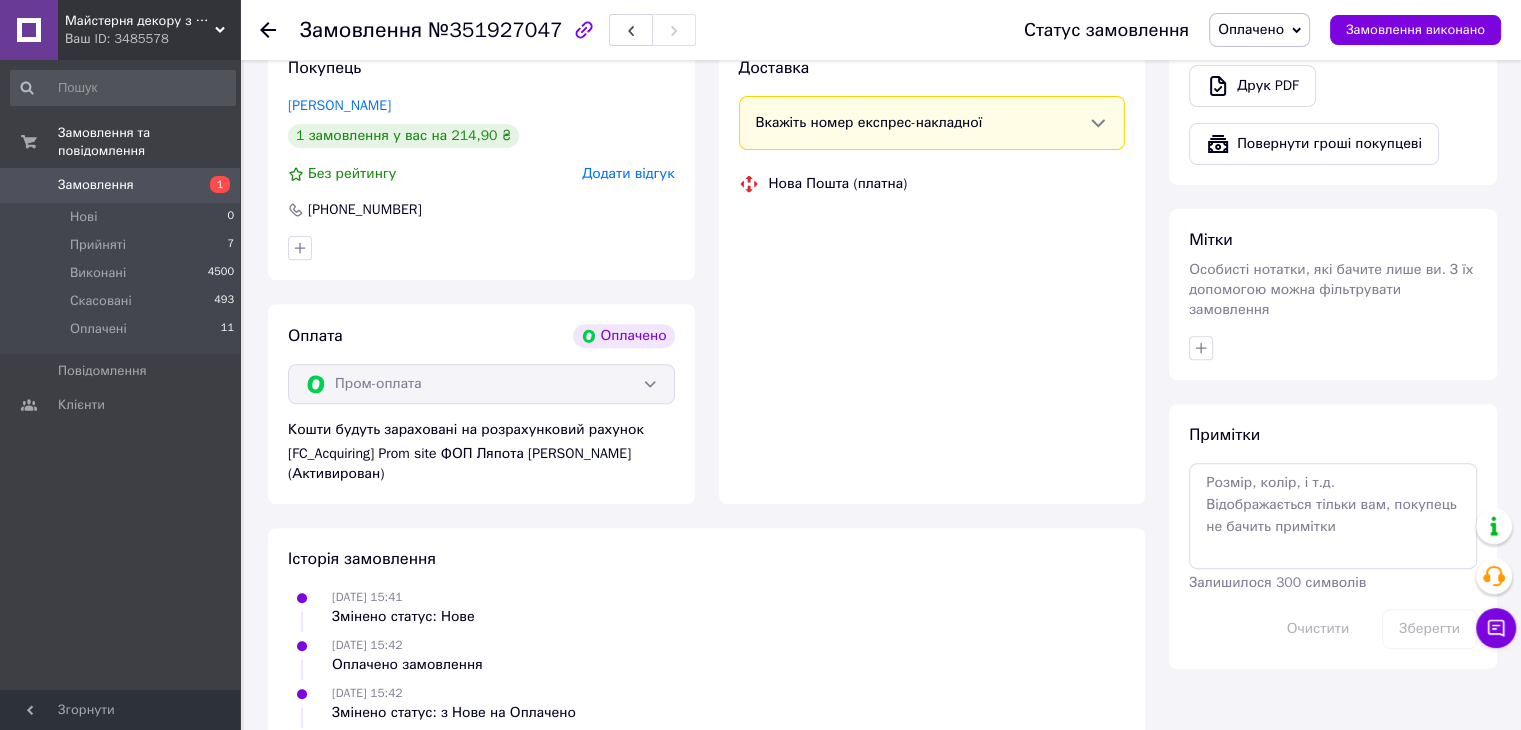 scroll, scrollTop: 778, scrollLeft: 0, axis: vertical 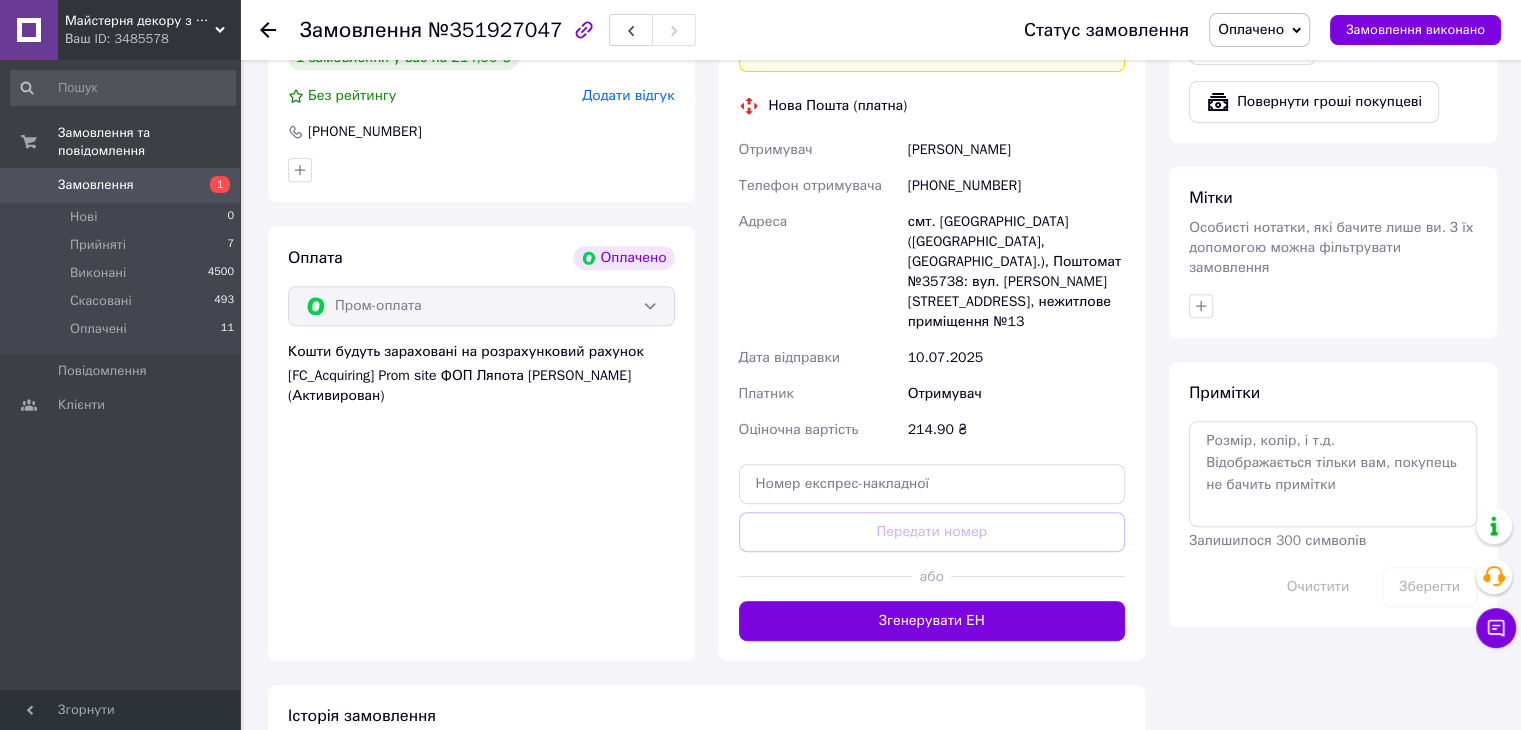 click on "Згенерувати ЕН" at bounding box center [932, 621] 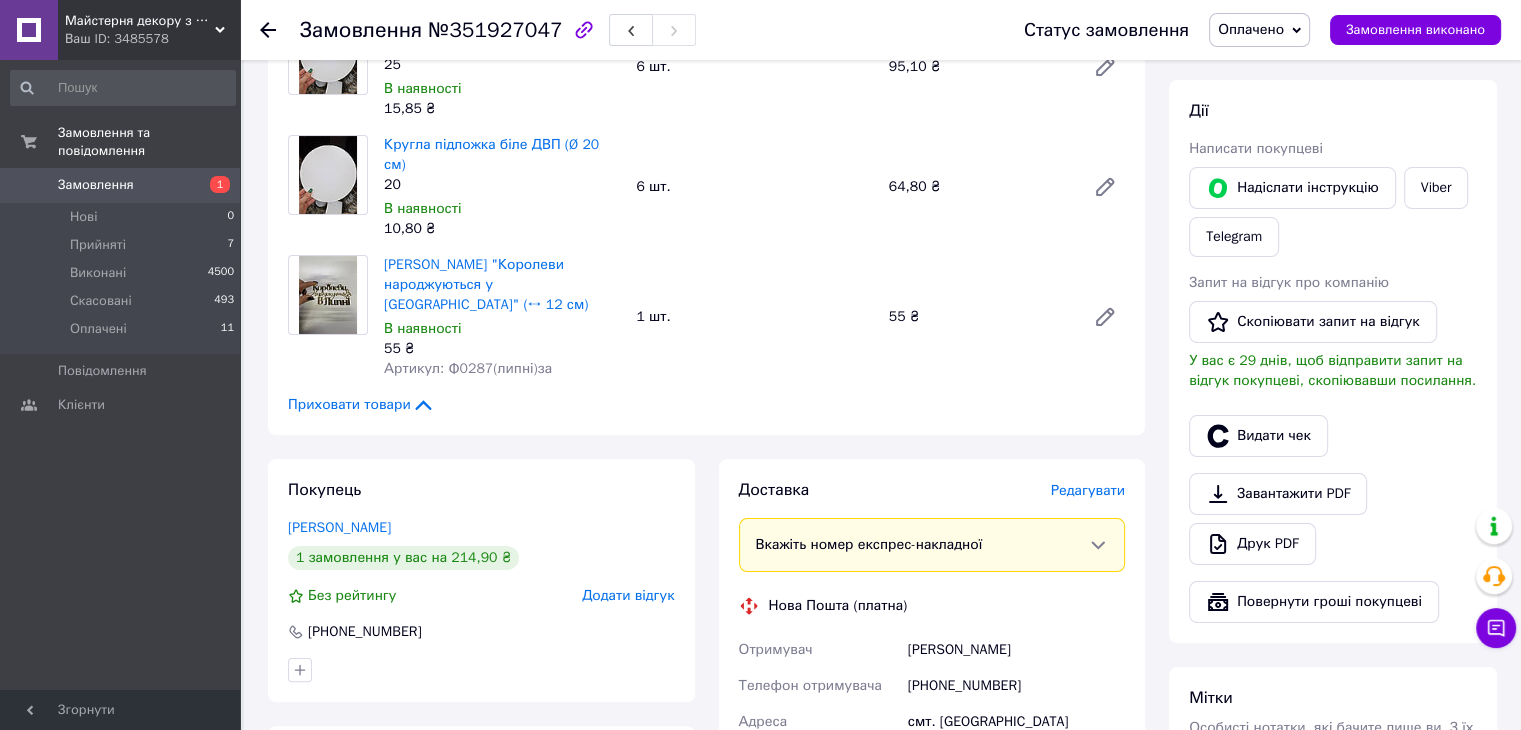 scroll, scrollTop: 378, scrollLeft: 0, axis: vertical 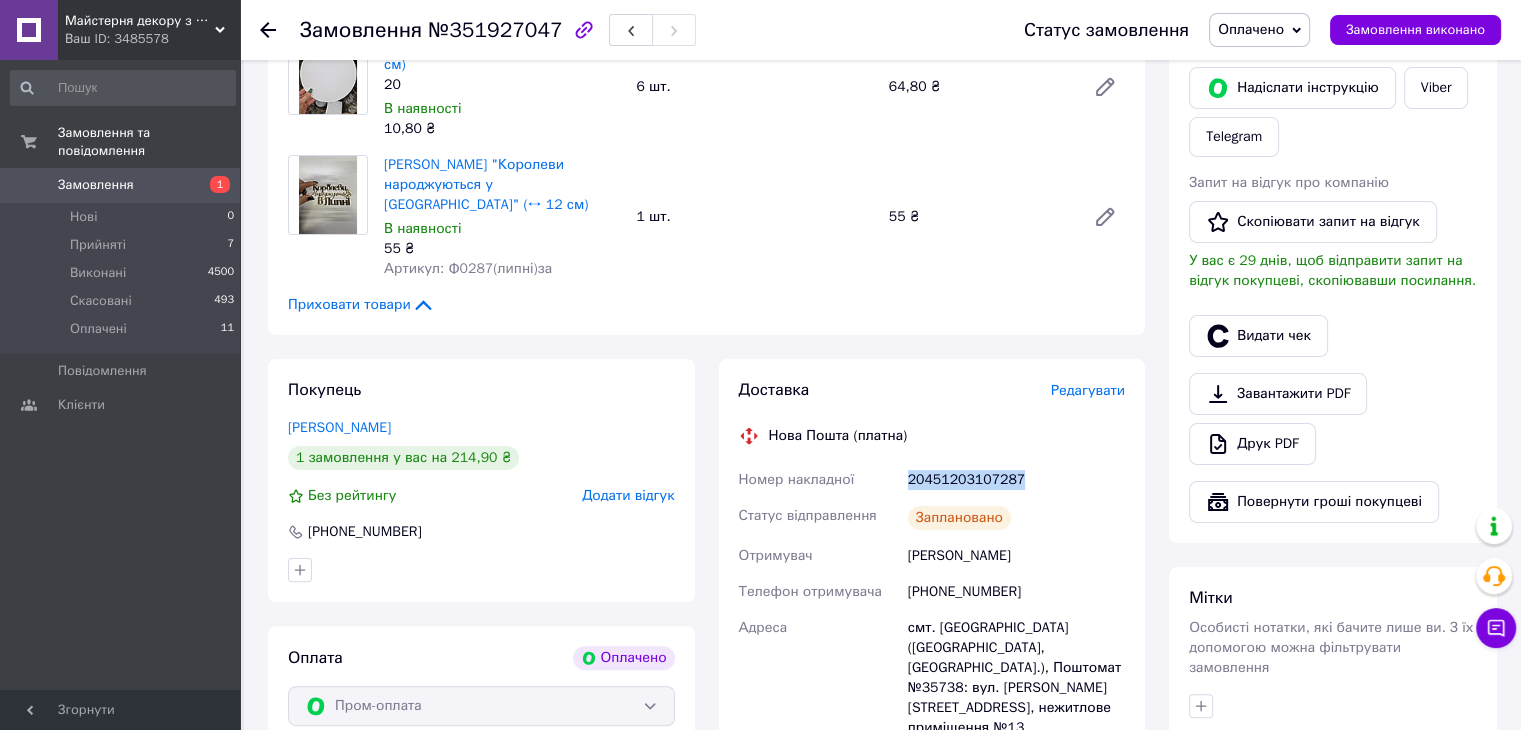 drag, startPoint x: 892, startPoint y: 420, endPoint x: 1040, endPoint y: 407, distance: 148.56985 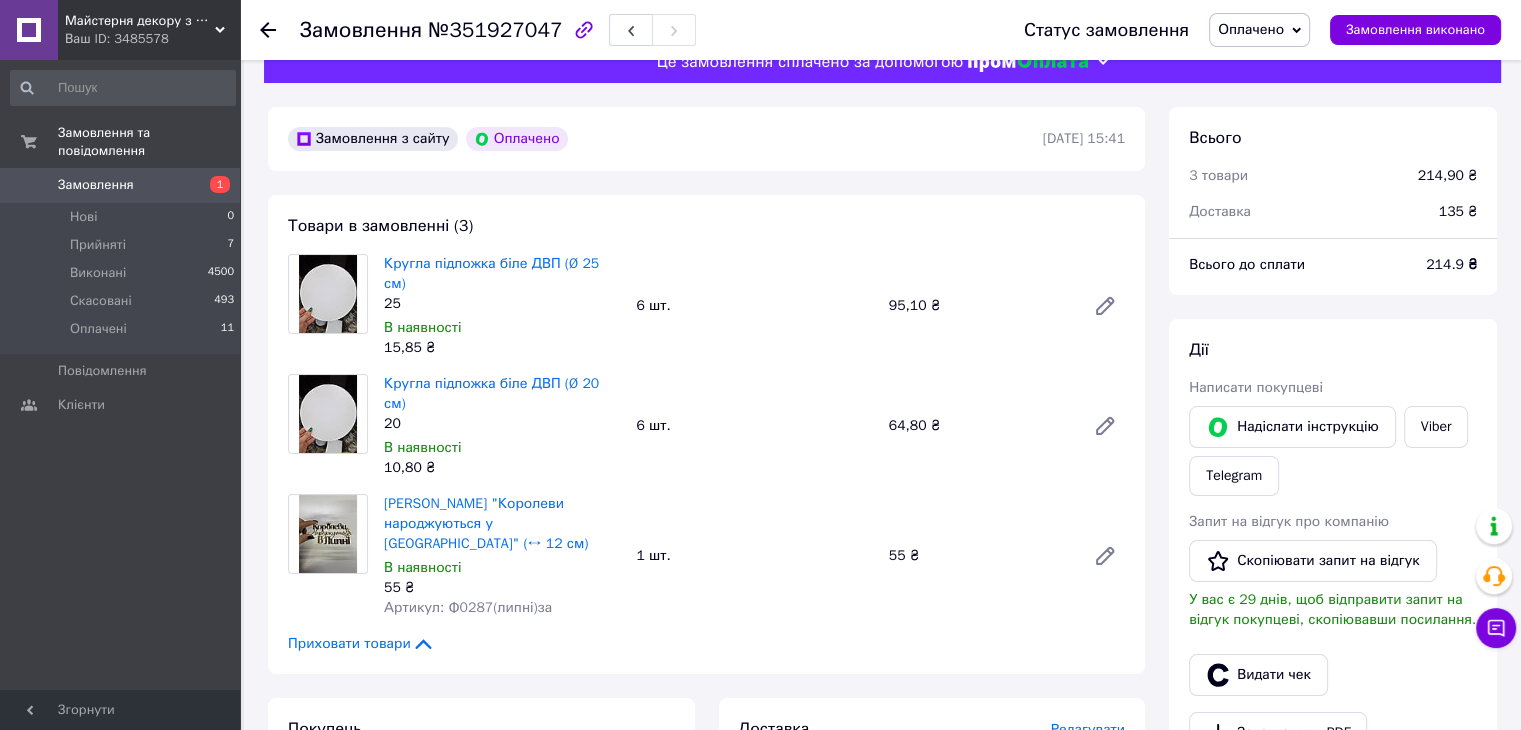 scroll, scrollTop: 0, scrollLeft: 0, axis: both 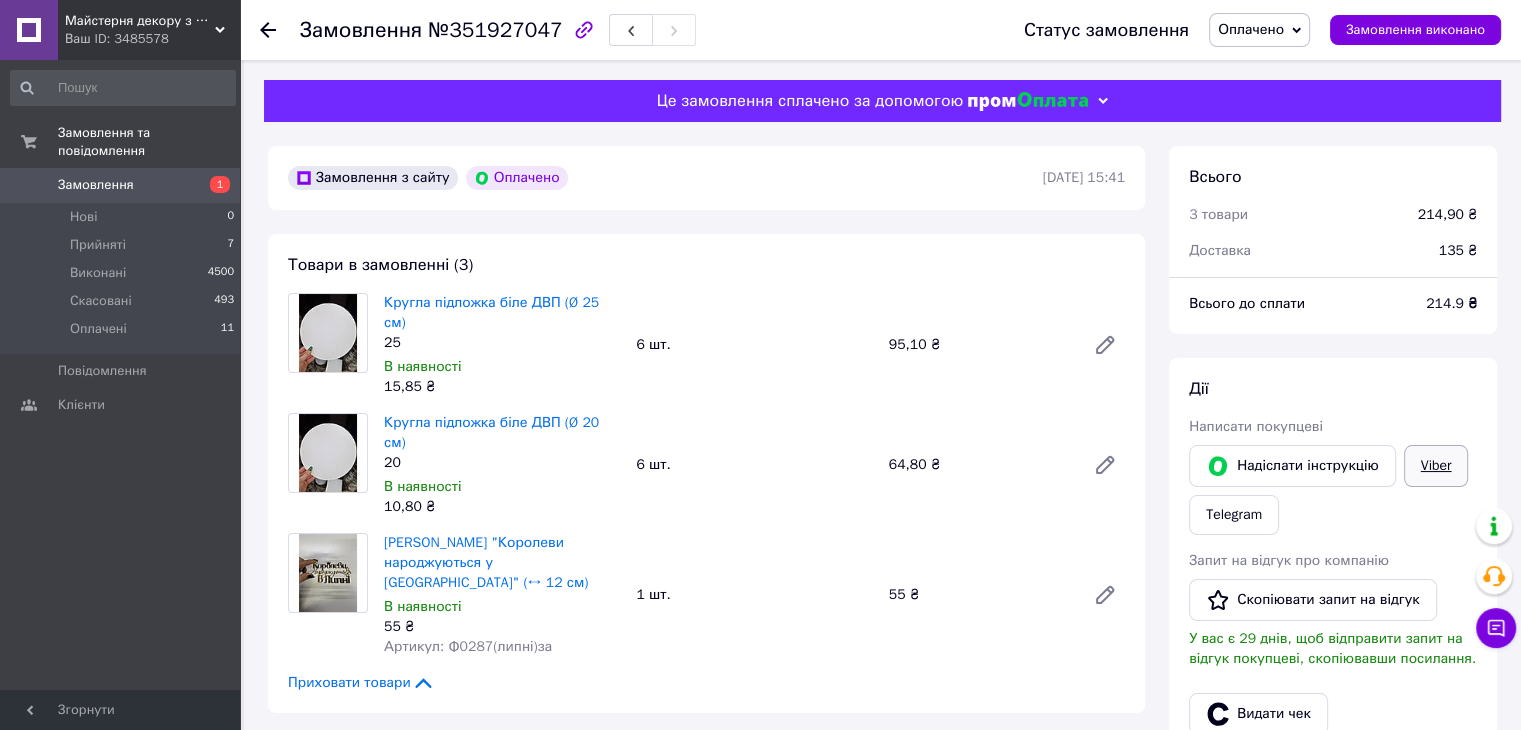 click on "Viber" at bounding box center (1436, 466) 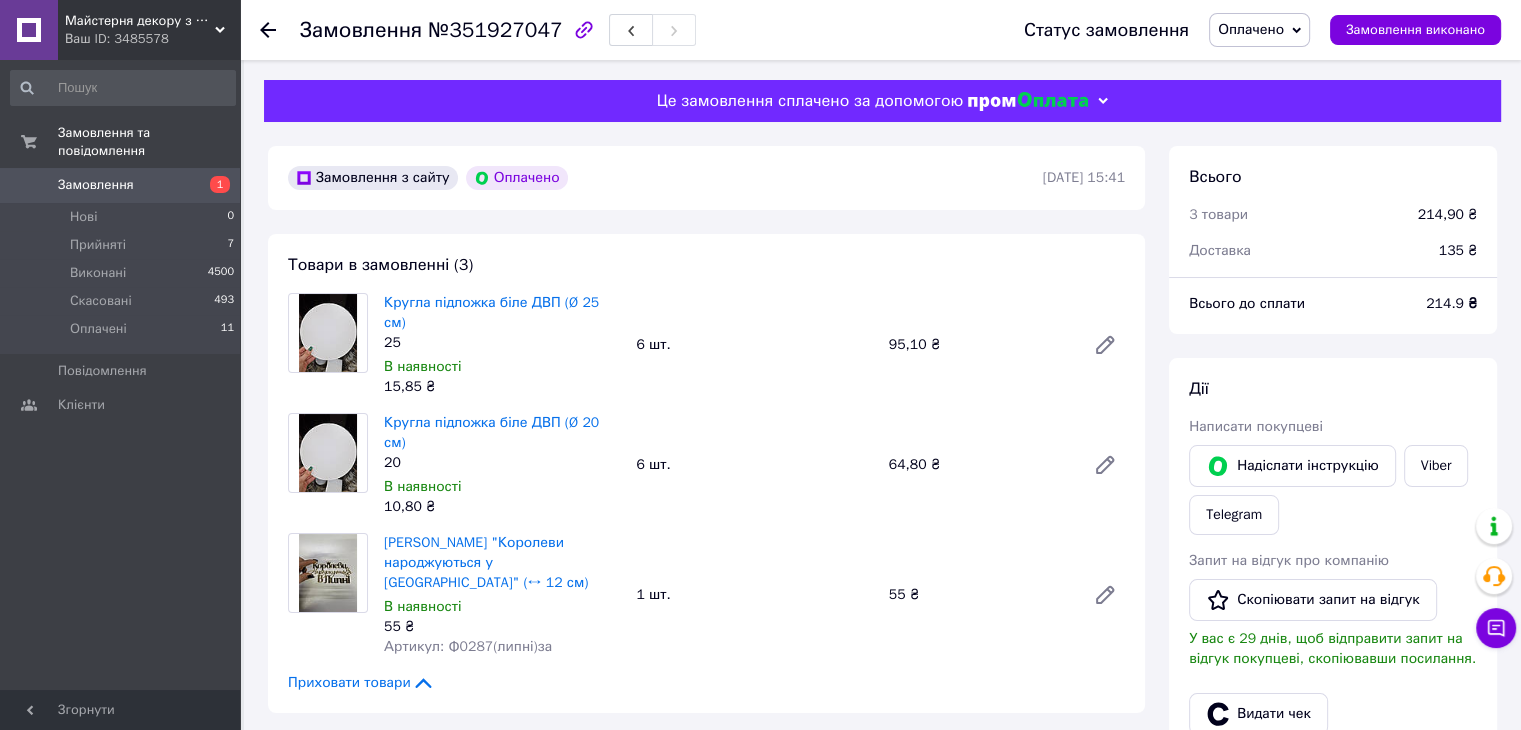 click on "Оплачено" at bounding box center (1251, 29) 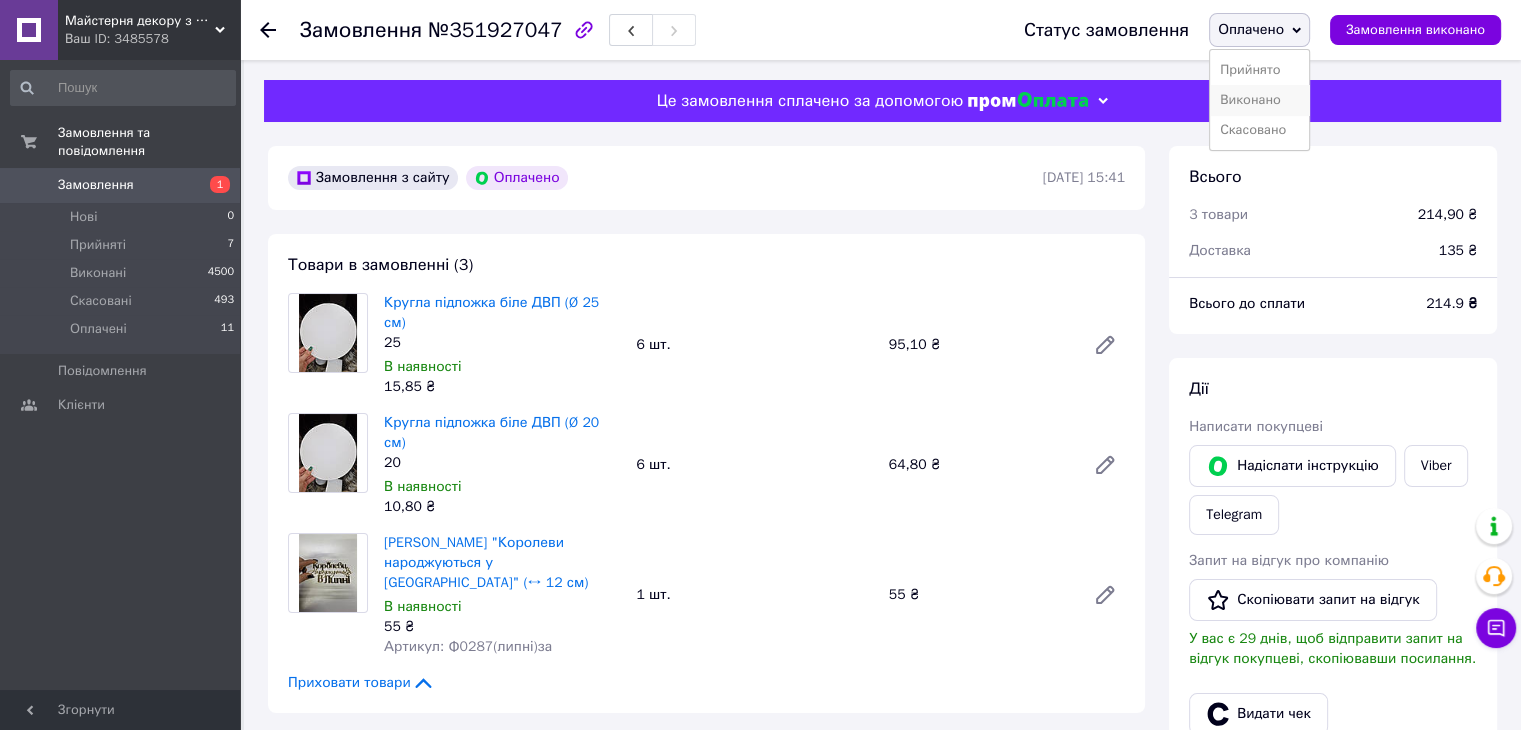 click on "Виконано" at bounding box center [1259, 100] 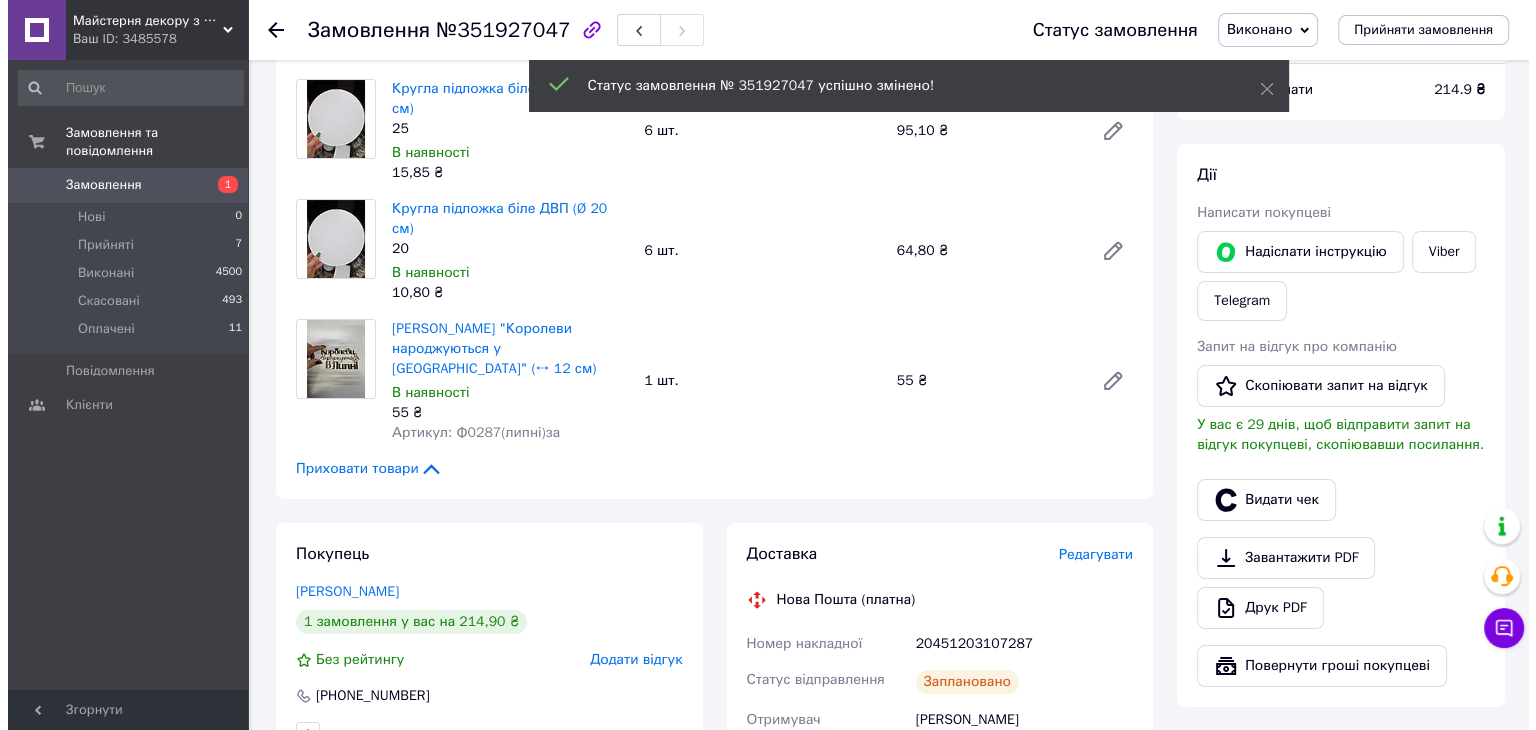 scroll, scrollTop: 200, scrollLeft: 0, axis: vertical 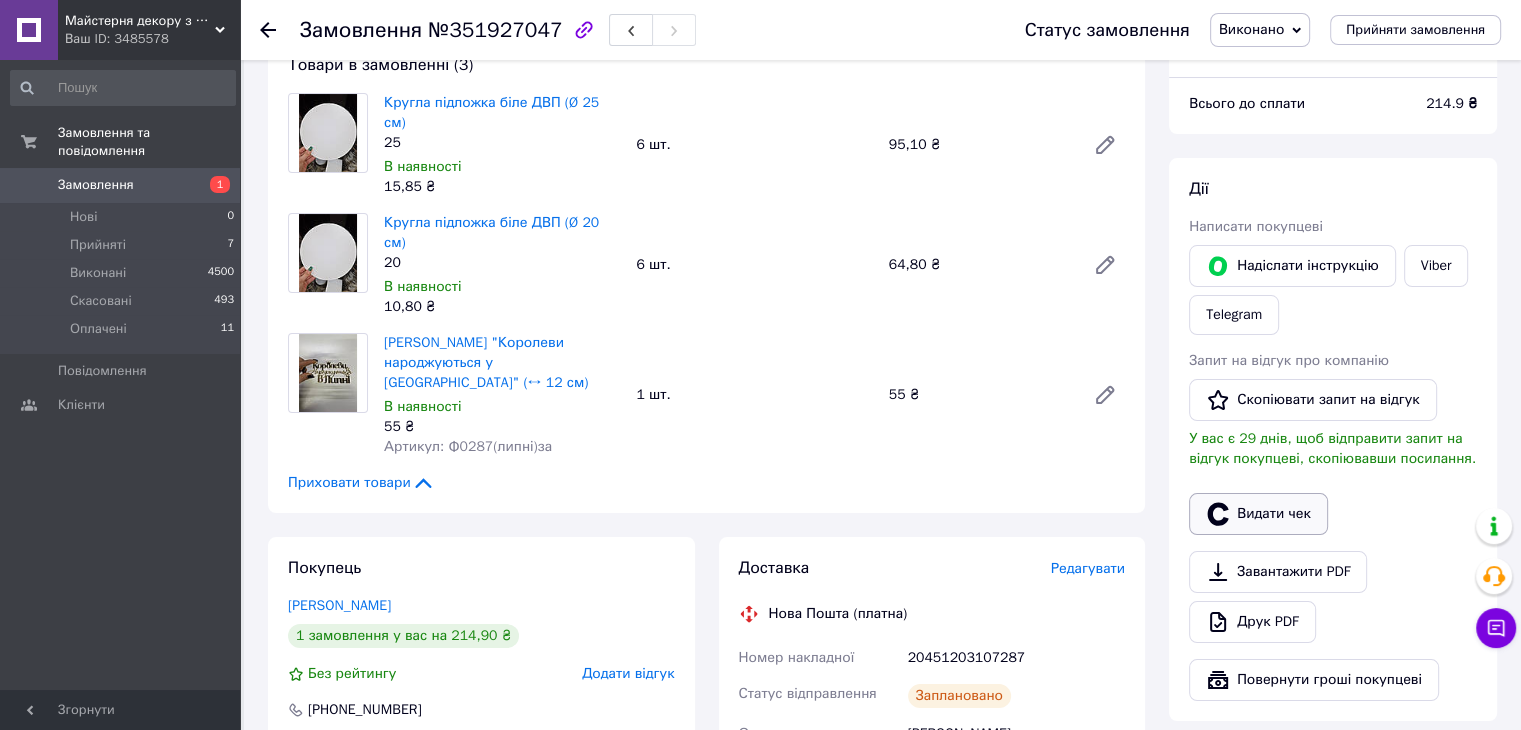 click on "Видати чек" at bounding box center (1258, 514) 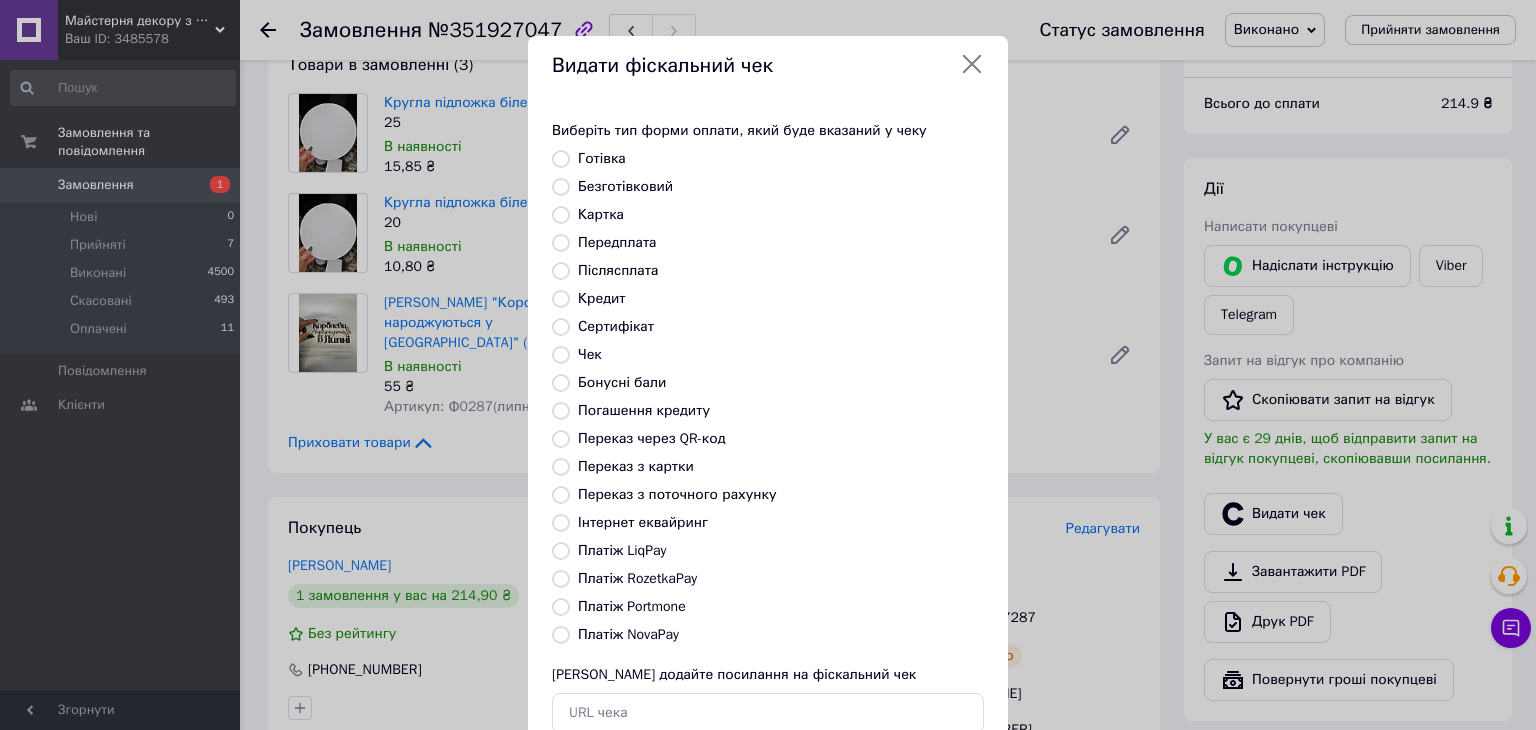 click on "Платіж RozetkaPay" at bounding box center [637, 578] 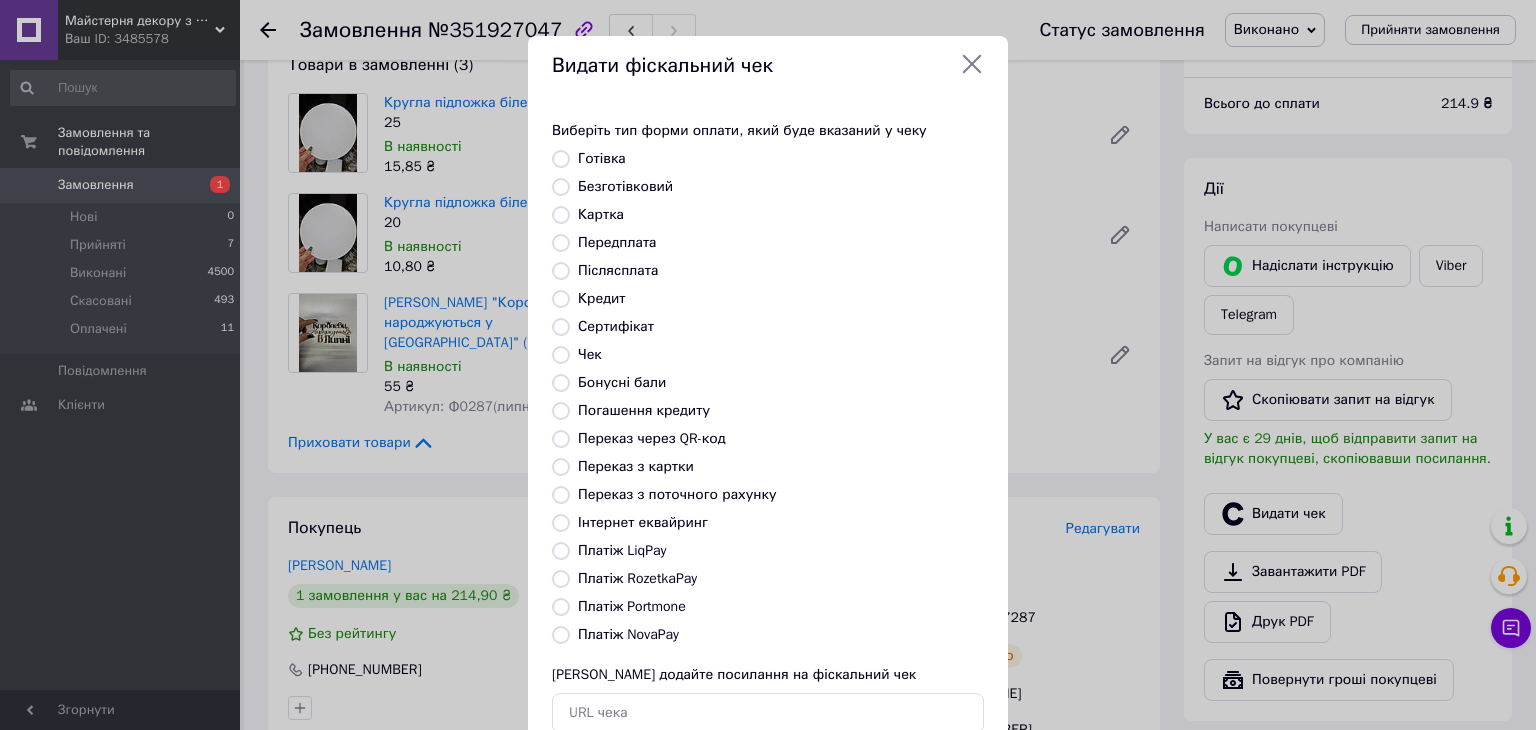 radio on "true" 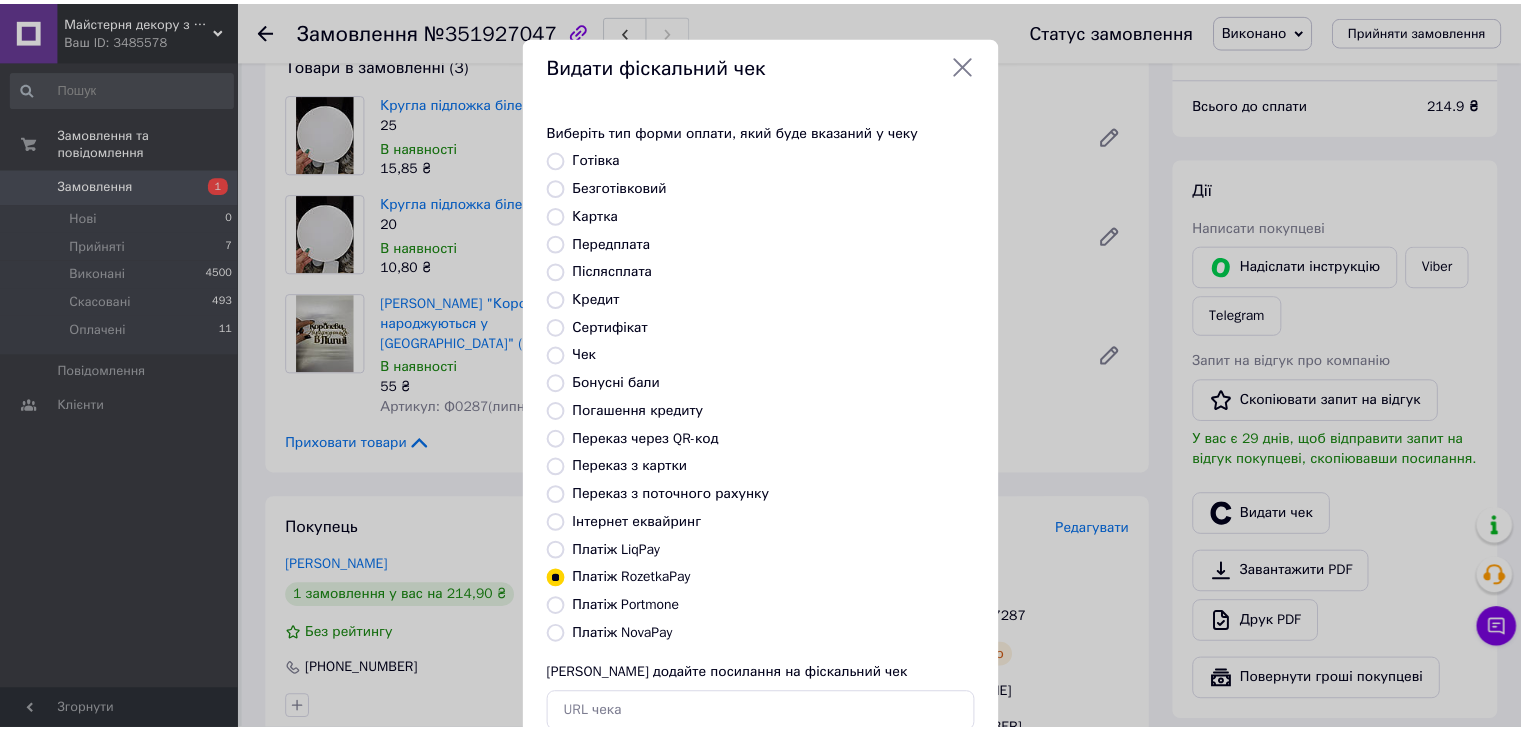 scroll, scrollTop: 128, scrollLeft: 0, axis: vertical 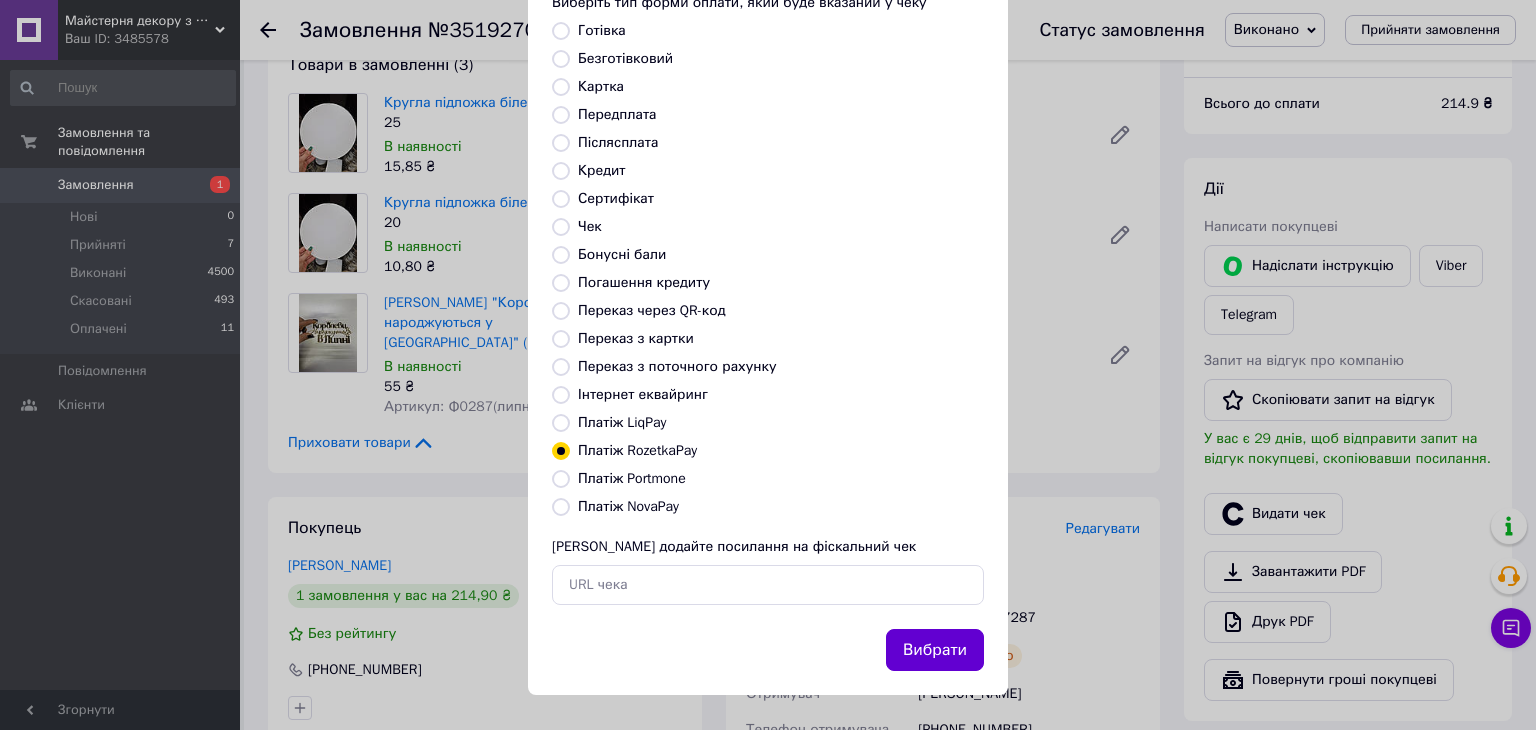 click on "Вибрати" at bounding box center [935, 650] 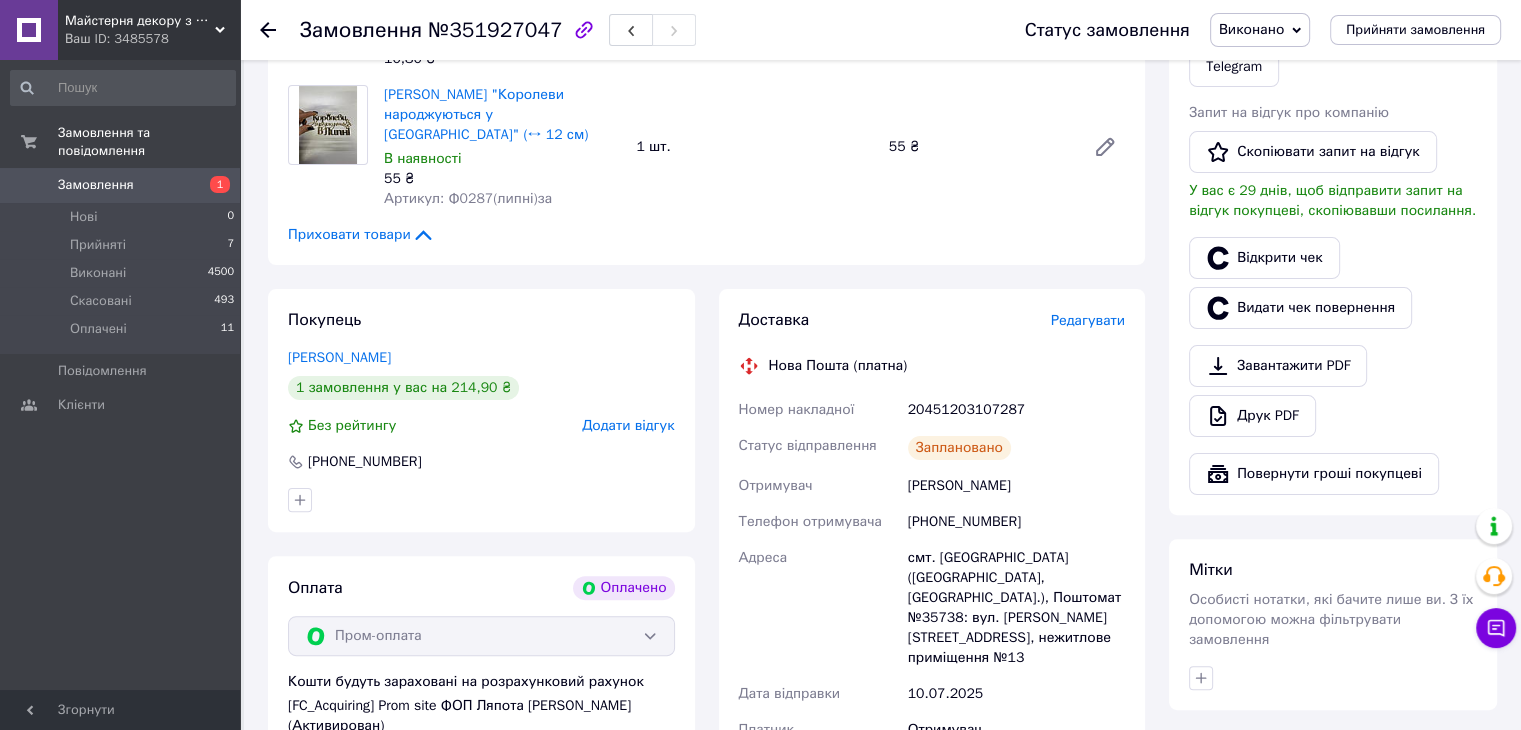 scroll, scrollTop: 400, scrollLeft: 0, axis: vertical 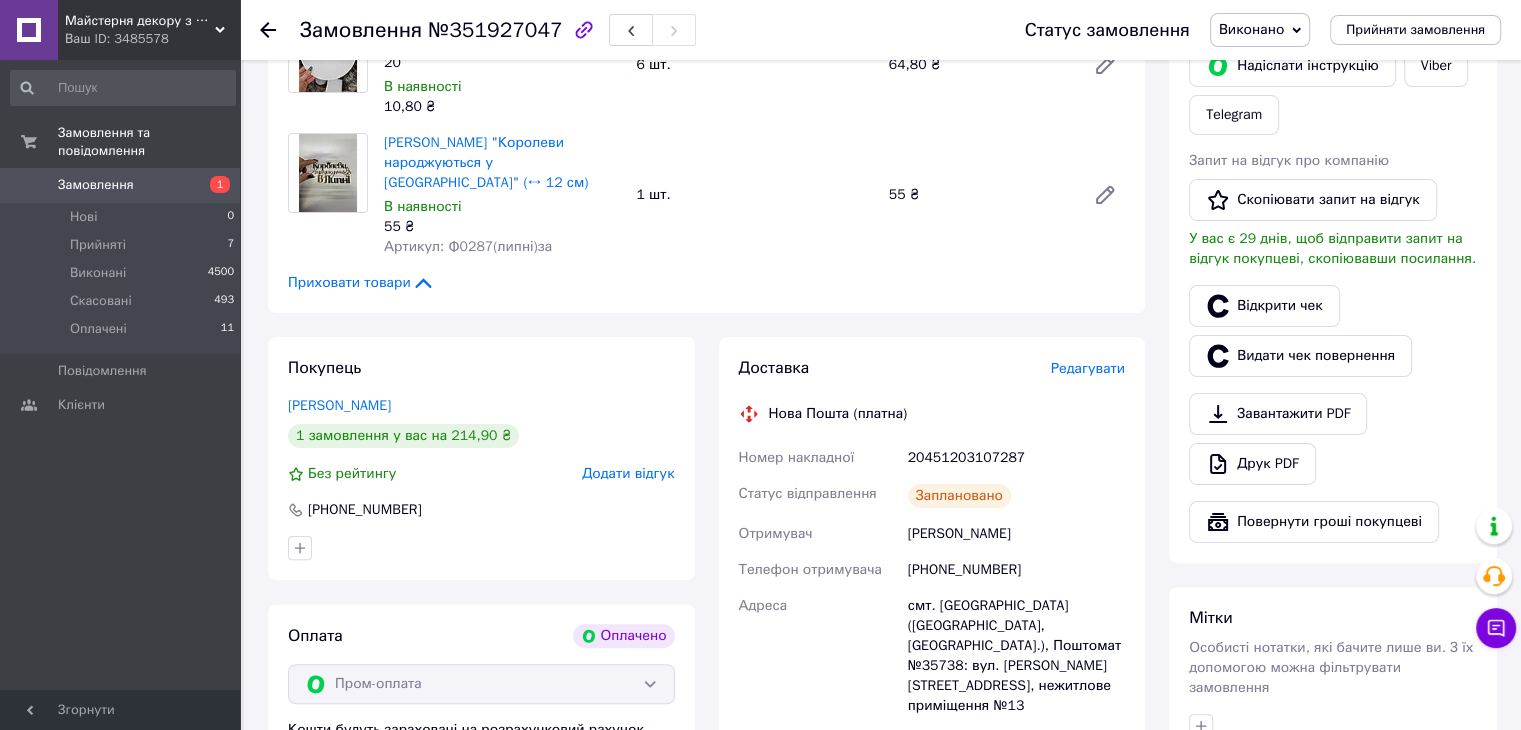 click on "Ваш ID: 3485578" at bounding box center (152, 39) 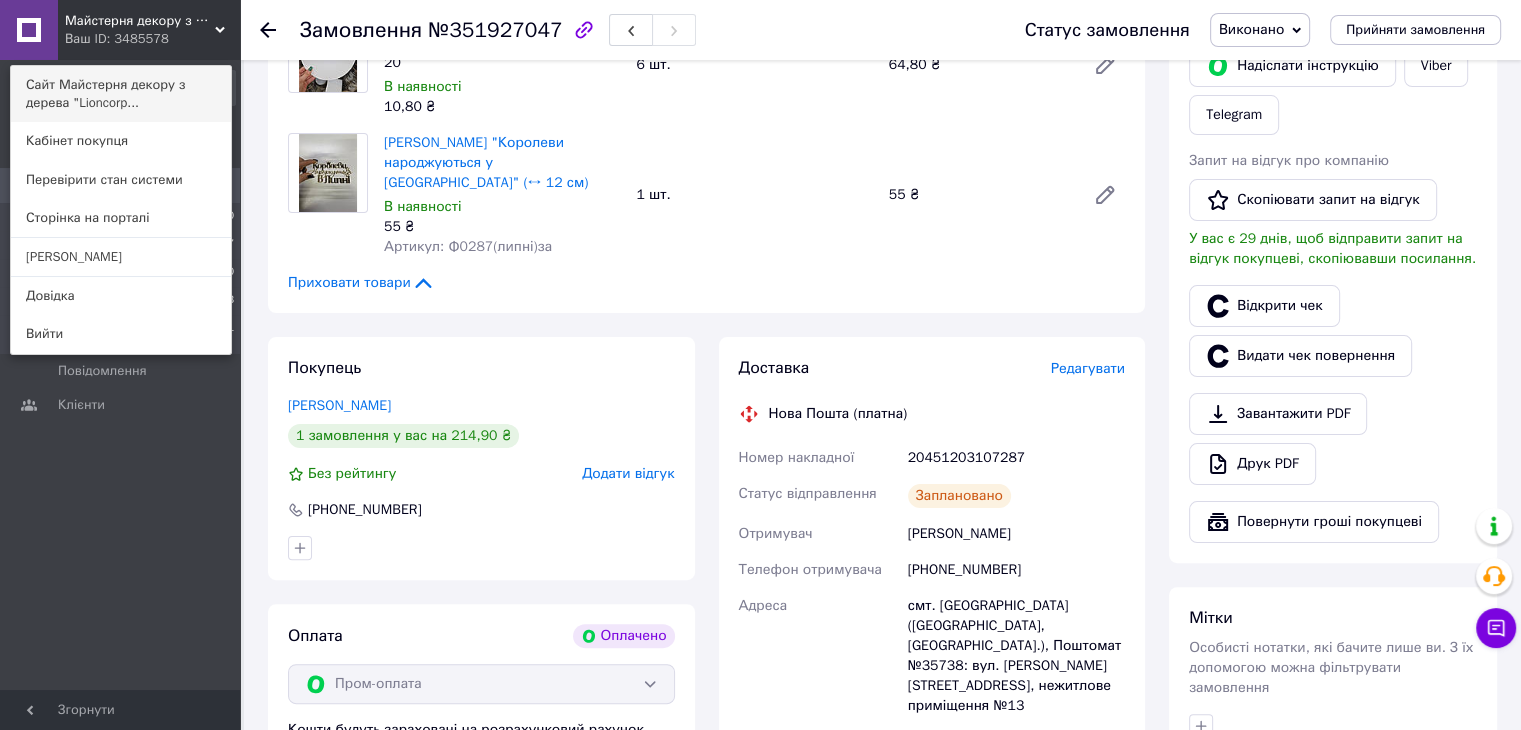 click on "Сайт Майстерня декору з дерева "Lioncorp..." at bounding box center (121, 94) 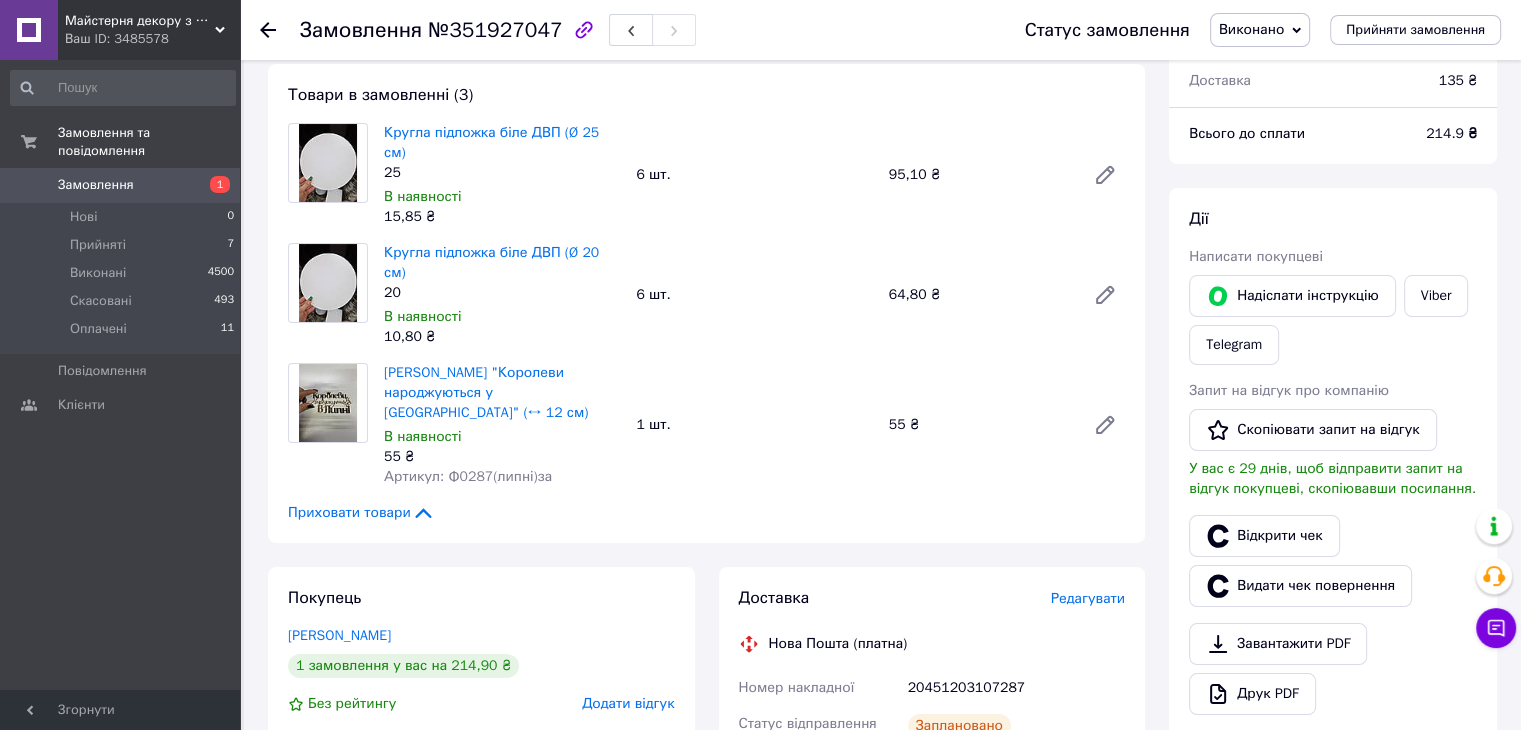 scroll, scrollTop: 0, scrollLeft: 0, axis: both 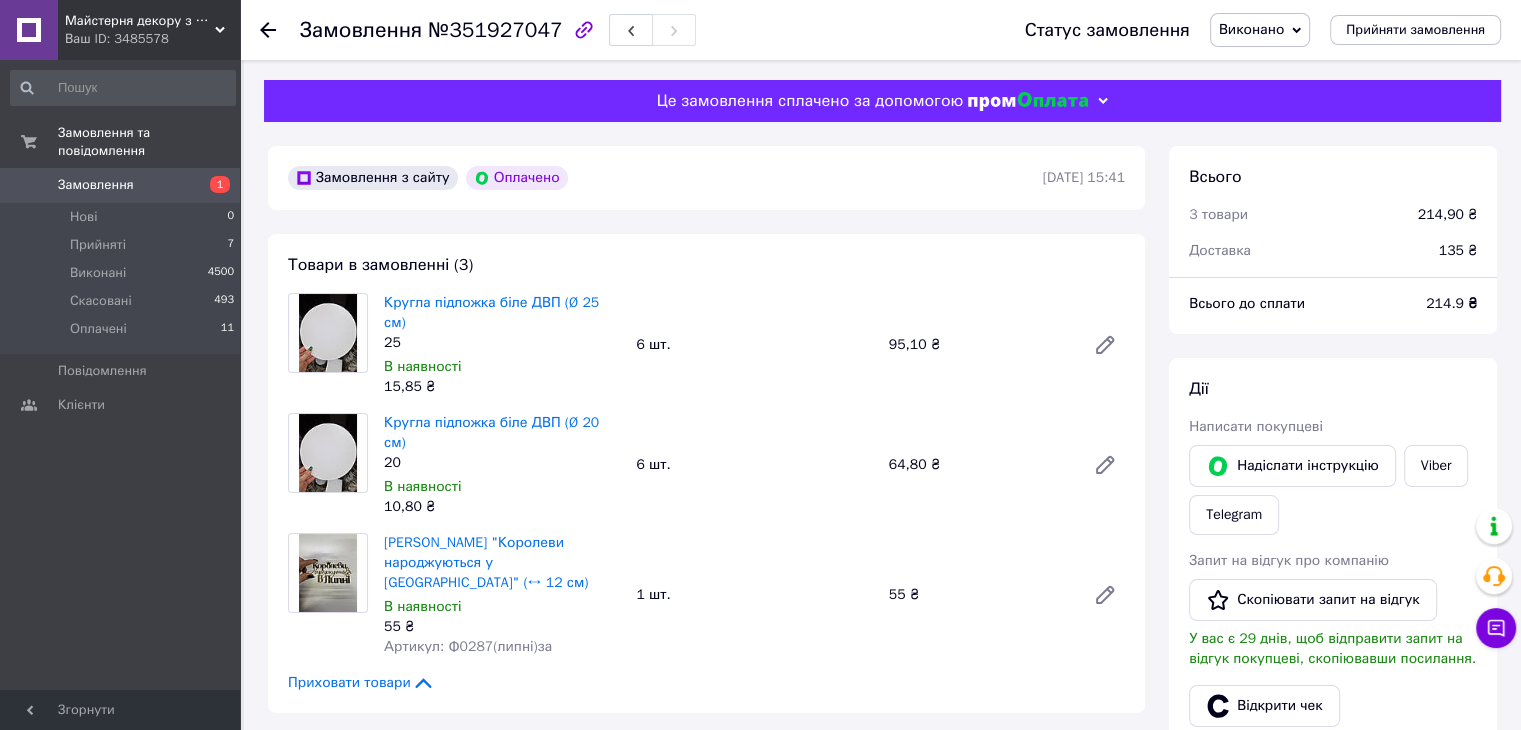 click 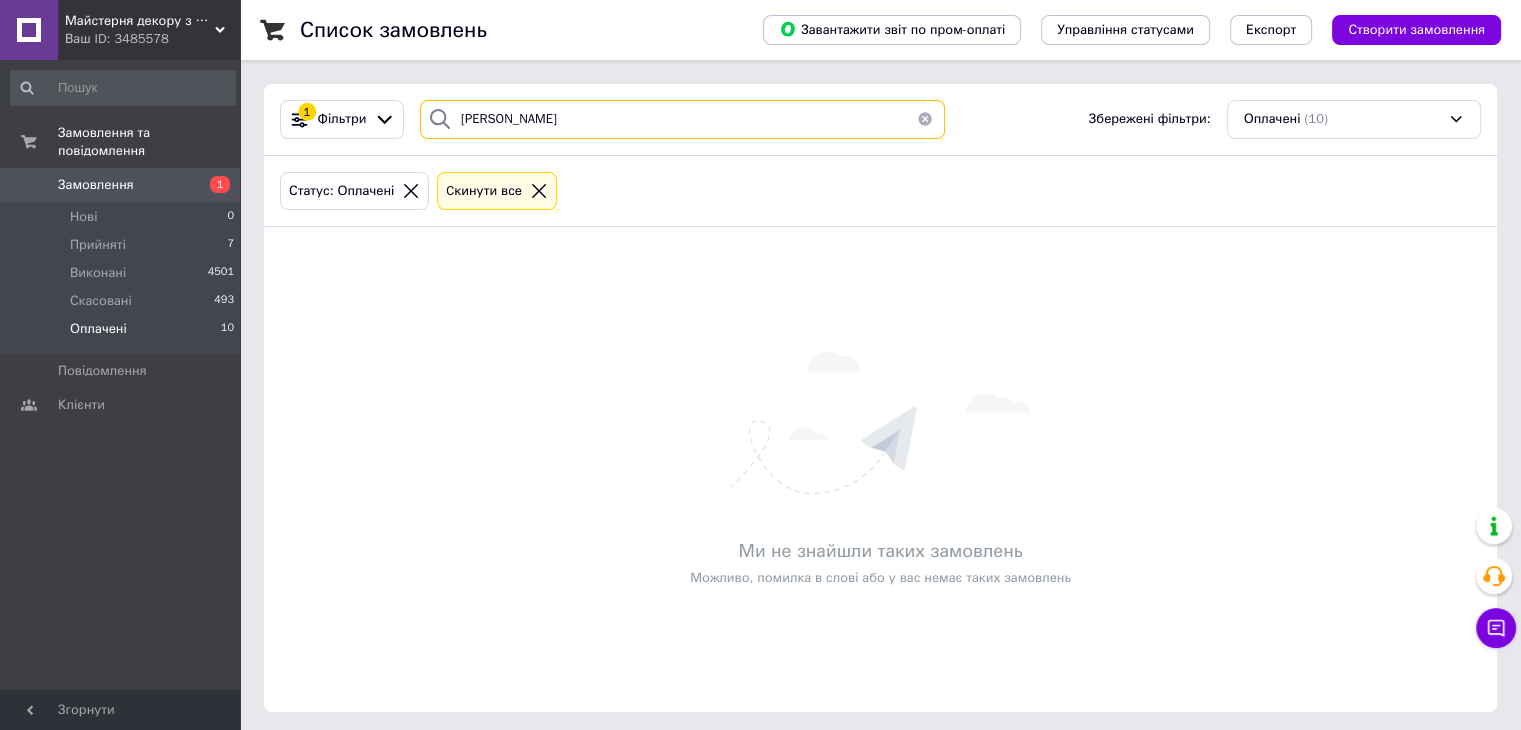 drag, startPoint x: 697, startPoint y: 118, endPoint x: 460, endPoint y: 121, distance: 237.01898 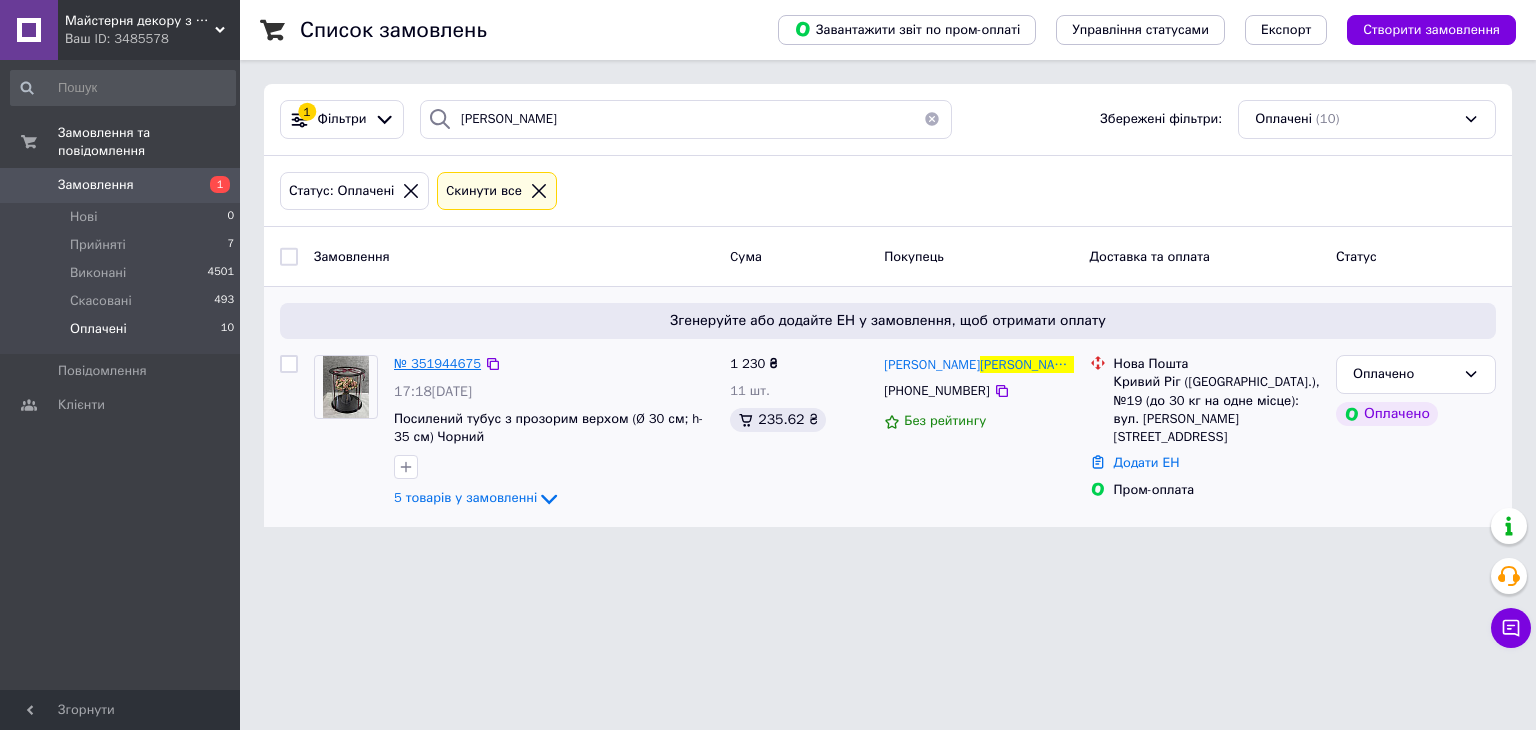 click on "№ 351944675" at bounding box center [437, 363] 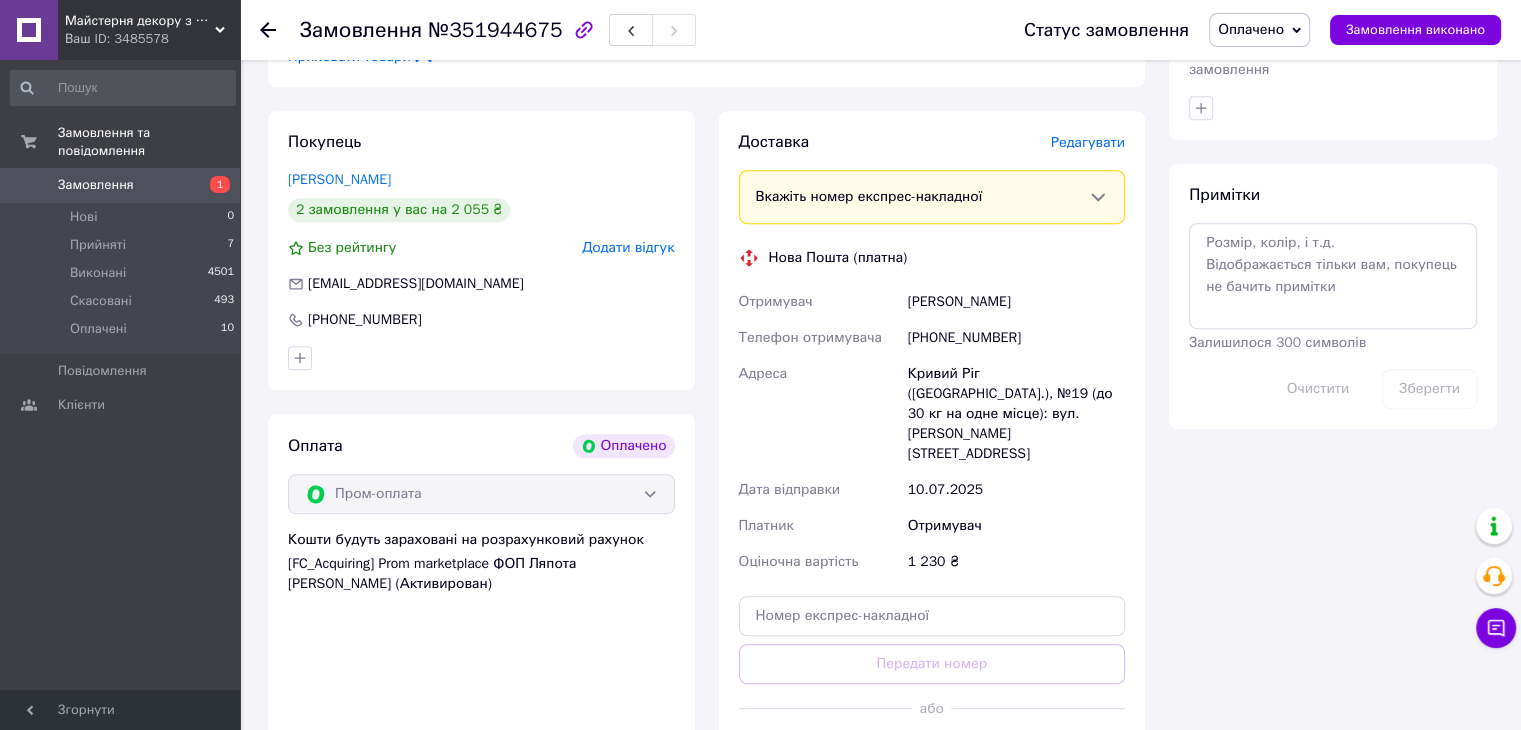scroll, scrollTop: 1100, scrollLeft: 0, axis: vertical 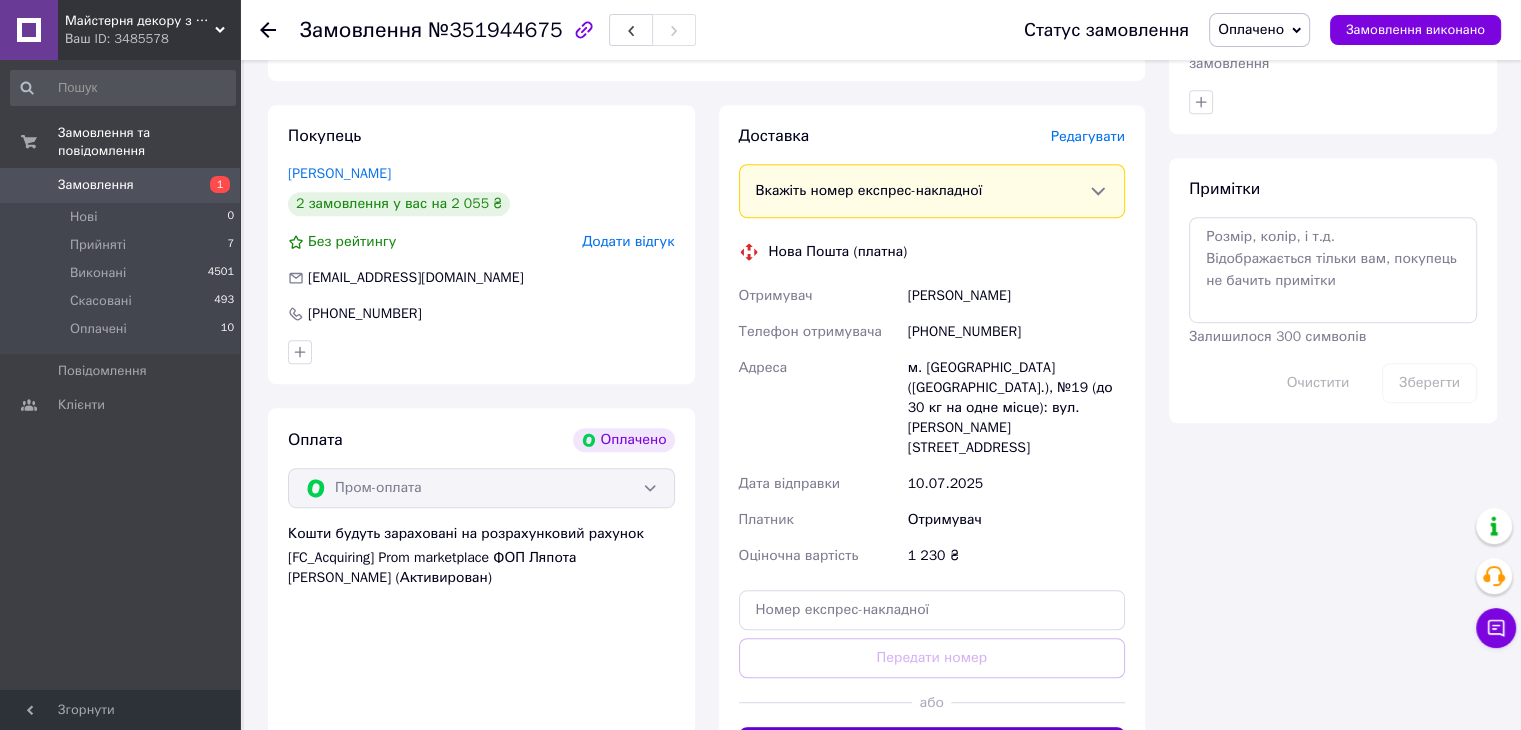 click on "Згенерувати ЕН" at bounding box center (932, 747) 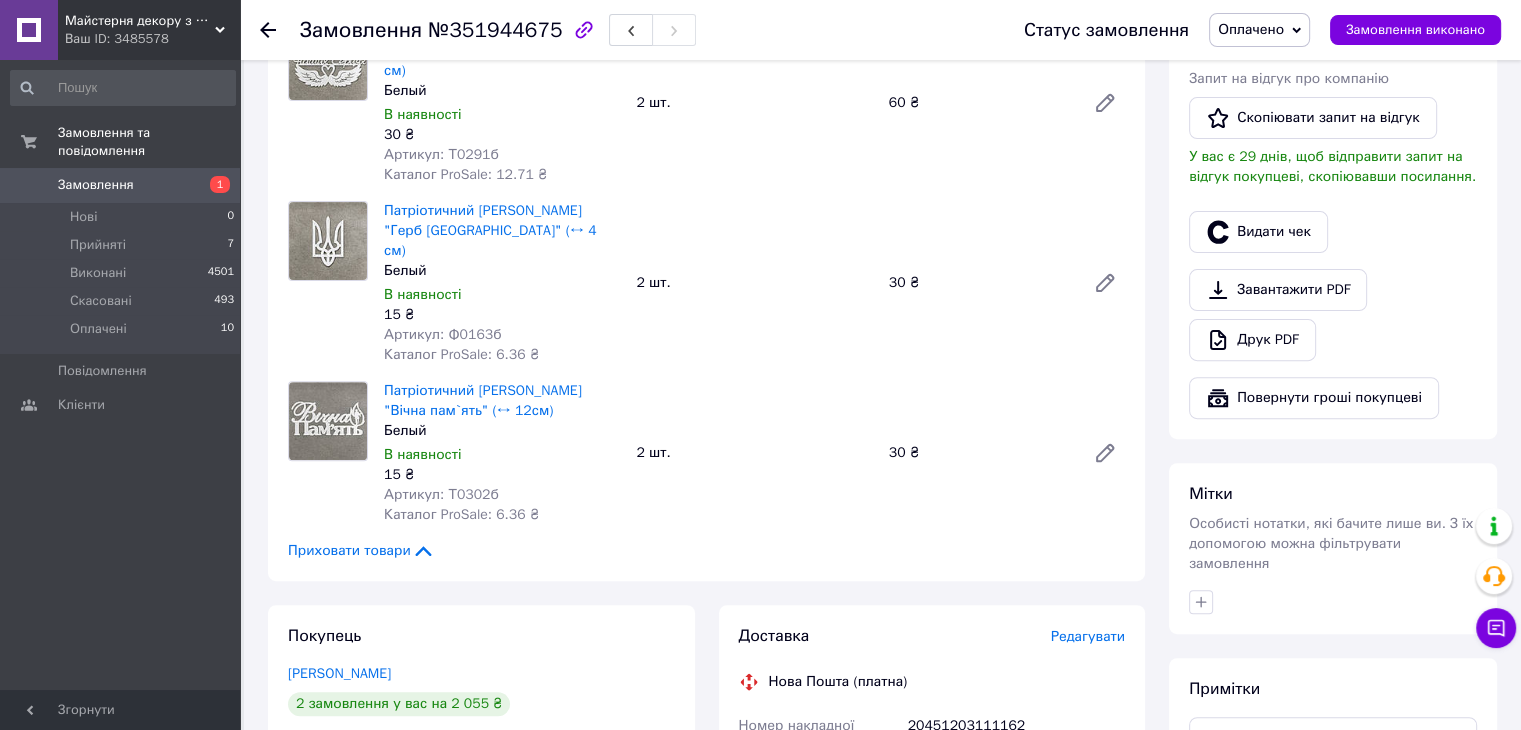 scroll, scrollTop: 1000, scrollLeft: 0, axis: vertical 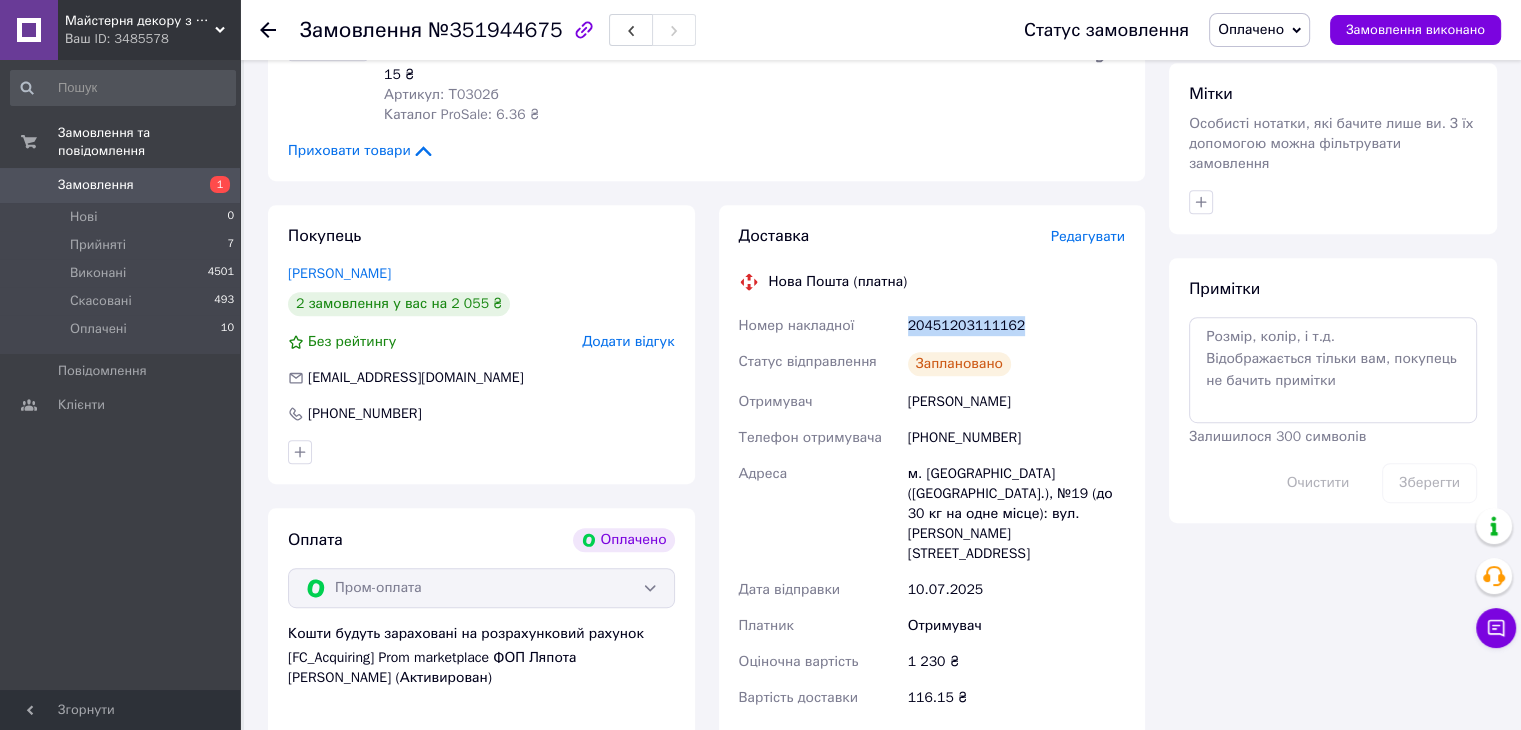 drag, startPoint x: 895, startPoint y: 281, endPoint x: 1056, endPoint y: 281, distance: 161 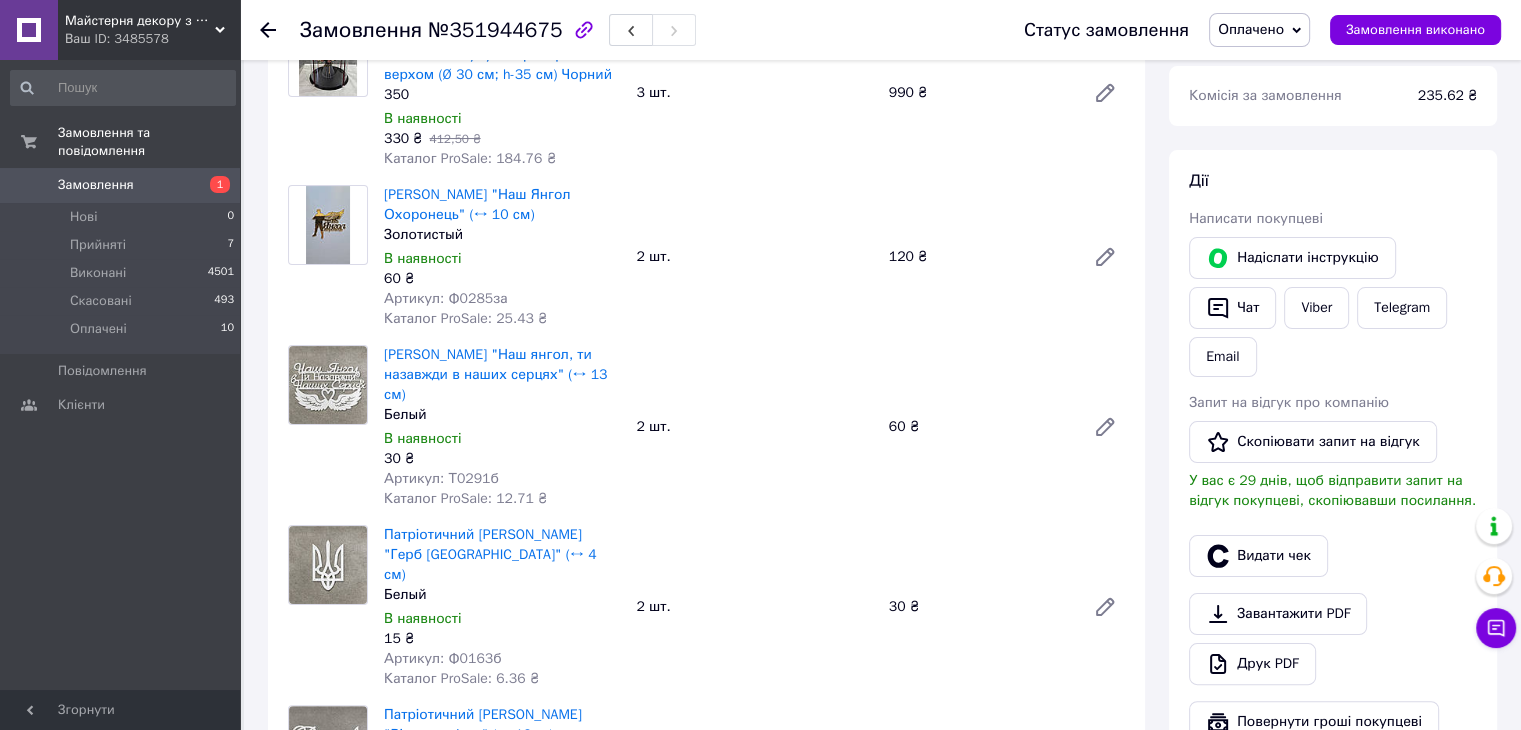 scroll, scrollTop: 0, scrollLeft: 0, axis: both 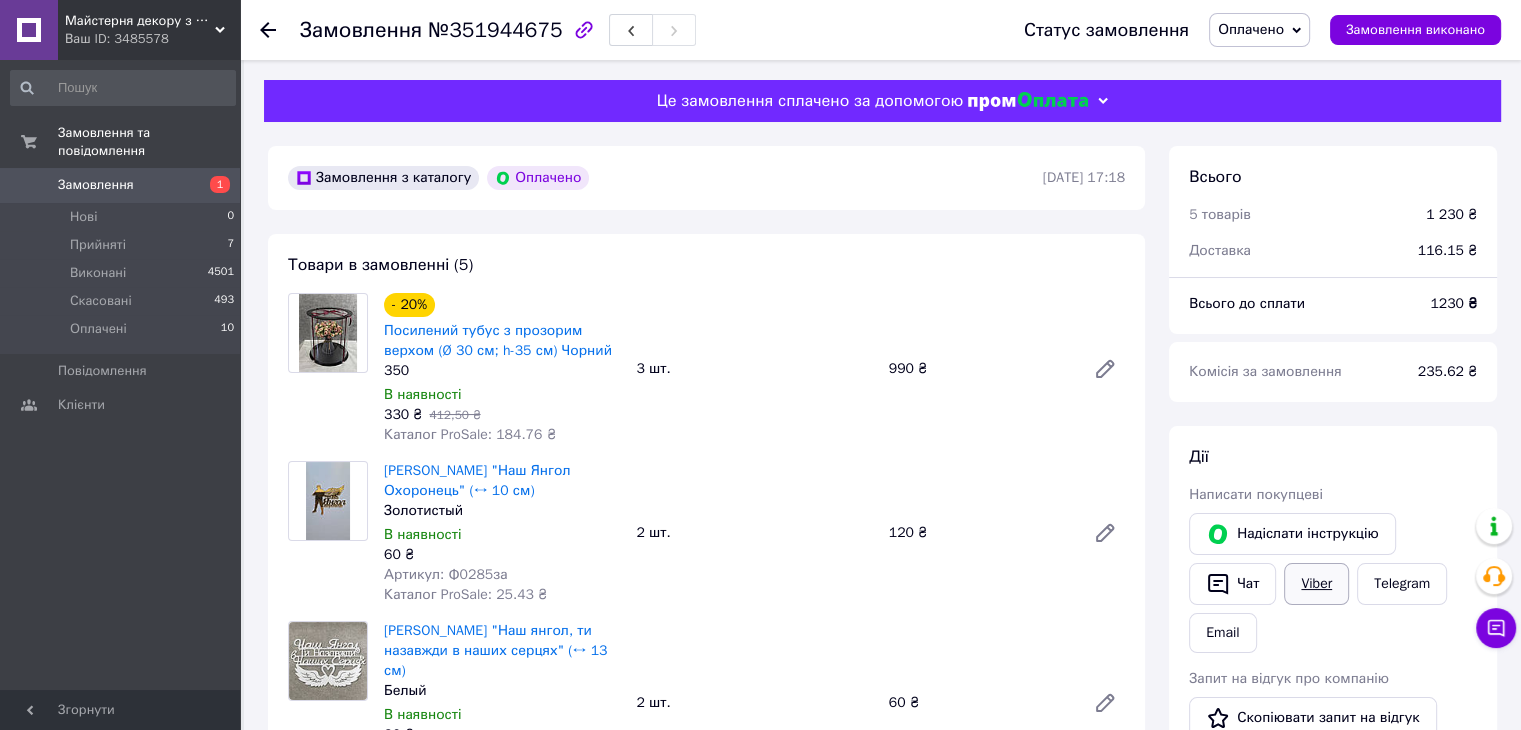 click on "Viber" at bounding box center (1316, 584) 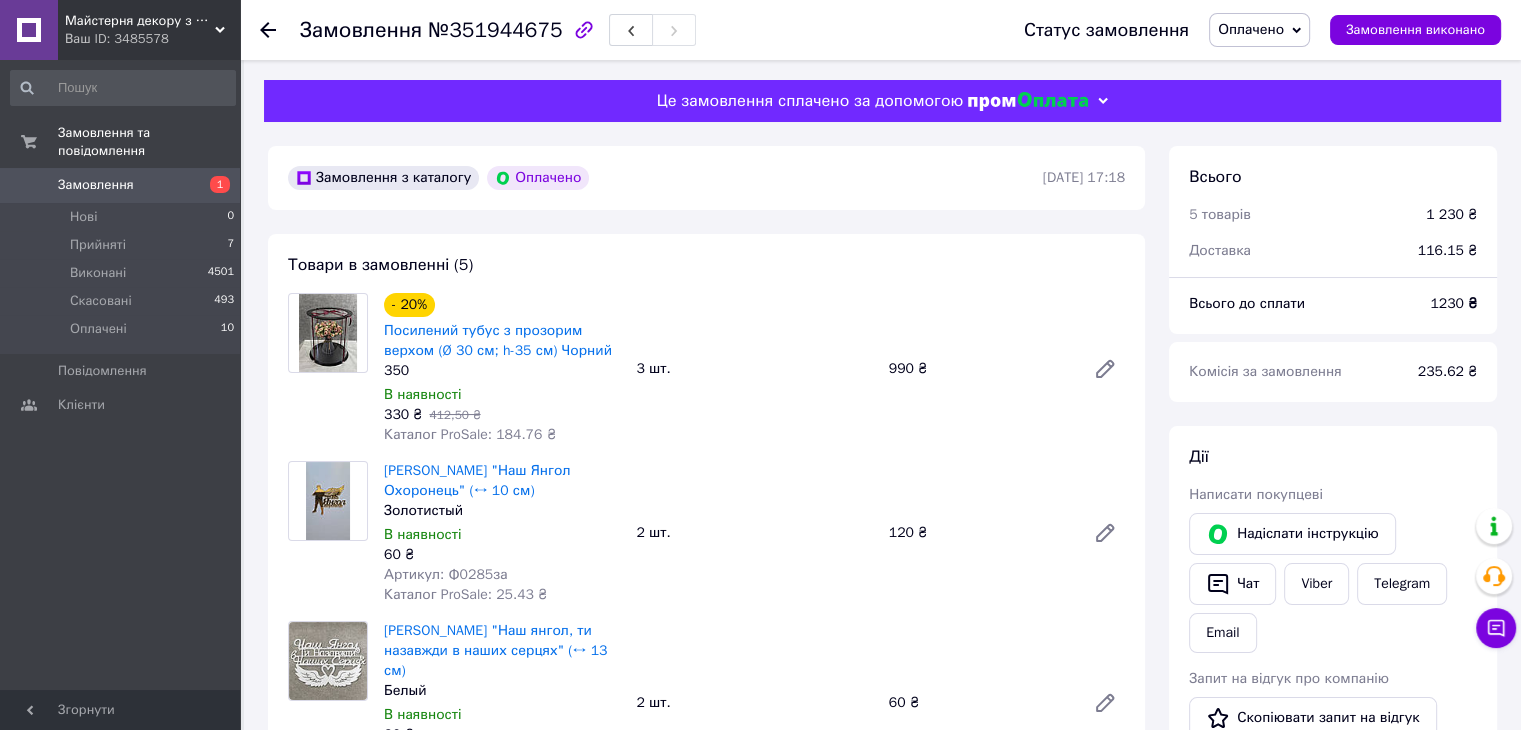 click on "Оплачено" at bounding box center [1251, 29] 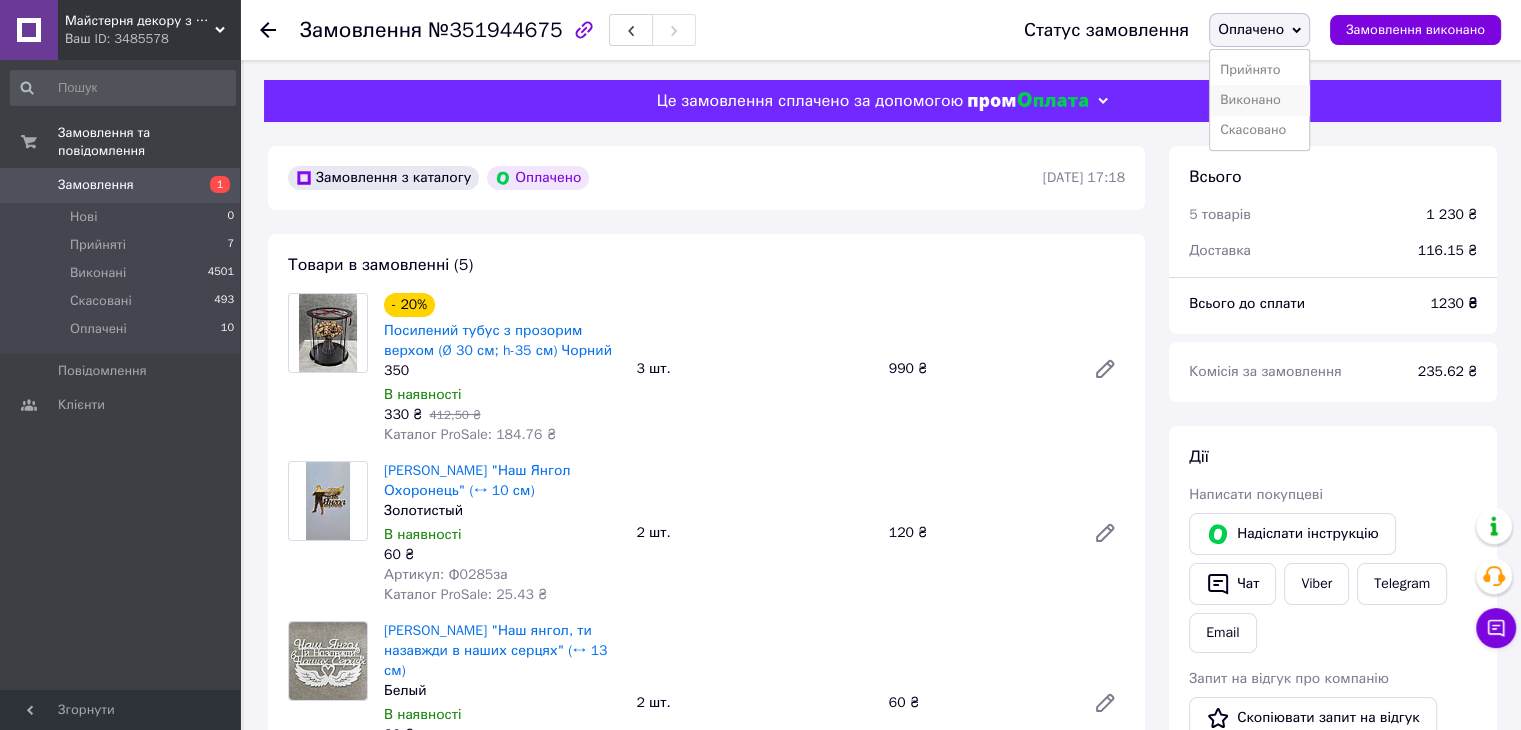 click on "Виконано" at bounding box center (1259, 100) 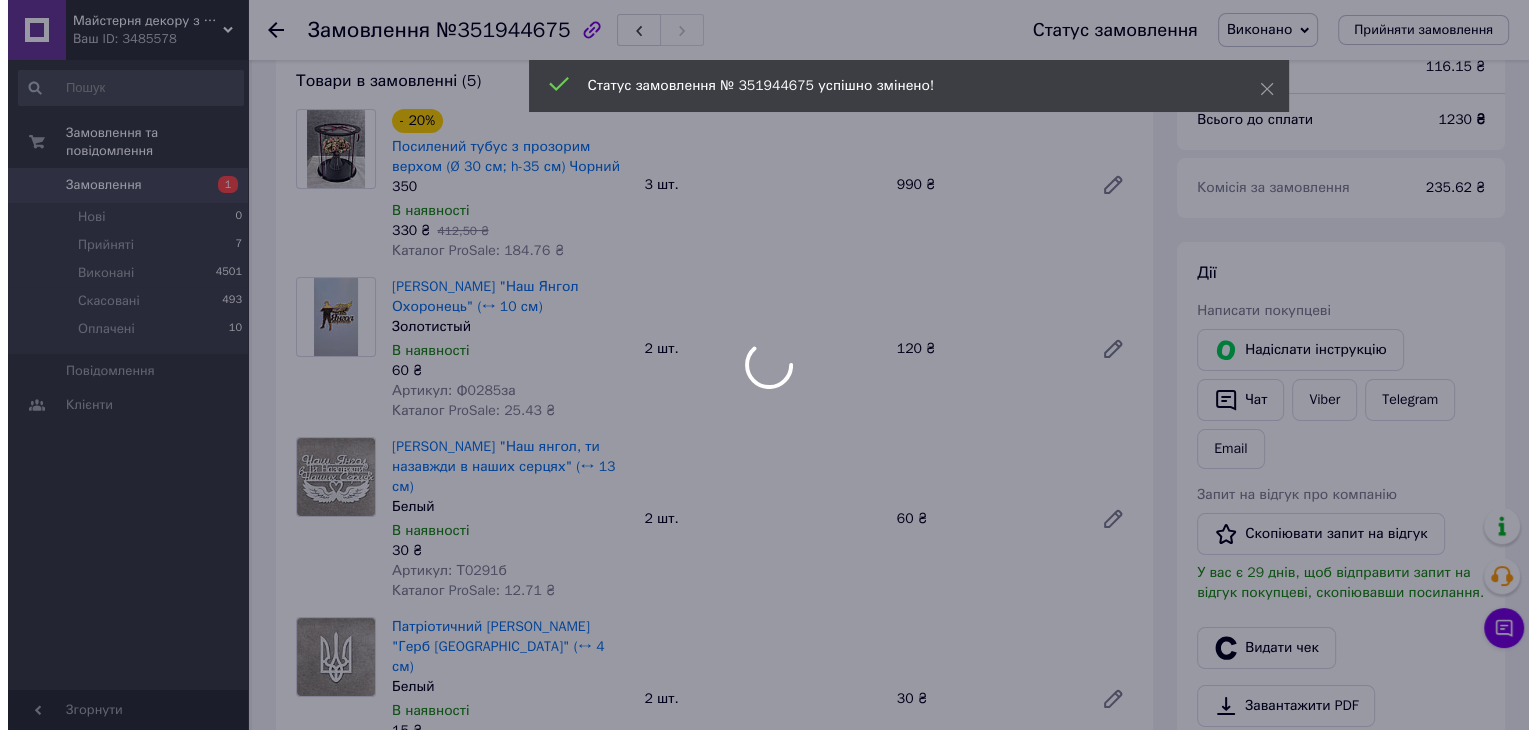 scroll, scrollTop: 300, scrollLeft: 0, axis: vertical 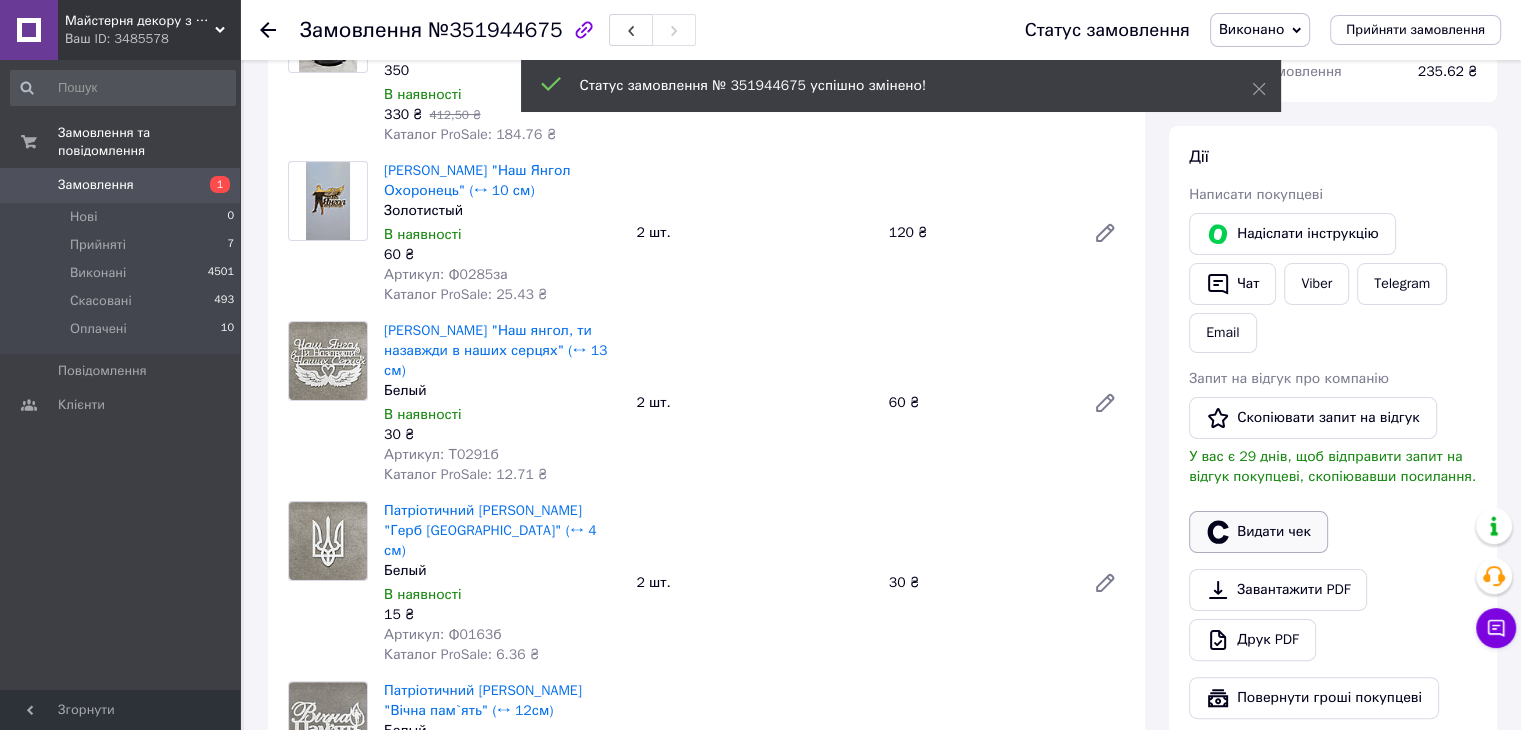 click on "Видати чек" at bounding box center [1258, 532] 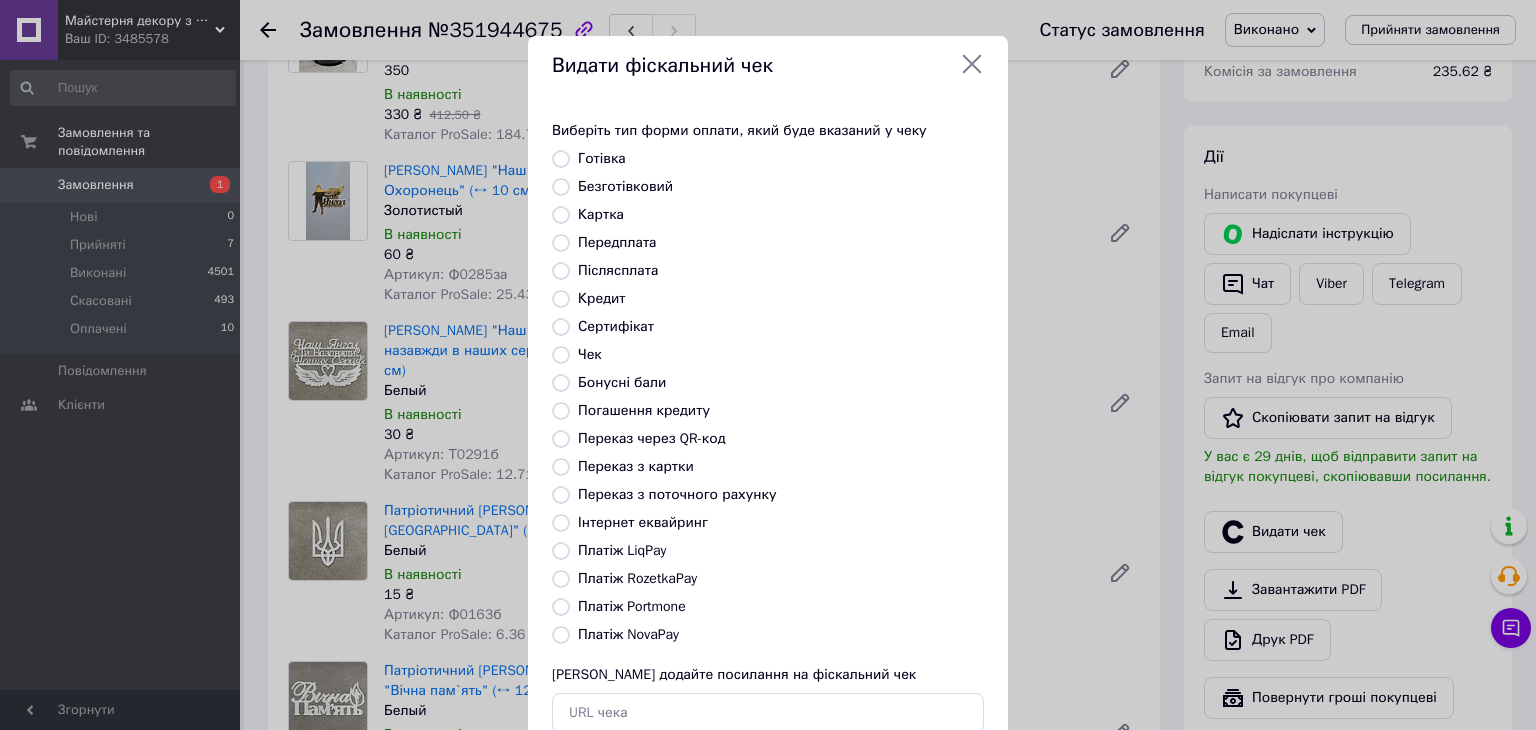 click on "Платіж RozetkaPay" at bounding box center (637, 578) 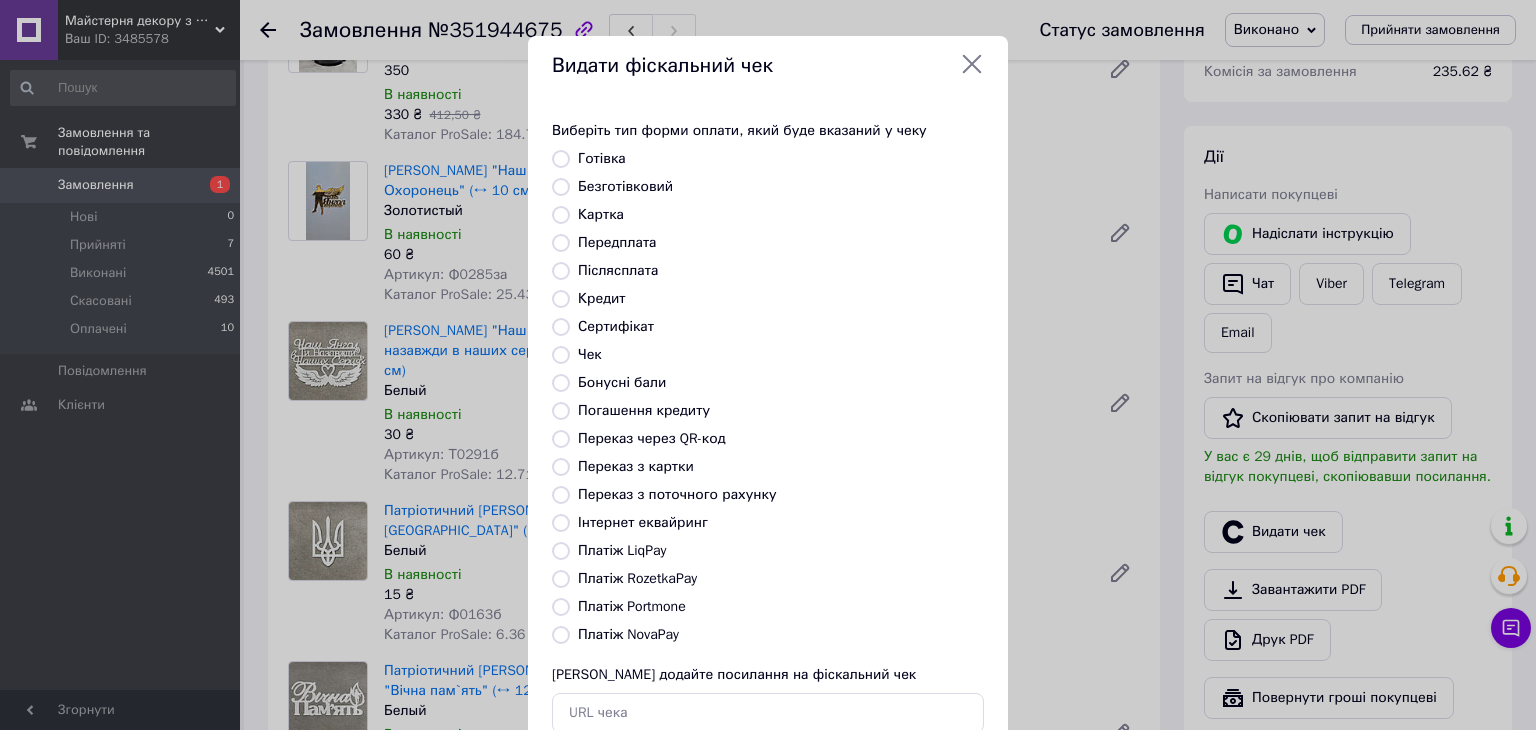radio on "true" 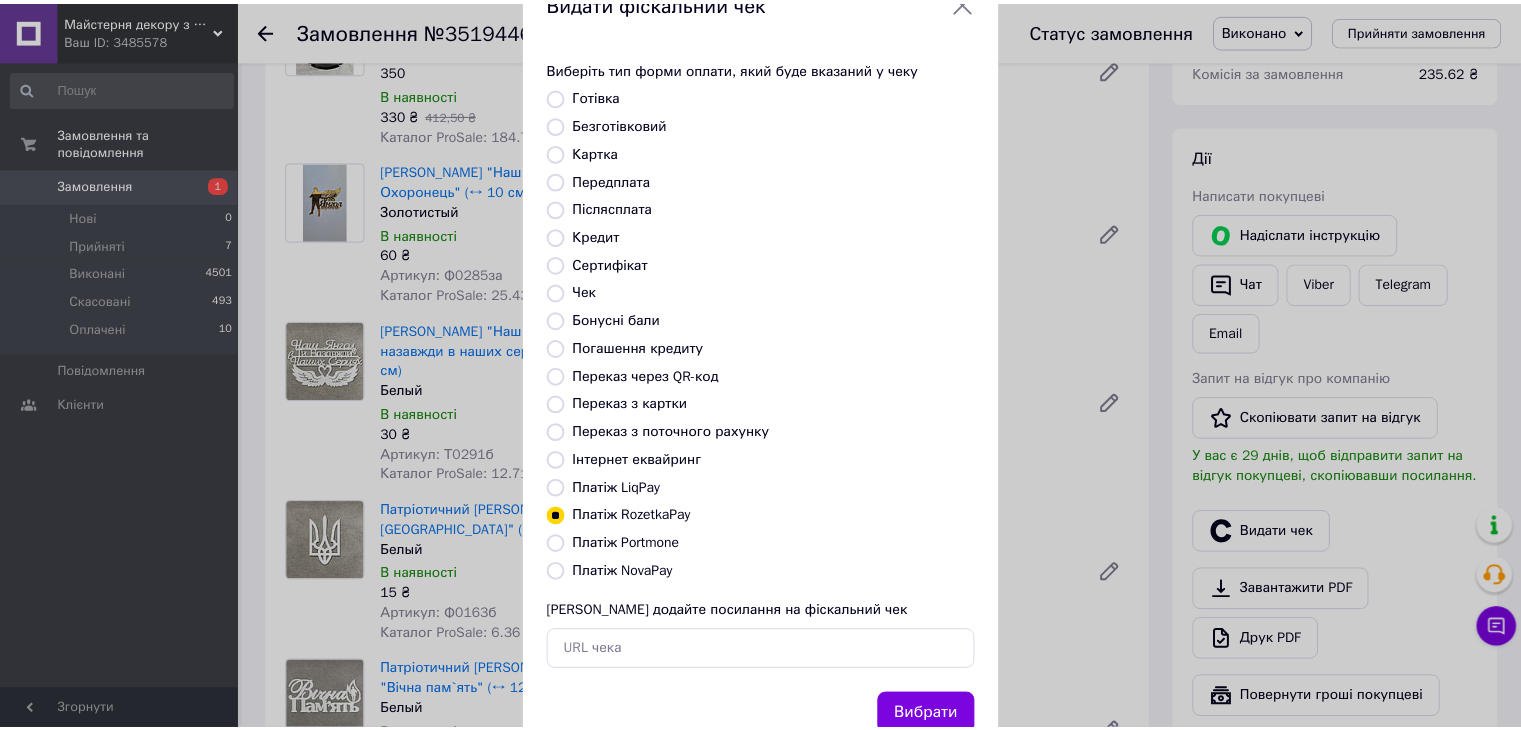 scroll, scrollTop: 128, scrollLeft: 0, axis: vertical 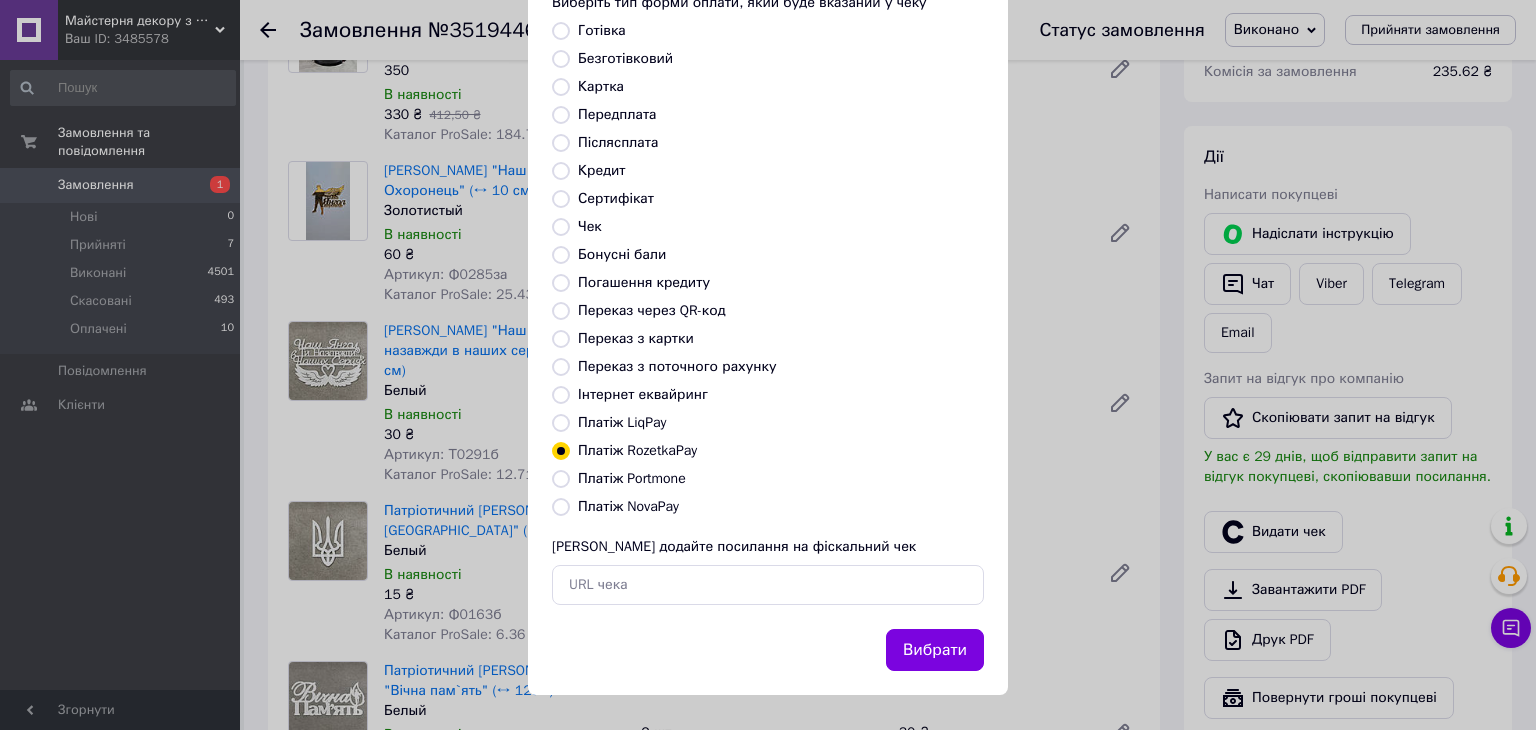 click on "Вибрати" at bounding box center [935, 650] 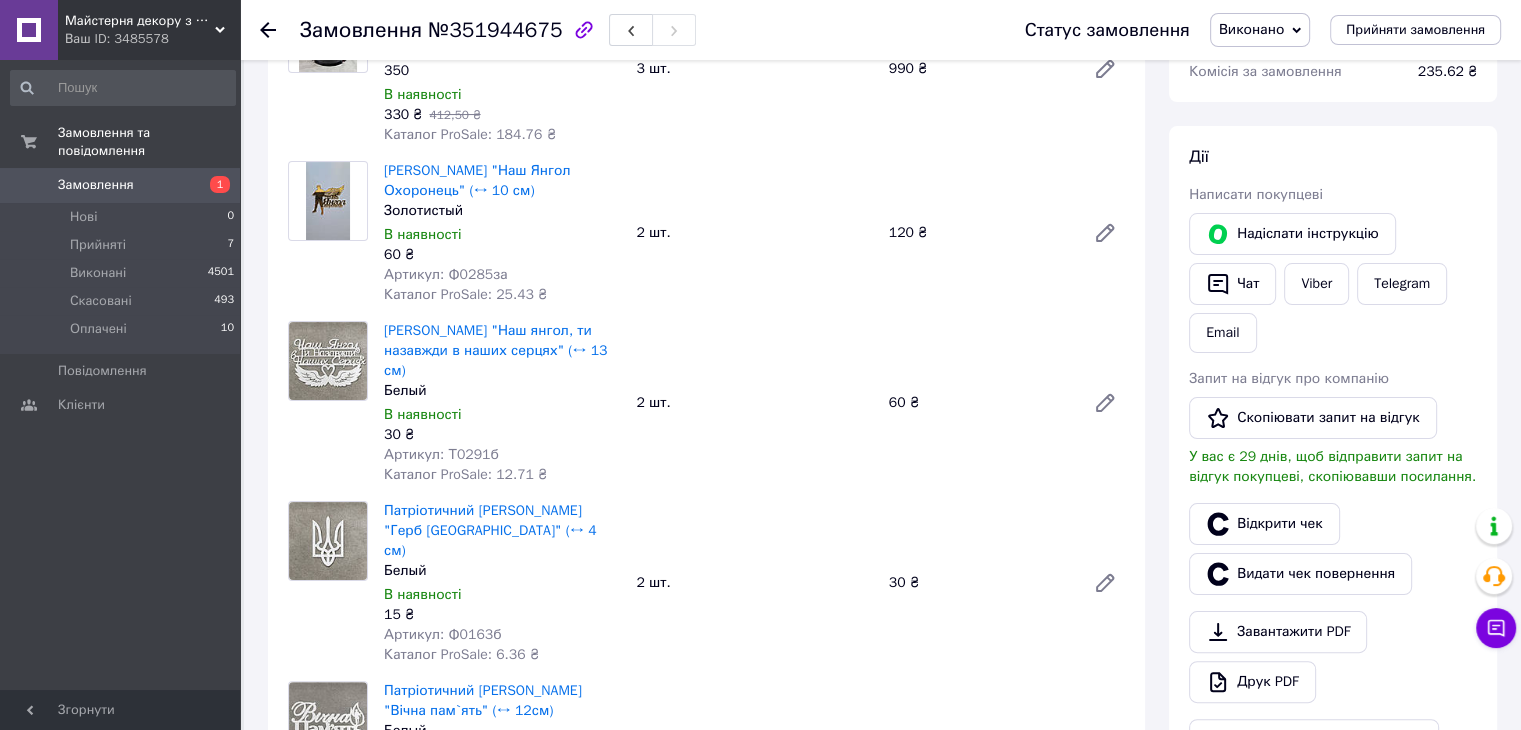 scroll, scrollTop: 0, scrollLeft: 0, axis: both 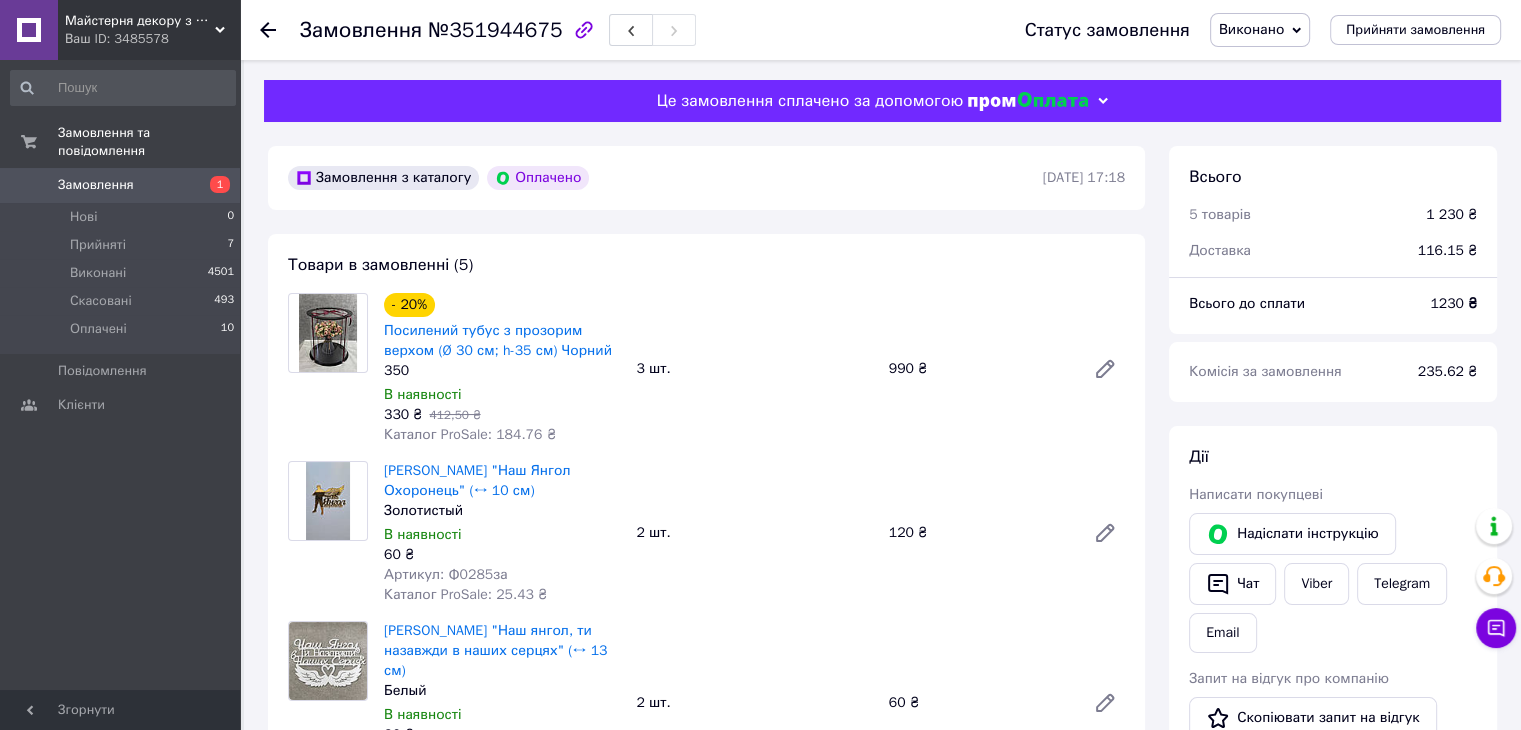 click 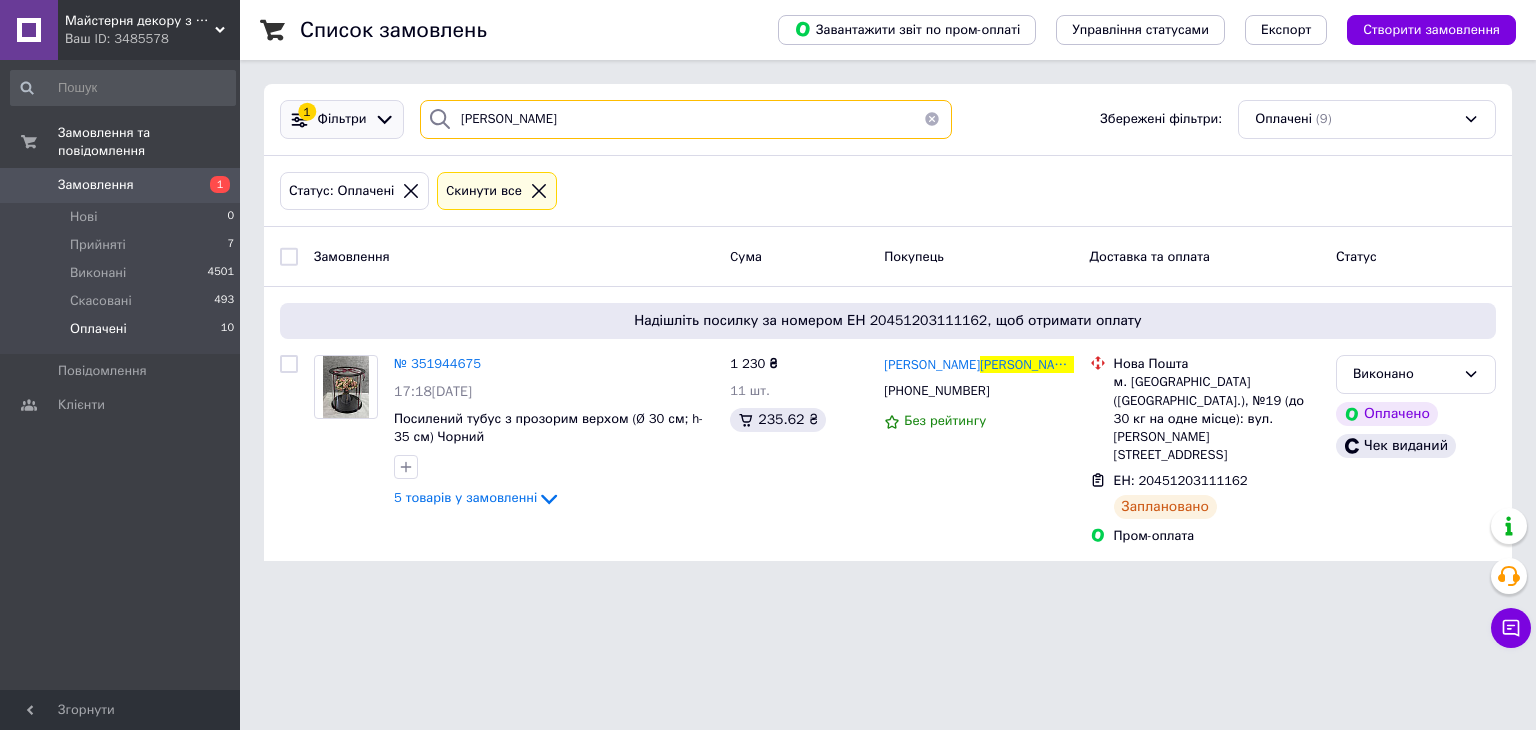 drag, startPoint x: 548, startPoint y: 113, endPoint x: 397, endPoint y: 127, distance: 151.64761 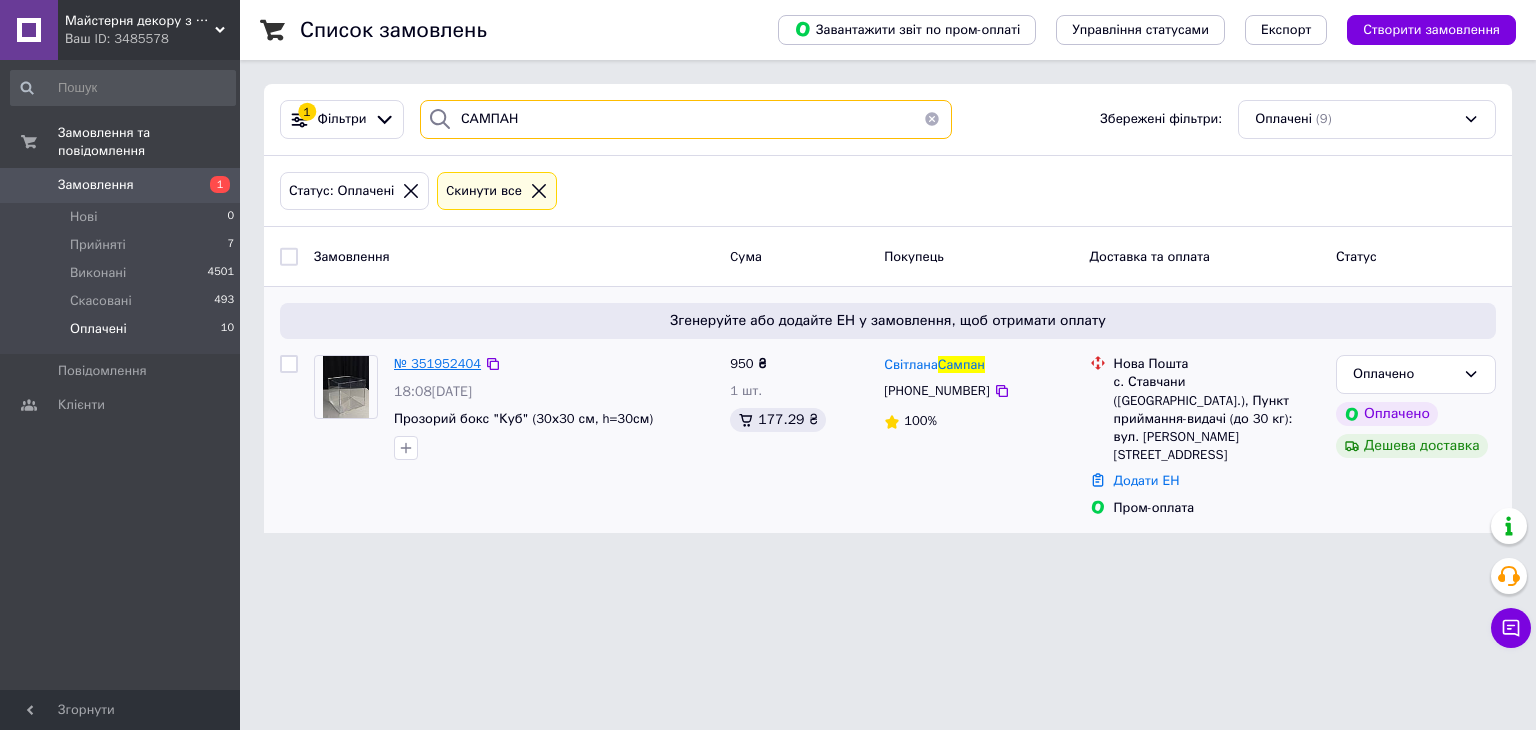 type on "САМПАН" 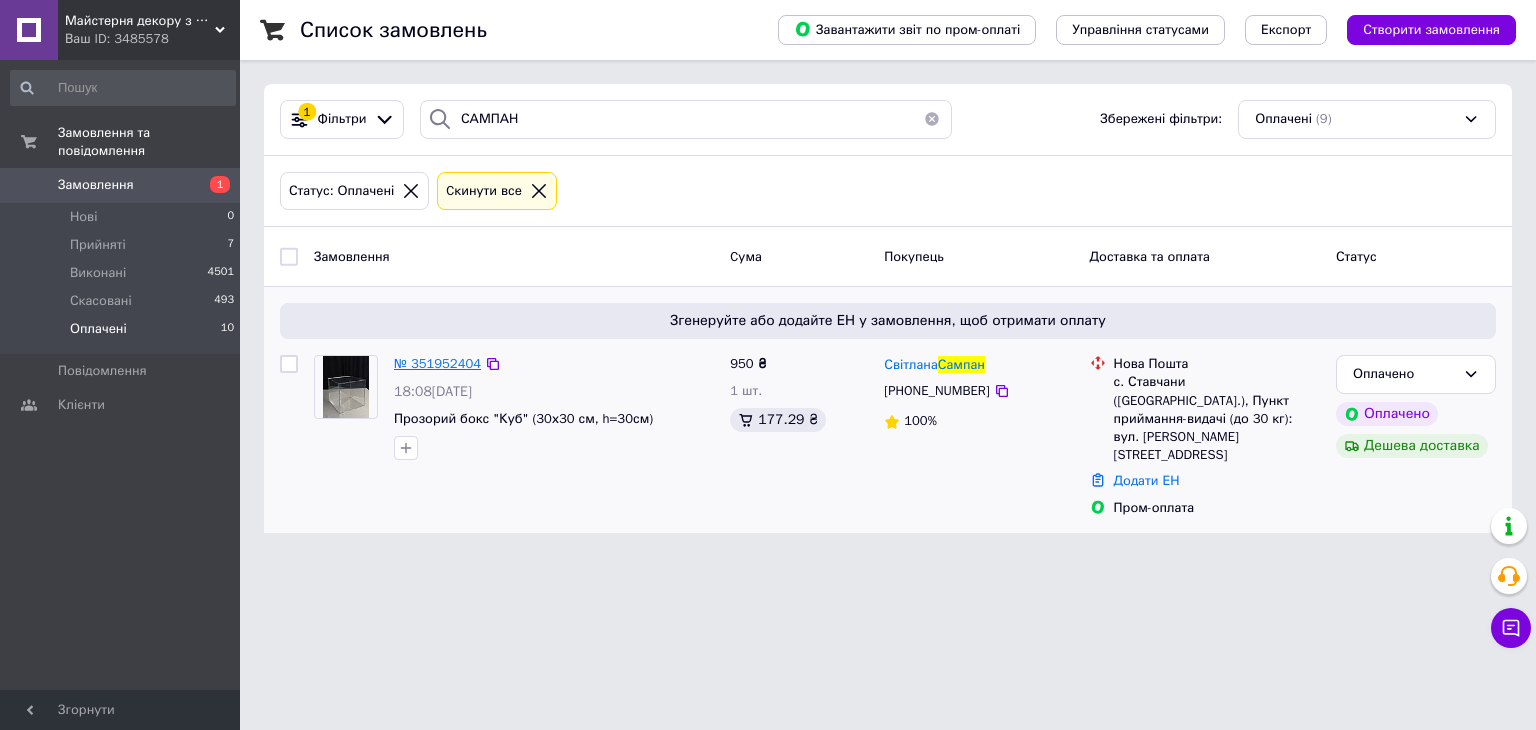 click on "№ 351952404" at bounding box center [437, 363] 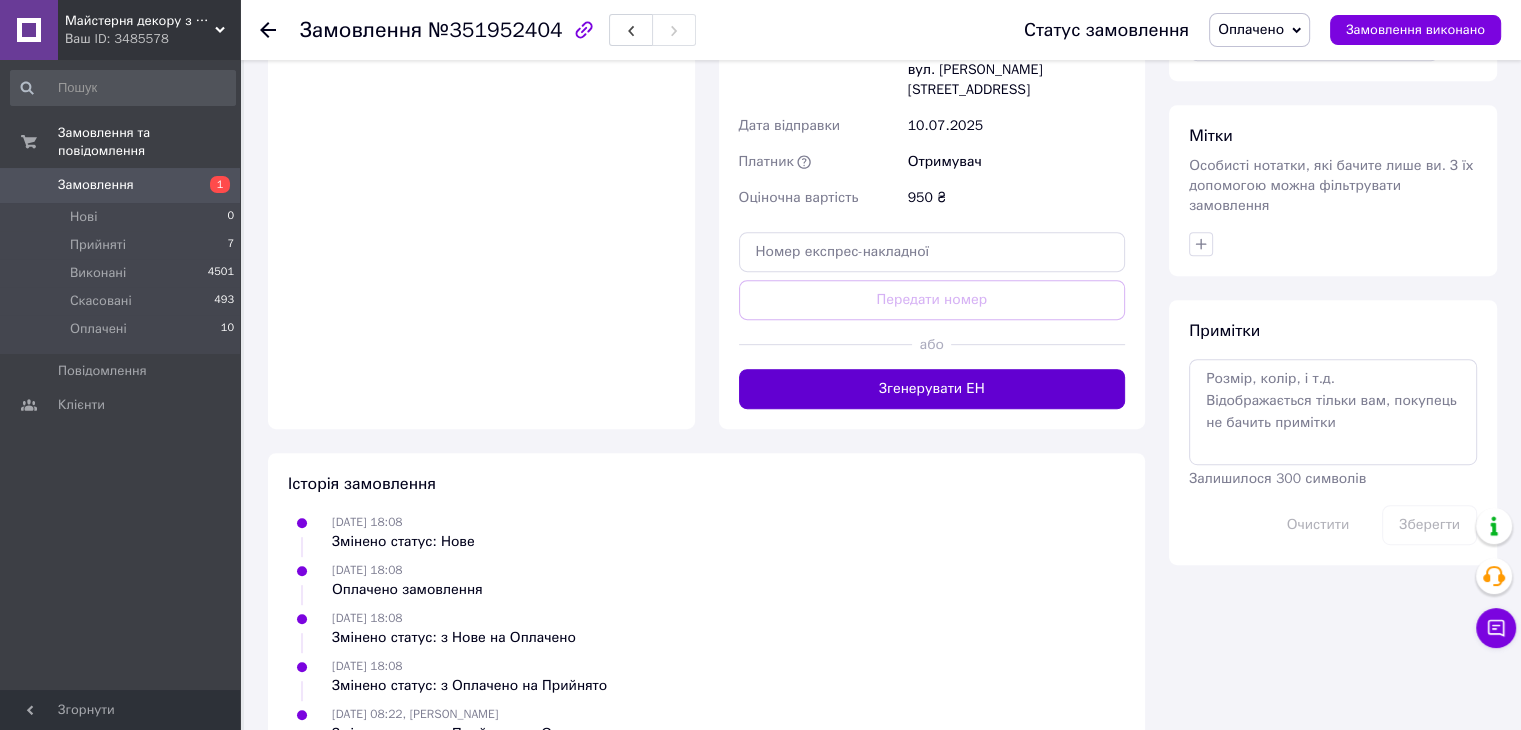 click on "Згенерувати ЕН" at bounding box center (932, 389) 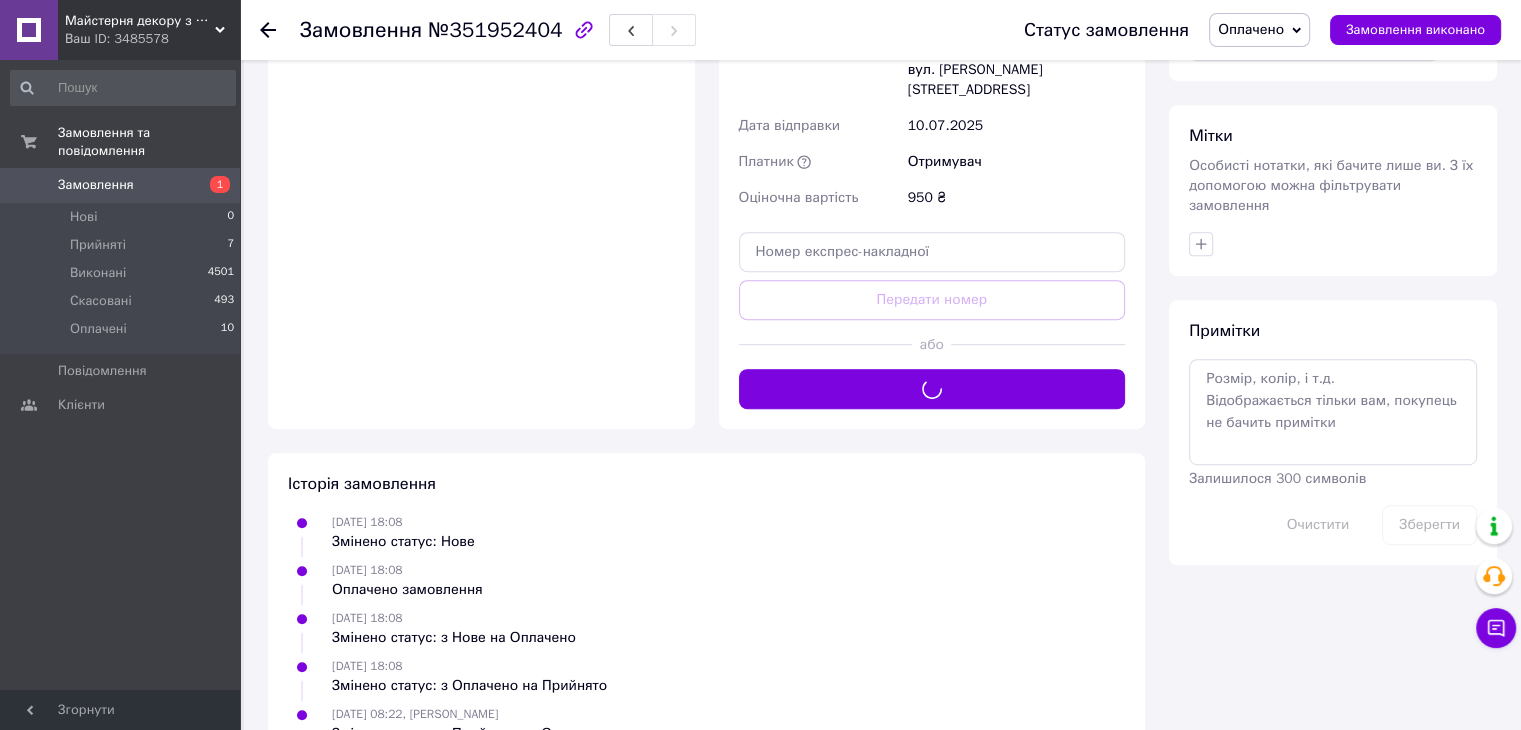 scroll, scrollTop: 410, scrollLeft: 0, axis: vertical 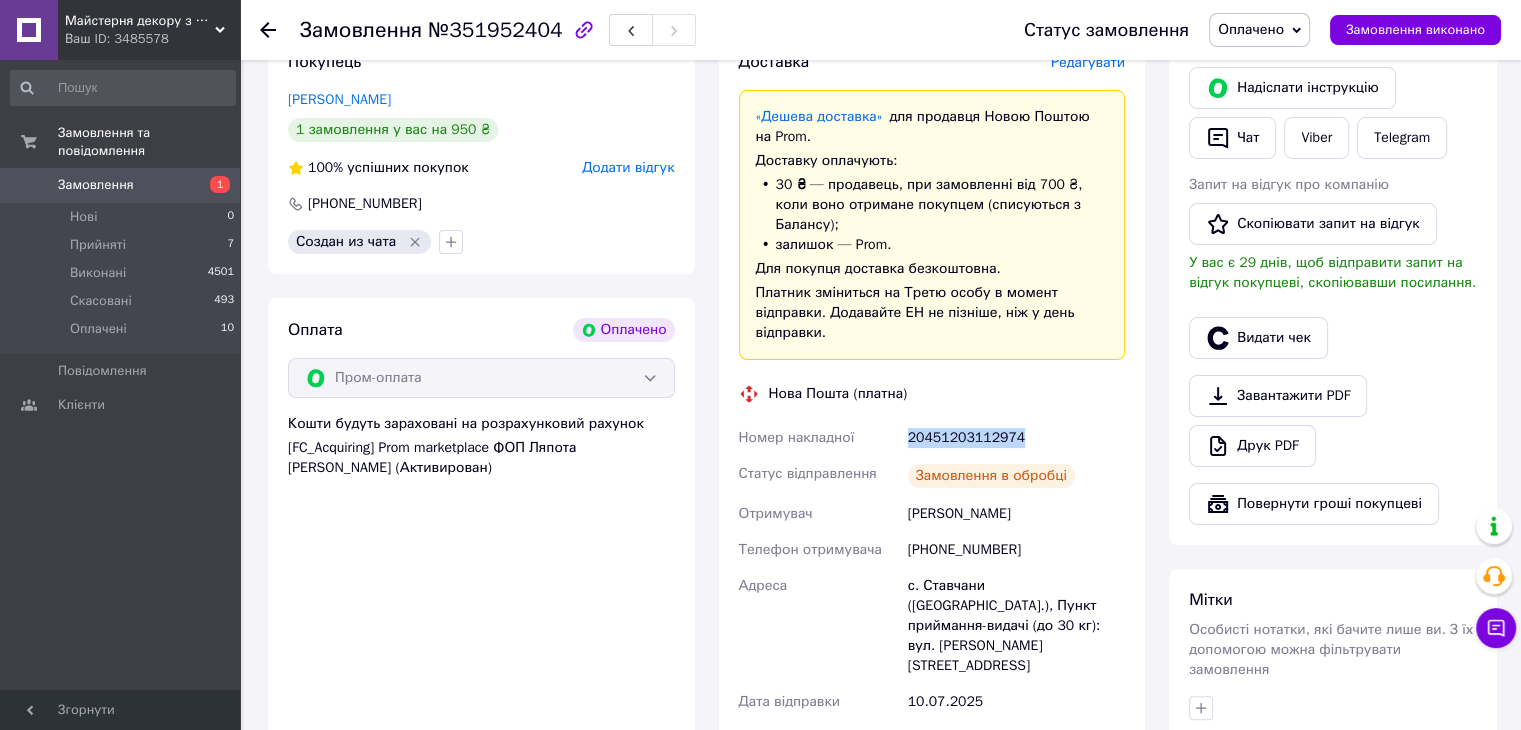 drag, startPoint x: 891, startPoint y: 420, endPoint x: 1130, endPoint y: 417, distance: 239.01883 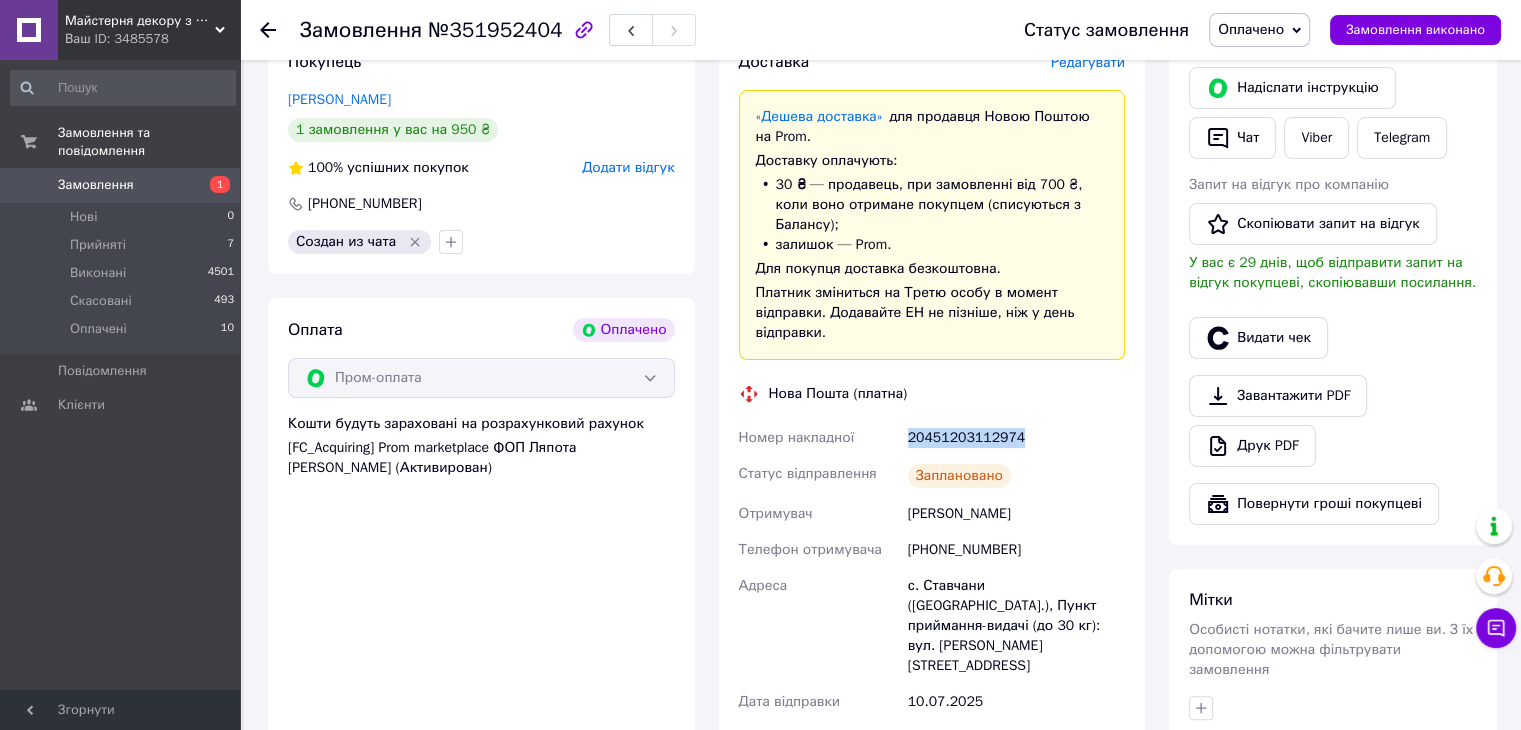 copy on "Номер накладної 20451203112974" 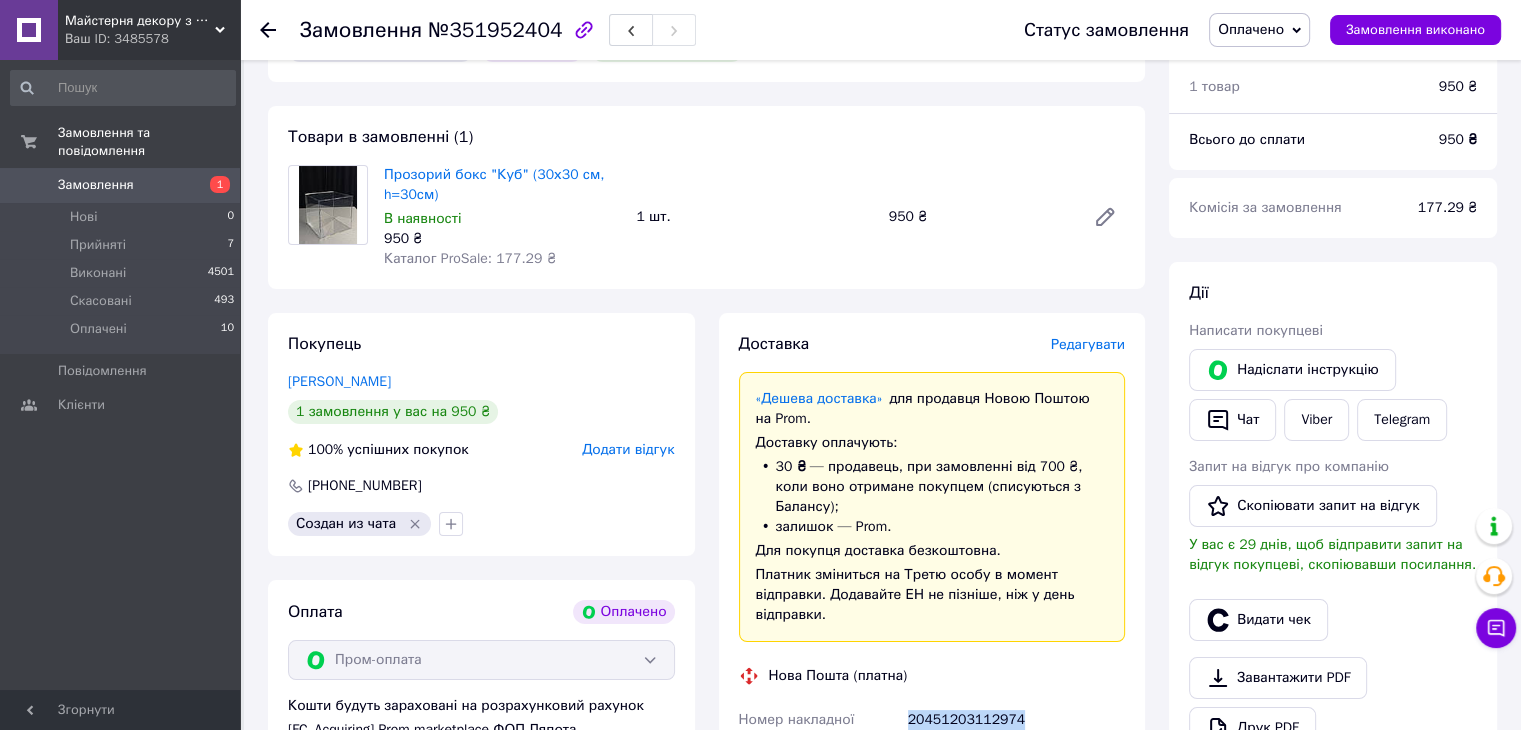 scroll, scrollTop: 0, scrollLeft: 0, axis: both 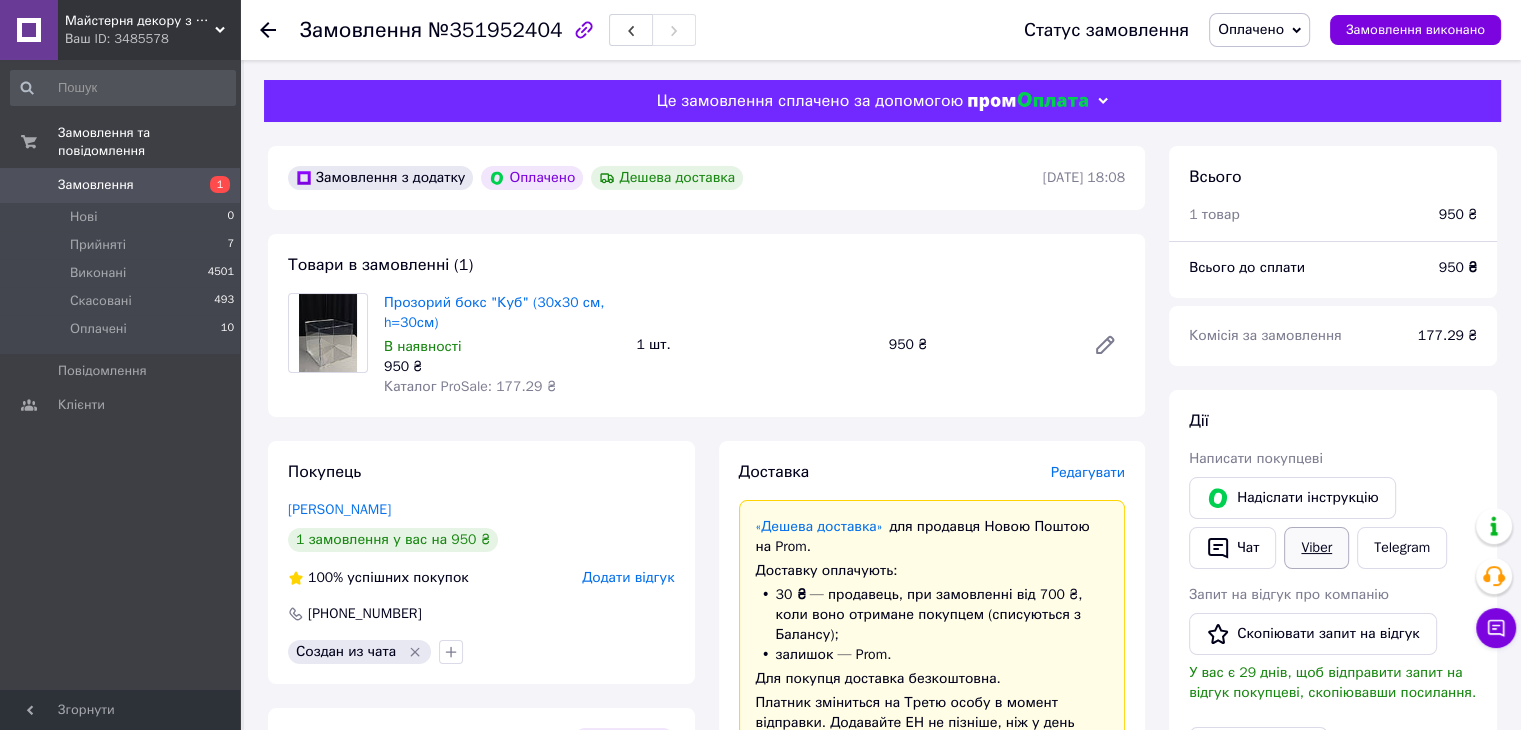 click on "Viber" at bounding box center [1316, 548] 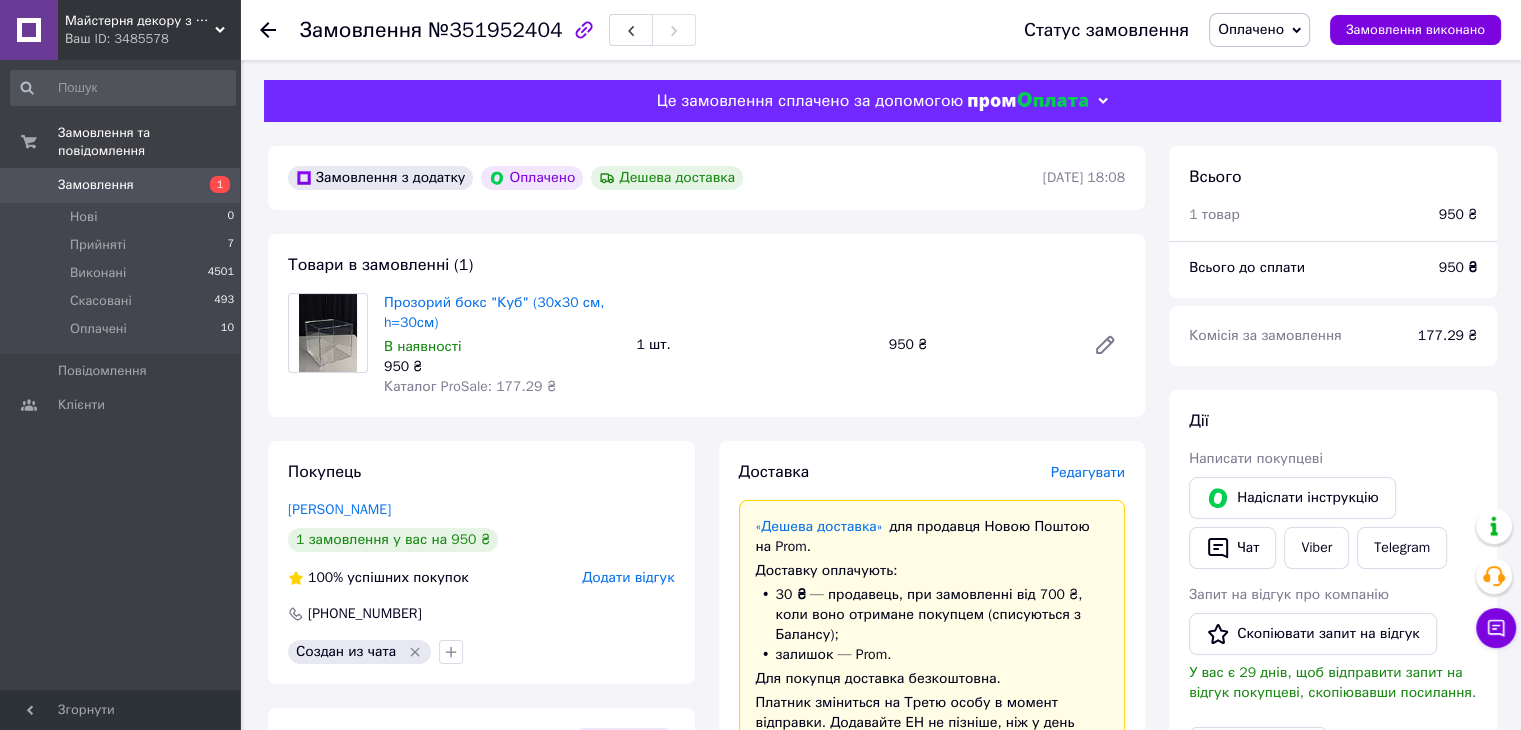 click on "Оплачено" at bounding box center [1251, 29] 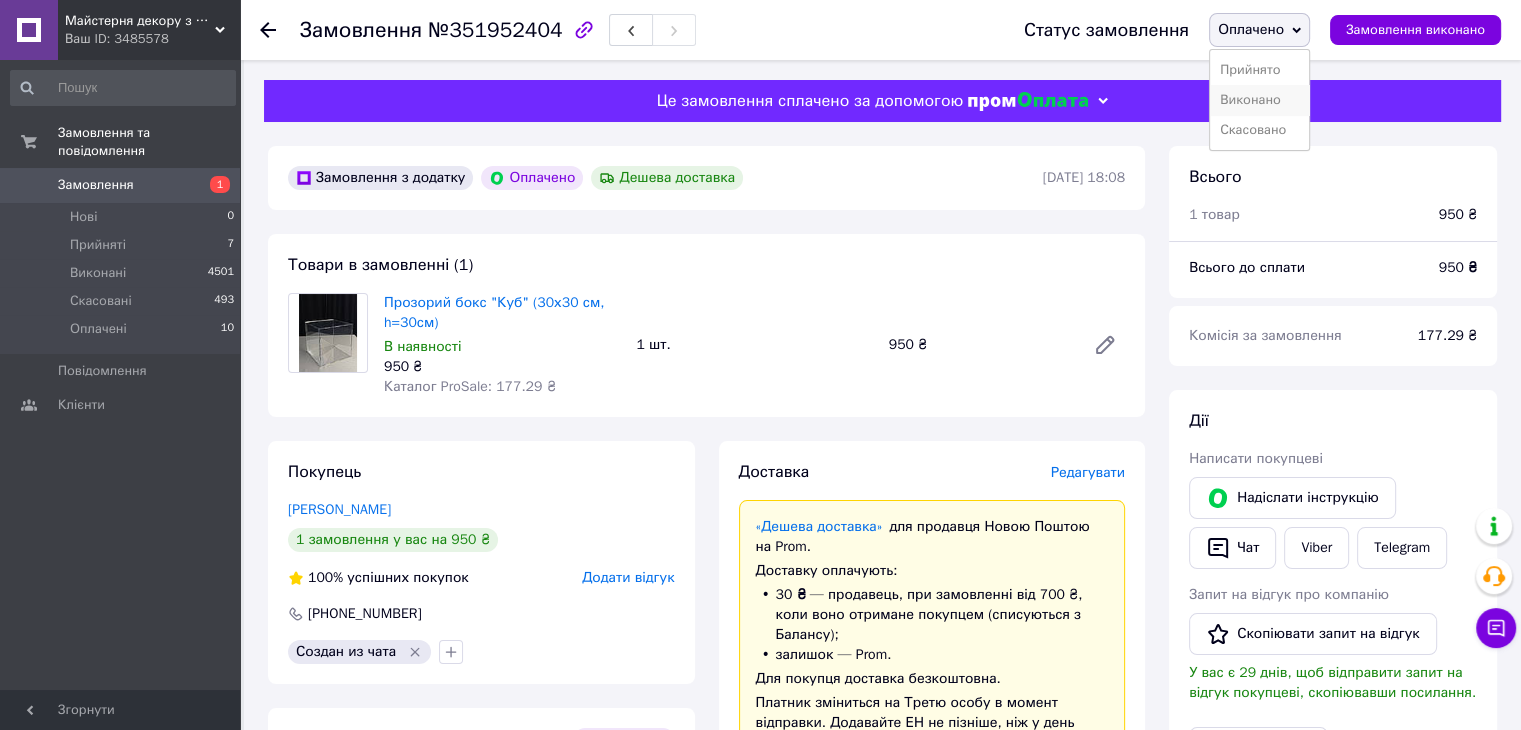 click on "Виконано" at bounding box center [1259, 100] 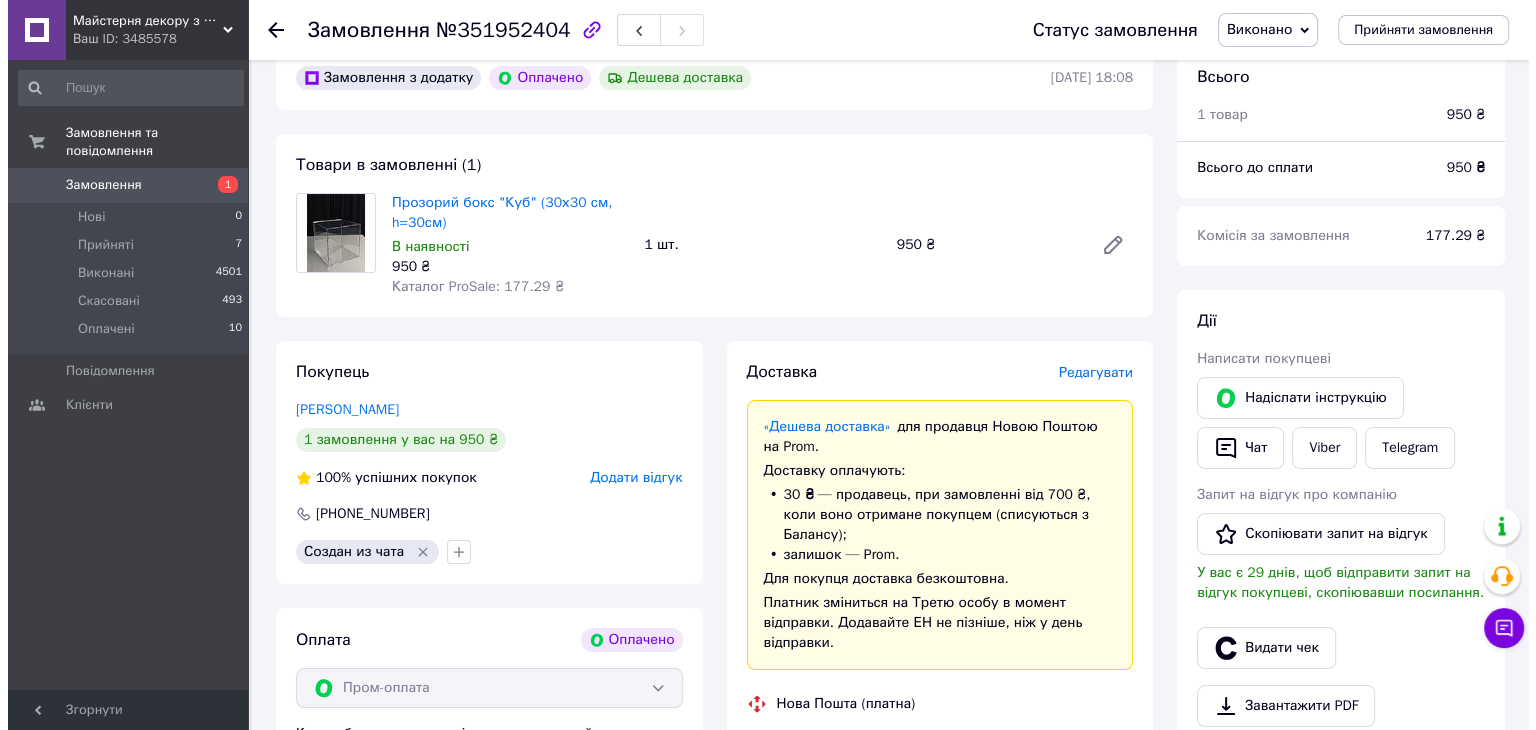 scroll, scrollTop: 300, scrollLeft: 0, axis: vertical 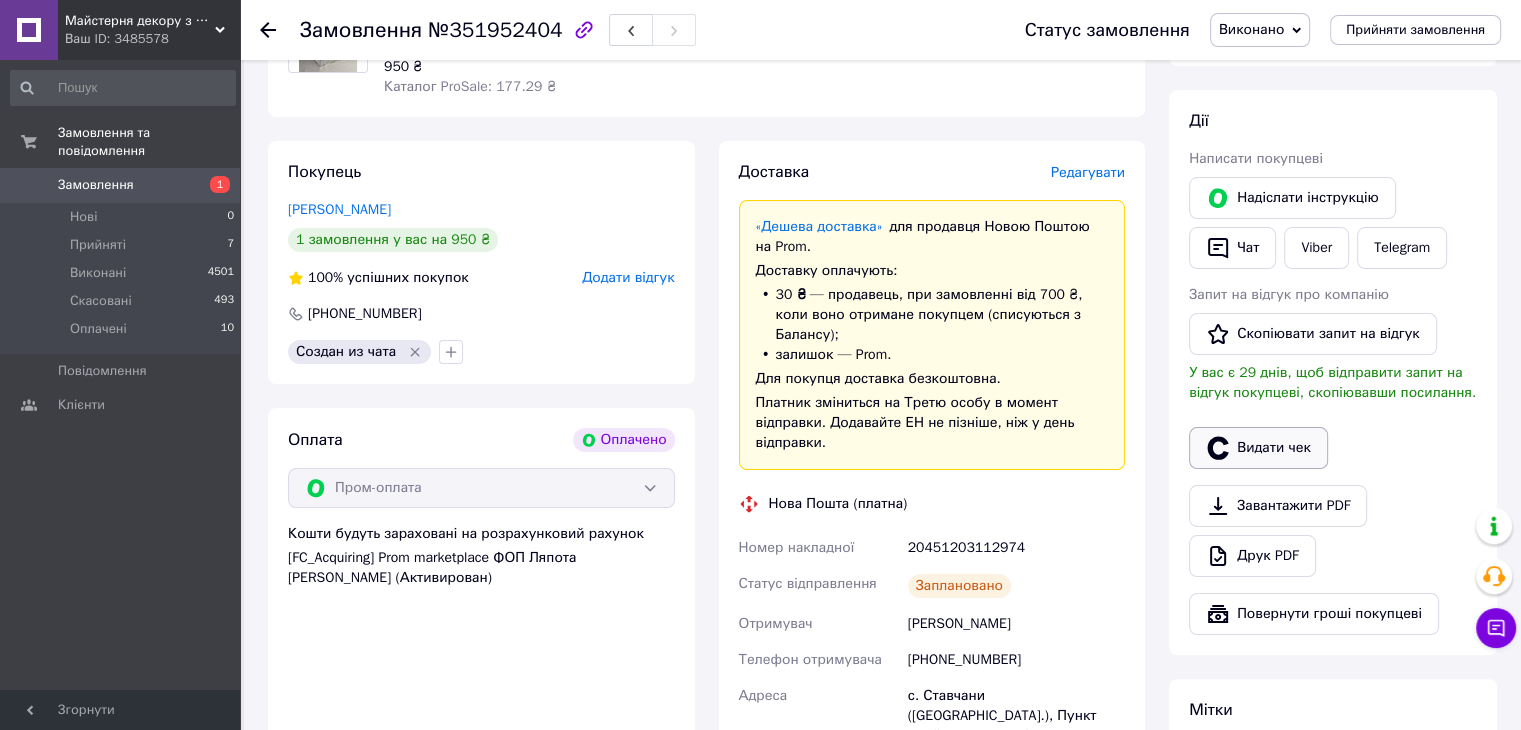 click on "Видати чек" at bounding box center (1258, 448) 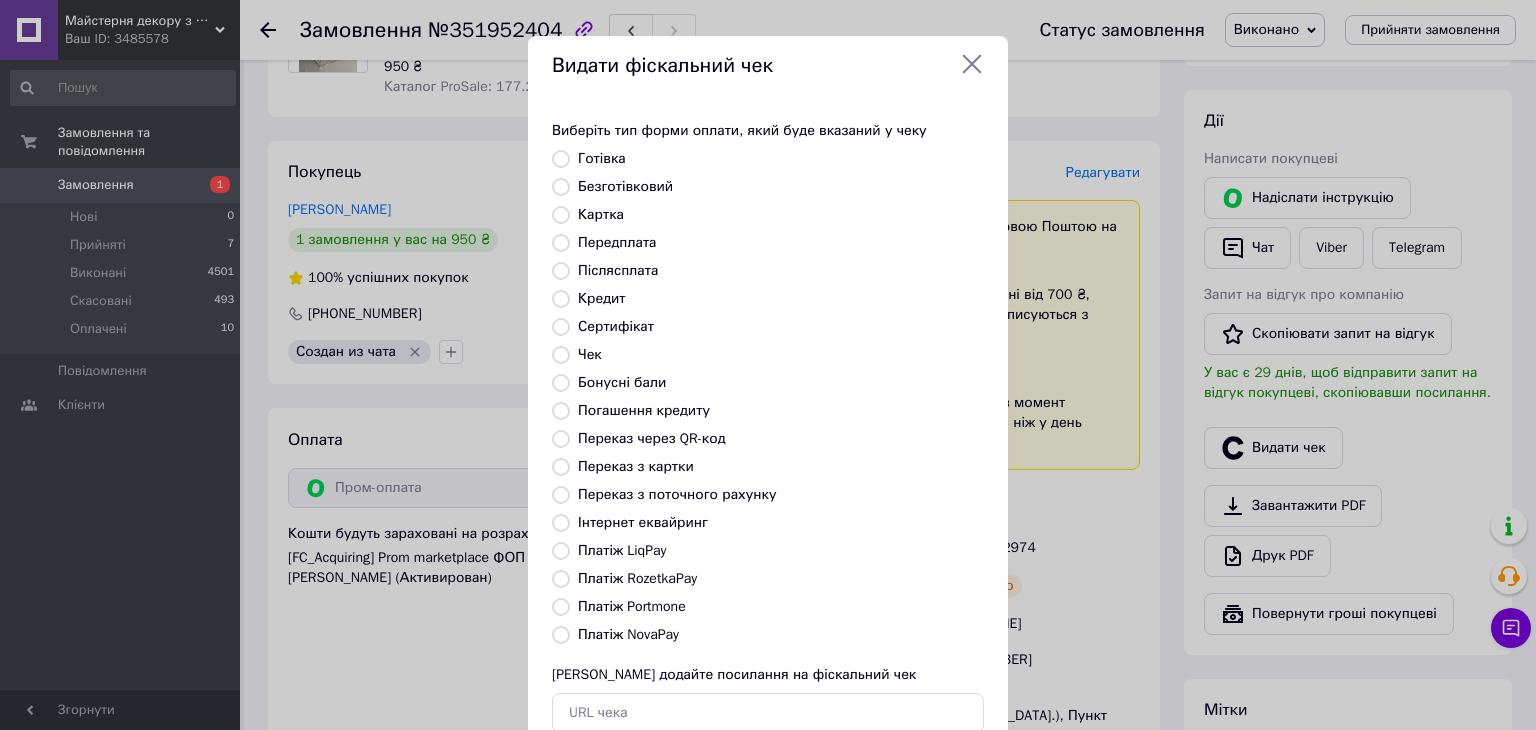 click on "Платіж RozetkaPay" at bounding box center [637, 578] 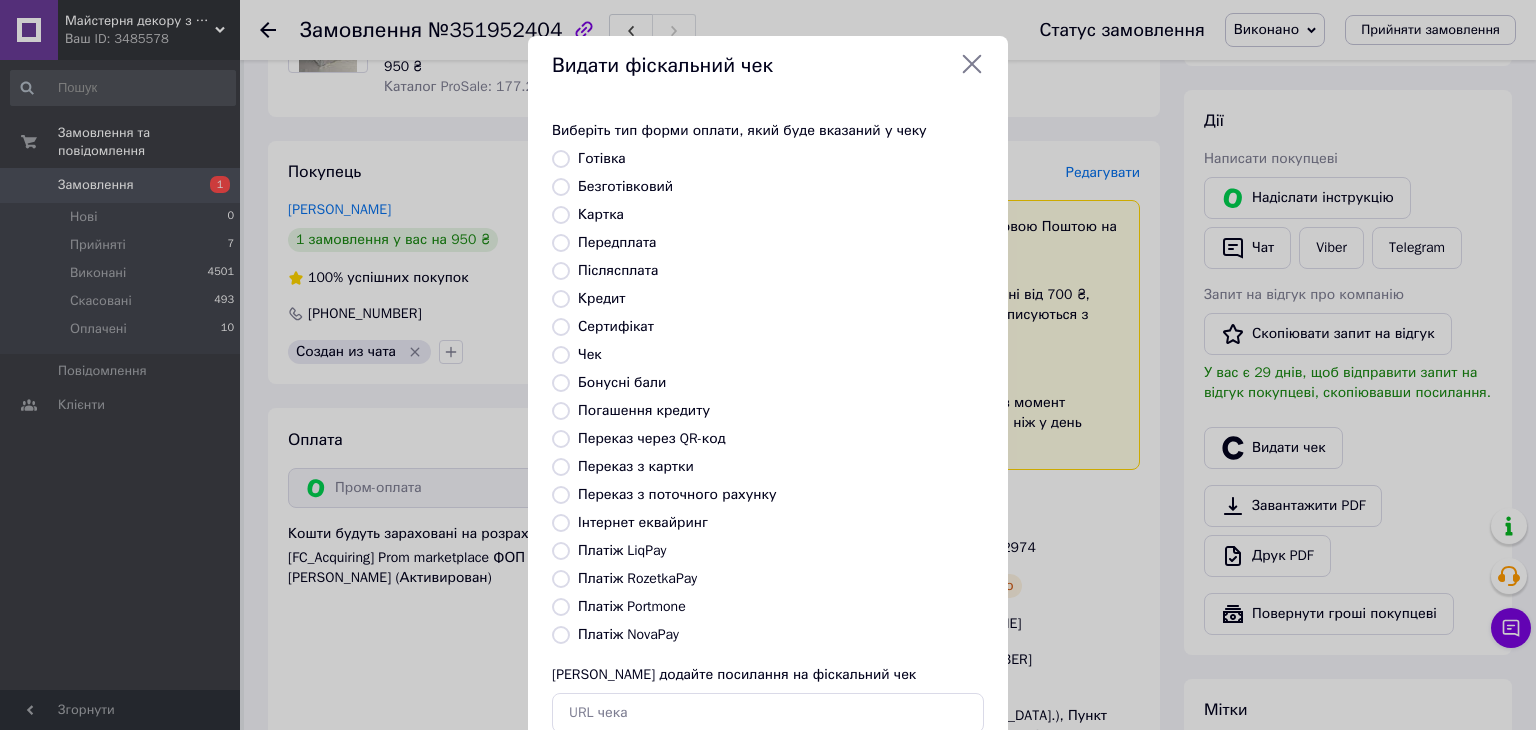 radio on "true" 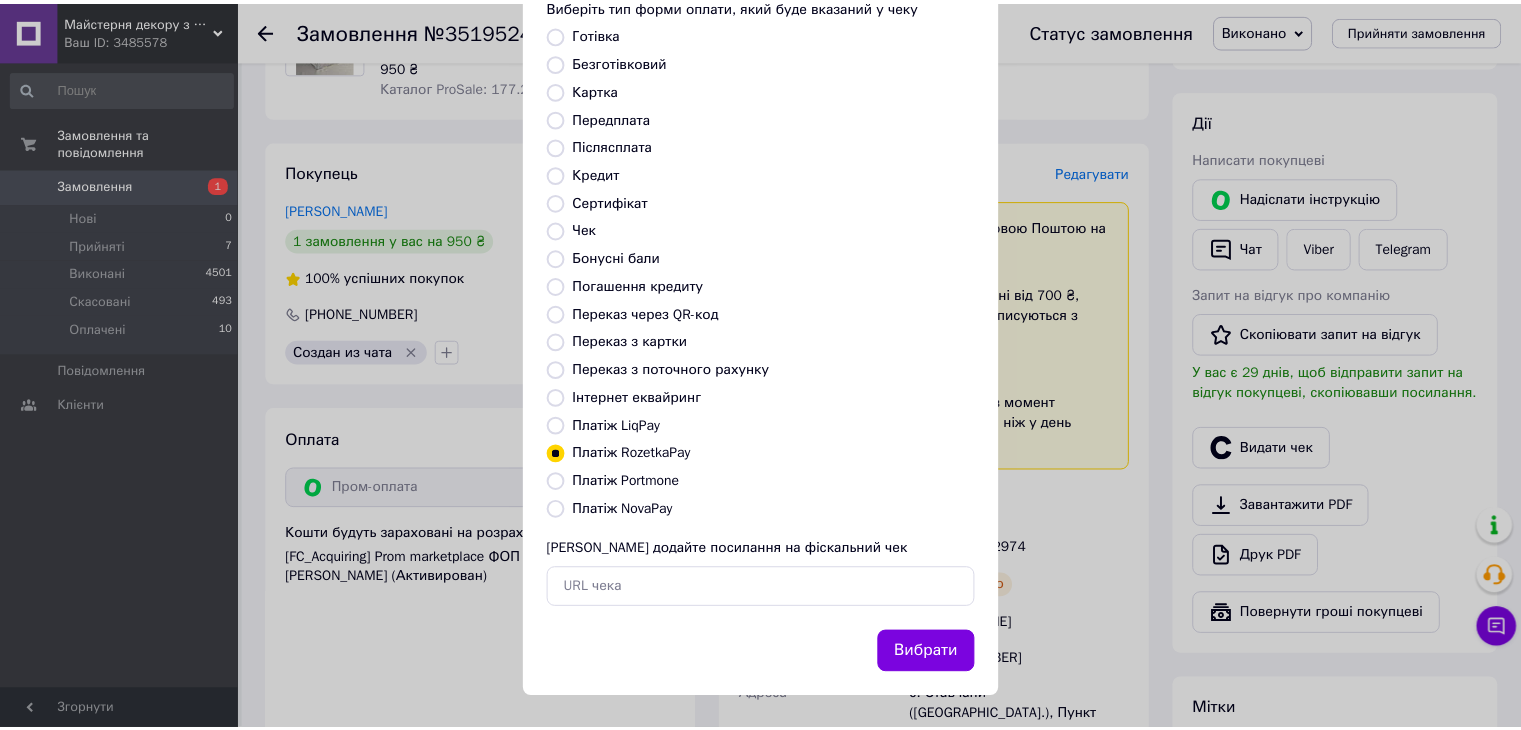 scroll, scrollTop: 128, scrollLeft: 0, axis: vertical 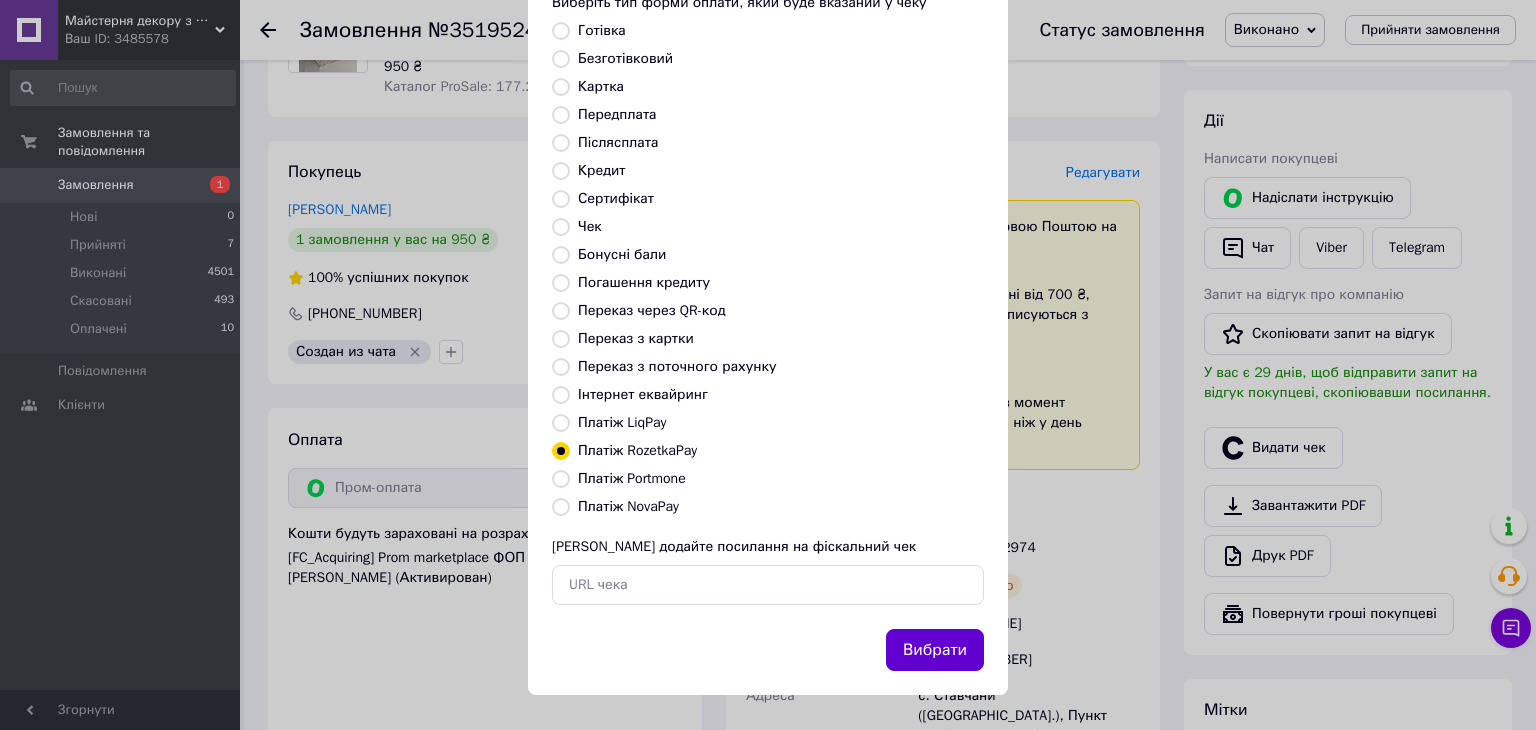 click on "Вибрати" at bounding box center (935, 650) 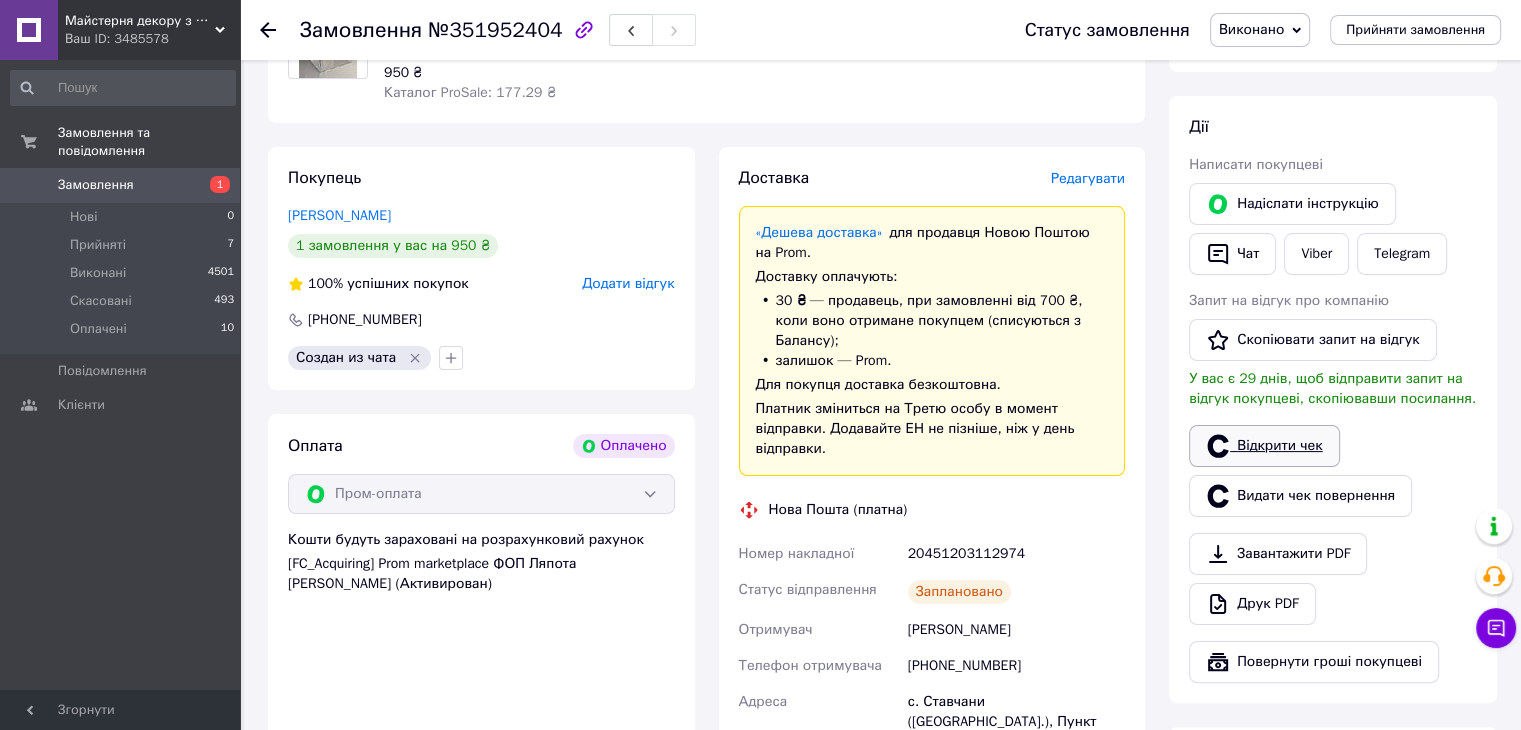 scroll, scrollTop: 200, scrollLeft: 0, axis: vertical 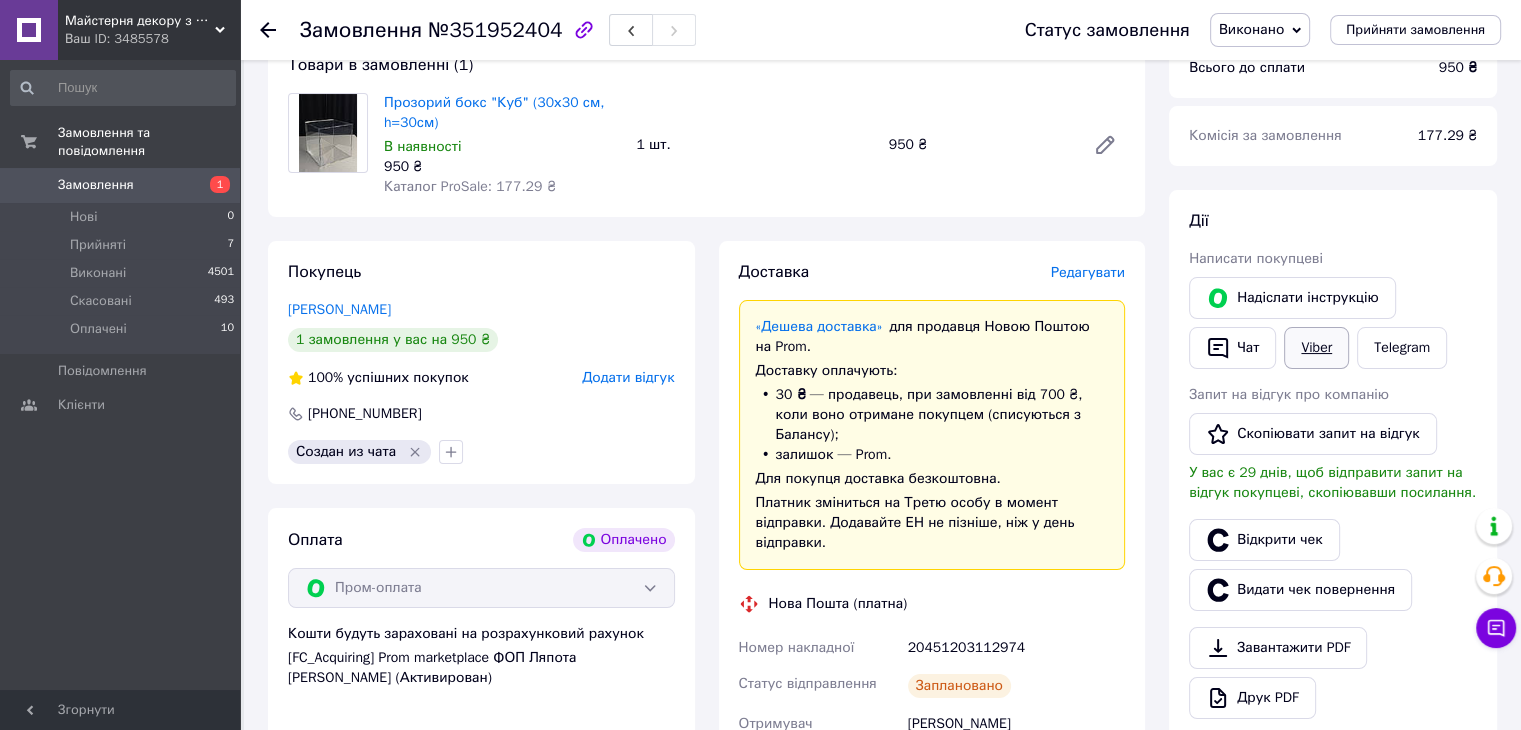 click on "Viber" at bounding box center (1316, 348) 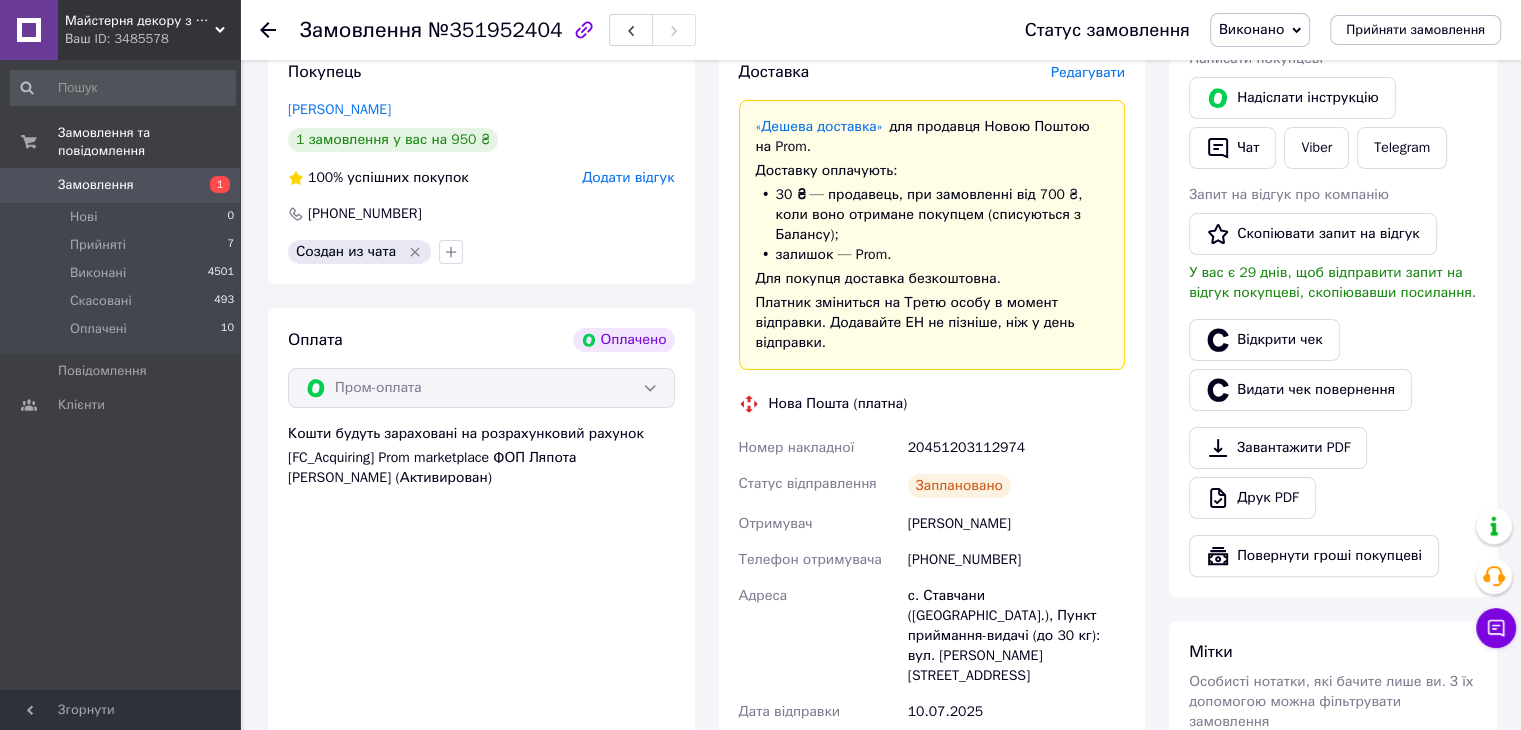 scroll, scrollTop: 0, scrollLeft: 0, axis: both 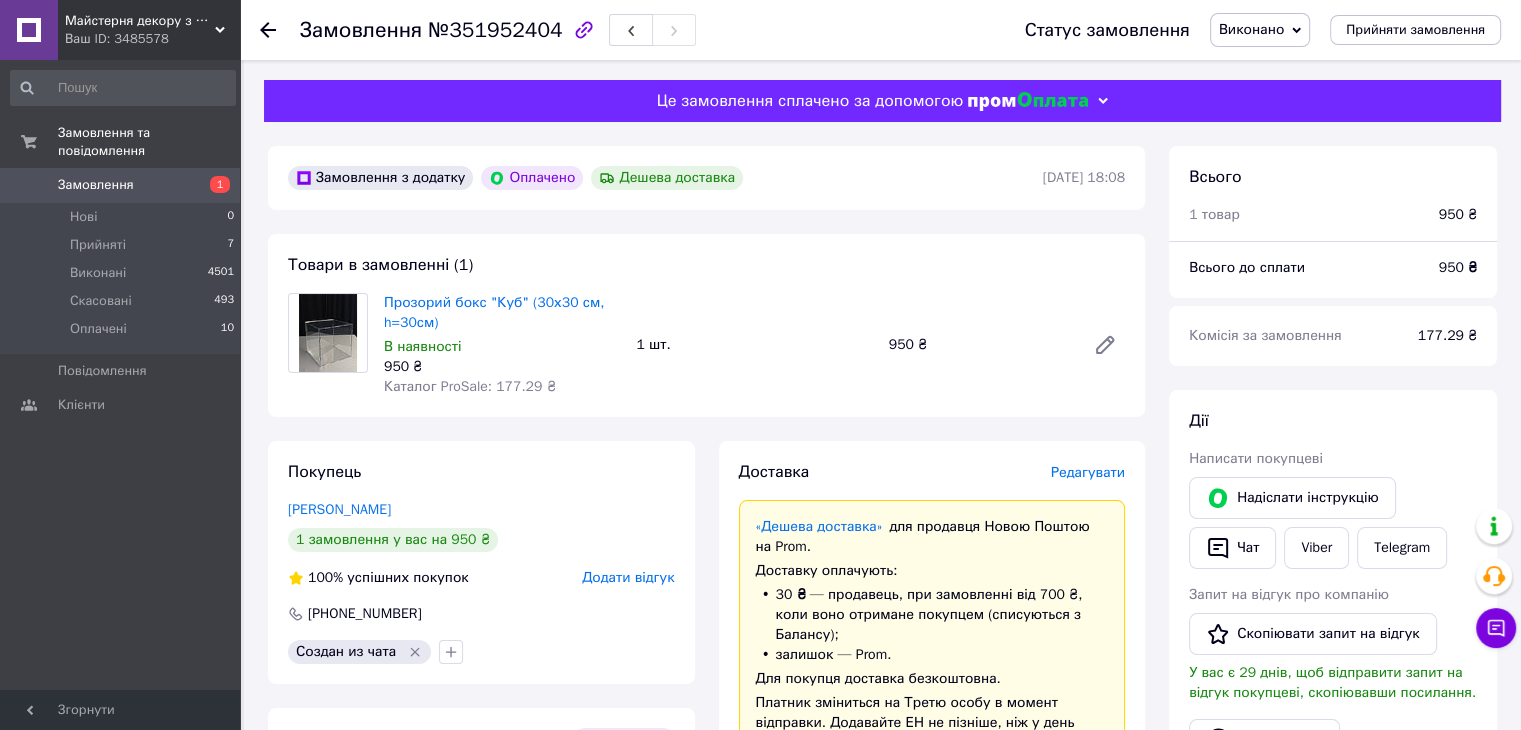 click 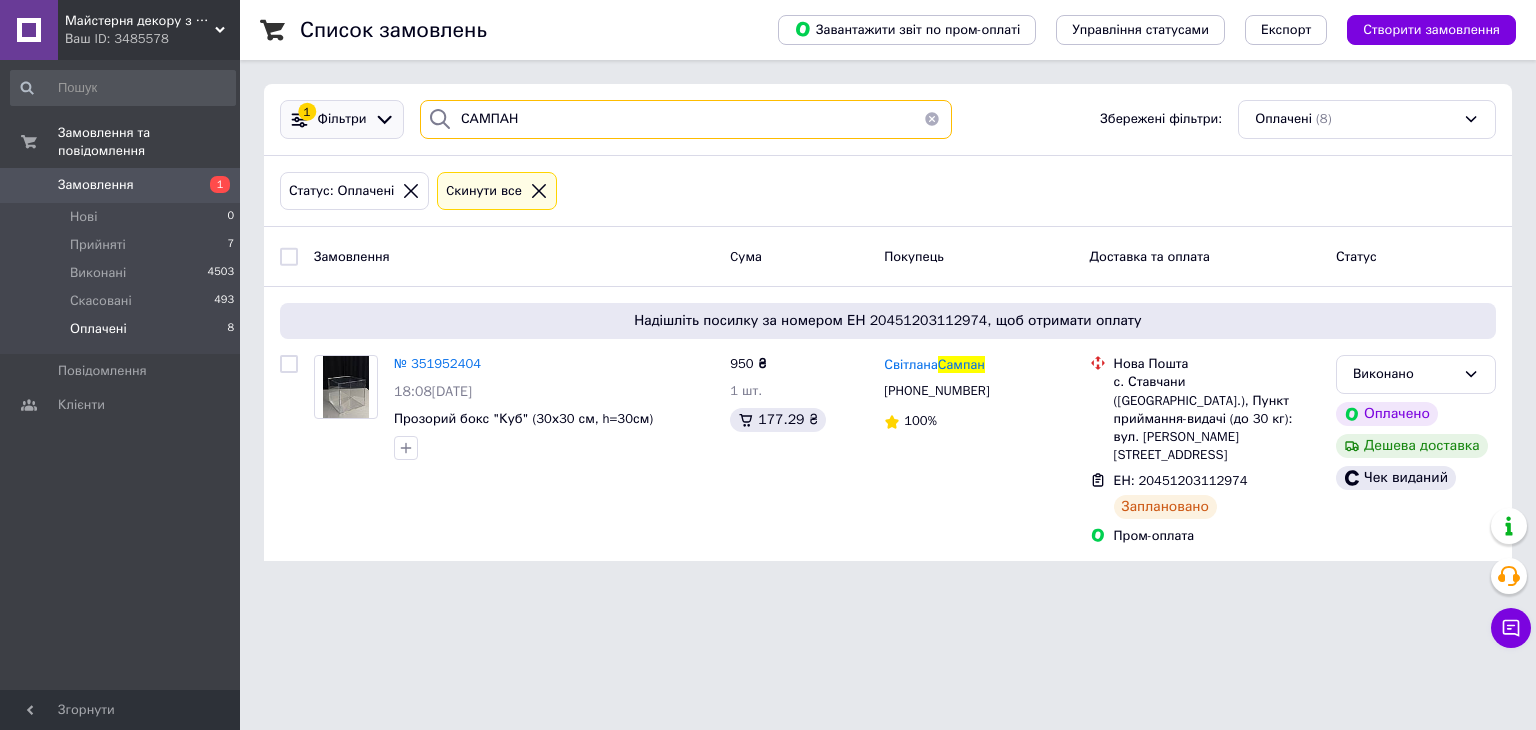 drag, startPoint x: 546, startPoint y: 107, endPoint x: 380, endPoint y: 107, distance: 166 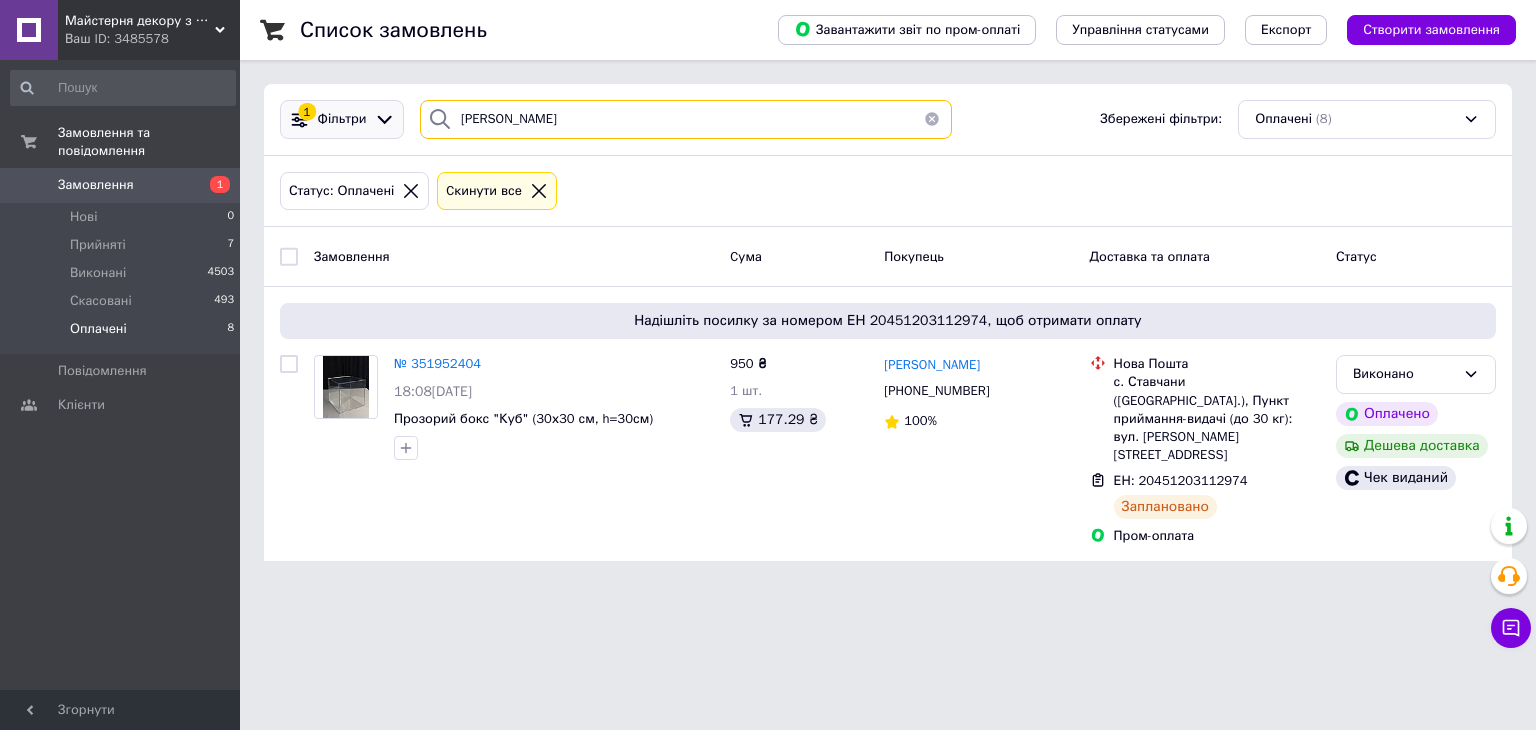 type on "СІМЧУК" 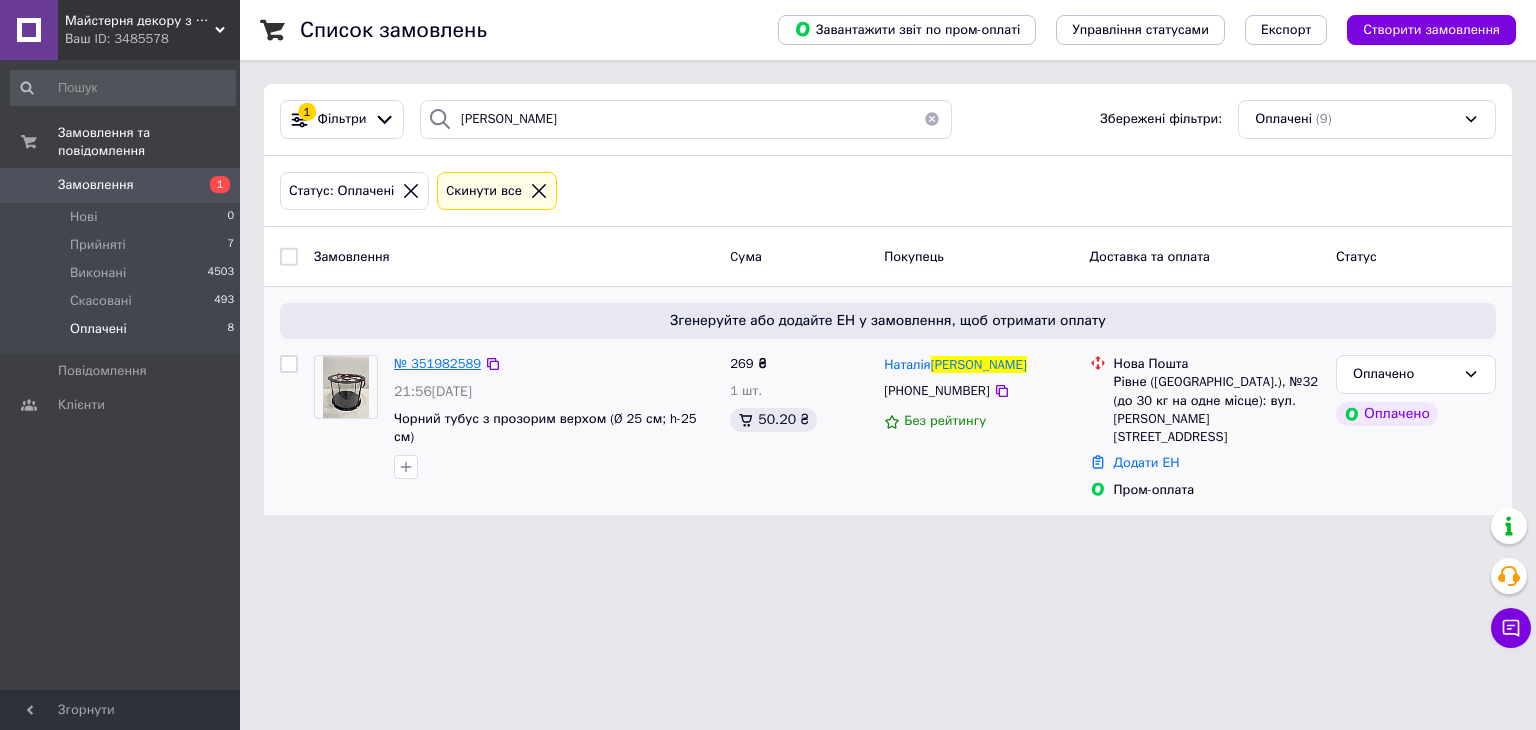 click on "№ 351982589" at bounding box center [437, 363] 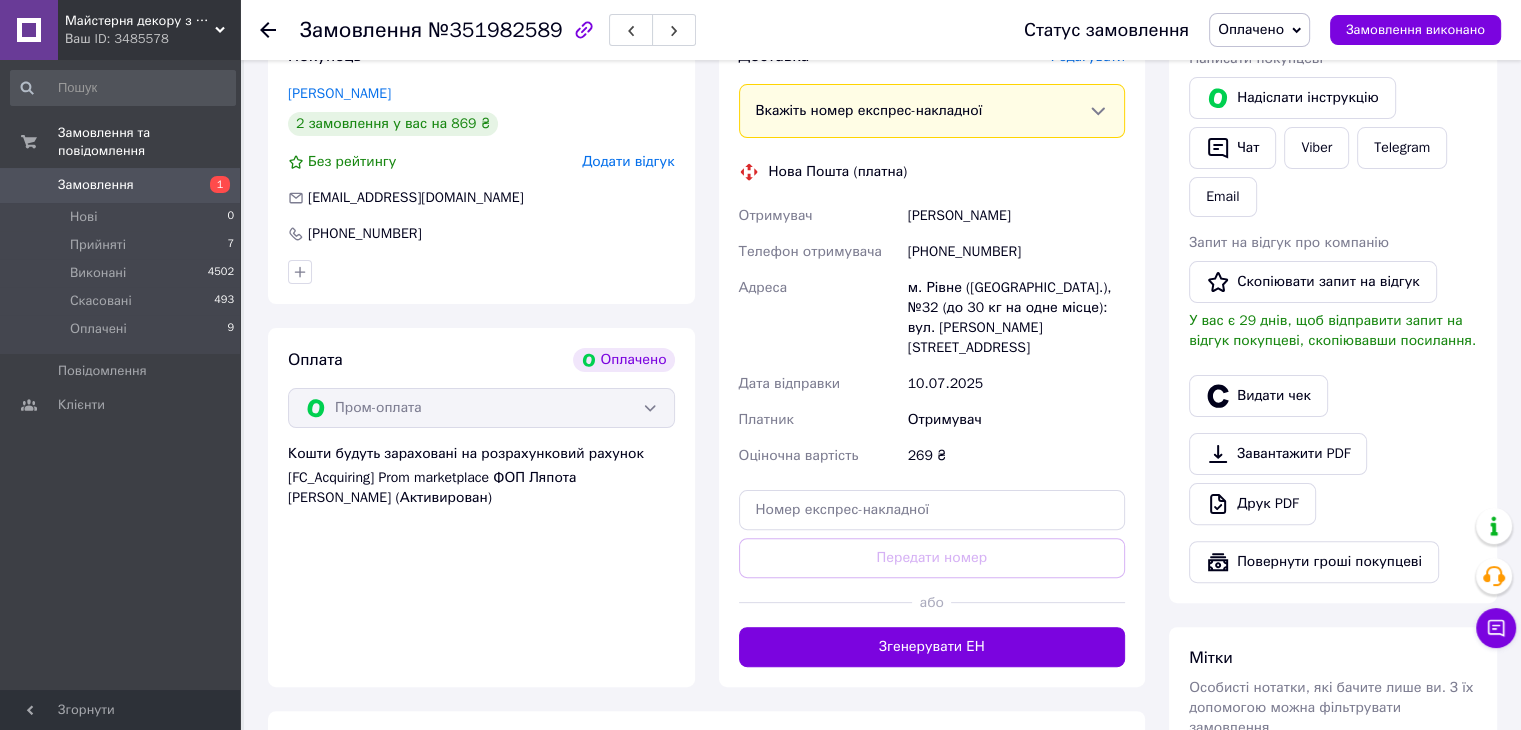 scroll, scrollTop: 760, scrollLeft: 0, axis: vertical 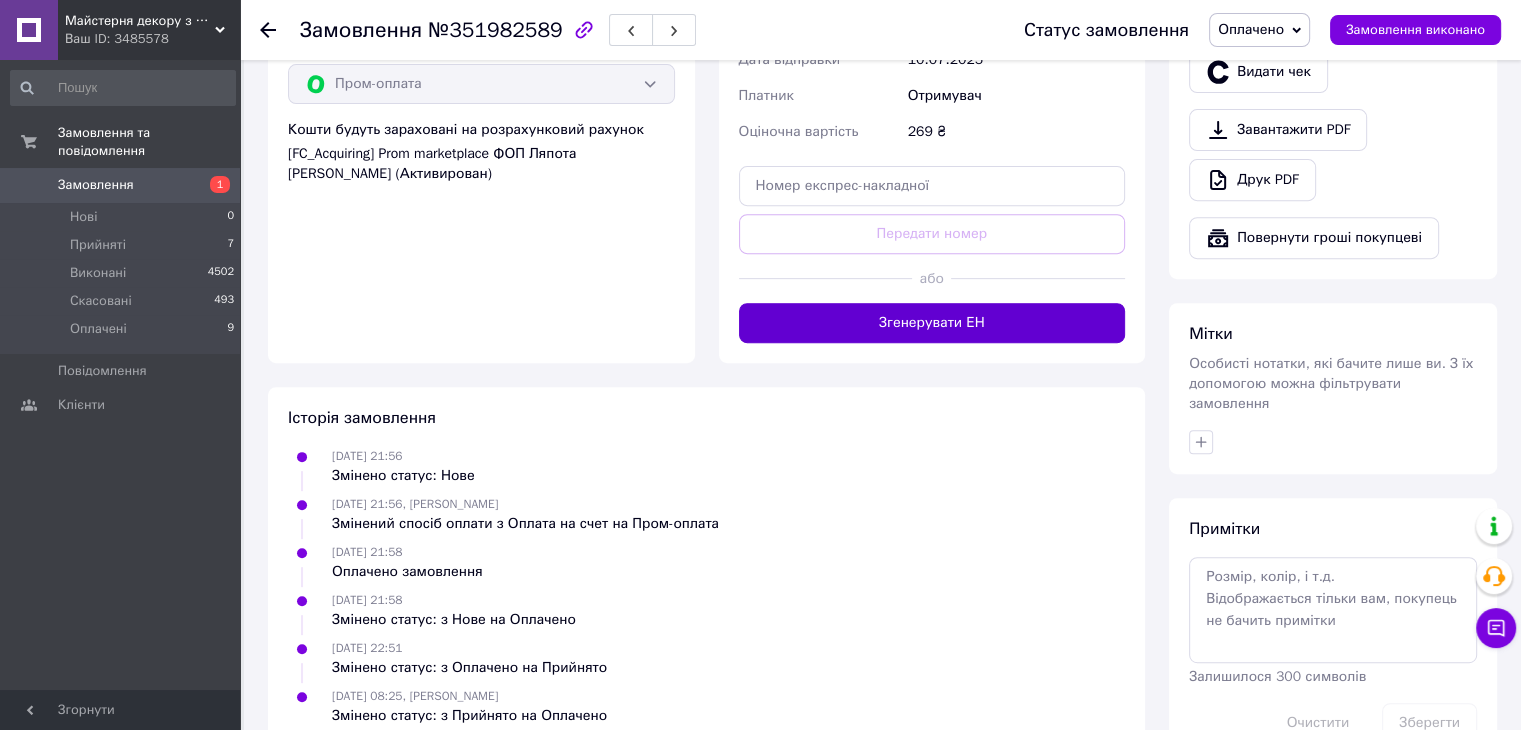 click on "Згенерувати ЕН" at bounding box center (932, 323) 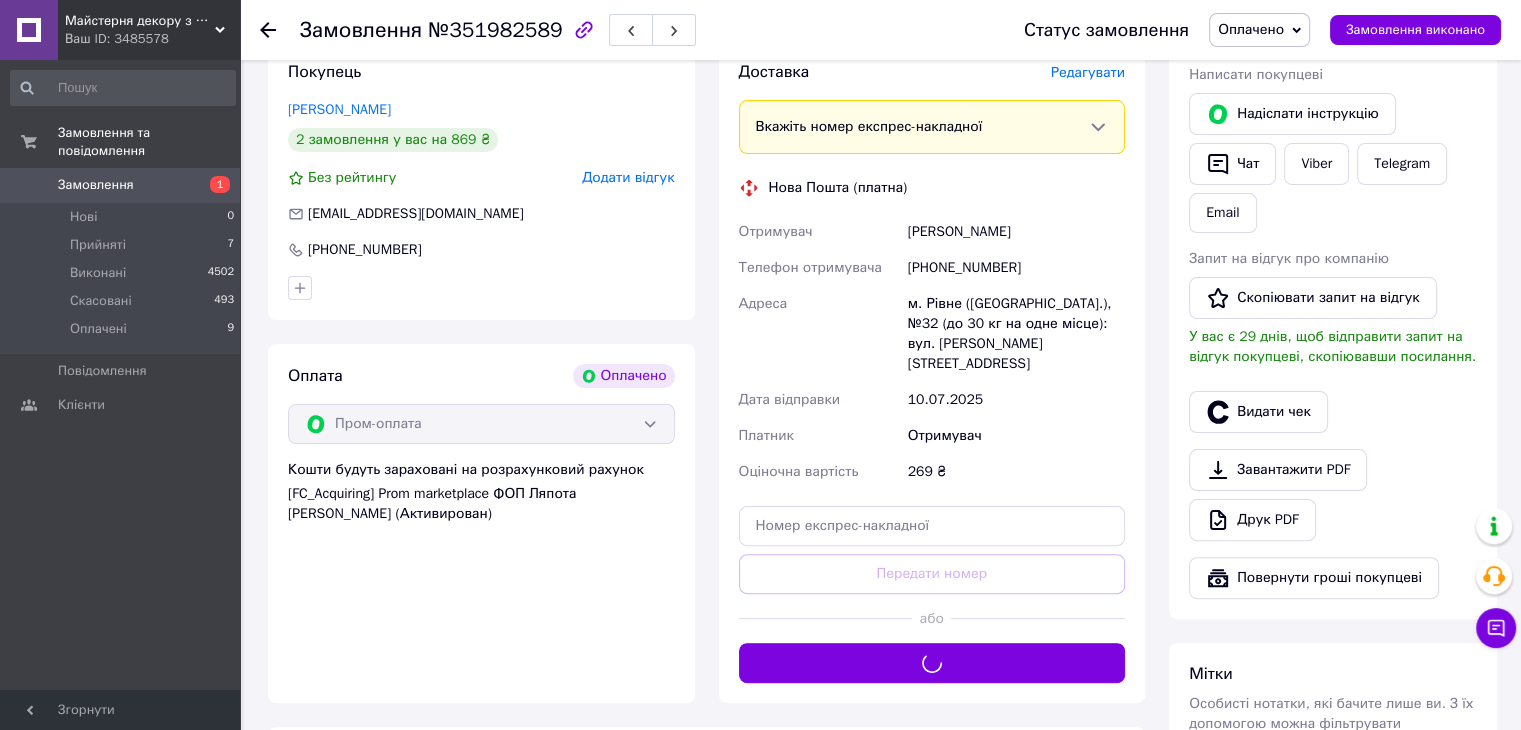 scroll, scrollTop: 260, scrollLeft: 0, axis: vertical 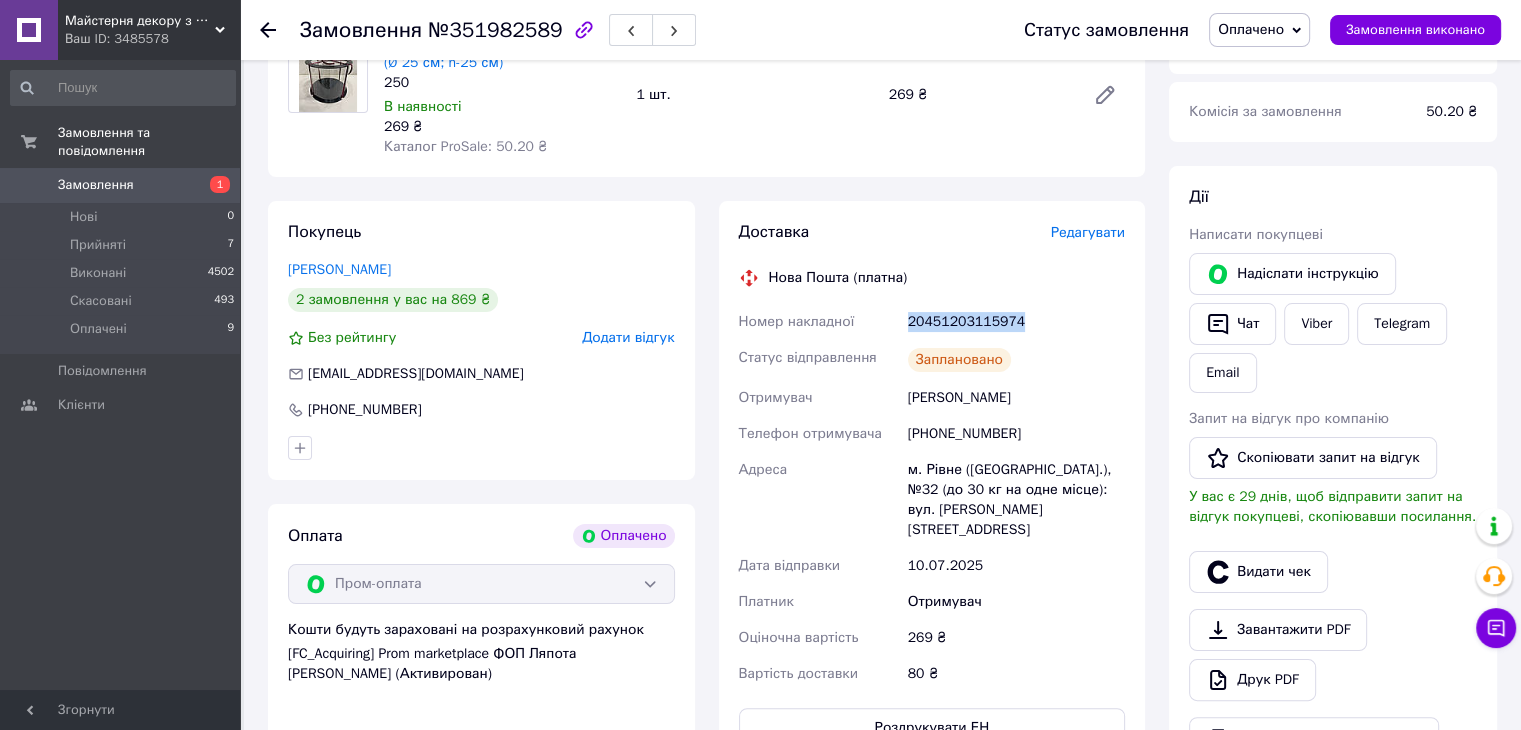 drag, startPoint x: 889, startPoint y: 324, endPoint x: 1078, endPoint y: 320, distance: 189.04233 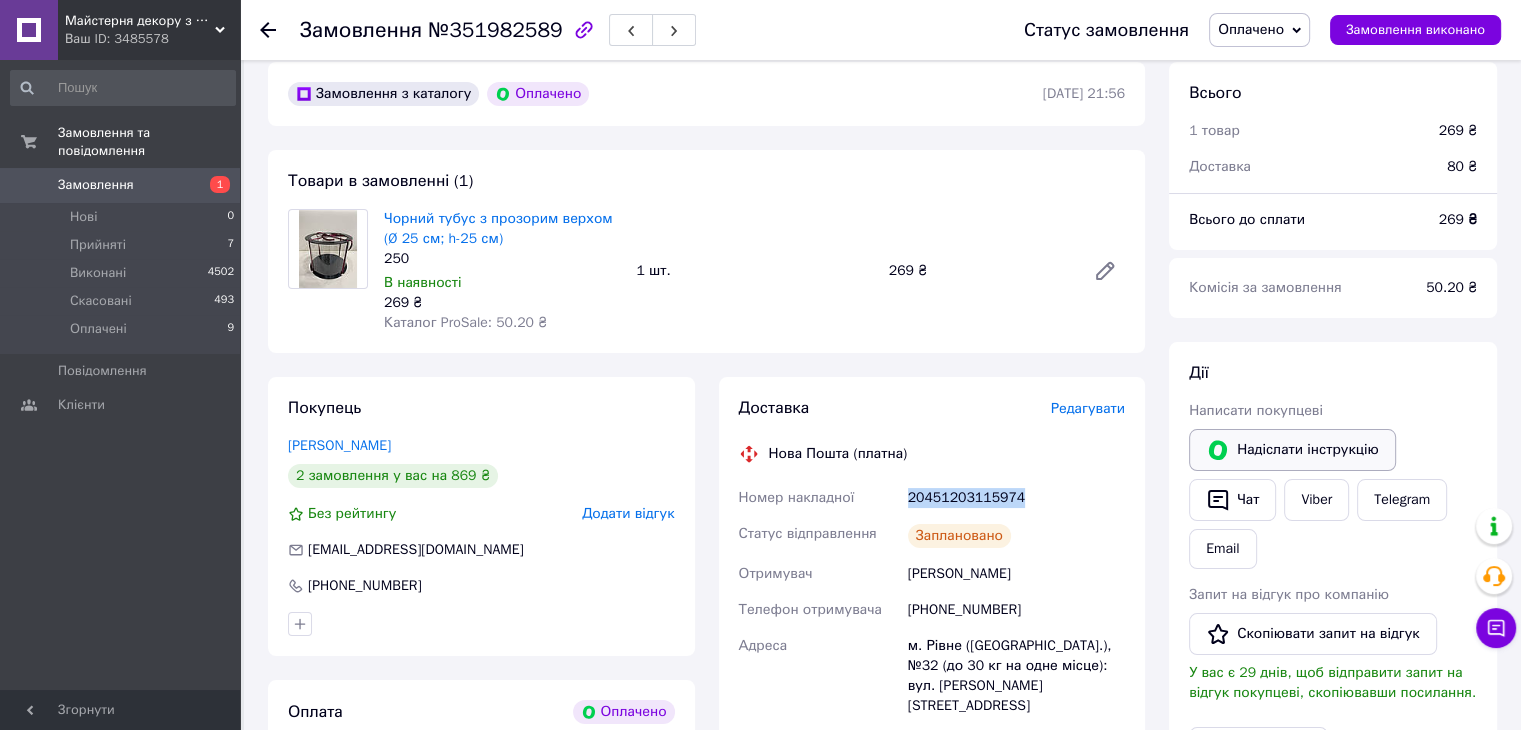 scroll, scrollTop: 60, scrollLeft: 0, axis: vertical 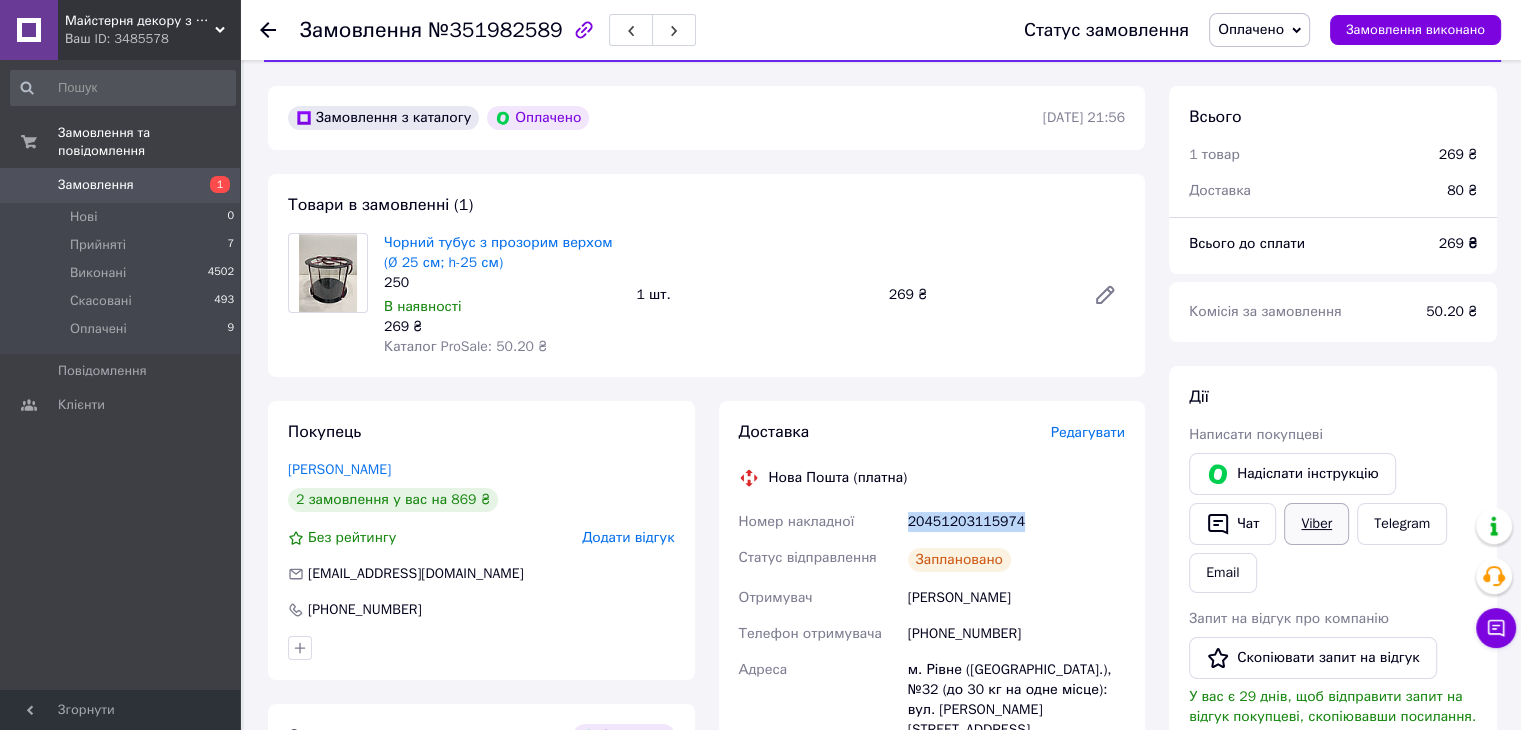 click on "Viber" at bounding box center [1316, 524] 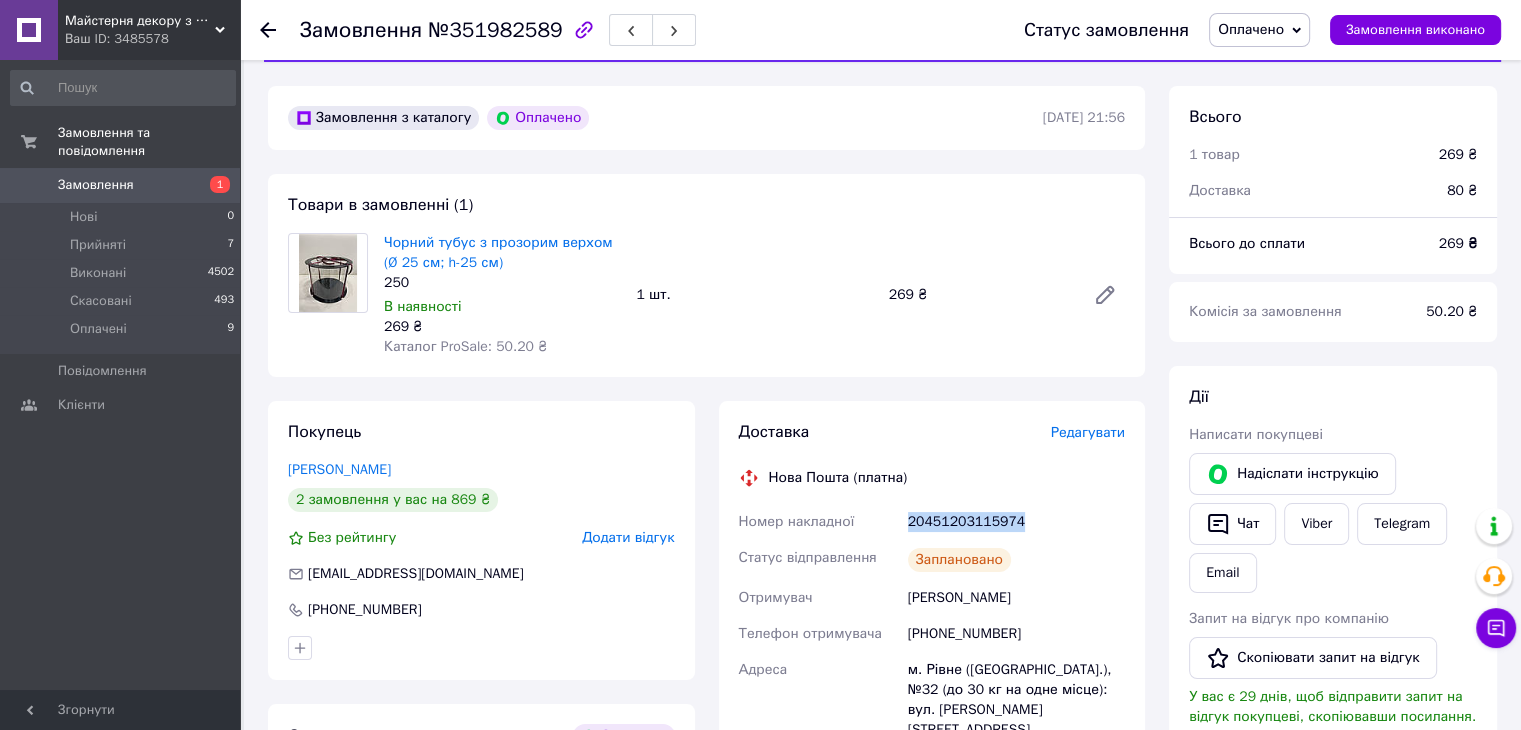 click on "Оплачено" at bounding box center (1251, 29) 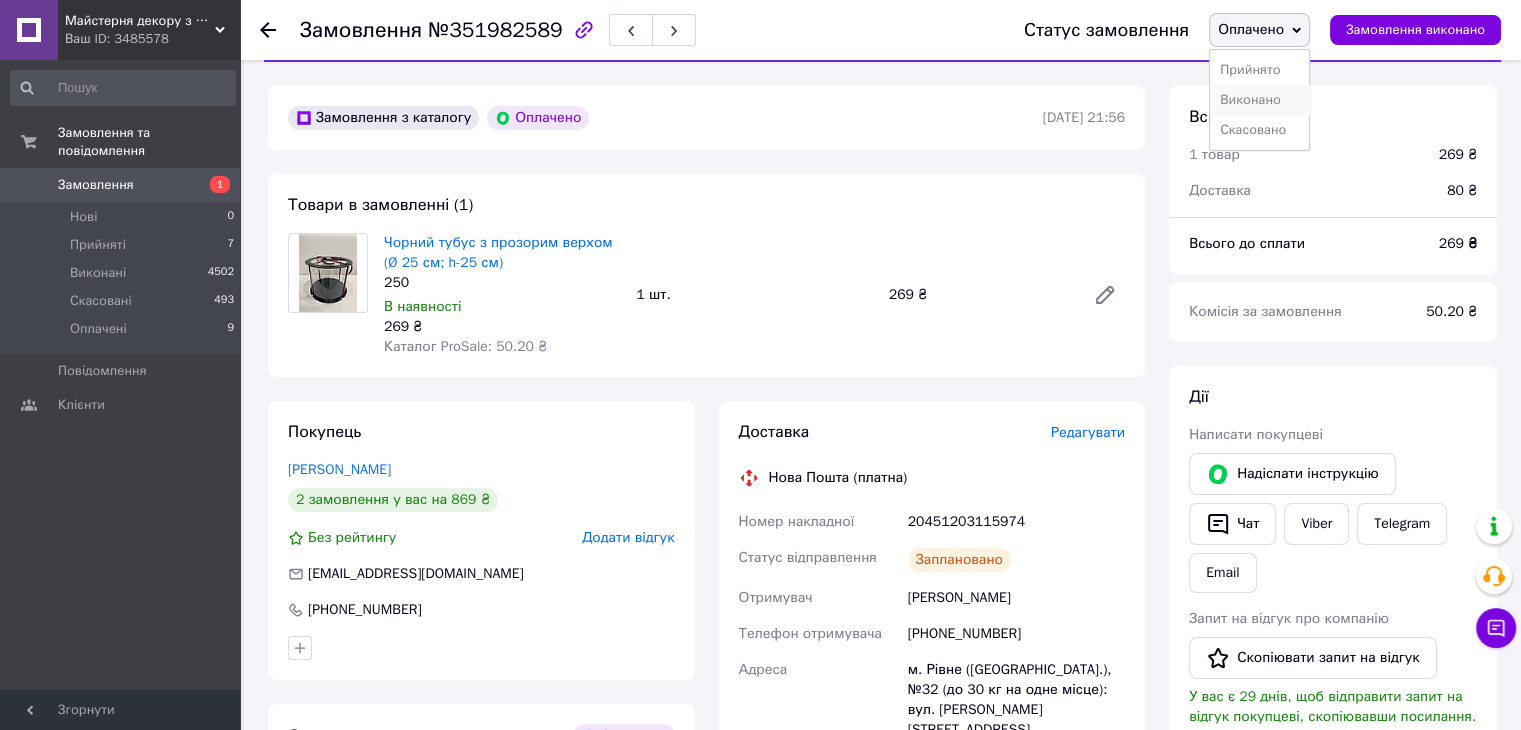 click on "Виконано" at bounding box center (1259, 100) 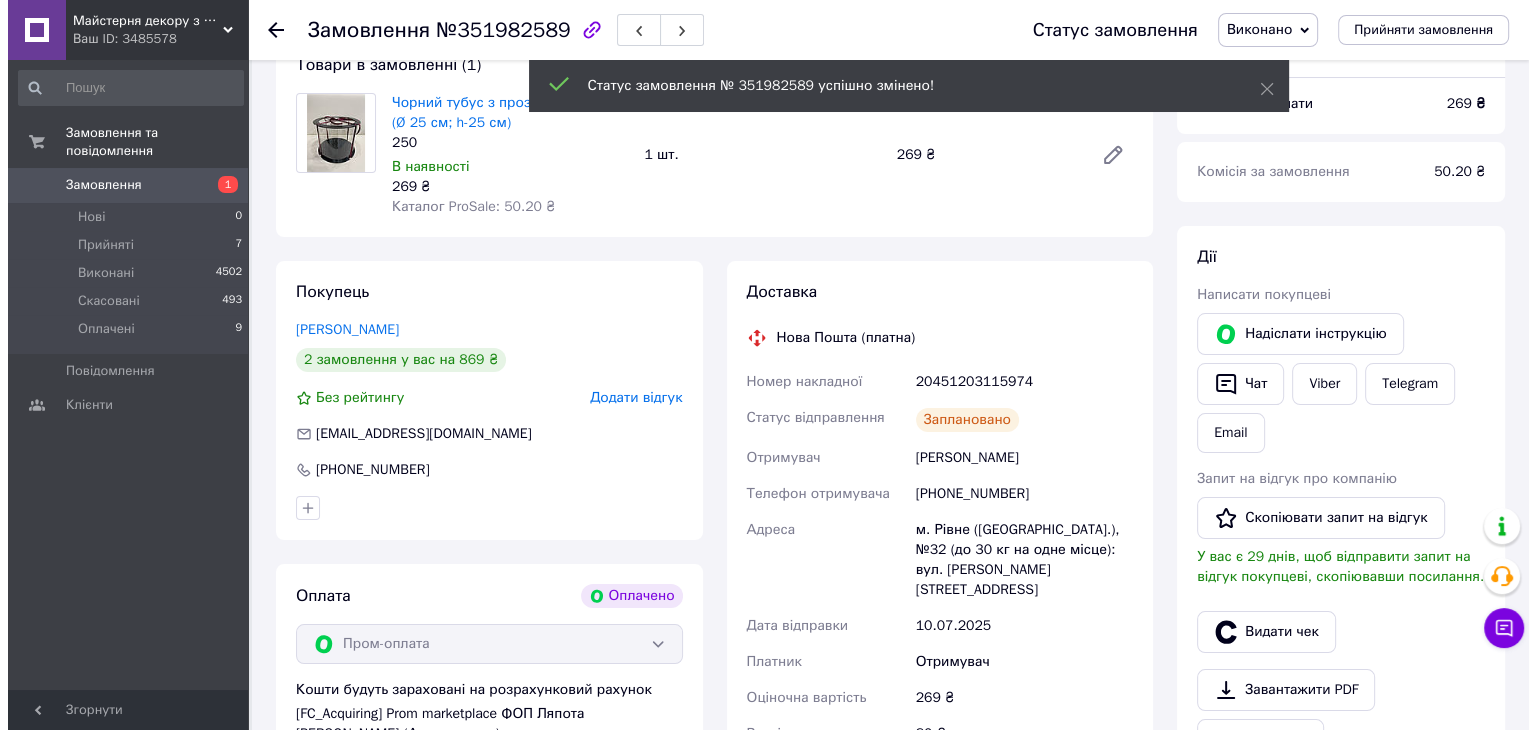 scroll, scrollTop: 460, scrollLeft: 0, axis: vertical 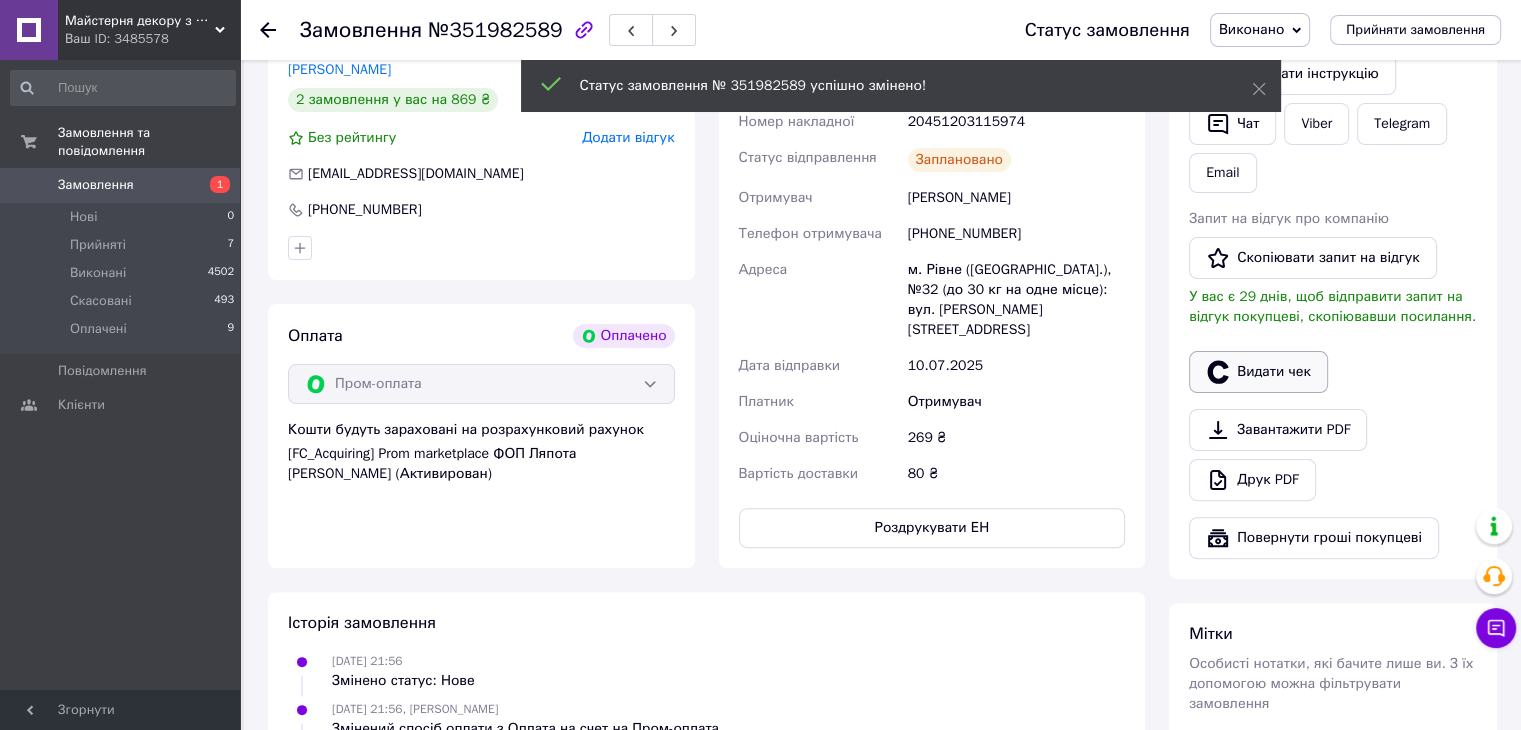 click on "Видати чек" at bounding box center (1258, 372) 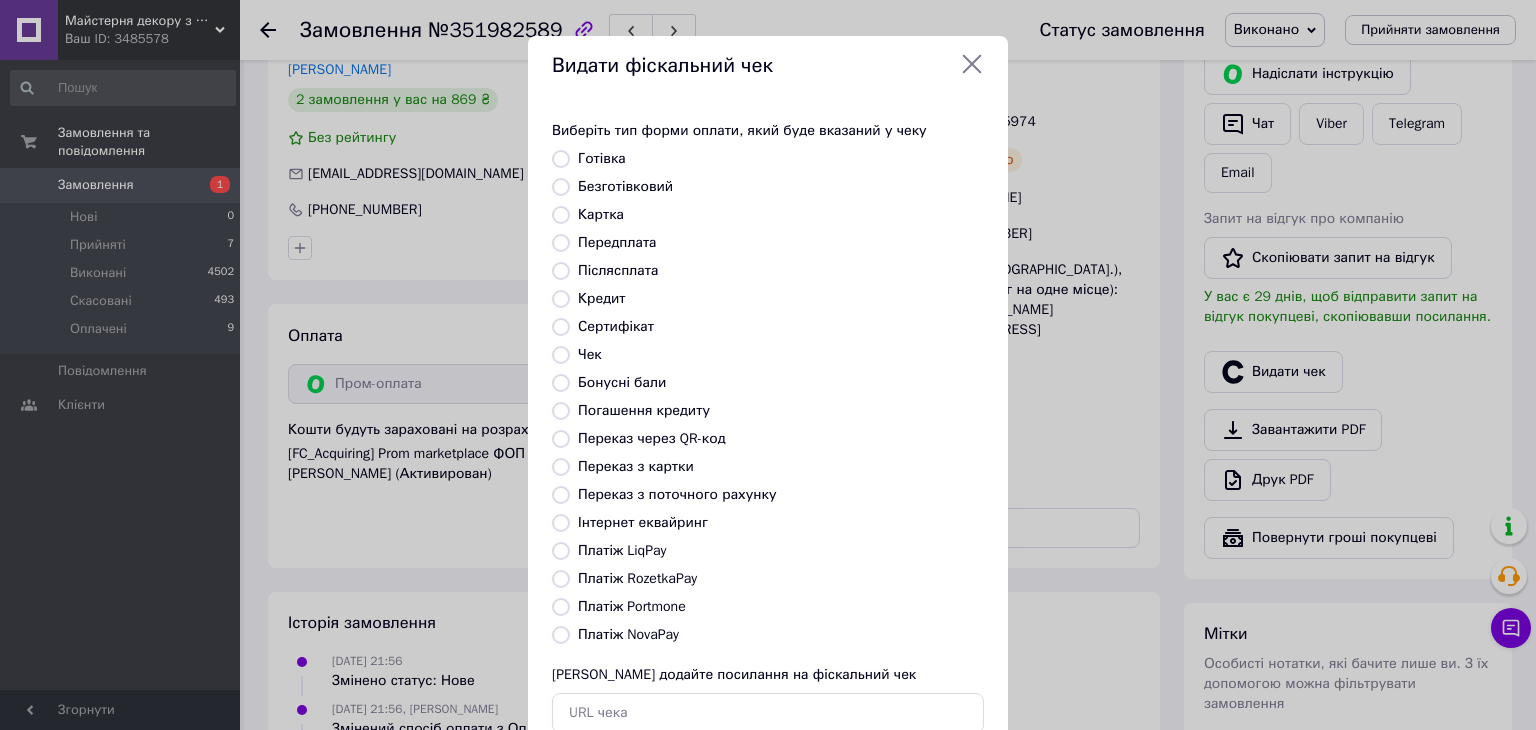click on "Платіж RozetkaPay" at bounding box center (637, 578) 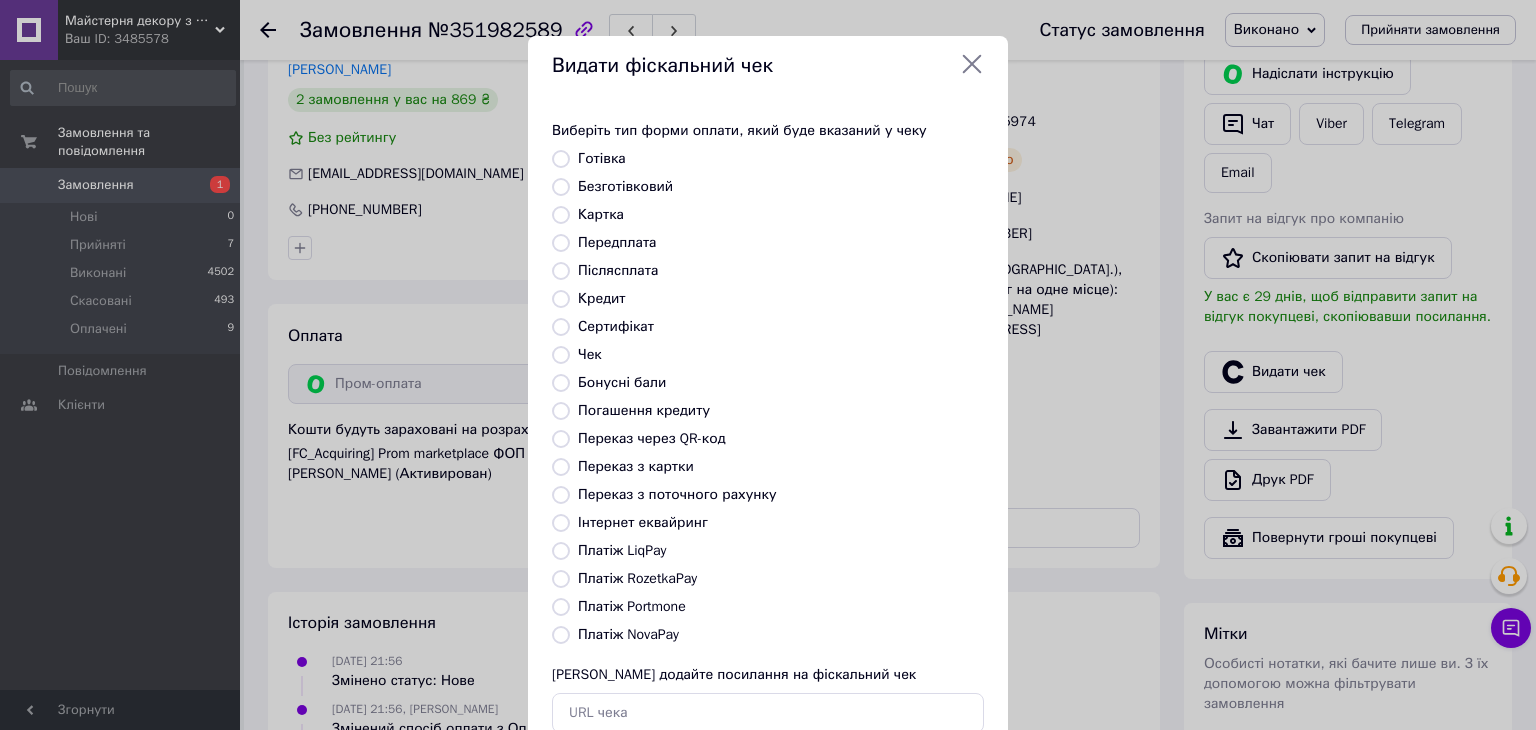 radio on "true" 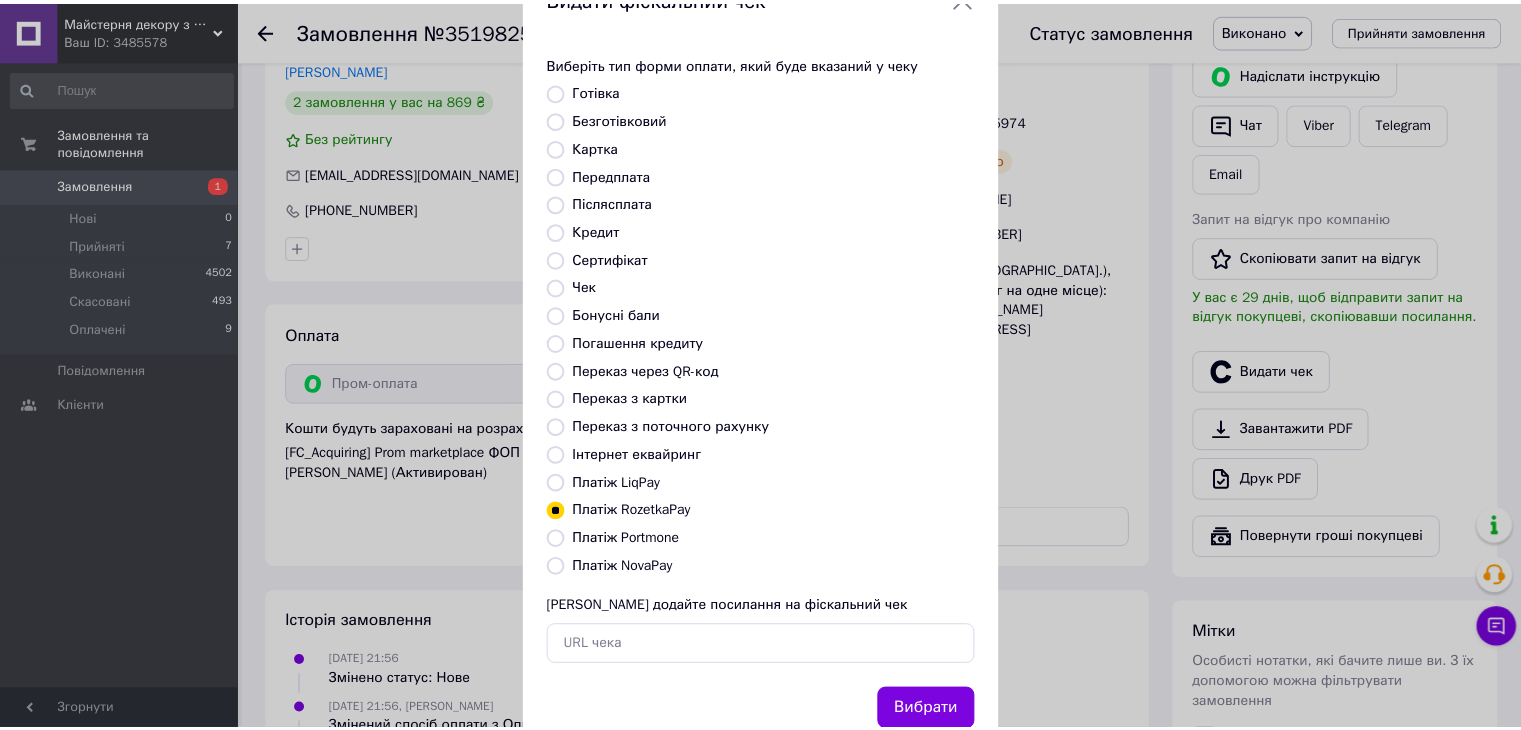 scroll, scrollTop: 128, scrollLeft: 0, axis: vertical 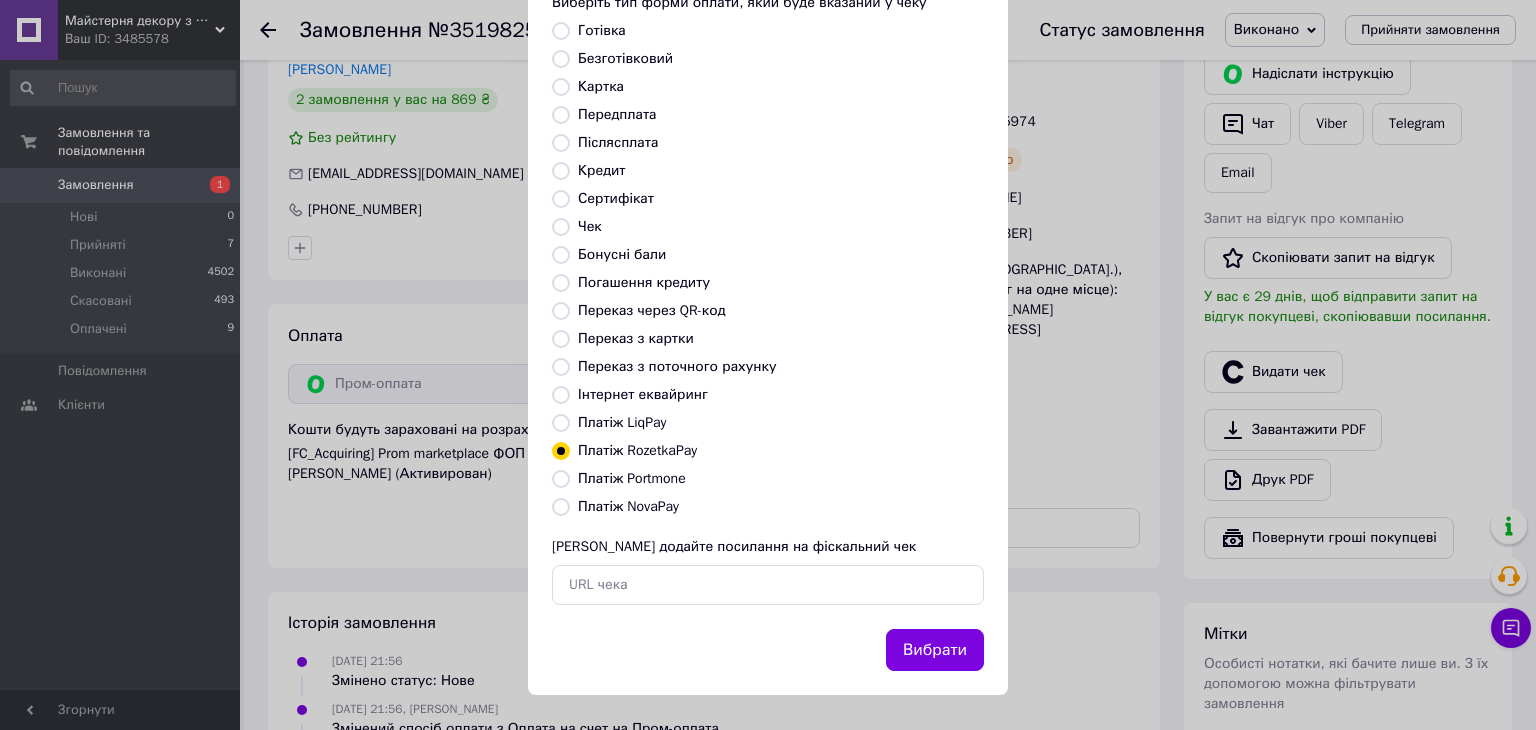 click on "Вибрати" at bounding box center [935, 650] 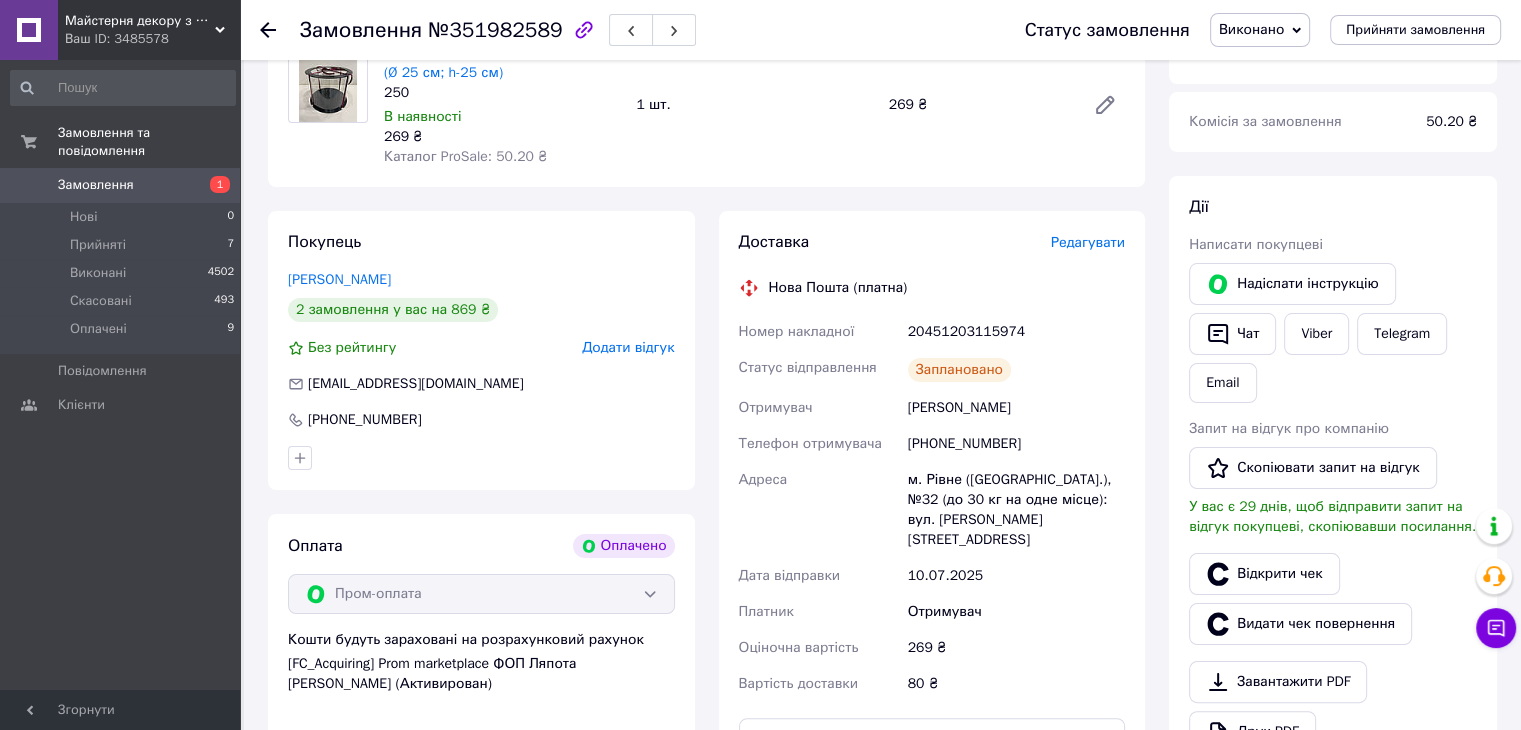 scroll, scrollTop: 0, scrollLeft: 0, axis: both 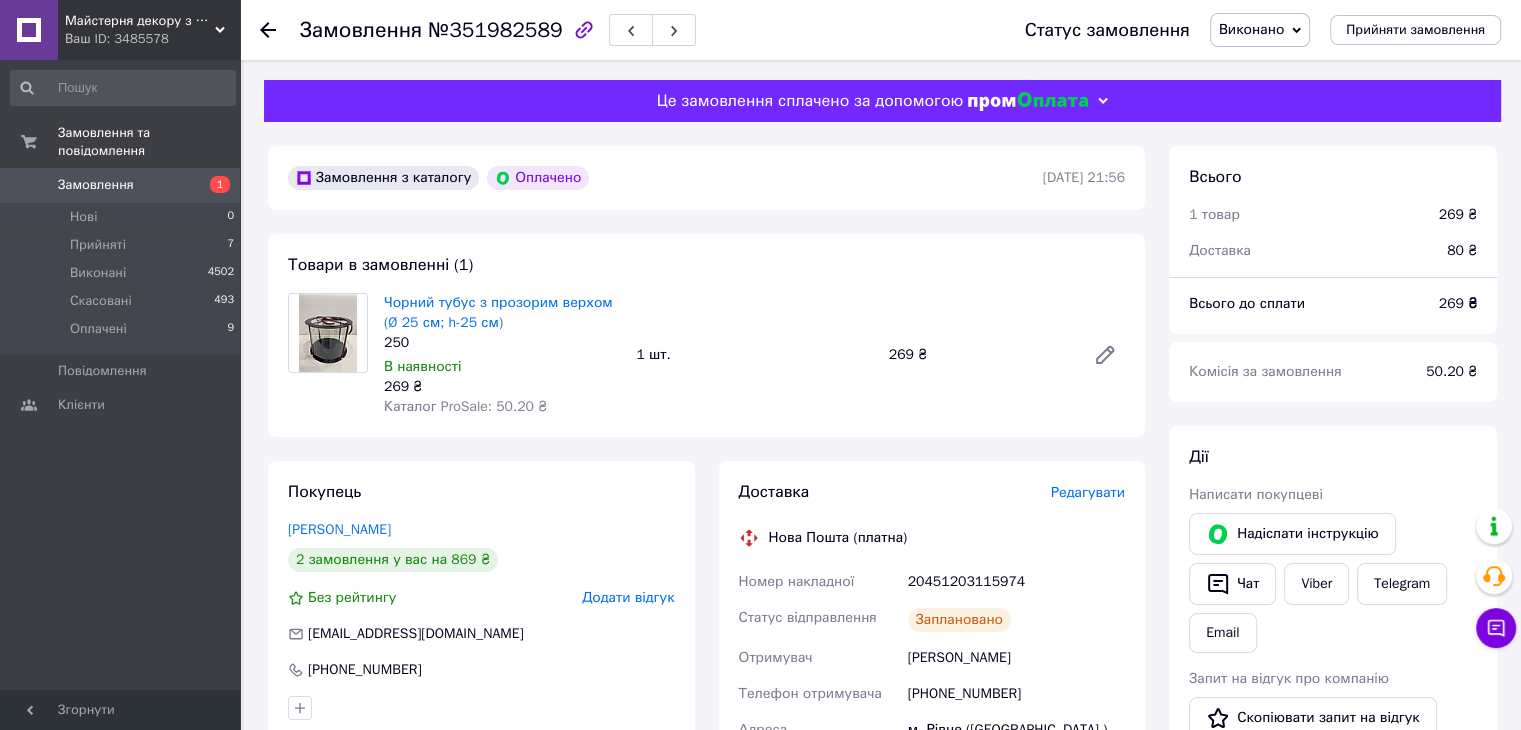 click 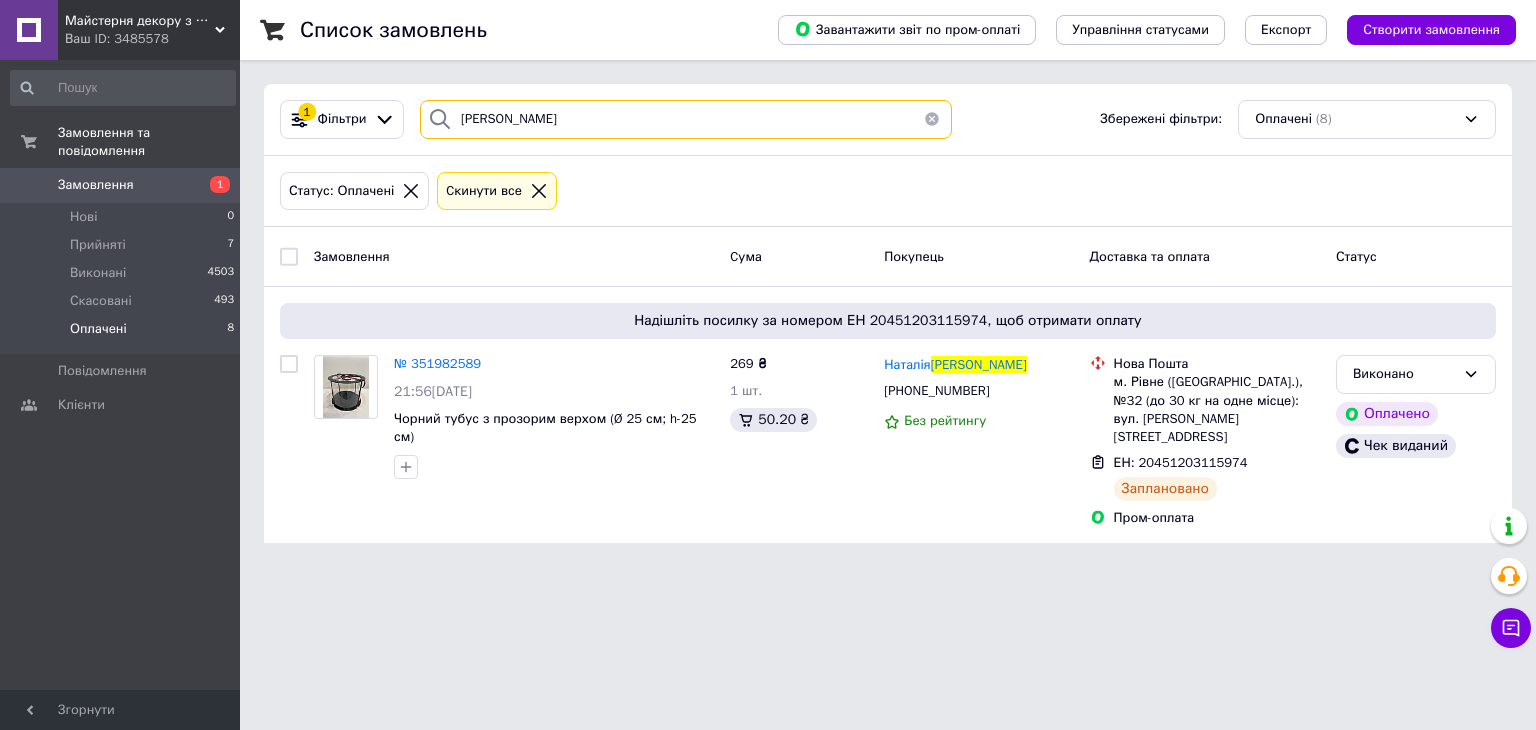 drag, startPoint x: 548, startPoint y: 121, endPoint x: 408, endPoint y: 121, distance: 140 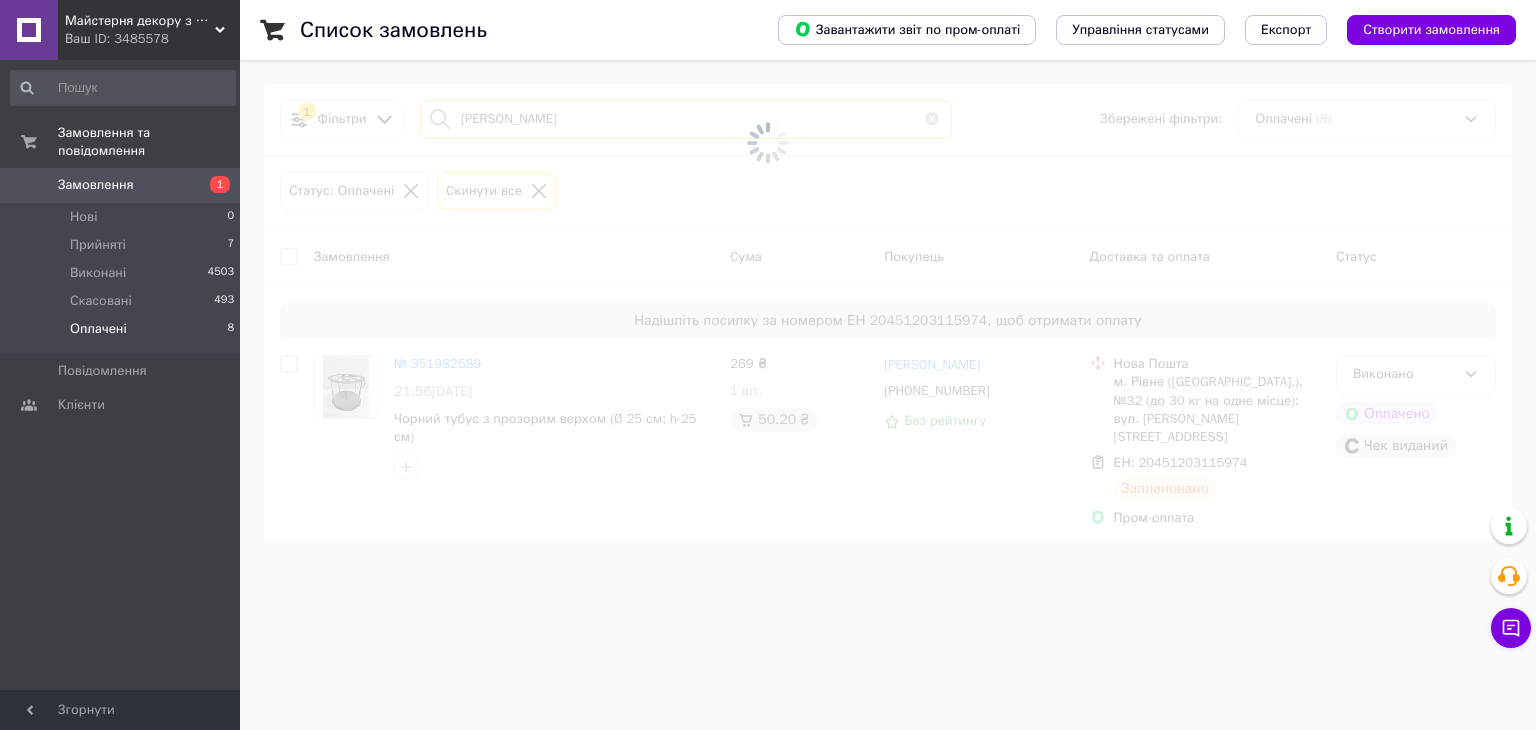 type on "САВЕЛЕНКО" 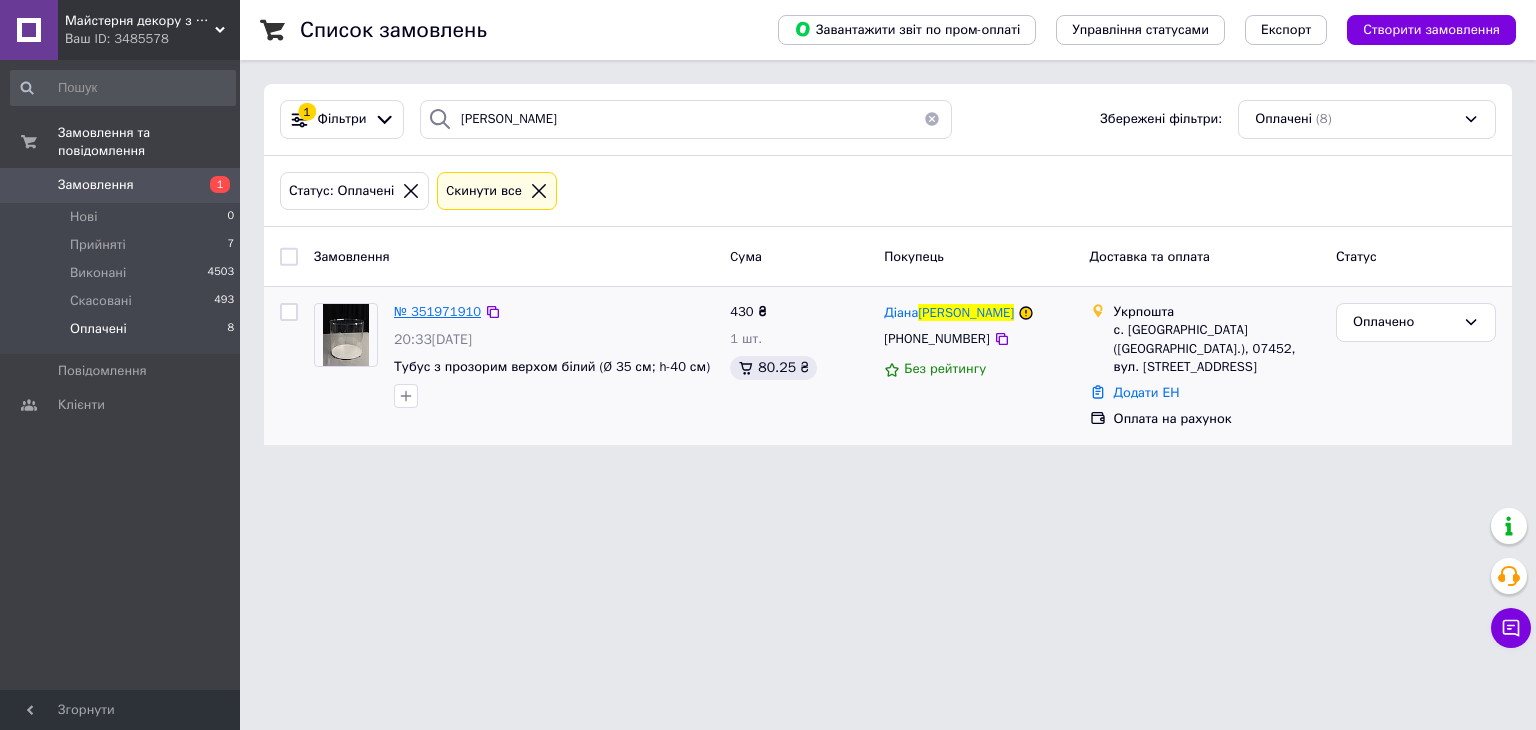 click on "№ 351971910" at bounding box center (437, 311) 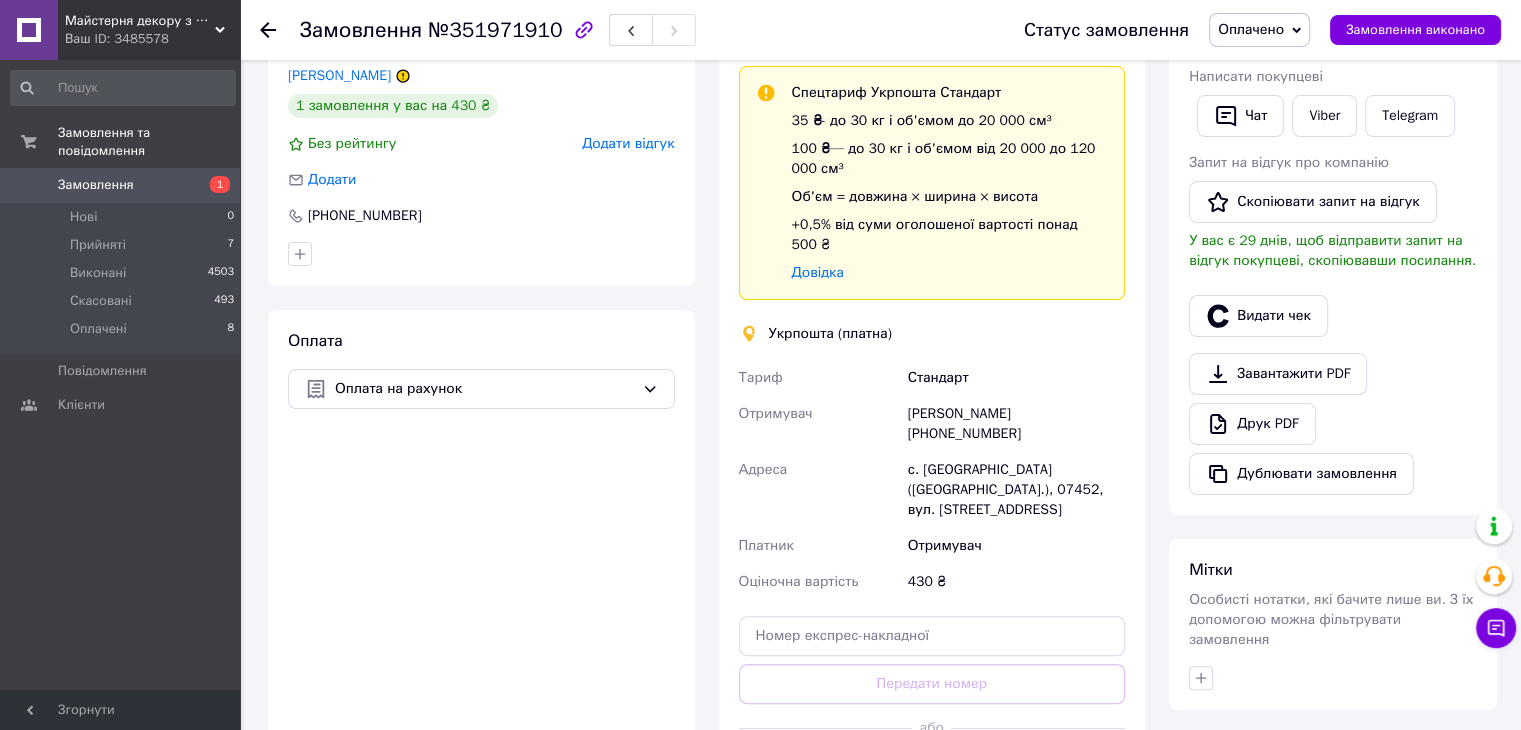 scroll, scrollTop: 400, scrollLeft: 0, axis: vertical 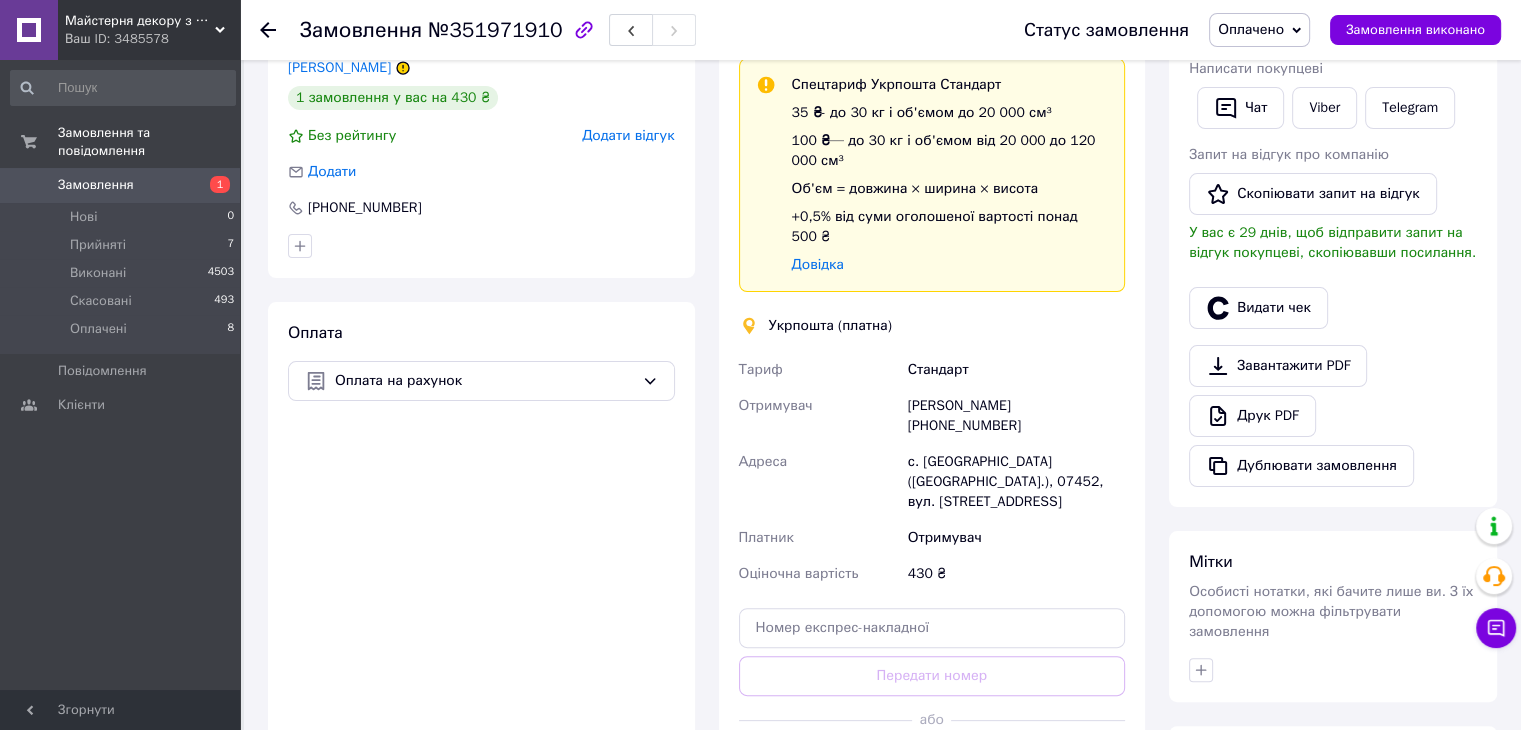 click on "Створити ярлик" at bounding box center [932, 765] 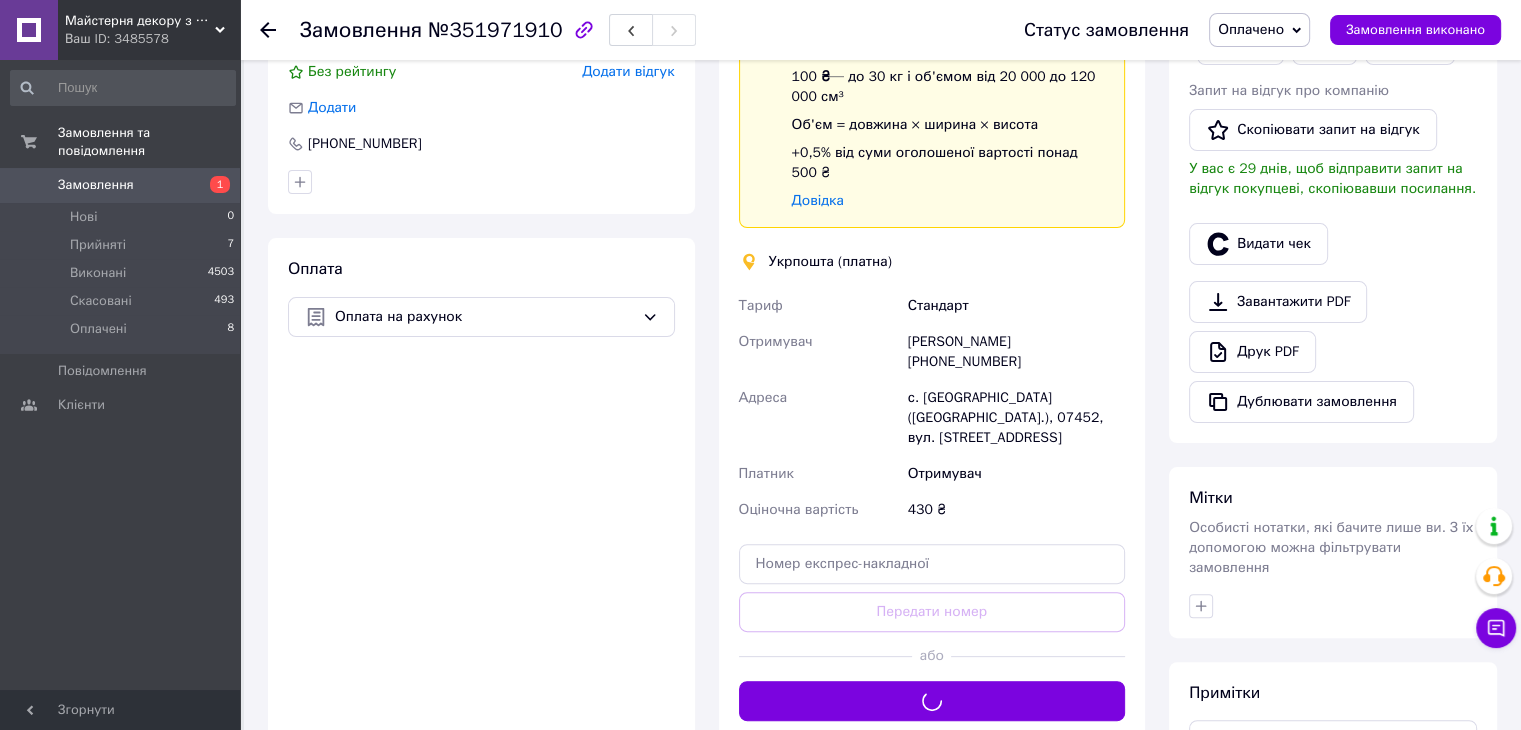 scroll, scrollTop: 500, scrollLeft: 0, axis: vertical 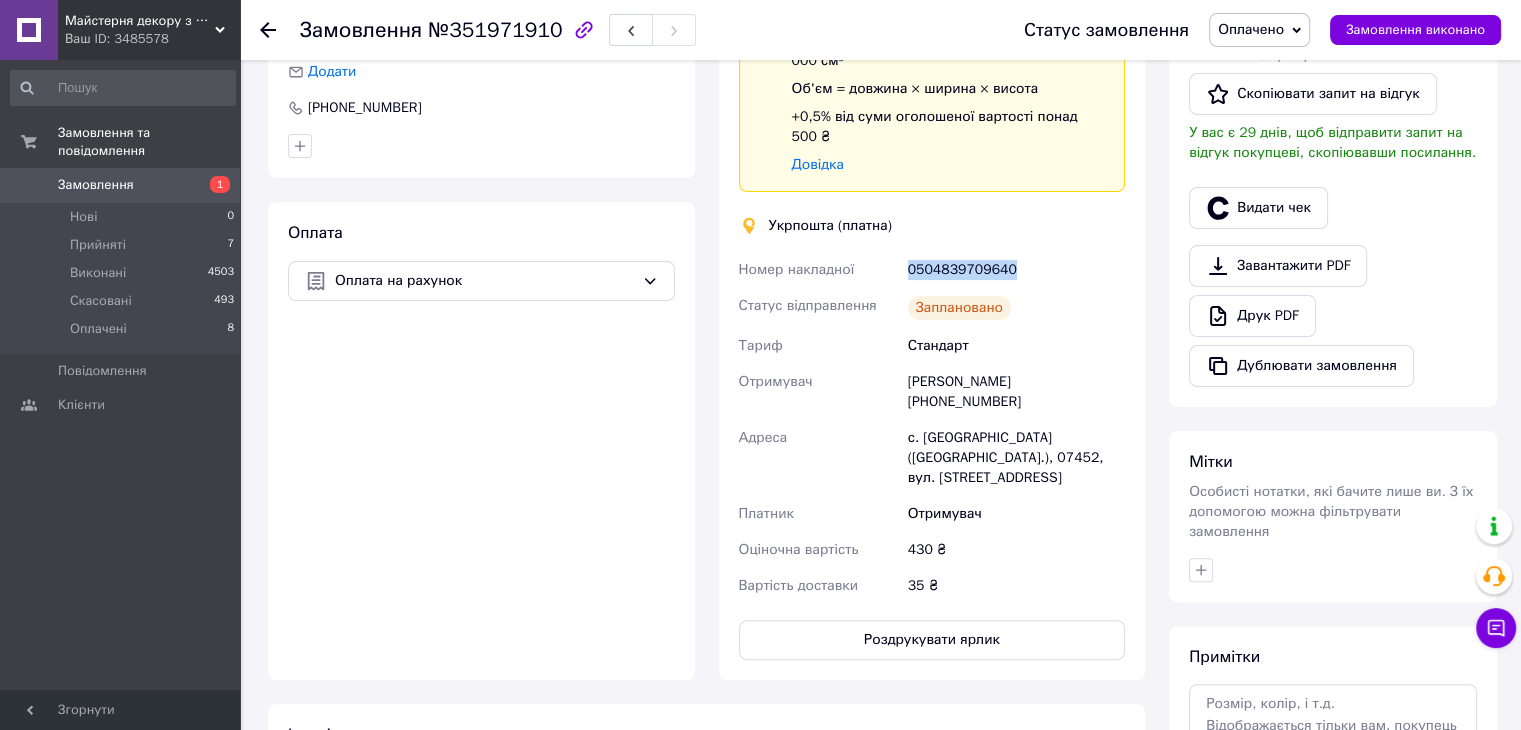 drag, startPoint x: 896, startPoint y: 245, endPoint x: 973, endPoint y: 249, distance: 77.10383 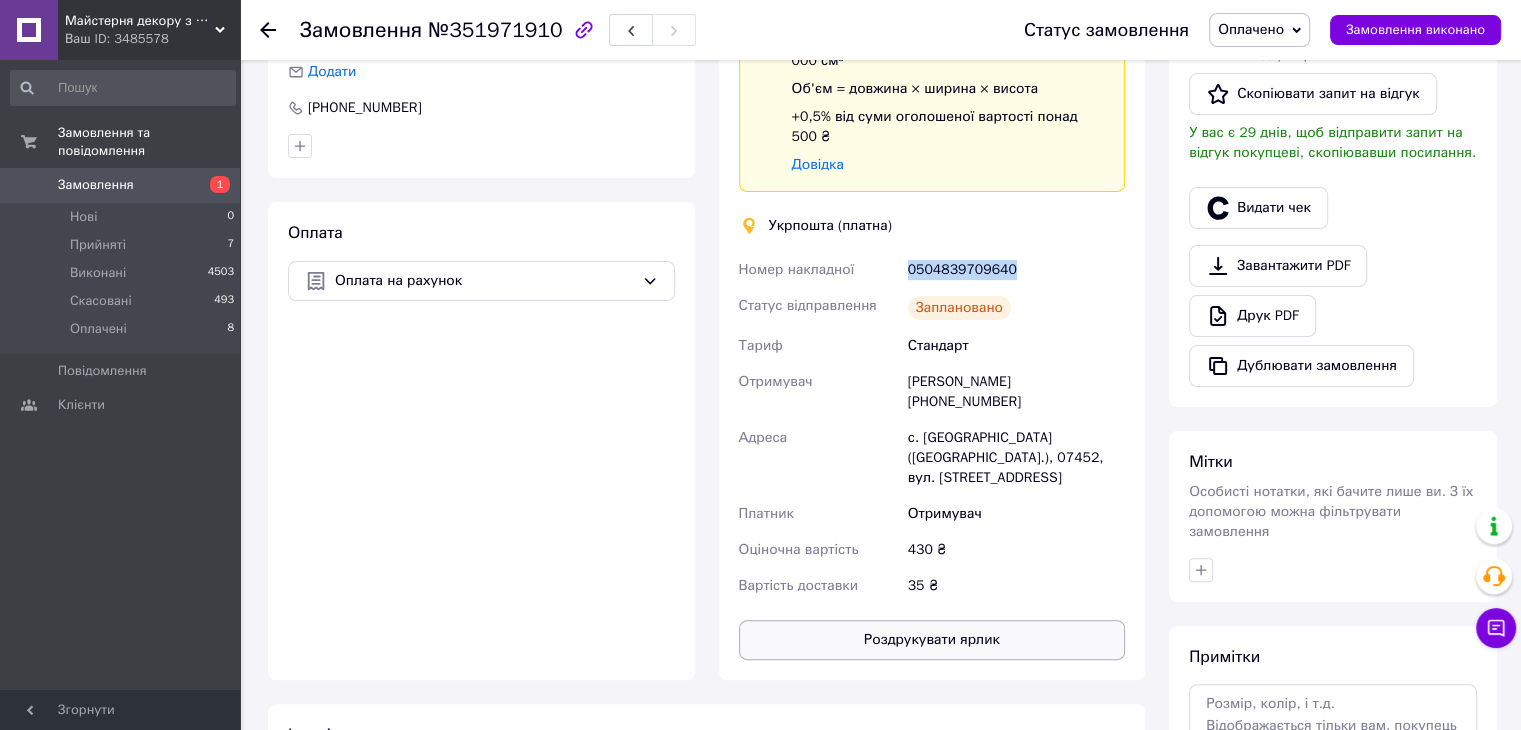 click on "Роздрукувати ярлик" at bounding box center (932, 640) 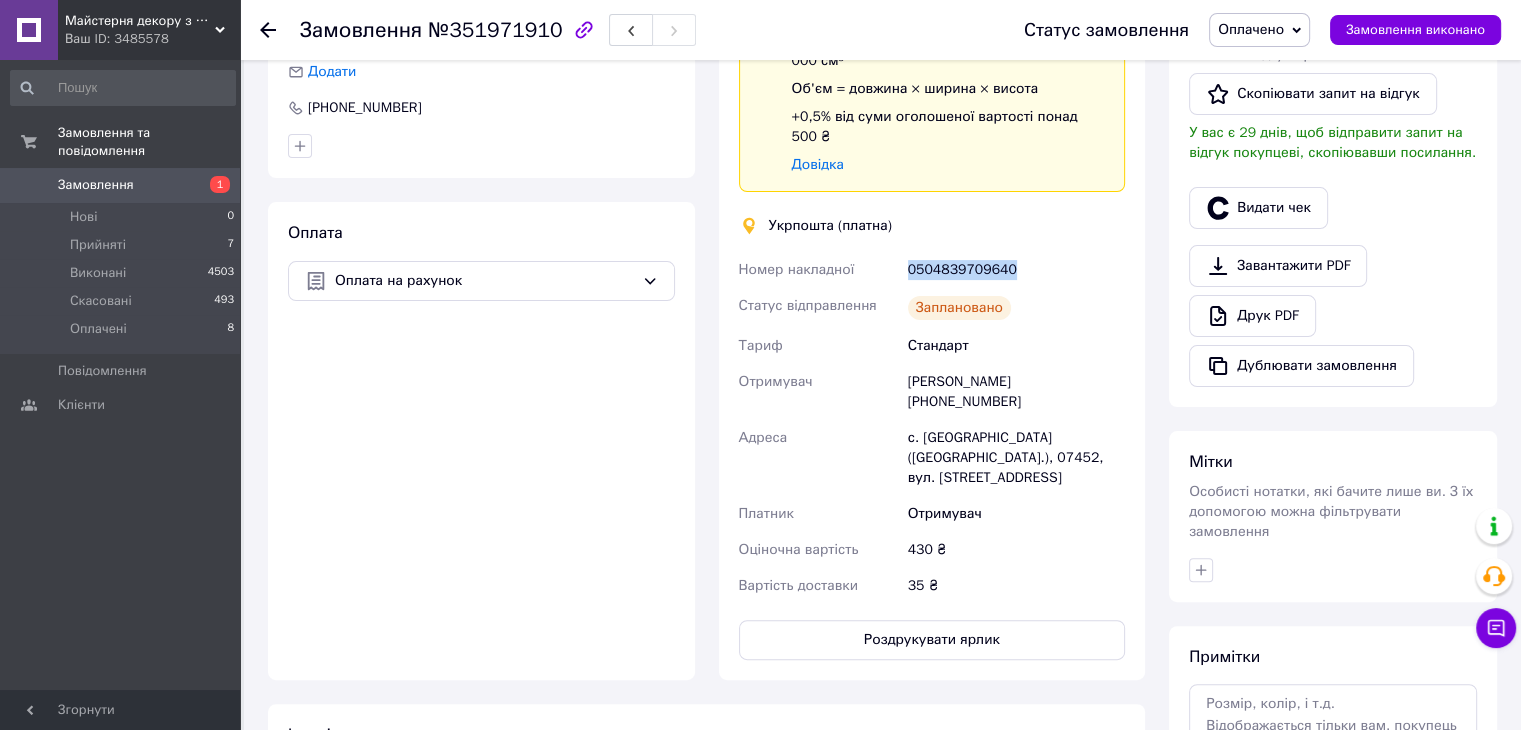 scroll, scrollTop: 0, scrollLeft: 0, axis: both 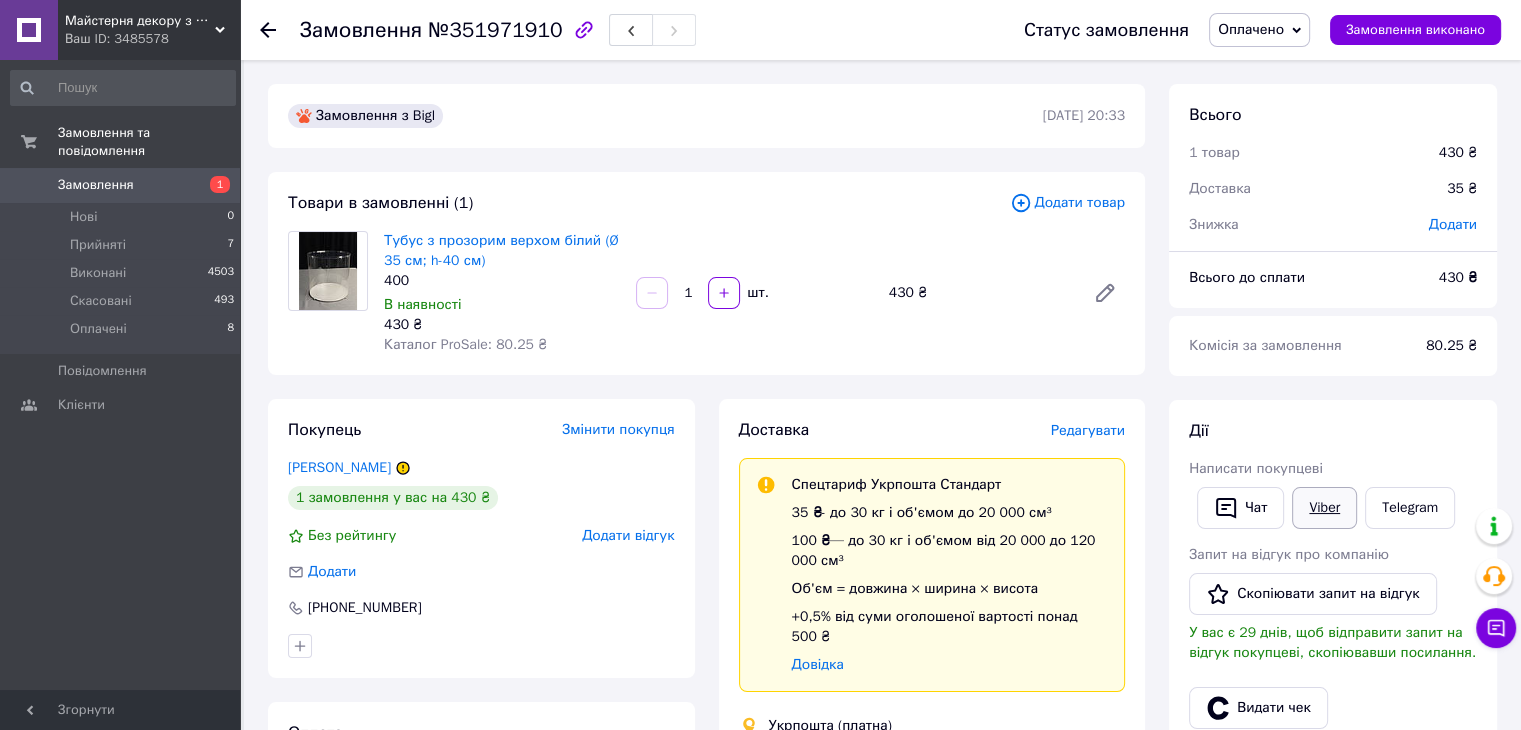 click on "Viber" at bounding box center (1324, 508) 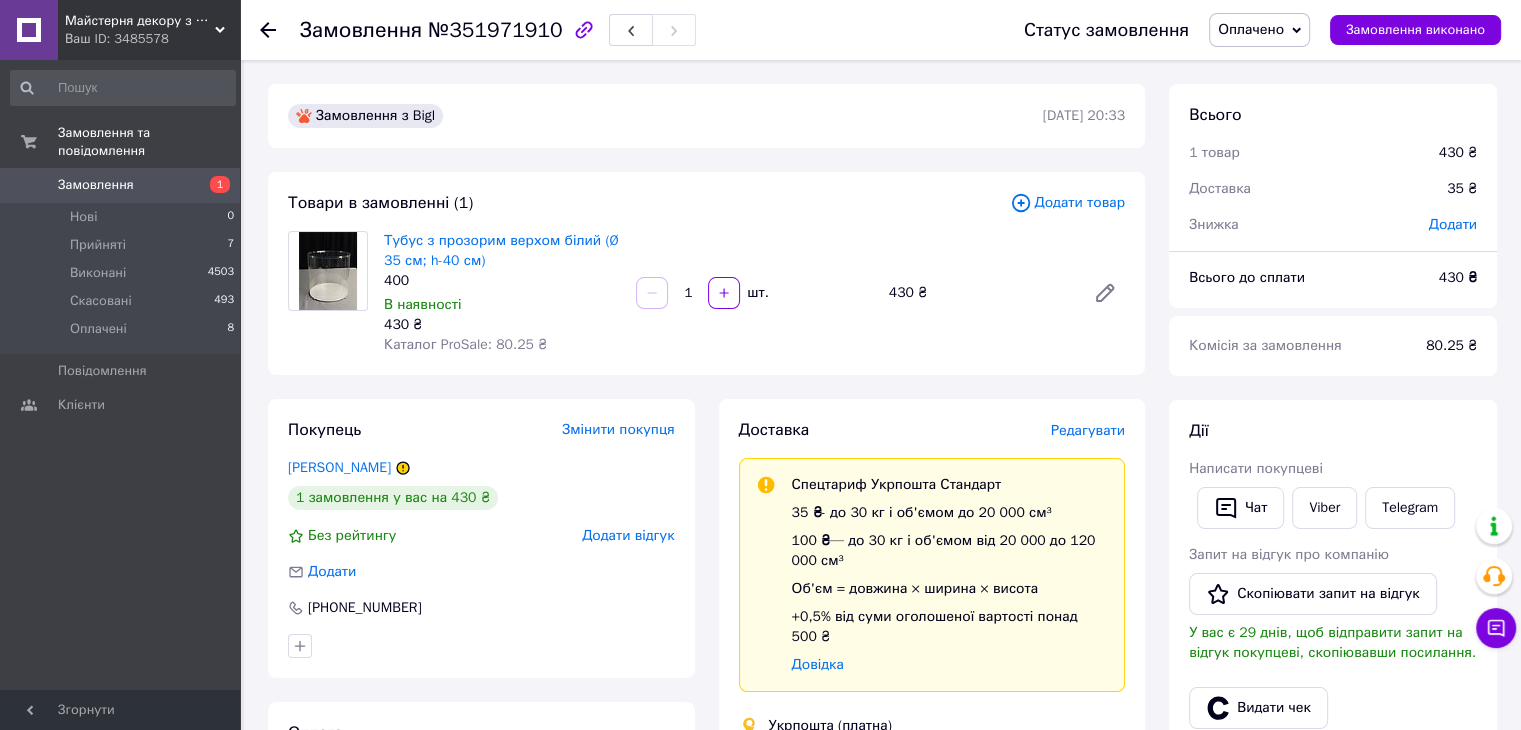 click on "Оплачено" at bounding box center [1251, 29] 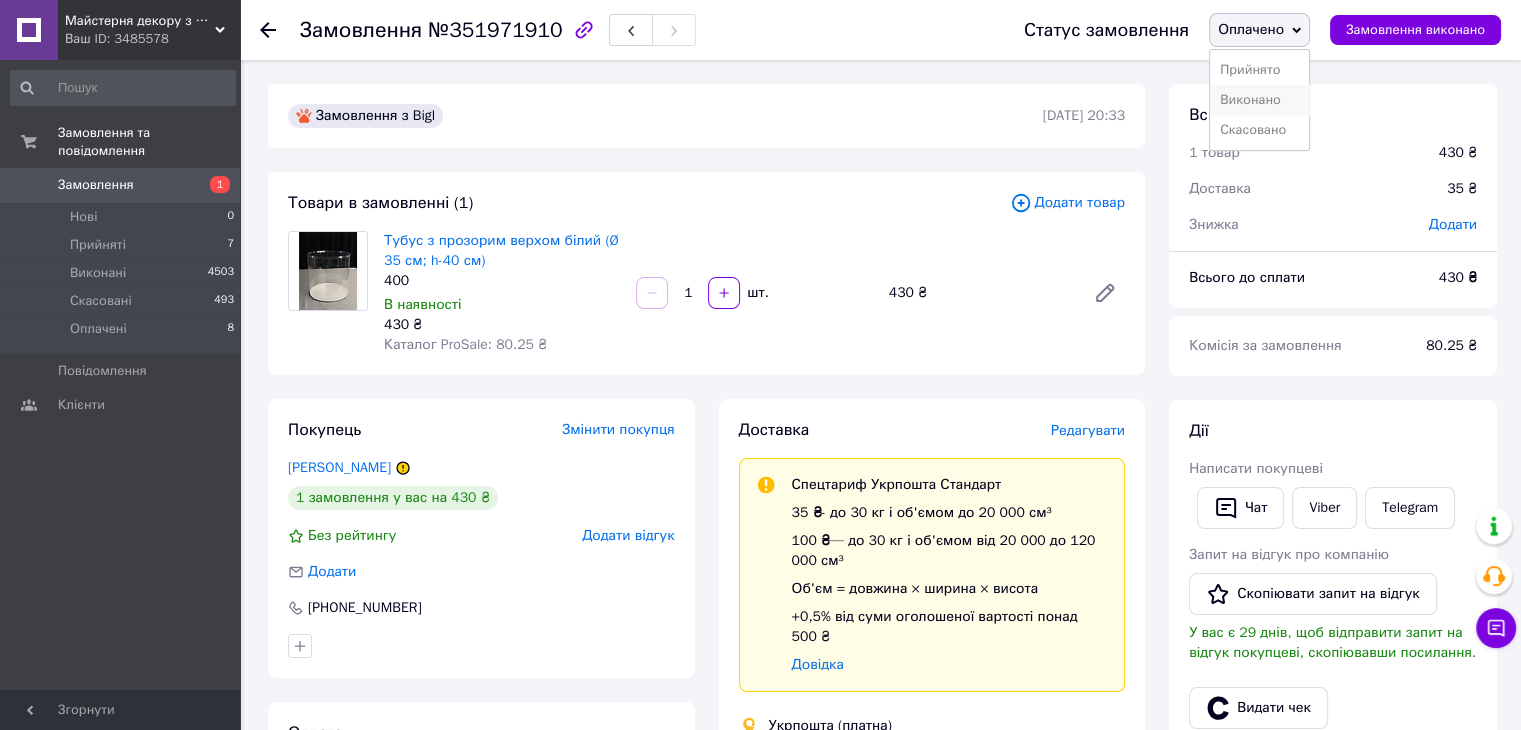 click on "Виконано" at bounding box center (1259, 100) 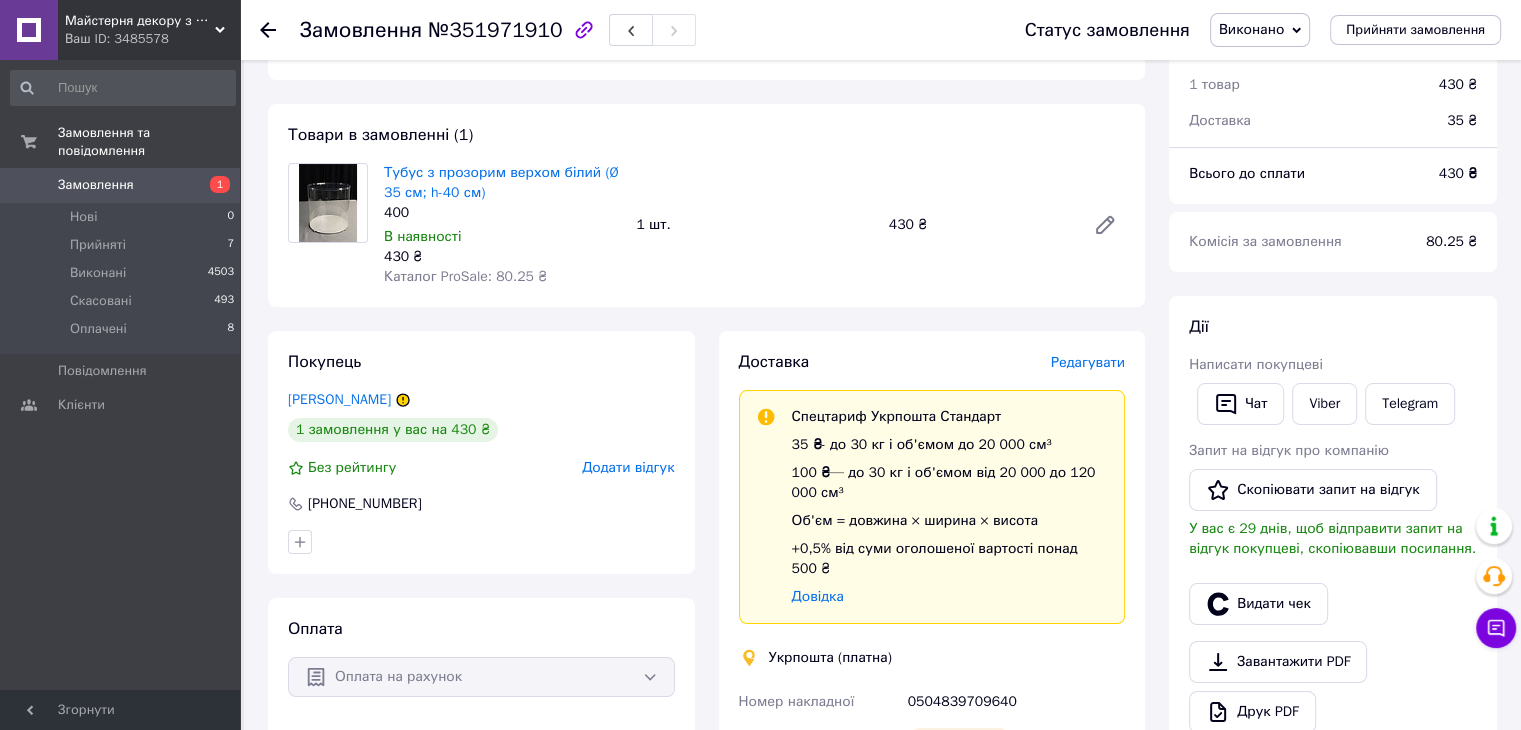scroll, scrollTop: 0, scrollLeft: 0, axis: both 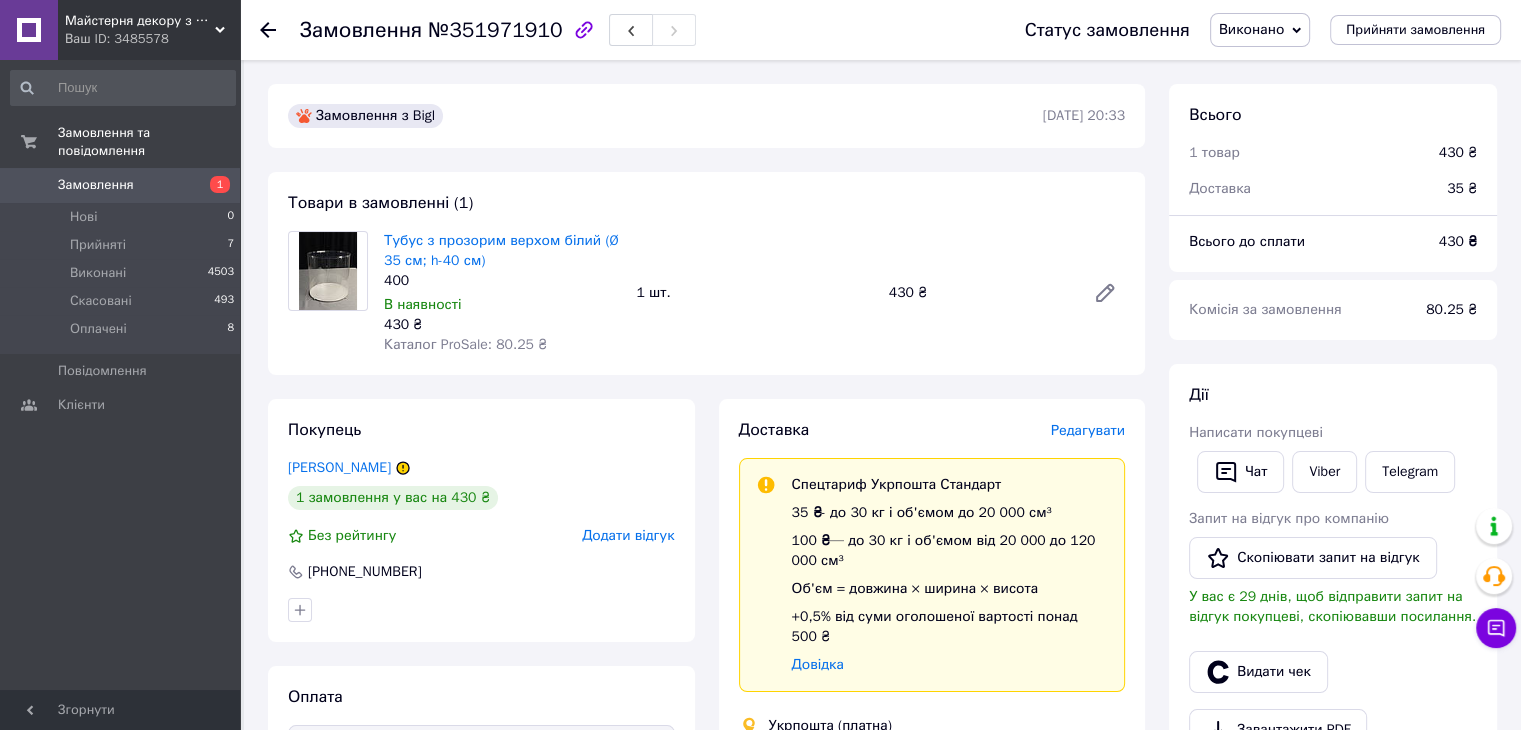 click at bounding box center (268, 30) 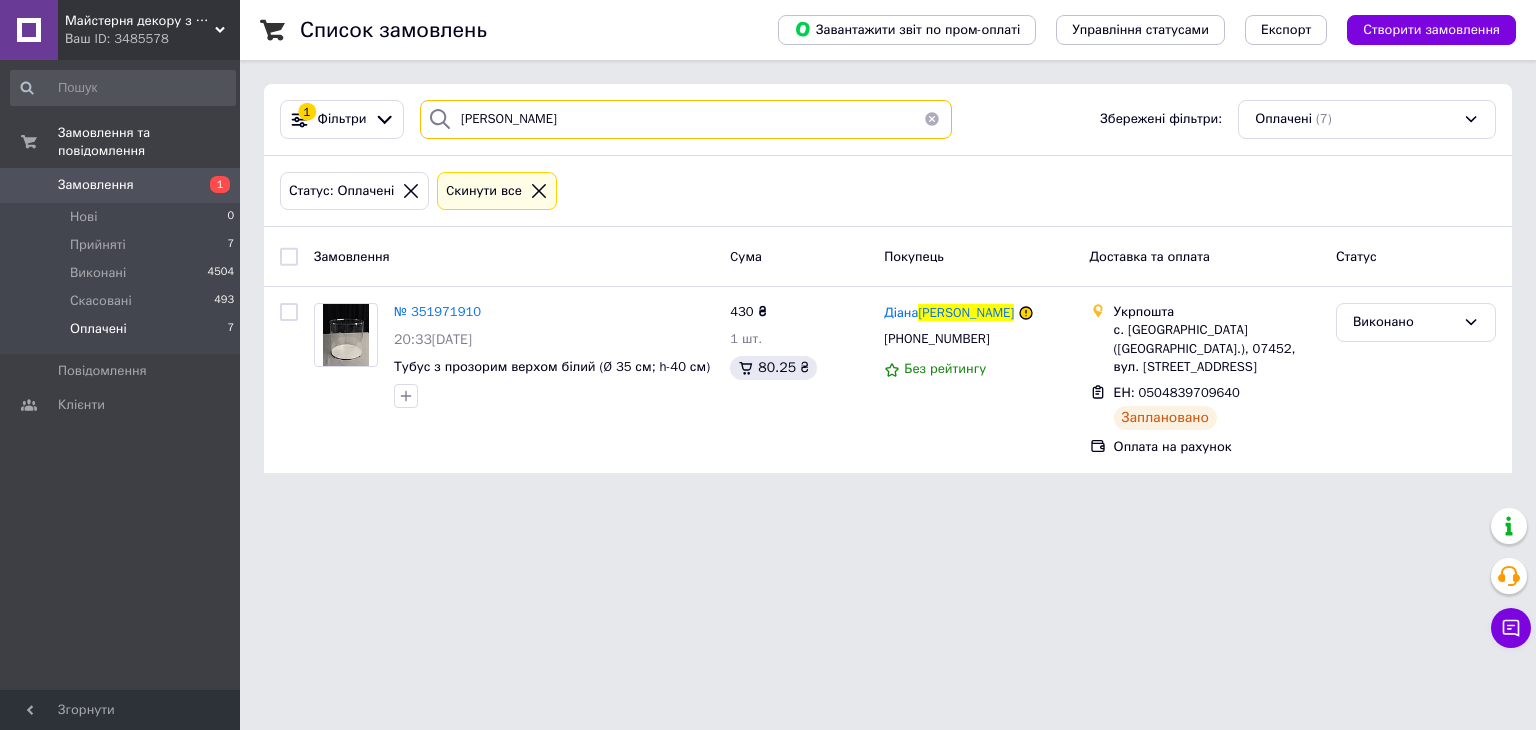 drag, startPoint x: 576, startPoint y: 112, endPoint x: 285, endPoint y: 139, distance: 292.24988 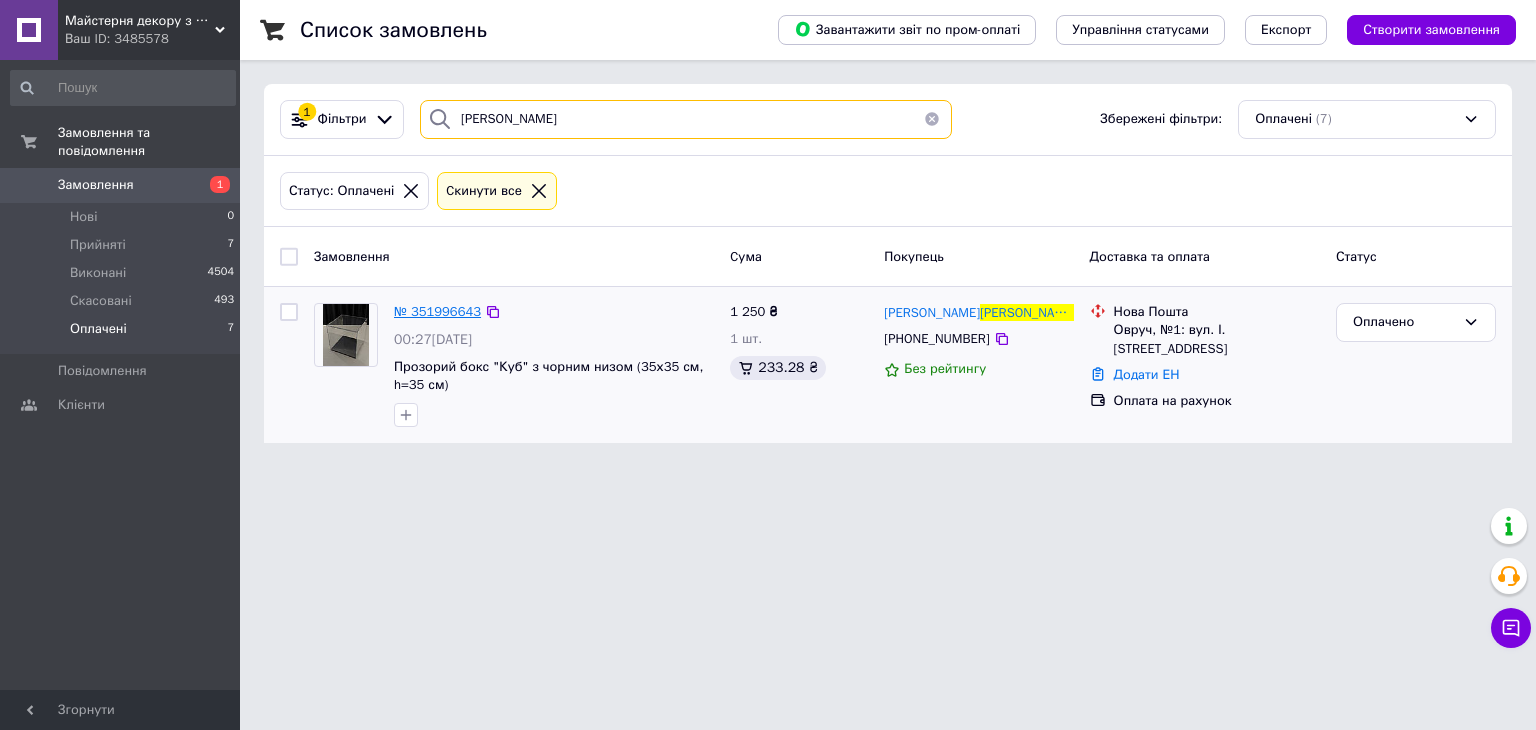 type on "ЧУБАР" 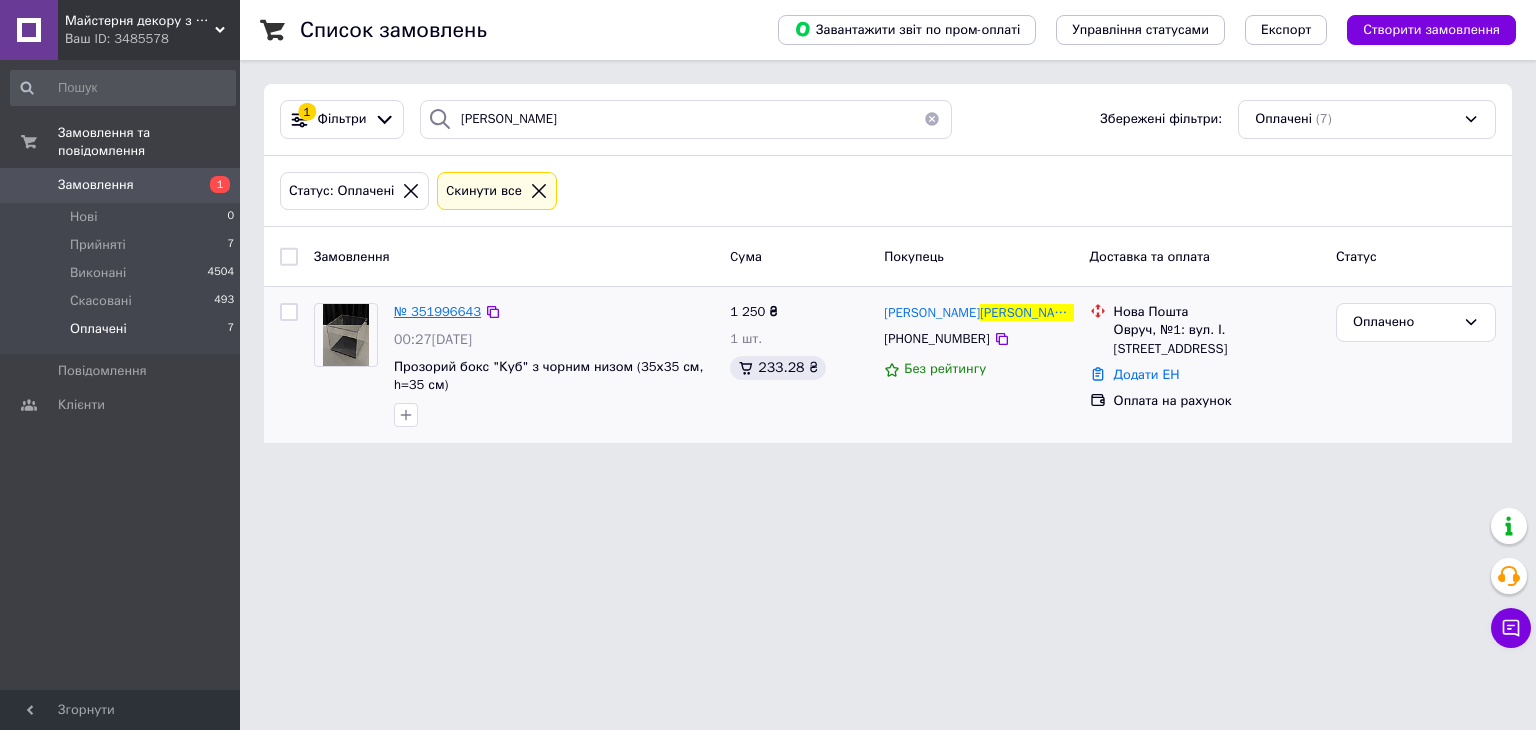 click on "№ 351996643" at bounding box center (437, 311) 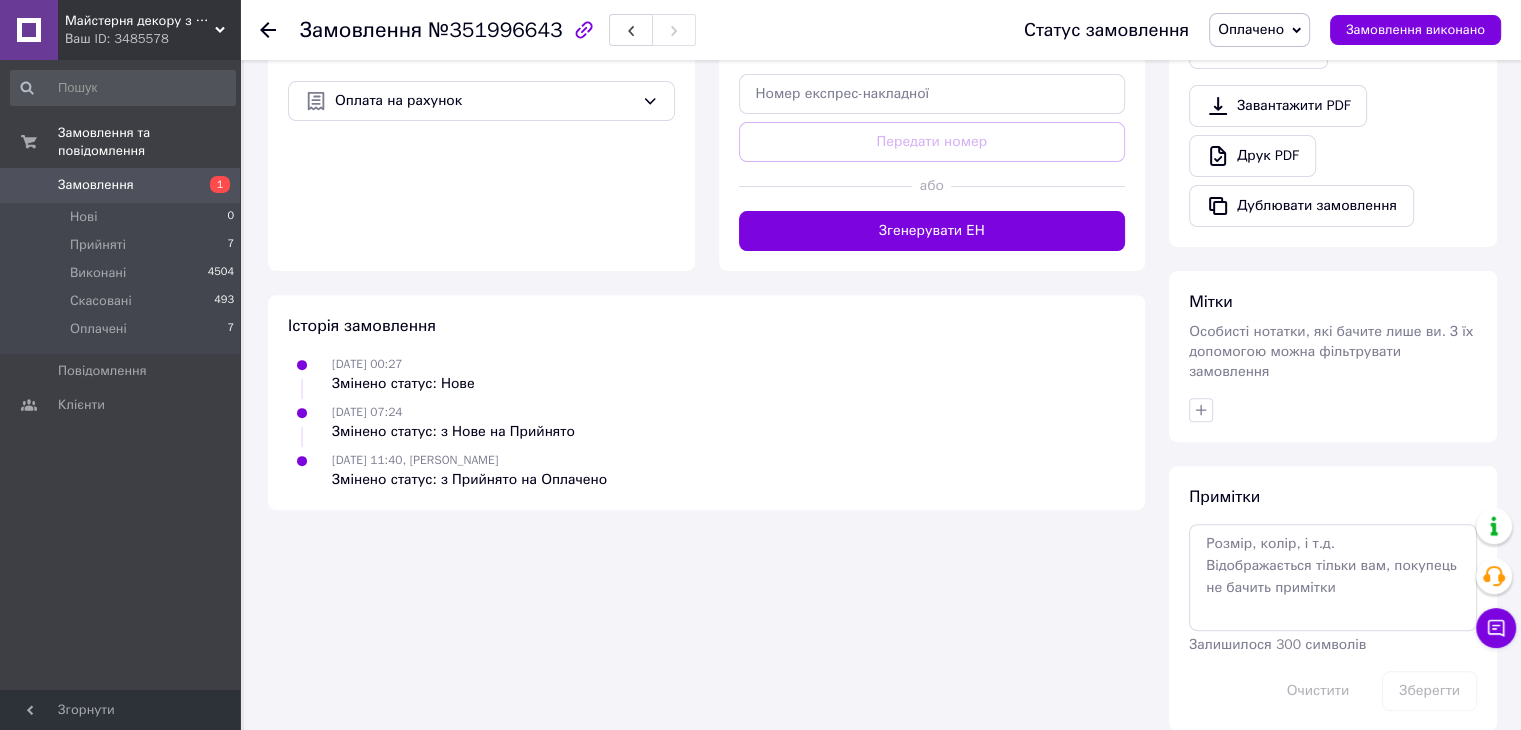 scroll, scrollTop: 663, scrollLeft: 0, axis: vertical 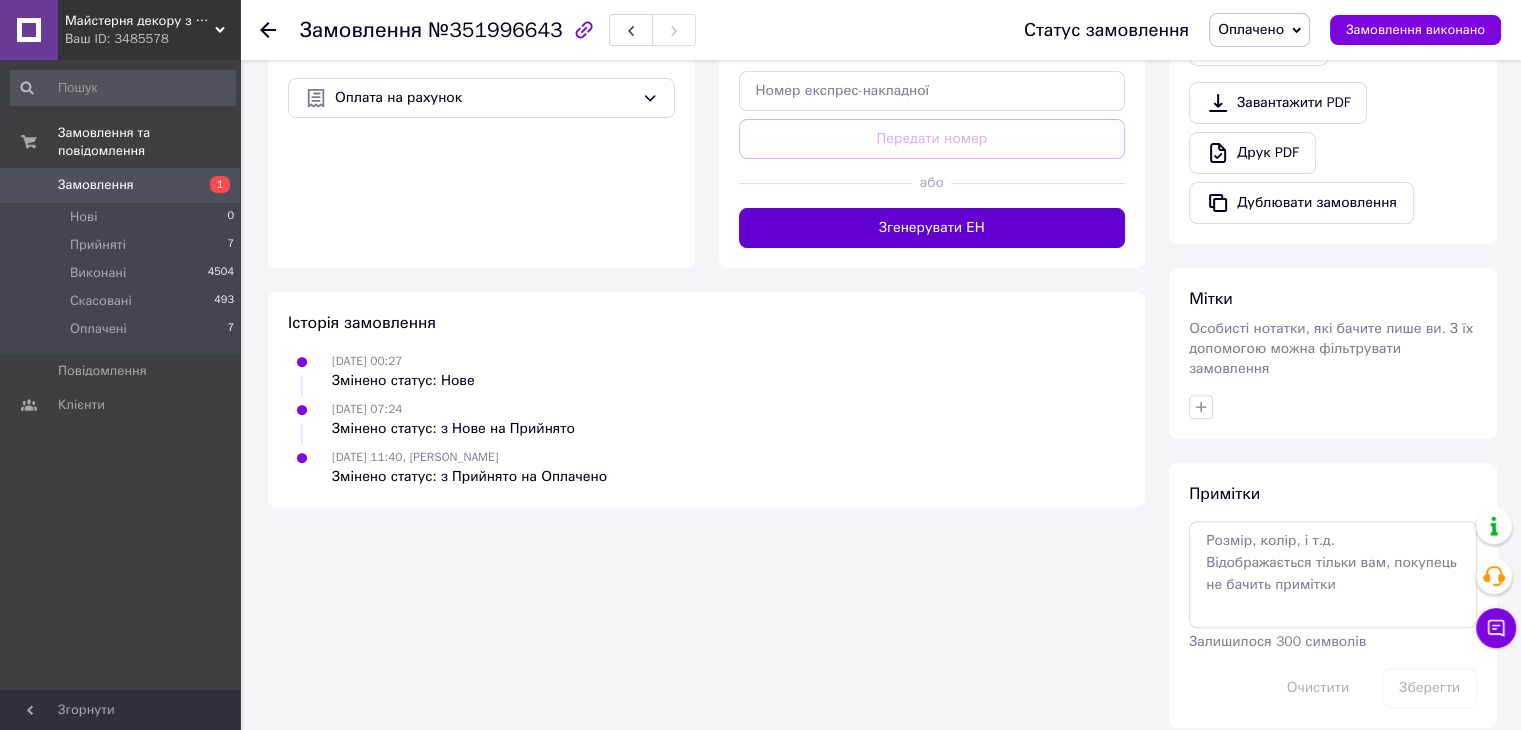 click on "Згенерувати ЕН" at bounding box center (932, 228) 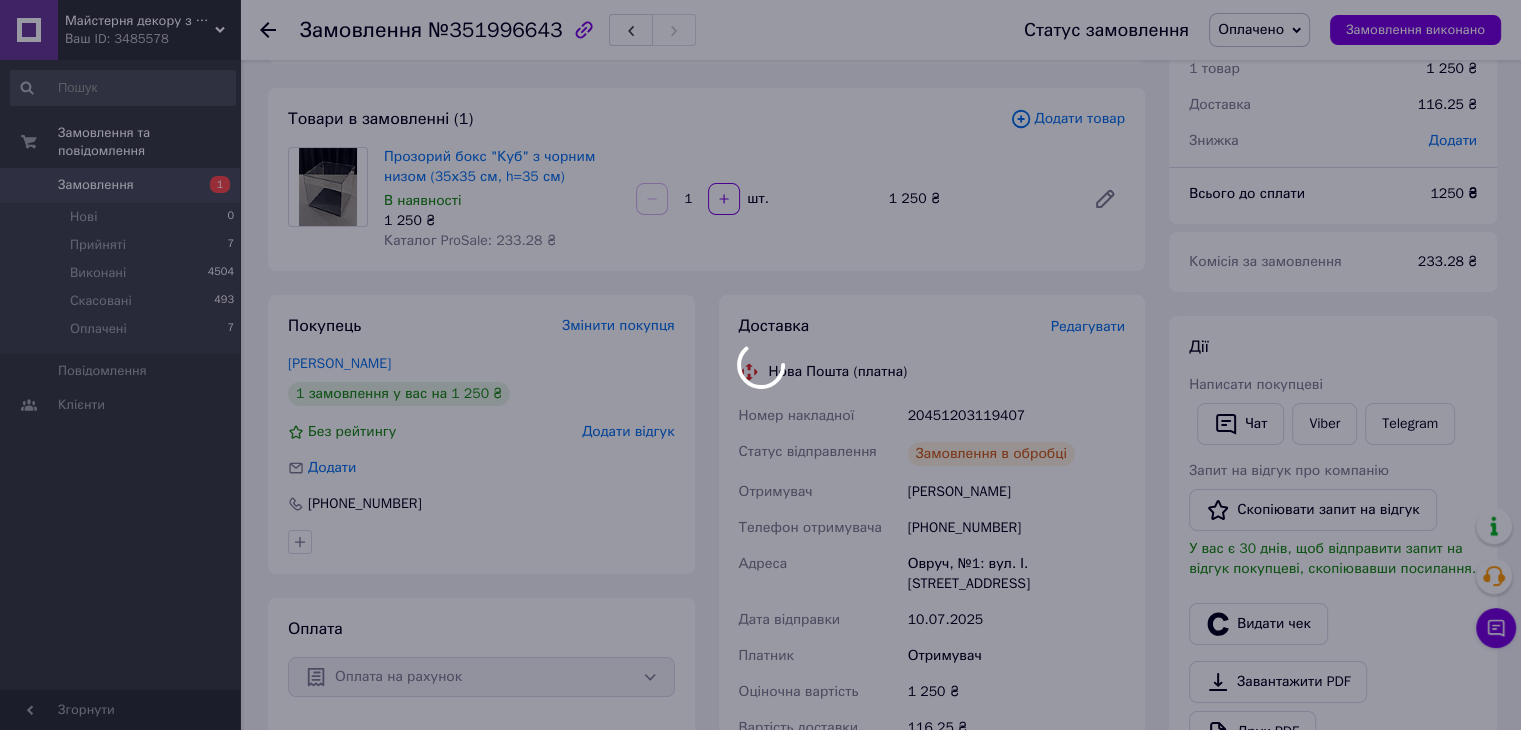 scroll, scrollTop: 0, scrollLeft: 0, axis: both 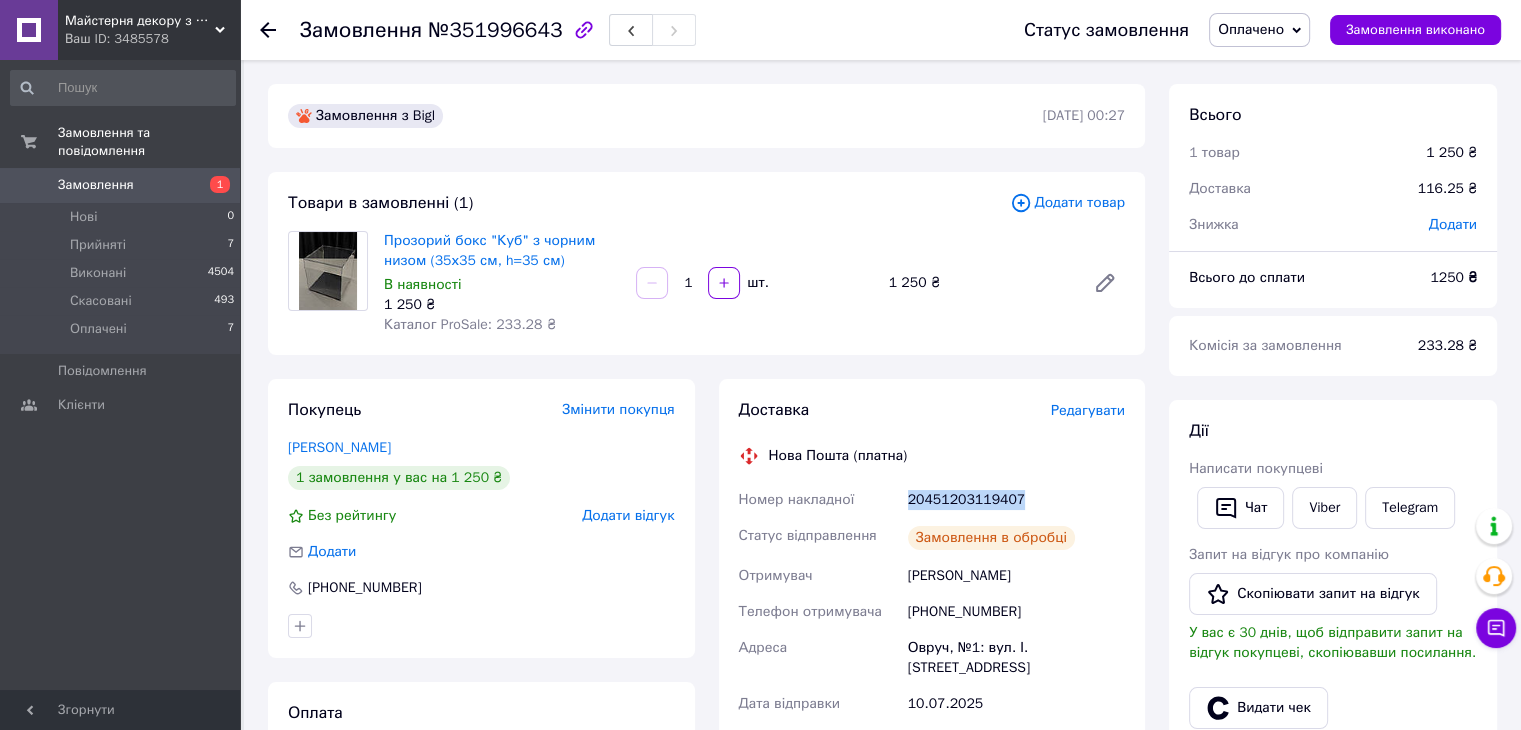 drag, startPoint x: 896, startPoint y: 497, endPoint x: 1067, endPoint y: 497, distance: 171 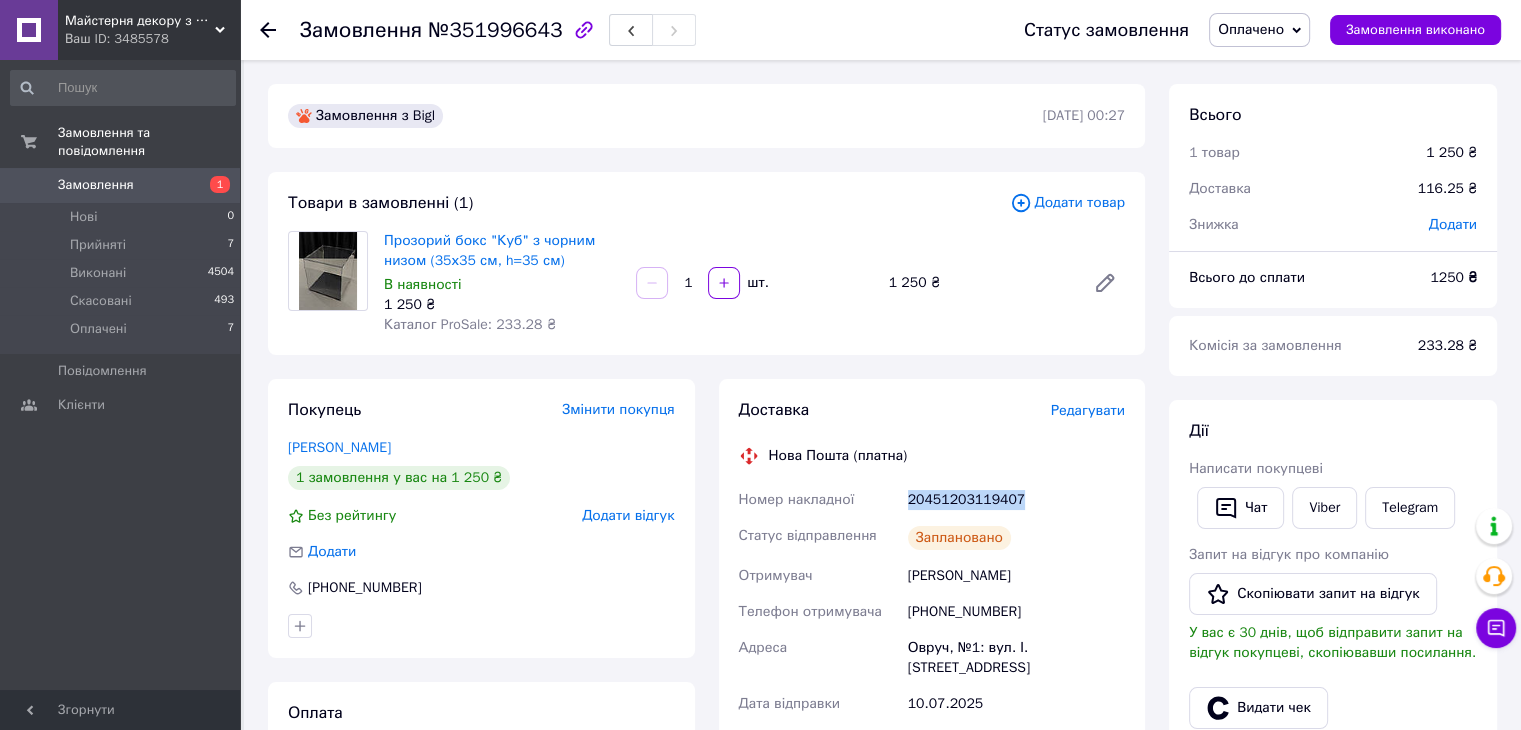 copy on "Номер накладної 20451203119407" 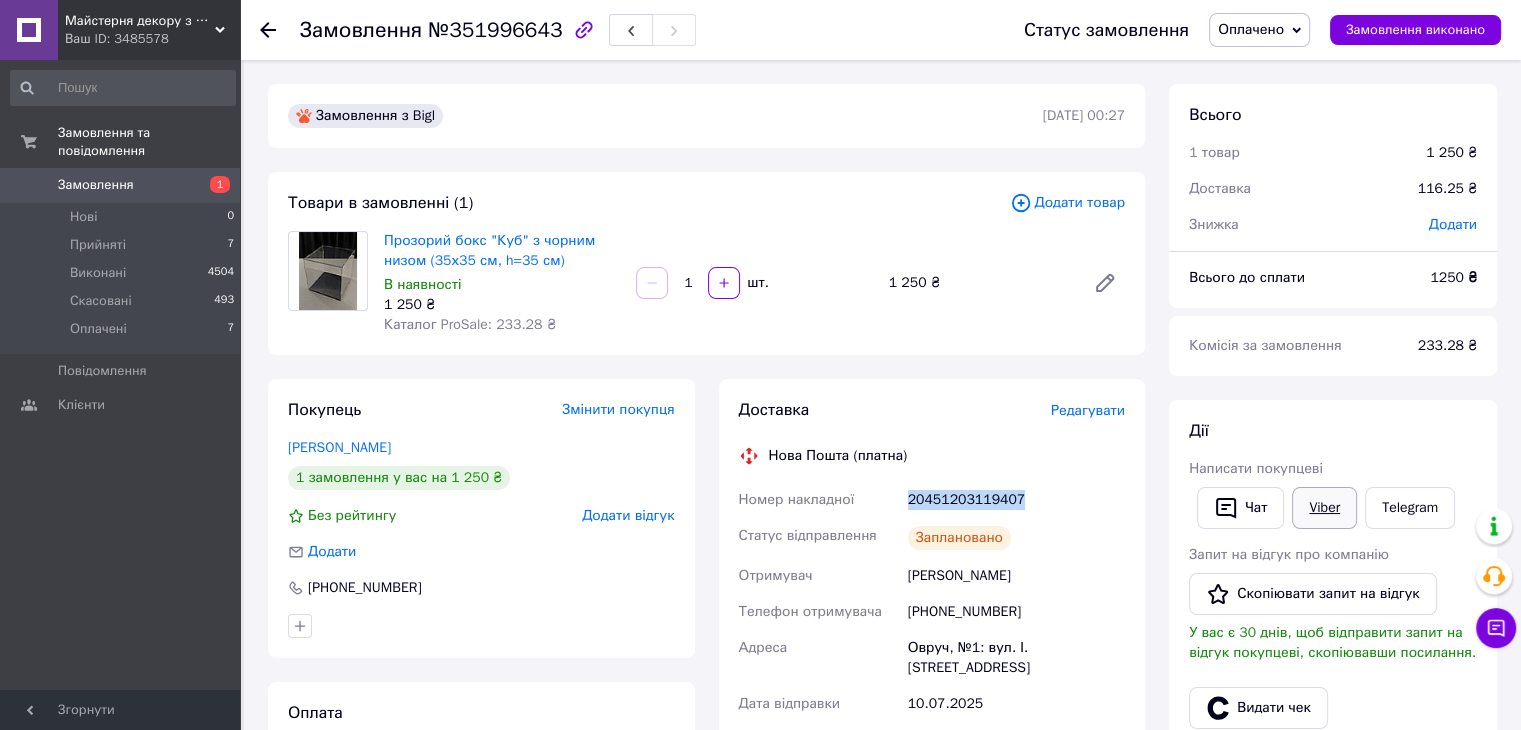 click on "Viber" at bounding box center [1324, 508] 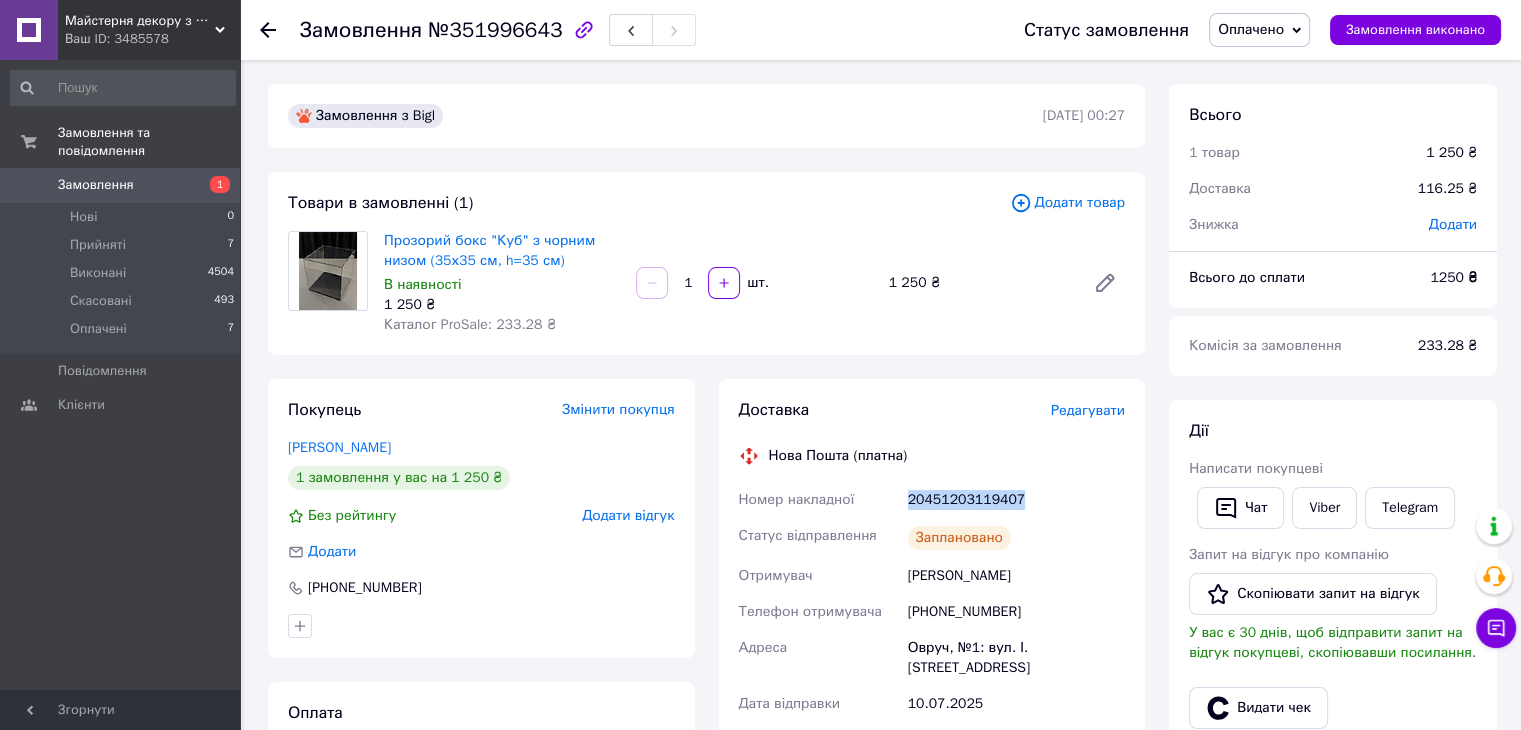 click on "Оплачено" at bounding box center (1259, 30) 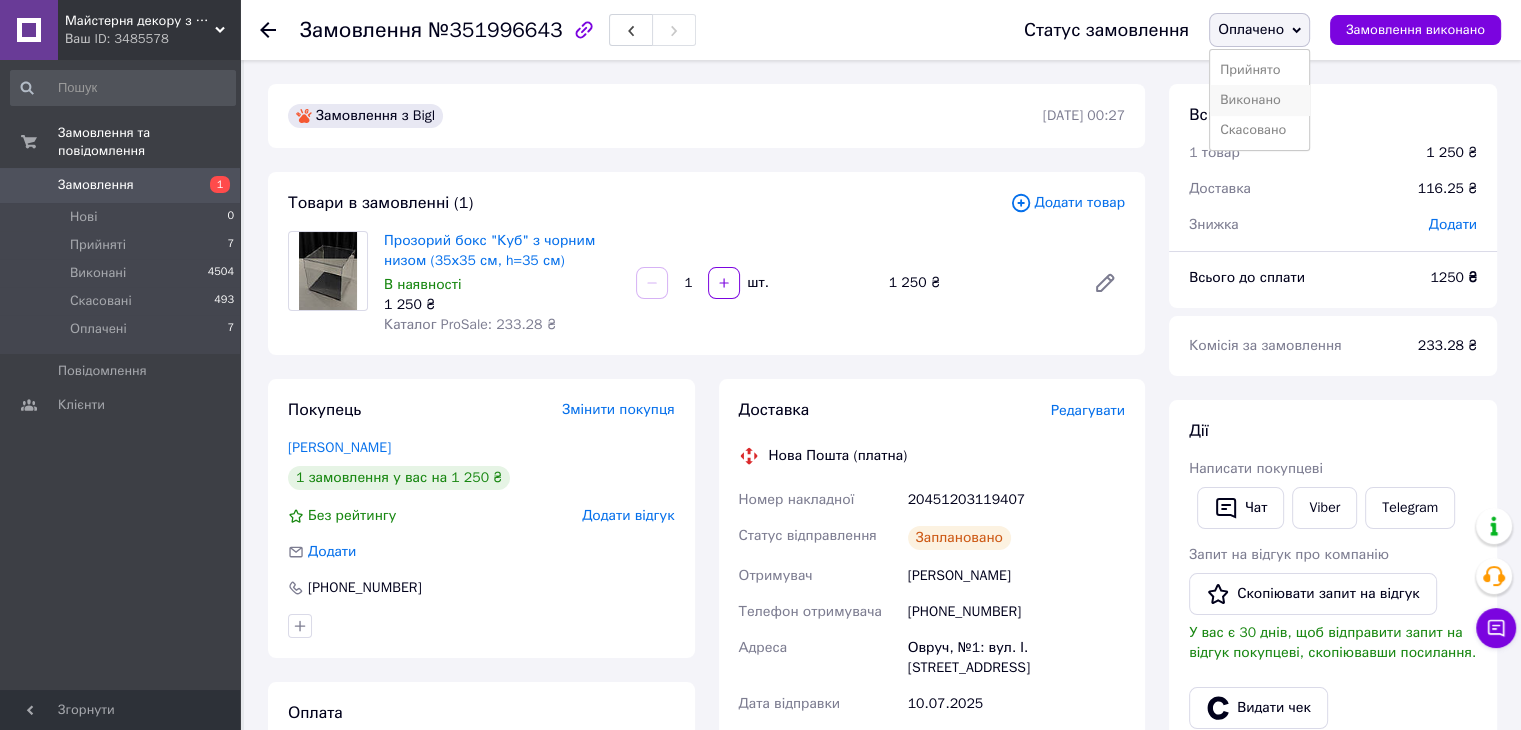 click on "Виконано" at bounding box center (1259, 100) 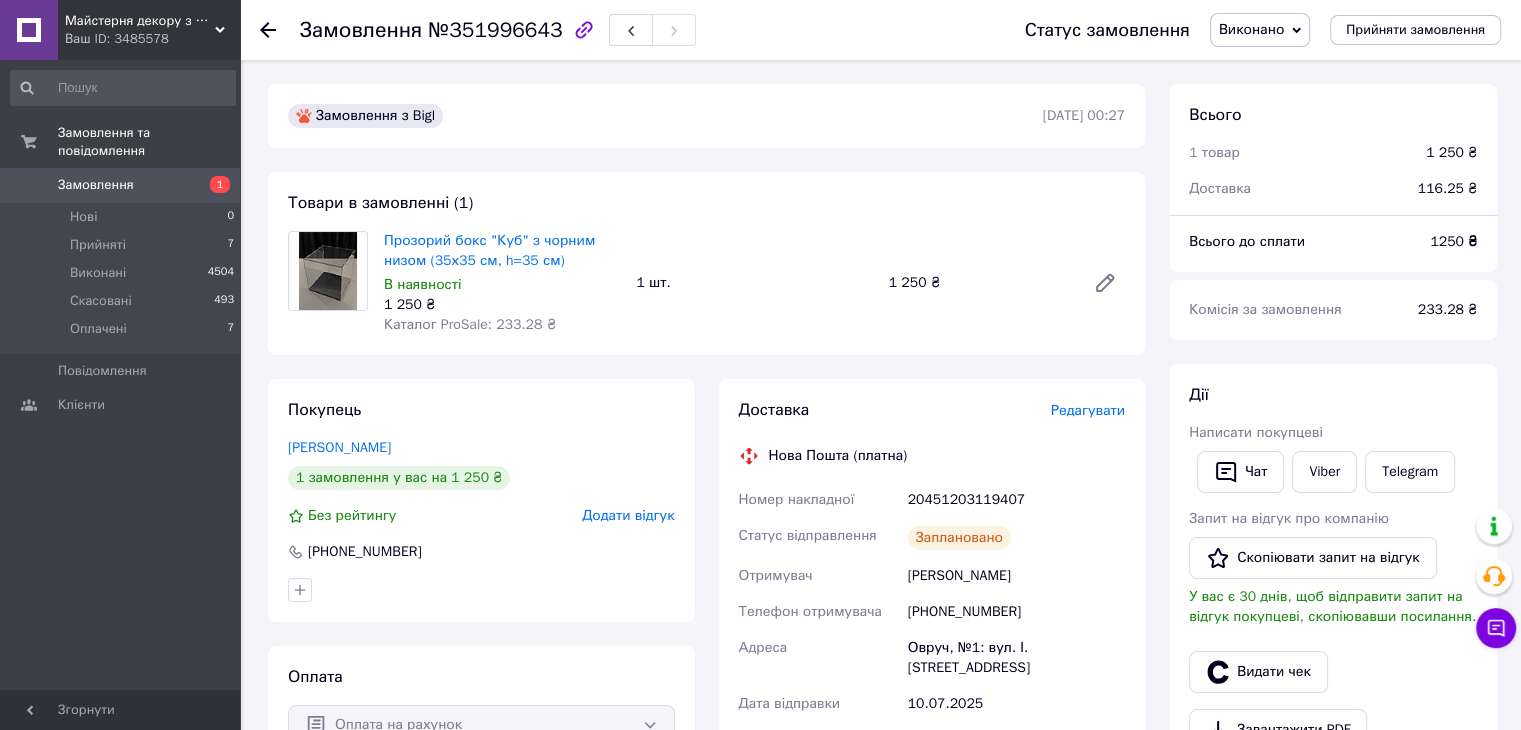 click 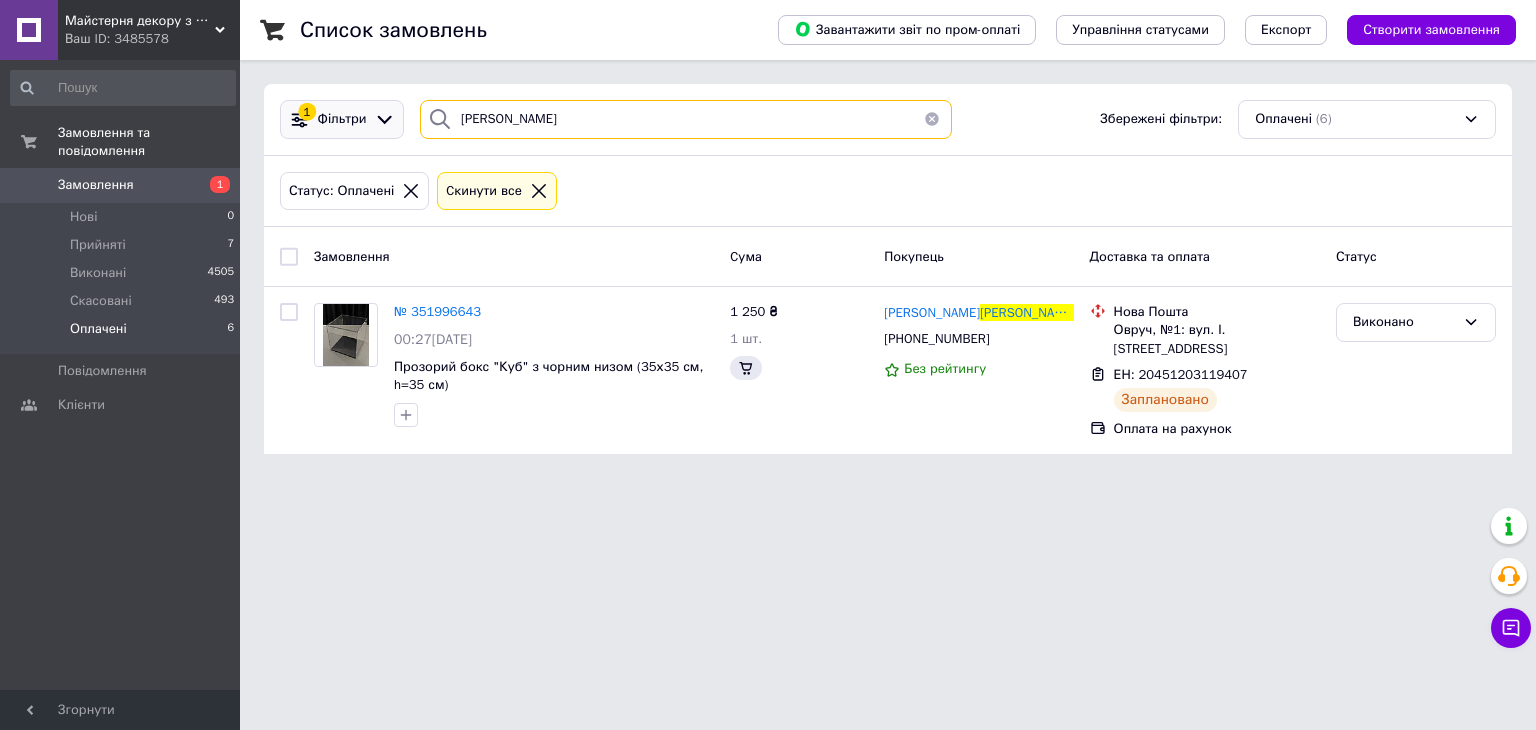 drag, startPoint x: 620, startPoint y: 119, endPoint x: 397, endPoint y: 117, distance: 223.00897 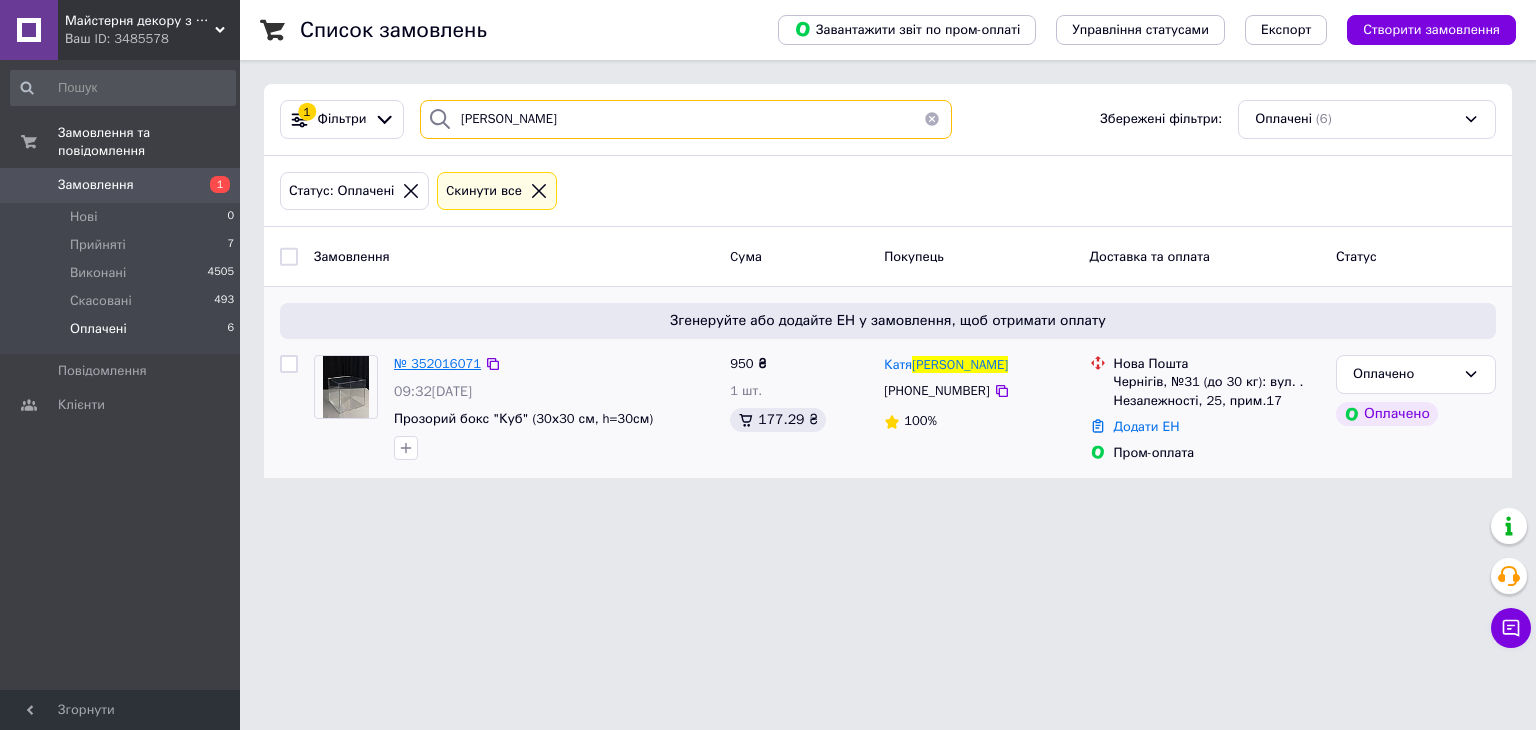 type on "МАРИНЧЕНКО" 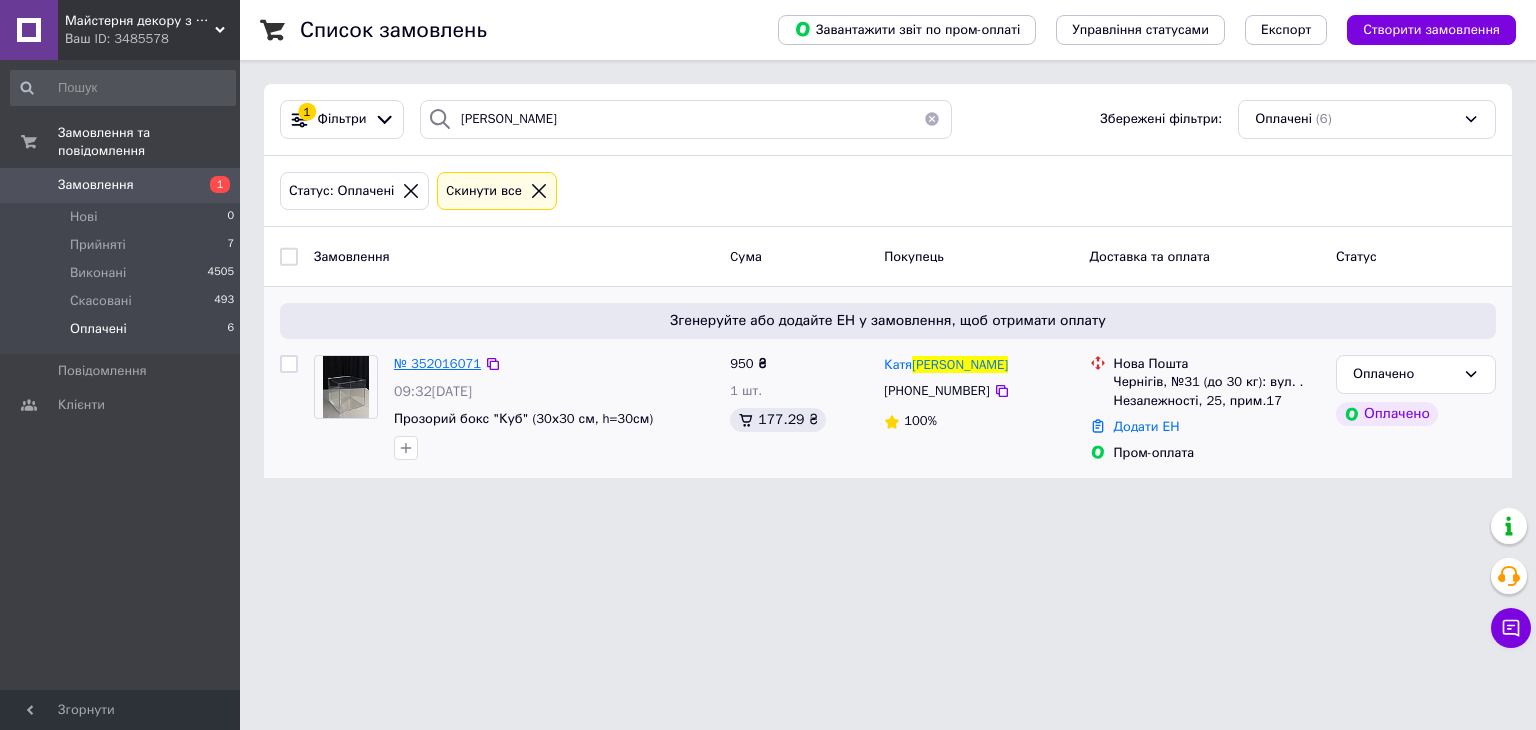 click on "№ 352016071" at bounding box center (437, 363) 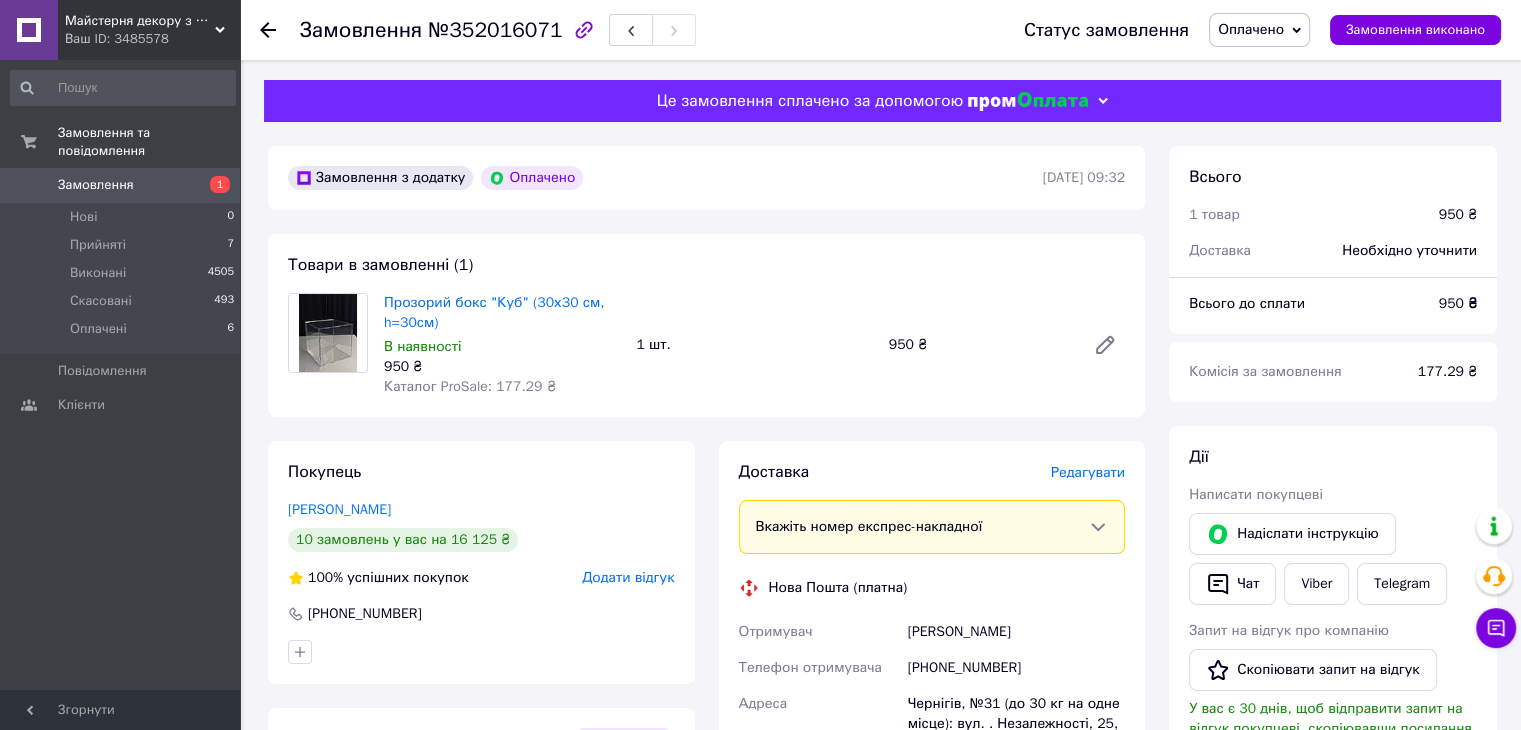 scroll, scrollTop: 400, scrollLeft: 0, axis: vertical 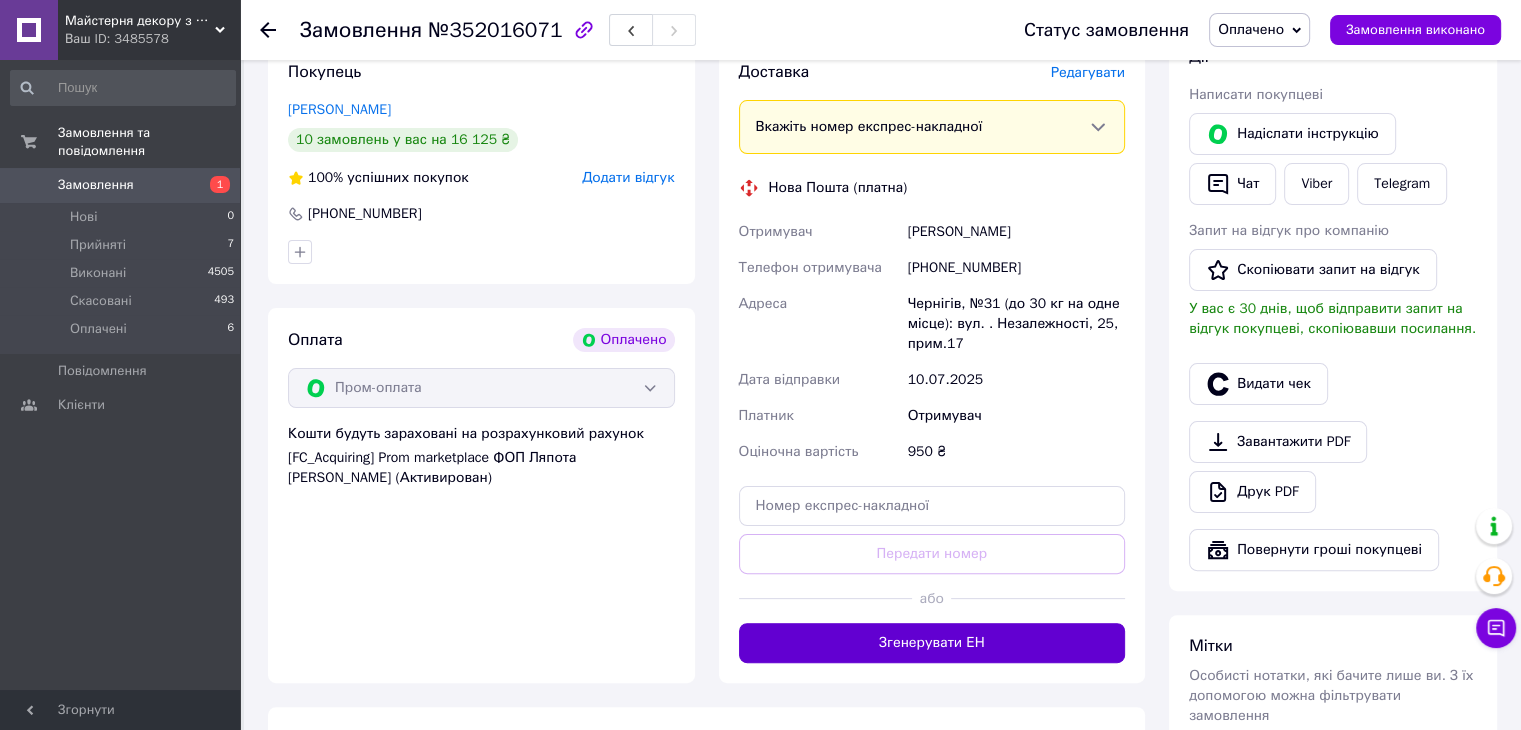 click on "Згенерувати ЕН" at bounding box center [932, 643] 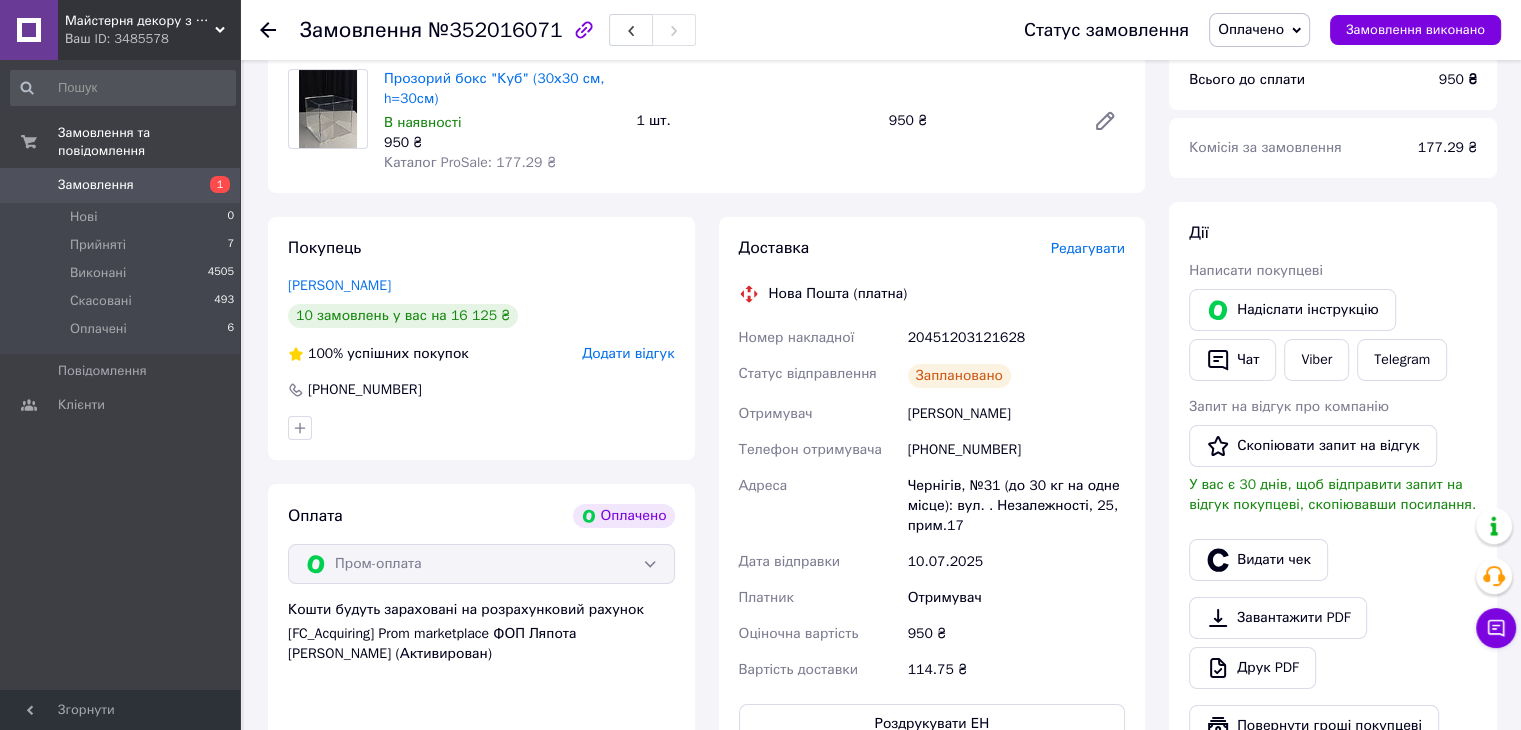 scroll, scrollTop: 100, scrollLeft: 0, axis: vertical 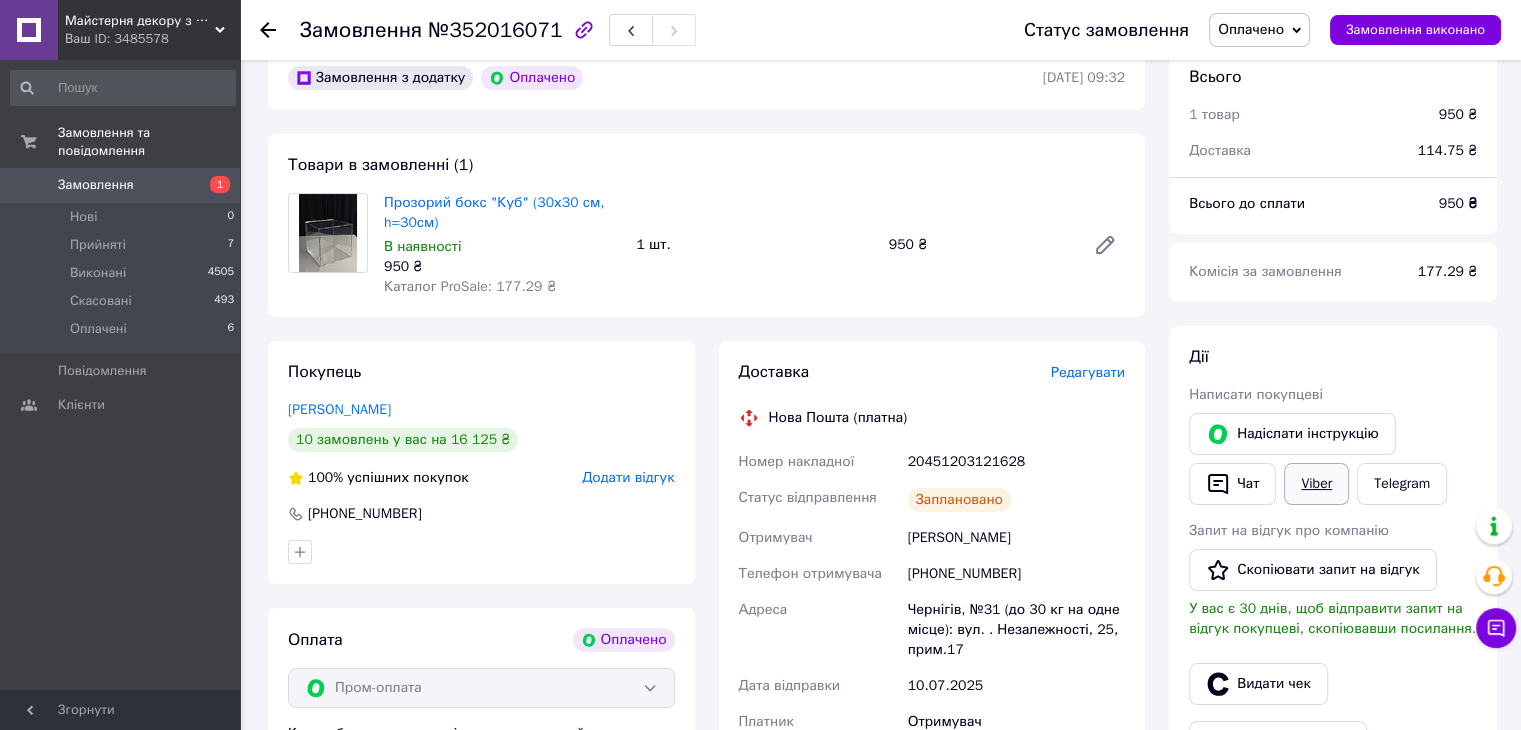 click on "Viber" at bounding box center (1316, 484) 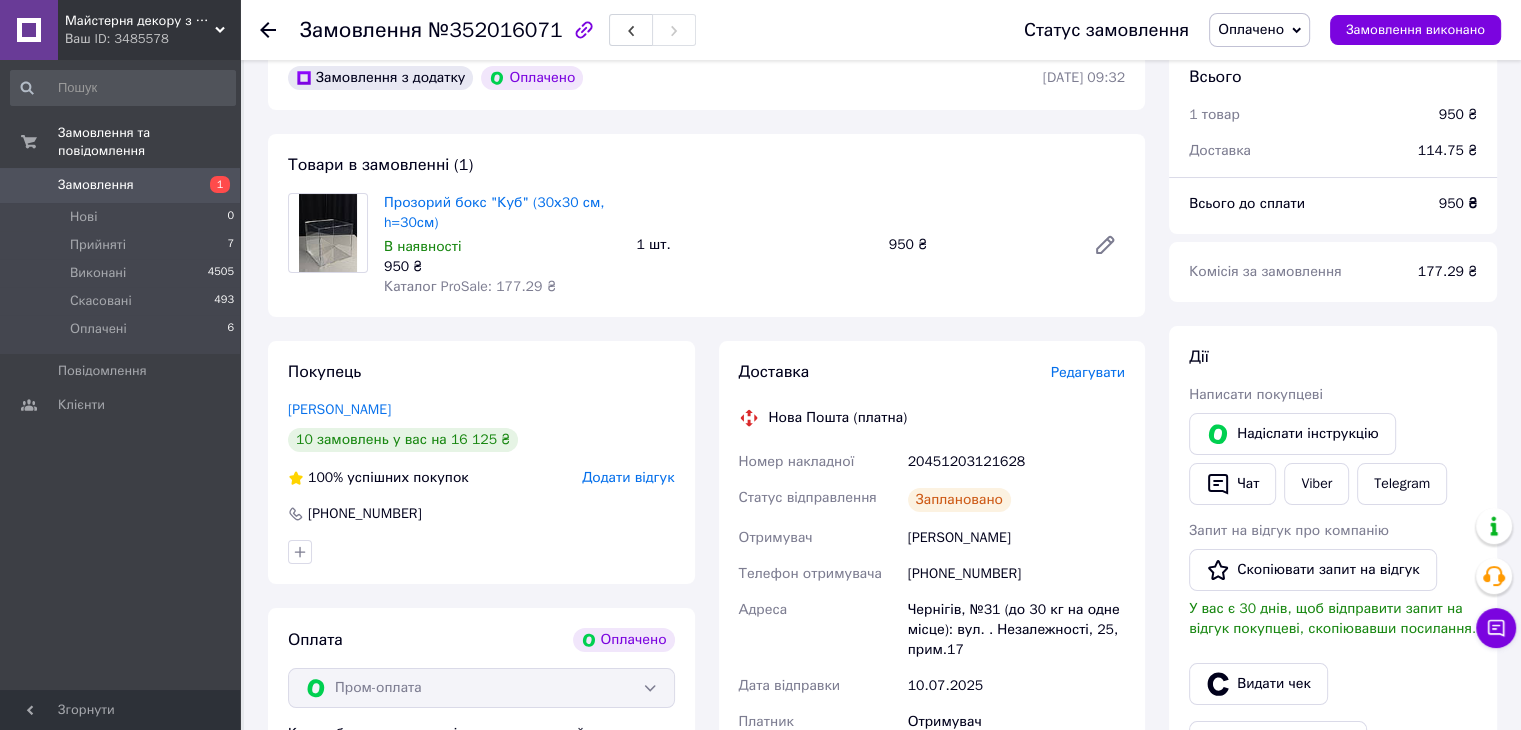 click on "Адреса" at bounding box center (819, 630) 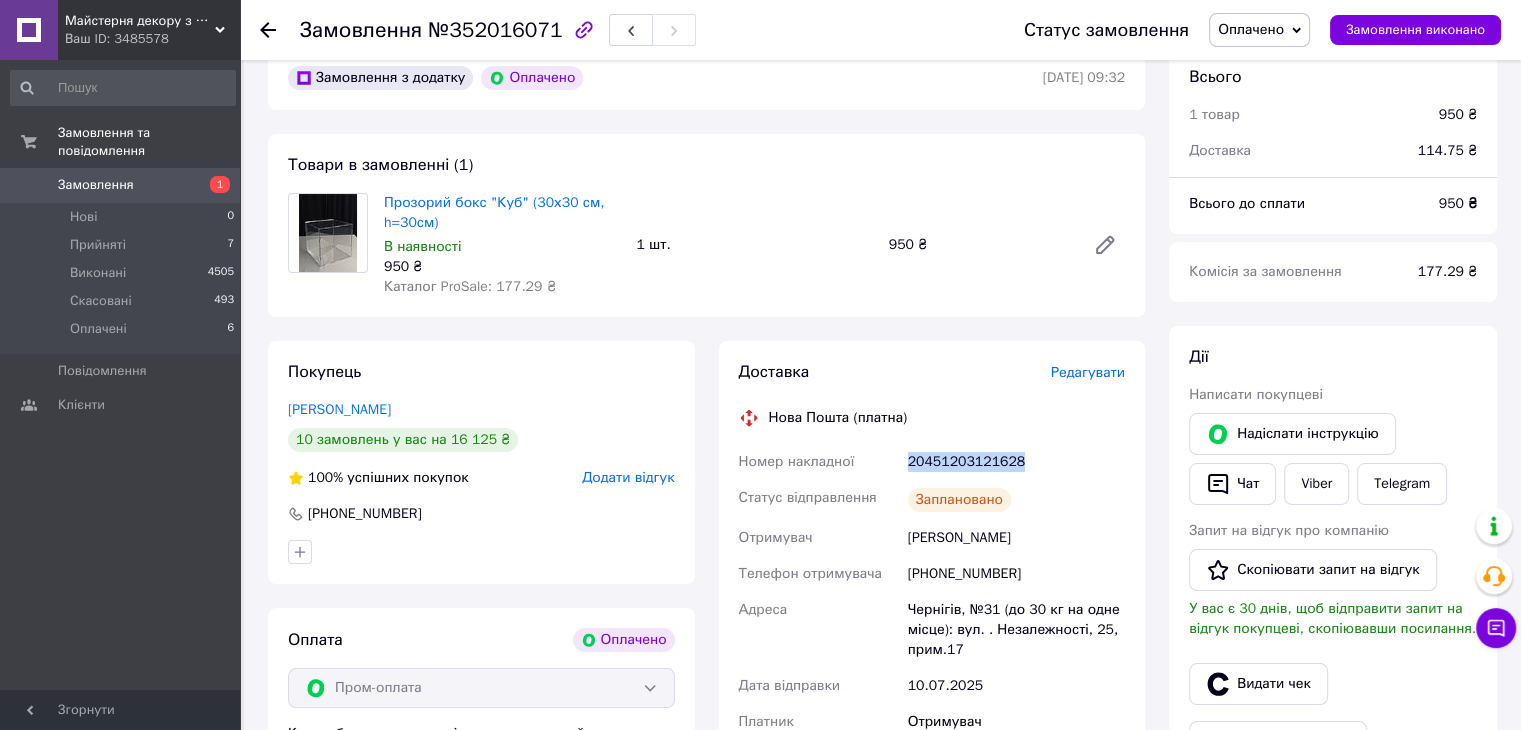 drag, startPoint x: 898, startPoint y: 461, endPoint x: 1100, endPoint y: 461, distance: 202 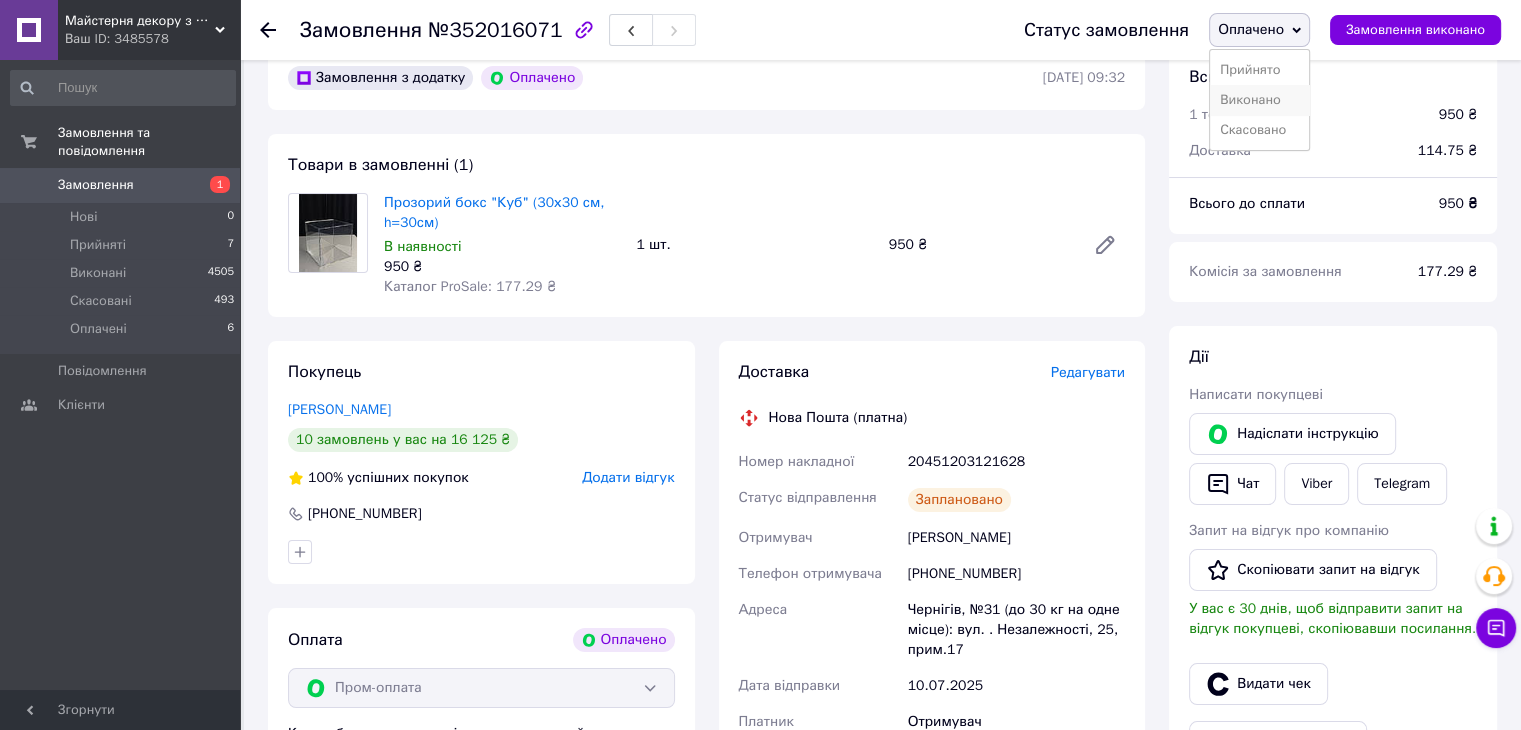 click on "Виконано" at bounding box center [1259, 100] 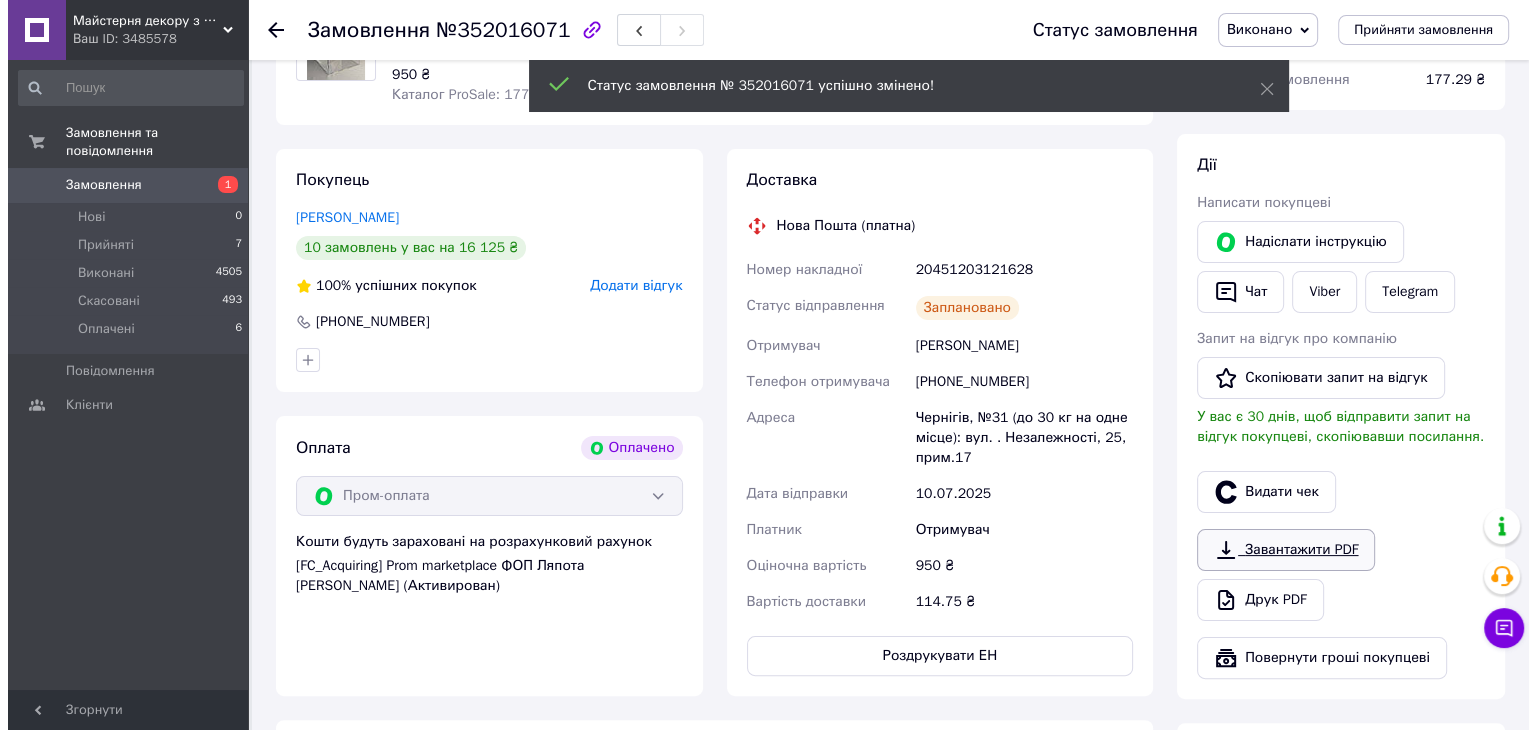 scroll, scrollTop: 400, scrollLeft: 0, axis: vertical 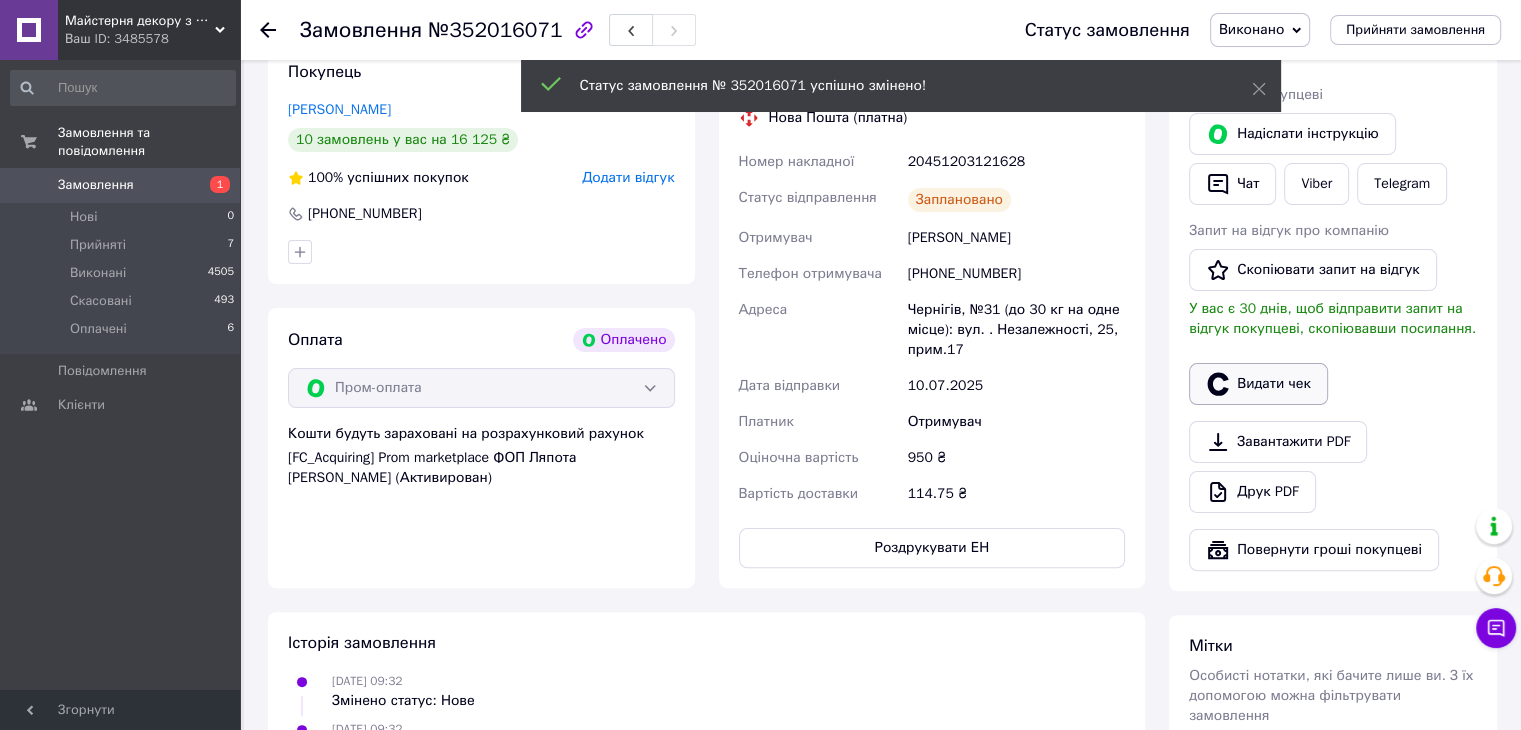 click on "Видати чек" at bounding box center (1258, 384) 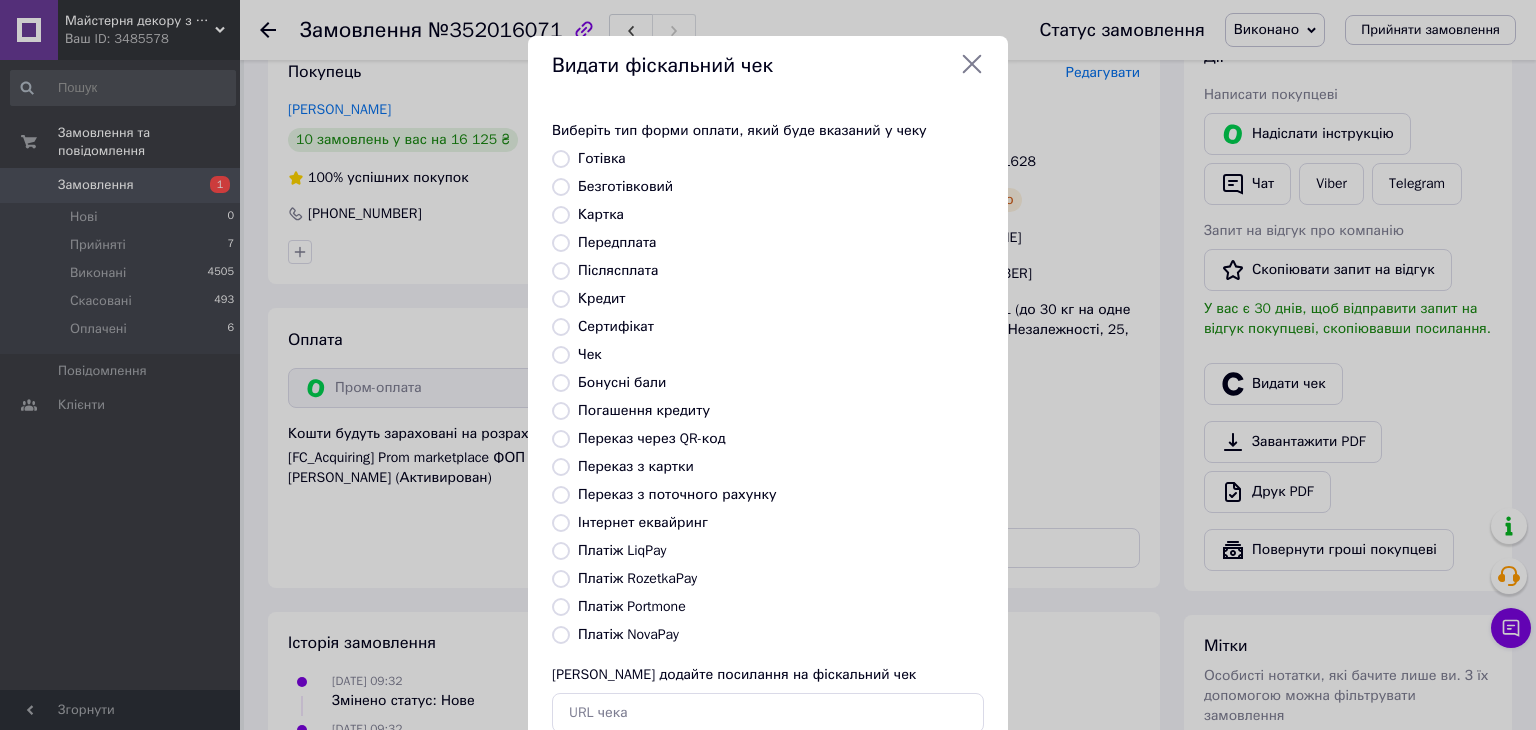 click on "Платіж RozetkaPay" at bounding box center (637, 578) 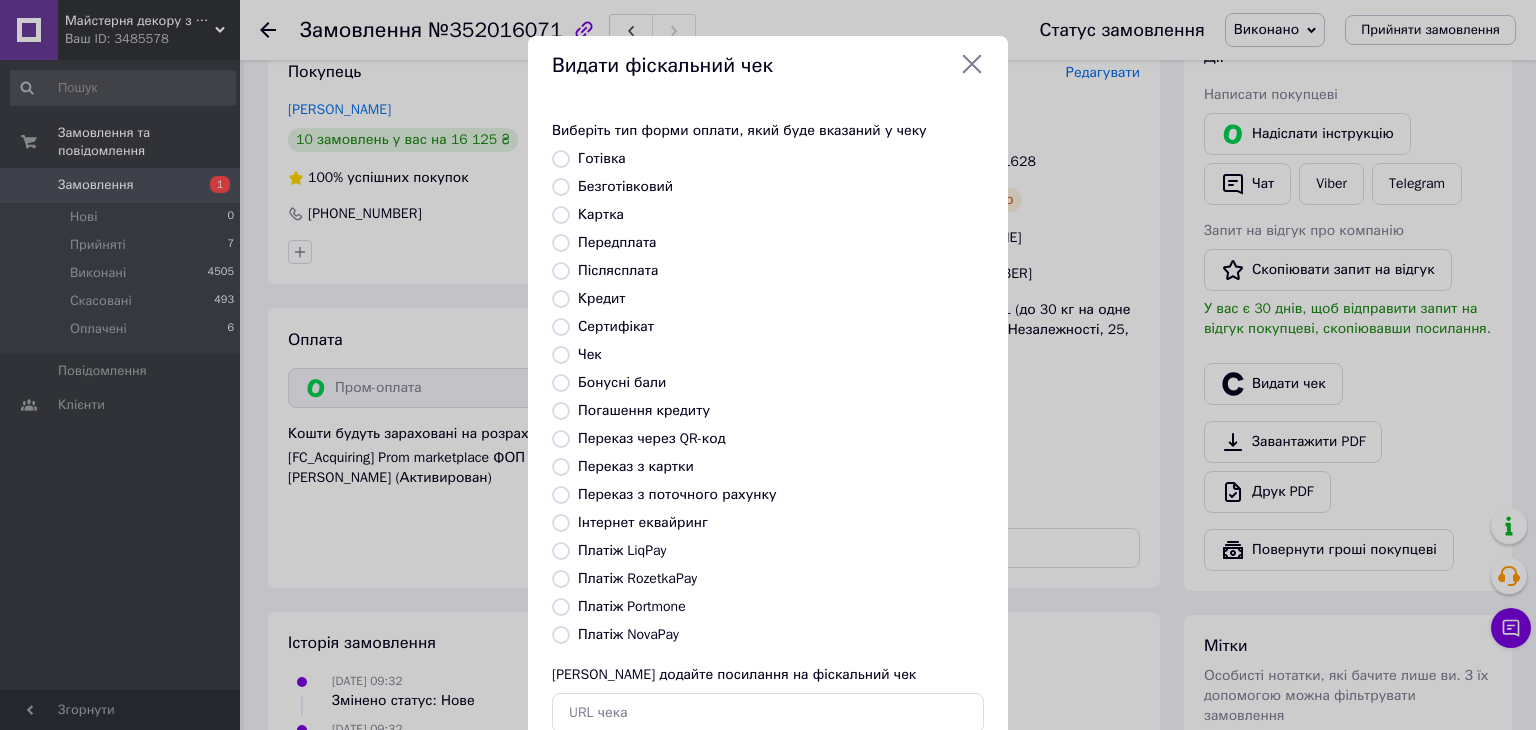 radio on "true" 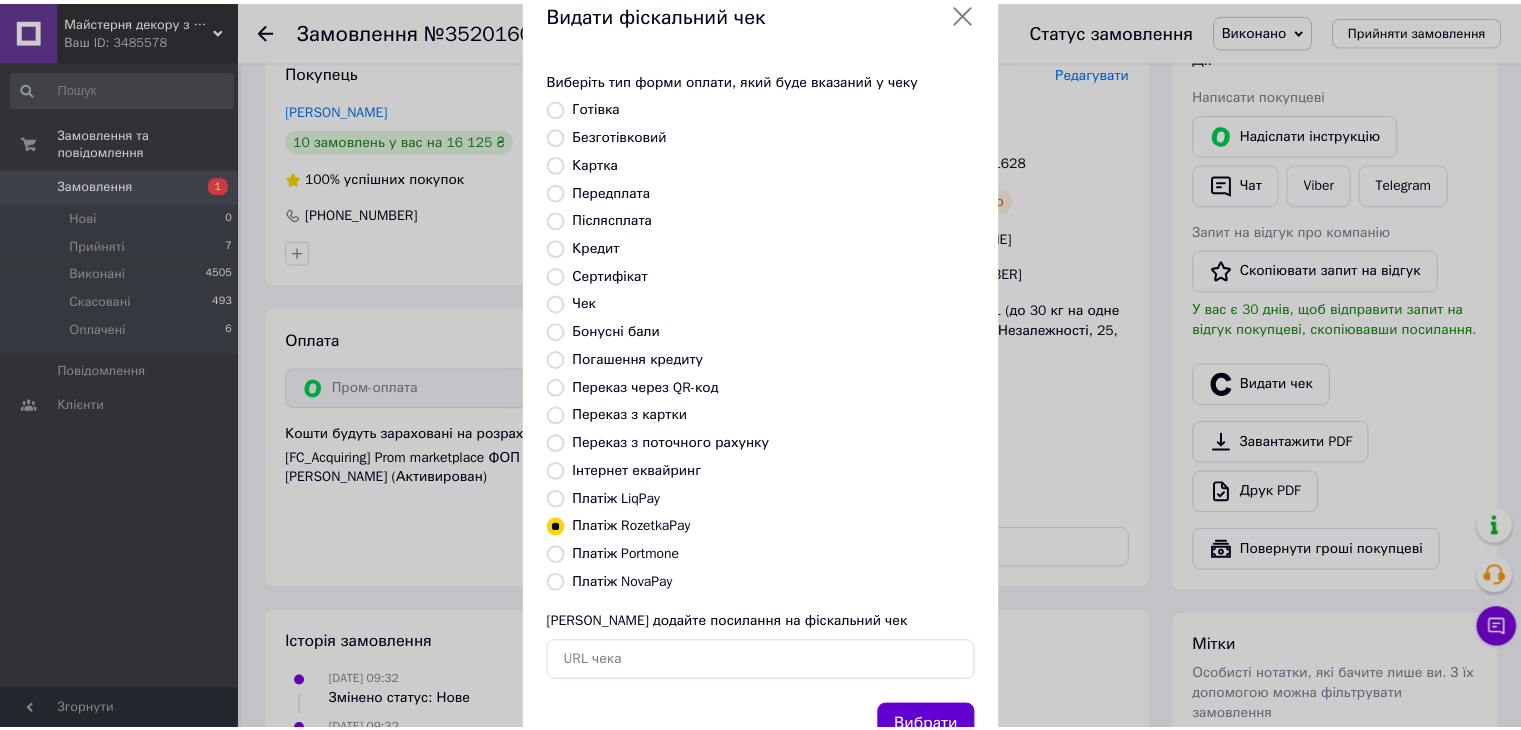 scroll, scrollTop: 128, scrollLeft: 0, axis: vertical 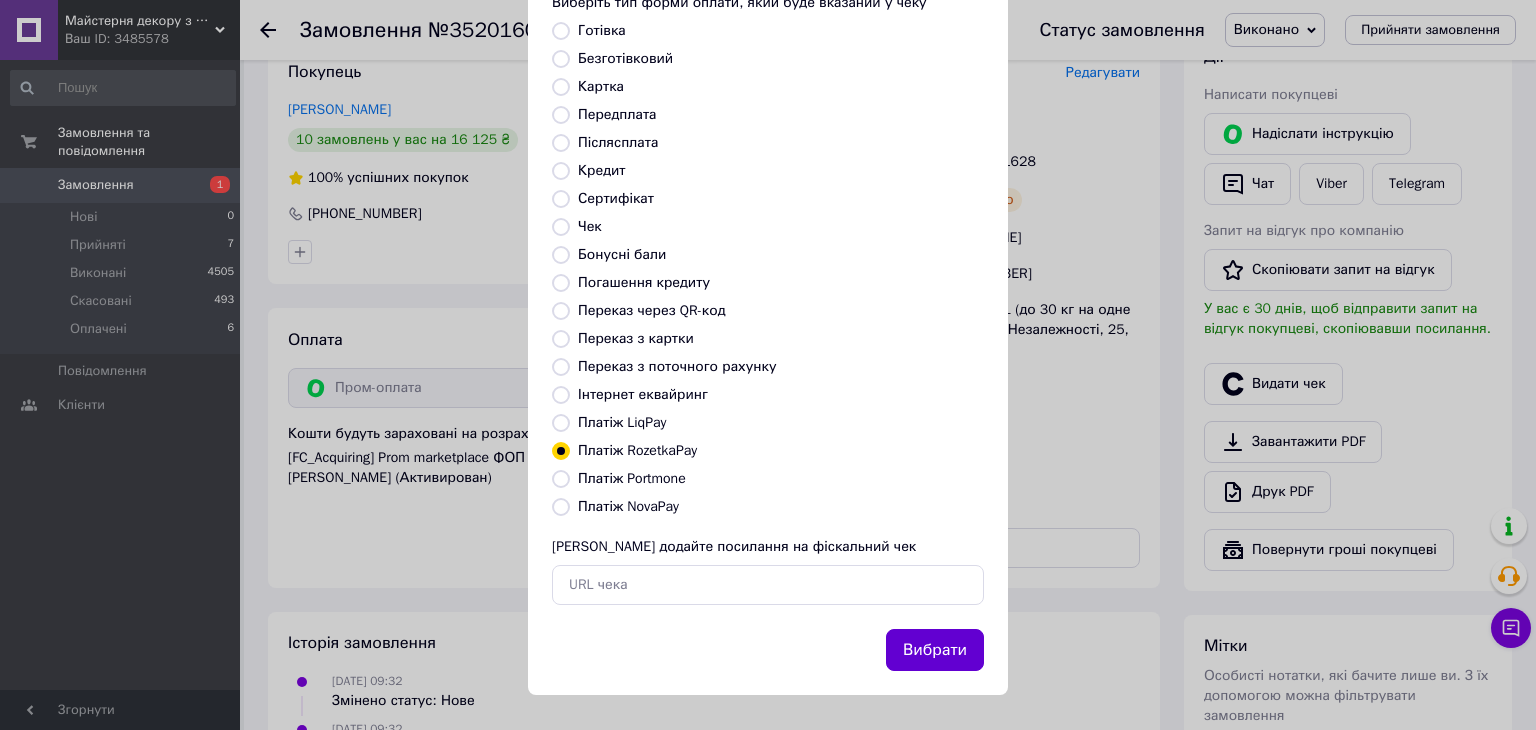 click on "Вибрати" at bounding box center (935, 650) 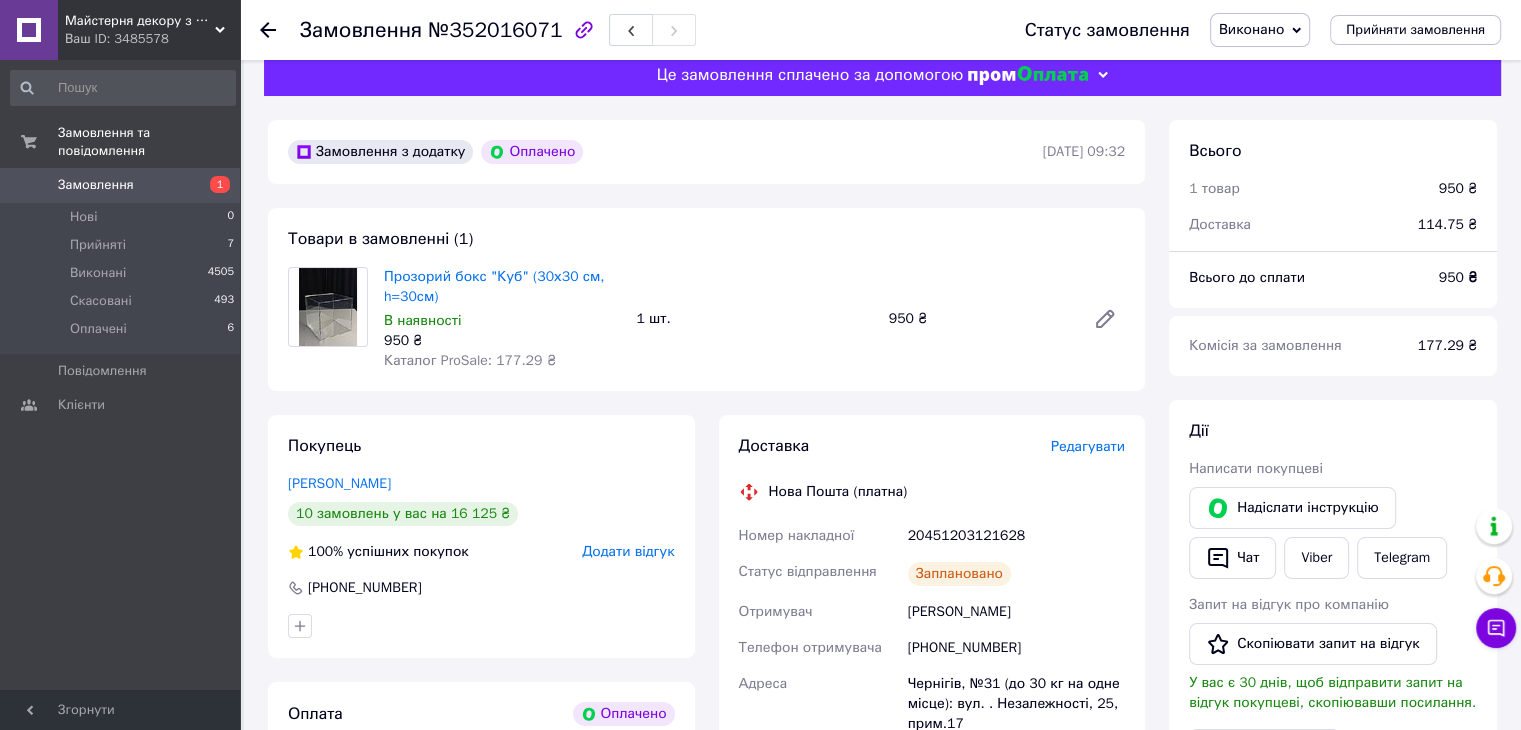 scroll, scrollTop: 200, scrollLeft: 0, axis: vertical 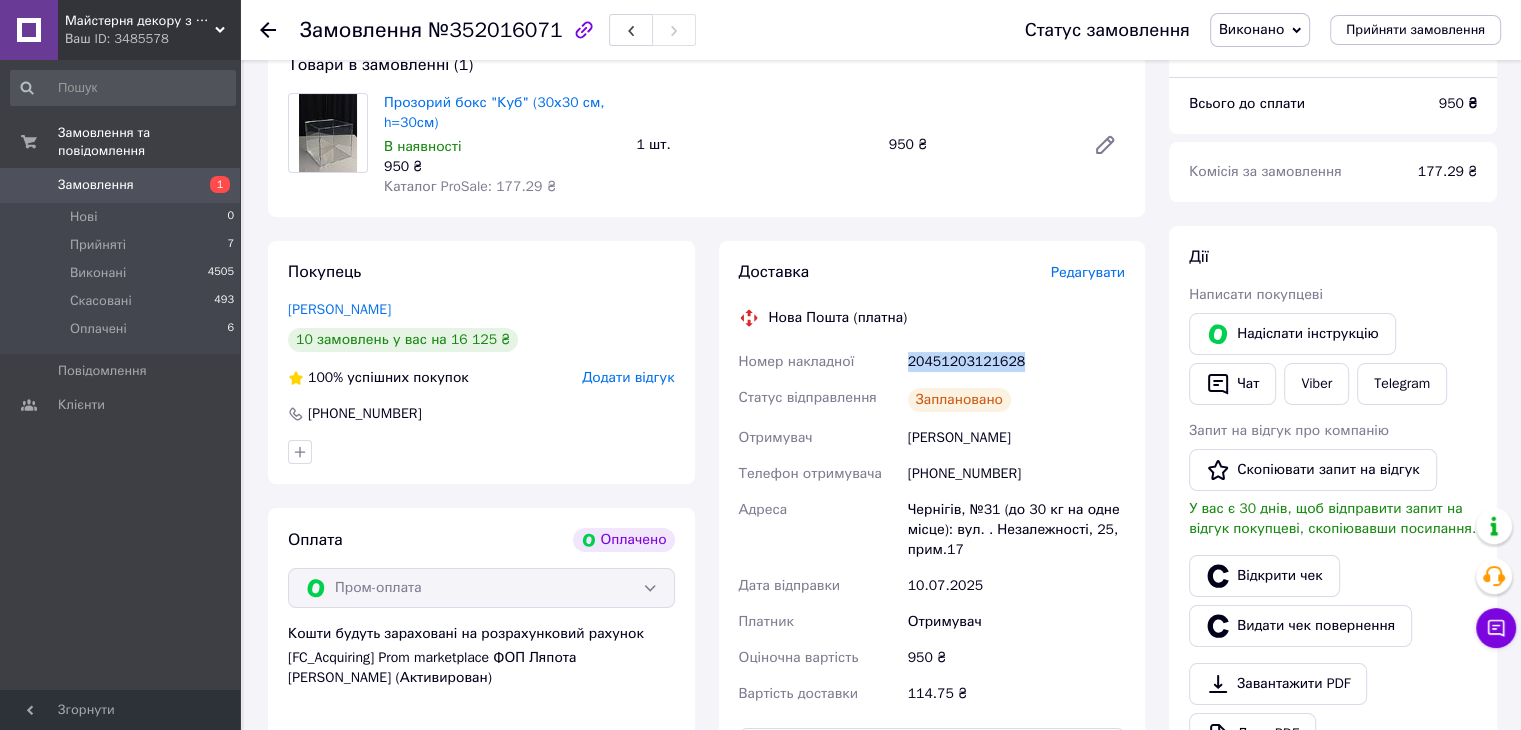 drag, startPoint x: 872, startPoint y: 337, endPoint x: 1063, endPoint y: 356, distance: 191.9427 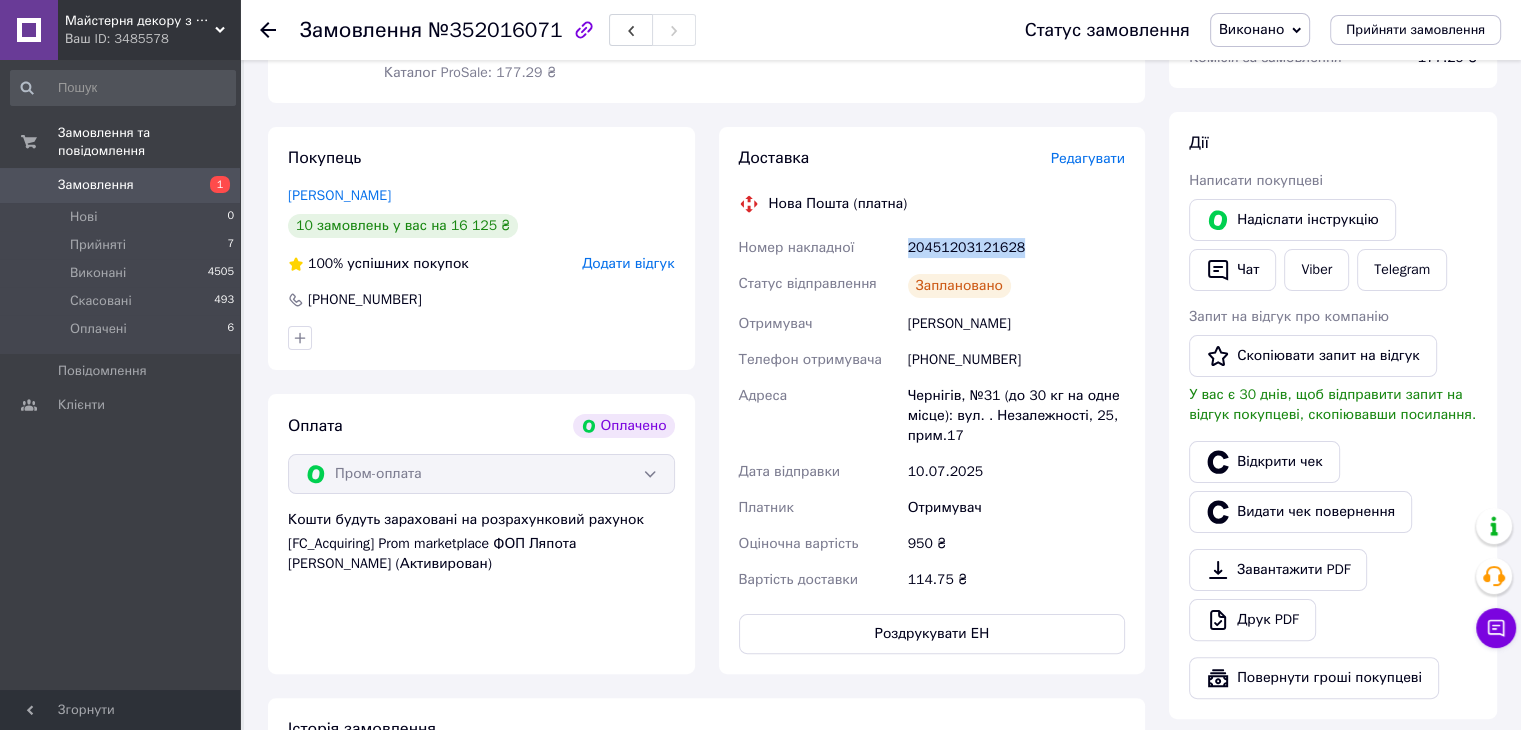scroll, scrollTop: 0, scrollLeft: 0, axis: both 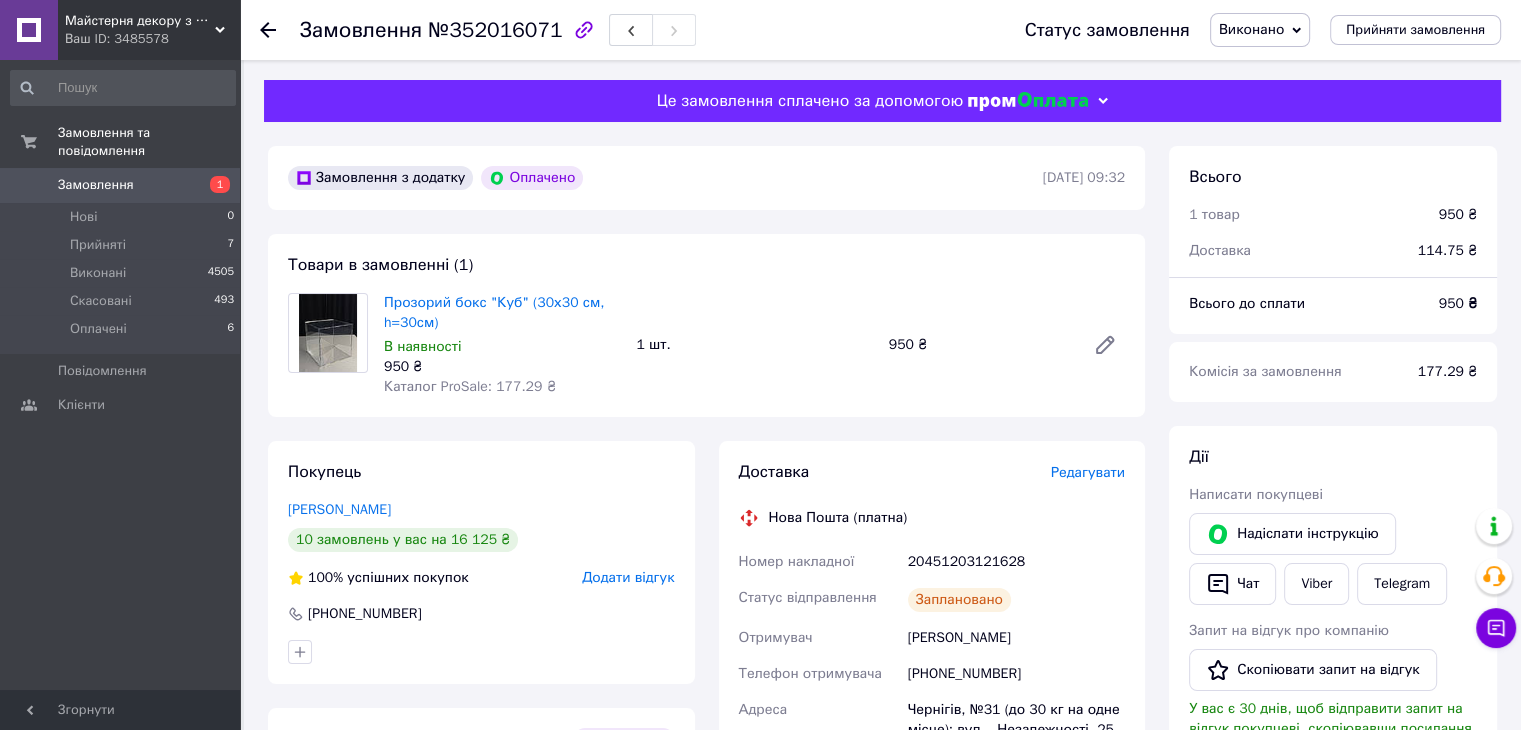 click 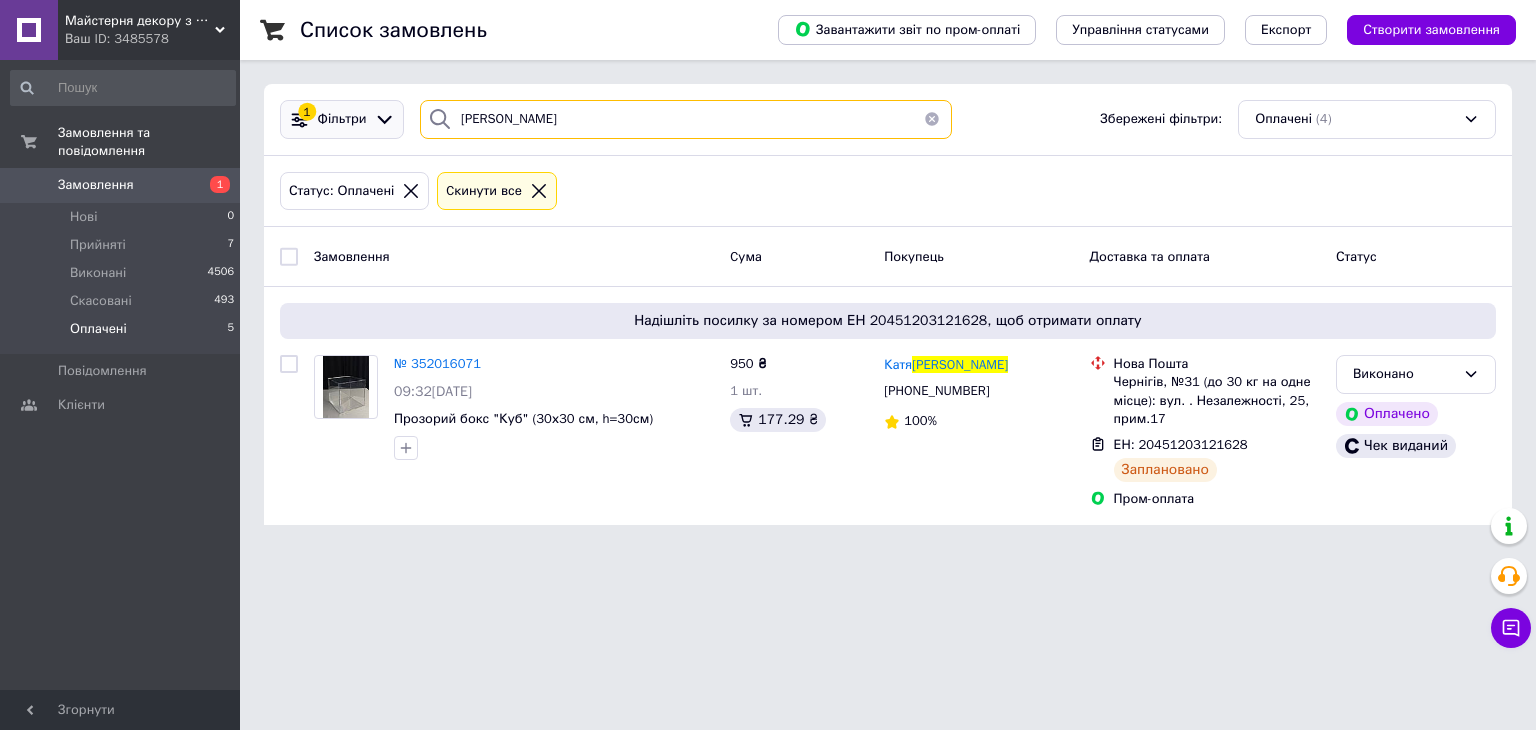 drag, startPoint x: 583, startPoint y: 118, endPoint x: 369, endPoint y: 118, distance: 214 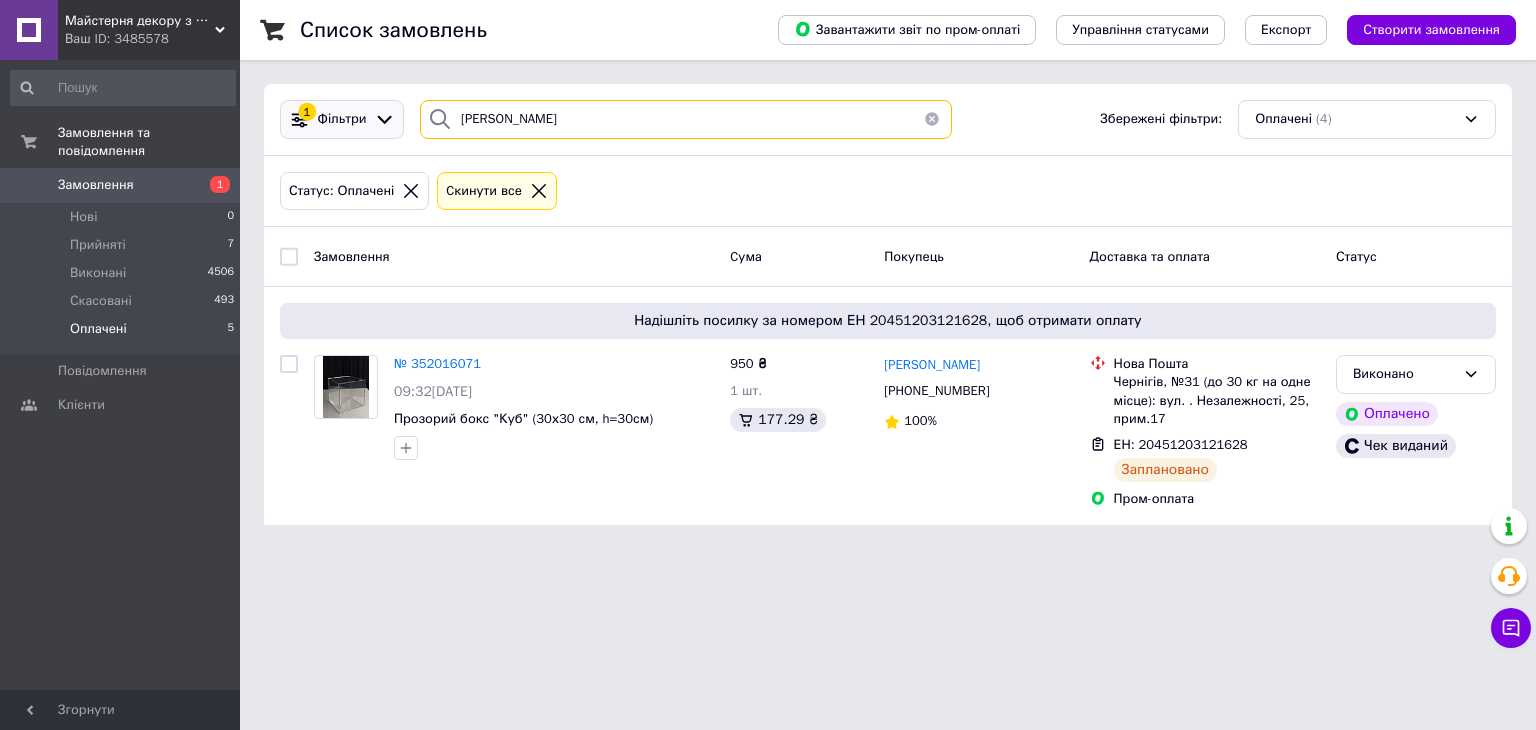 type on "КОТЕЛЮК" 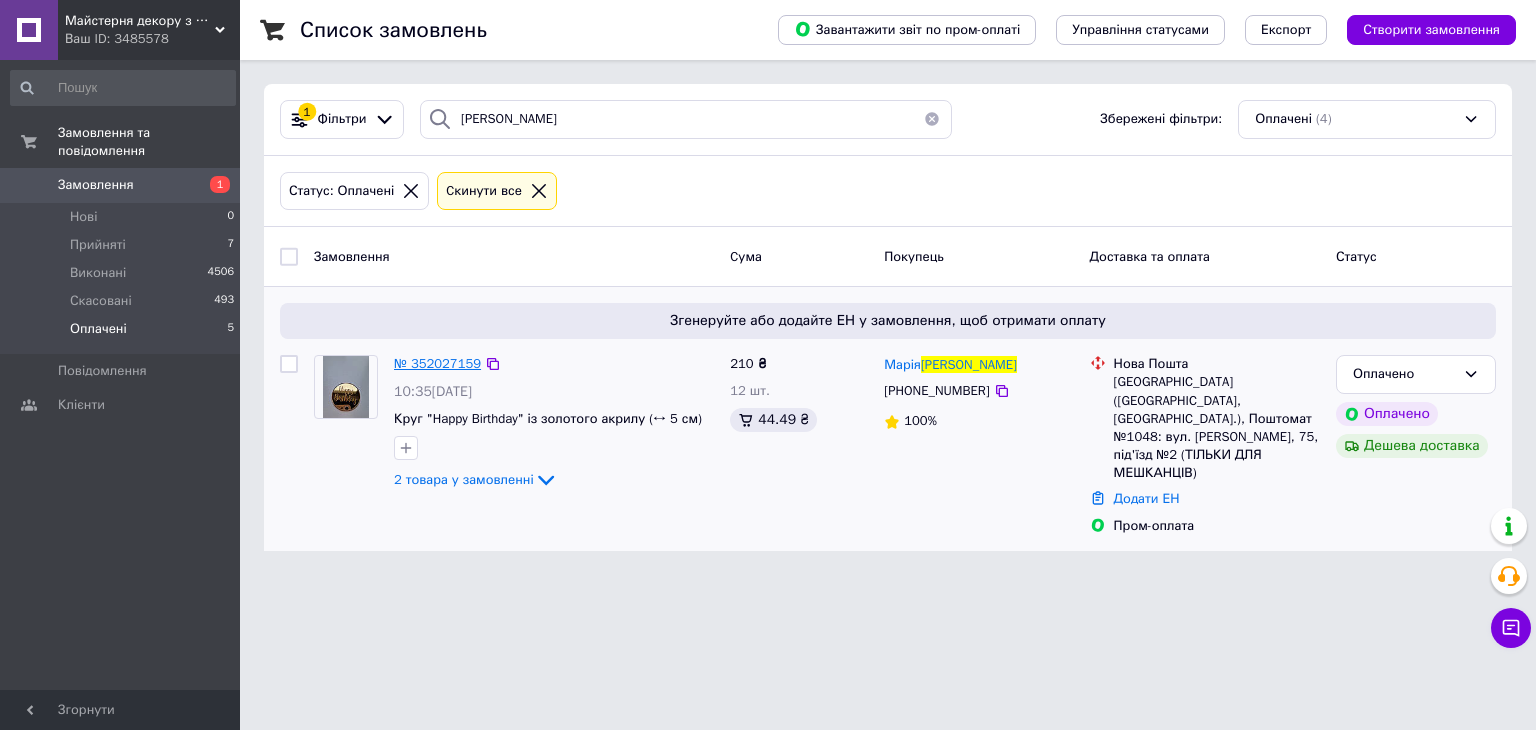 click on "№ 352027159" at bounding box center [437, 363] 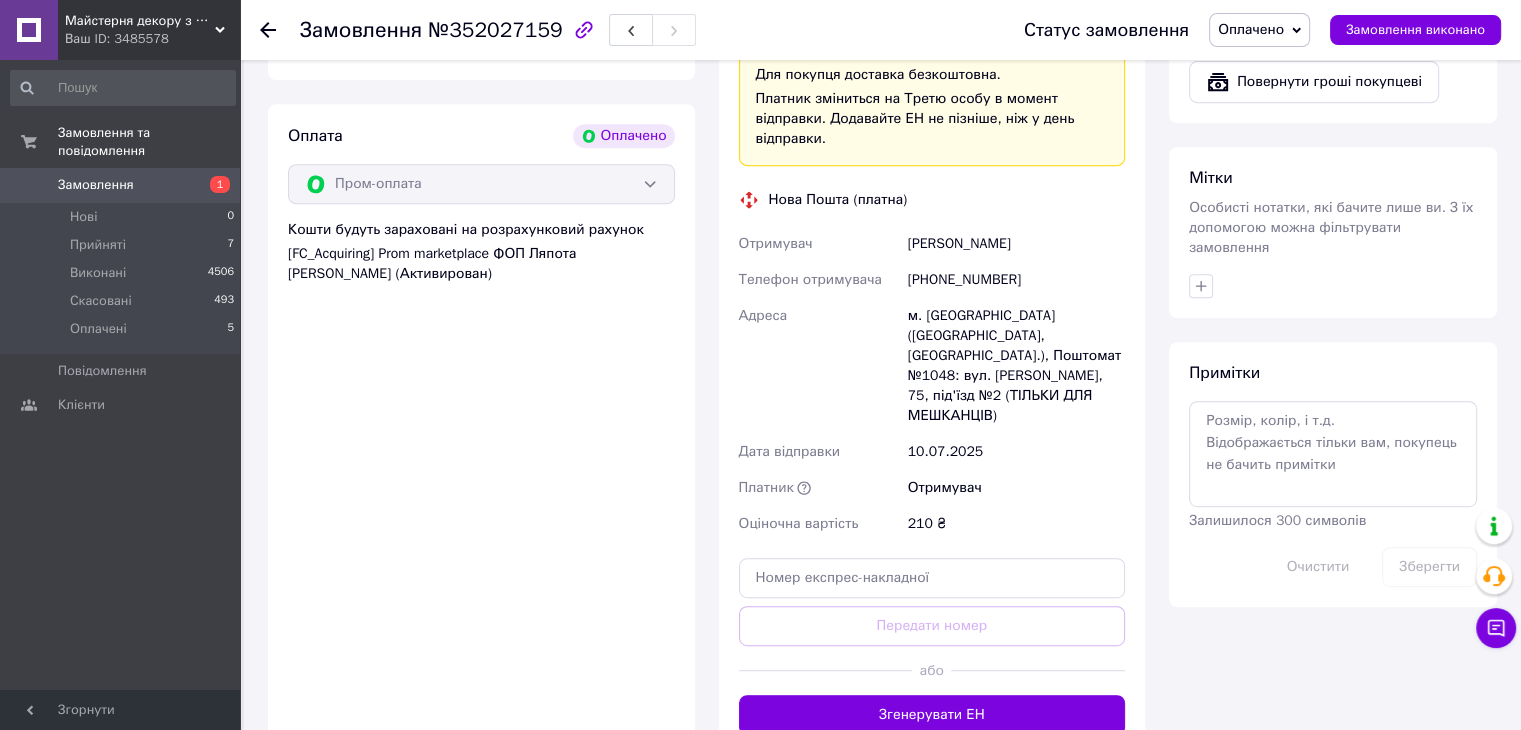 scroll, scrollTop: 900, scrollLeft: 0, axis: vertical 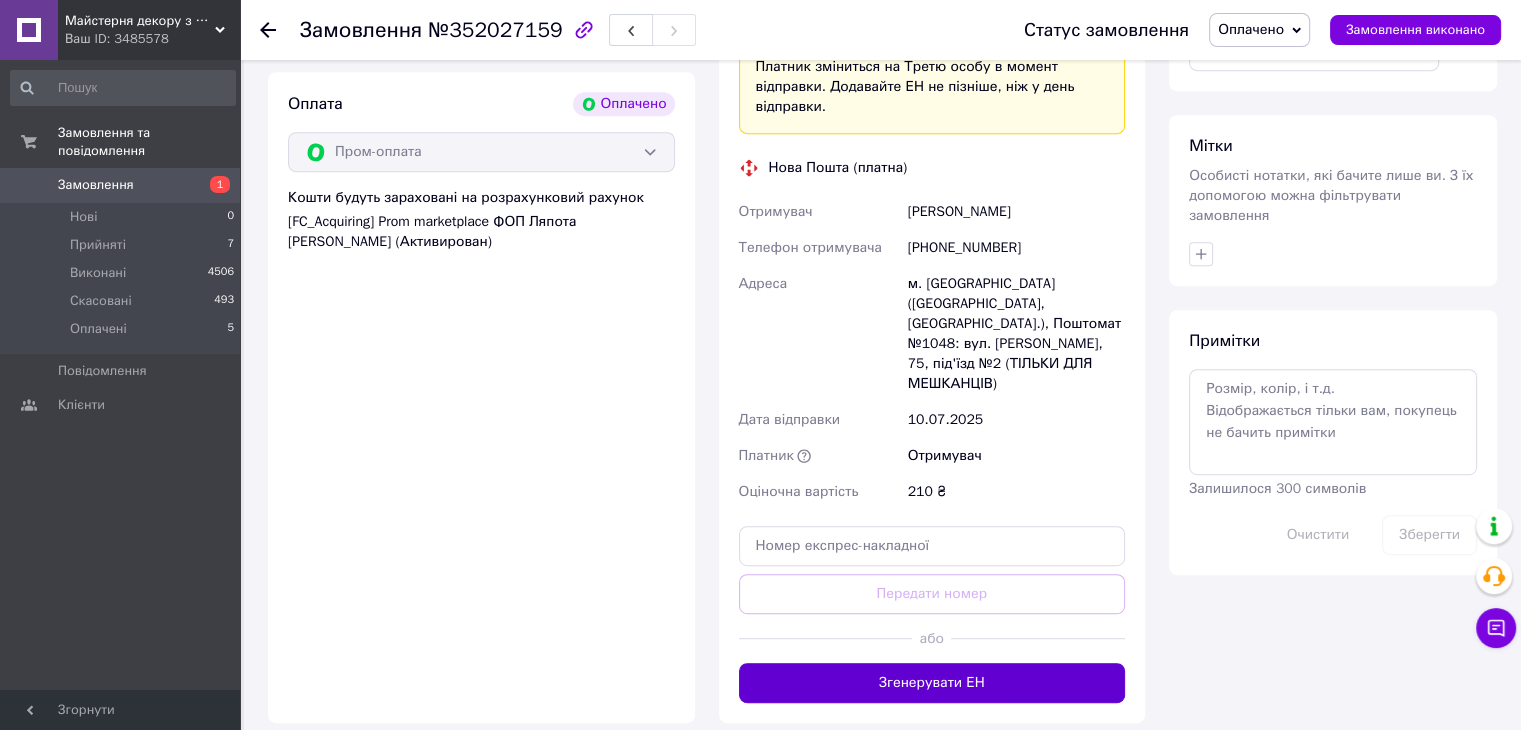 click on "Згенерувати ЕН" at bounding box center (932, 683) 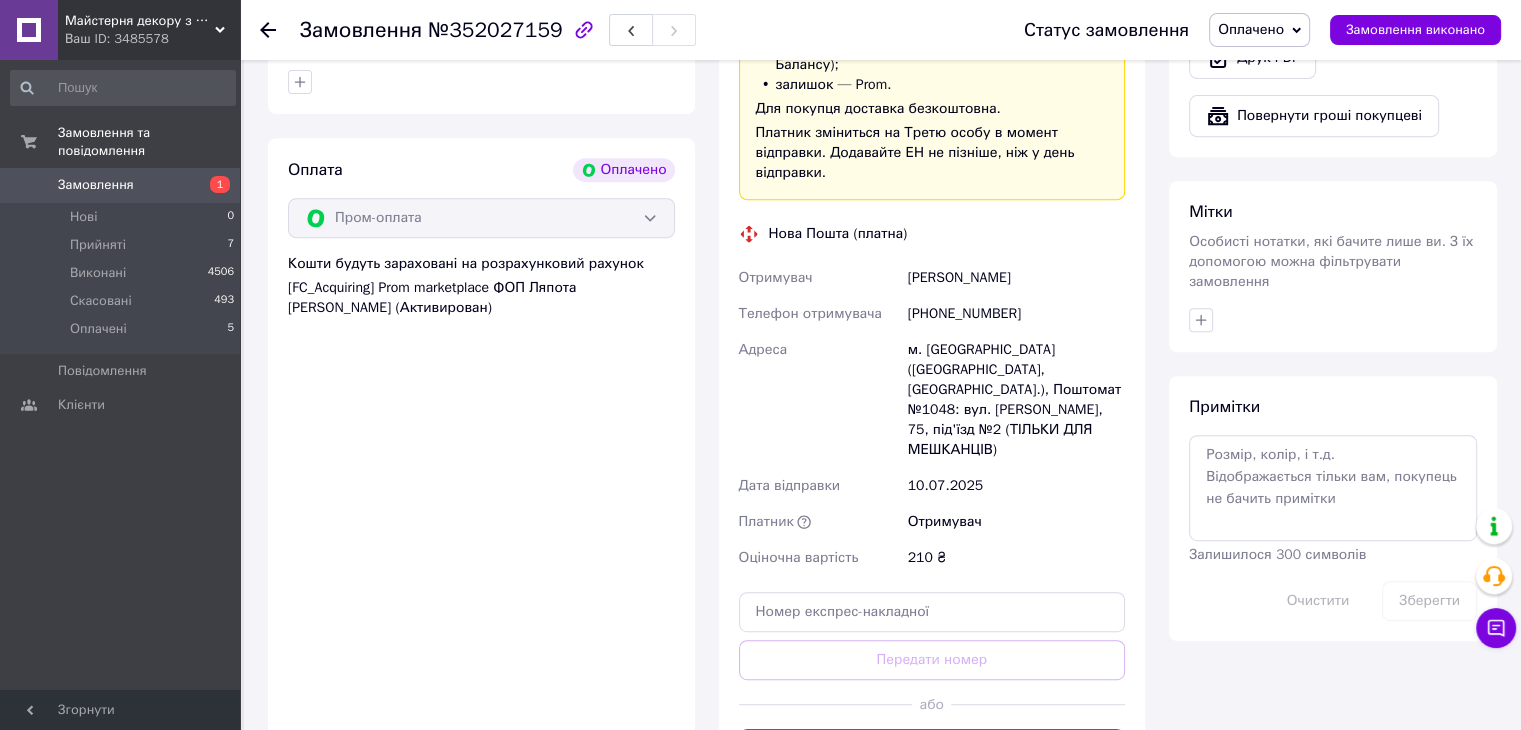 scroll, scrollTop: 800, scrollLeft: 0, axis: vertical 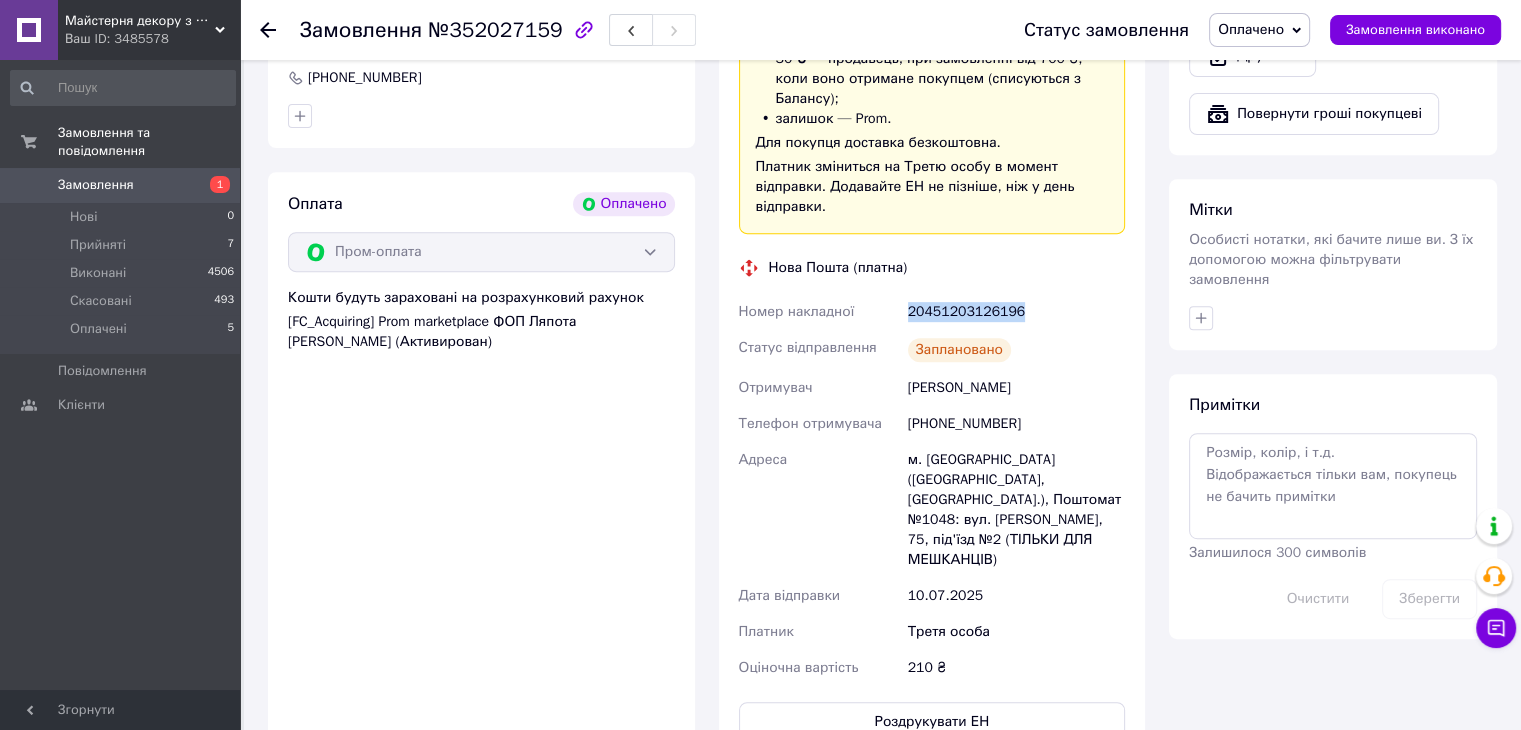 drag, startPoint x: 880, startPoint y: 290, endPoint x: 1092, endPoint y: 284, distance: 212.08488 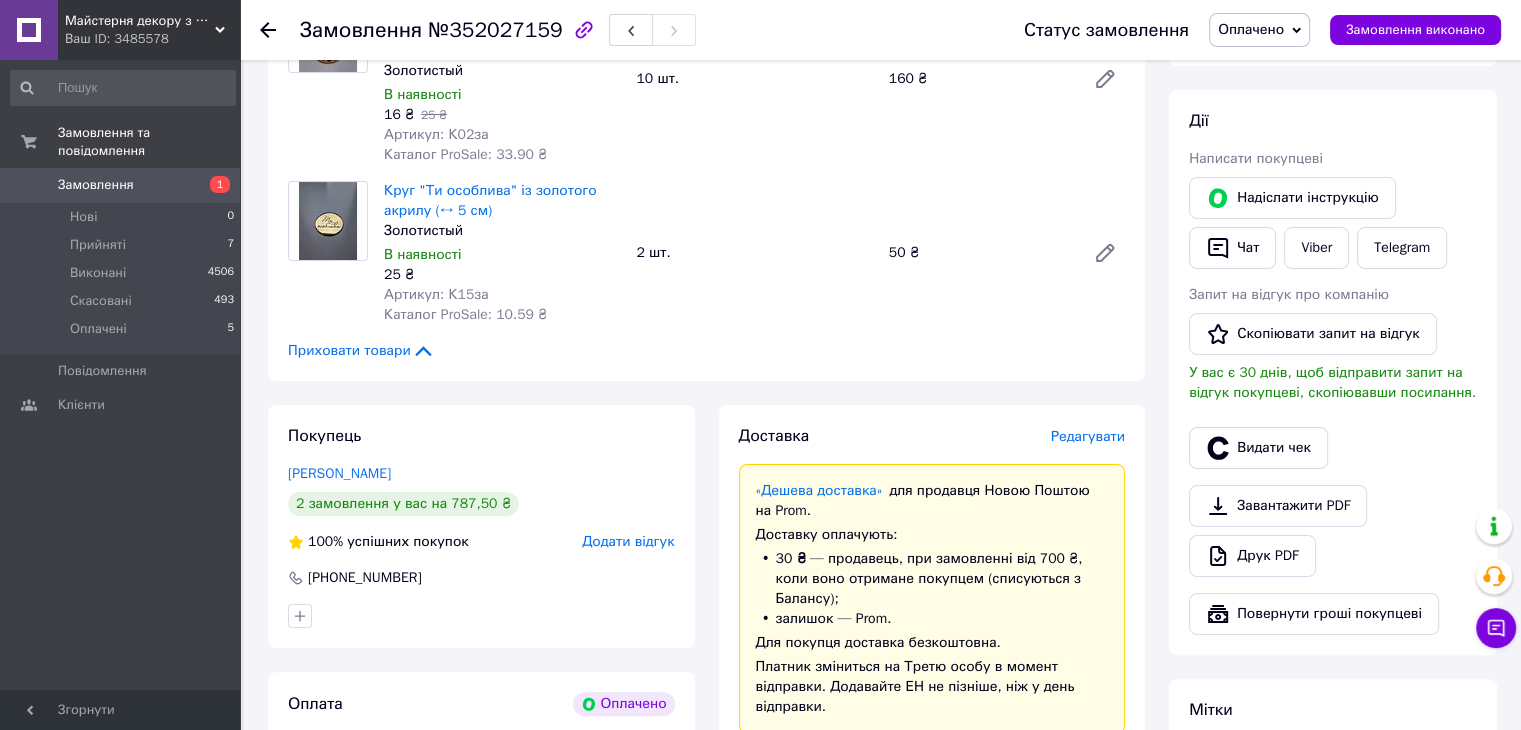 scroll, scrollTop: 0, scrollLeft: 0, axis: both 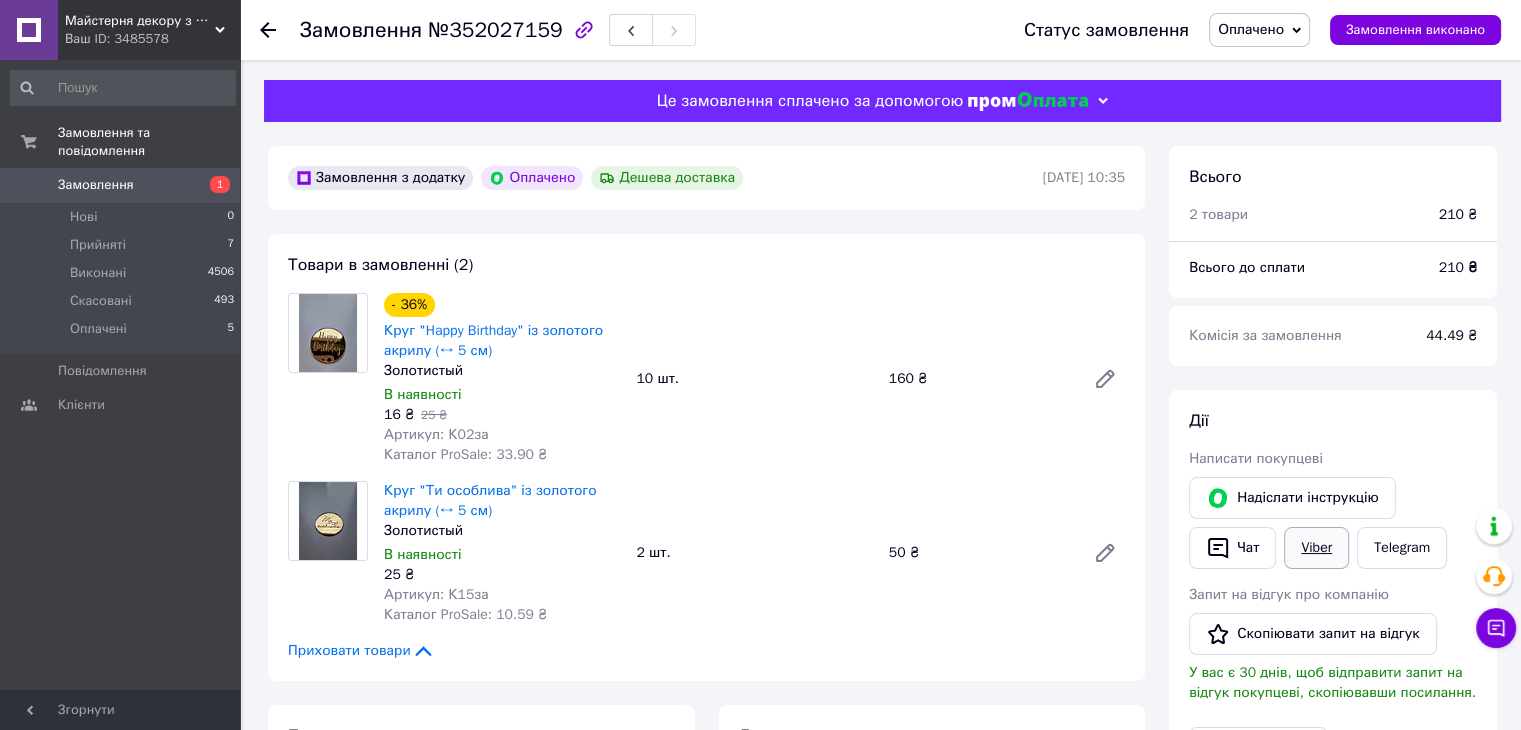 drag, startPoint x: 1316, startPoint y: 526, endPoint x: 1316, endPoint y: 537, distance: 11 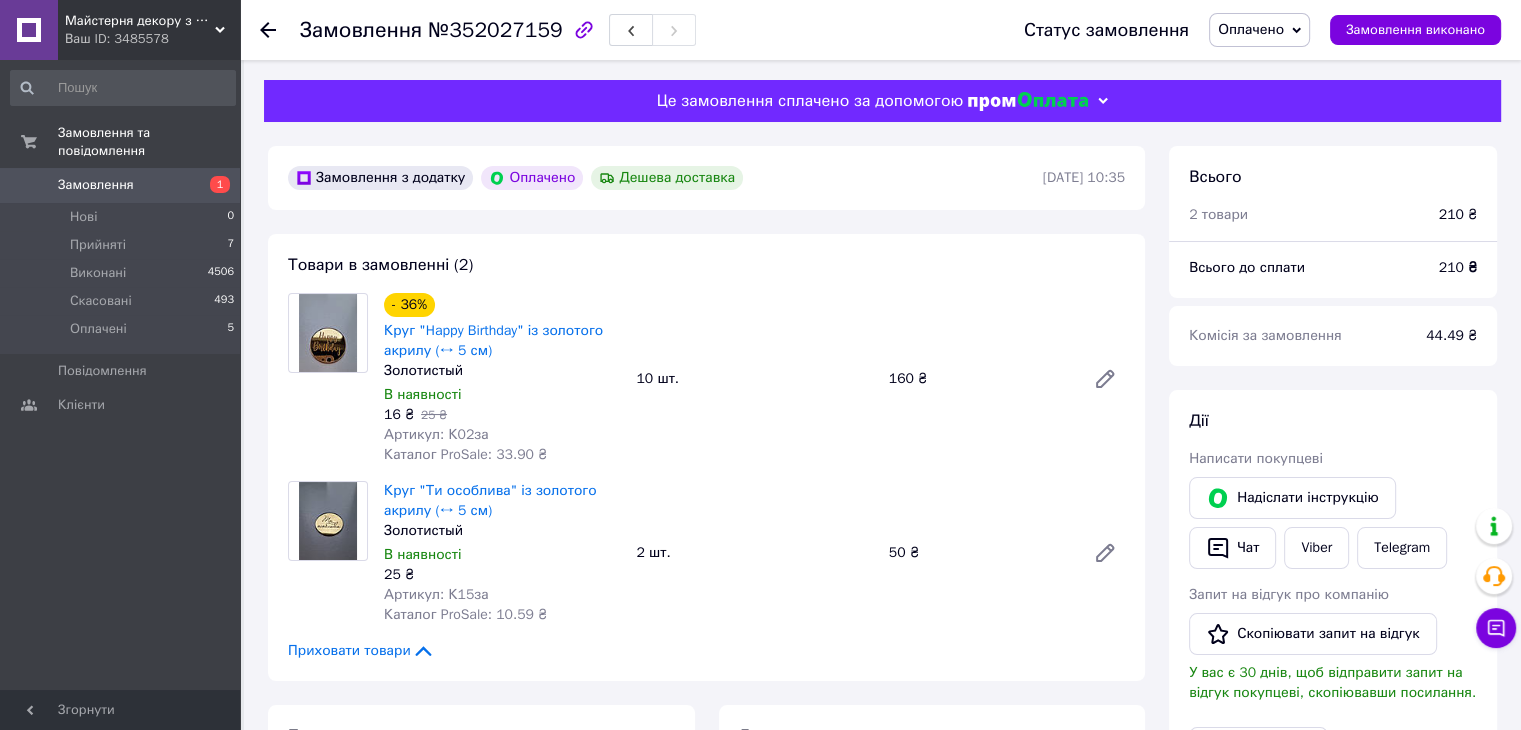 click on "Оплачено" at bounding box center (1259, 30) 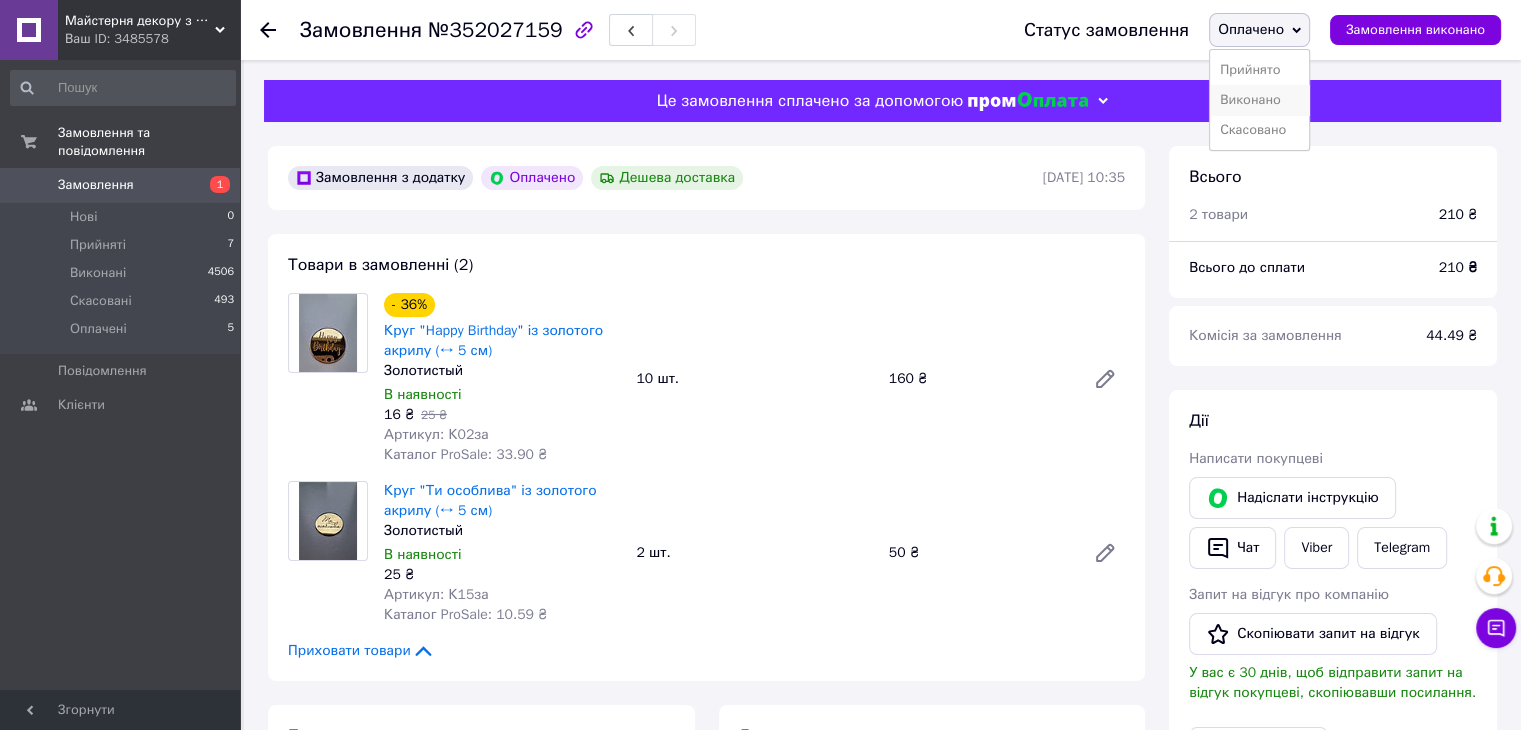click on "Виконано" at bounding box center (1259, 100) 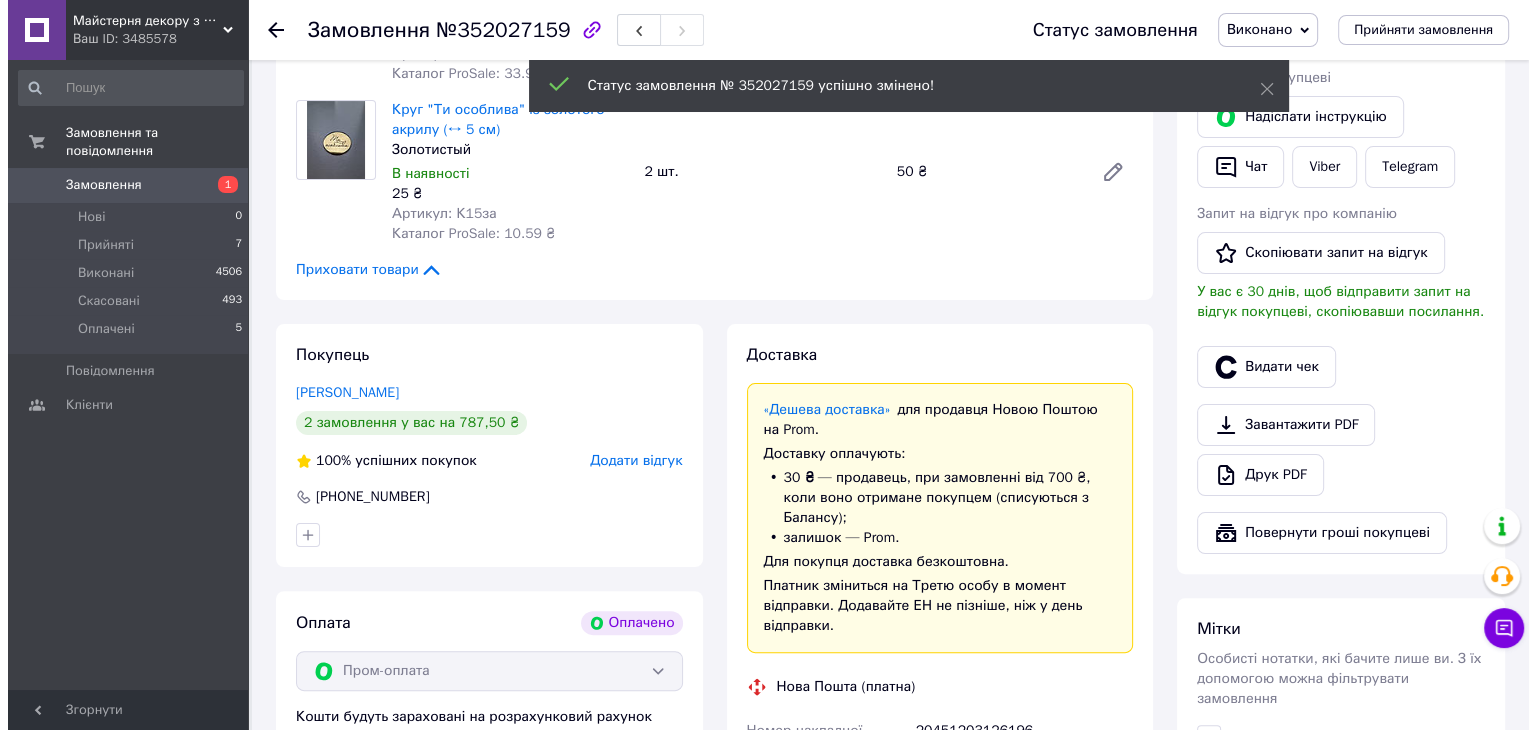 scroll, scrollTop: 500, scrollLeft: 0, axis: vertical 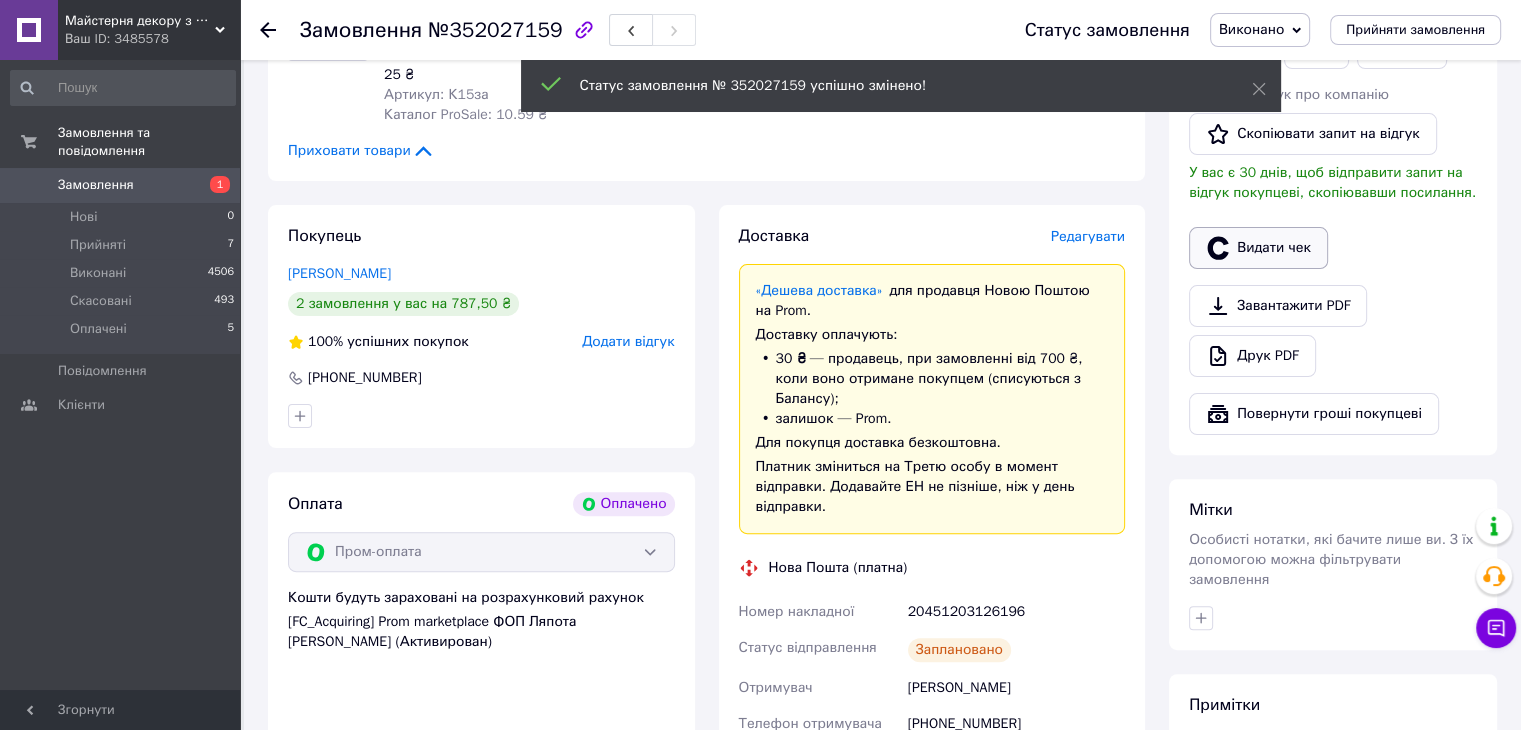 click on "Видати чек" at bounding box center [1258, 248] 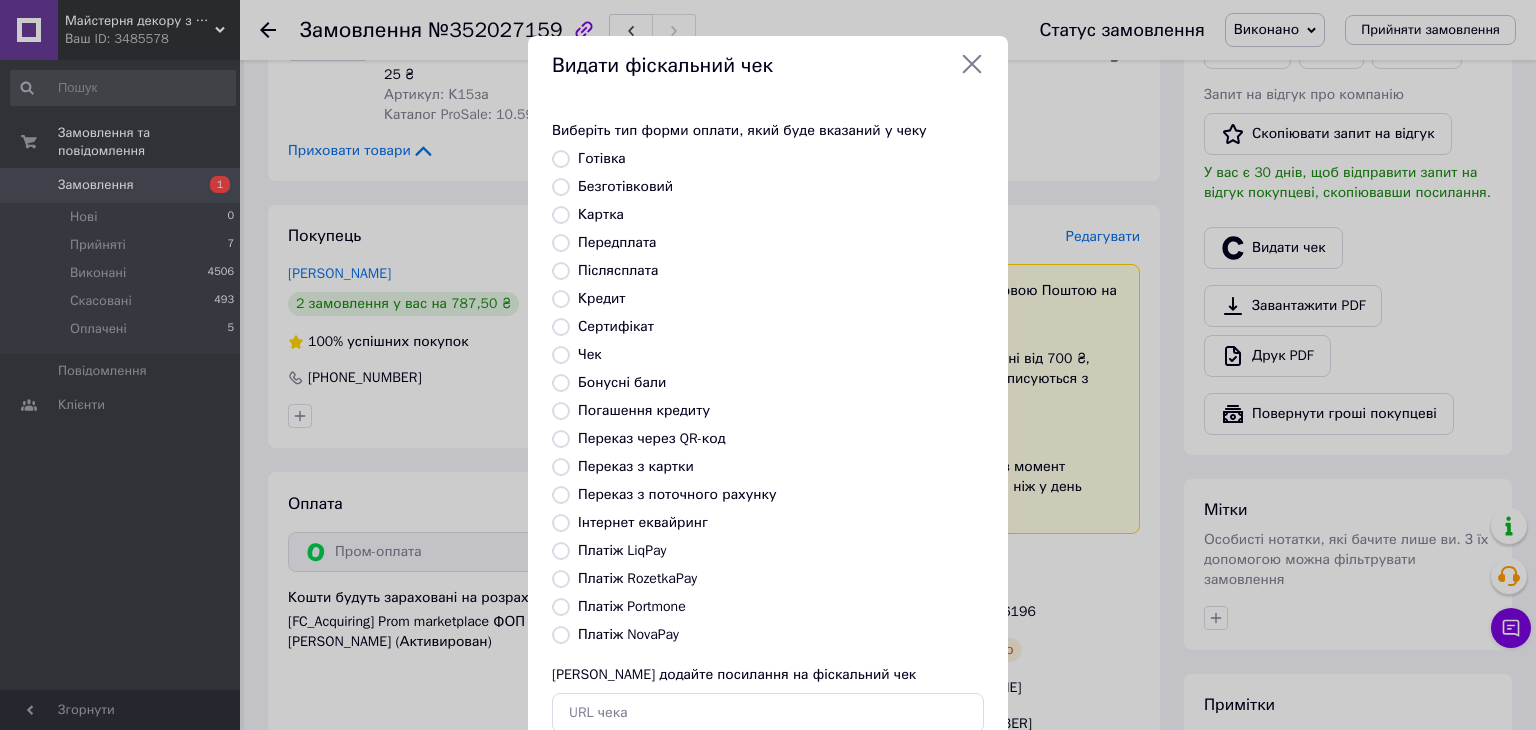 click on "Платіж RozetkaPay" at bounding box center (637, 578) 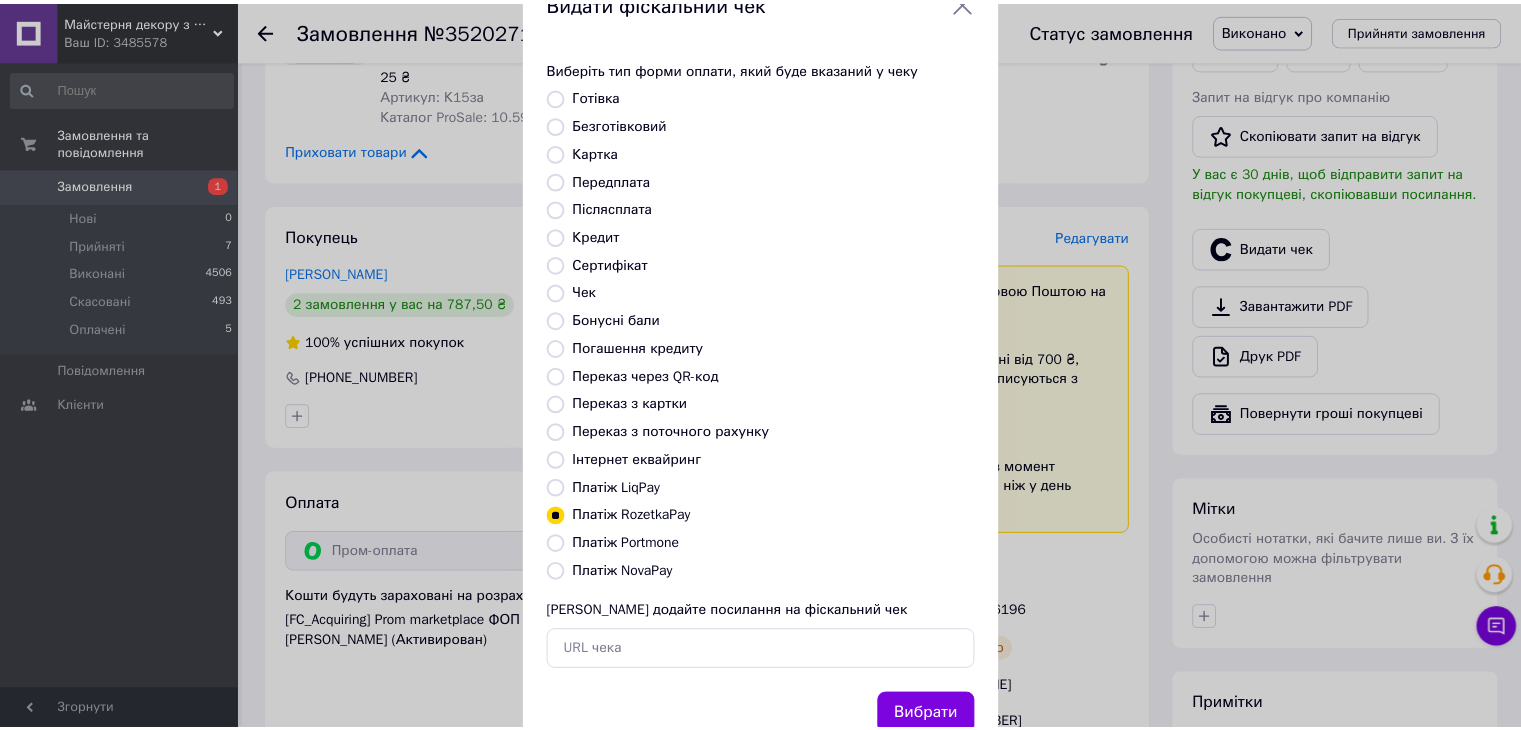 scroll, scrollTop: 128, scrollLeft: 0, axis: vertical 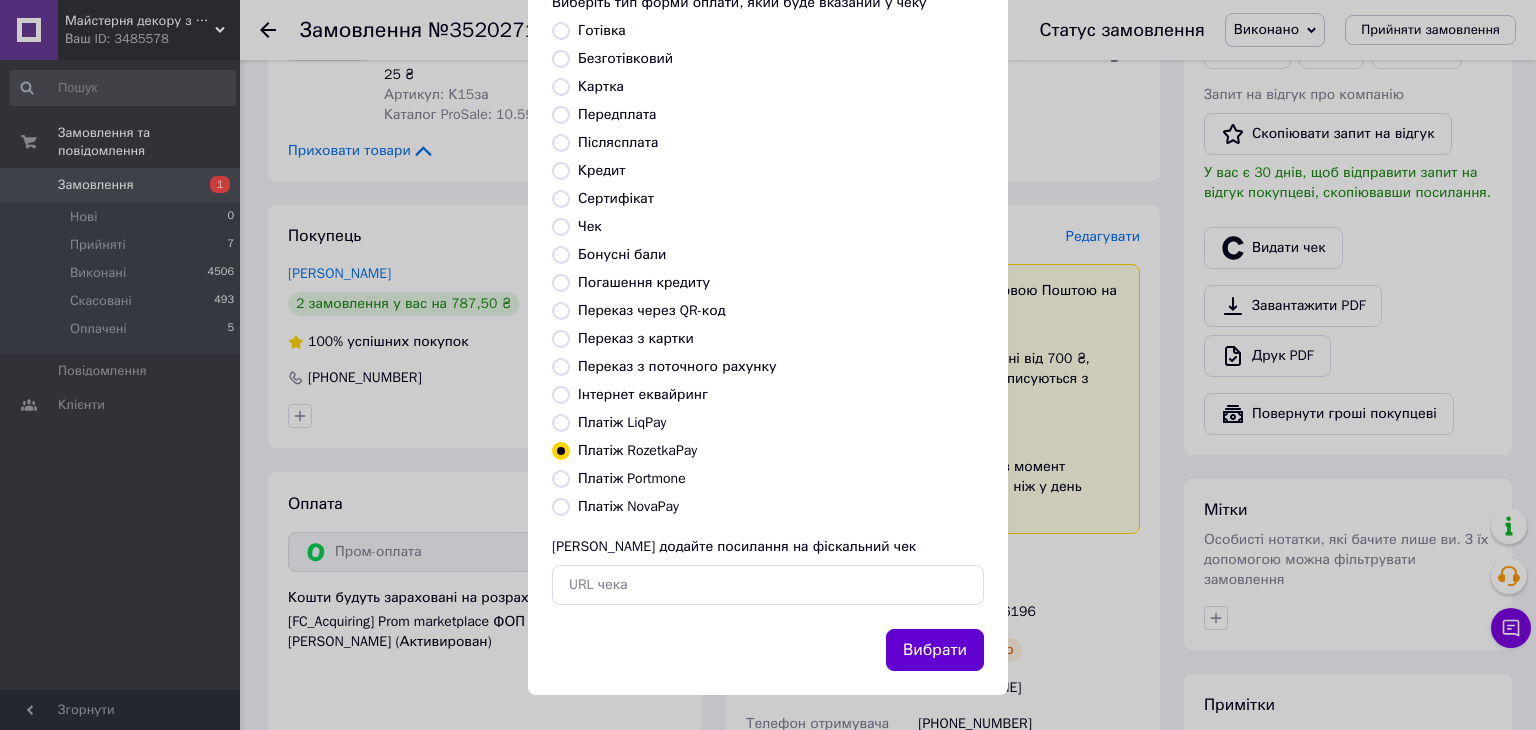 click on "Вибрати" at bounding box center (935, 650) 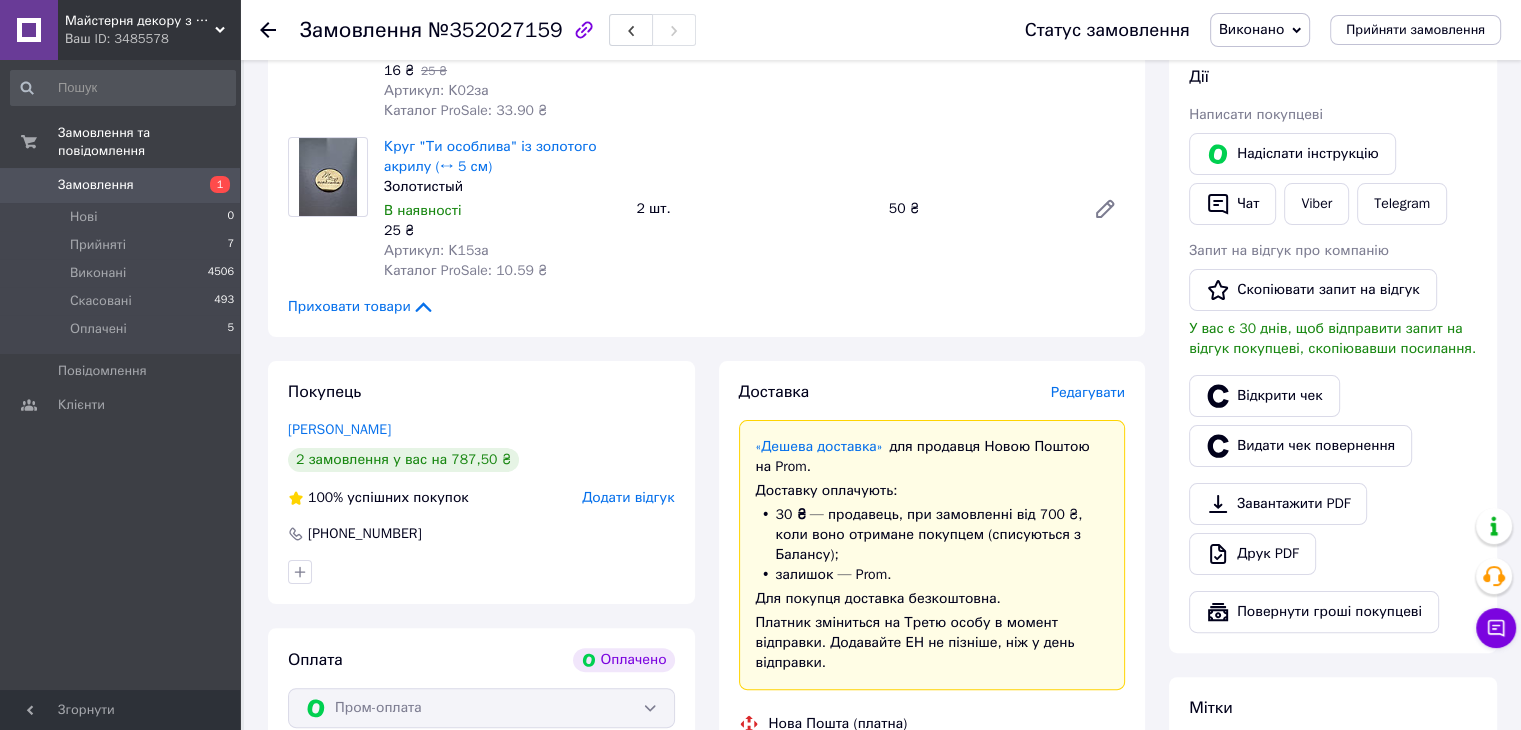 scroll, scrollTop: 0, scrollLeft: 0, axis: both 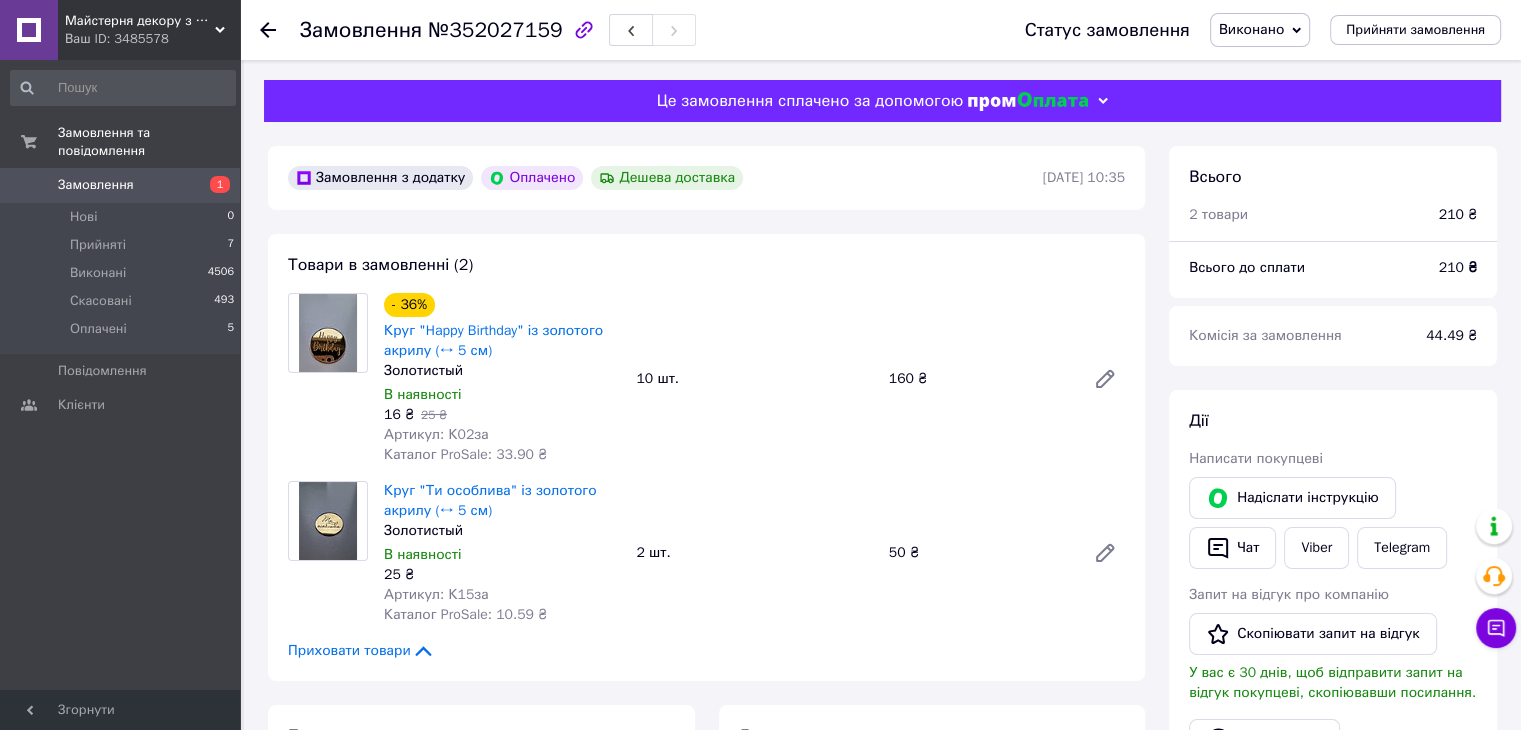 click 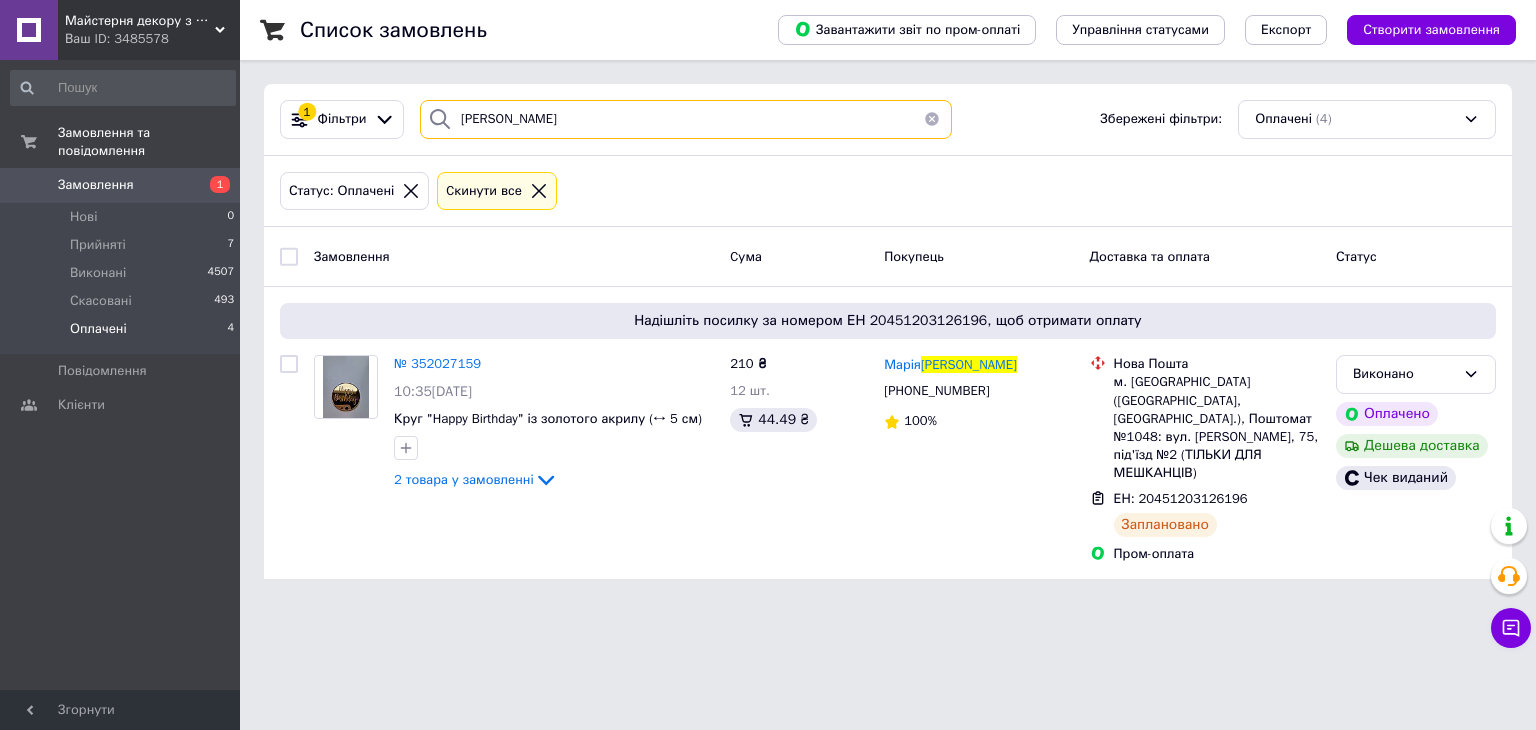 drag, startPoint x: 567, startPoint y: 123, endPoint x: 274, endPoint y: 173, distance: 297.2356 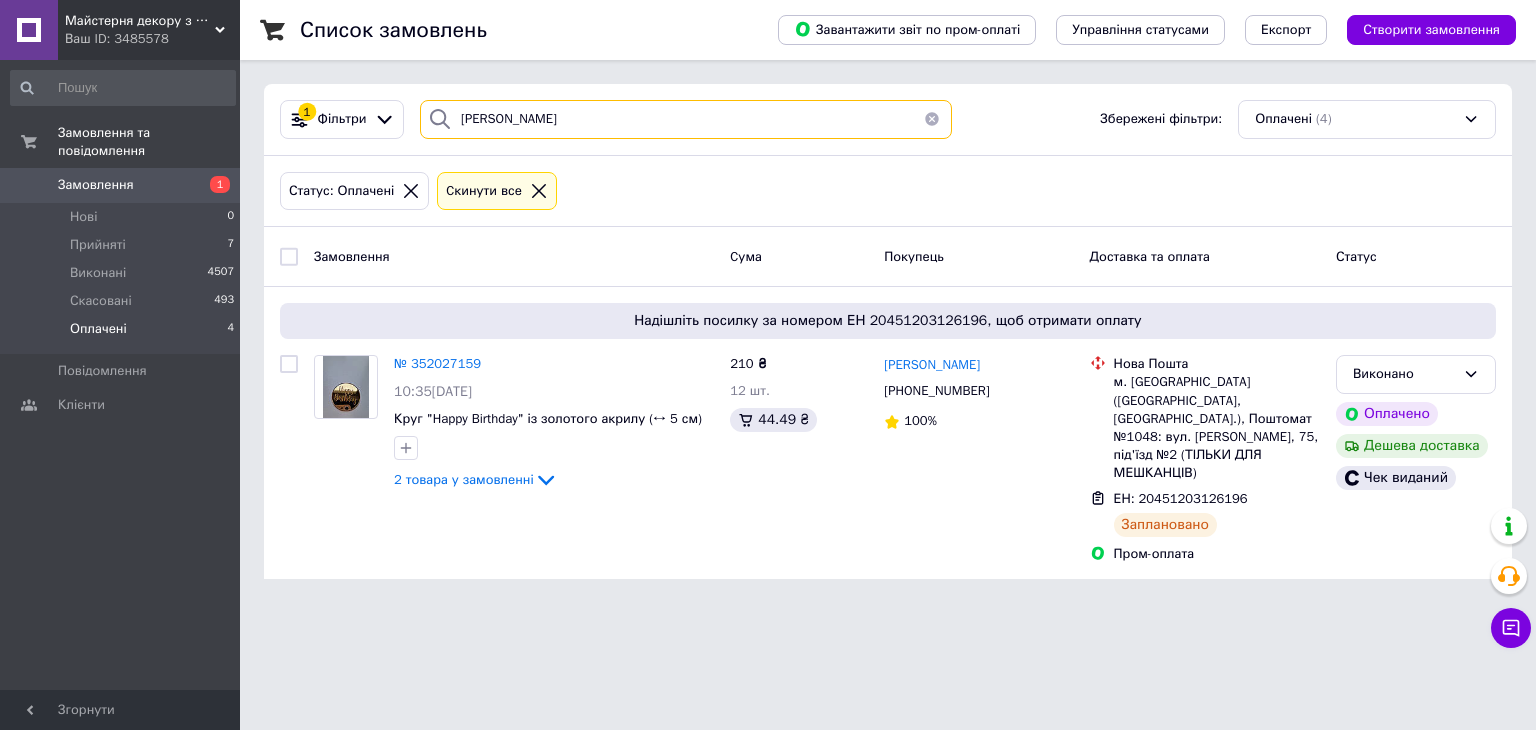 type on "ПІХОЦЬКА" 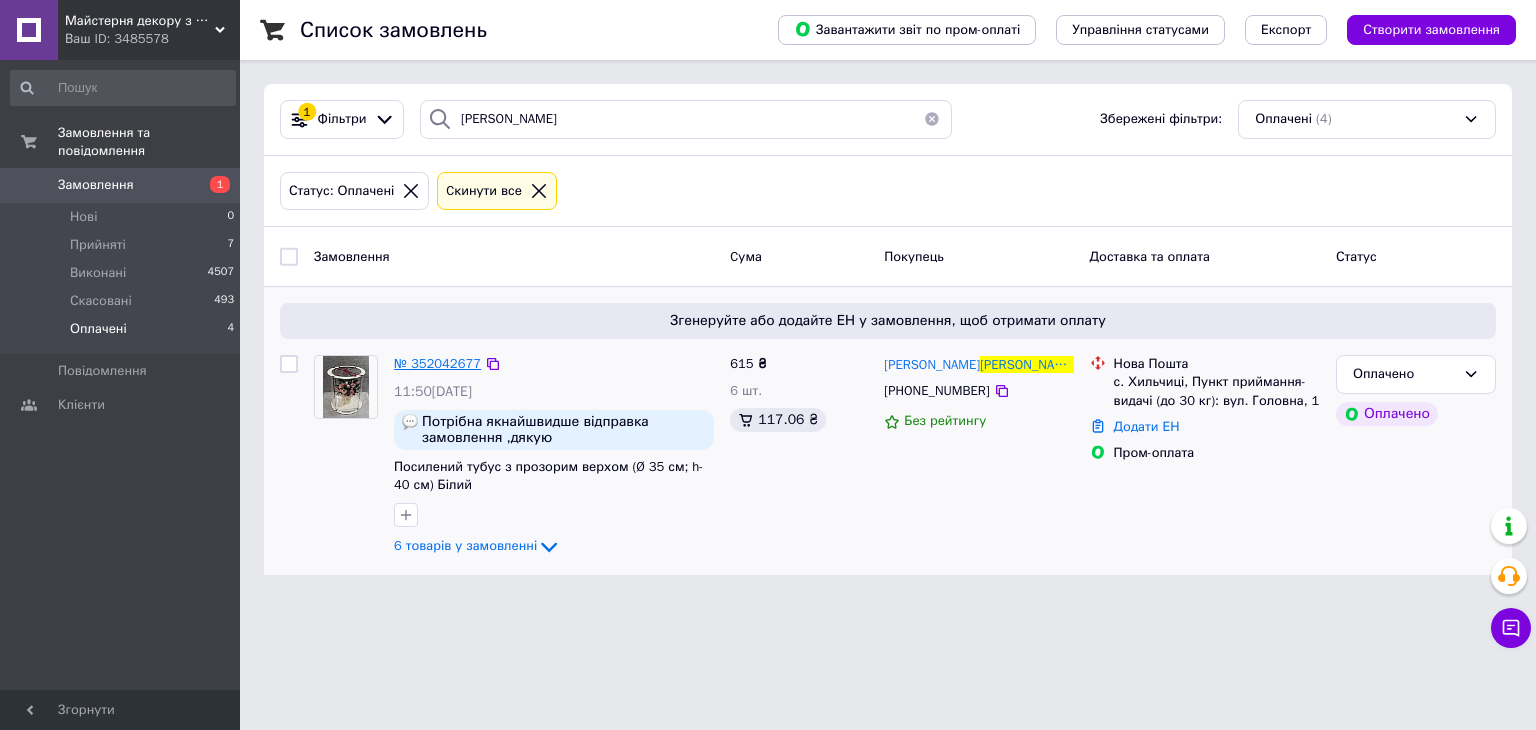 click on "№ 352042677" at bounding box center (437, 363) 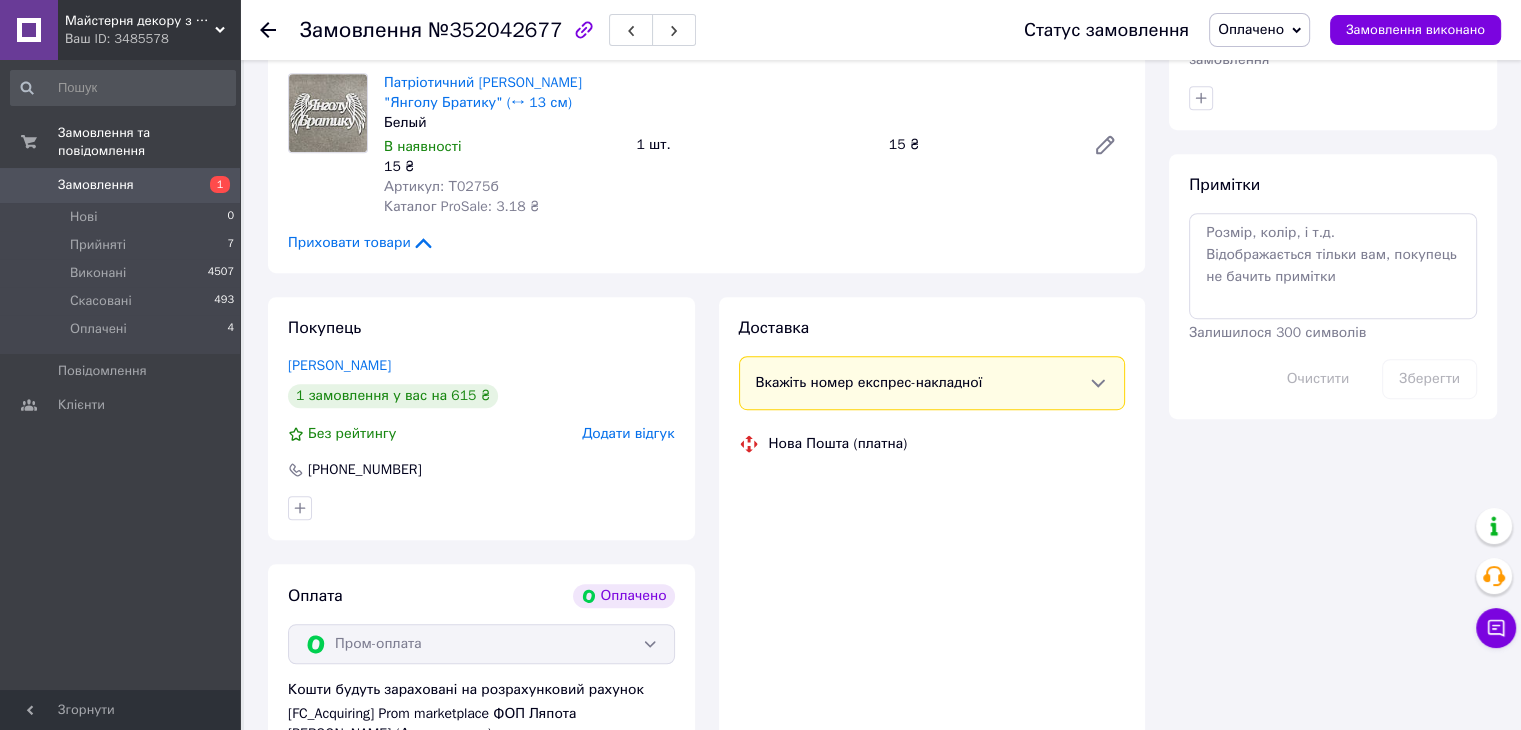 scroll, scrollTop: 1300, scrollLeft: 0, axis: vertical 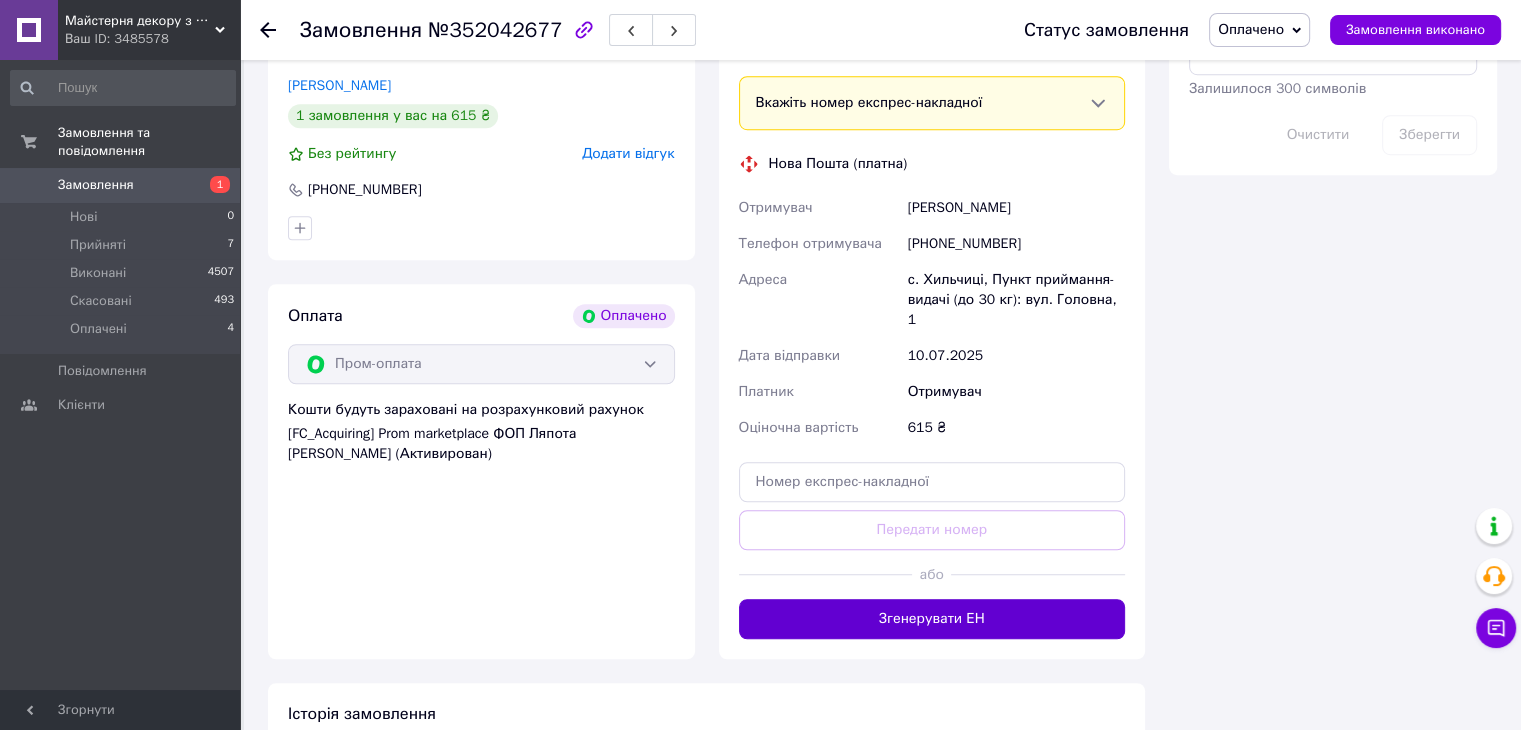 click on "Згенерувати ЕН" at bounding box center (932, 619) 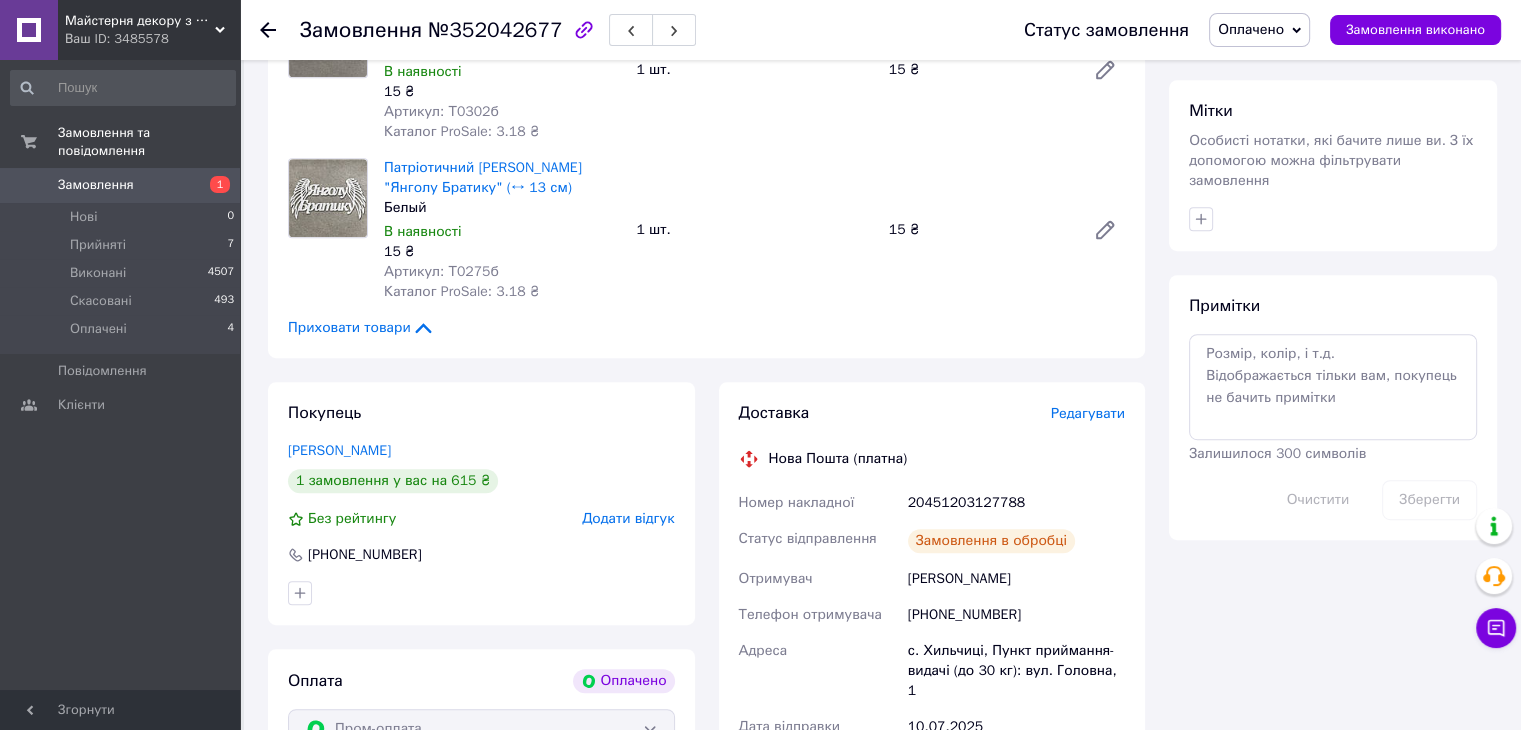 scroll, scrollTop: 900, scrollLeft: 0, axis: vertical 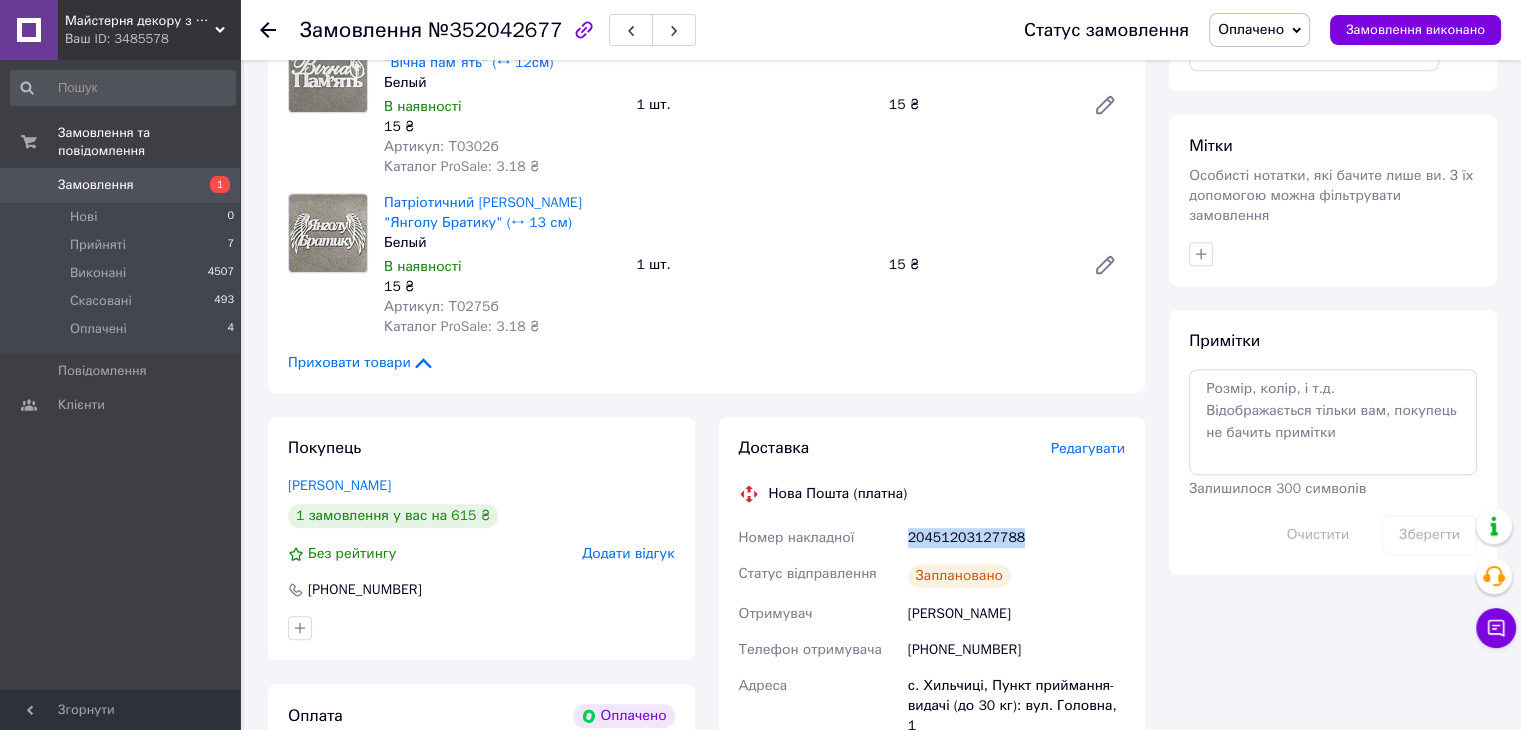 drag, startPoint x: 890, startPoint y: 486, endPoint x: 1022, endPoint y: 509, distance: 133.9888 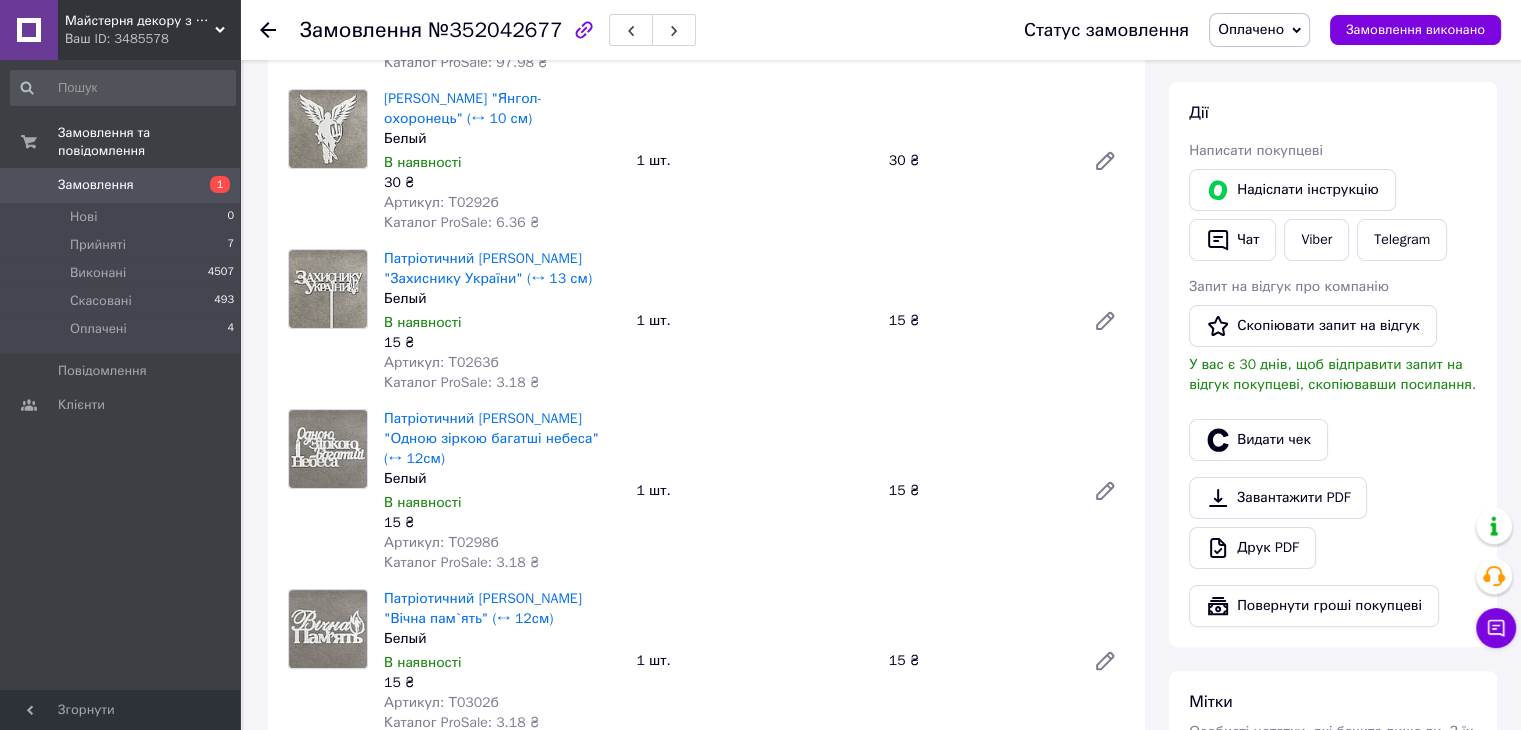 scroll, scrollTop: 200, scrollLeft: 0, axis: vertical 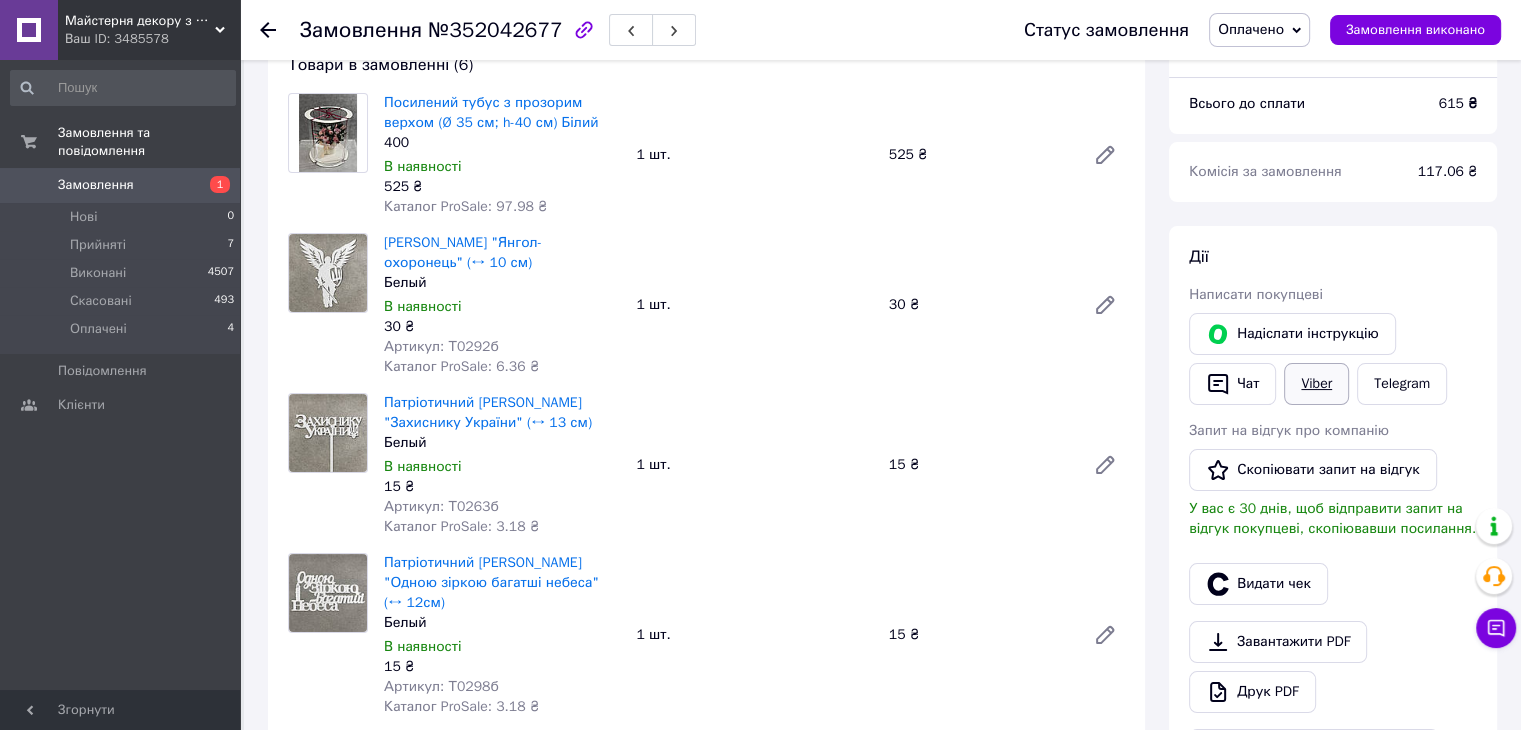 click on "Viber" at bounding box center (1316, 384) 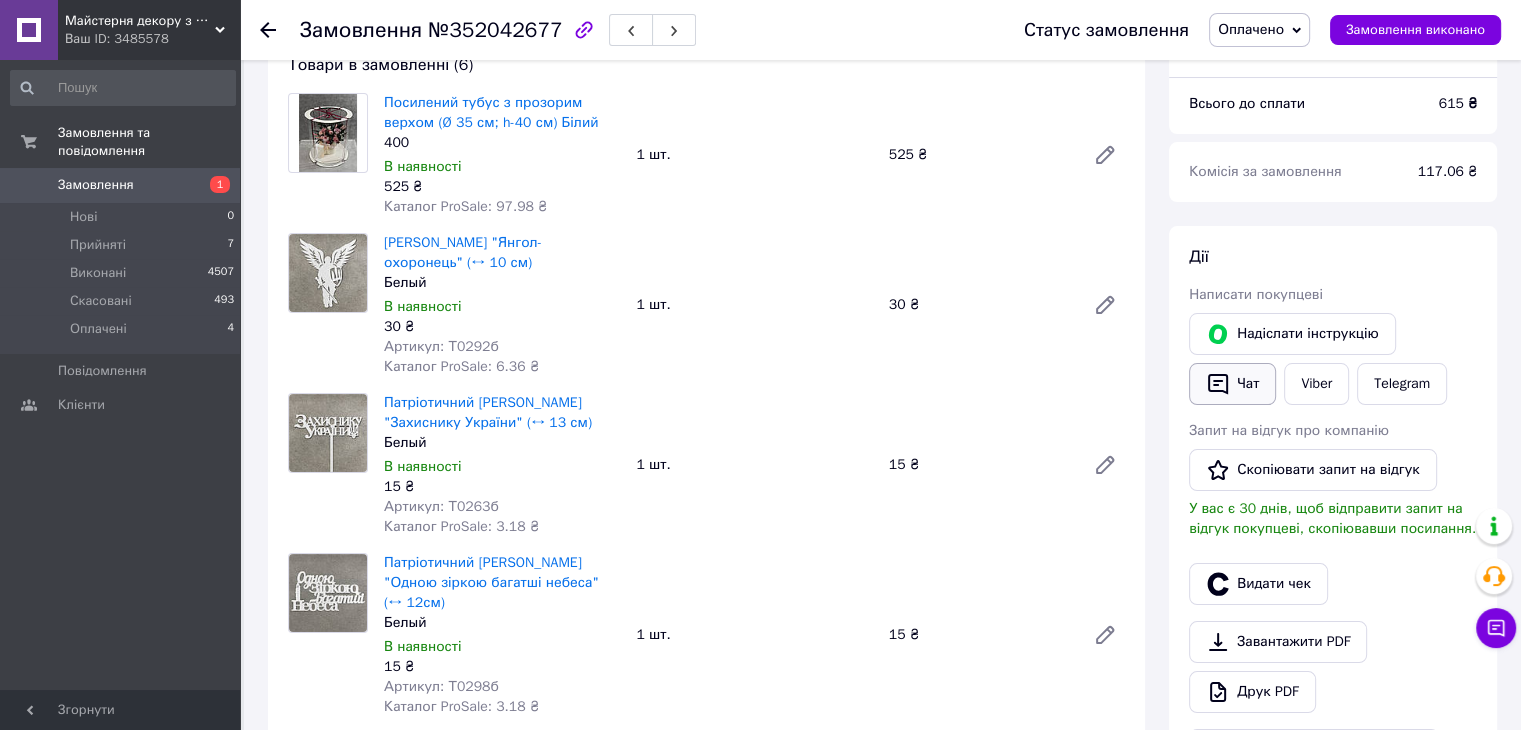 click on "Чат" at bounding box center (1232, 384) 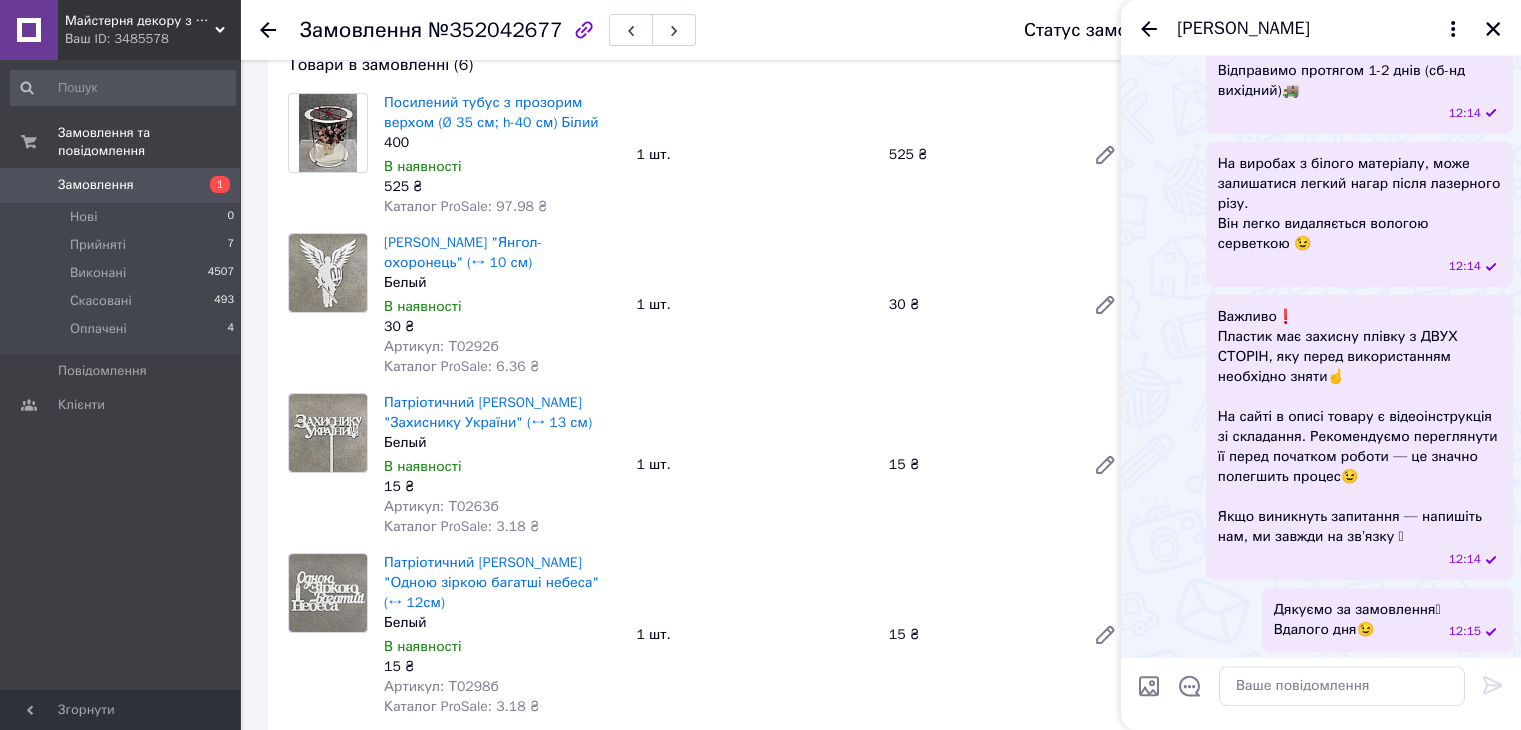 scroll, scrollTop: 483, scrollLeft: 0, axis: vertical 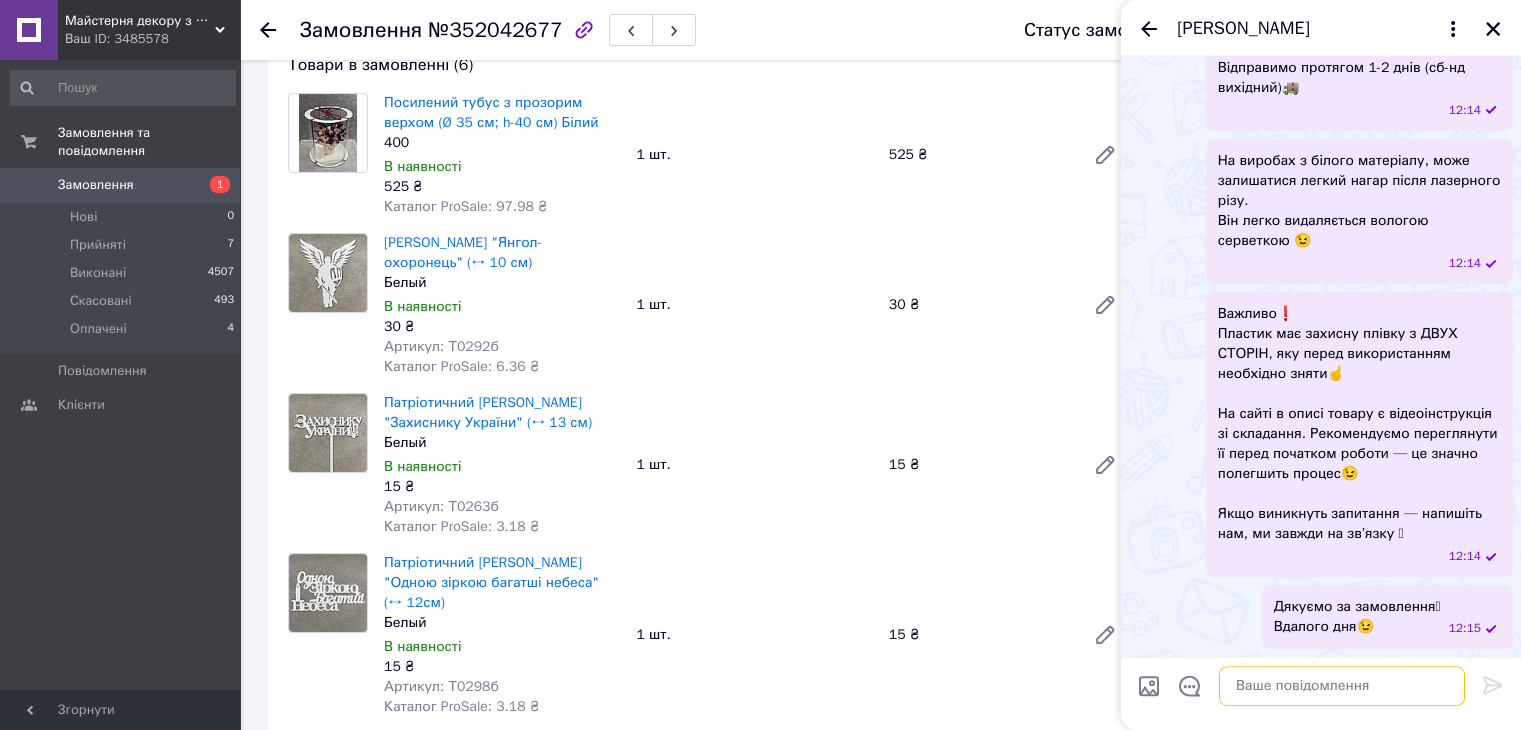 click at bounding box center [1342, 686] 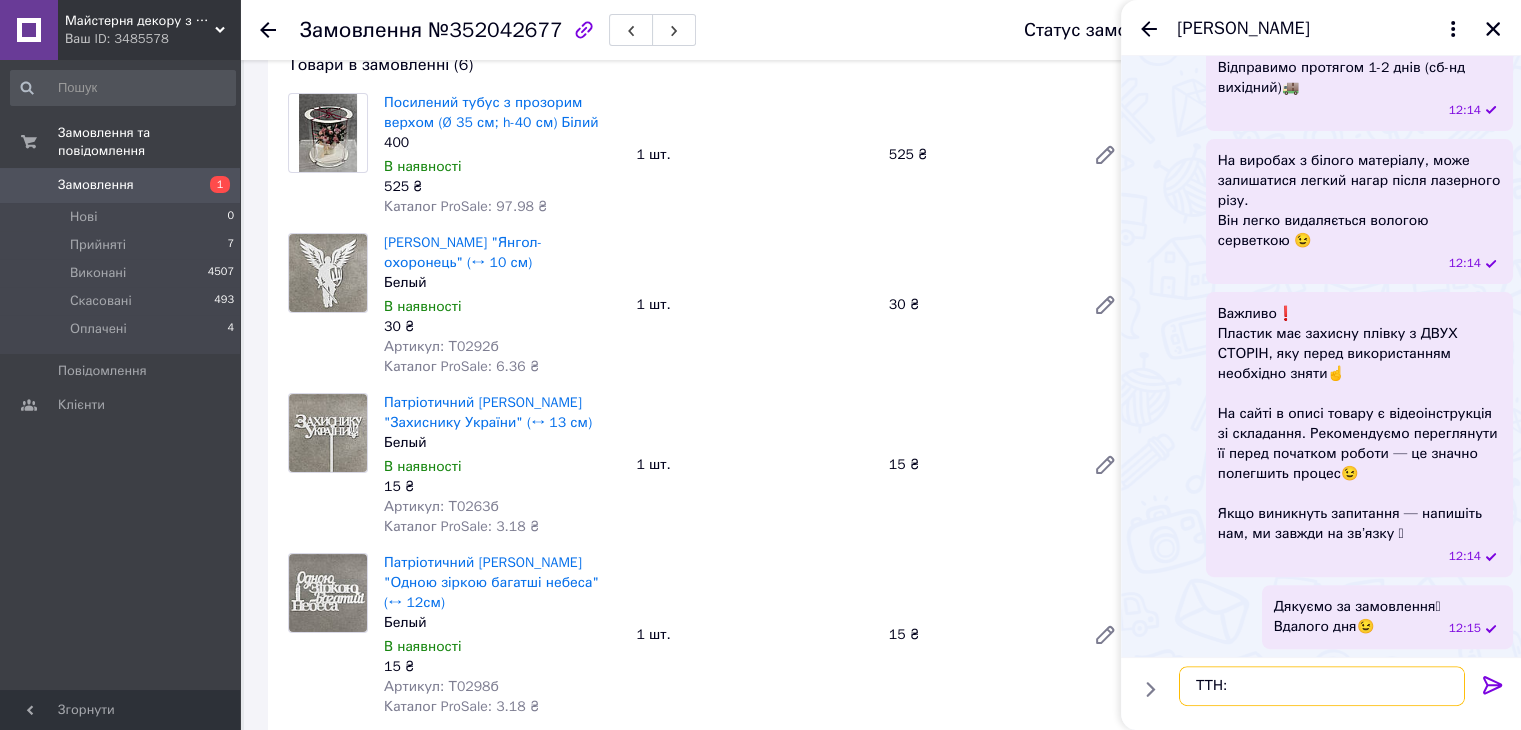 paste on "20451203127788" 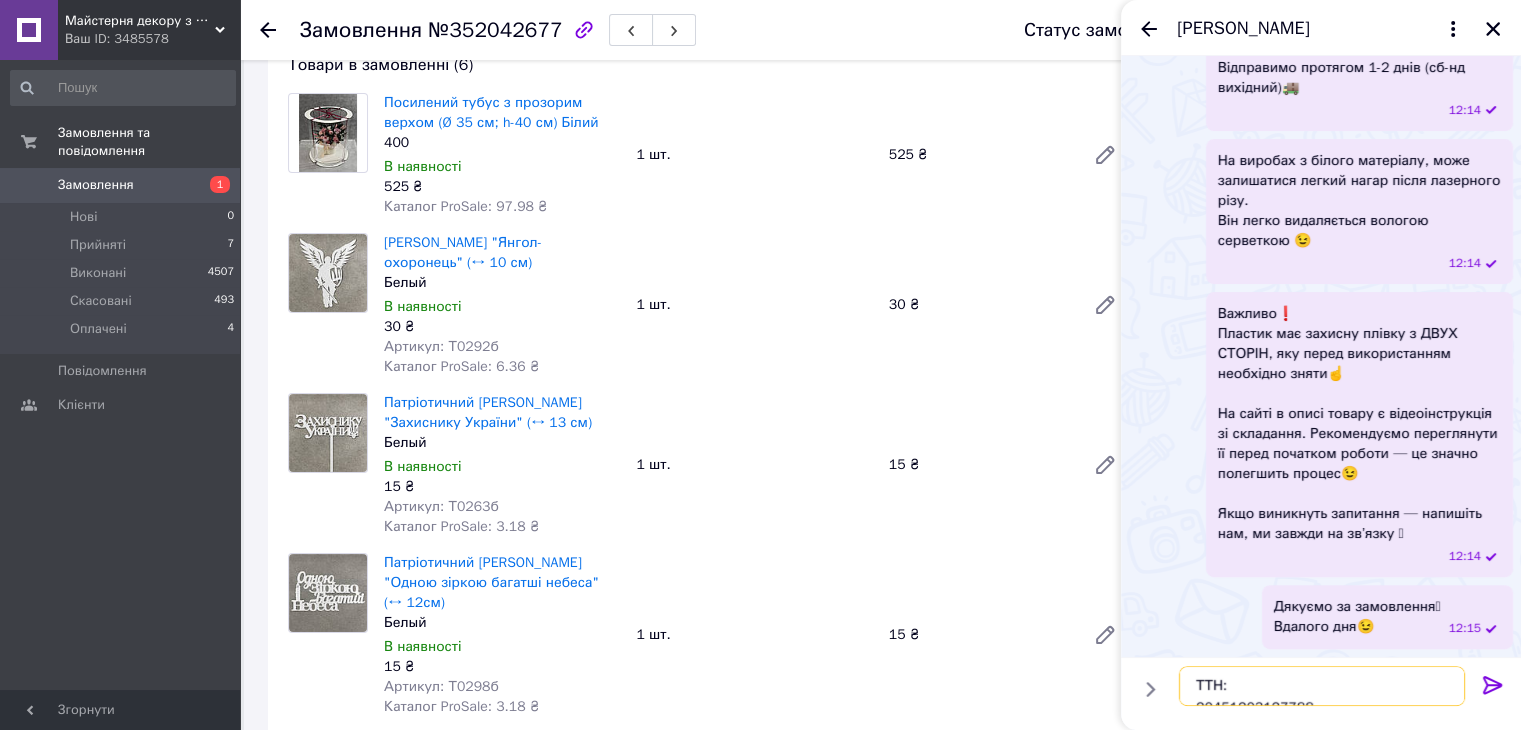 scroll, scrollTop: 12, scrollLeft: 0, axis: vertical 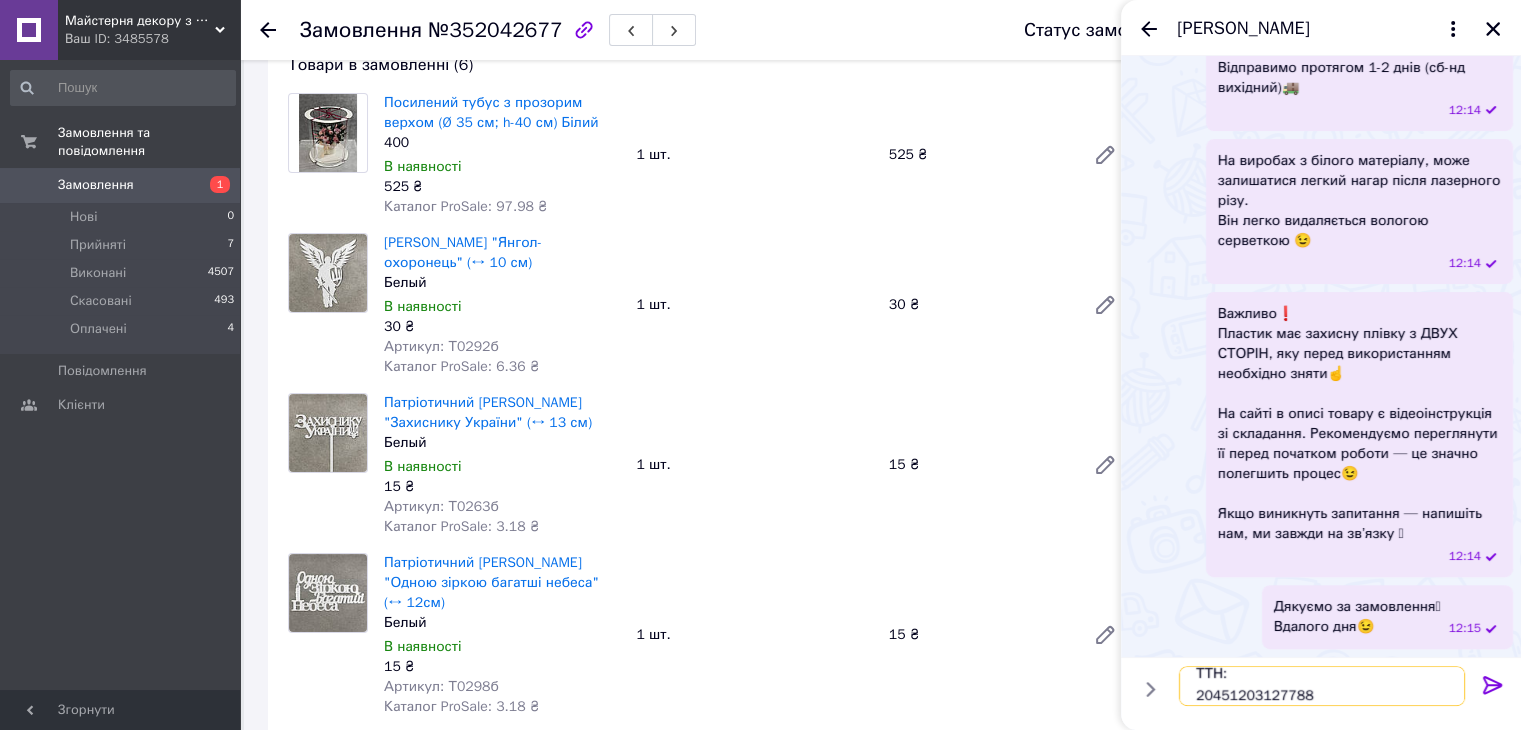 type on "ТТН:
20451203127788" 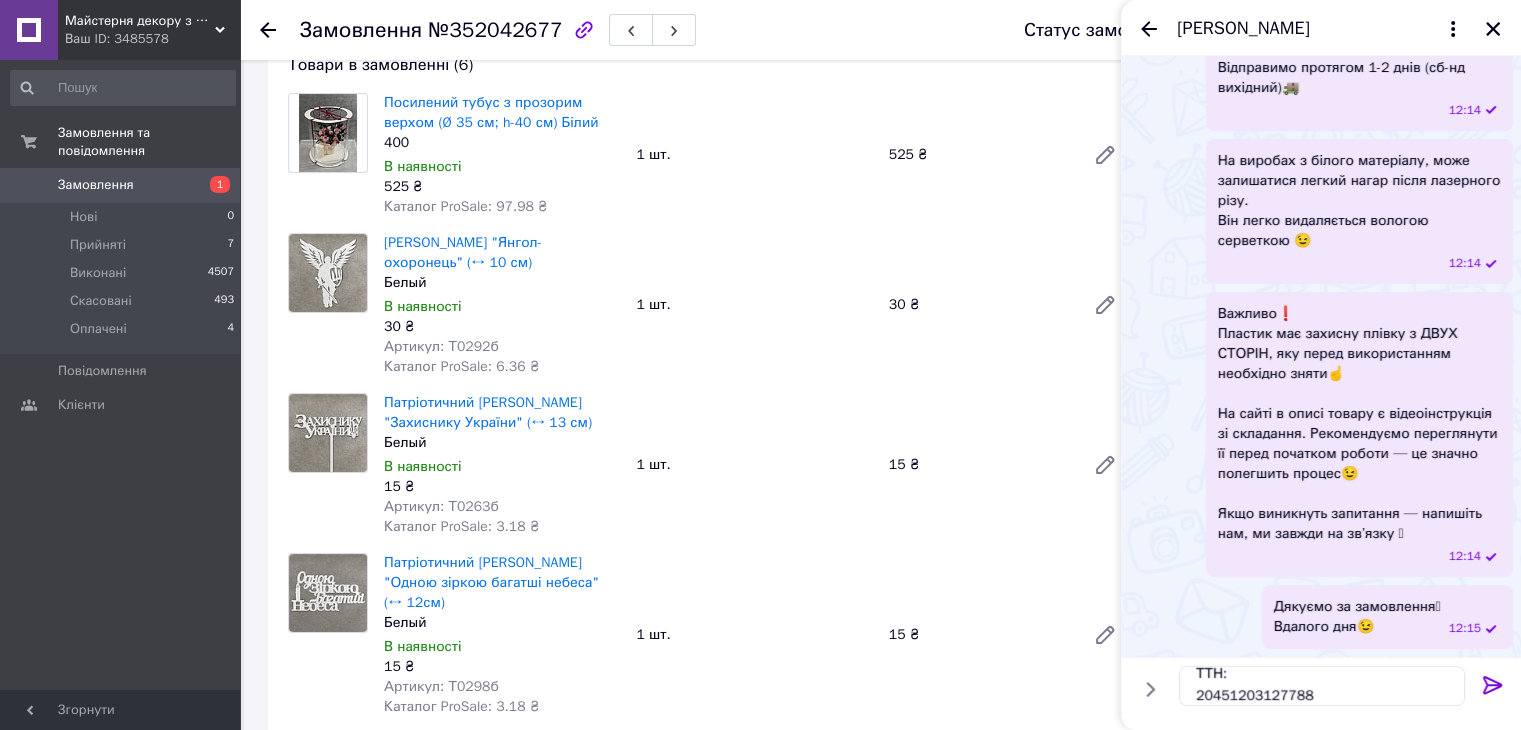 click 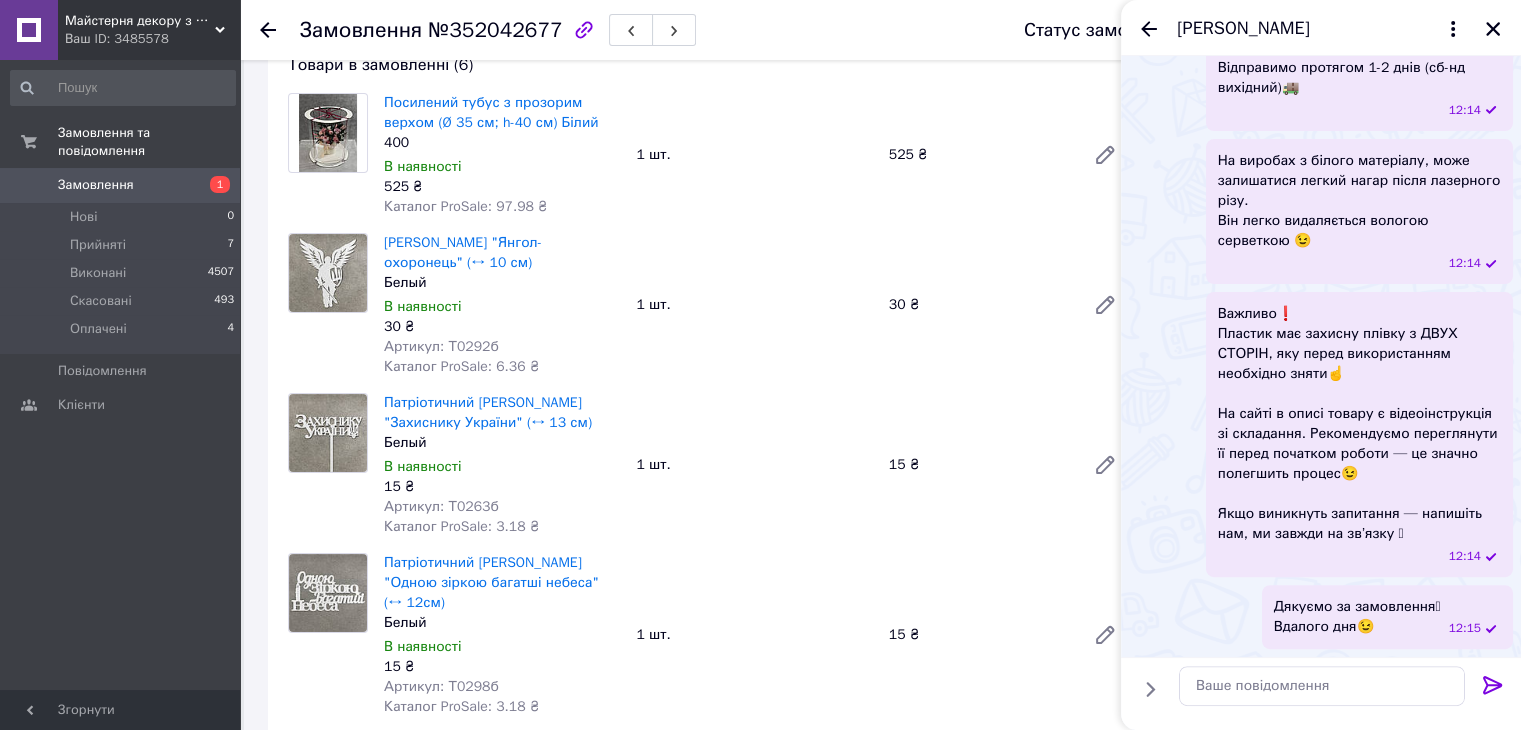 scroll, scrollTop: 0, scrollLeft: 0, axis: both 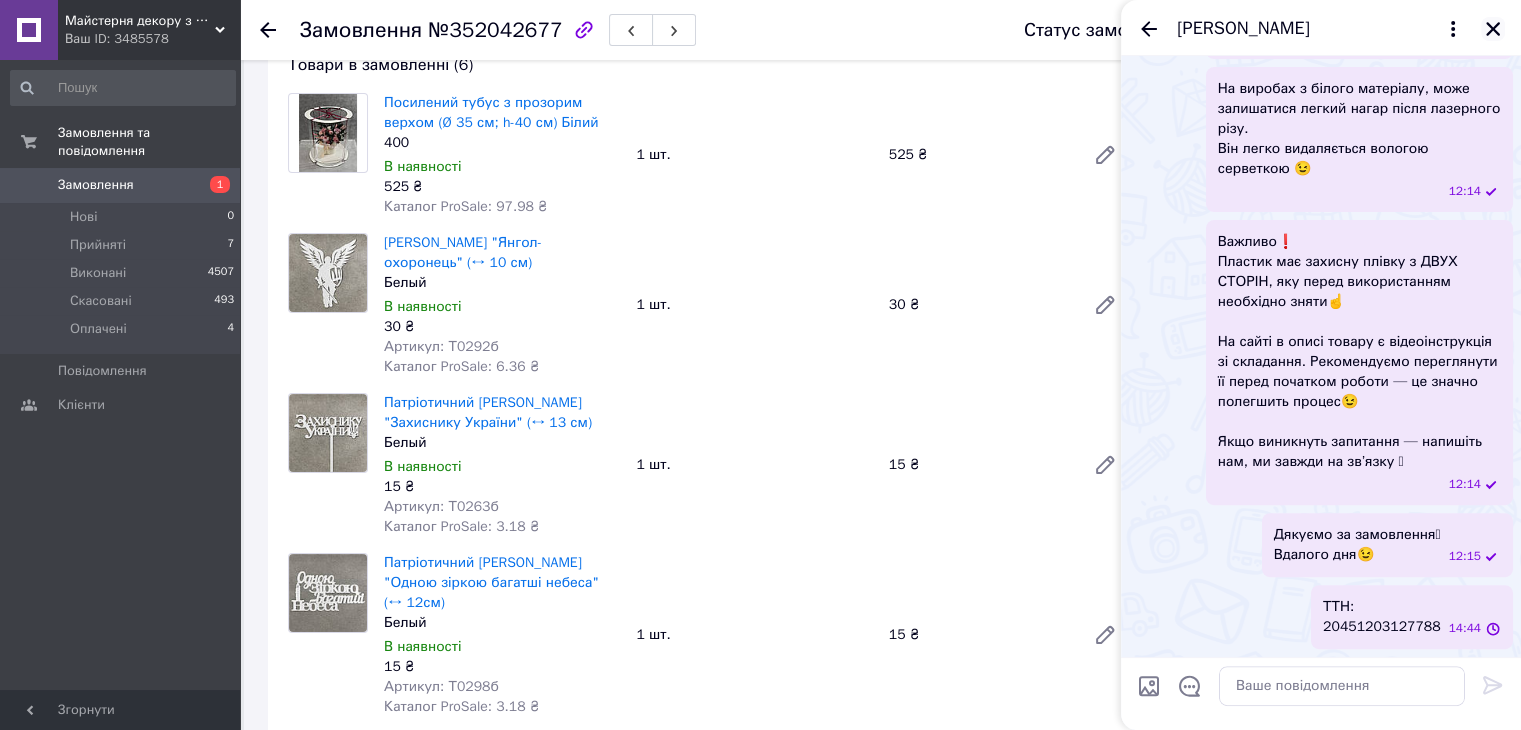 click 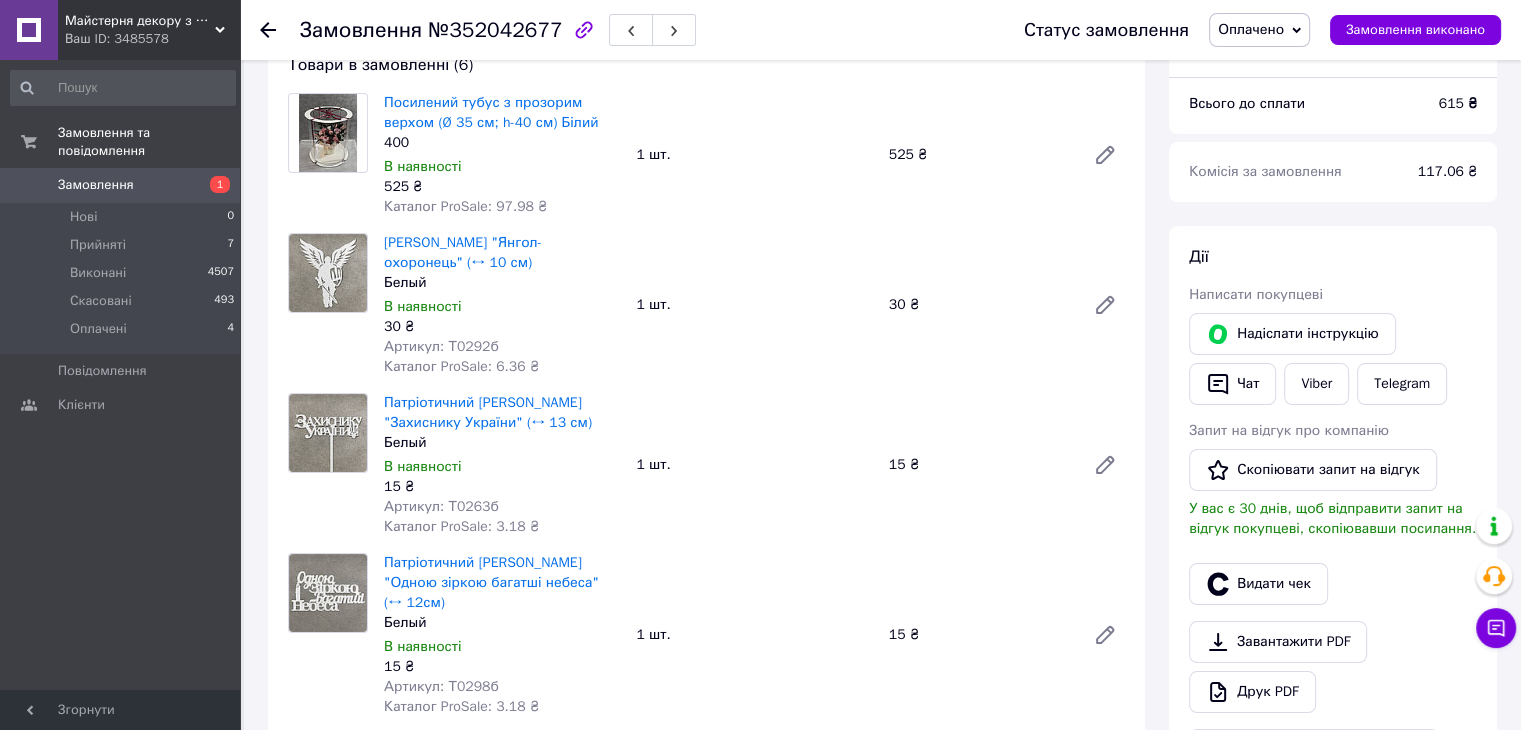 click on "Оплачено" at bounding box center [1251, 29] 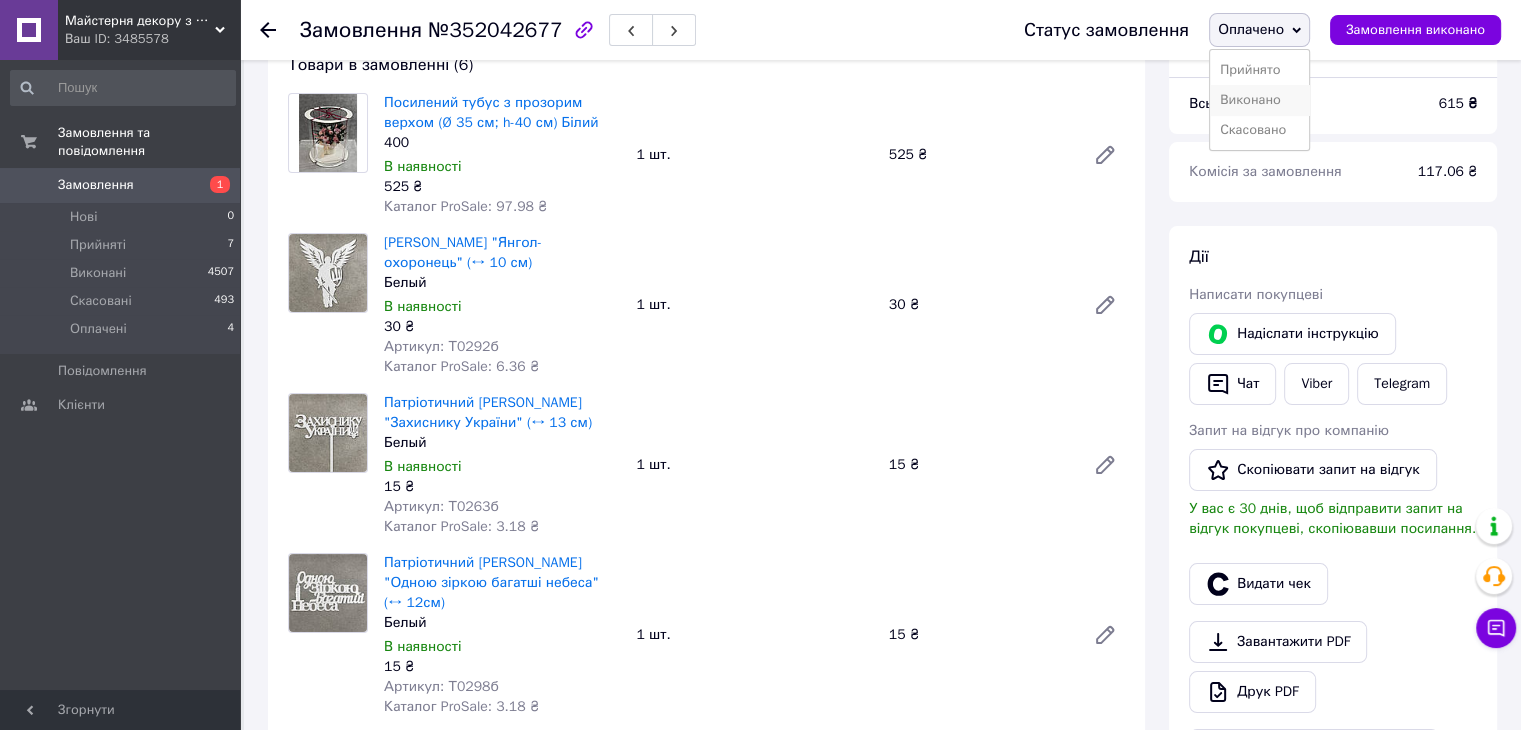 click on "Виконано" at bounding box center (1259, 100) 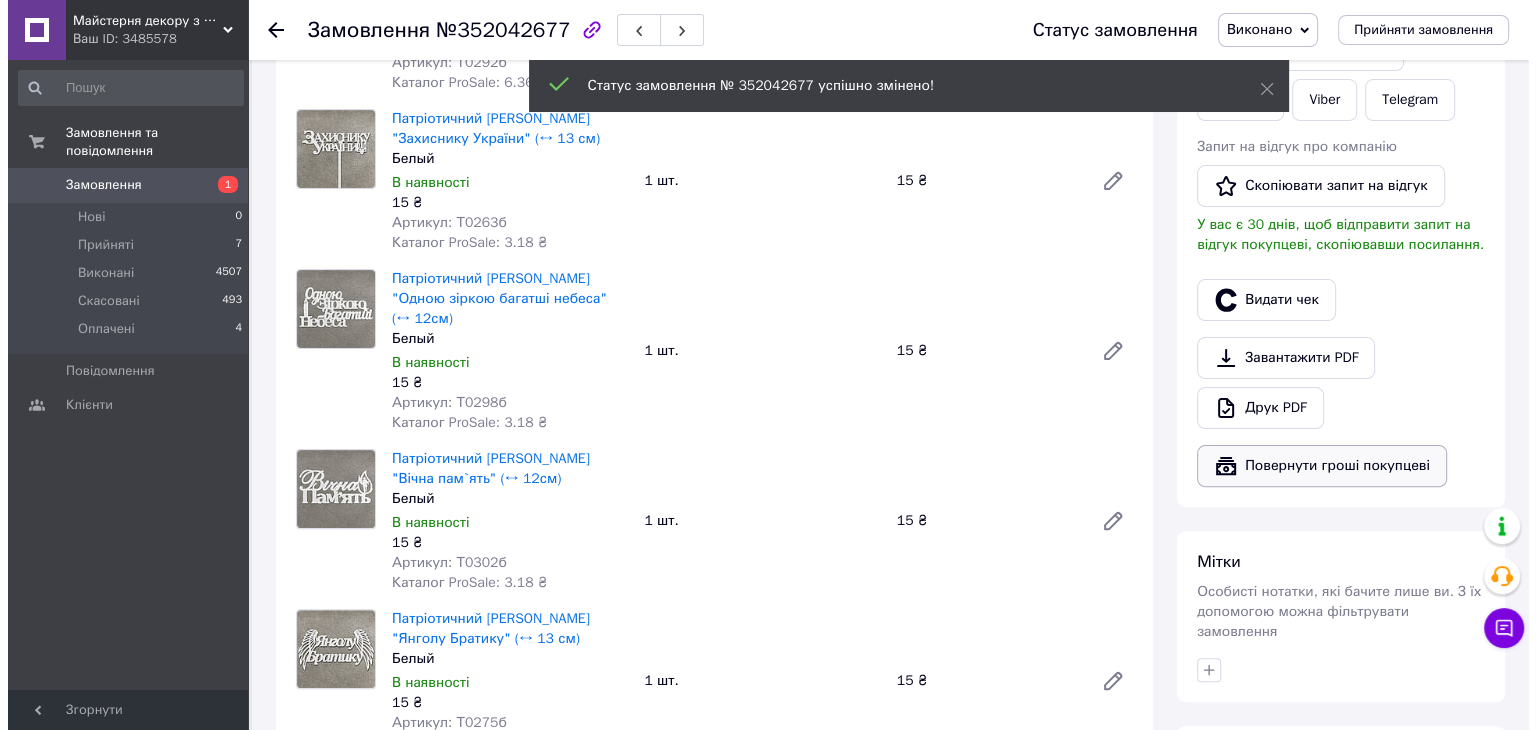 scroll, scrollTop: 500, scrollLeft: 0, axis: vertical 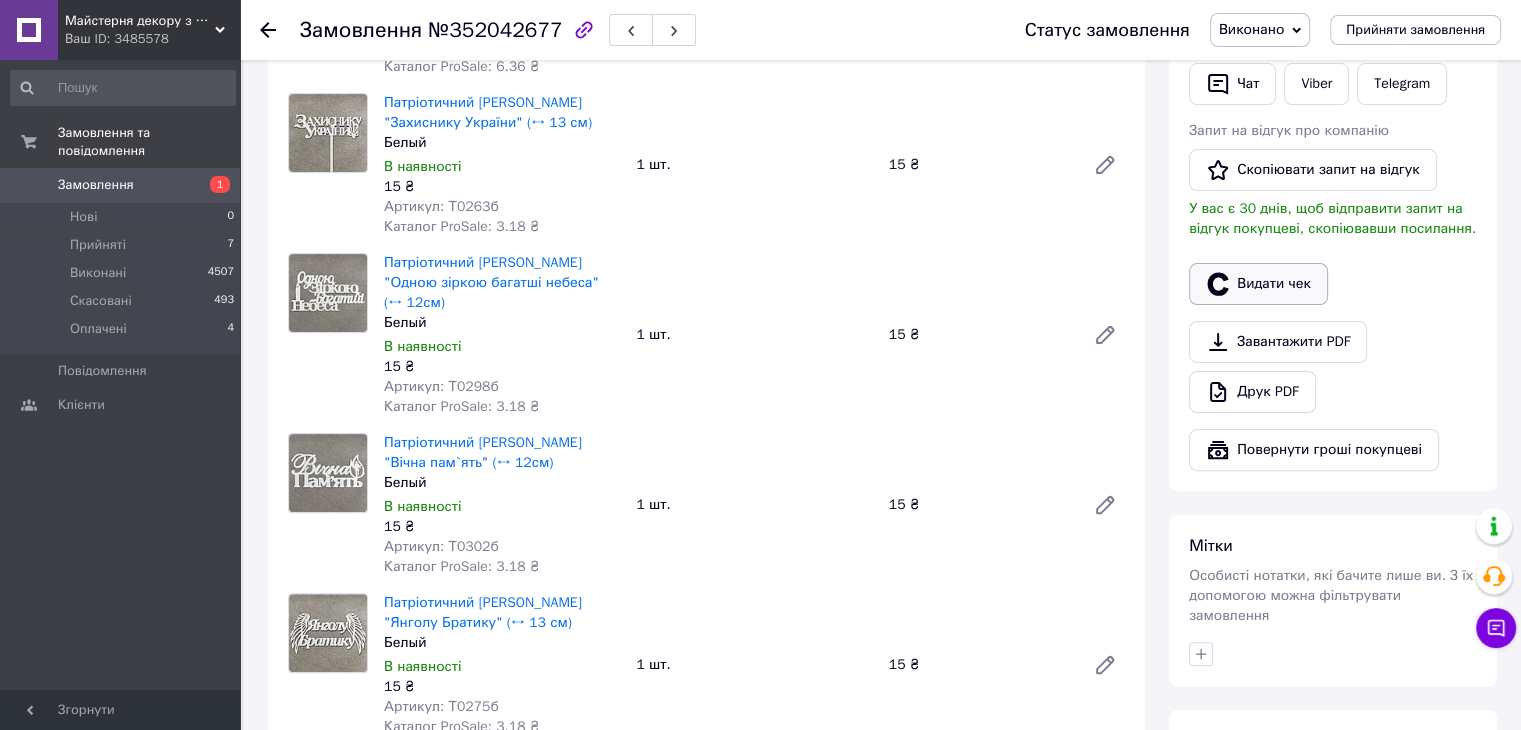 click on "Видати чек" at bounding box center [1258, 284] 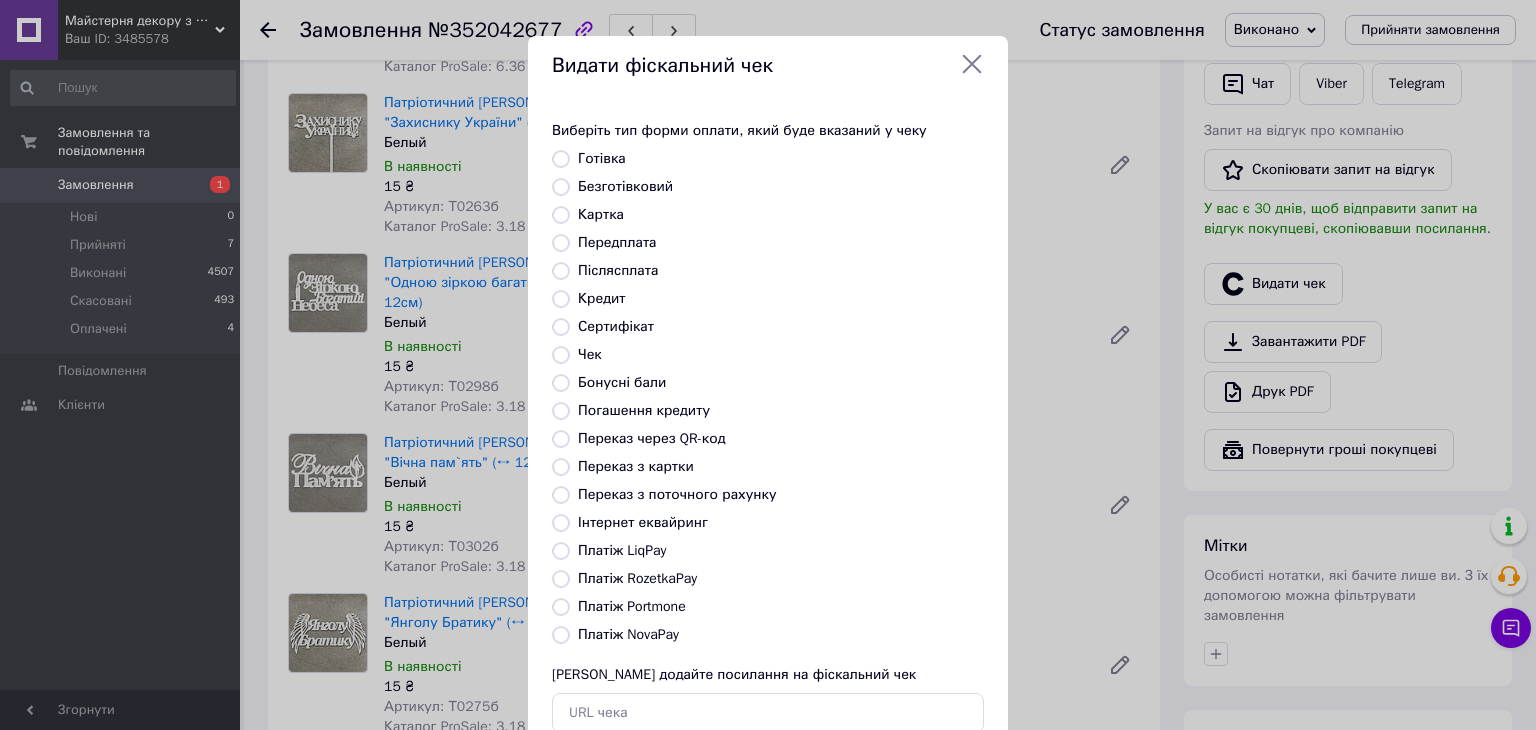click on "Платіж RozetkaPay" at bounding box center (637, 578) 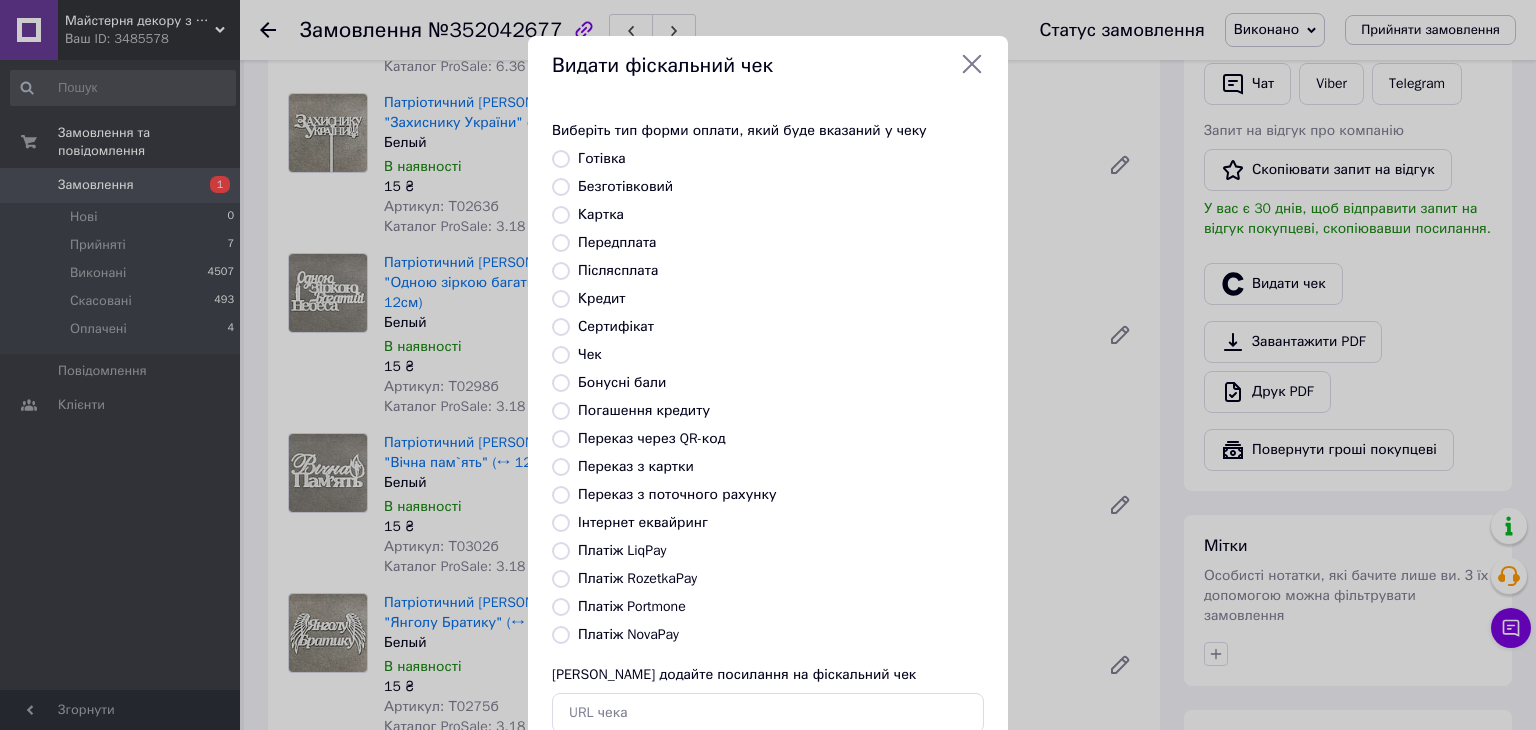 radio on "true" 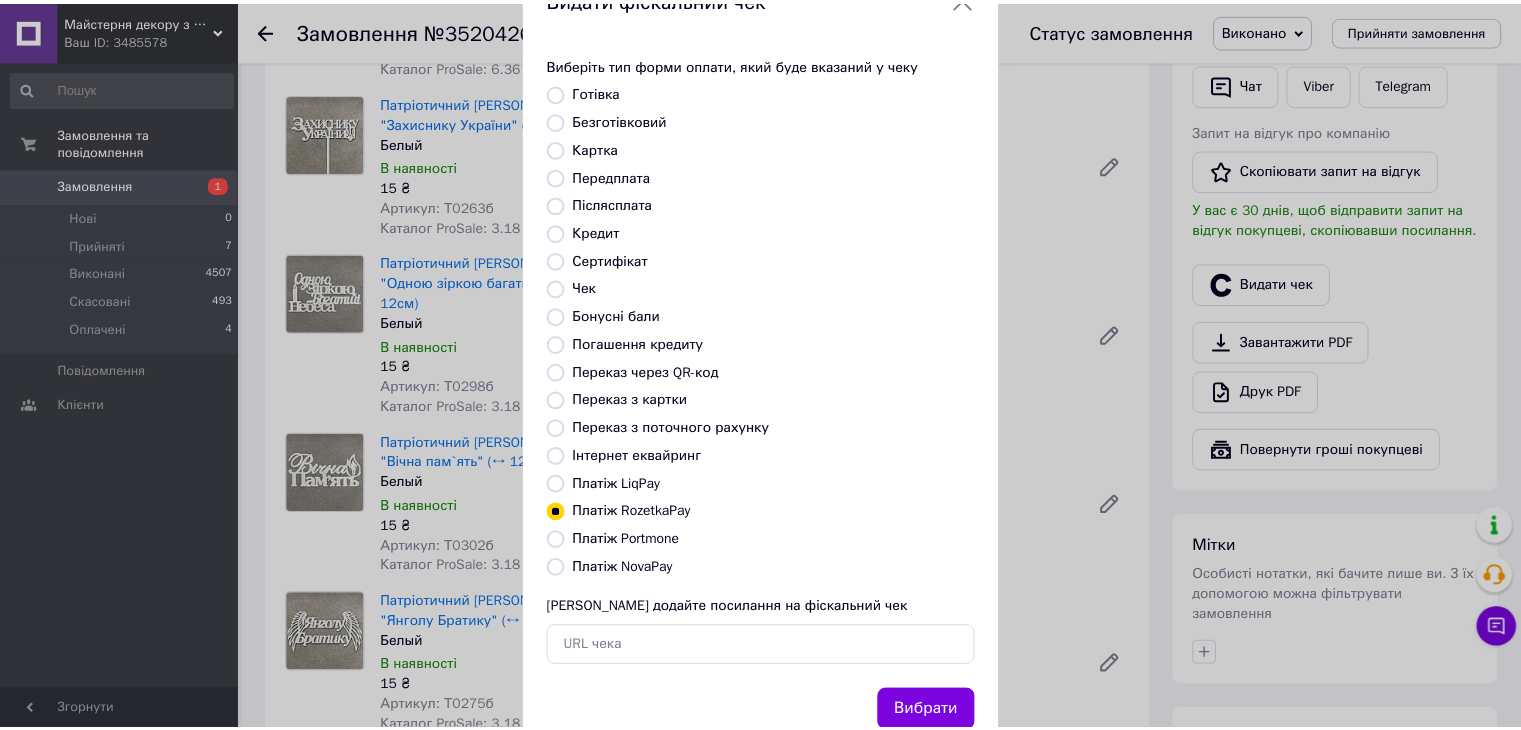 scroll, scrollTop: 128, scrollLeft: 0, axis: vertical 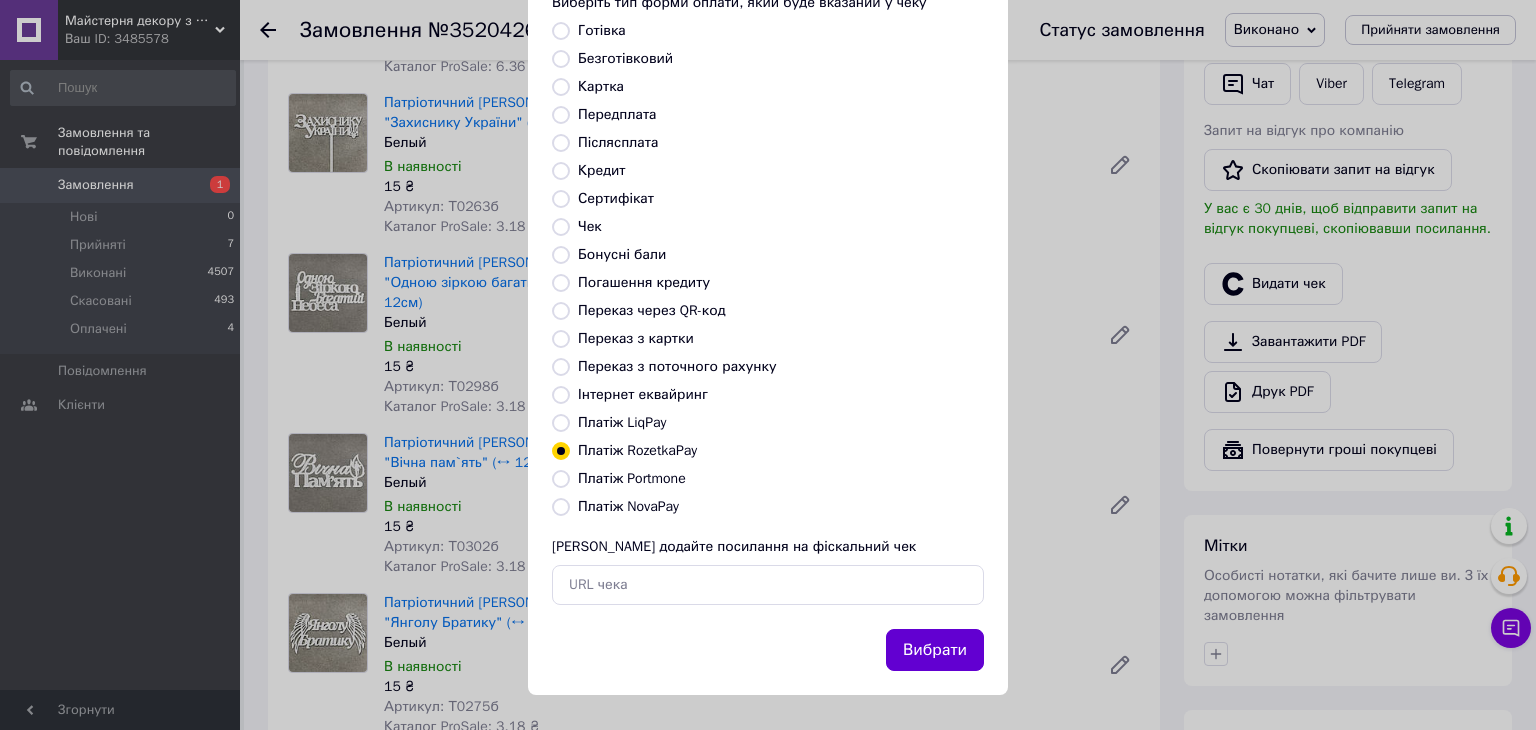 click on "Вибрати" at bounding box center [935, 650] 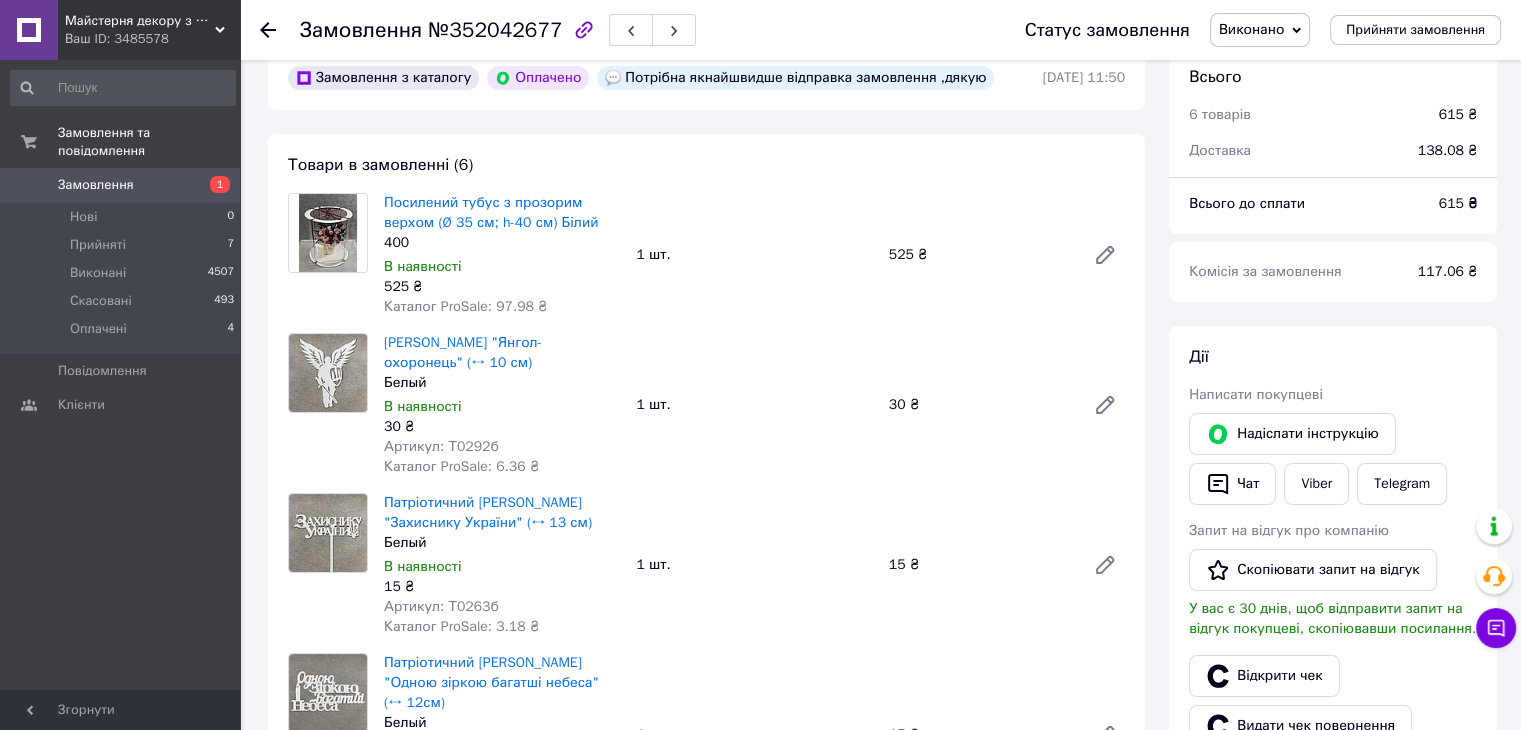 scroll, scrollTop: 0, scrollLeft: 0, axis: both 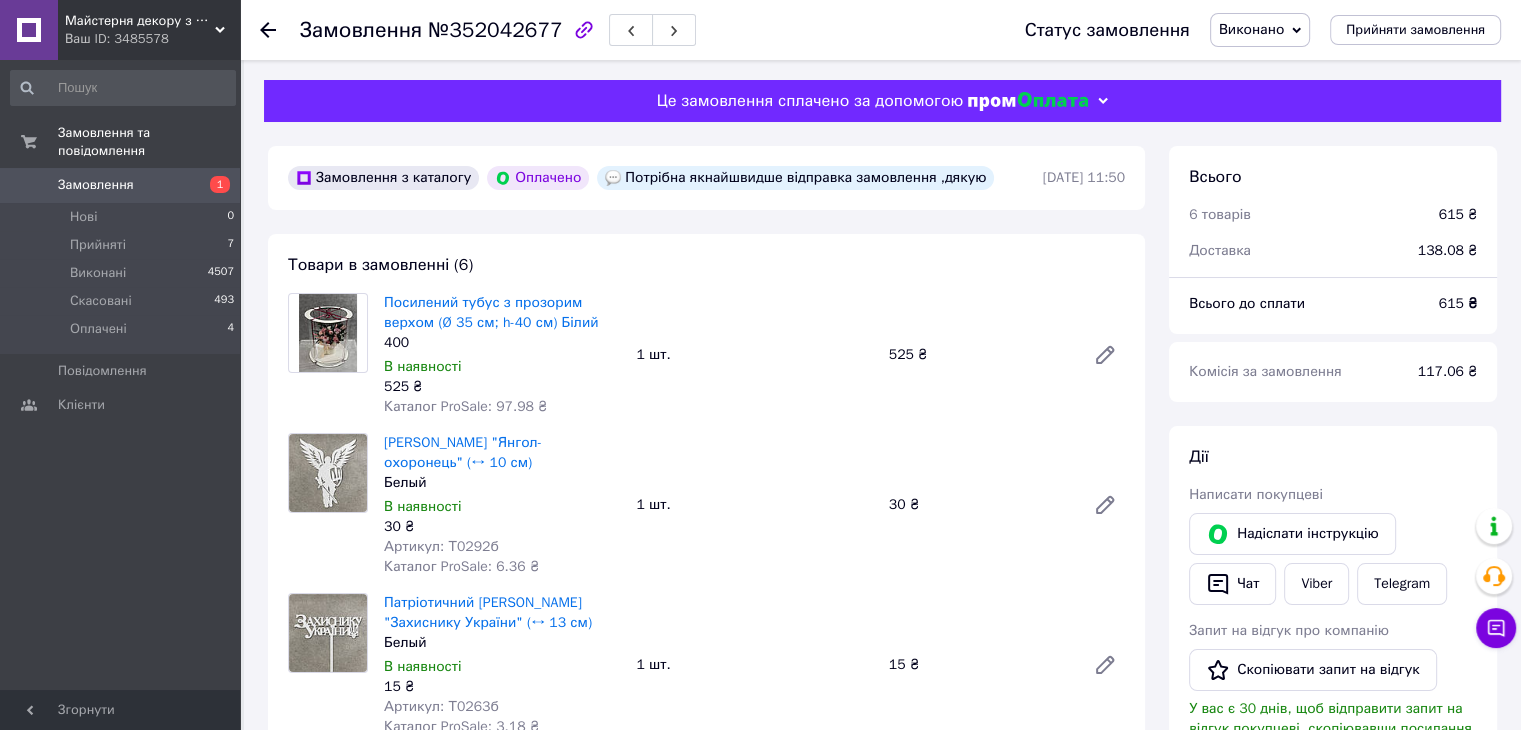 click 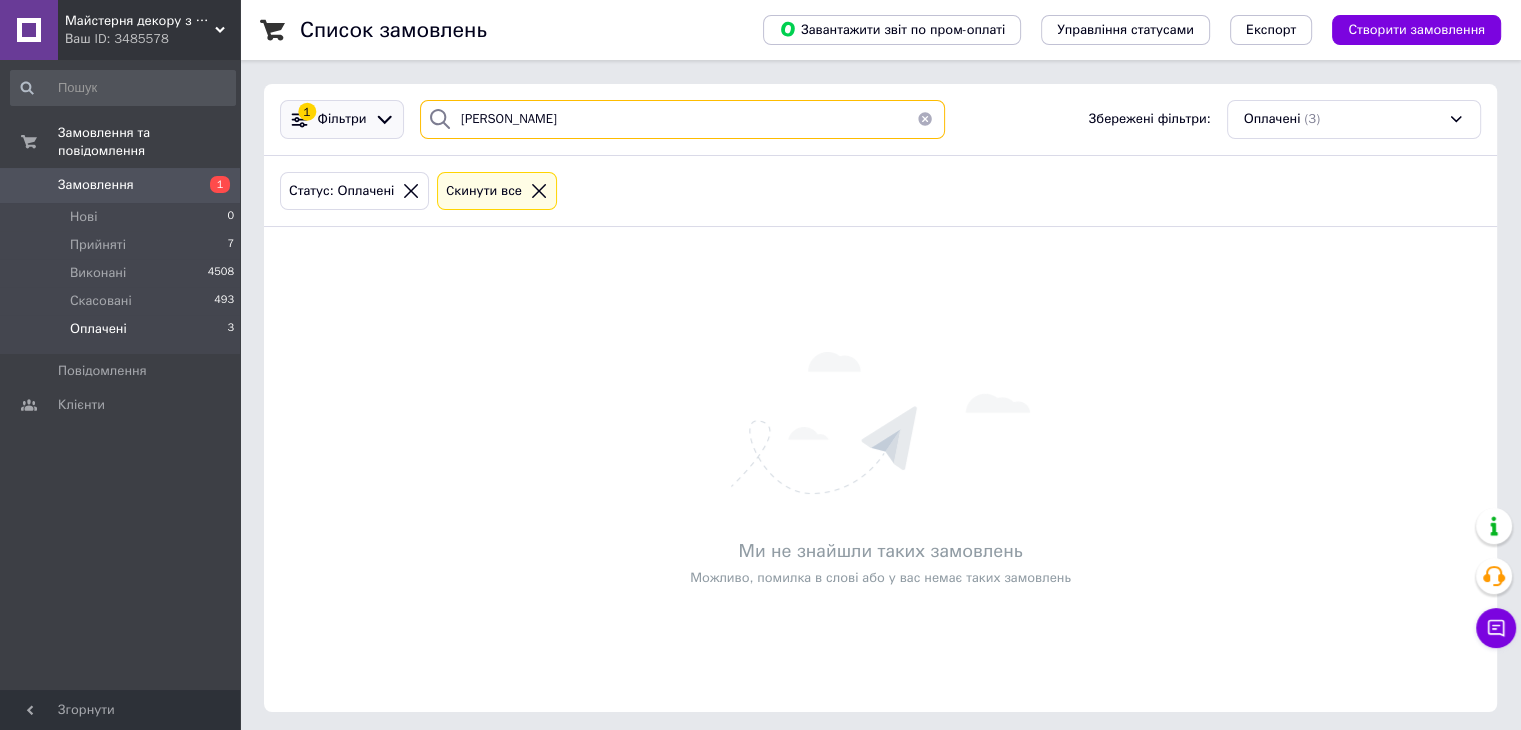 drag, startPoint x: 546, startPoint y: 118, endPoint x: 386, endPoint y: 133, distance: 160.70158 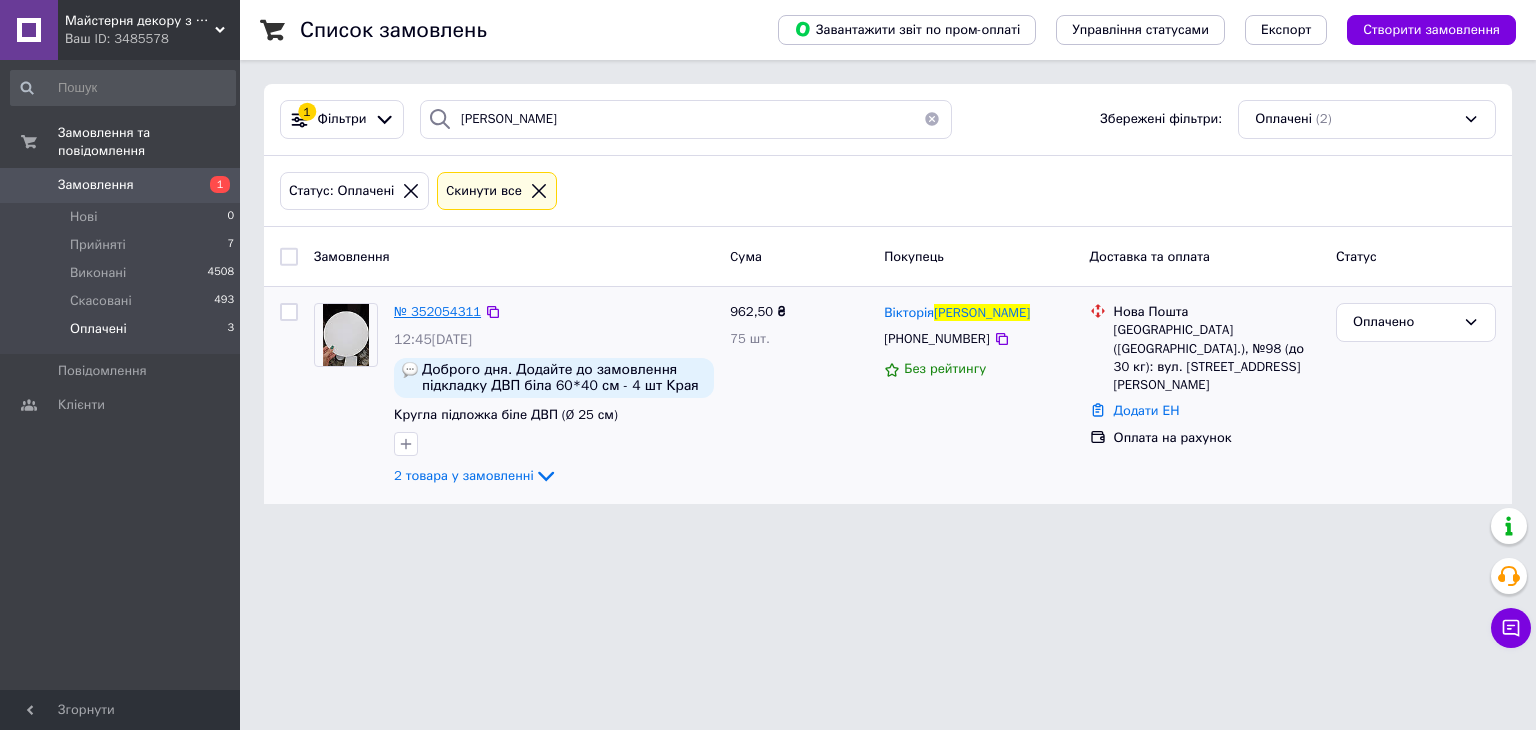 click on "№ 352054311" at bounding box center [437, 311] 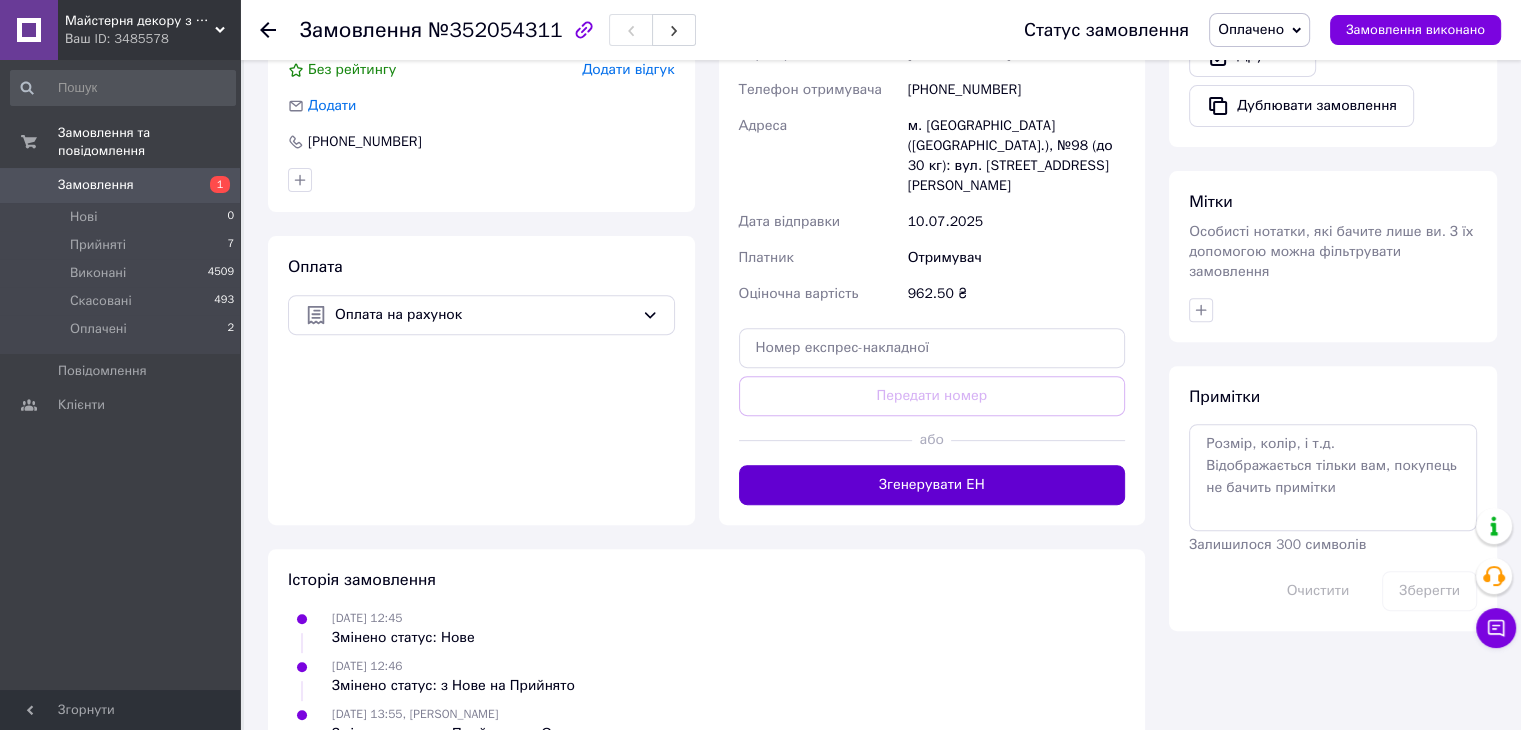 click on "Згенерувати ЕН" at bounding box center [932, 485] 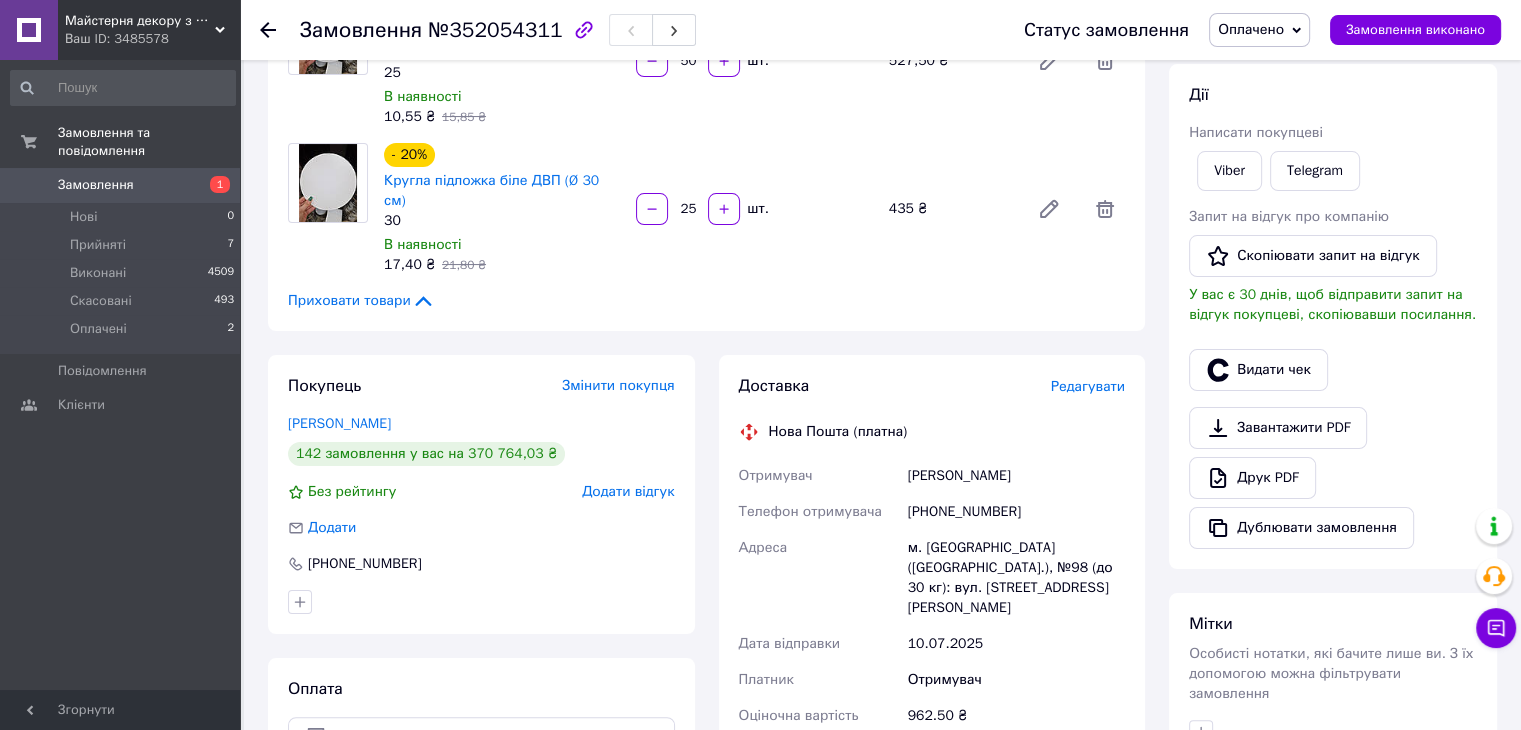 scroll, scrollTop: 390, scrollLeft: 0, axis: vertical 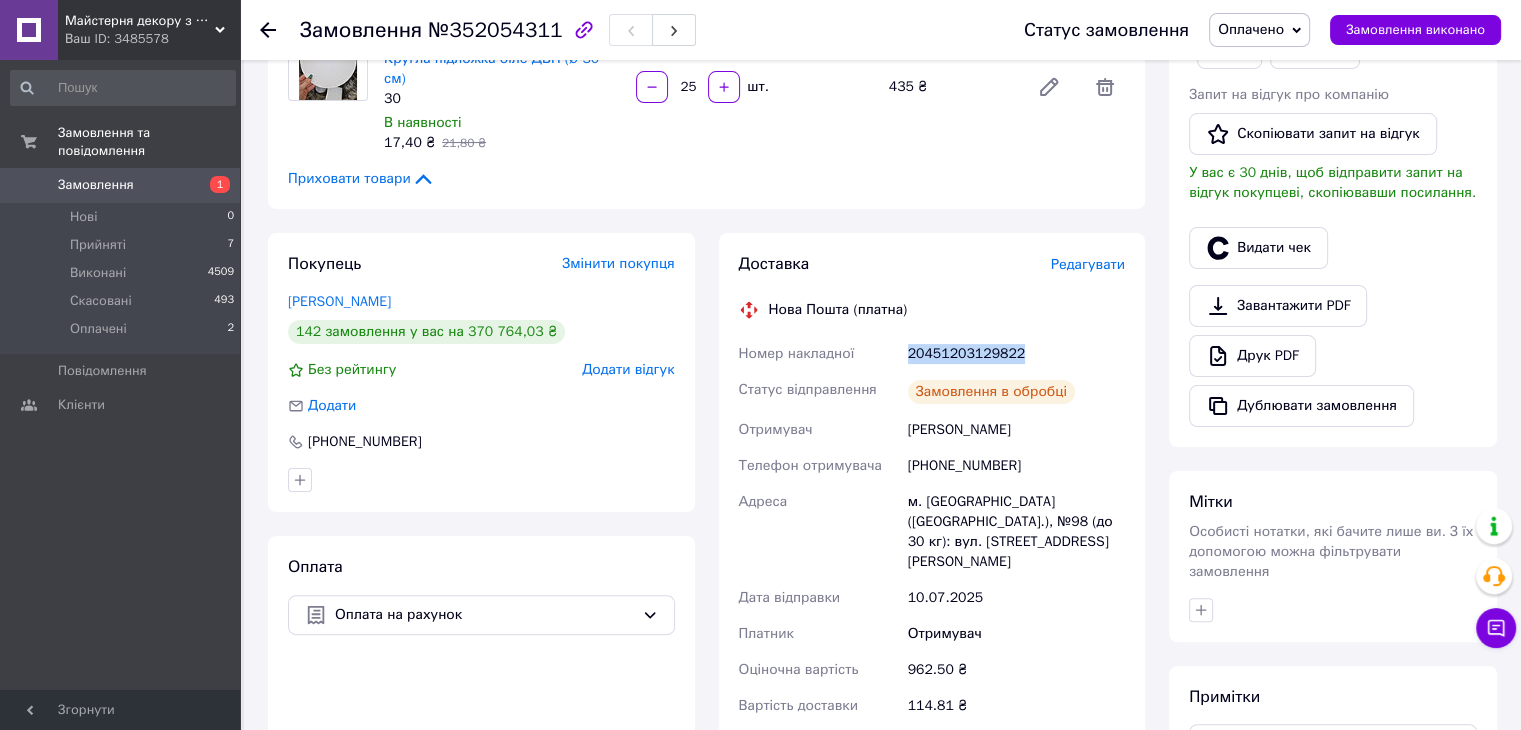 drag, startPoint x: 870, startPoint y: 303, endPoint x: 1094, endPoint y: 310, distance: 224.10934 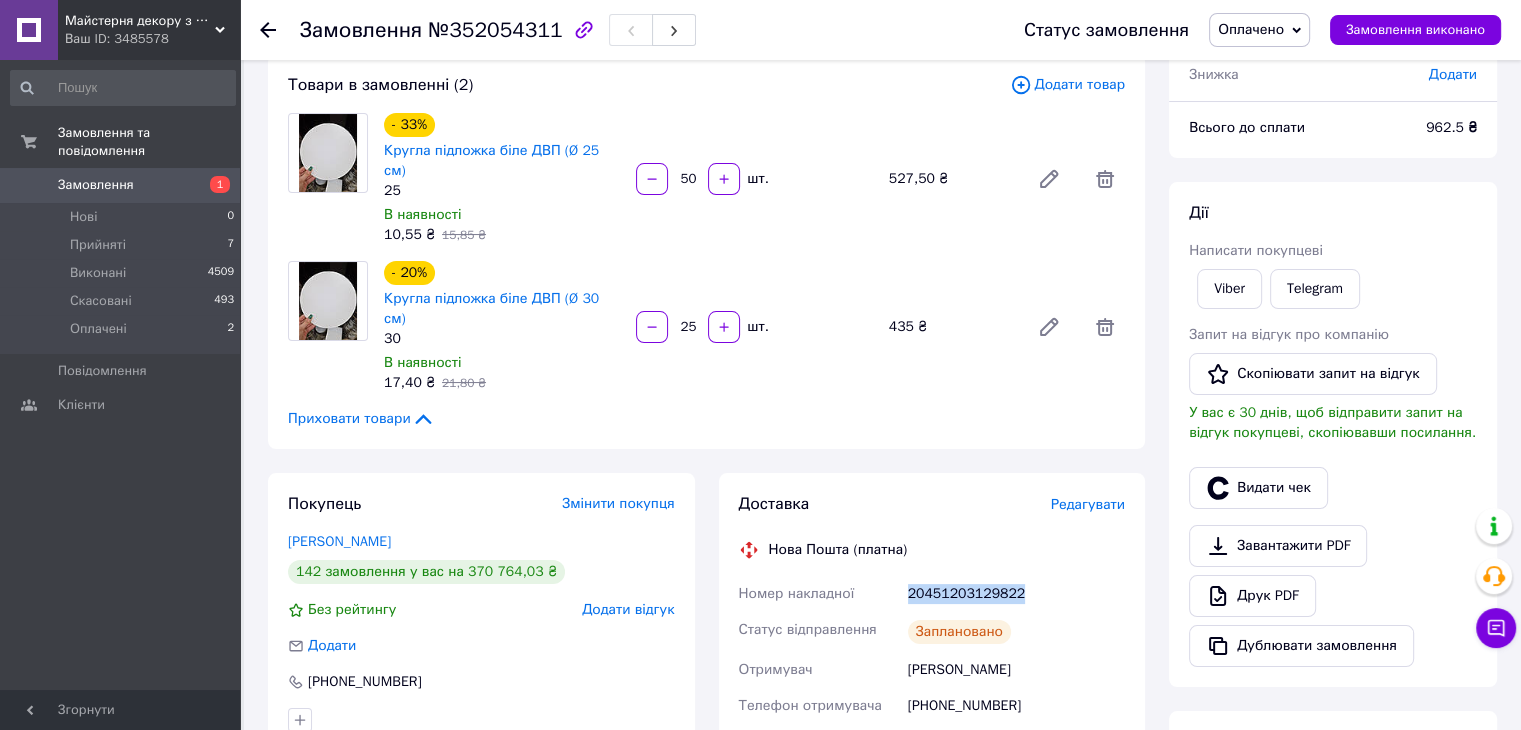 scroll, scrollTop: 90, scrollLeft: 0, axis: vertical 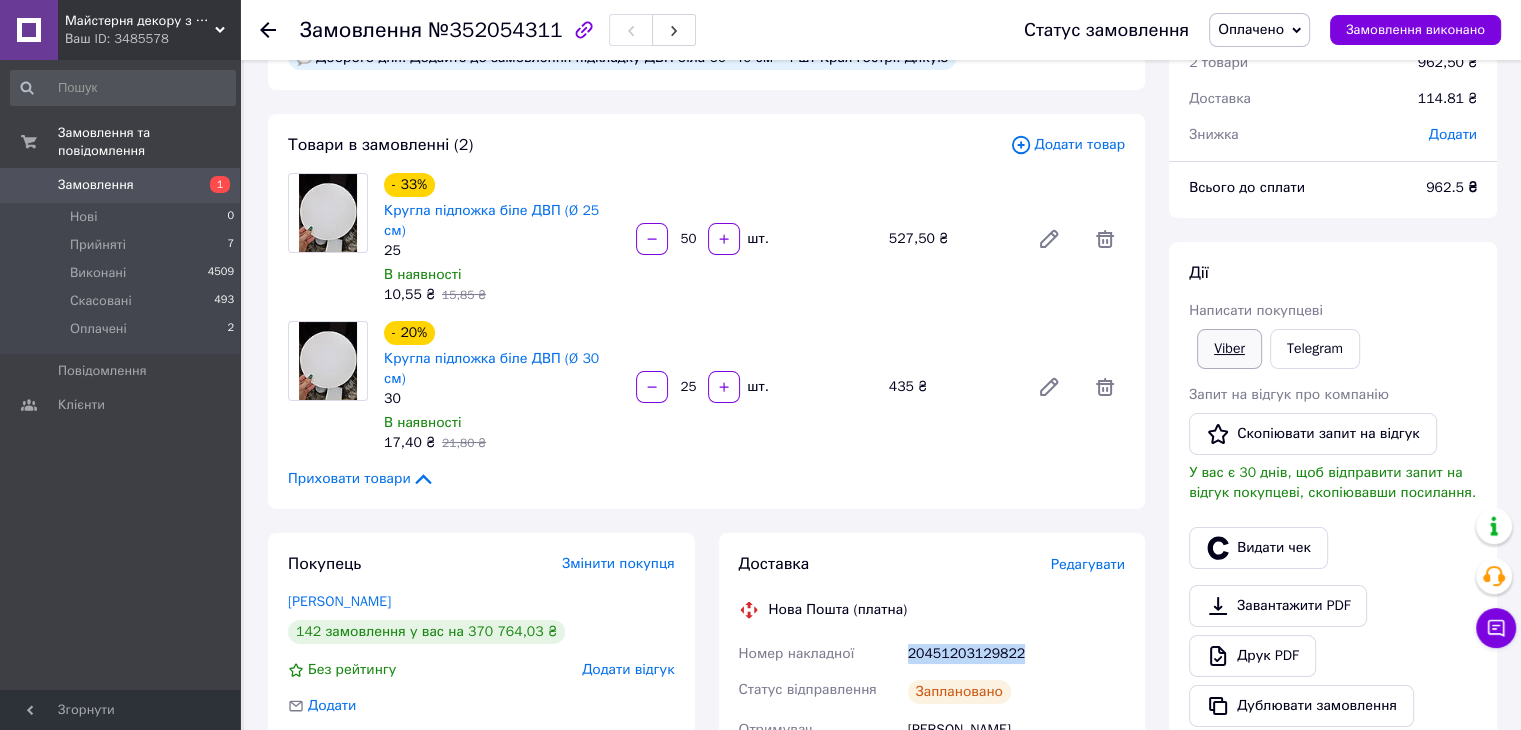 click on "Viber" at bounding box center [1229, 349] 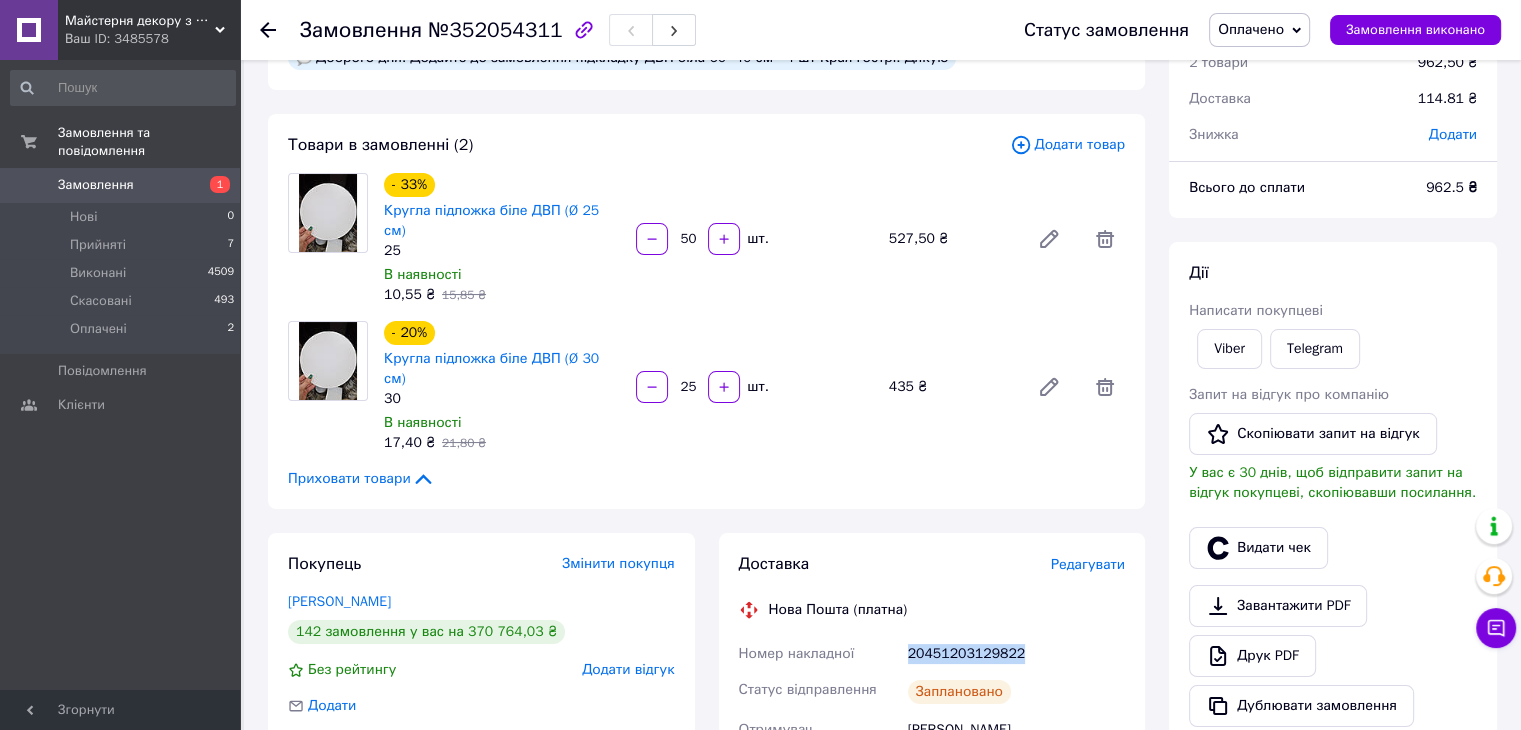click on "Оплачено" at bounding box center [1259, 30] 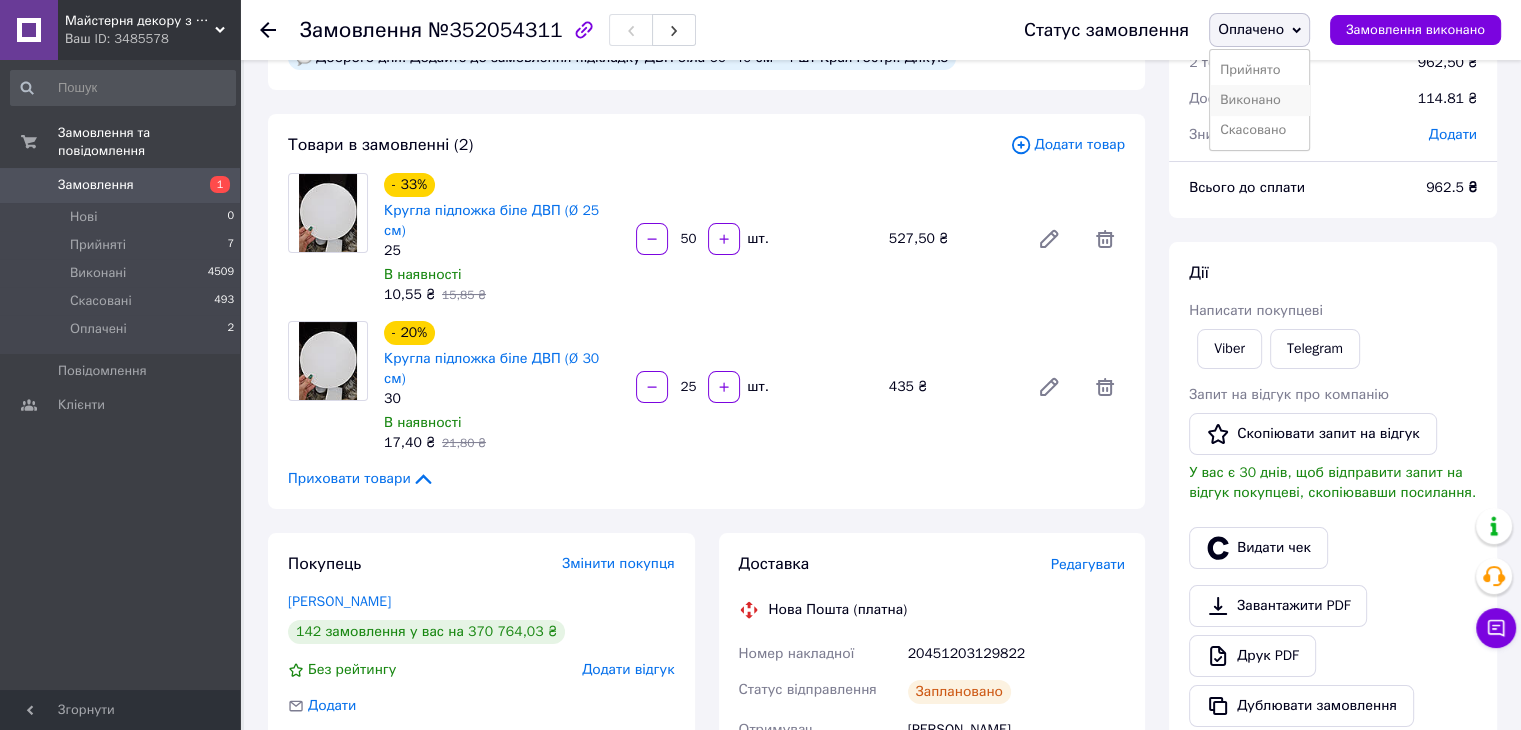 click on "Виконано" at bounding box center [1259, 100] 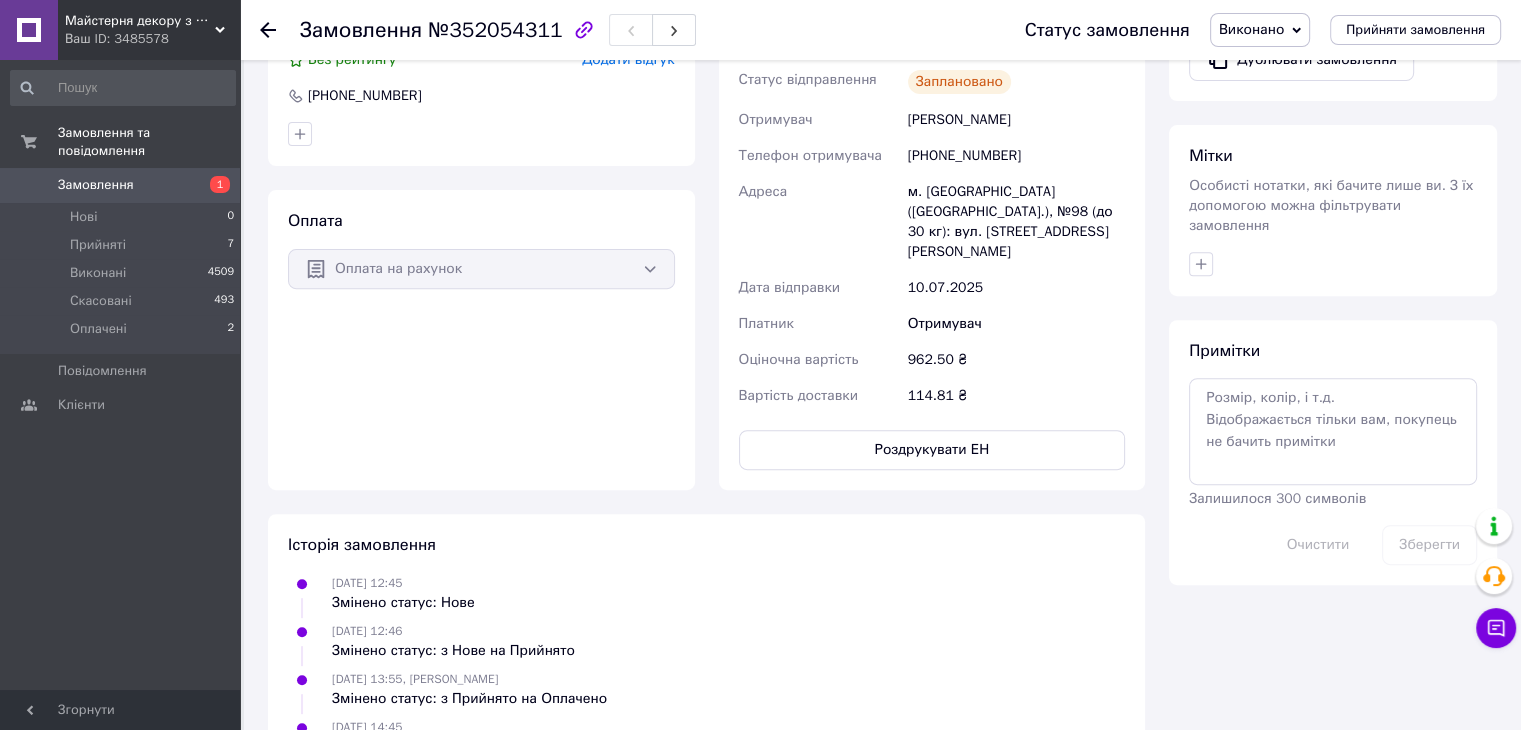 scroll, scrollTop: 300, scrollLeft: 0, axis: vertical 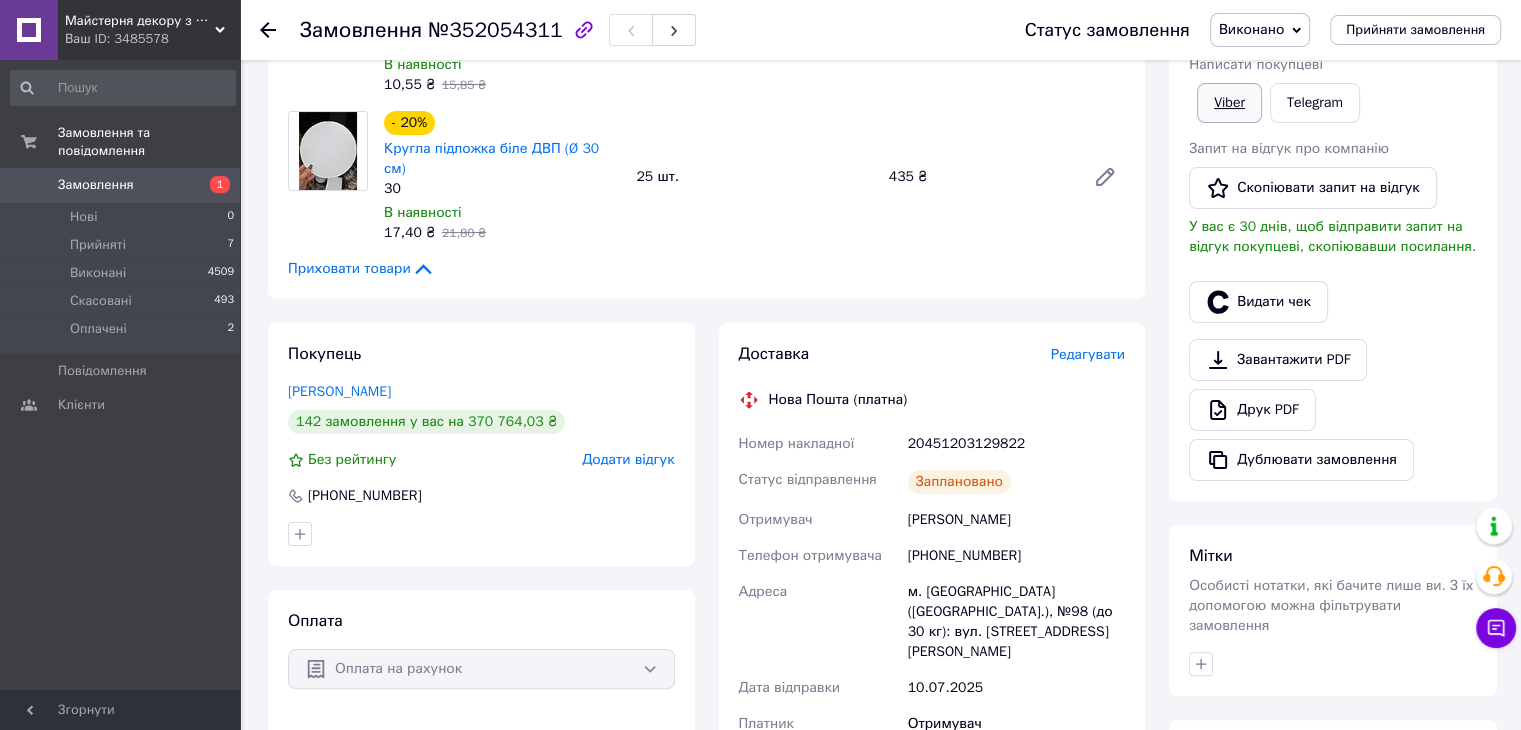 click on "Viber" at bounding box center [1229, 103] 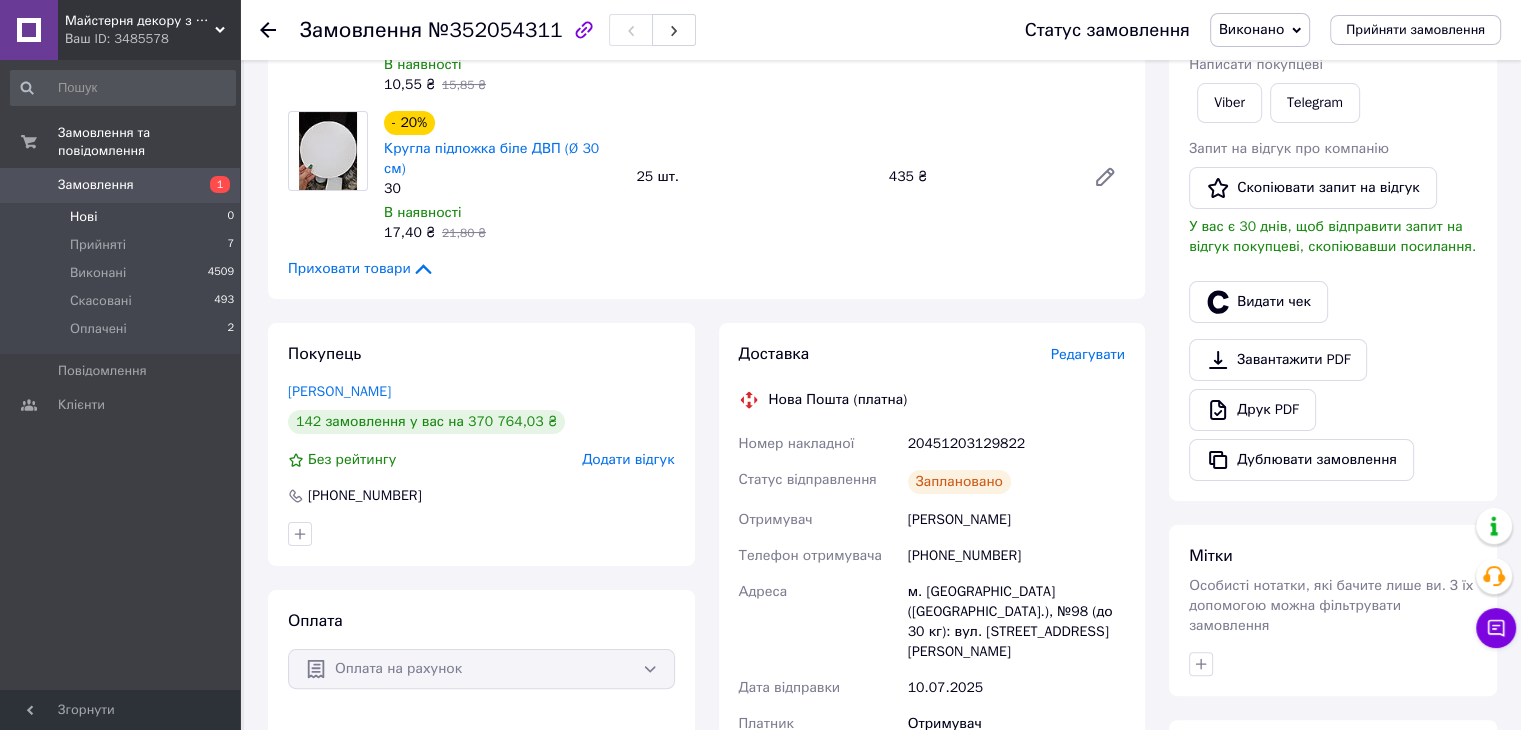 click on "Нові 0" at bounding box center (123, 217) 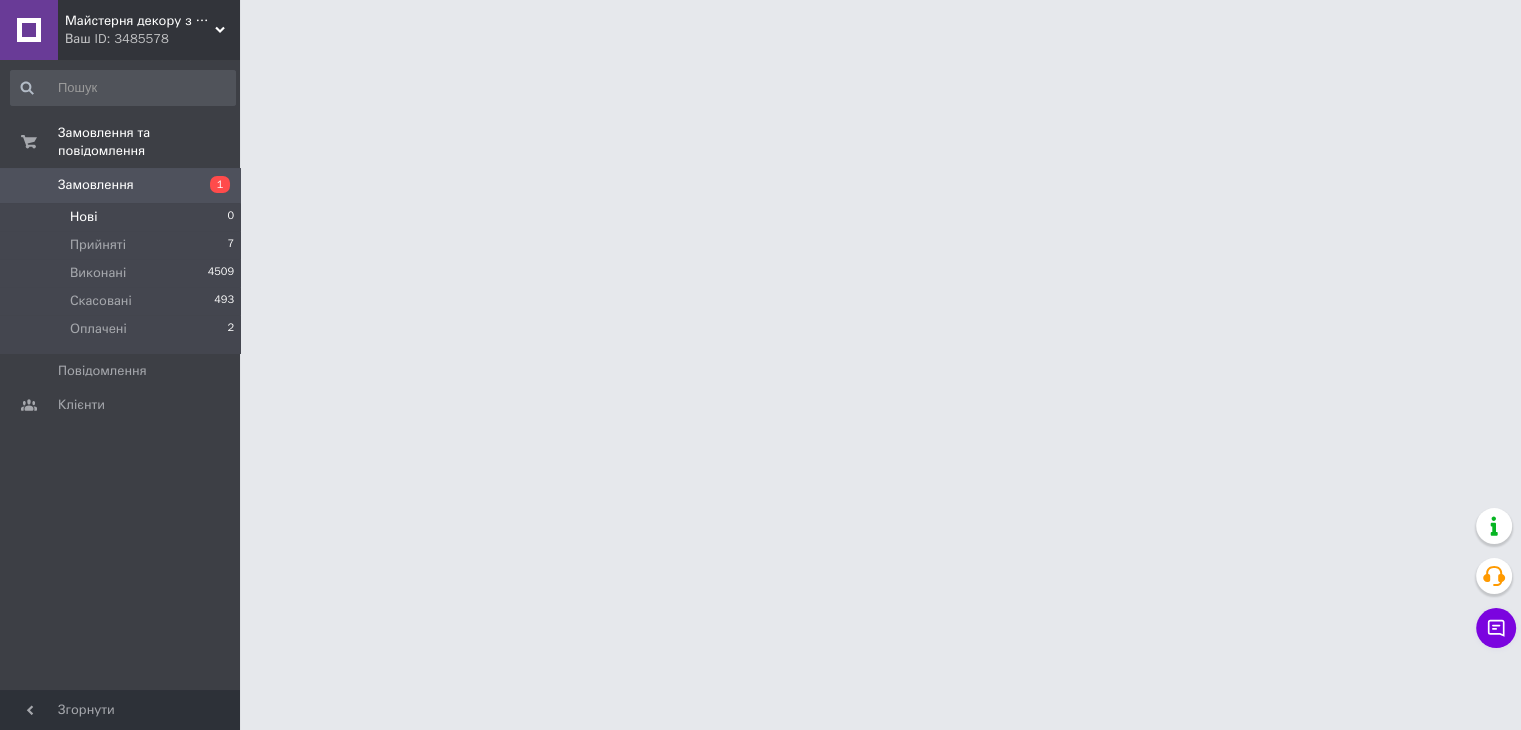 scroll, scrollTop: 0, scrollLeft: 0, axis: both 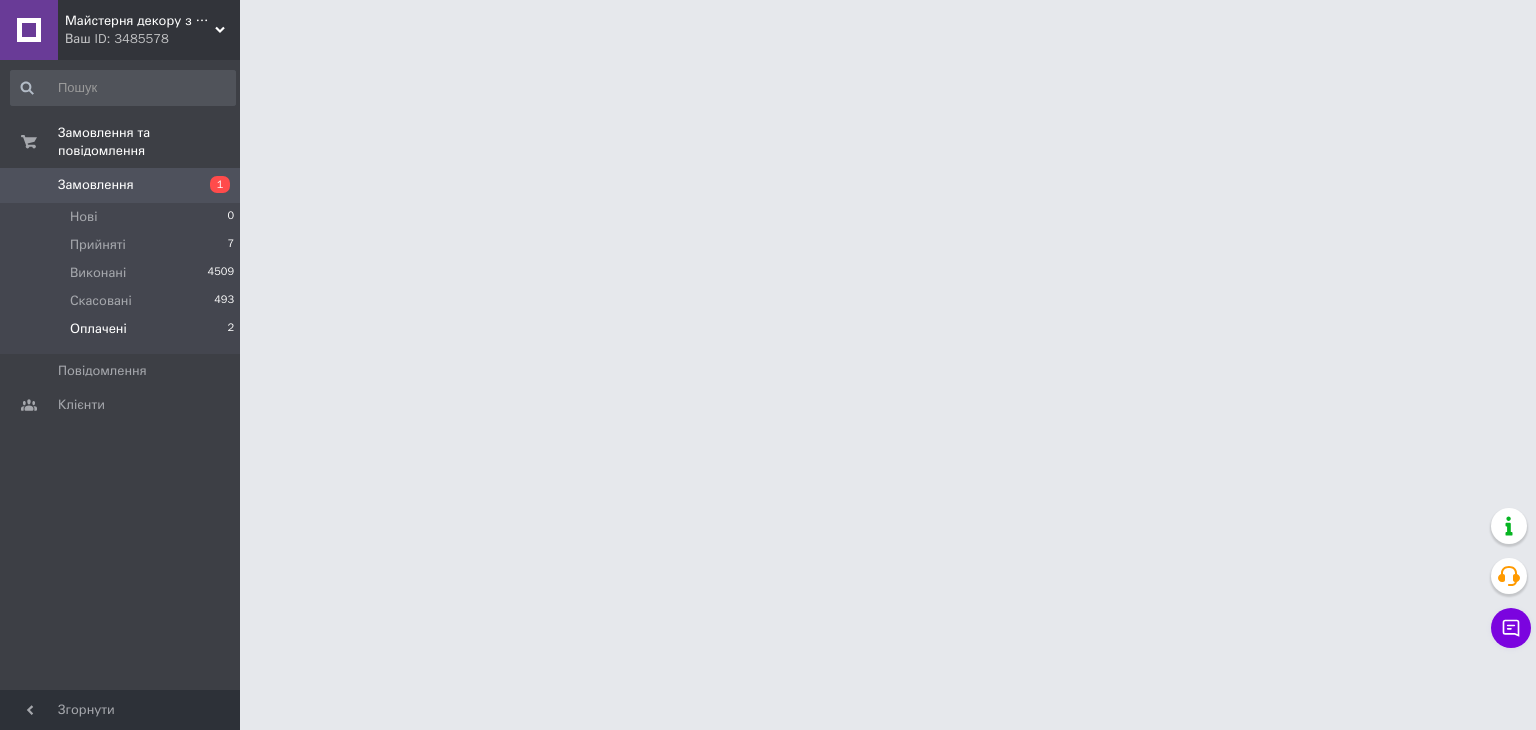 click on "Оплачені 2" at bounding box center (123, 334) 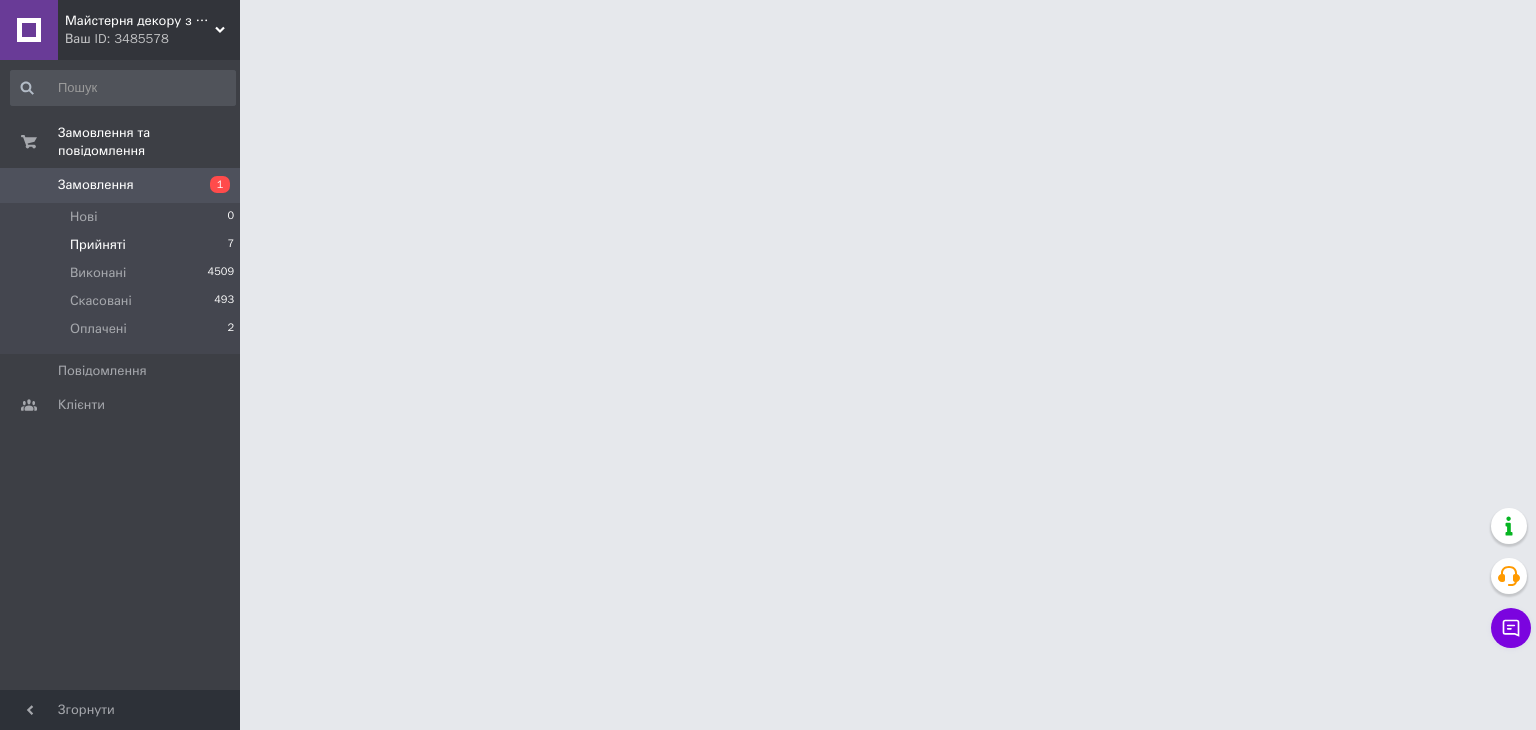 click on "Прийняті 7" at bounding box center [123, 245] 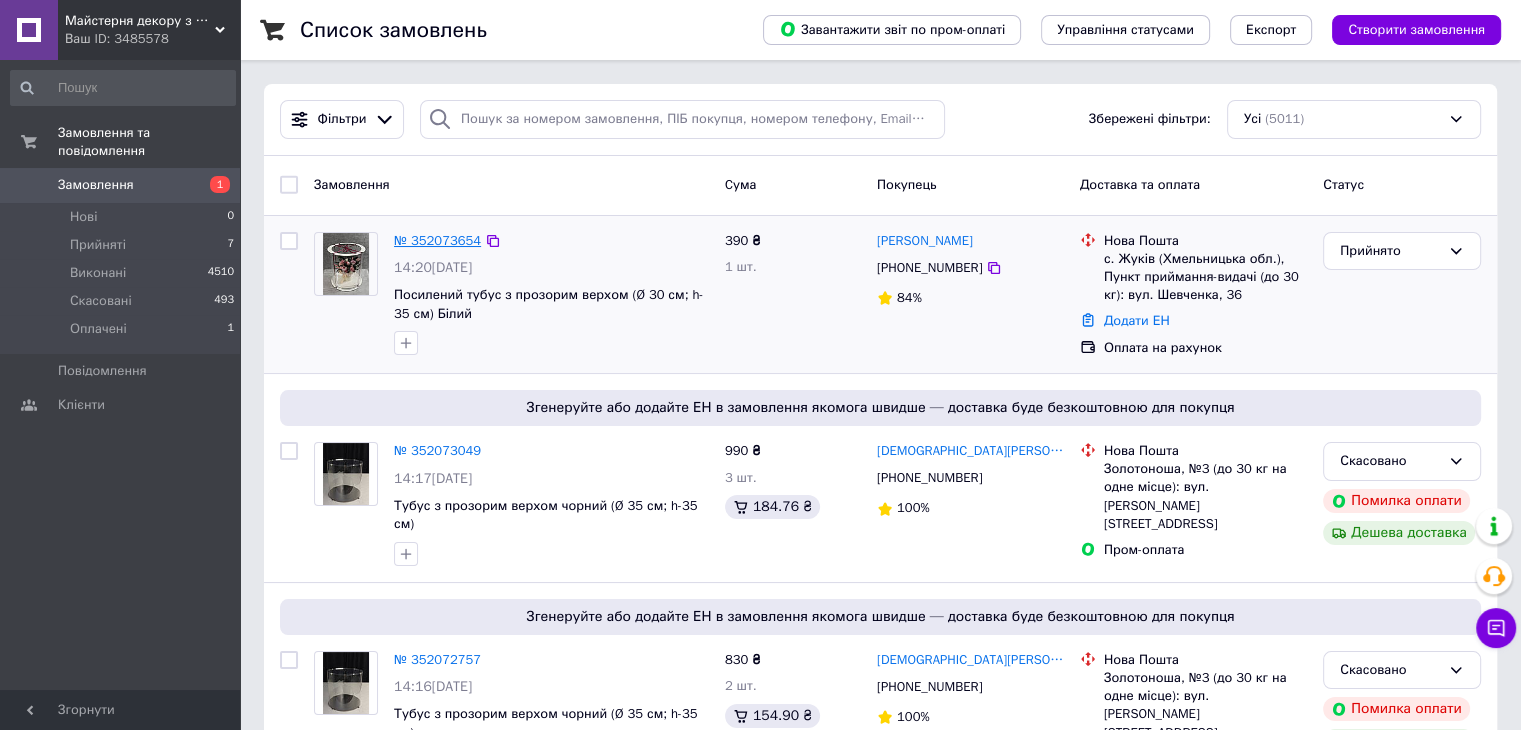 click on "№ 352073654" at bounding box center (437, 240) 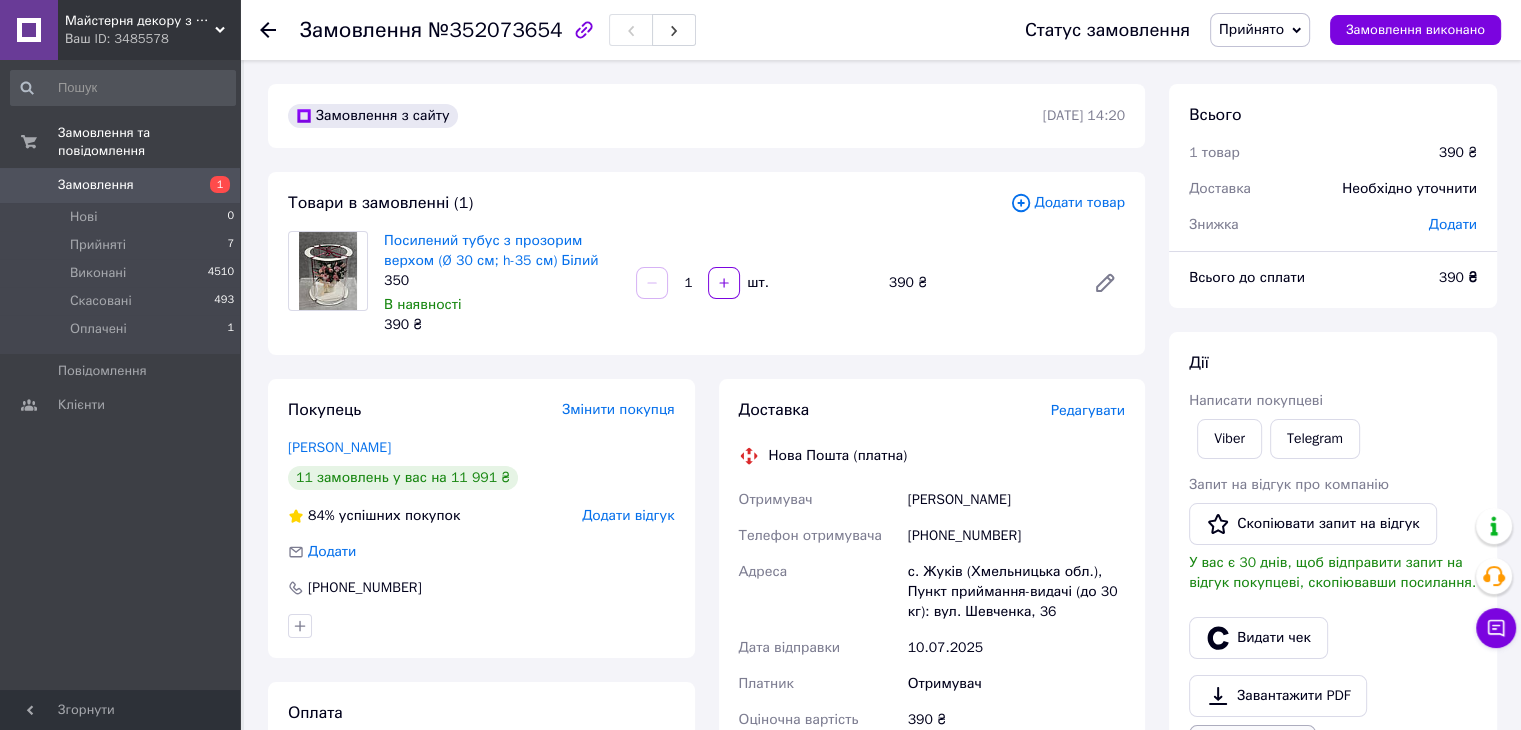 scroll, scrollTop: 200, scrollLeft: 0, axis: vertical 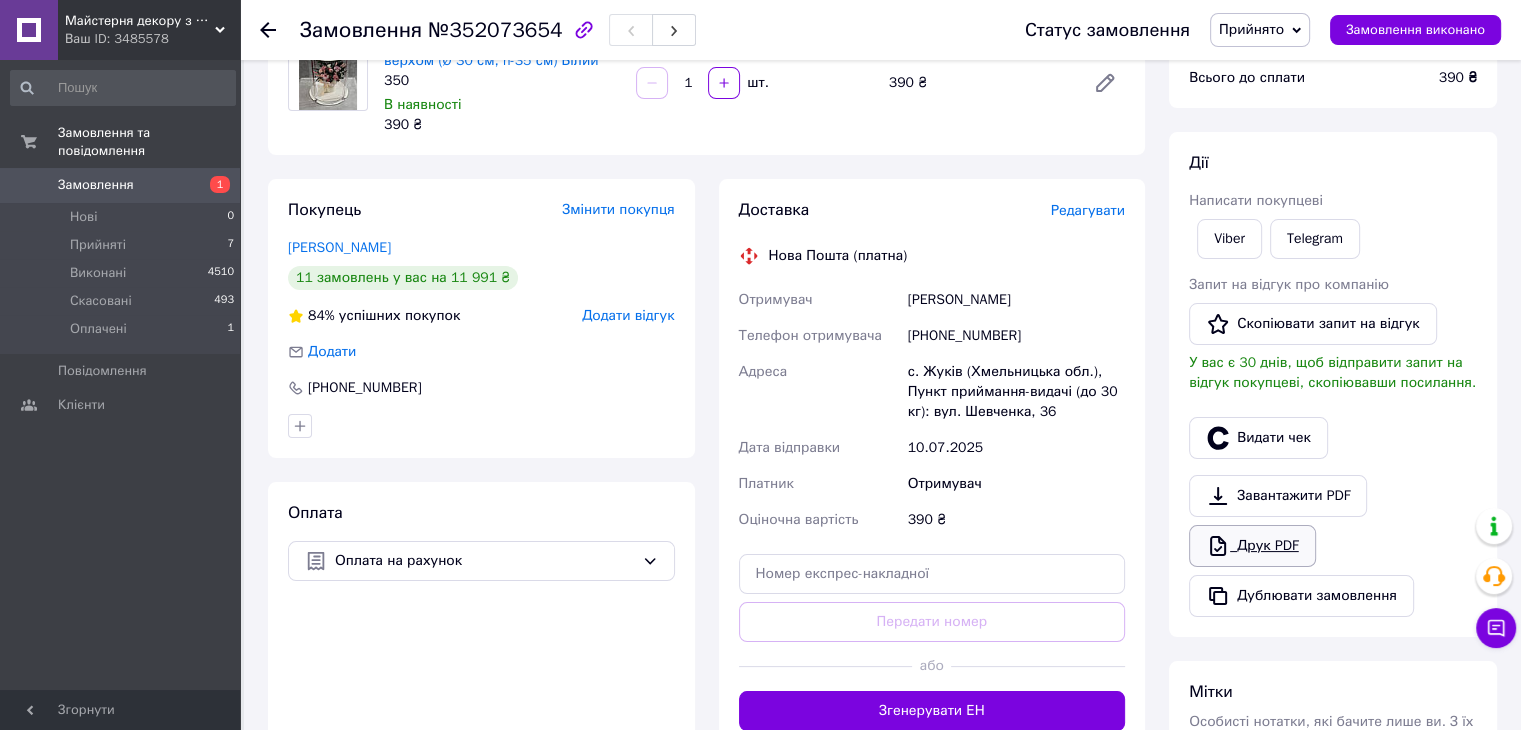 click on "Друк PDF" at bounding box center [1252, 546] 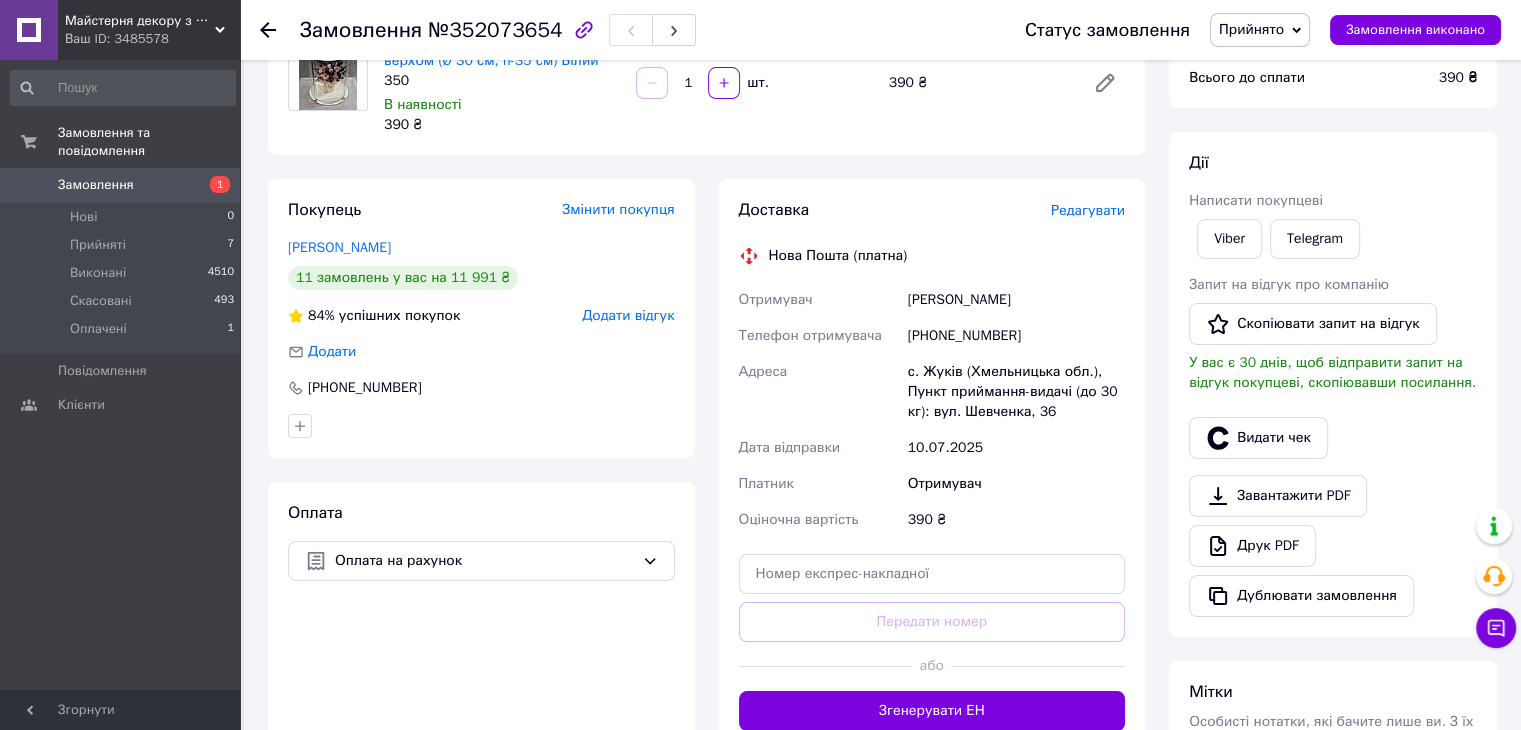 scroll, scrollTop: 0, scrollLeft: 0, axis: both 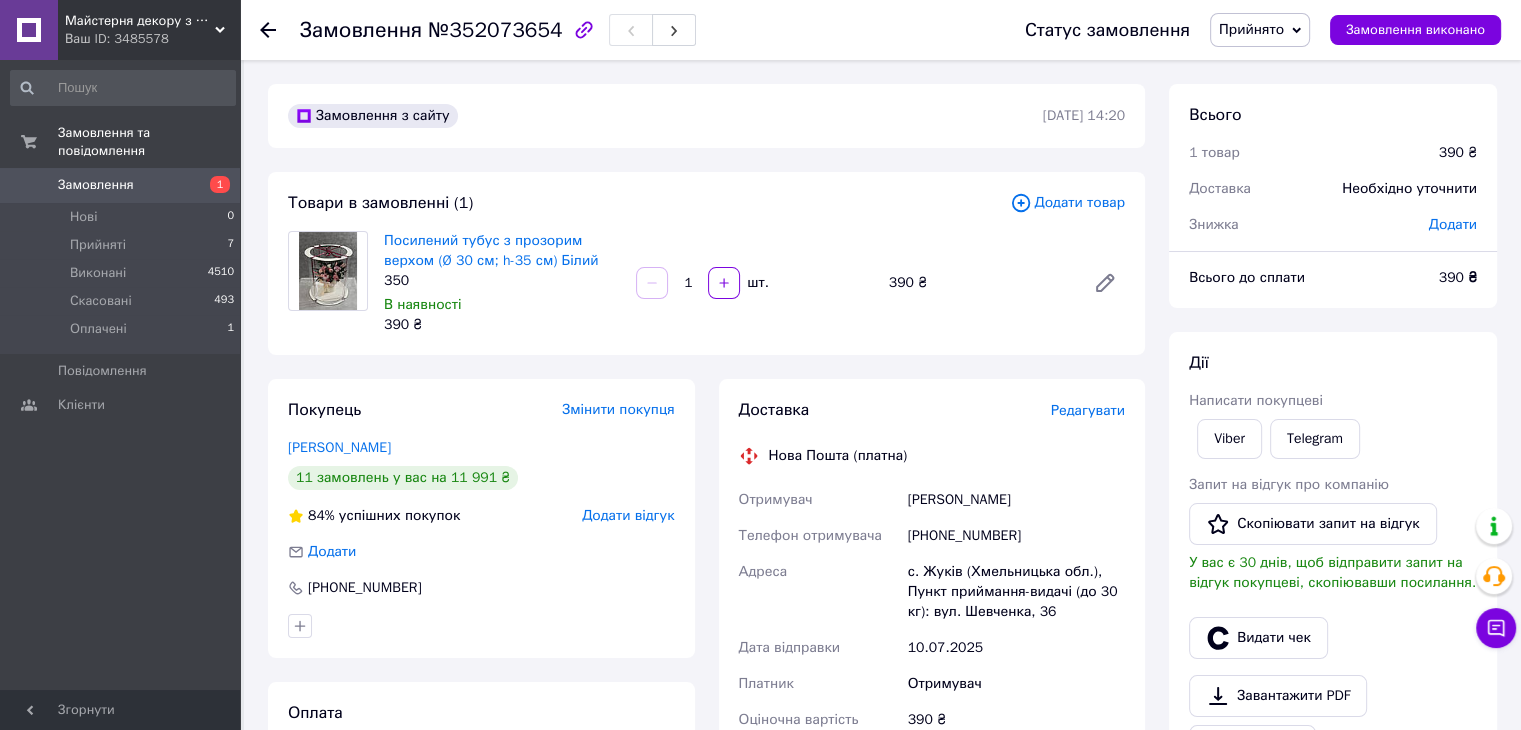 drag, startPoint x: 896, startPoint y: 501, endPoint x: 1042, endPoint y: 494, distance: 146.16771 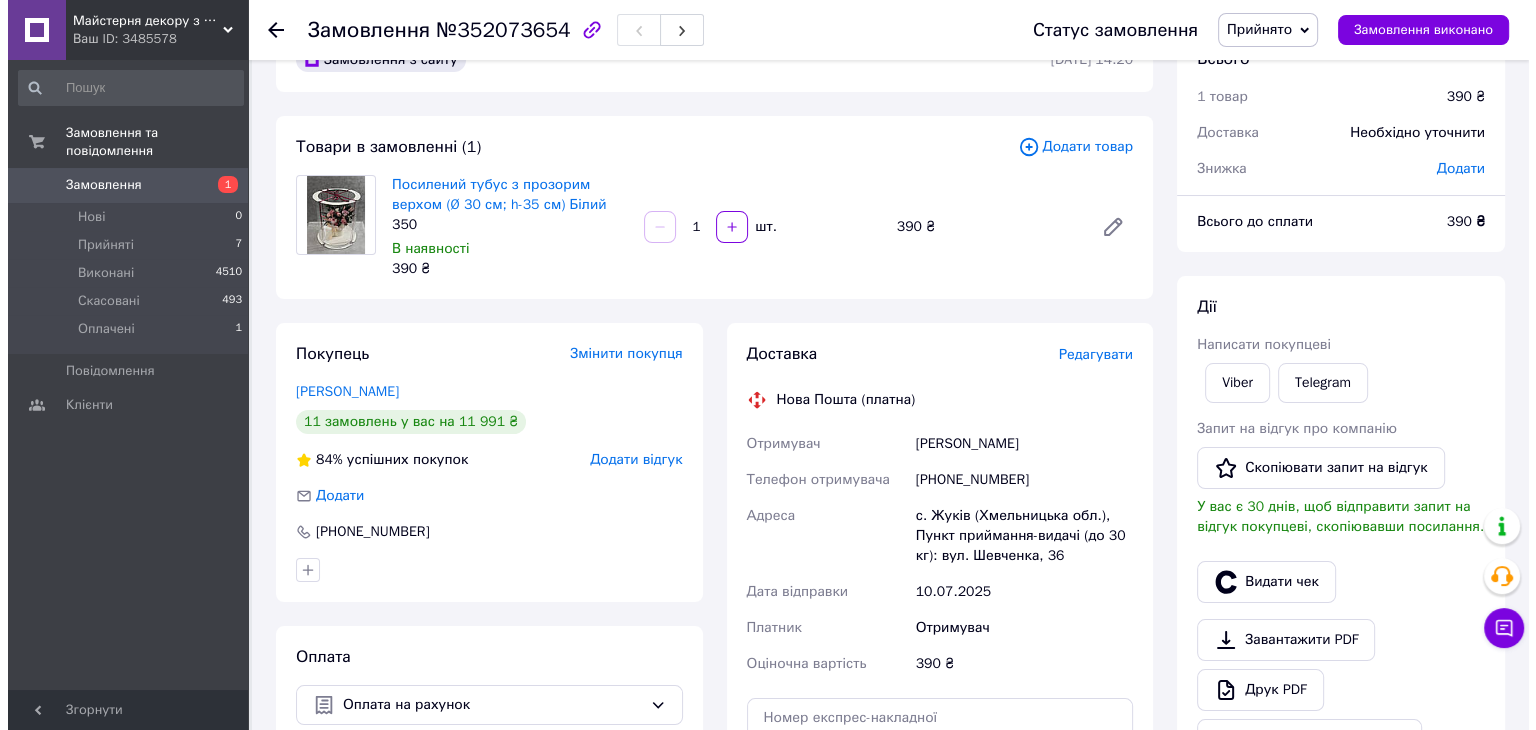 scroll, scrollTop: 100, scrollLeft: 0, axis: vertical 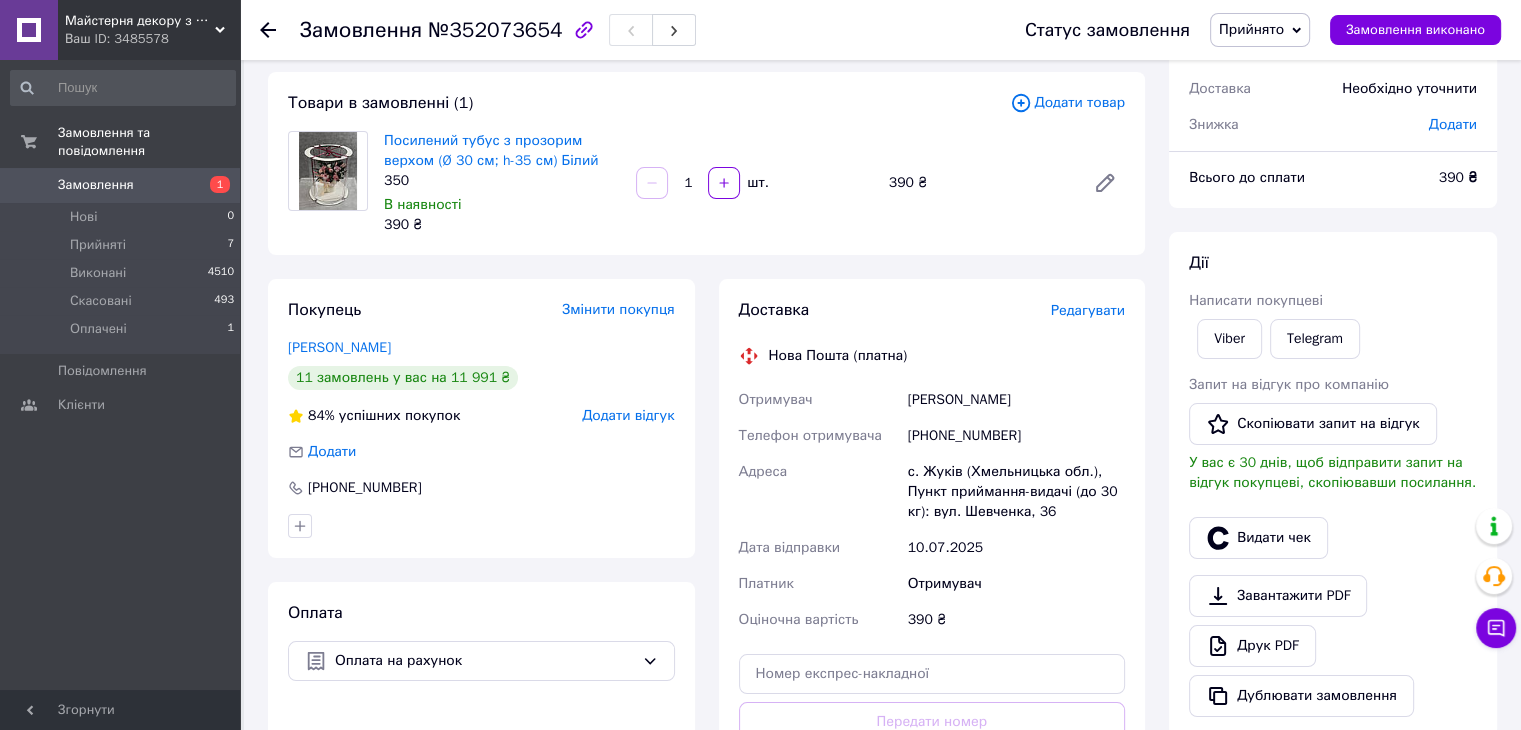 click on "Редагувати" at bounding box center (1088, 310) 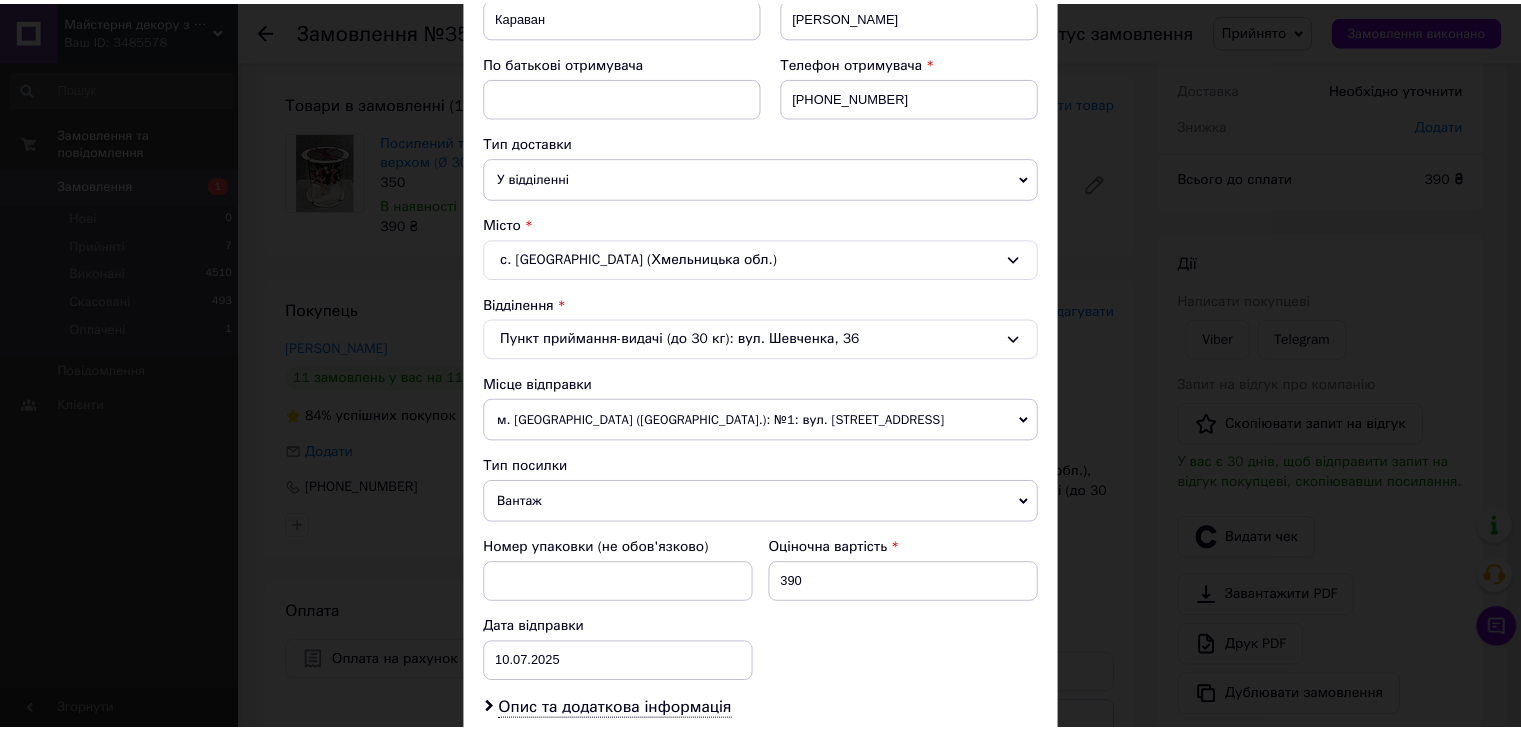 scroll, scrollTop: 400, scrollLeft: 0, axis: vertical 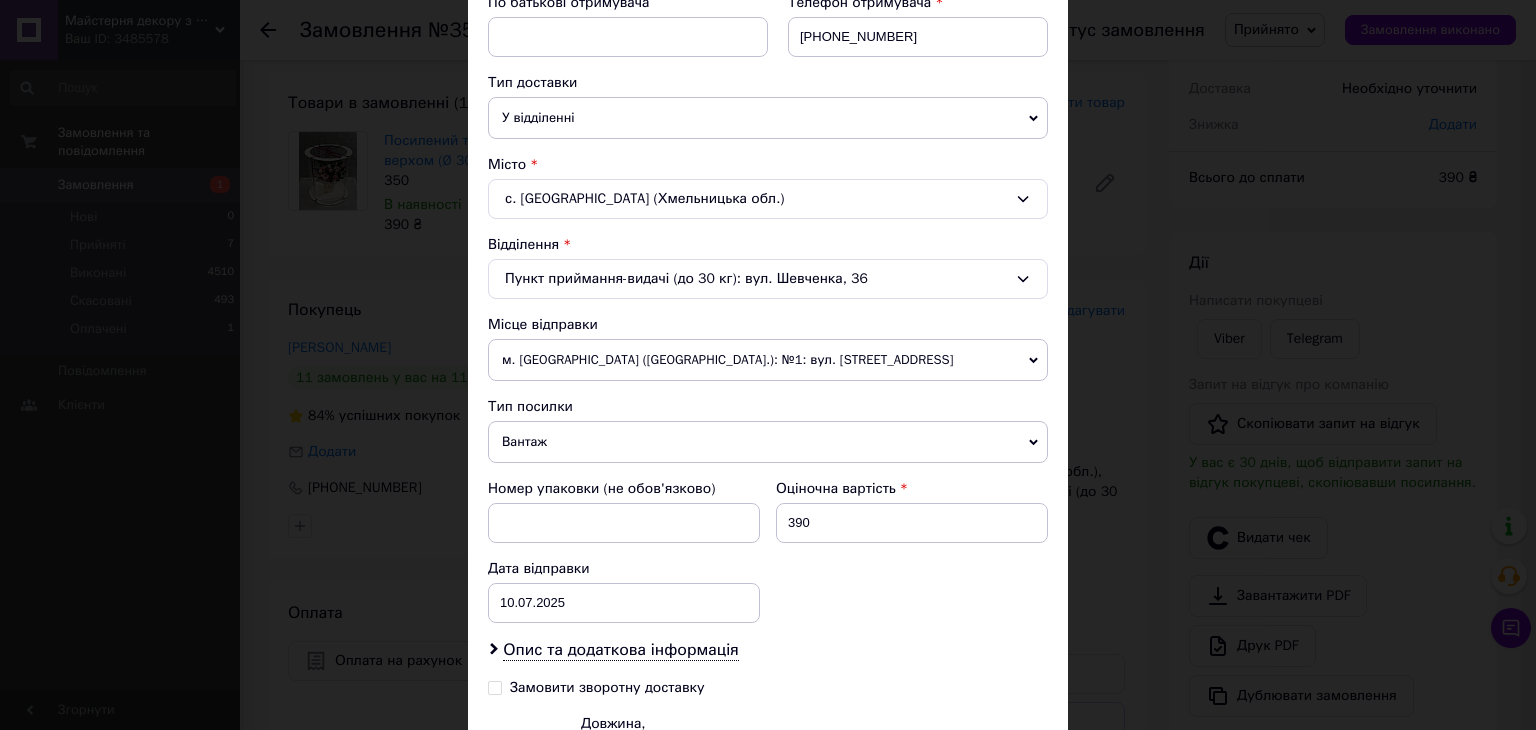 click on "Пункт приймання-видачі (до 30 кг): вул. Шевченка, 36" at bounding box center [768, 279] 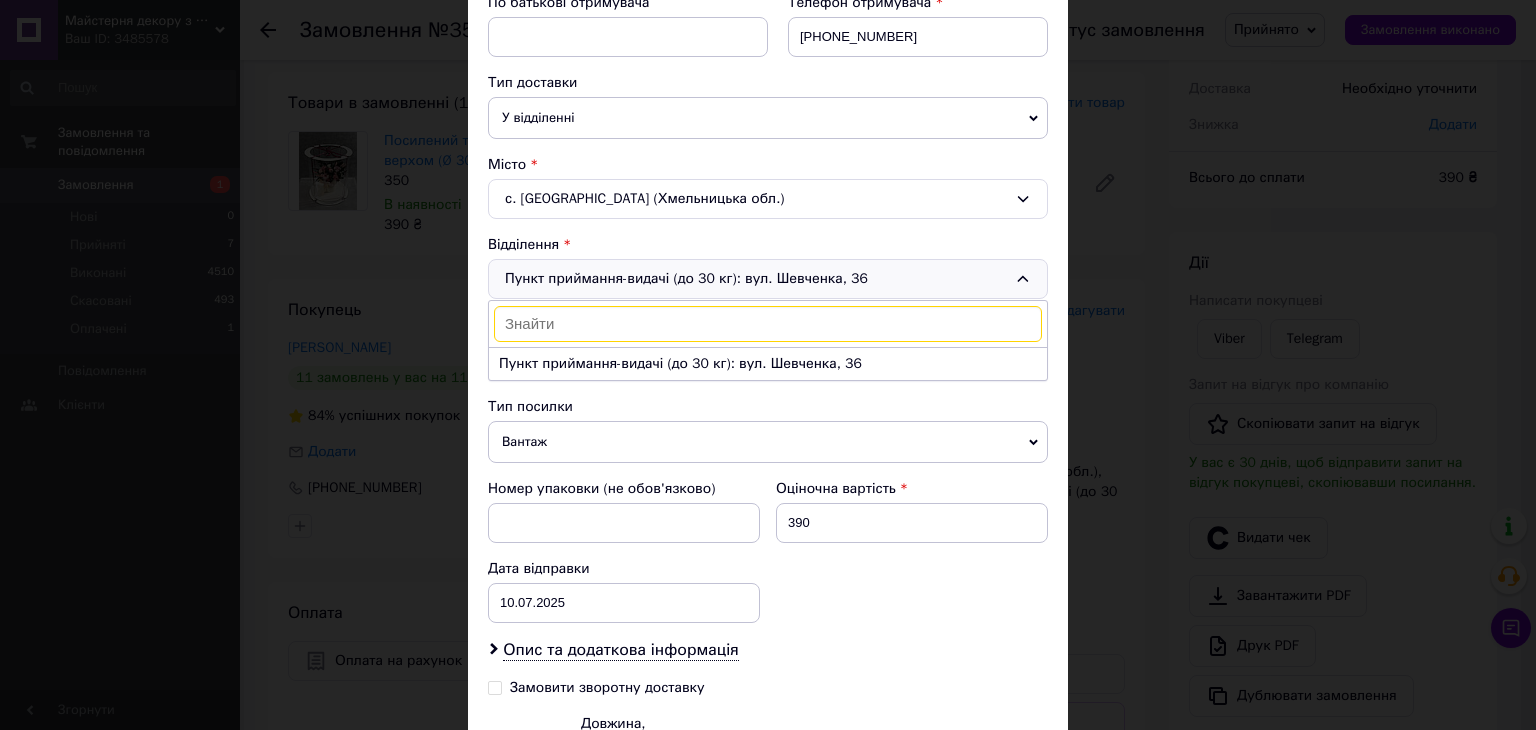 click on "× Редагування доставки Спосіб доставки Нова Пошта (платна) Платник Отримувач Відправник Прізвище отримувача Караван Ім'я отримувача Крістіна По батькові отримувача Телефон отримувача +380960278074 Тип доставки У відділенні Кур'єром В поштоматі Місто с. Жуків (Хмельницька обл.) Відділення Пункт приймання-видачі (до 30 кг): вул. Шевченка, 36 Пункт приймання-видачі (до 30 кг): вул. Шевченка, 36 Місце відправки м. Карлівка (Полтавська обл.): №1: вул. Полтавський шлях, 30 Немає збігів. Спробуйте змінити умови пошуку Додати ще місце відправки Тип посилки Вантаж Документи 390 < > <" at bounding box center [768, 365] 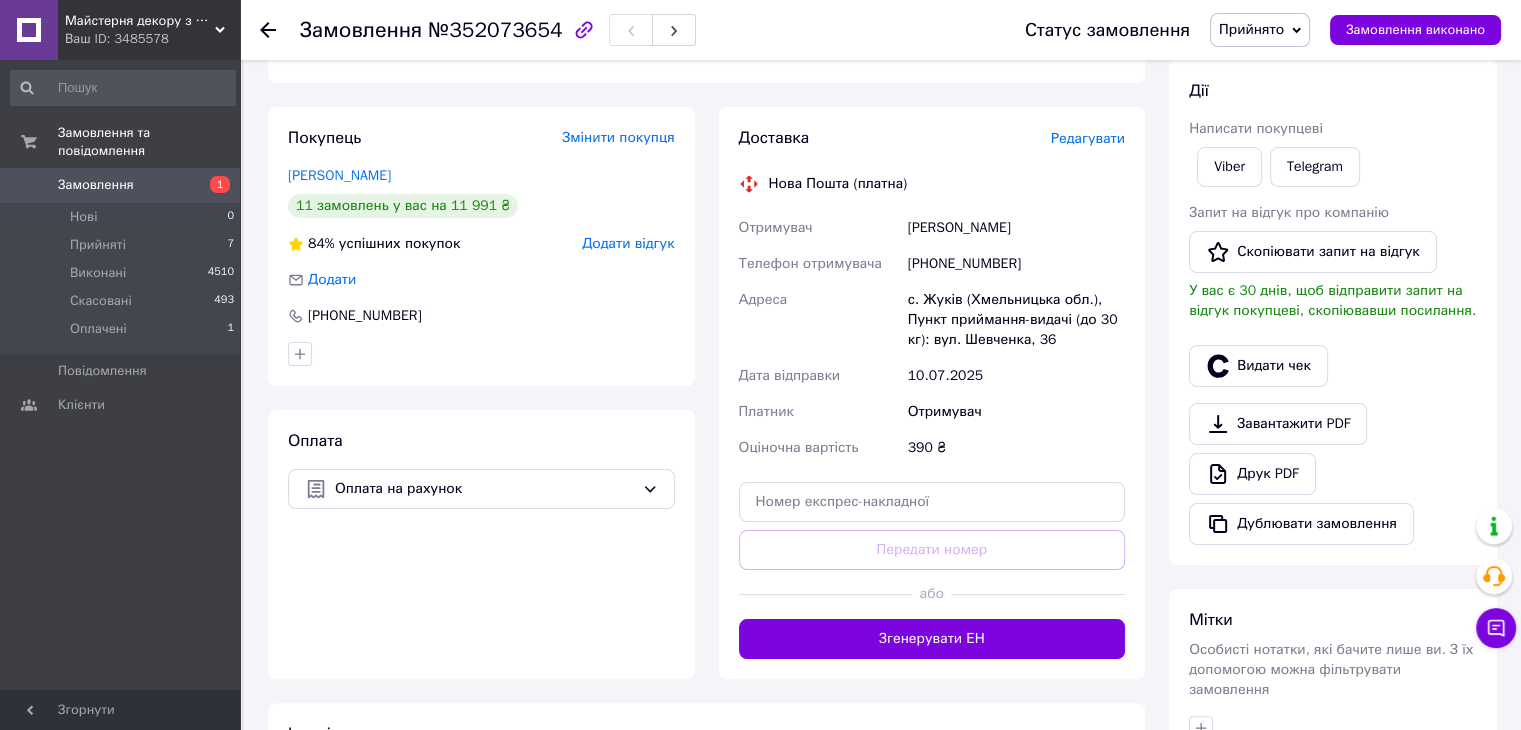 scroll, scrollTop: 0, scrollLeft: 0, axis: both 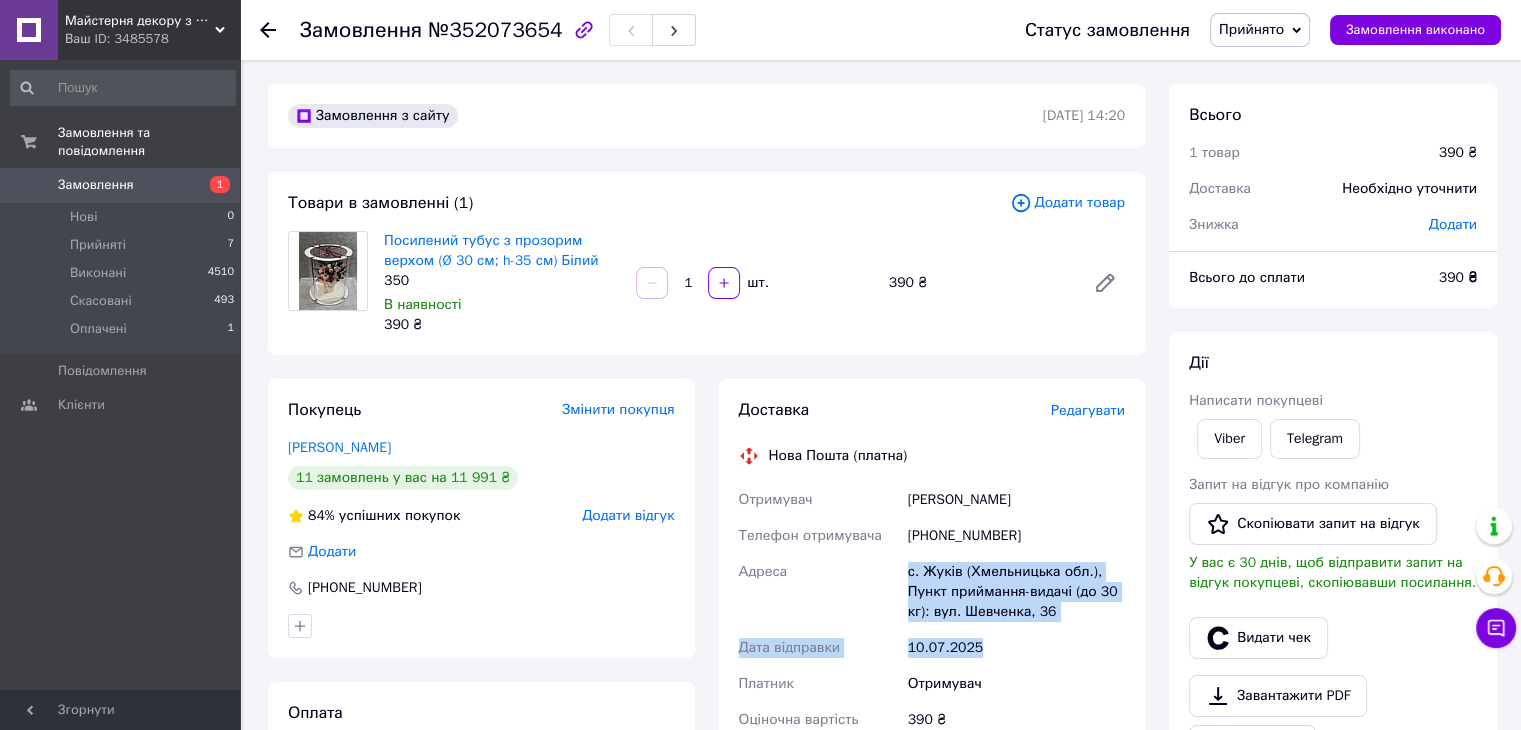 drag, startPoint x: 896, startPoint y: 566, endPoint x: 1056, endPoint y: 591, distance: 161.94135 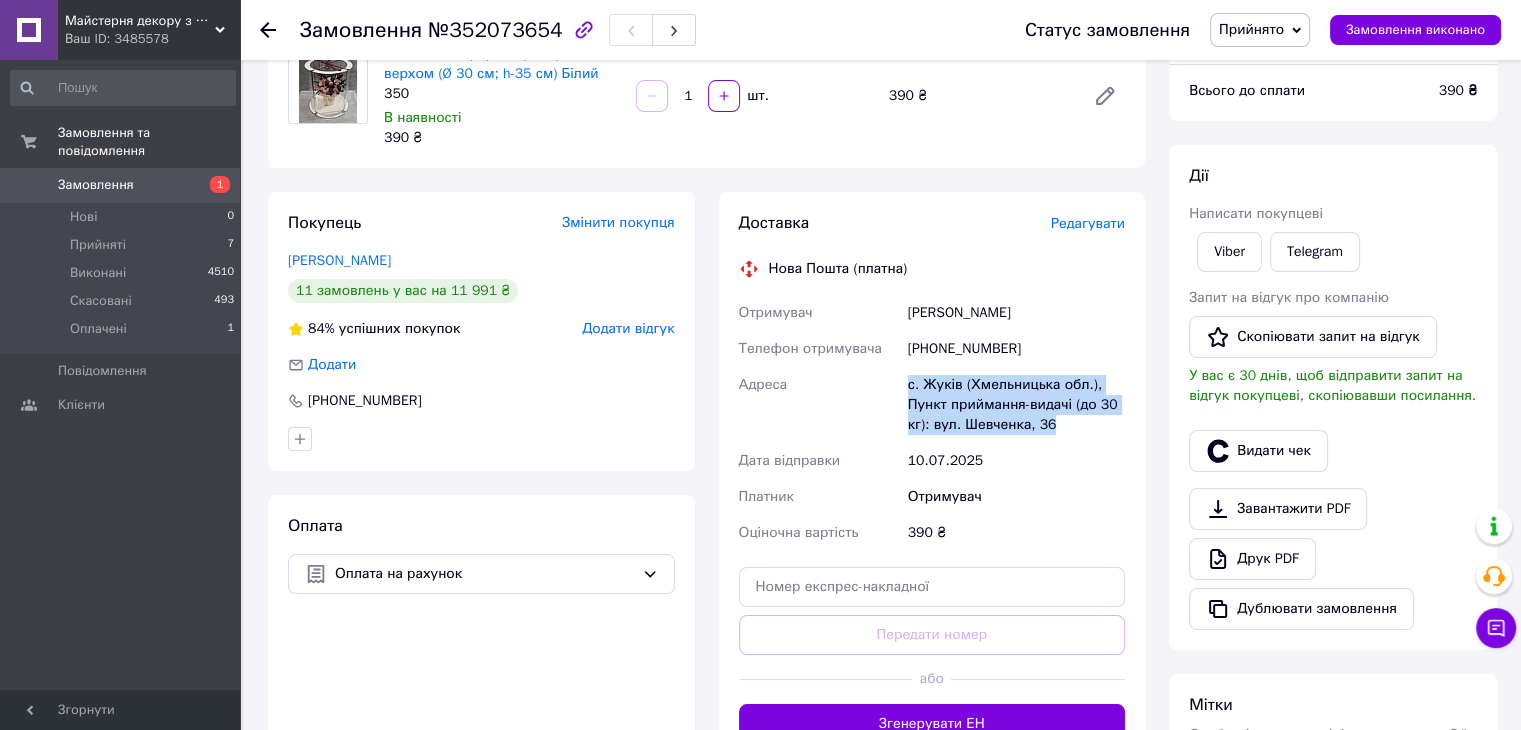 scroll, scrollTop: 200, scrollLeft: 0, axis: vertical 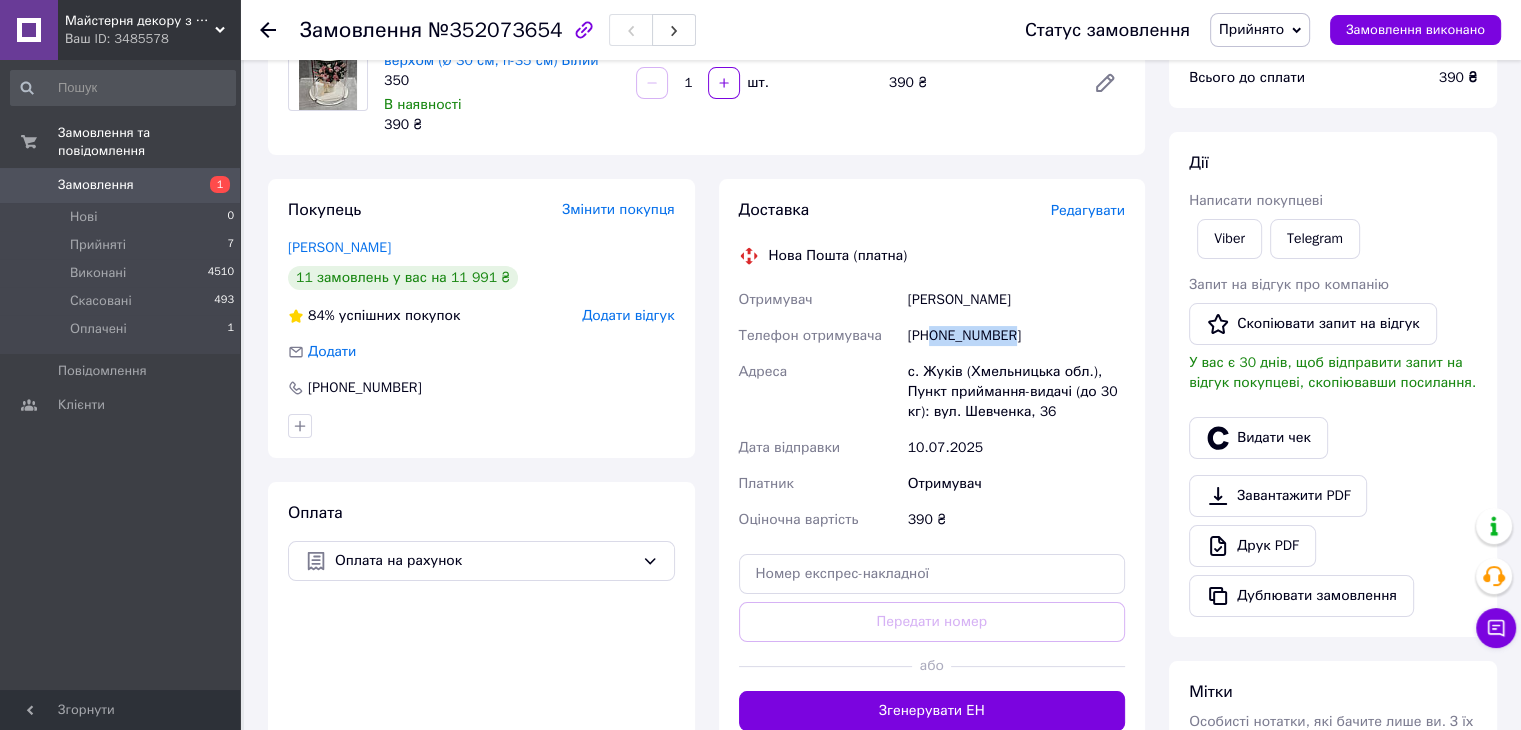 drag, startPoint x: 933, startPoint y: 333, endPoint x: 1022, endPoint y: 346, distance: 89.94443 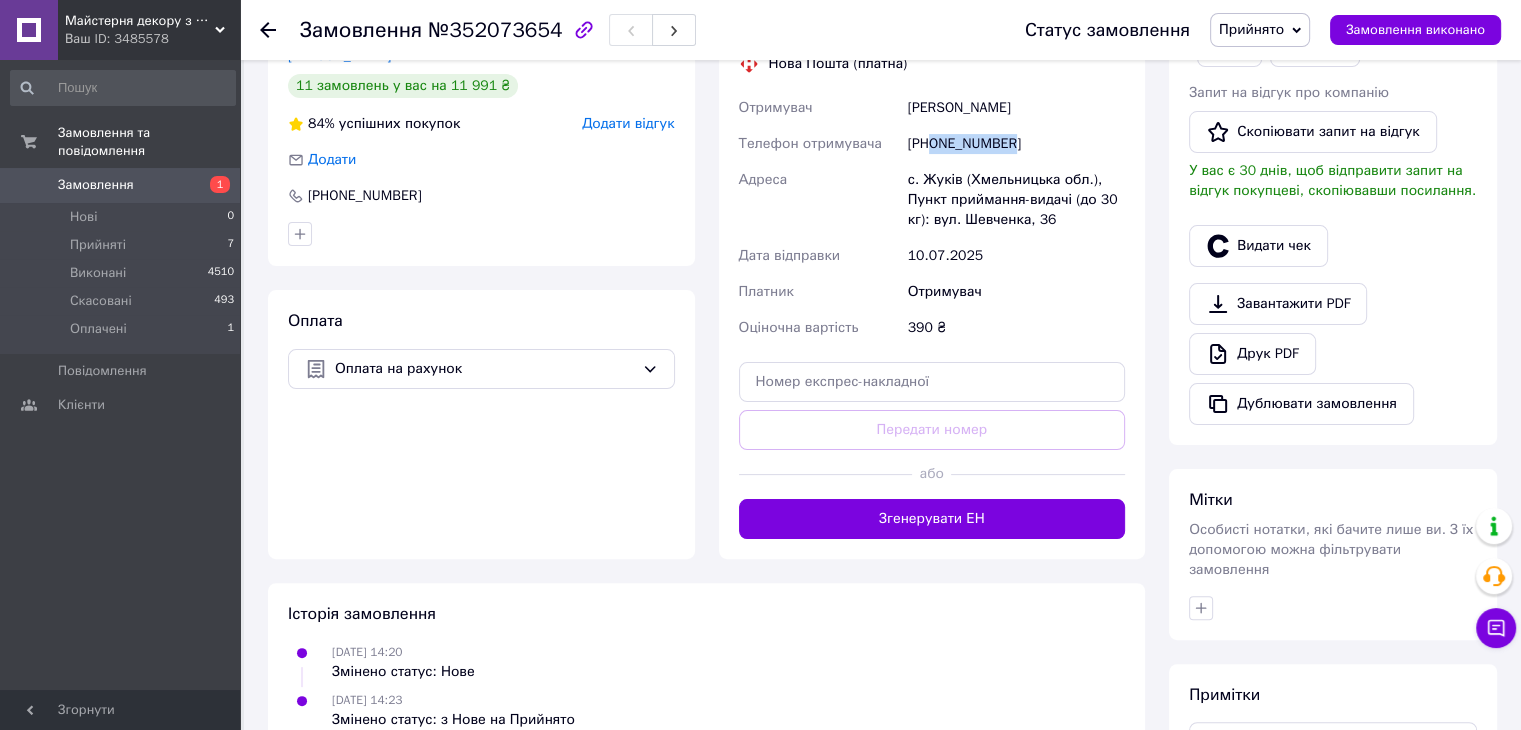 scroll, scrollTop: 300, scrollLeft: 0, axis: vertical 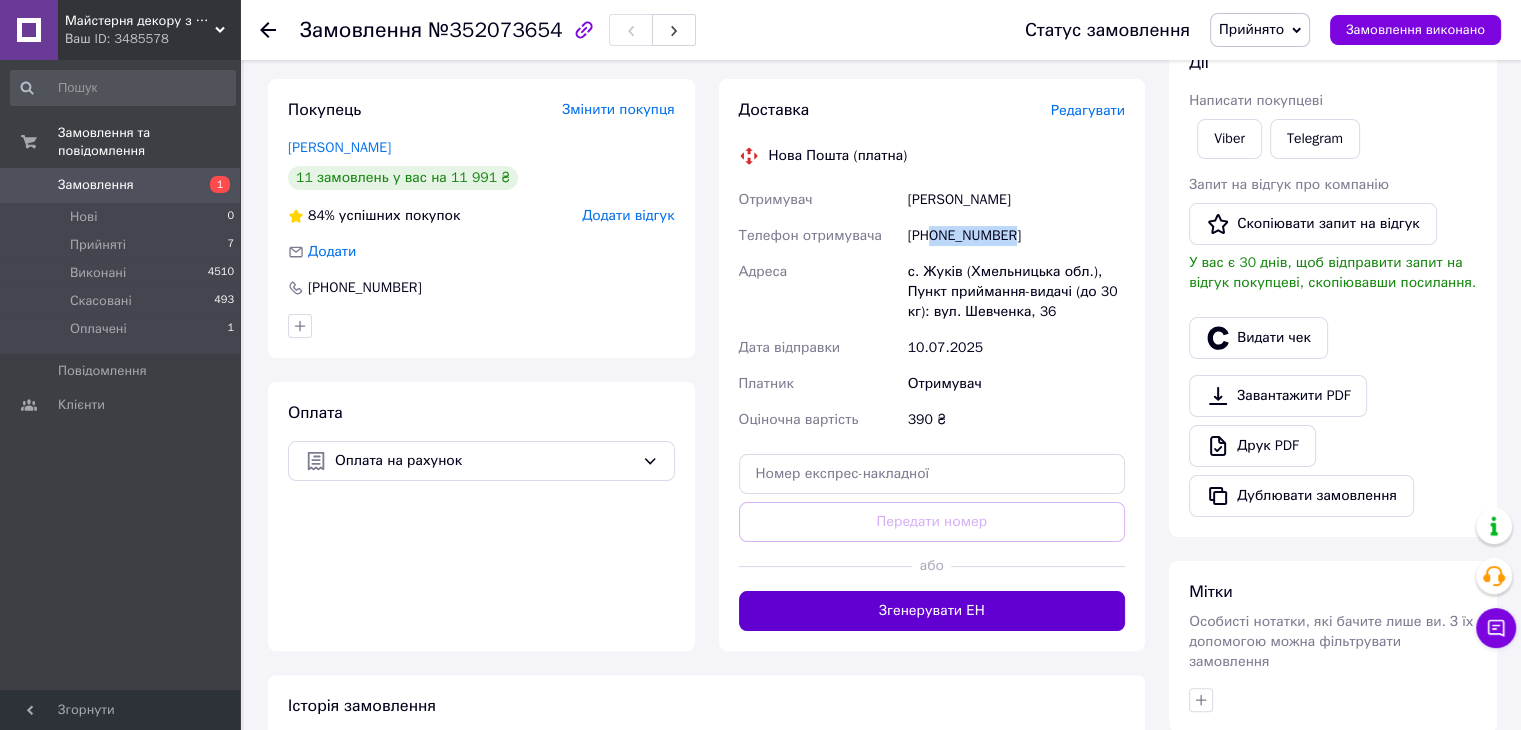click on "Згенерувати ЕН" at bounding box center (932, 611) 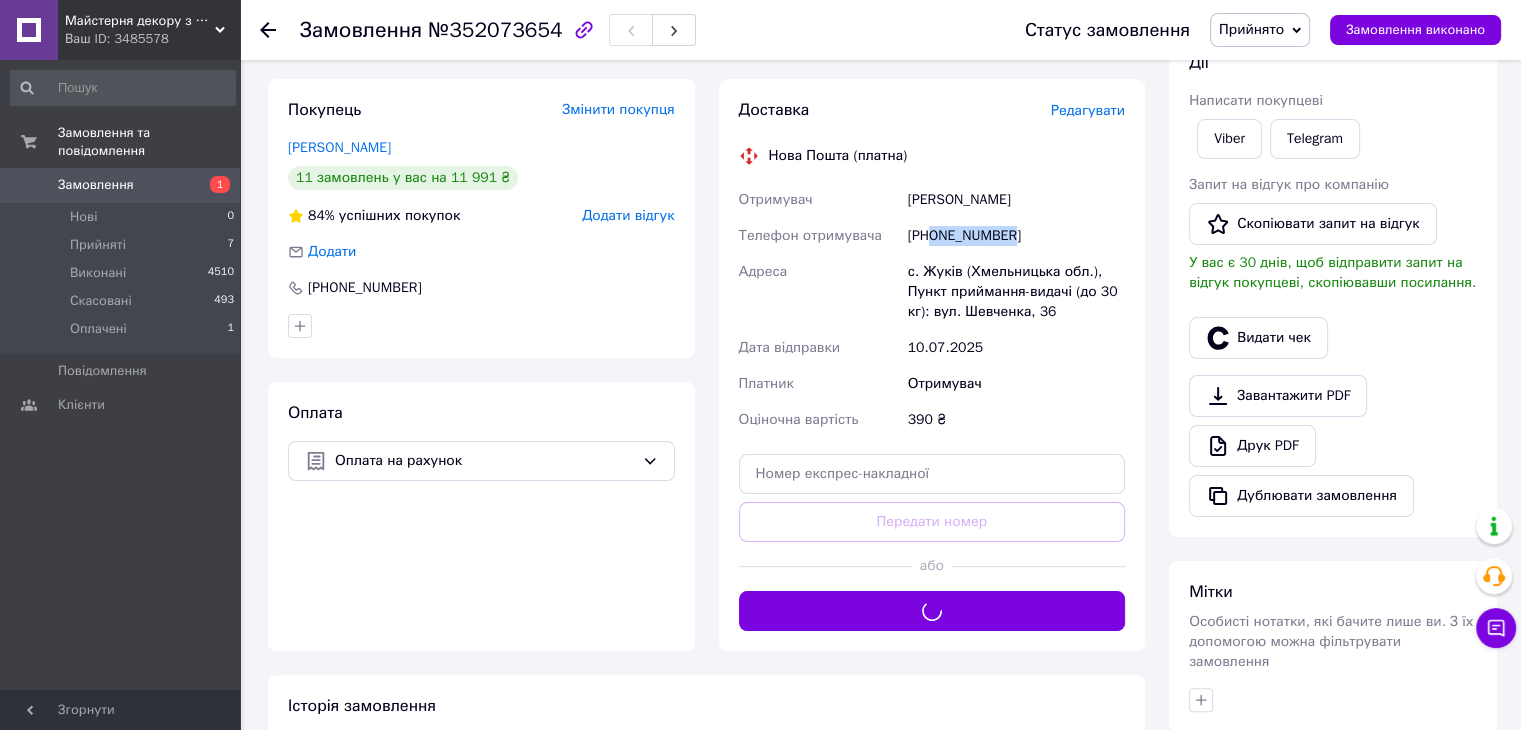 scroll, scrollTop: 200, scrollLeft: 0, axis: vertical 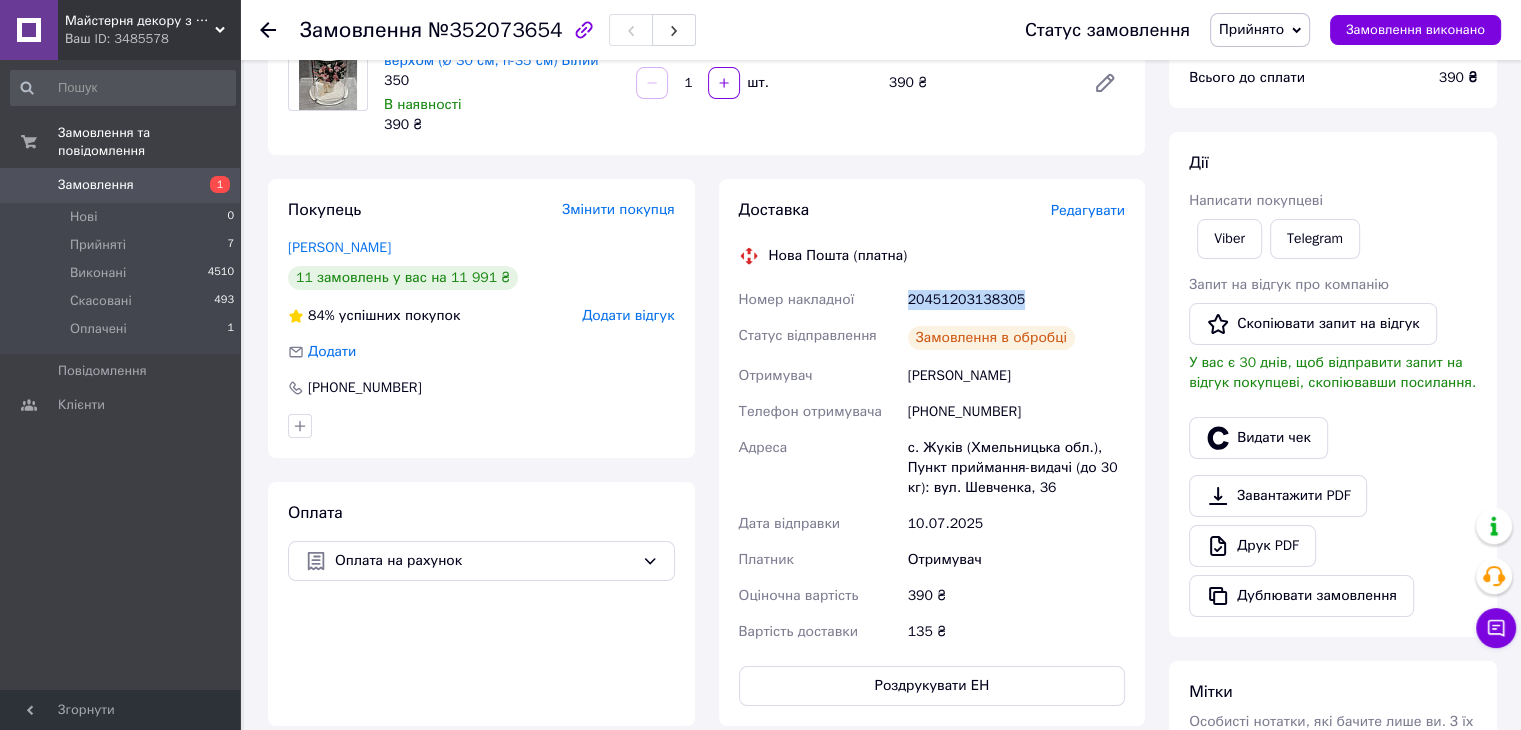 drag, startPoint x: 899, startPoint y: 294, endPoint x: 986, endPoint y: 300, distance: 87.20665 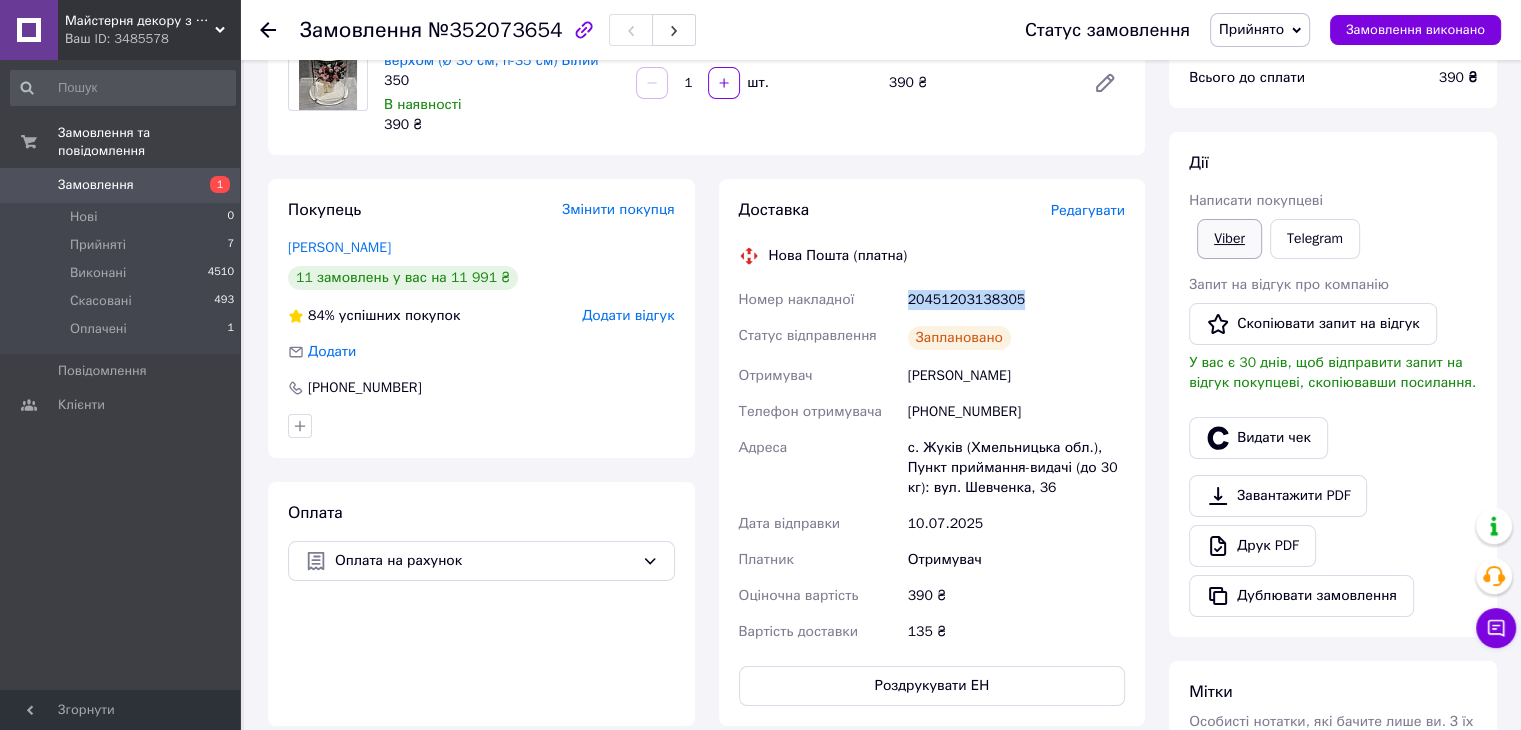 click on "Viber" at bounding box center (1229, 239) 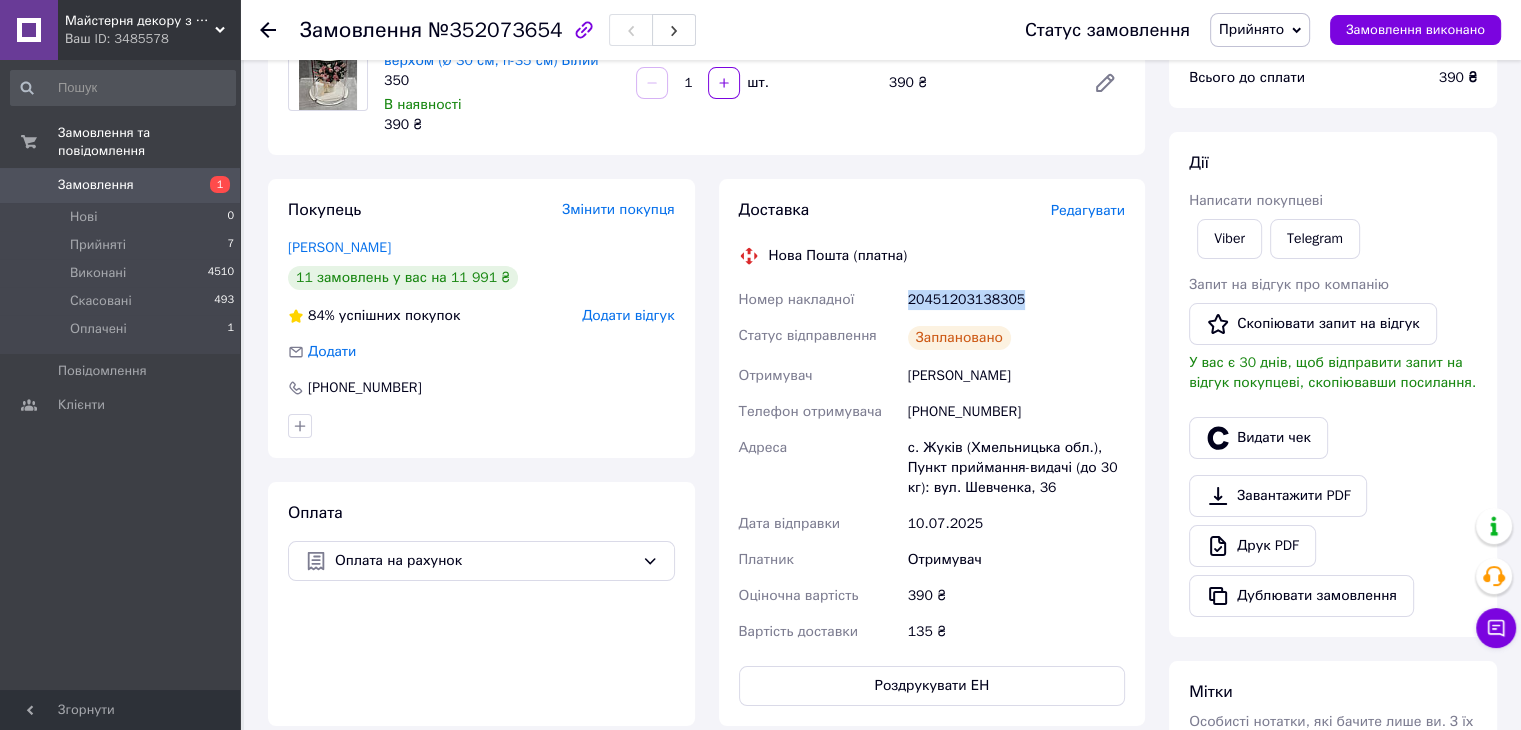 click on "Прийнято" at bounding box center [1260, 30] 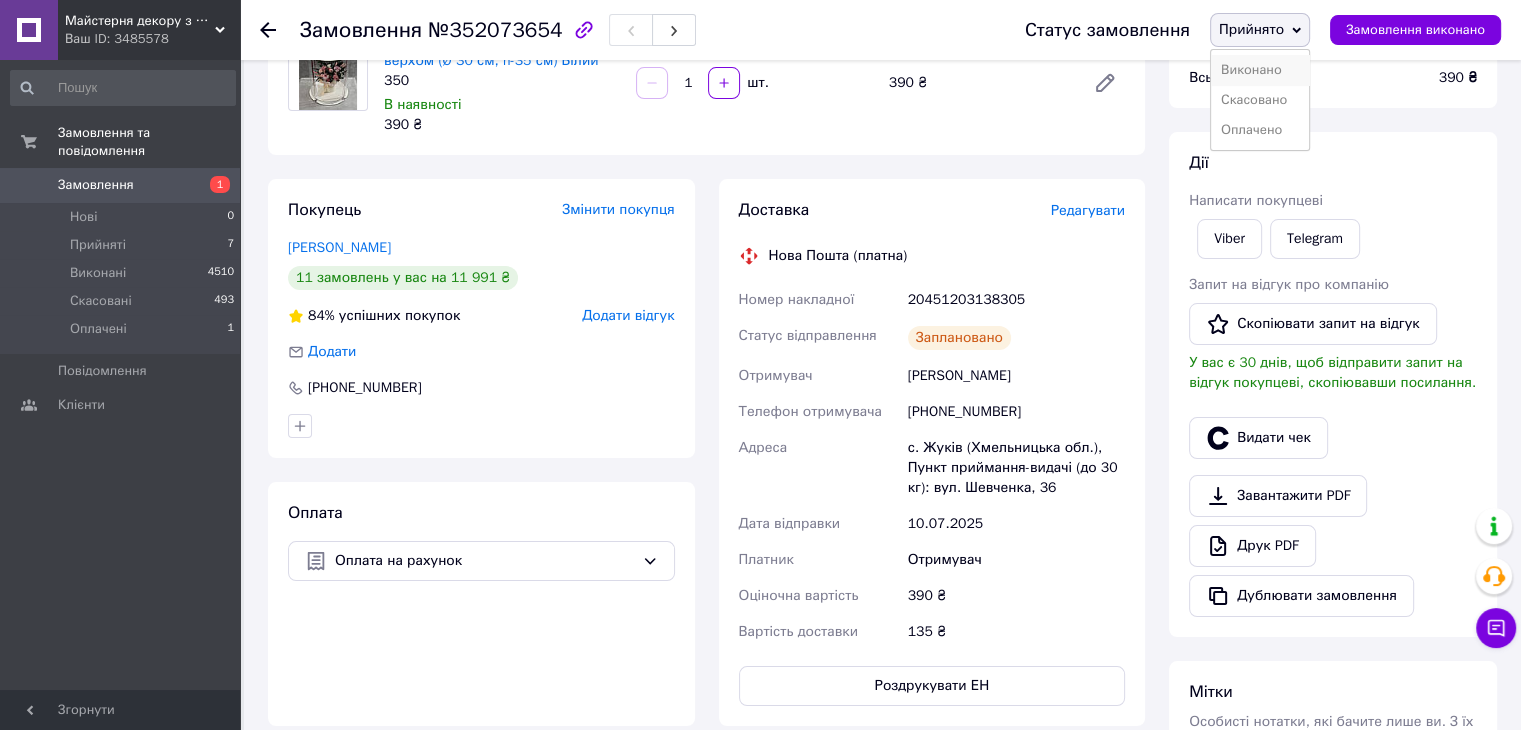 click on "Виконано" at bounding box center [1260, 70] 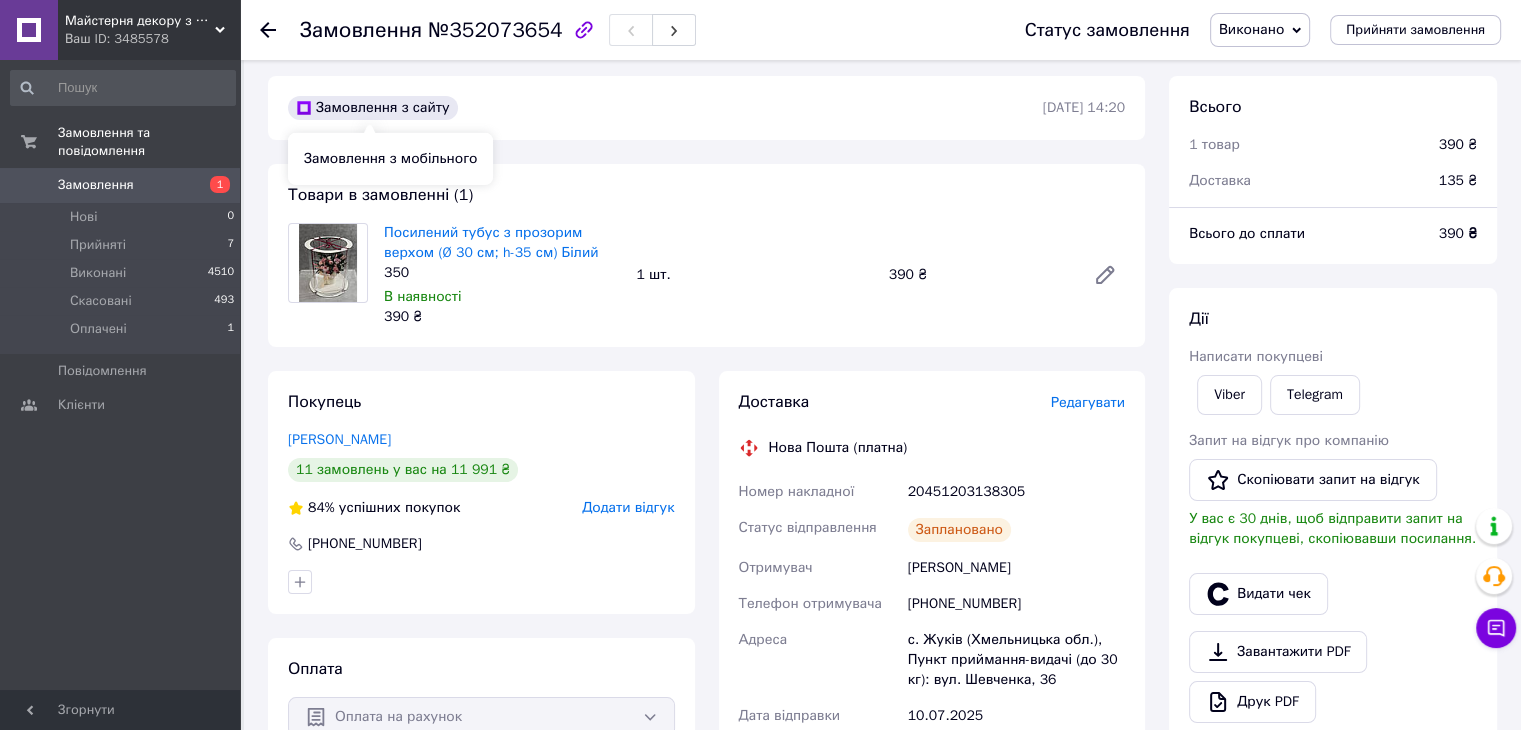 scroll, scrollTop: 0, scrollLeft: 0, axis: both 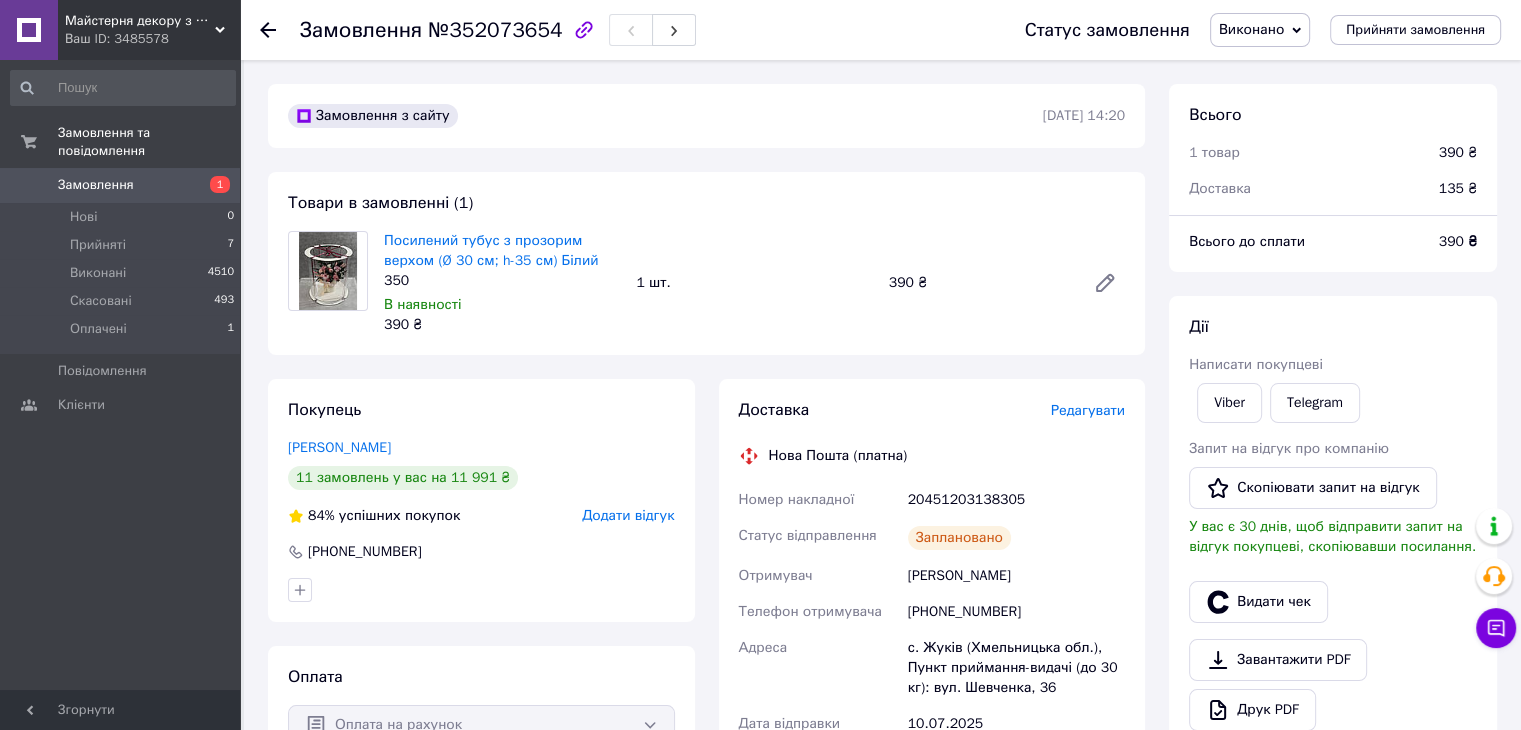 click 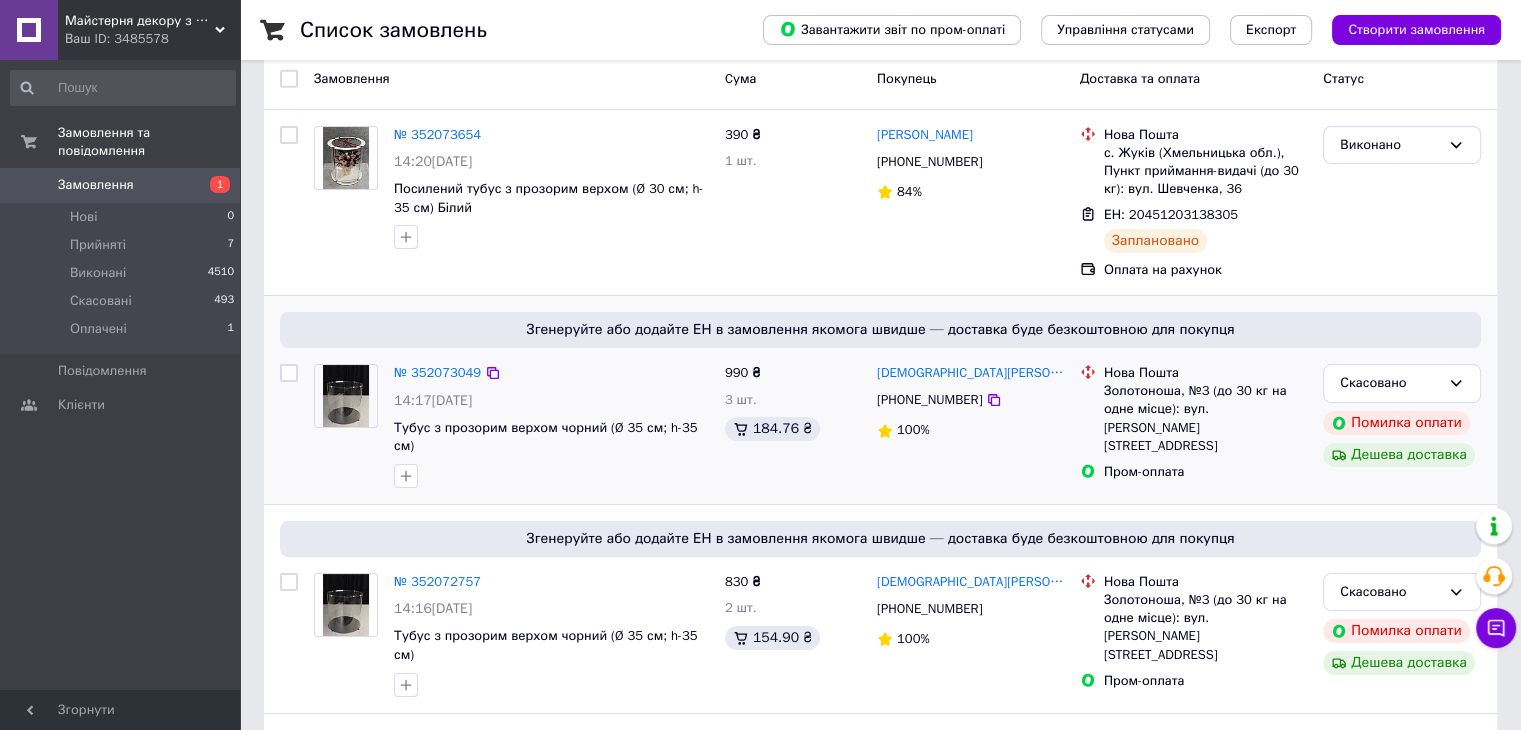 scroll, scrollTop: 0, scrollLeft: 0, axis: both 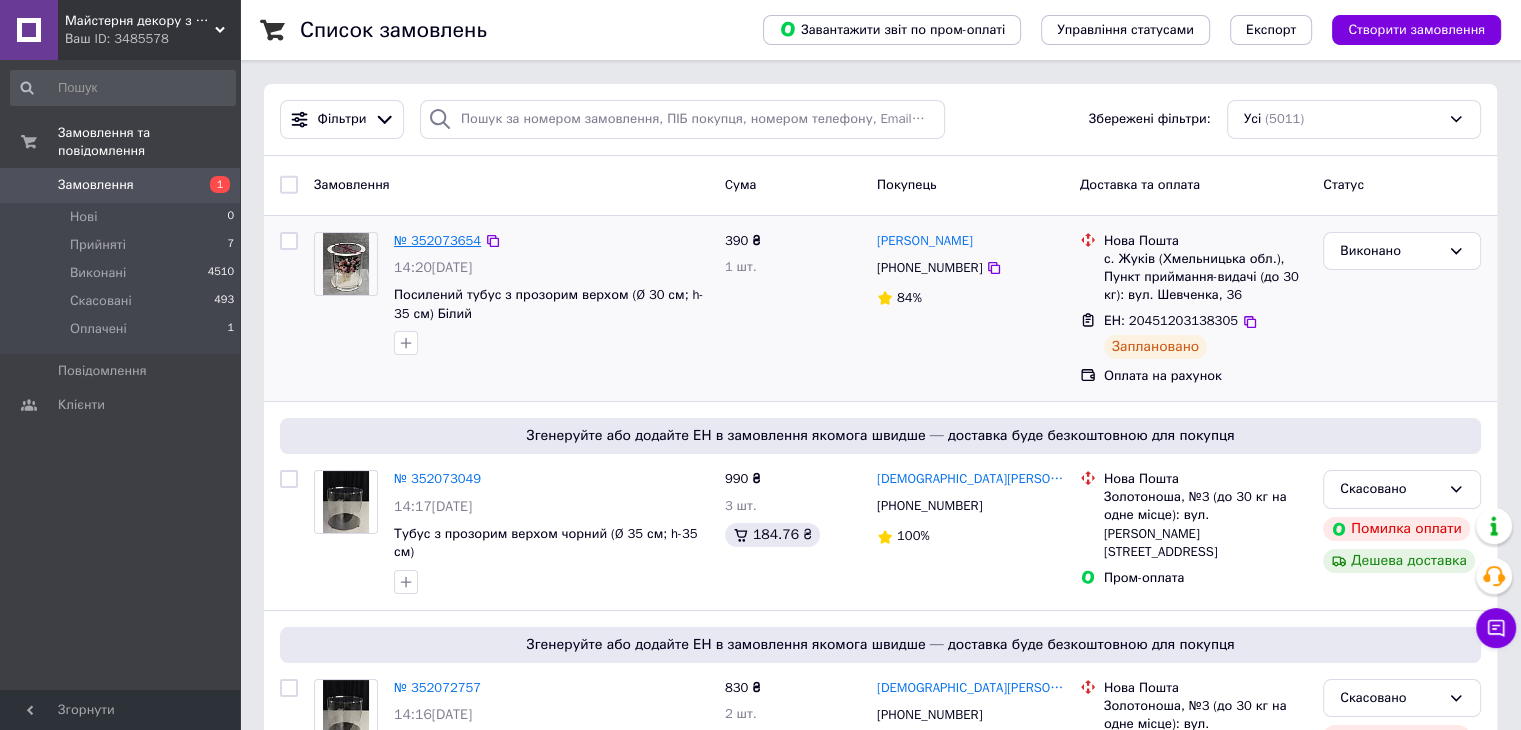 click on "№ 352073654" at bounding box center [437, 240] 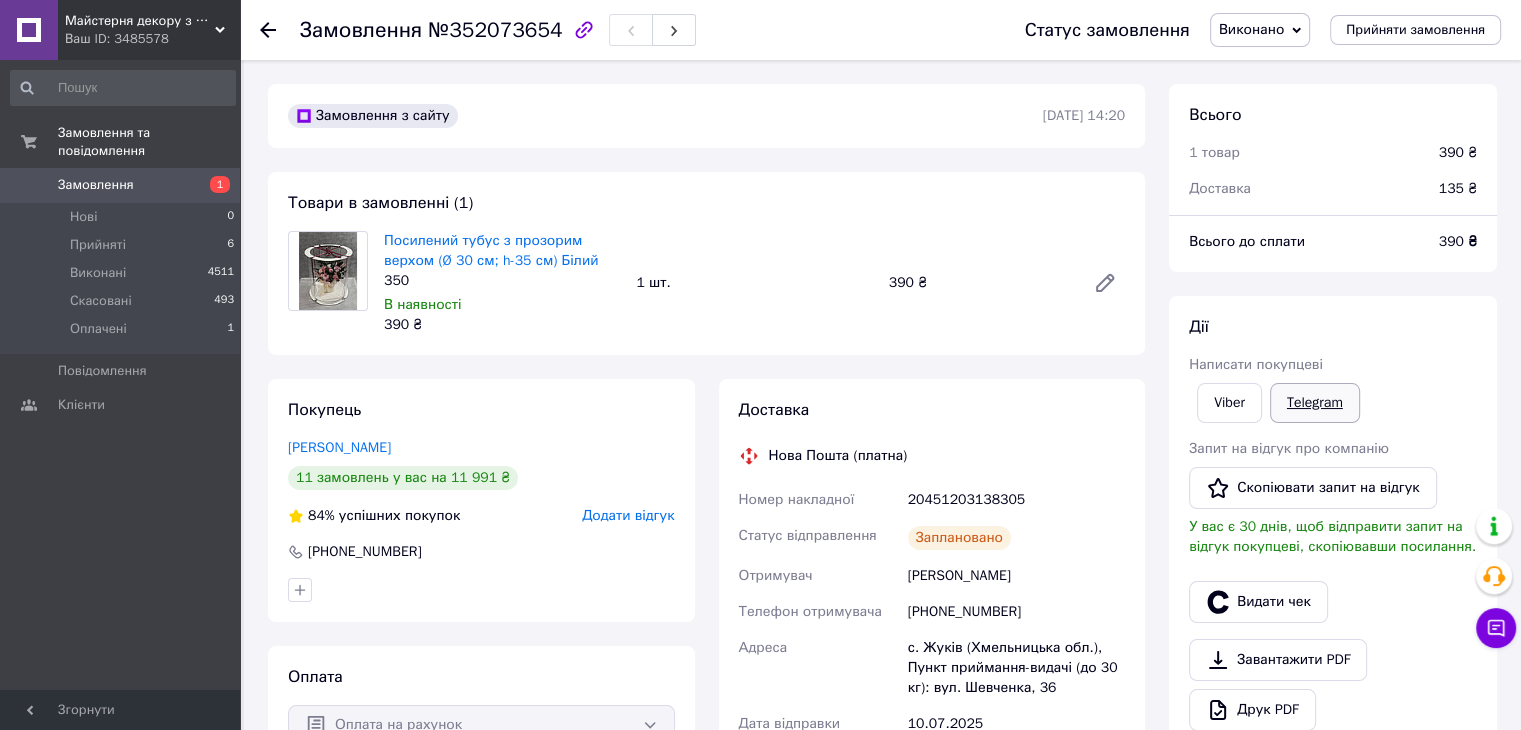 click on "Telegram" at bounding box center (1315, 403) 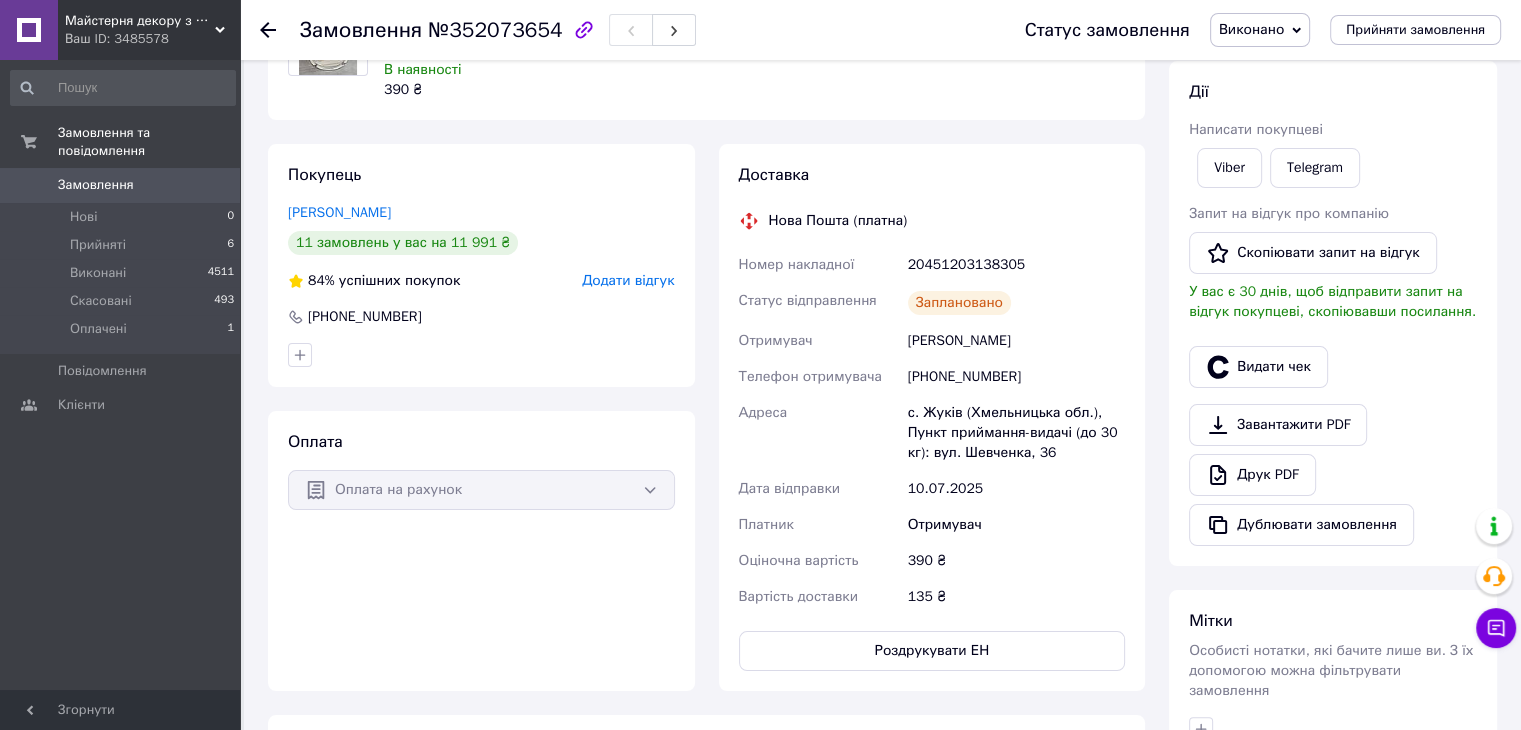 scroll, scrollTop: 56, scrollLeft: 0, axis: vertical 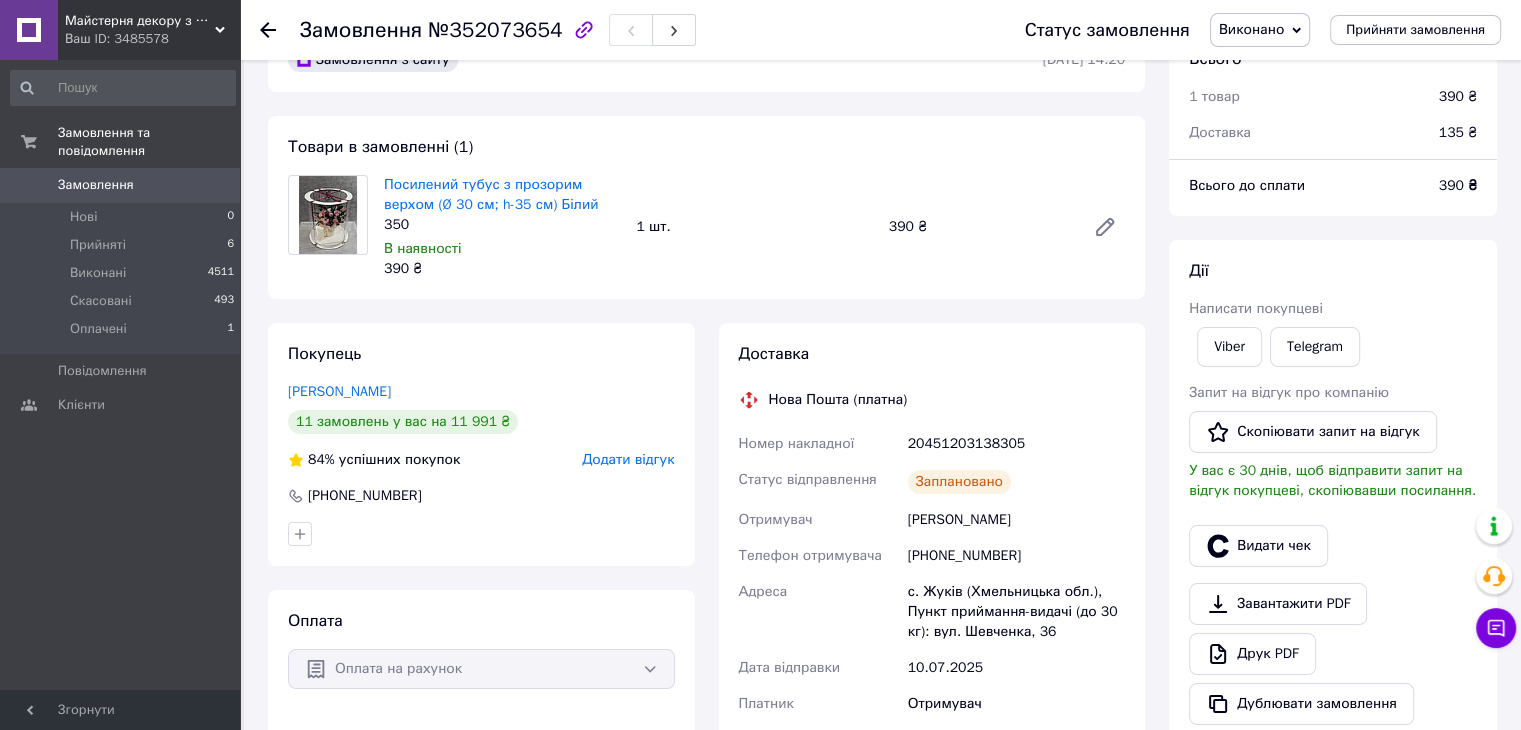 click 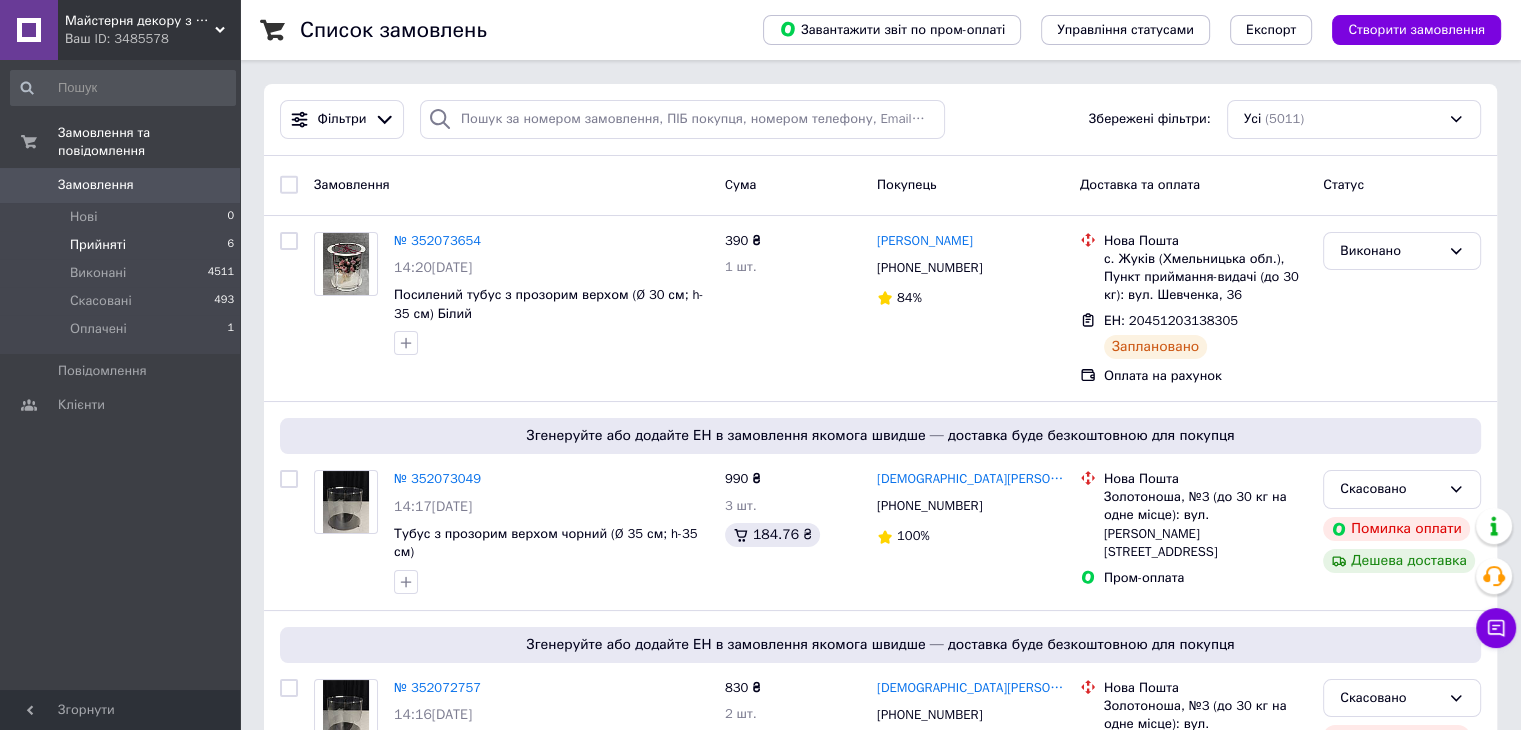 click on "Прийняті 6" at bounding box center (123, 245) 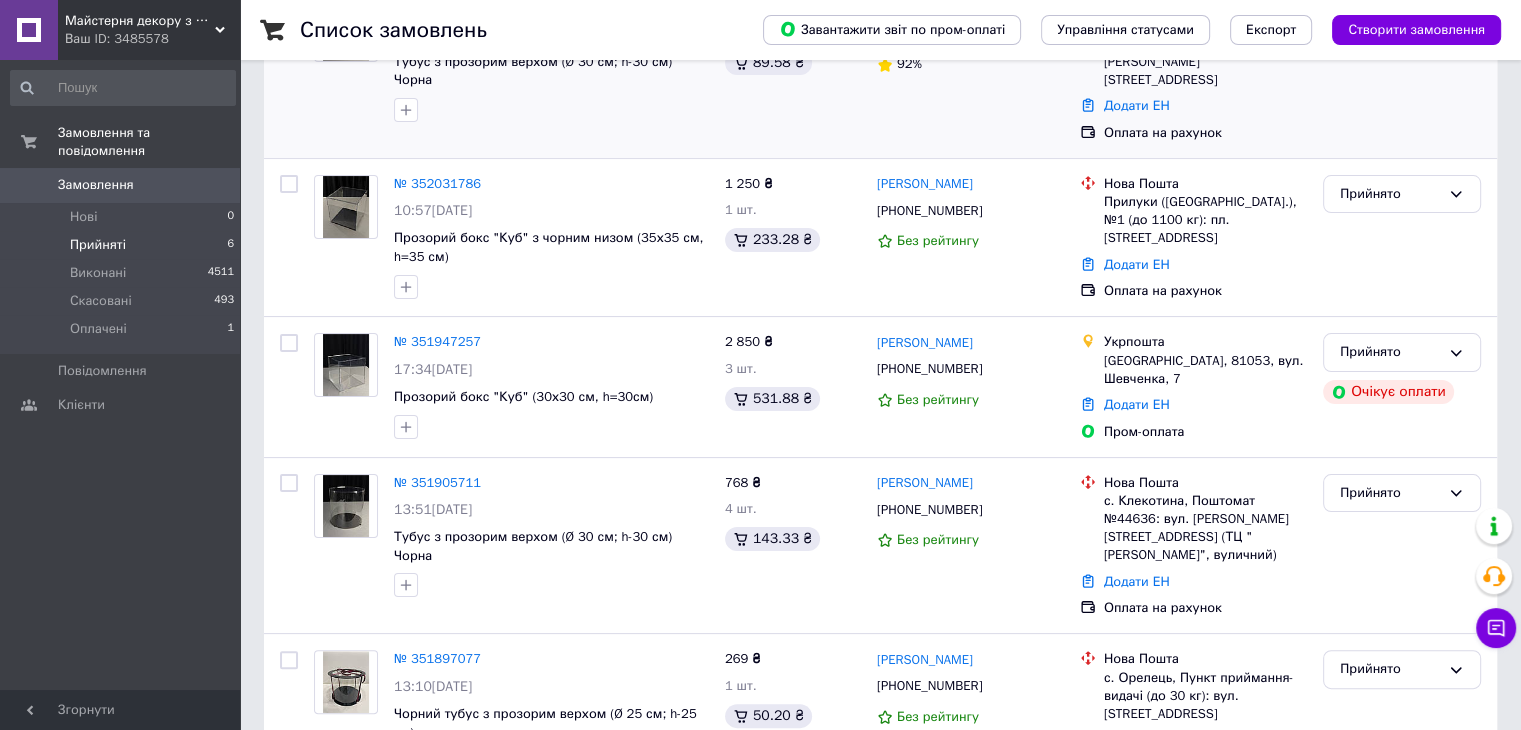 scroll, scrollTop: 589, scrollLeft: 0, axis: vertical 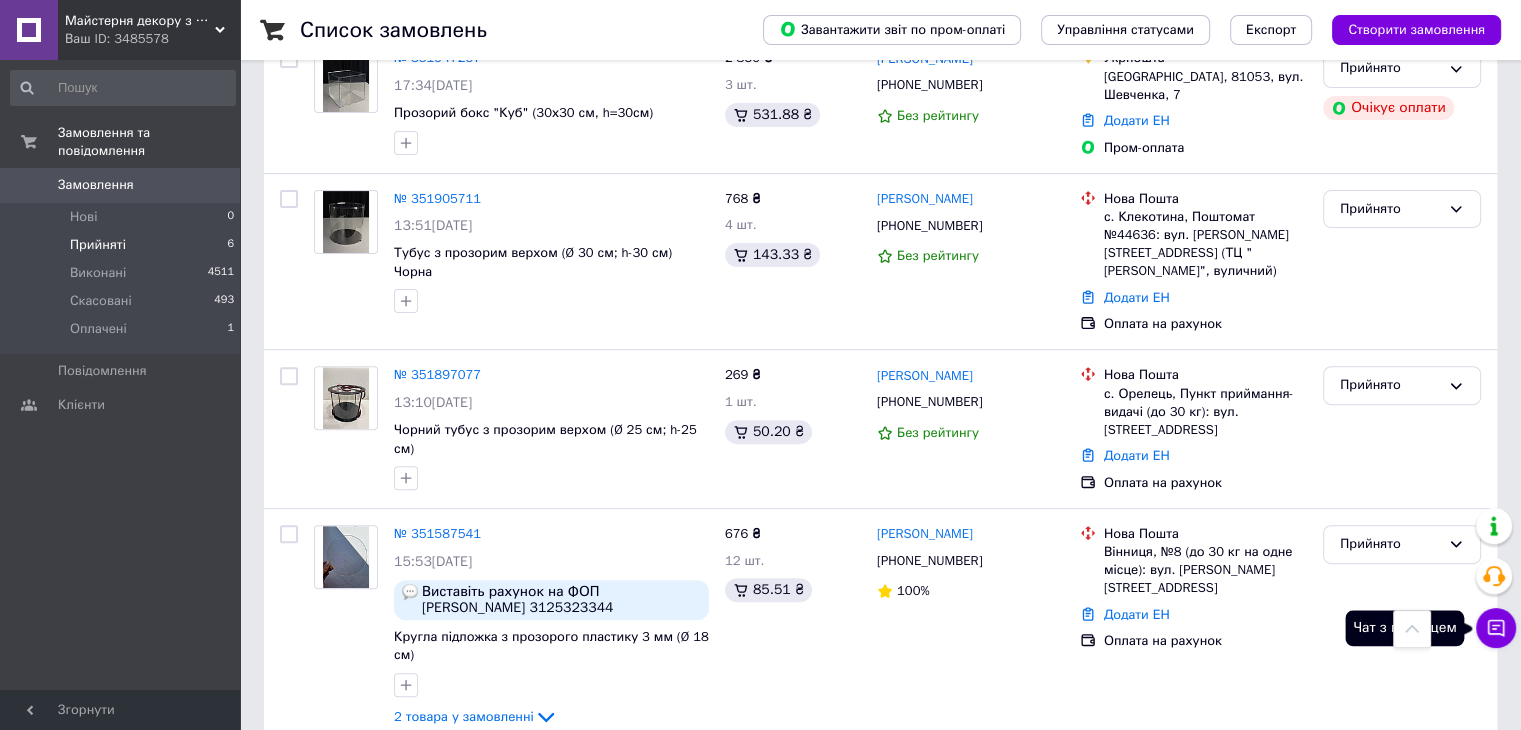 click on "Чат з покупцем" at bounding box center [1496, 628] 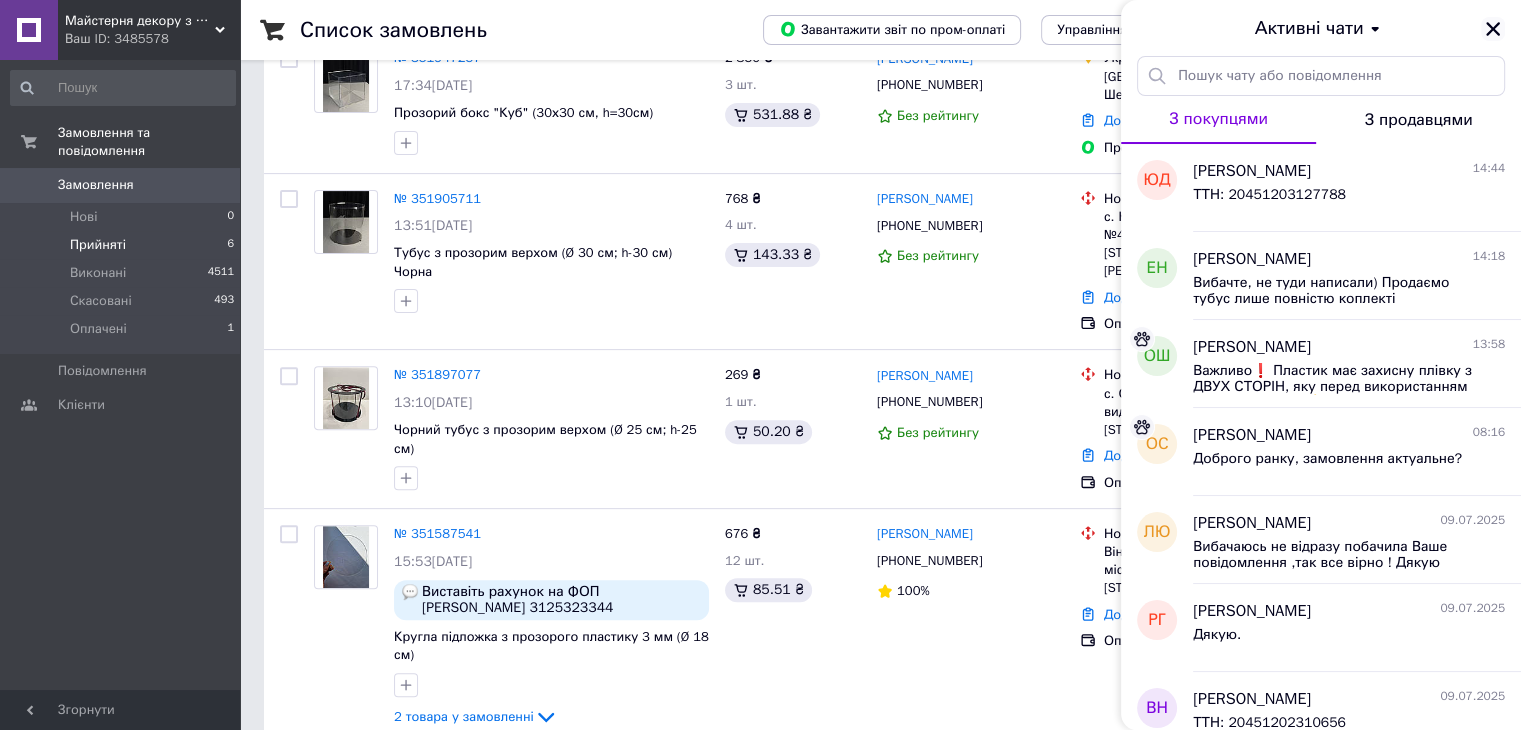 click 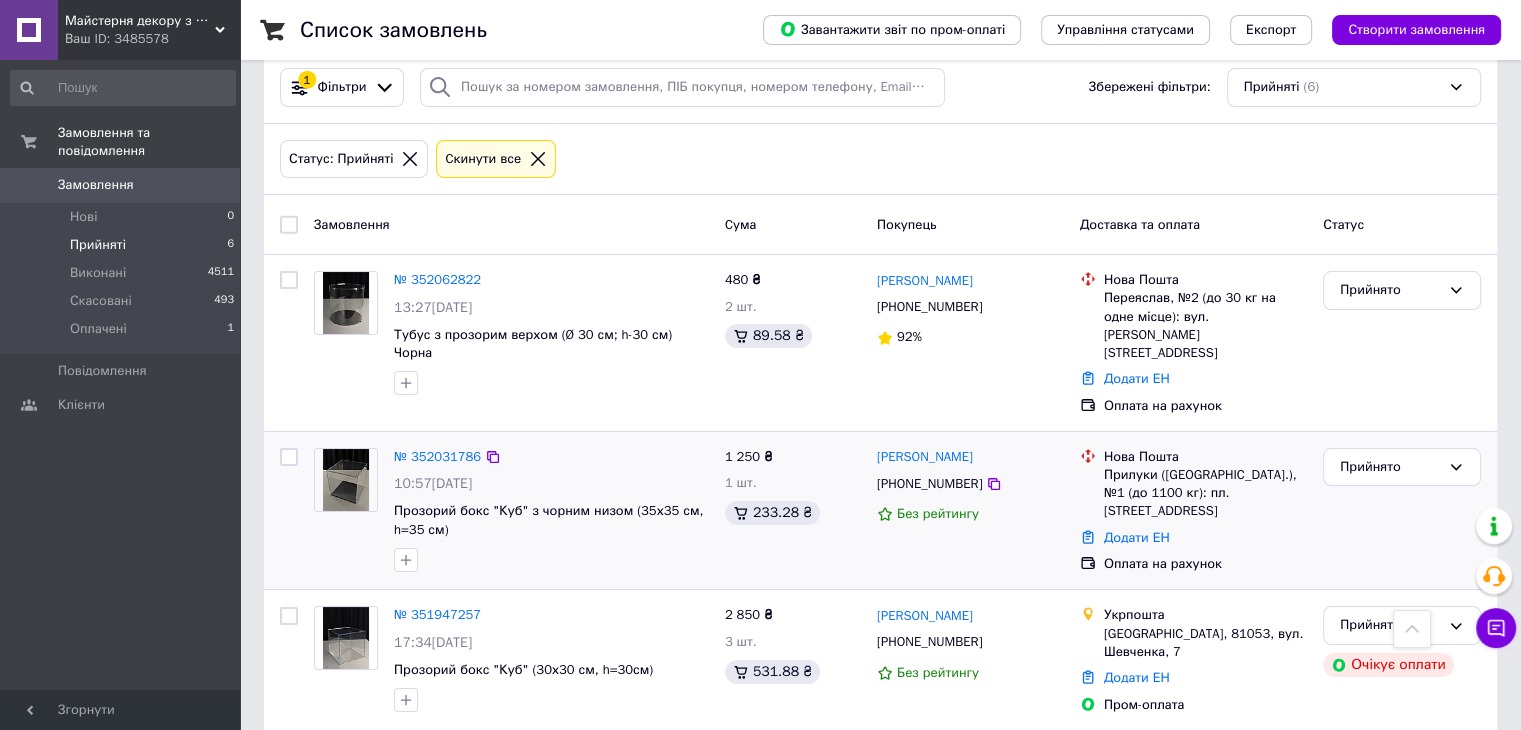 scroll, scrollTop: 0, scrollLeft: 0, axis: both 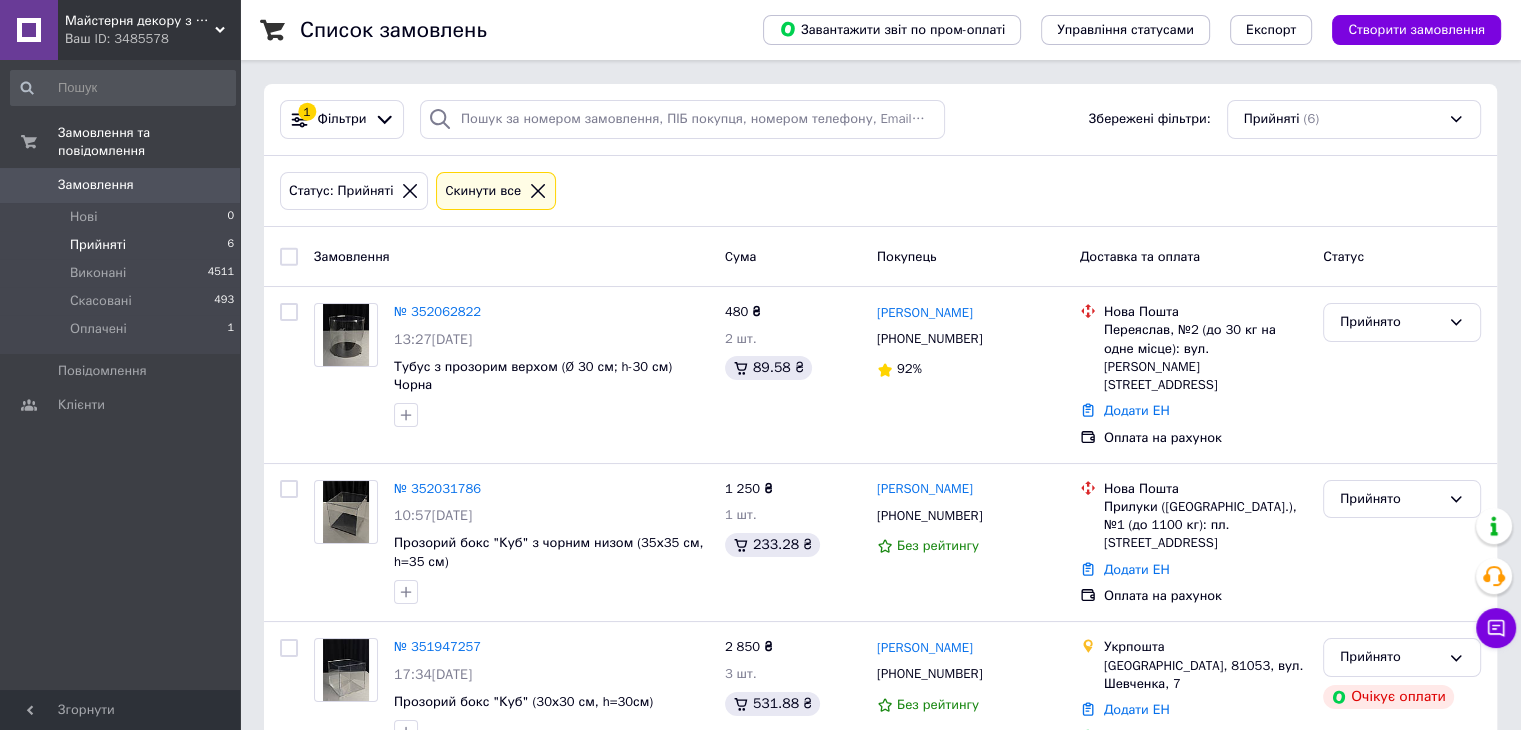 click on "Прийняті 6" at bounding box center [123, 245] 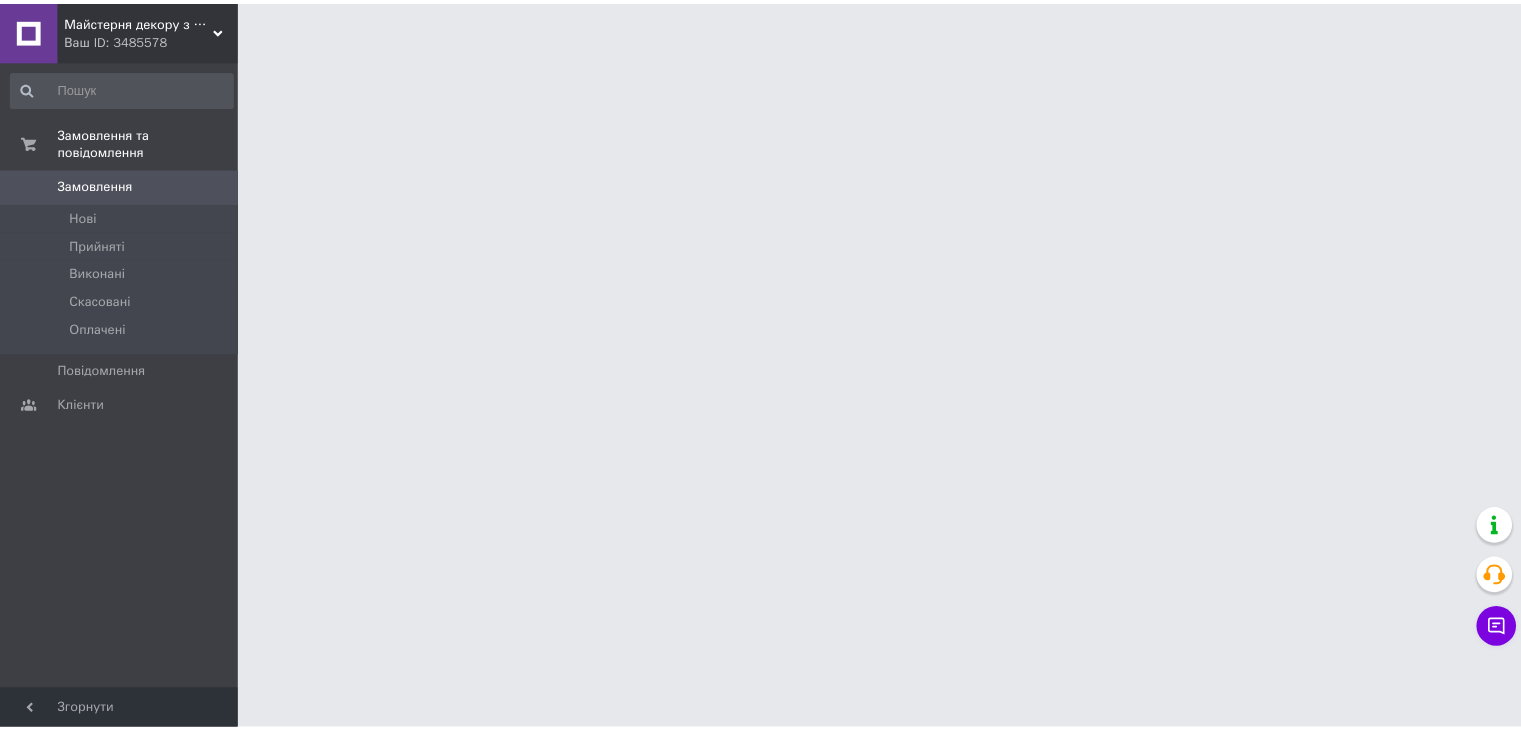 scroll, scrollTop: 0, scrollLeft: 0, axis: both 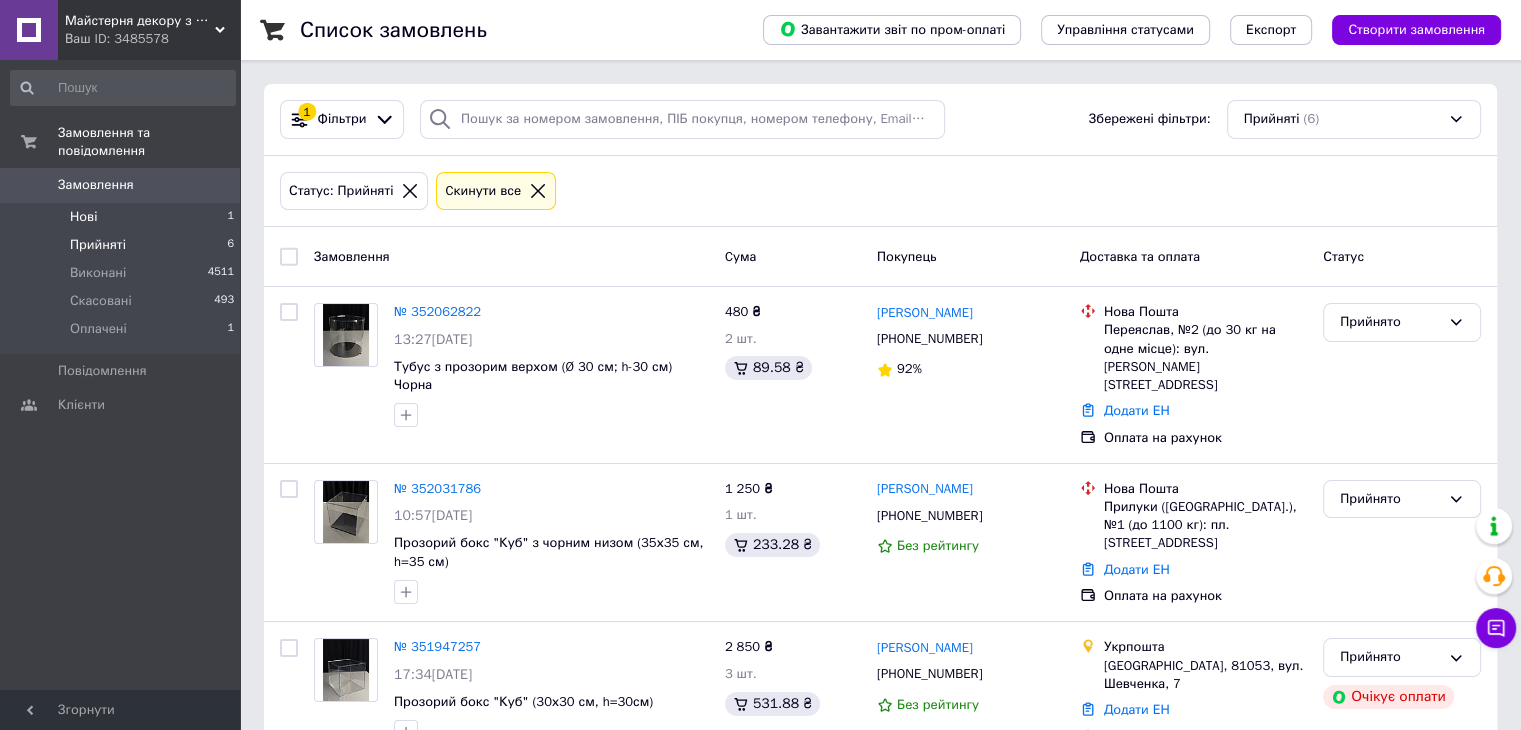 click on "Нові 1" at bounding box center [123, 217] 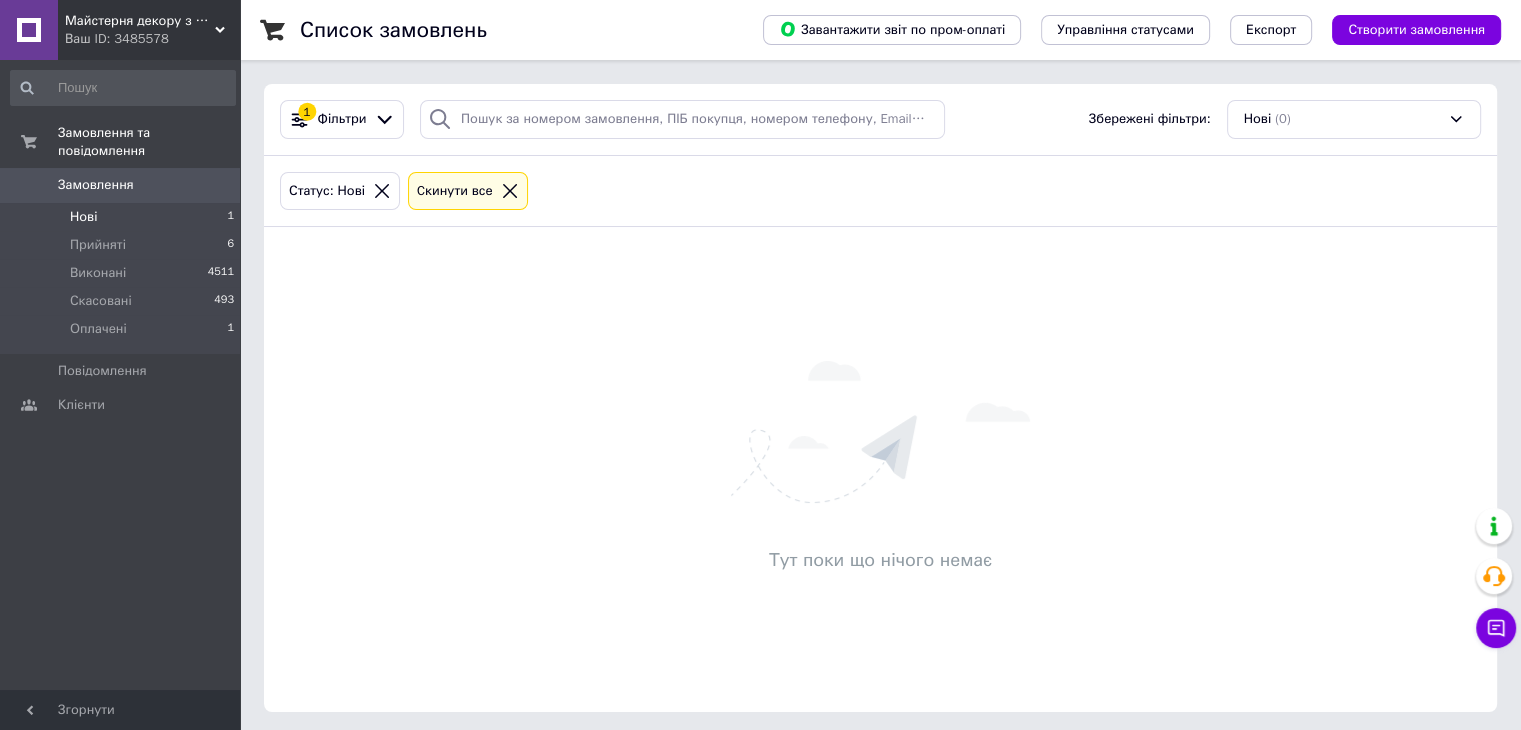 click on "Нові 1" at bounding box center (123, 217) 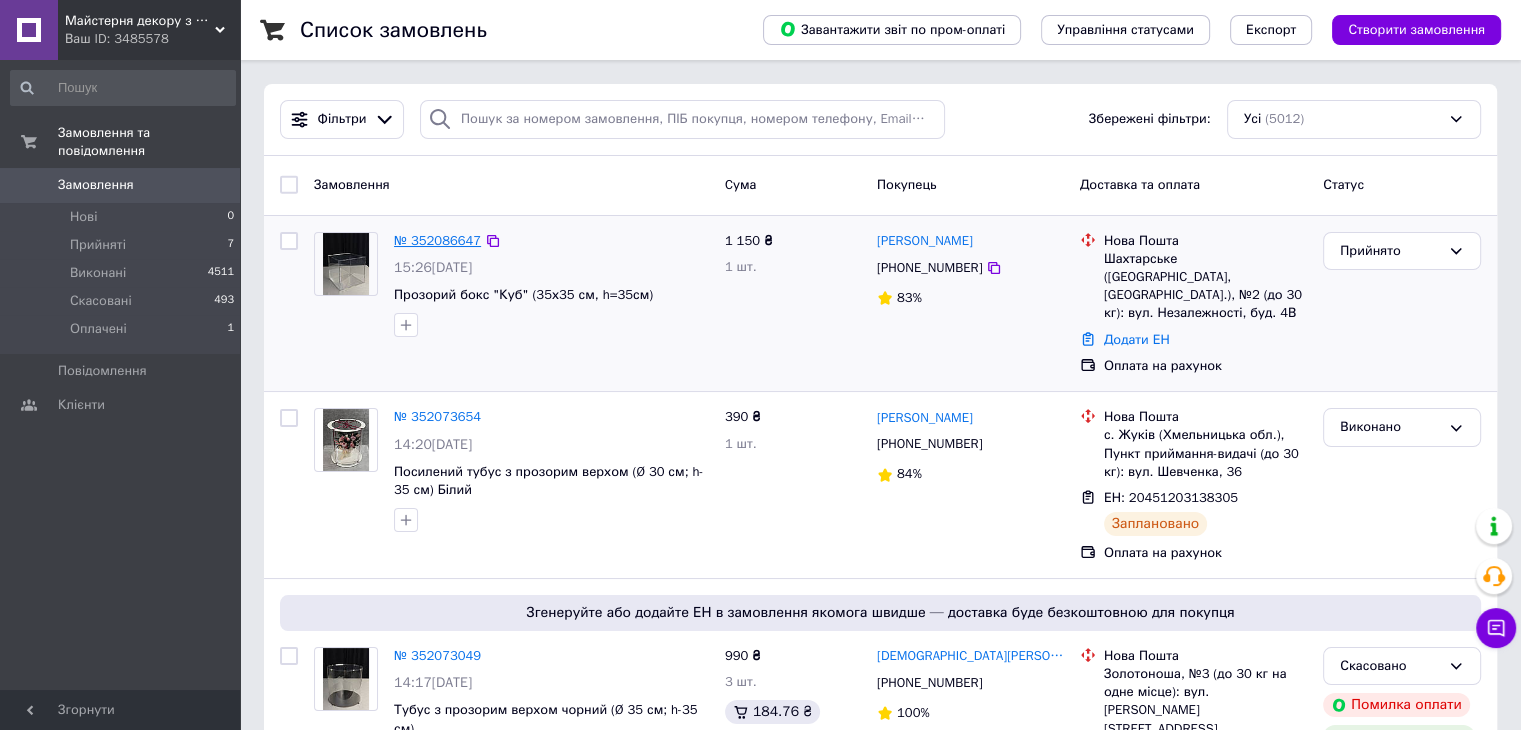click on "№ 352086647" at bounding box center (437, 240) 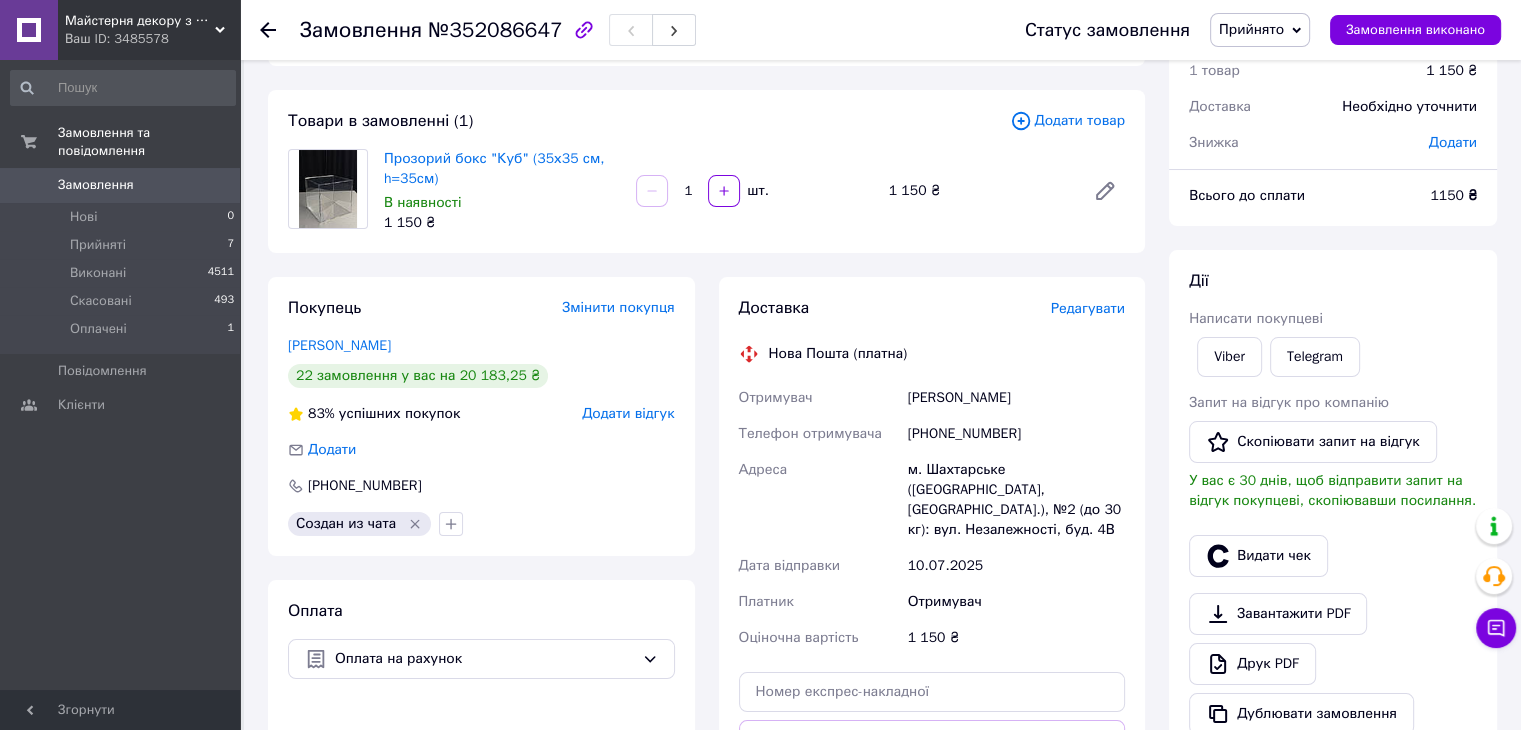 scroll, scrollTop: 500, scrollLeft: 0, axis: vertical 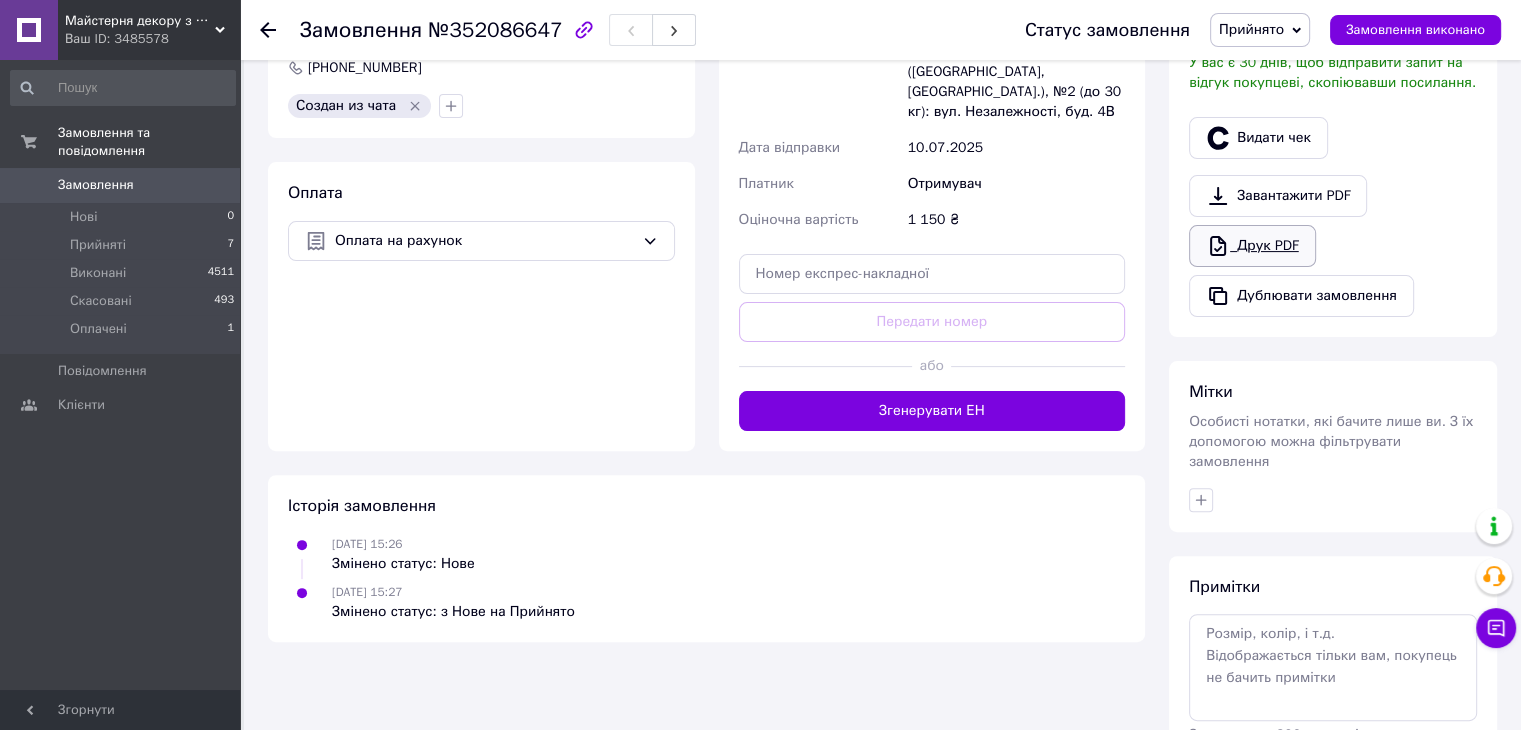 click on "Друк PDF" at bounding box center [1252, 246] 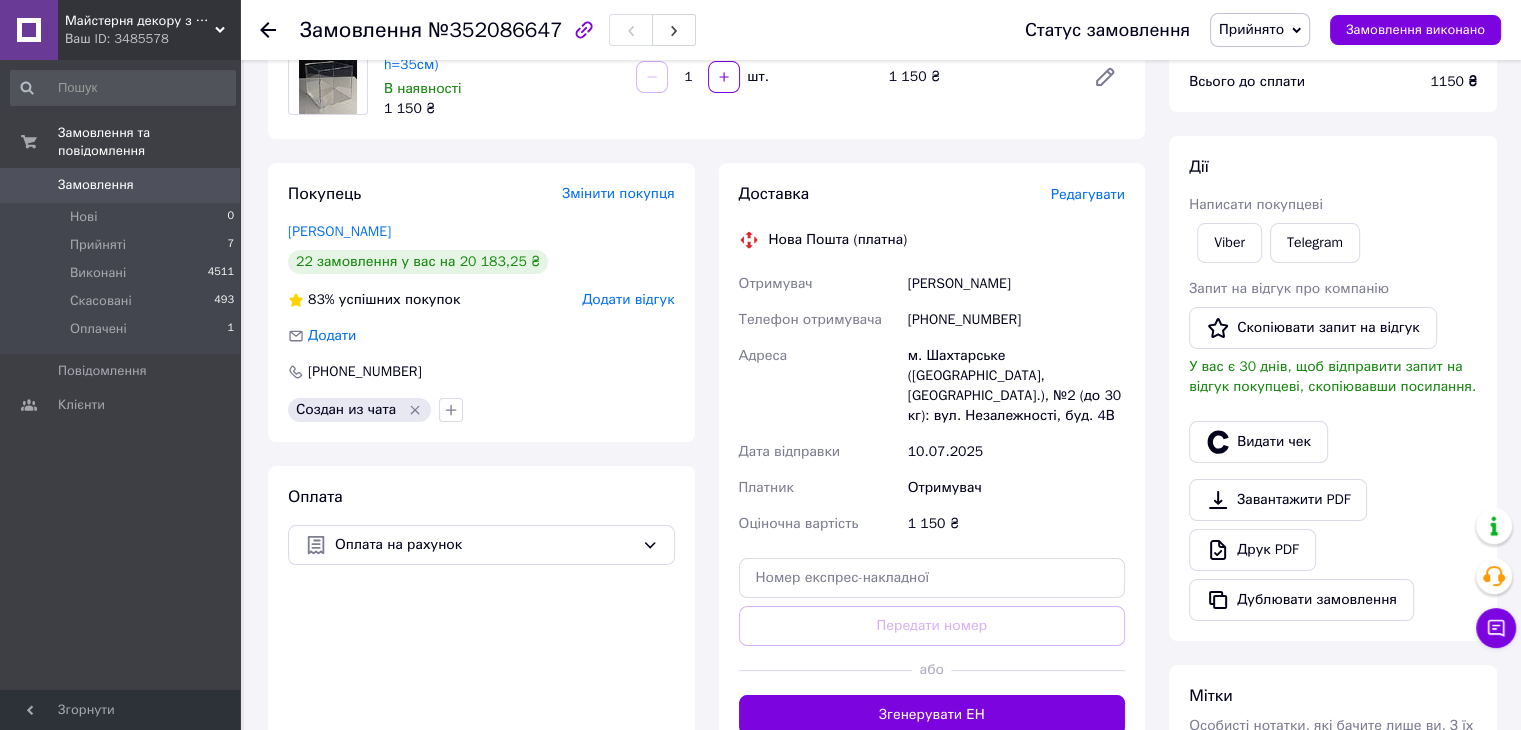 scroll, scrollTop: 0, scrollLeft: 0, axis: both 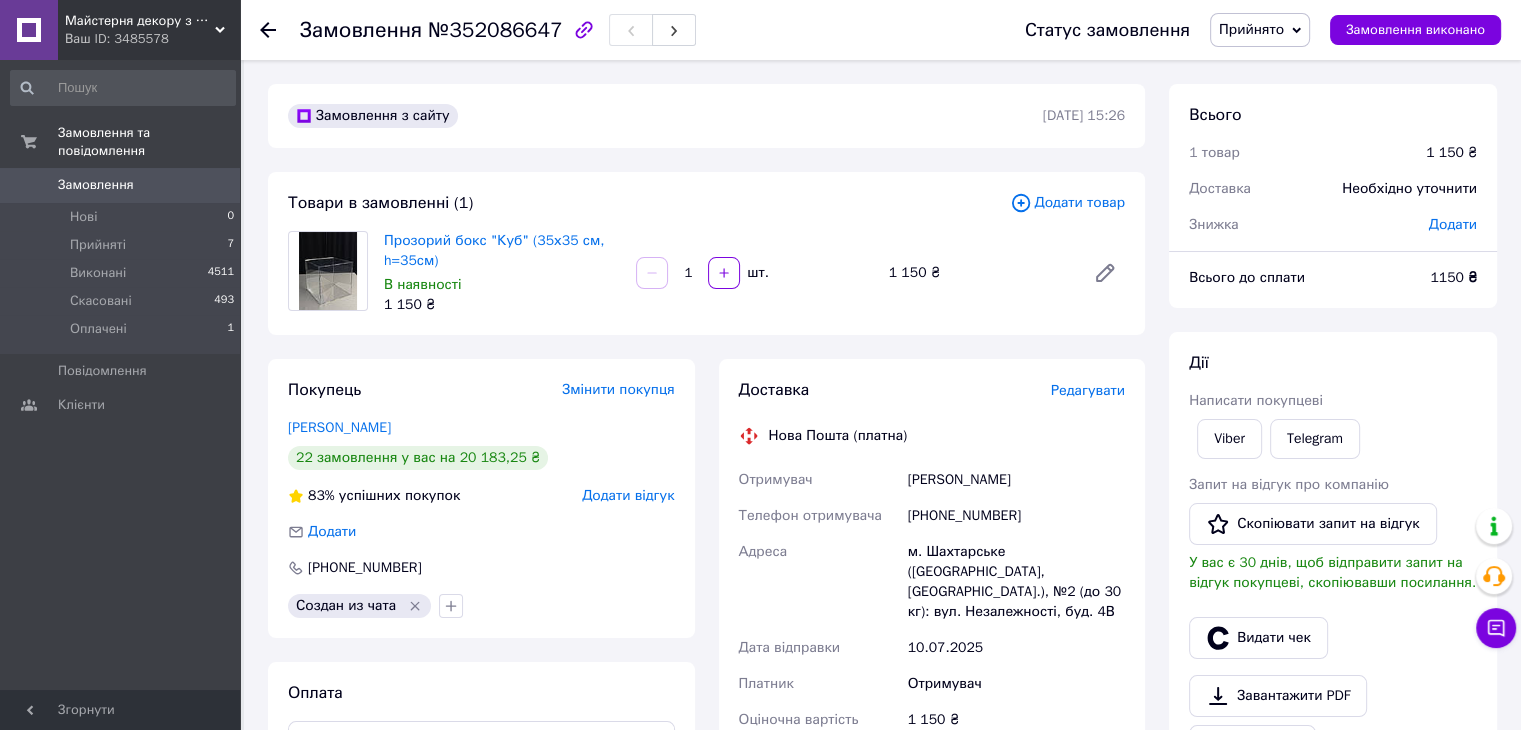 drag, startPoint x: 956, startPoint y: 482, endPoint x: 1075, endPoint y: 481, distance: 119.0042 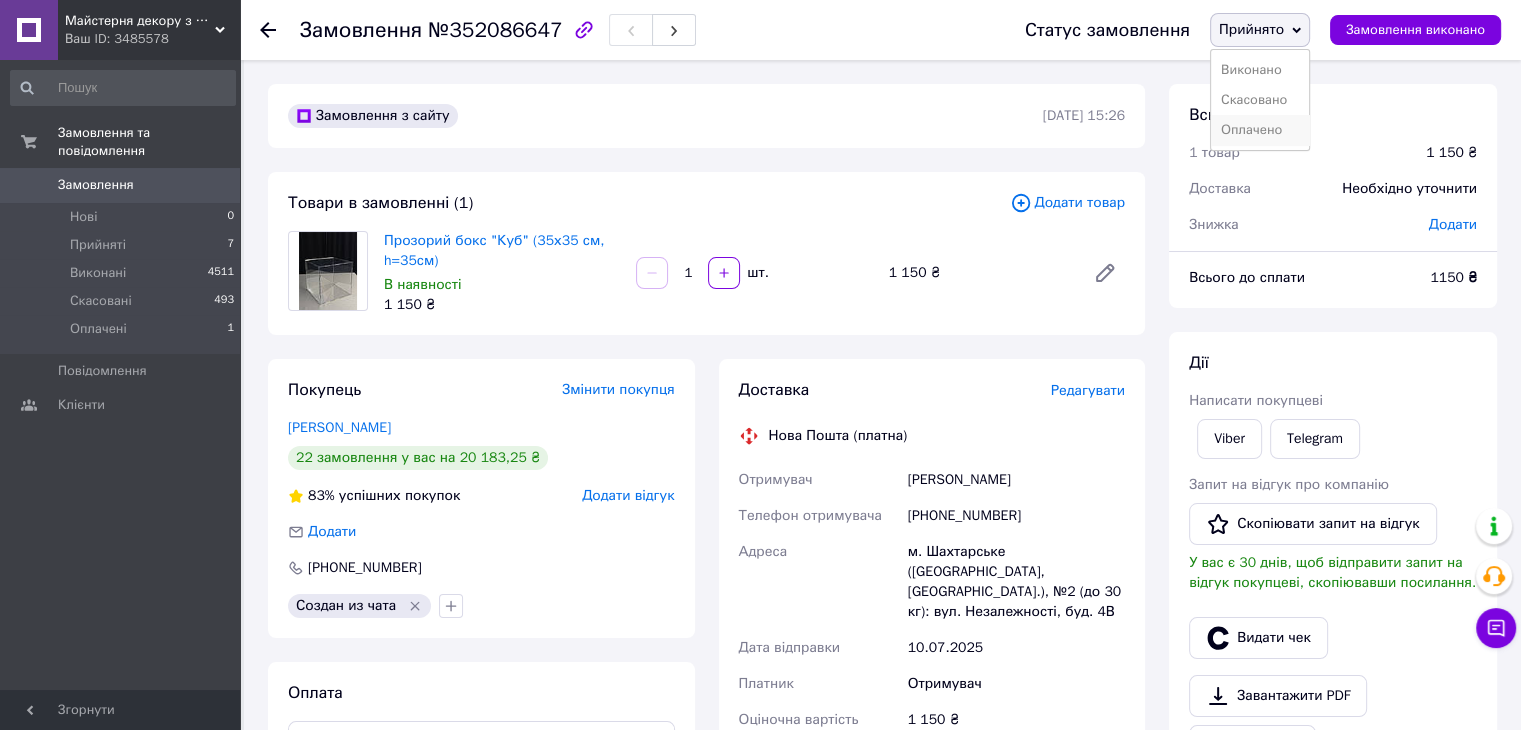 click on "Оплачено" at bounding box center (1260, 130) 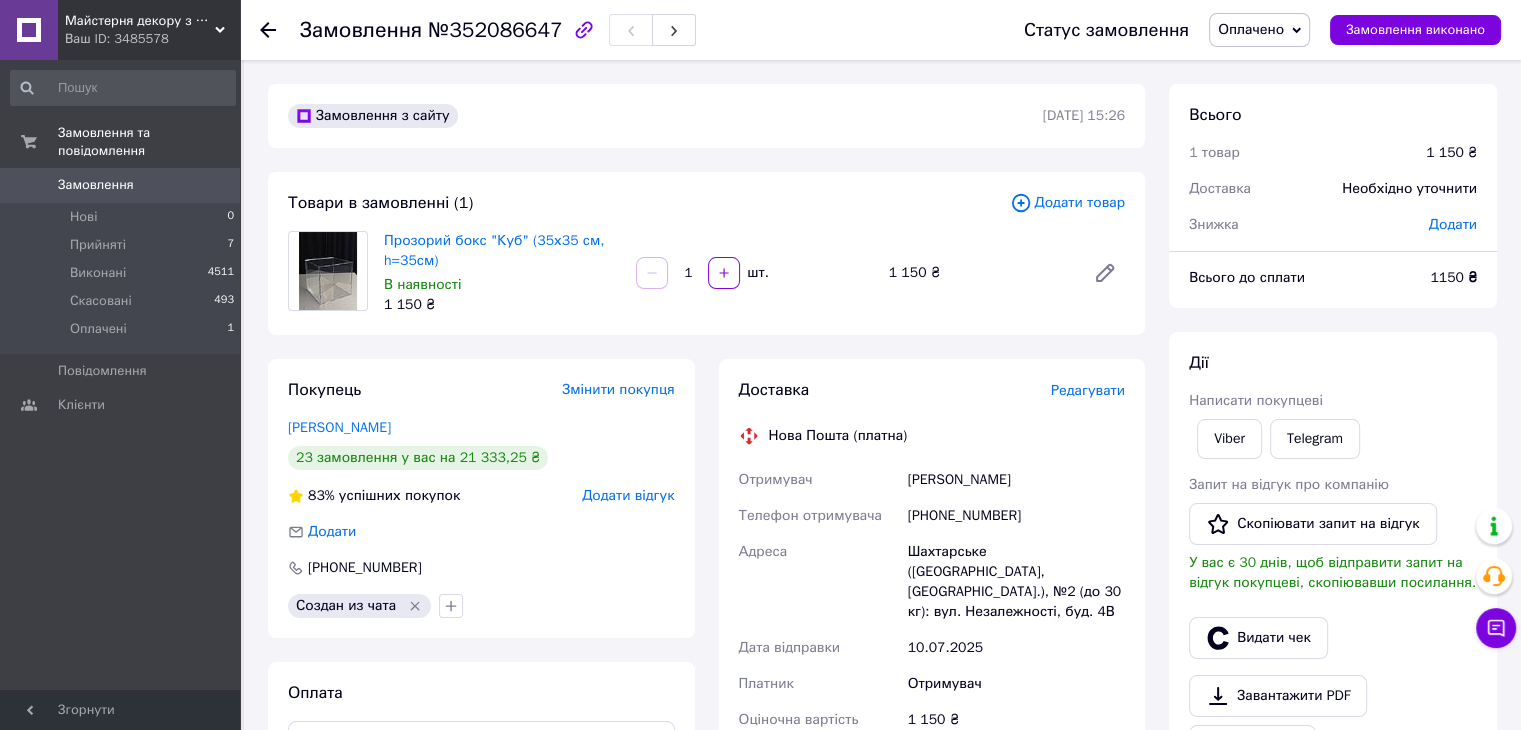 scroll, scrollTop: 400, scrollLeft: 0, axis: vertical 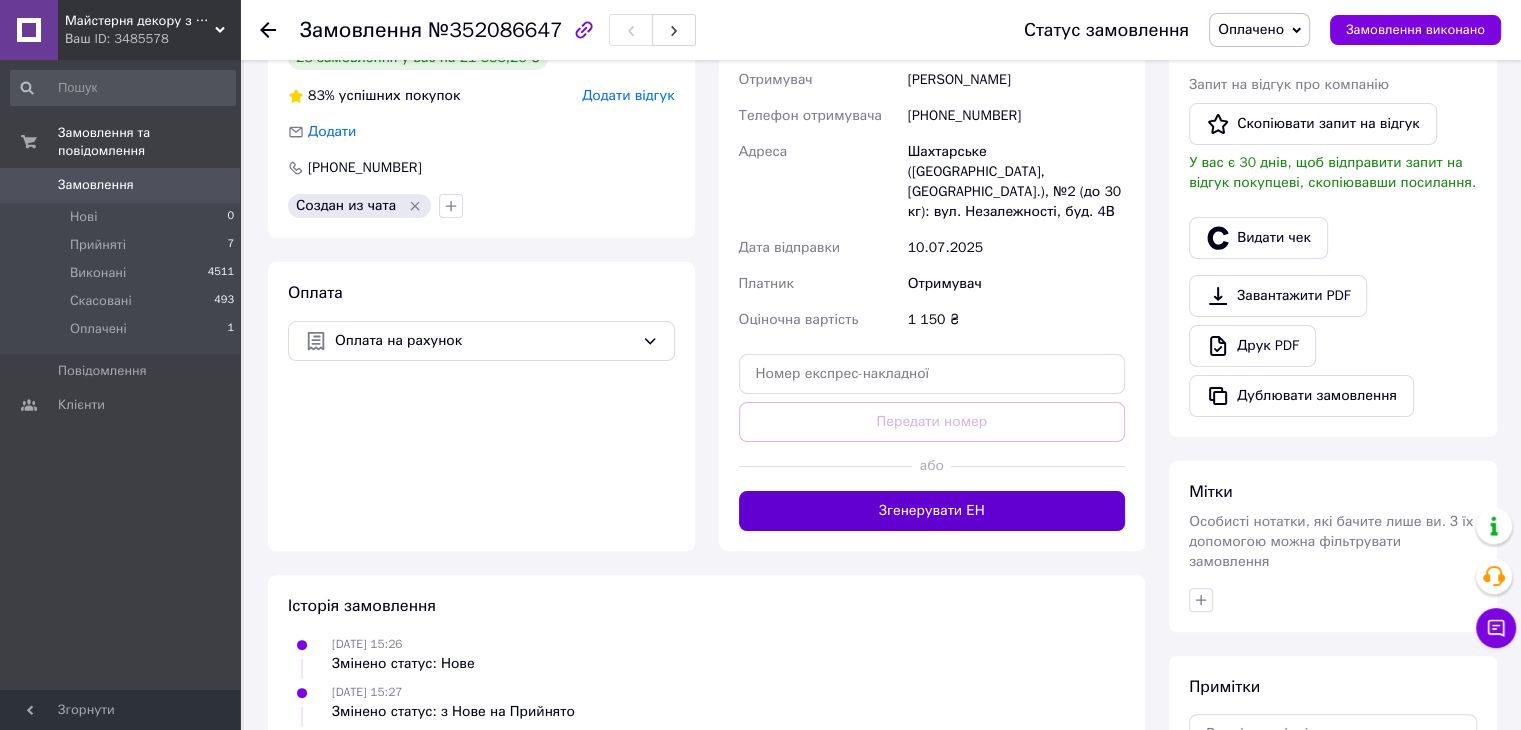 click on "Згенерувати ЕН" at bounding box center [932, 511] 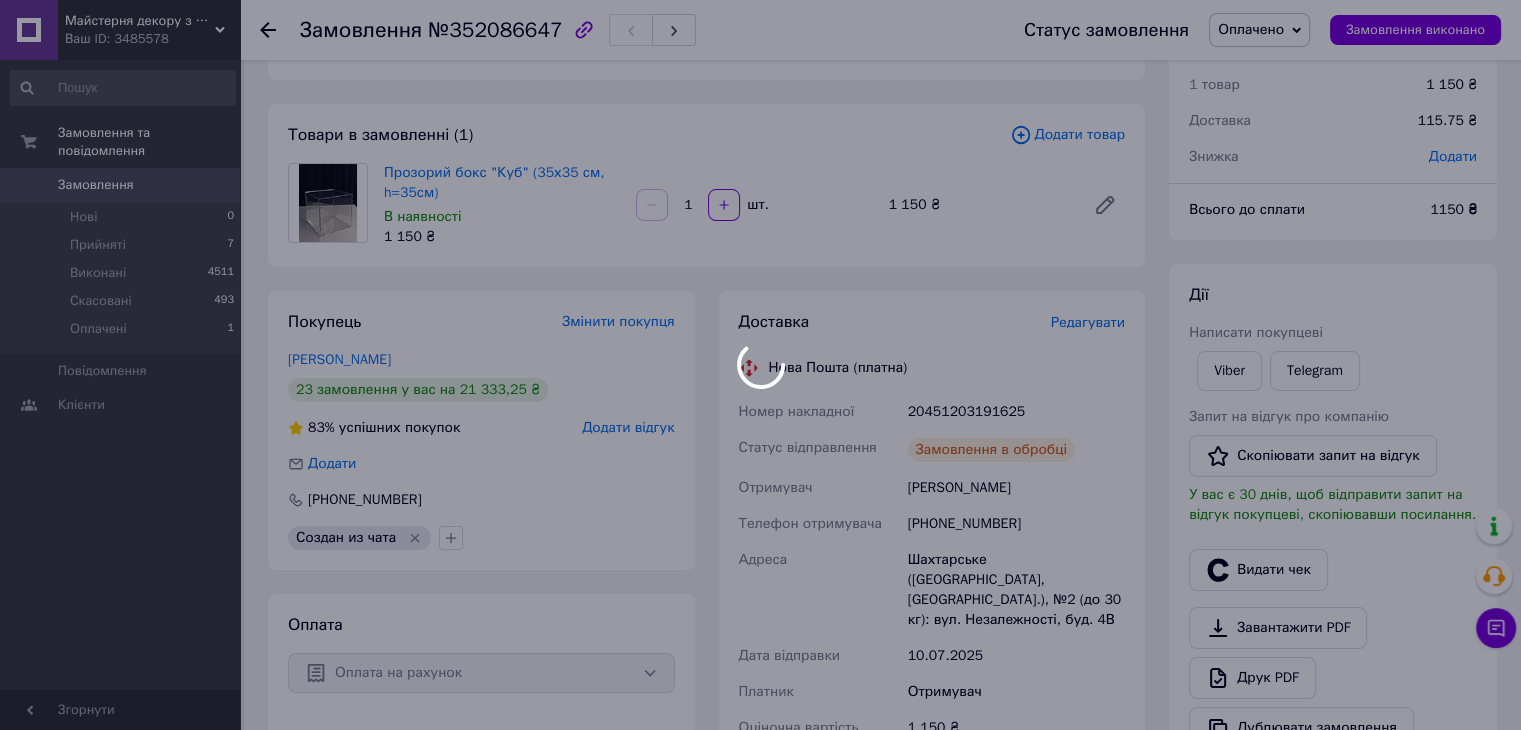 scroll, scrollTop: 0, scrollLeft: 0, axis: both 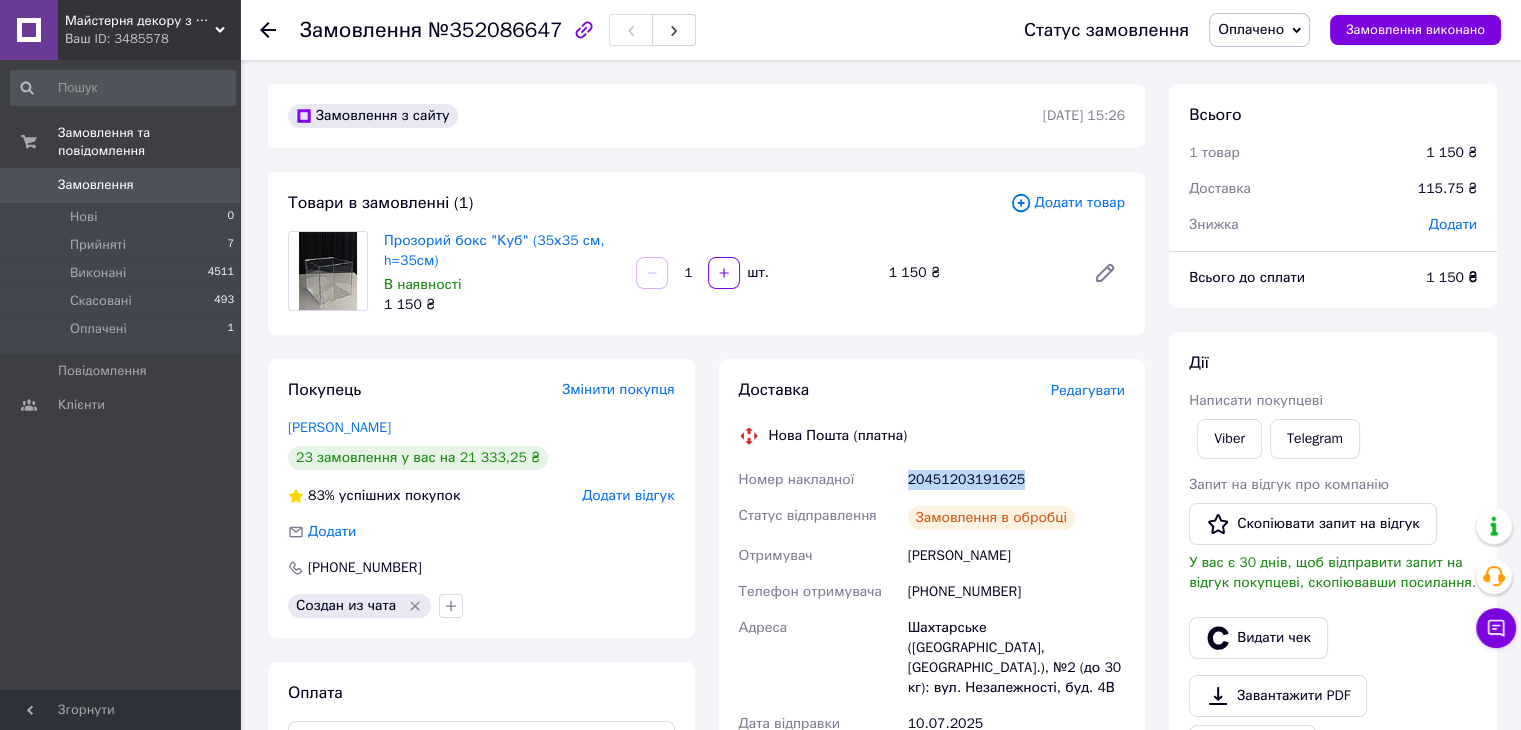 drag, startPoint x: 899, startPoint y: 482, endPoint x: 1026, endPoint y: 477, distance: 127.09839 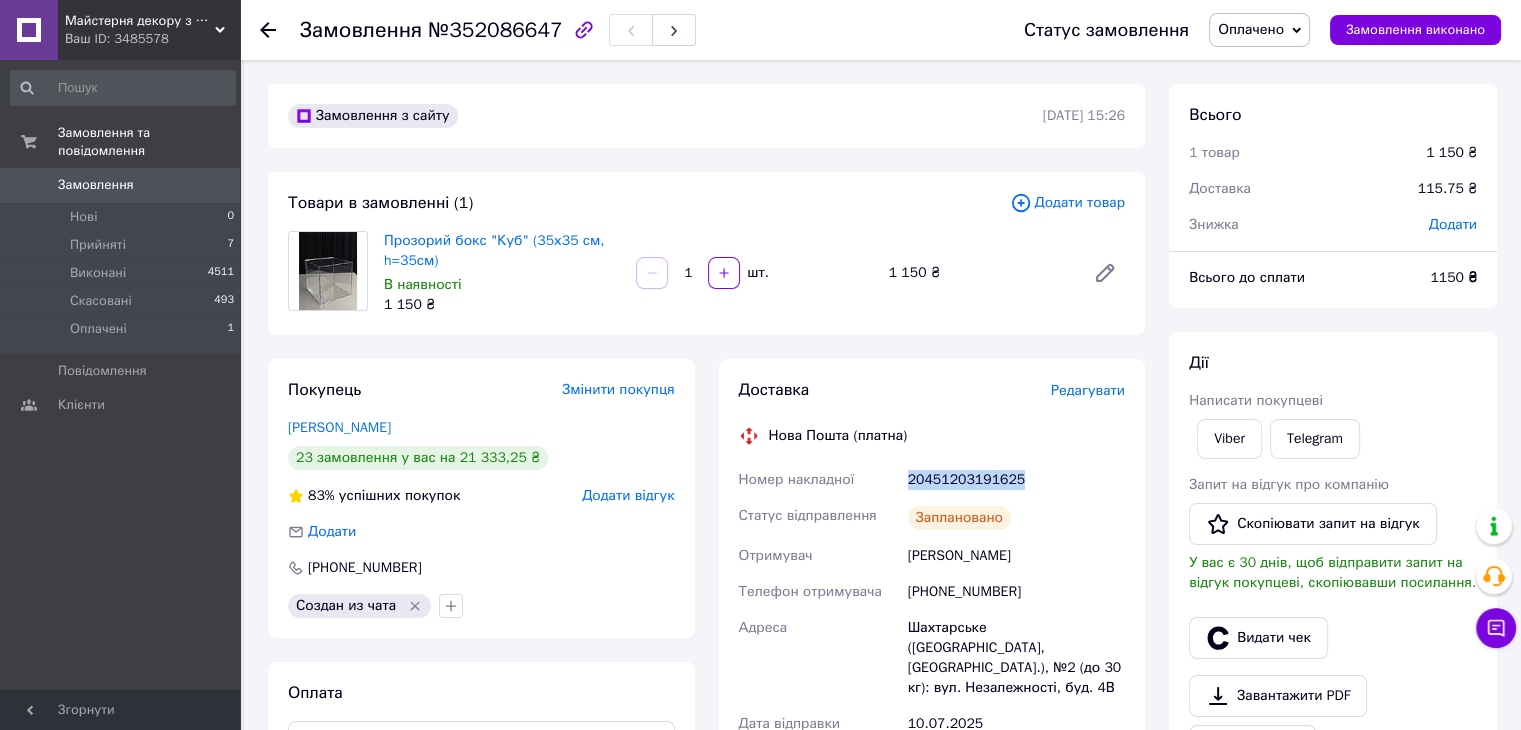 copy on "Номер накладної 20451203191625" 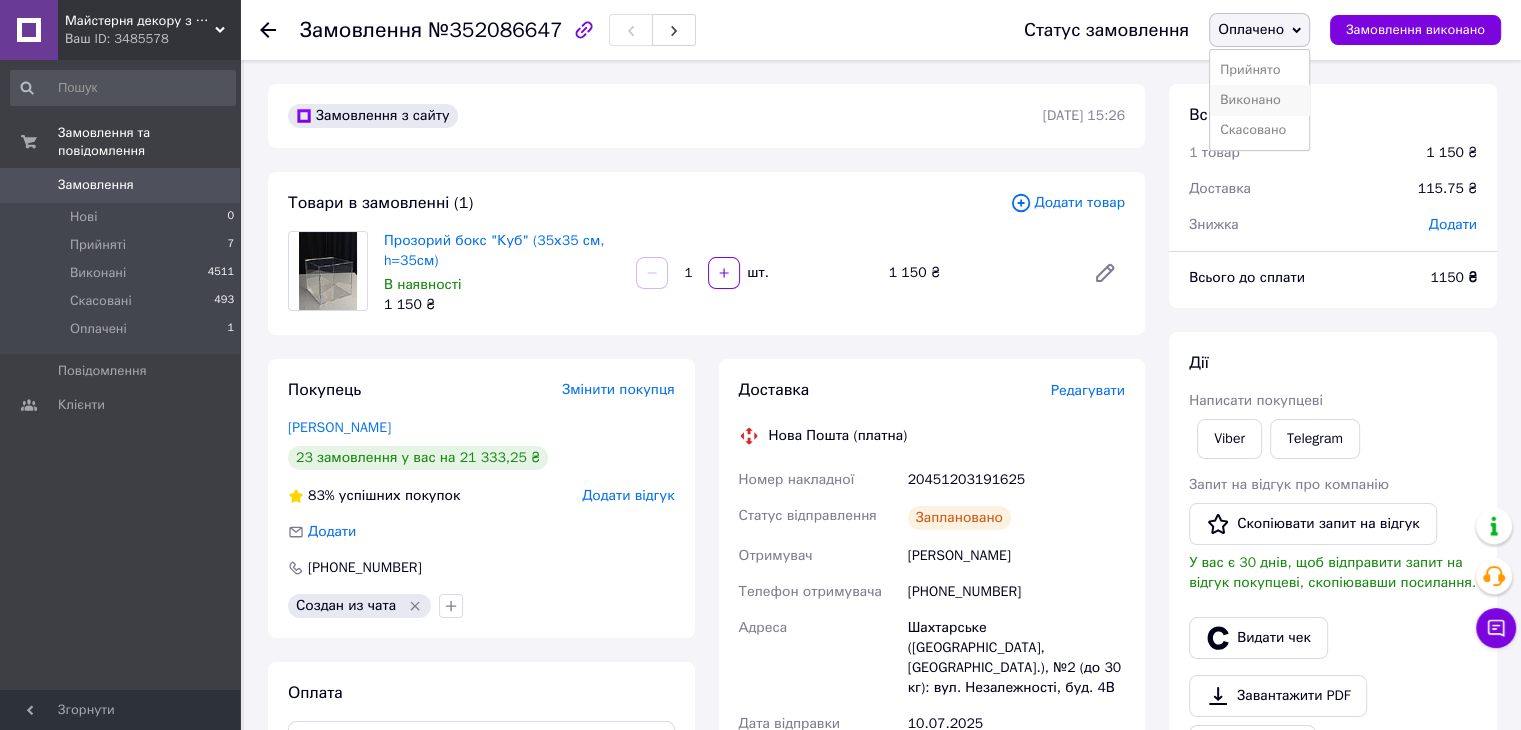 click on "Виконано" at bounding box center [1259, 100] 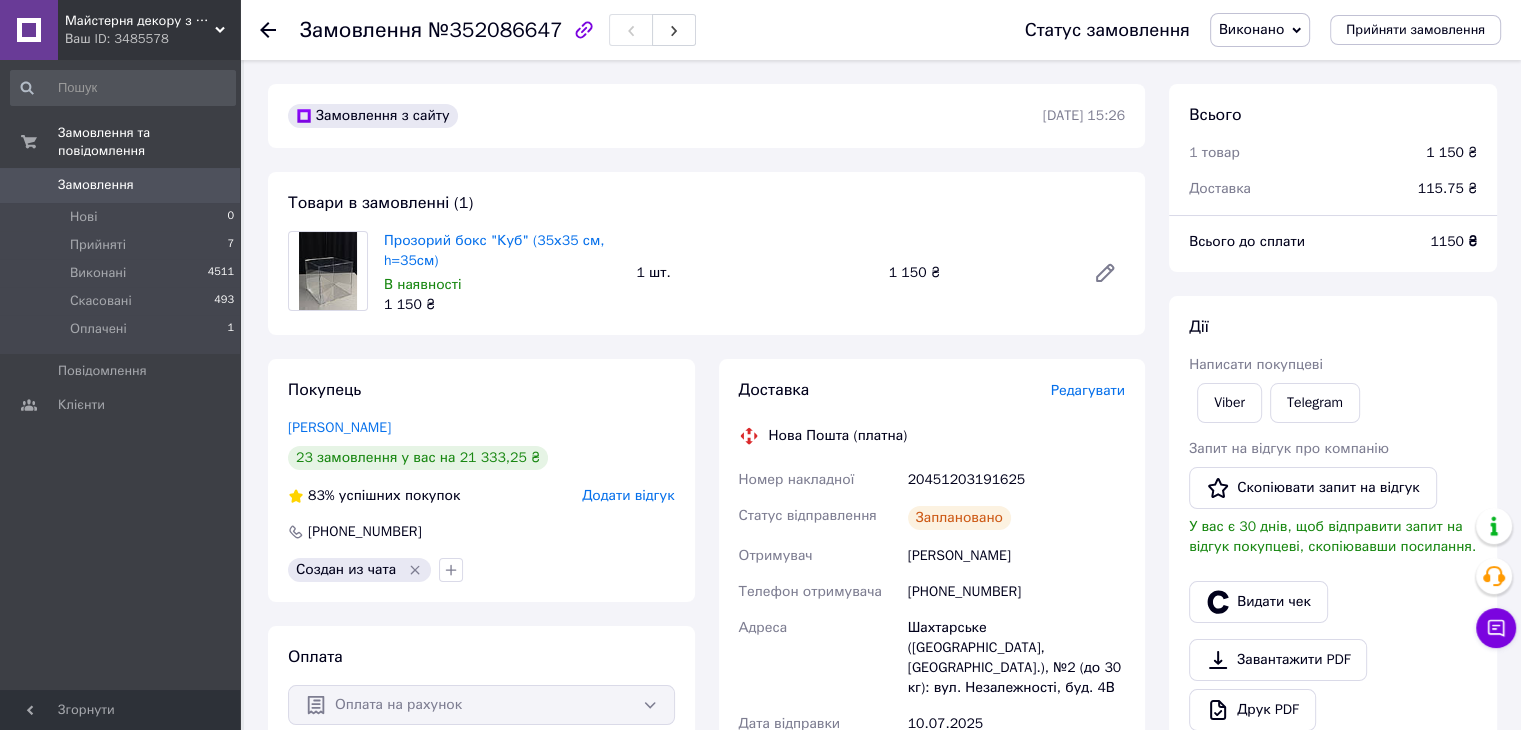 click 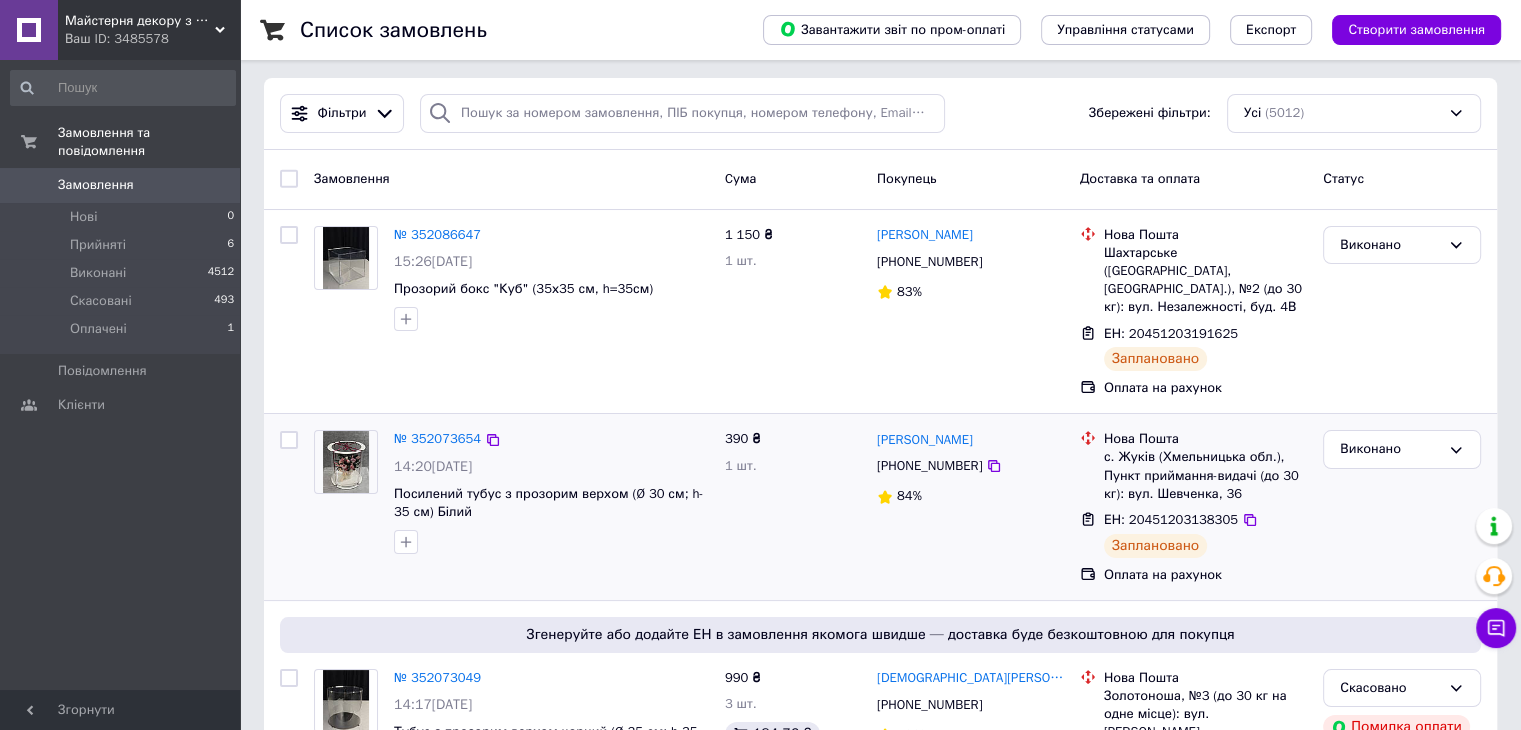 scroll, scrollTop: 0, scrollLeft: 0, axis: both 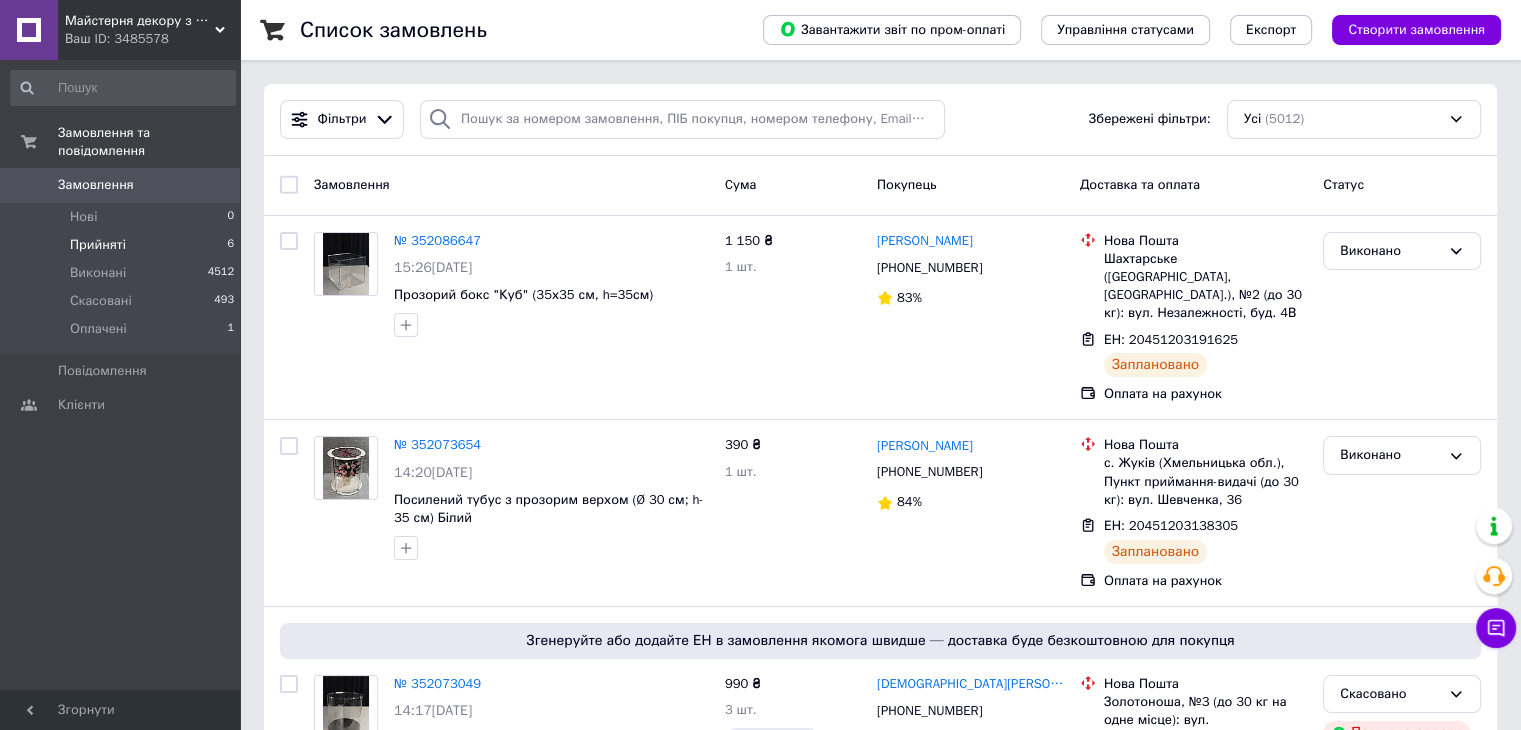 click on "Прийняті 6" at bounding box center [123, 245] 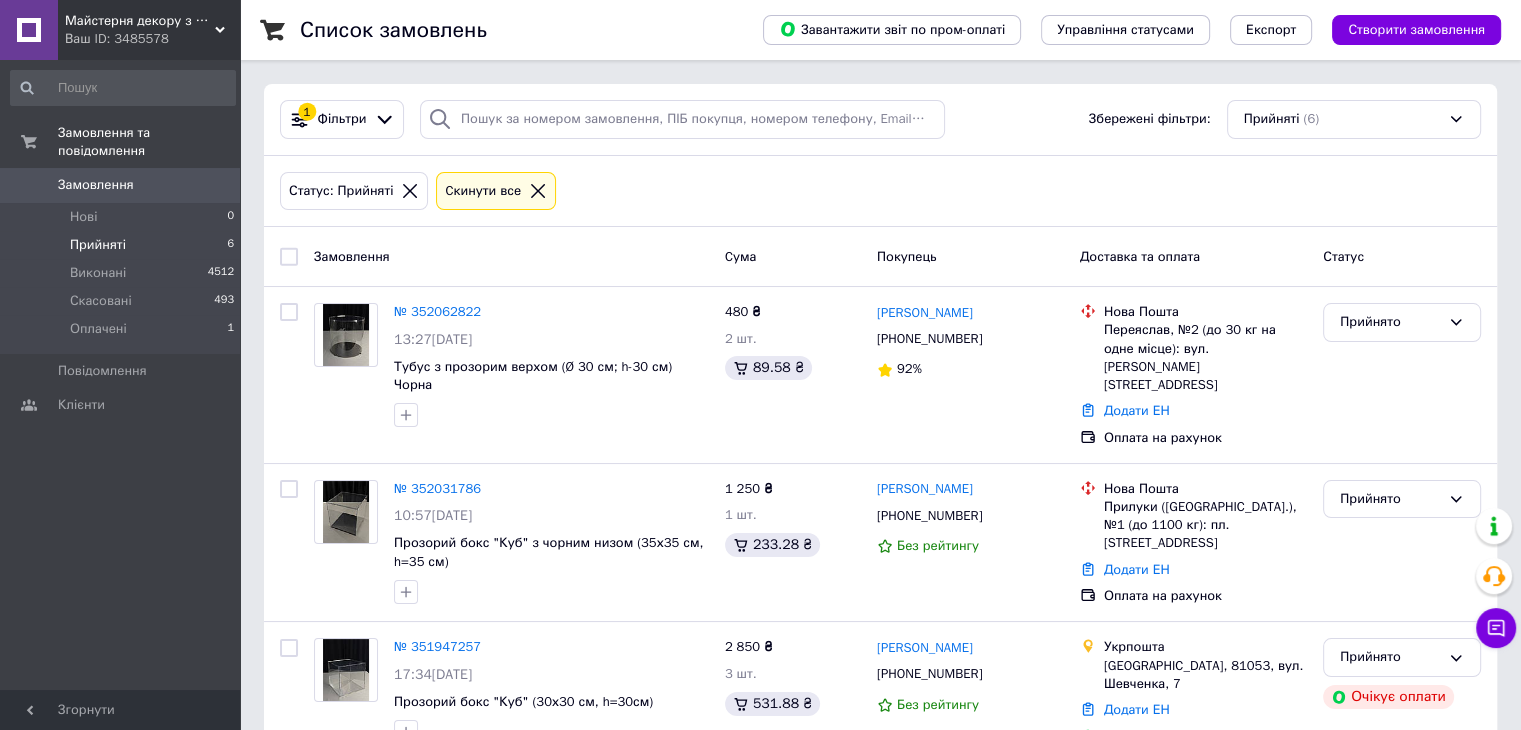 click on "Прийняті 6" at bounding box center (123, 245) 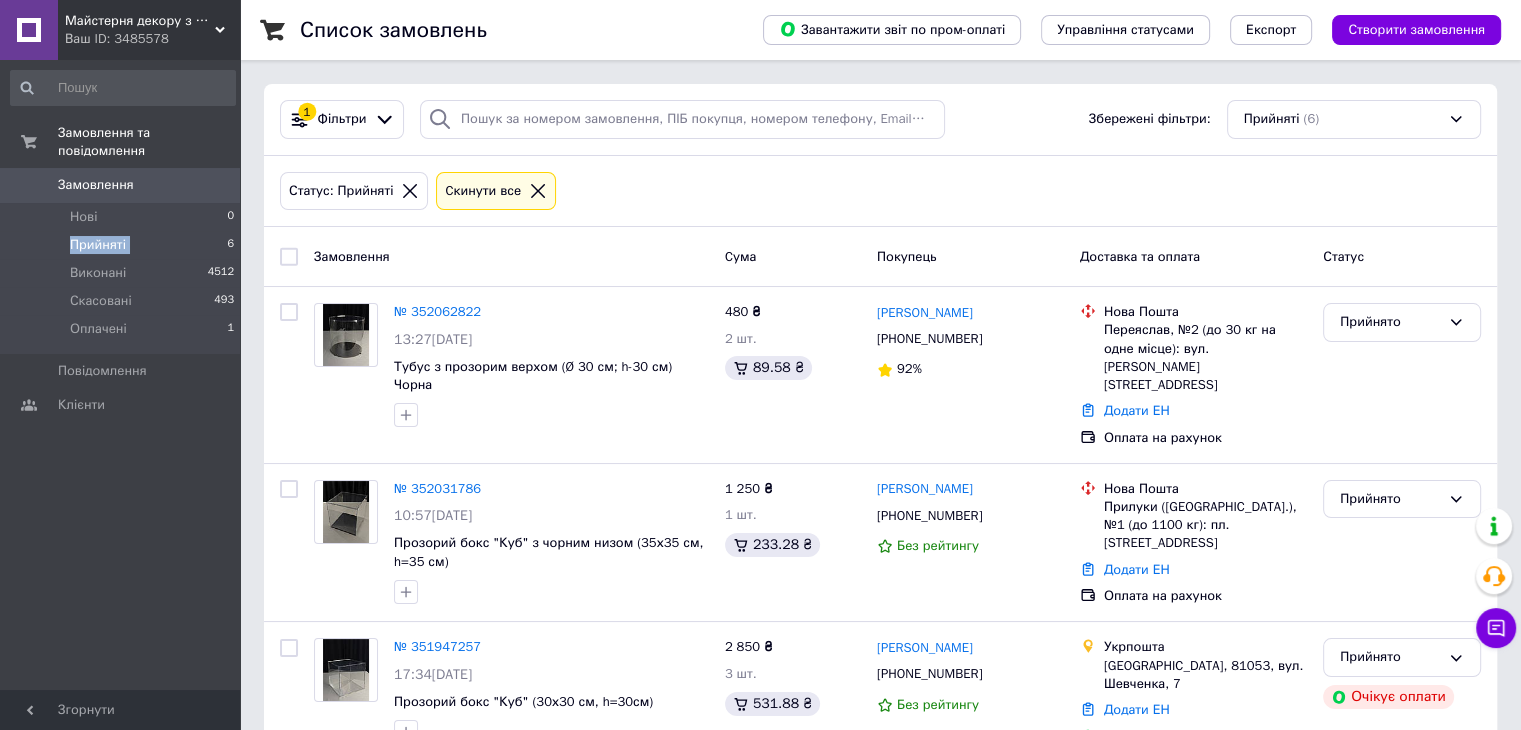 click on "Прийняті 6" at bounding box center [123, 245] 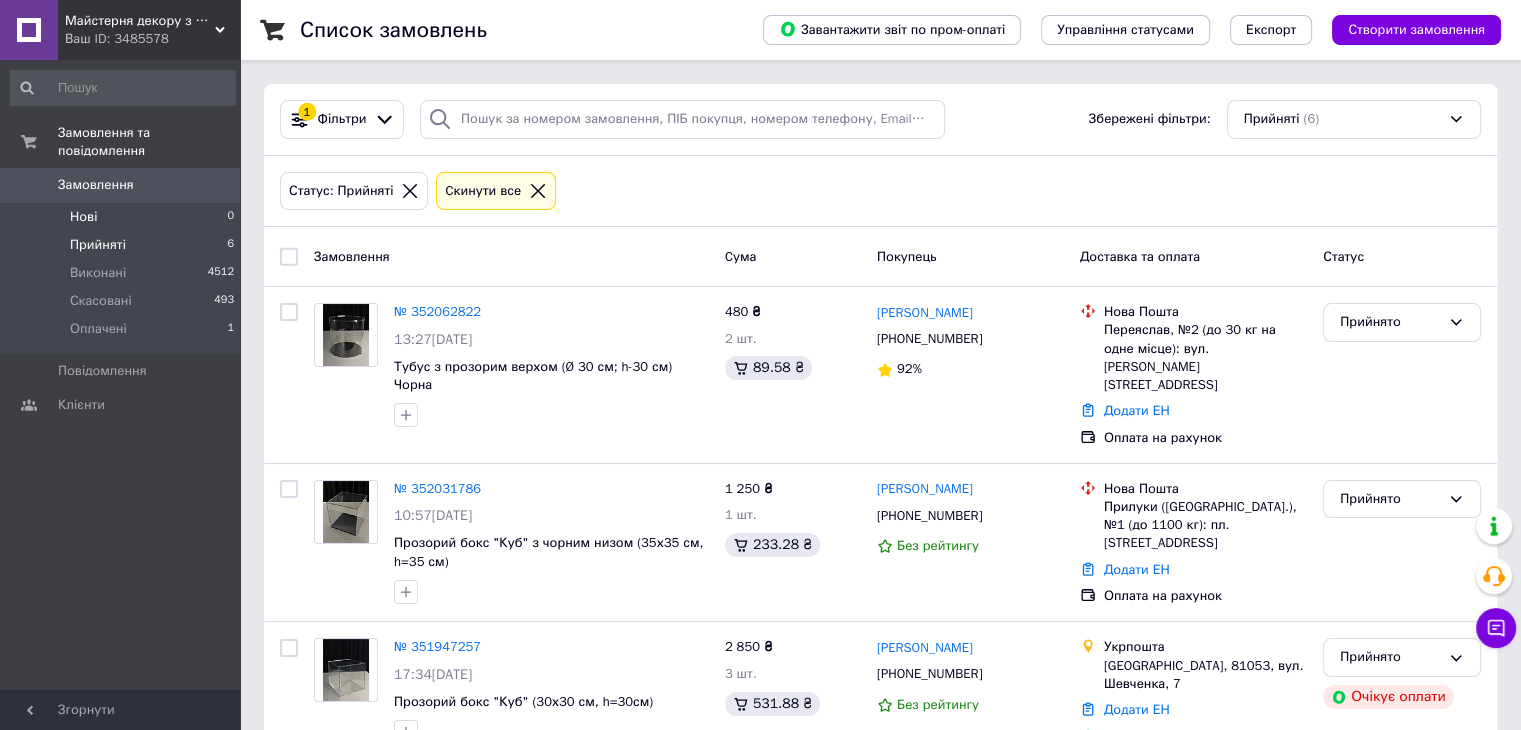 click on "Нові 0" at bounding box center [123, 217] 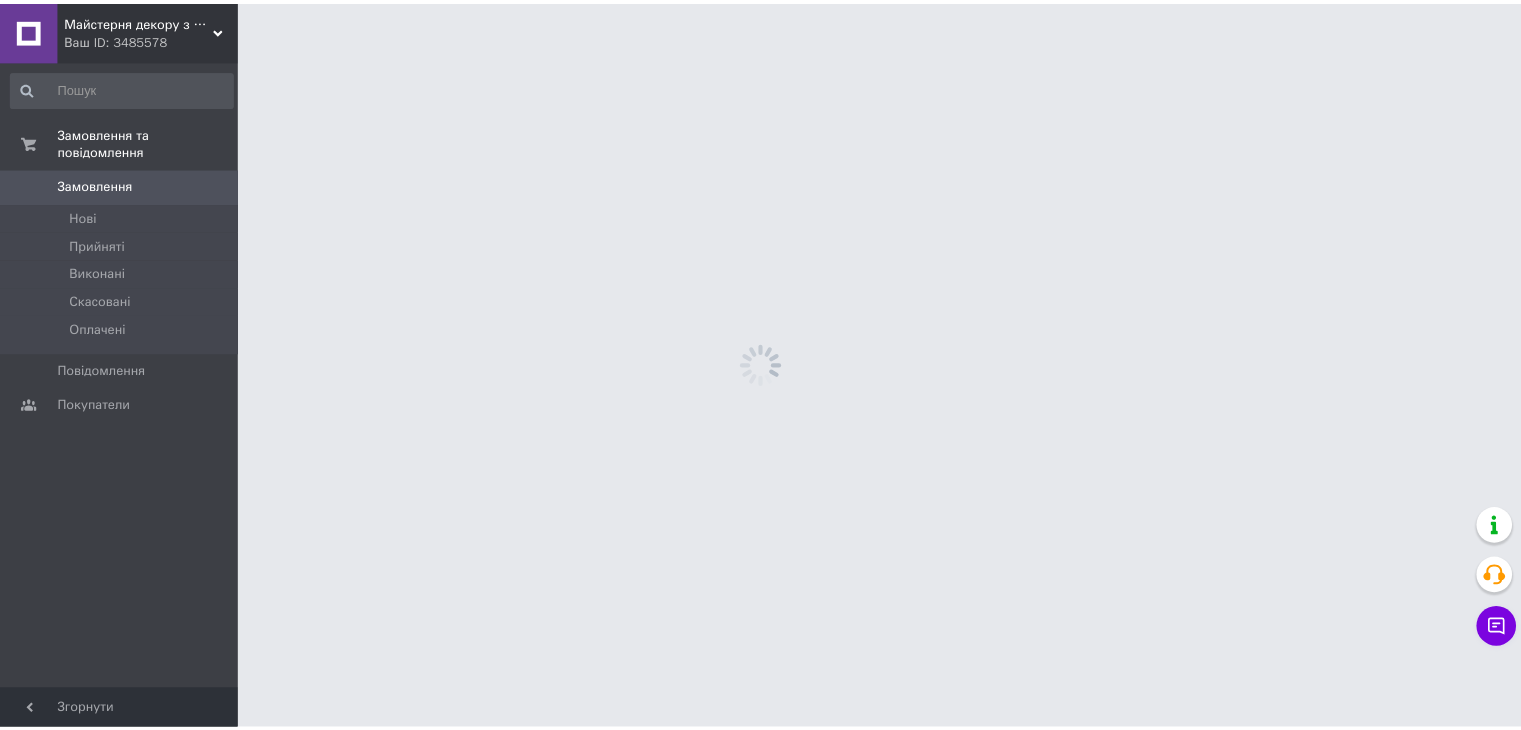 scroll, scrollTop: 0, scrollLeft: 0, axis: both 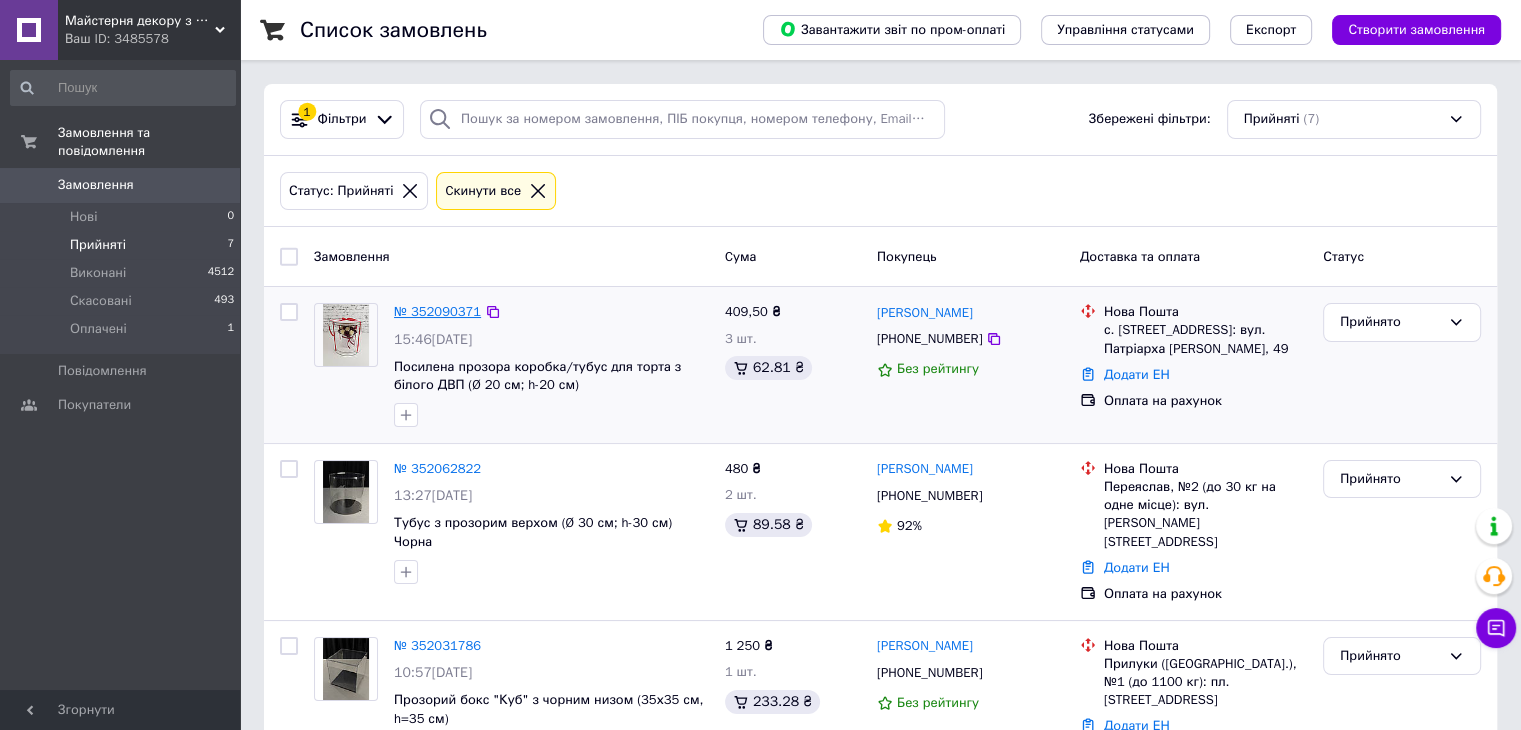 click on "№ 352090371" at bounding box center [437, 311] 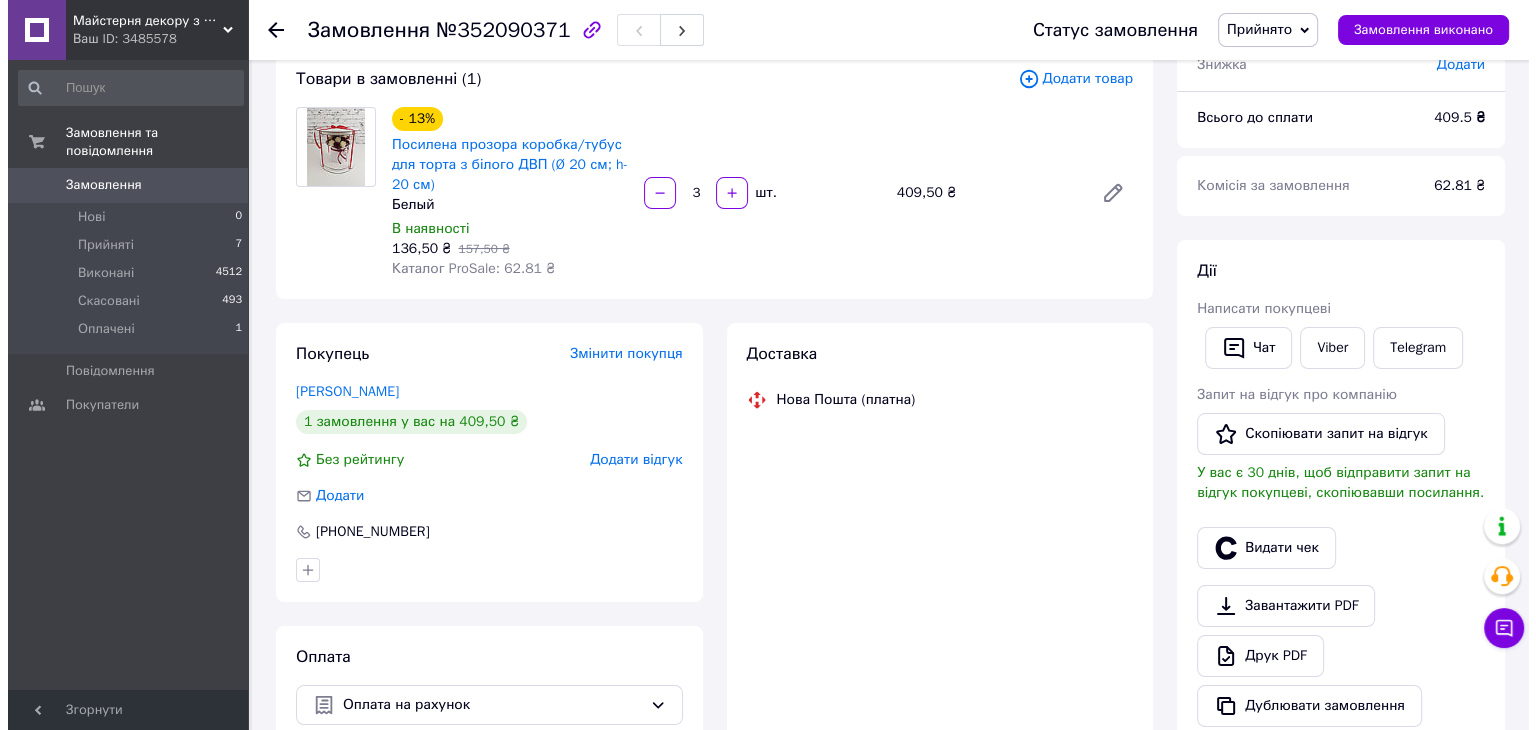 scroll, scrollTop: 0, scrollLeft: 0, axis: both 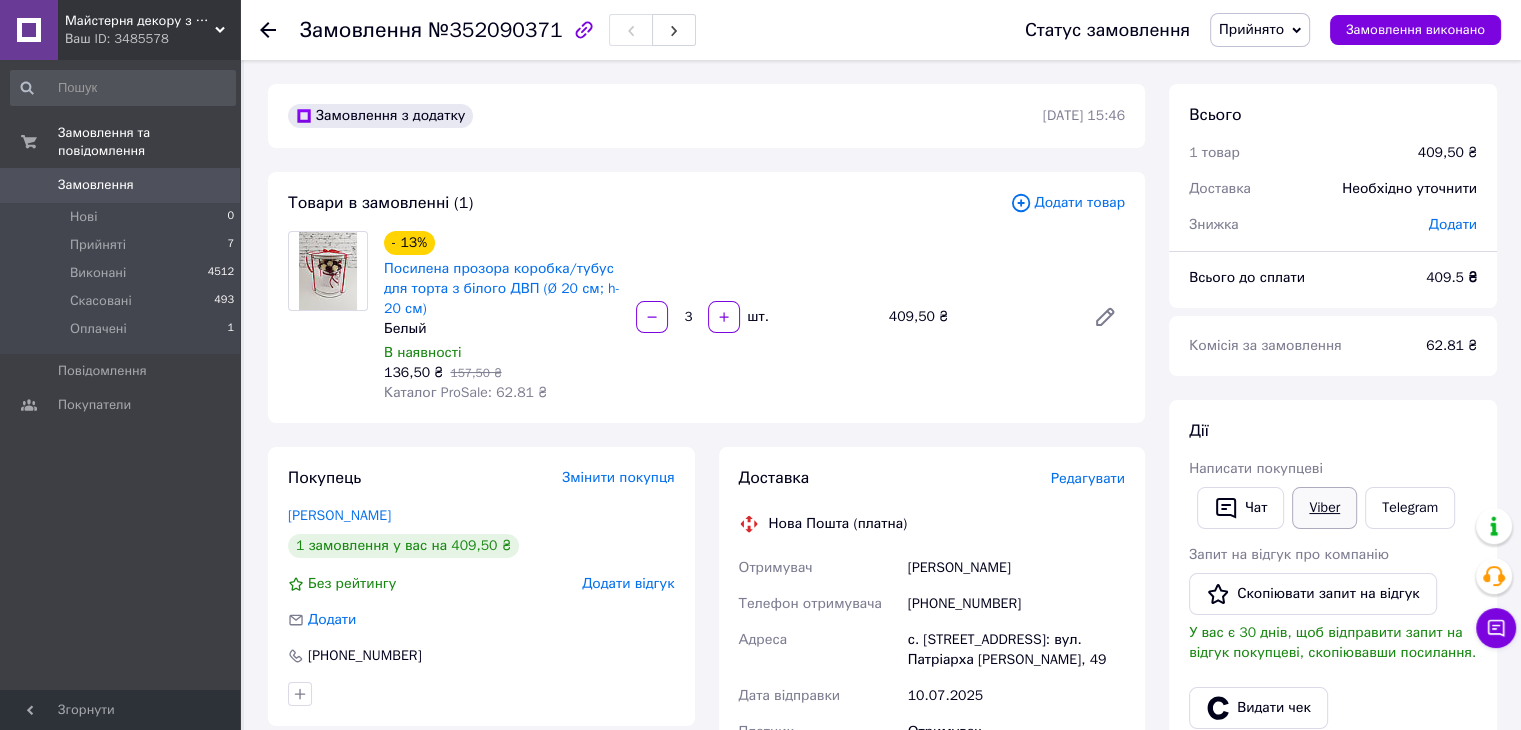 click on "Viber" at bounding box center (1324, 508) 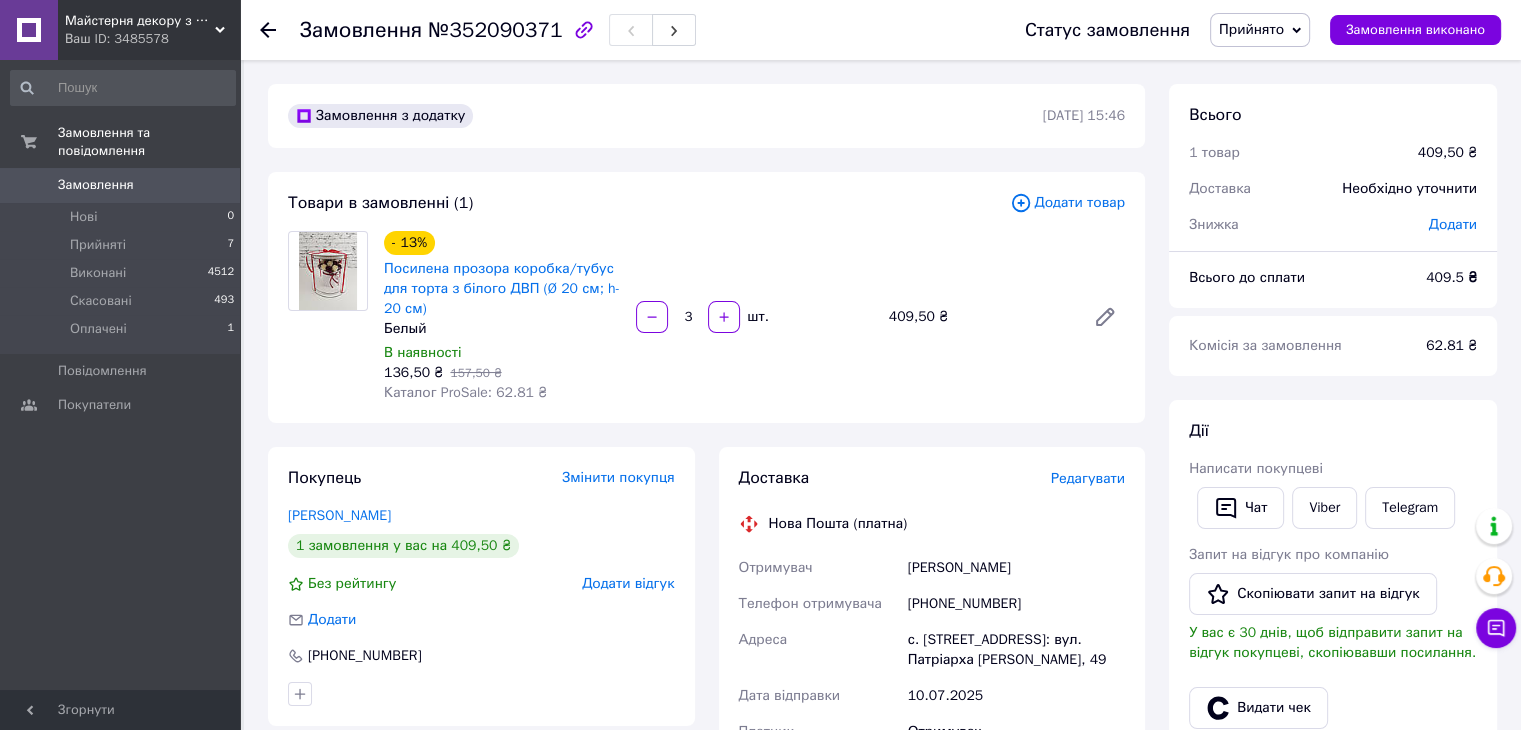 click on "Прийнято" at bounding box center (1251, 29) 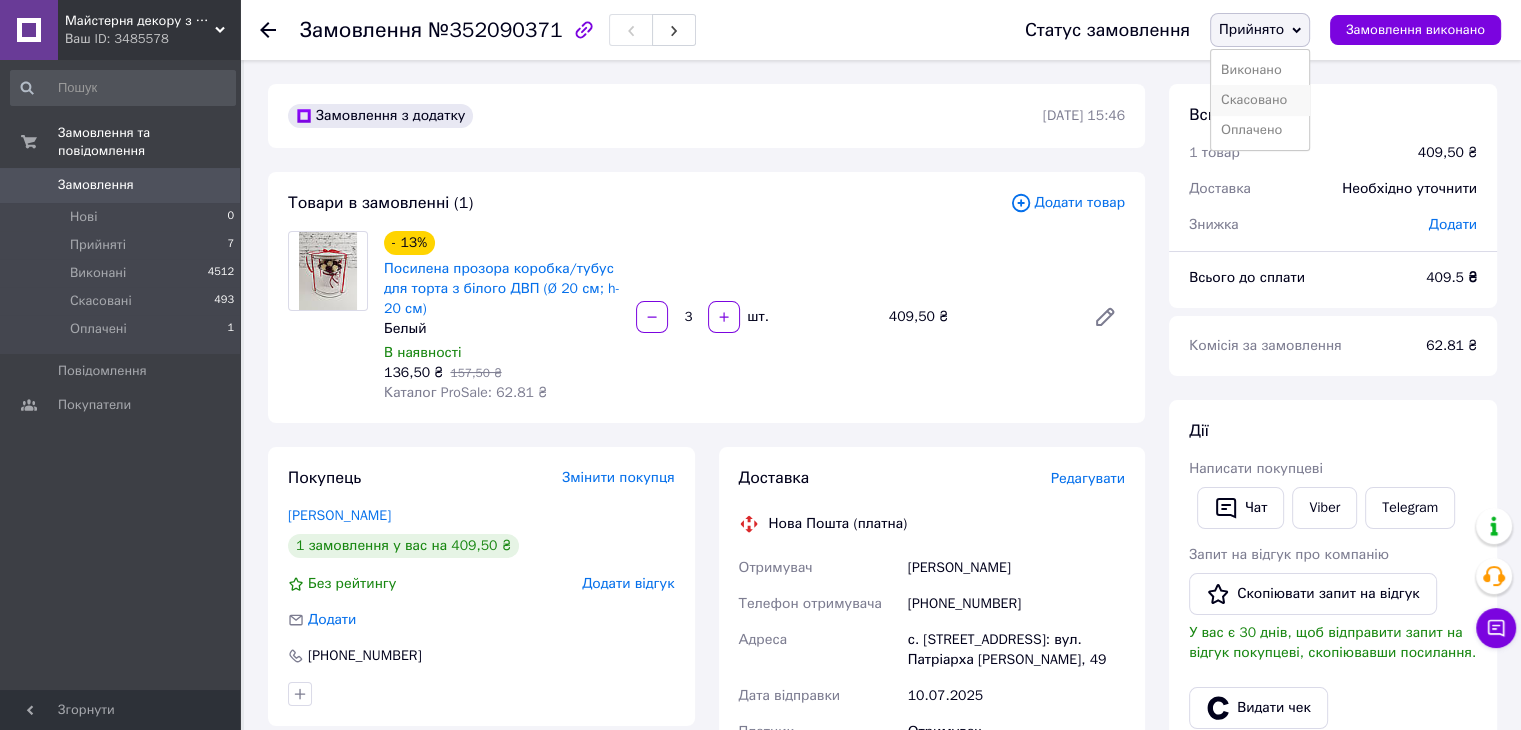 click on "Скасовано" at bounding box center [1260, 100] 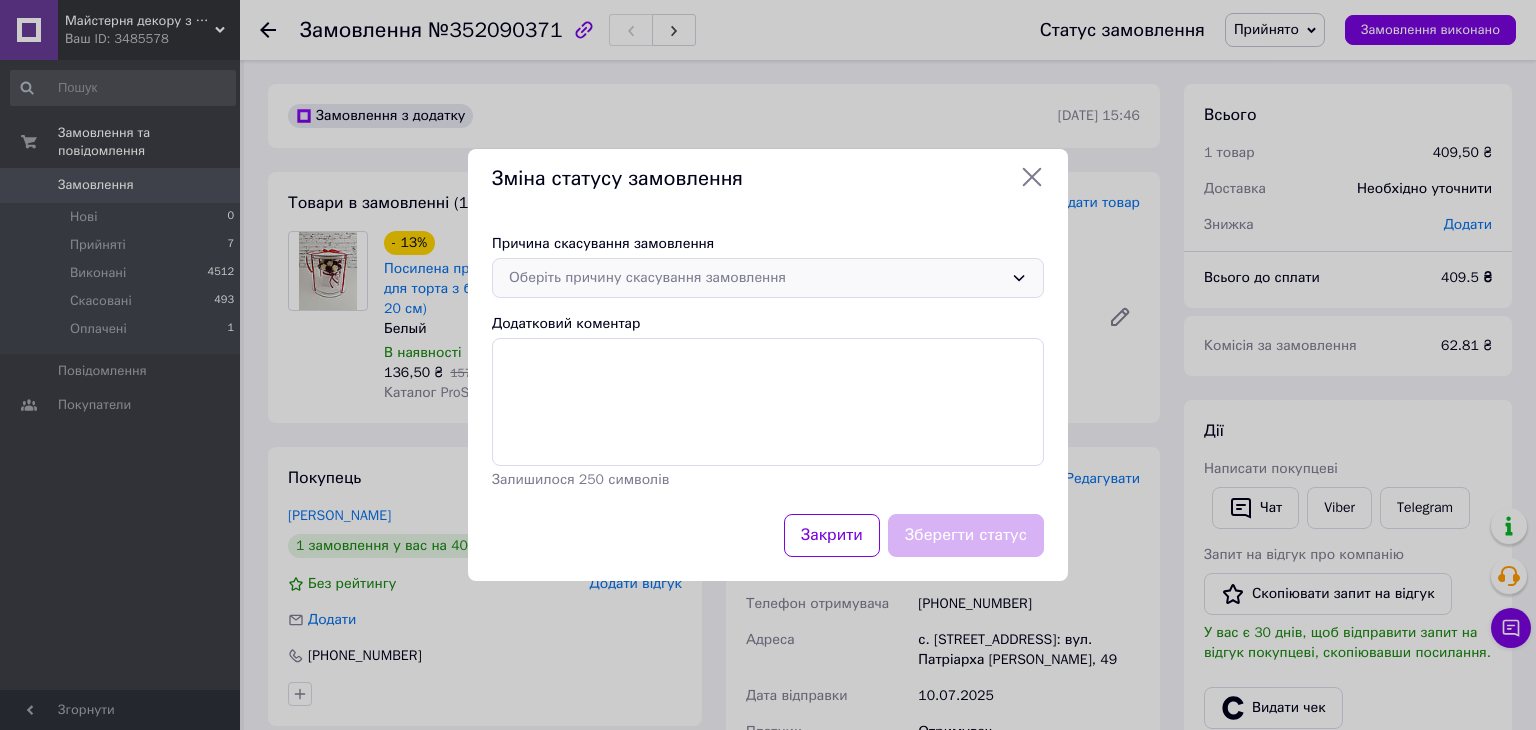 drag, startPoint x: 748, startPoint y: 279, endPoint x: 740, endPoint y: 291, distance: 14.422205 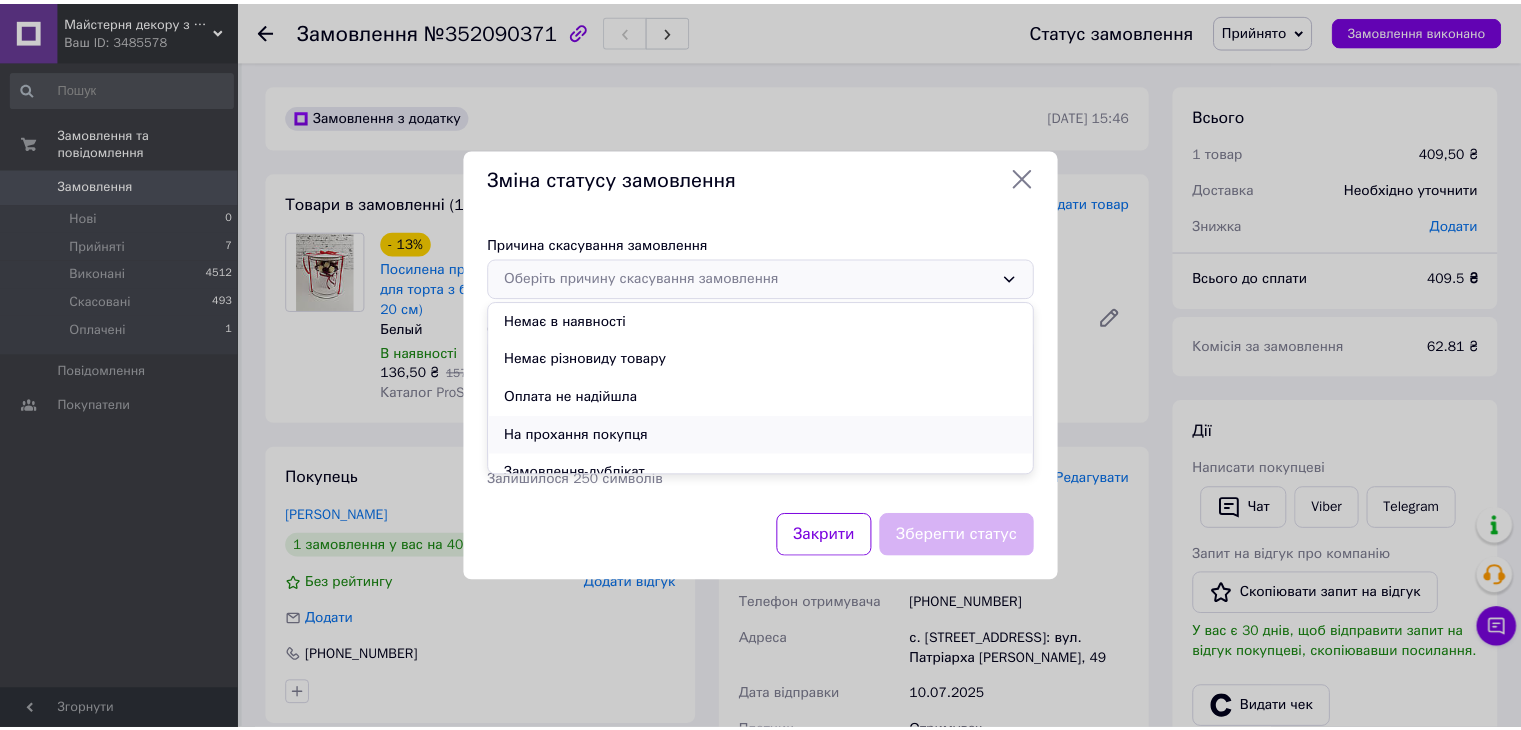 scroll, scrollTop: 93, scrollLeft: 0, axis: vertical 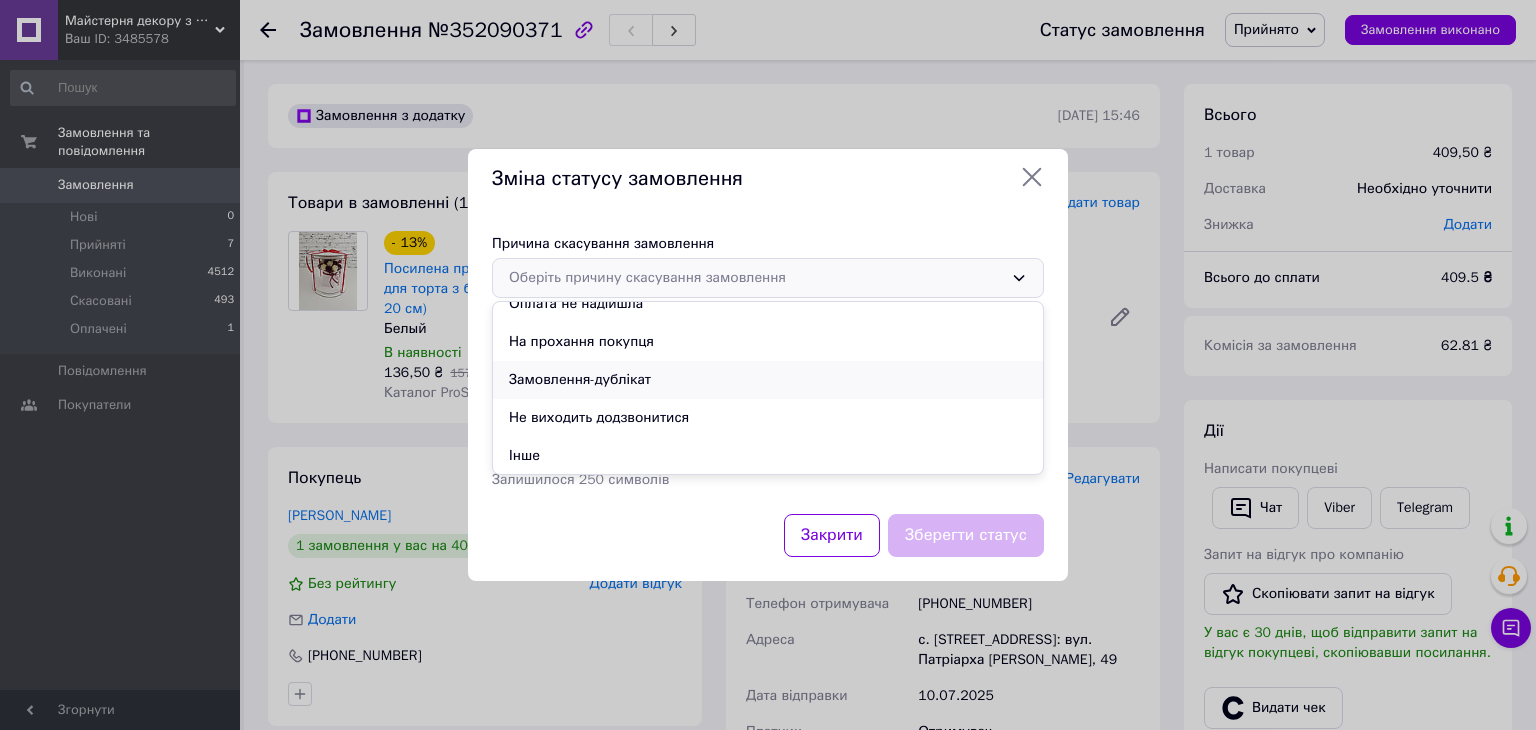 click on "Замовлення-дублікат" at bounding box center [768, 380] 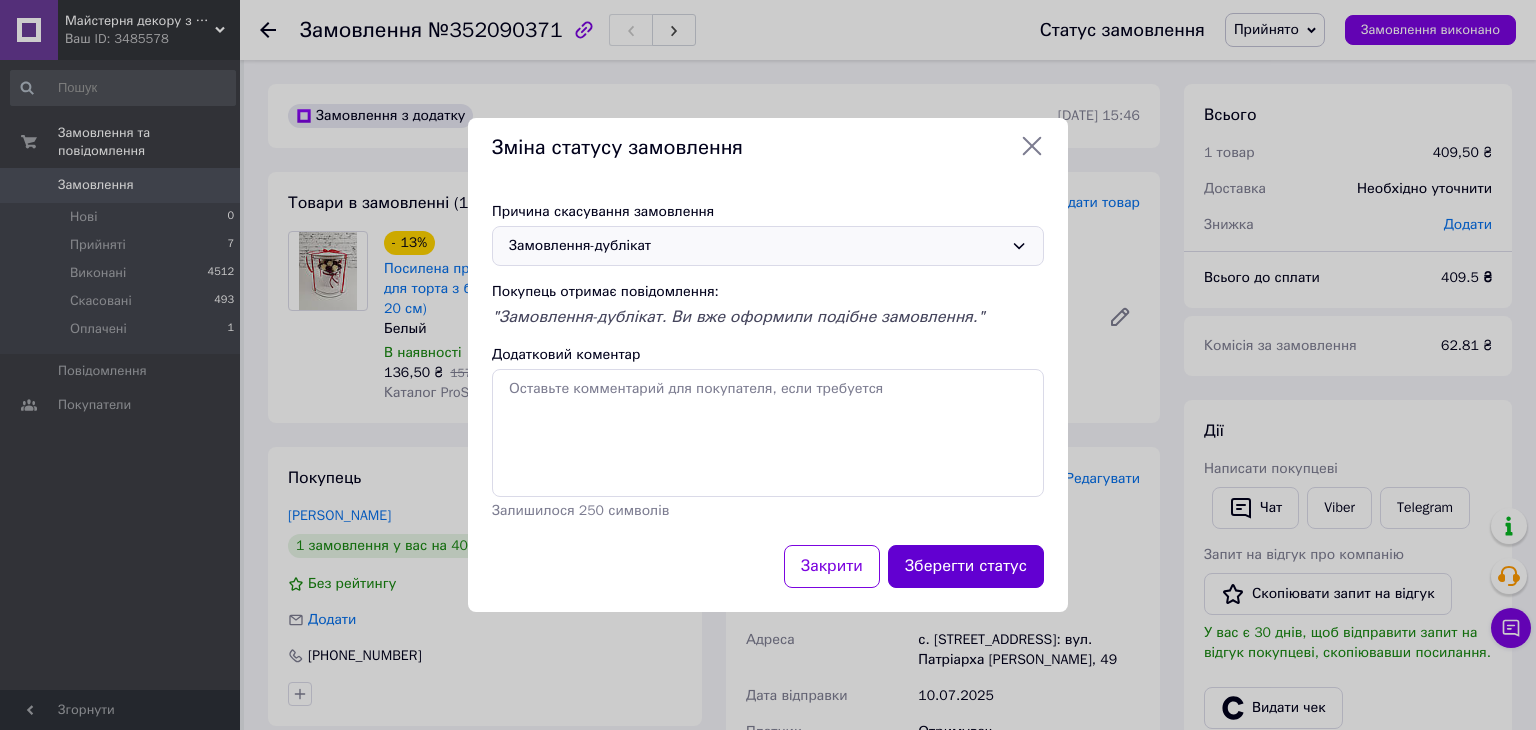 click on "Зберегти статус" at bounding box center [966, 566] 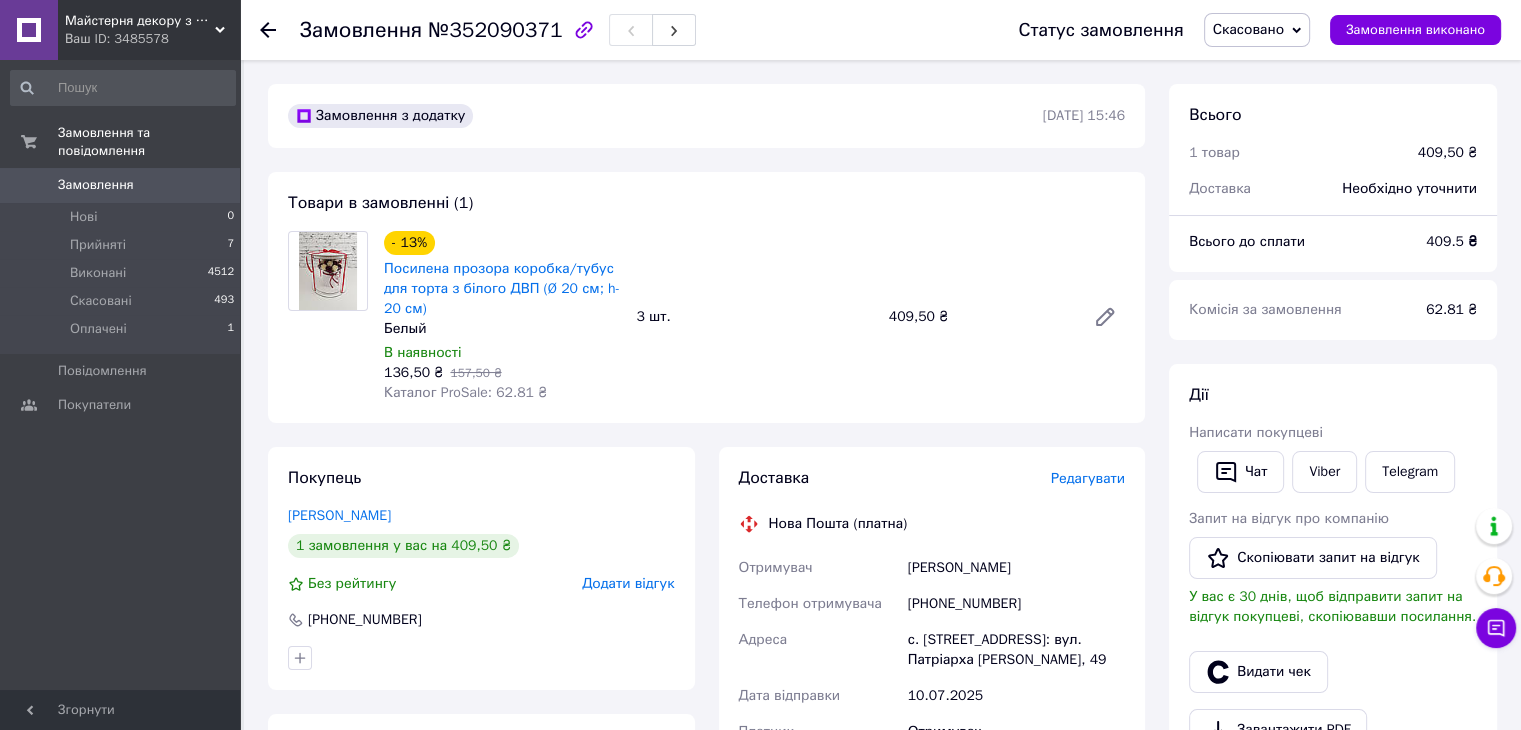 drag, startPoint x: 701, startPoint y: 454, endPoint x: 296, endPoint y: 23, distance: 591.42706 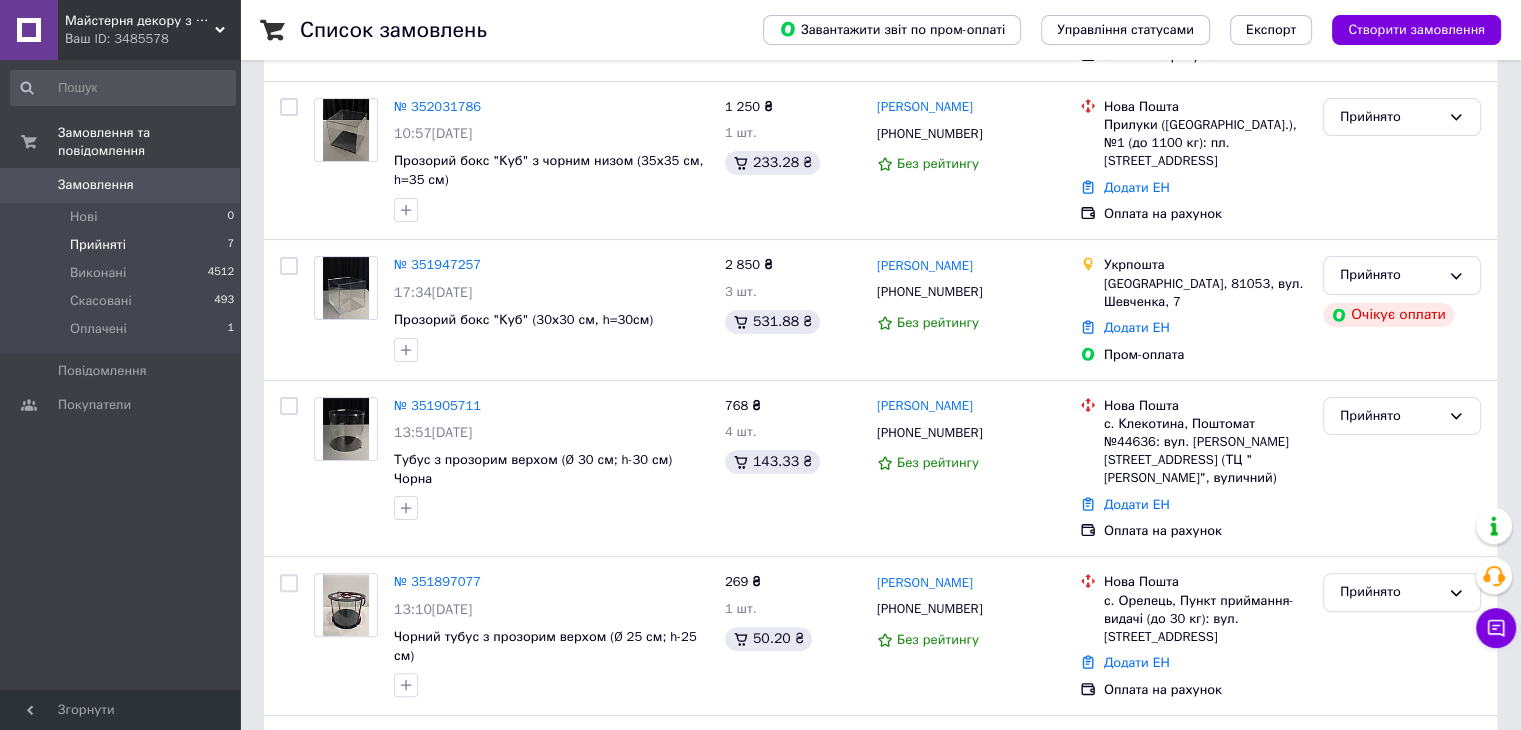 scroll, scrollTop: 589, scrollLeft: 0, axis: vertical 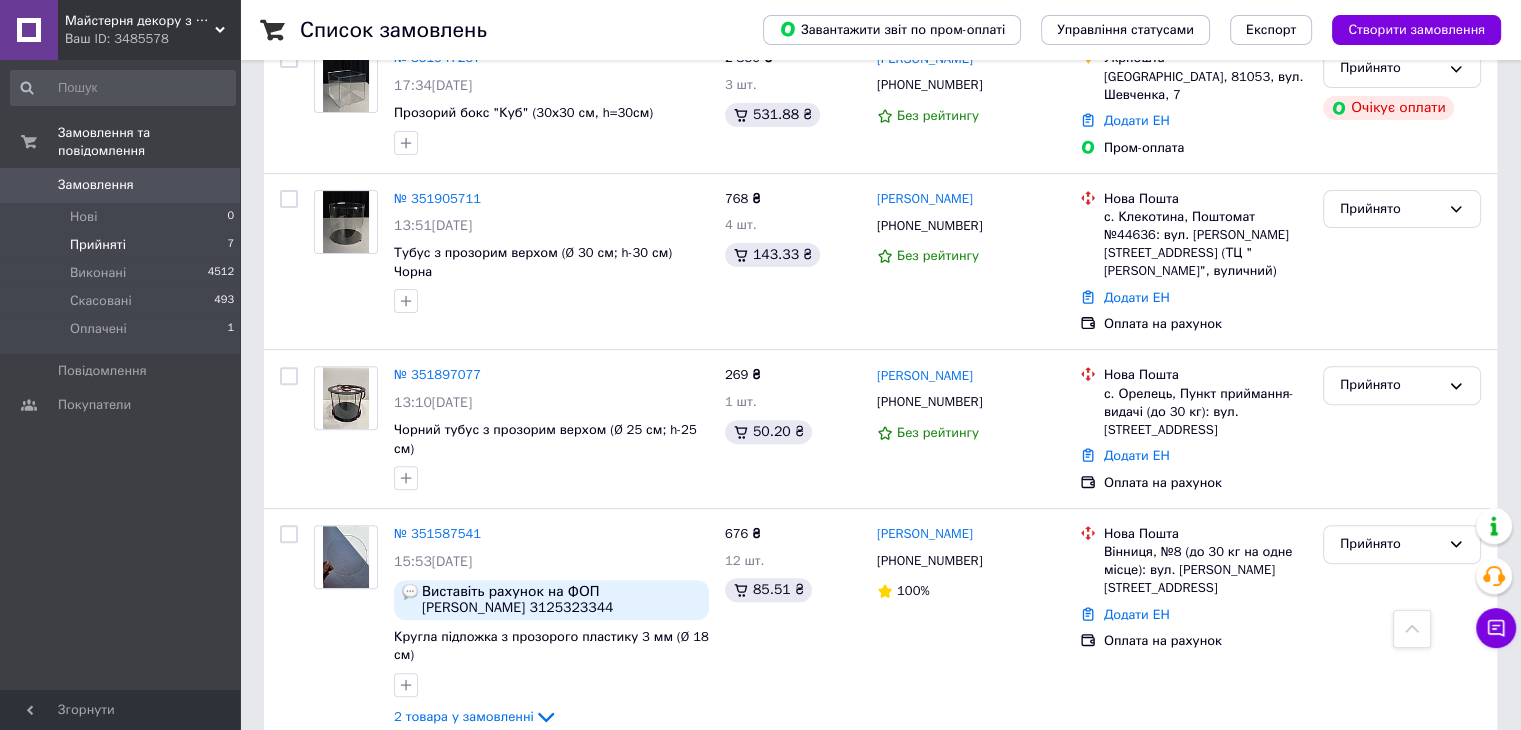 click on "Майстерня декору з дерева "Lioncorp"" at bounding box center [140, 21] 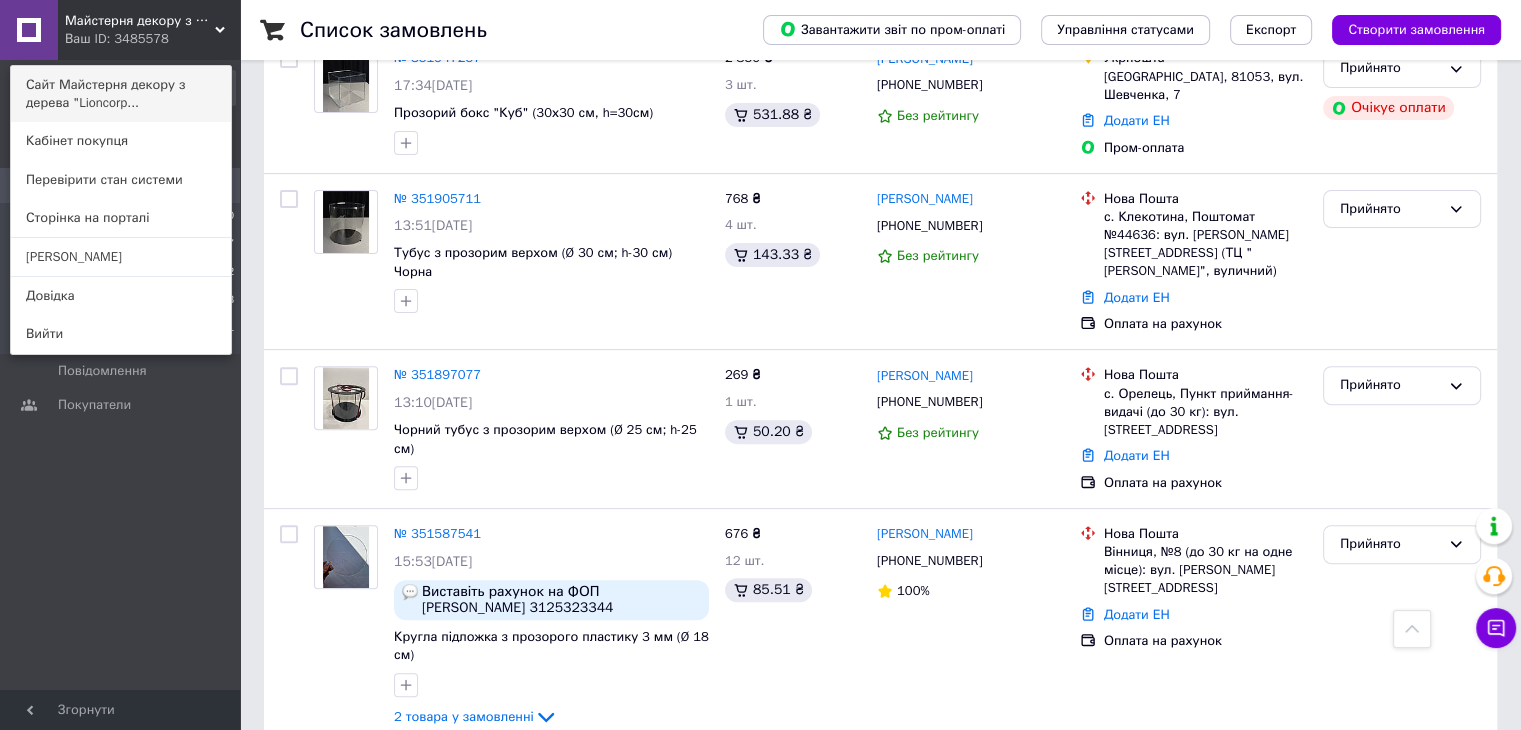 click on "Сайт Майстерня декору з дерева "Lioncorp..." at bounding box center [121, 94] 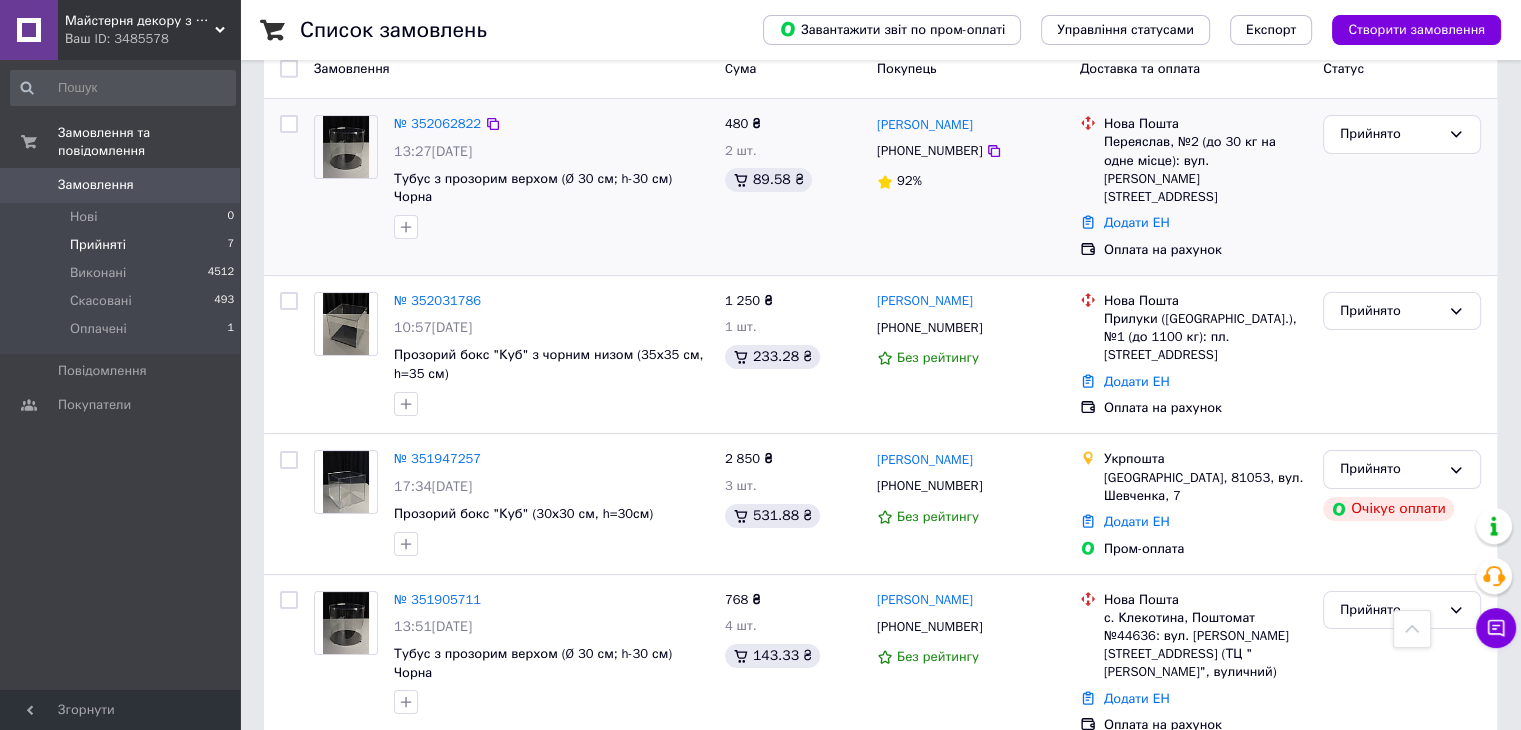 scroll, scrollTop: 0, scrollLeft: 0, axis: both 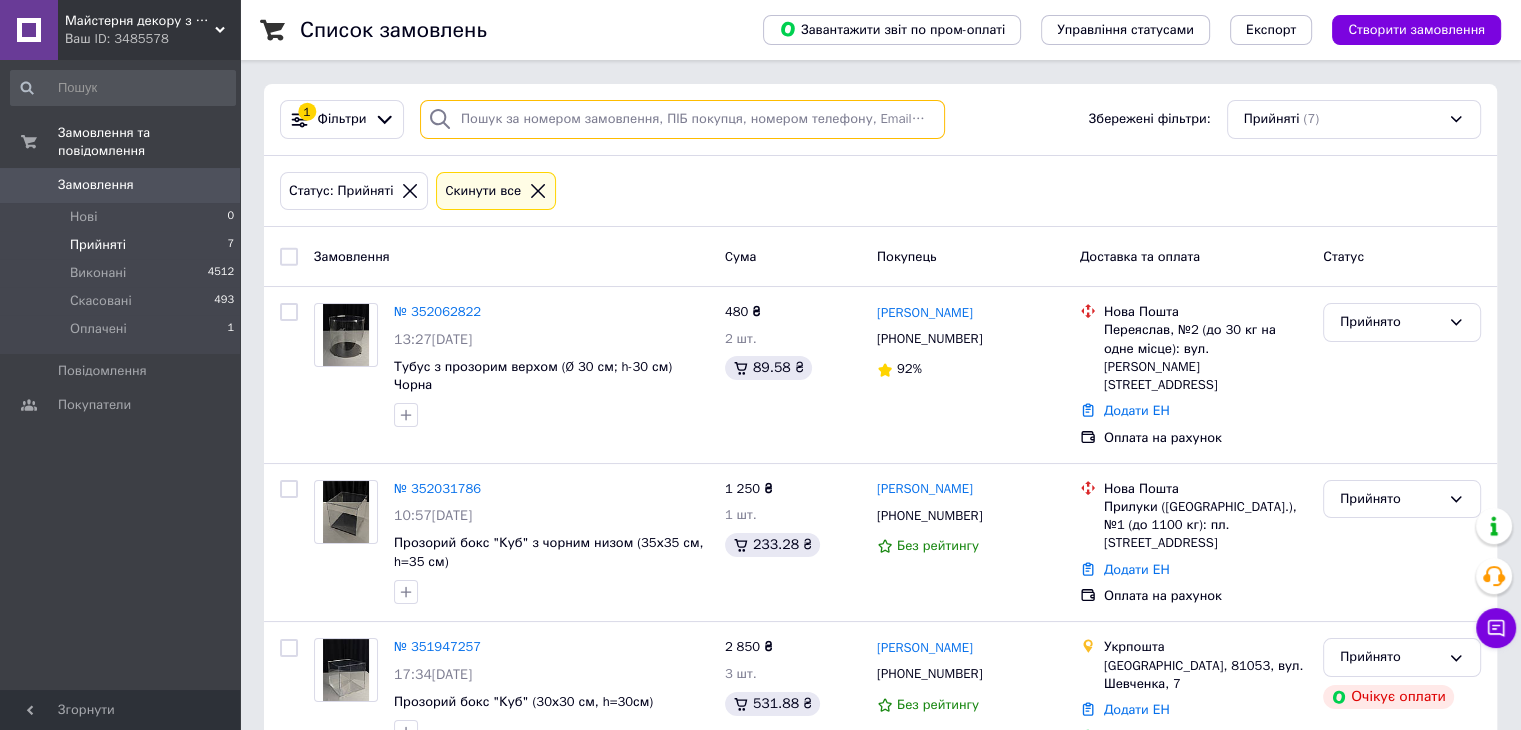 click at bounding box center (682, 119) 